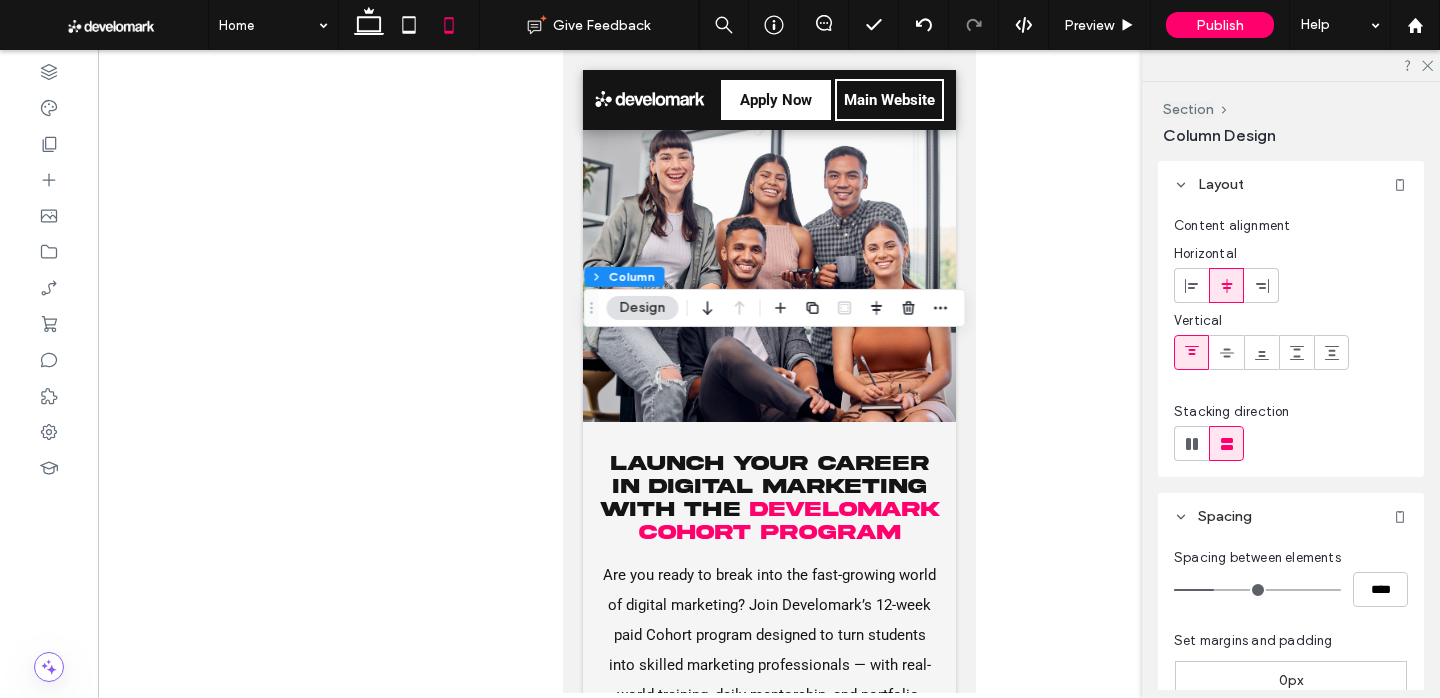 scroll, scrollTop: 3440, scrollLeft: 0, axis: vertical 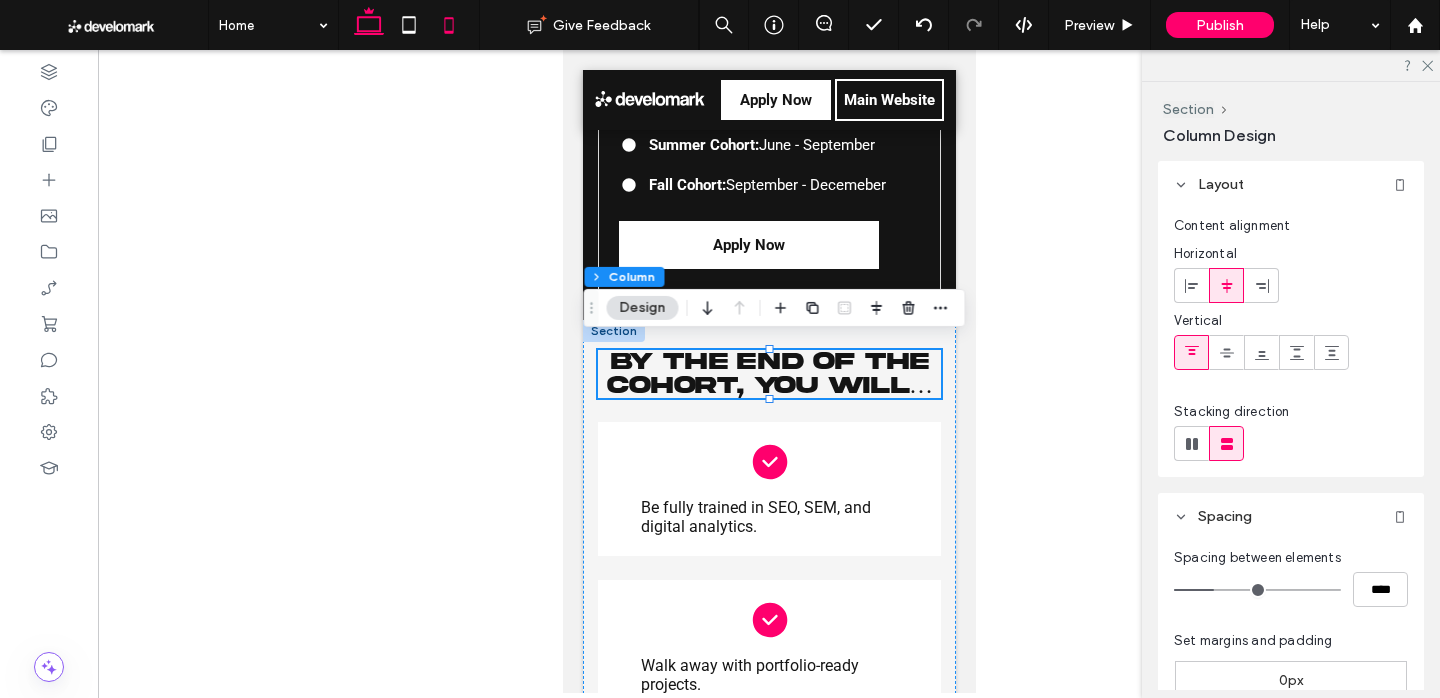 click 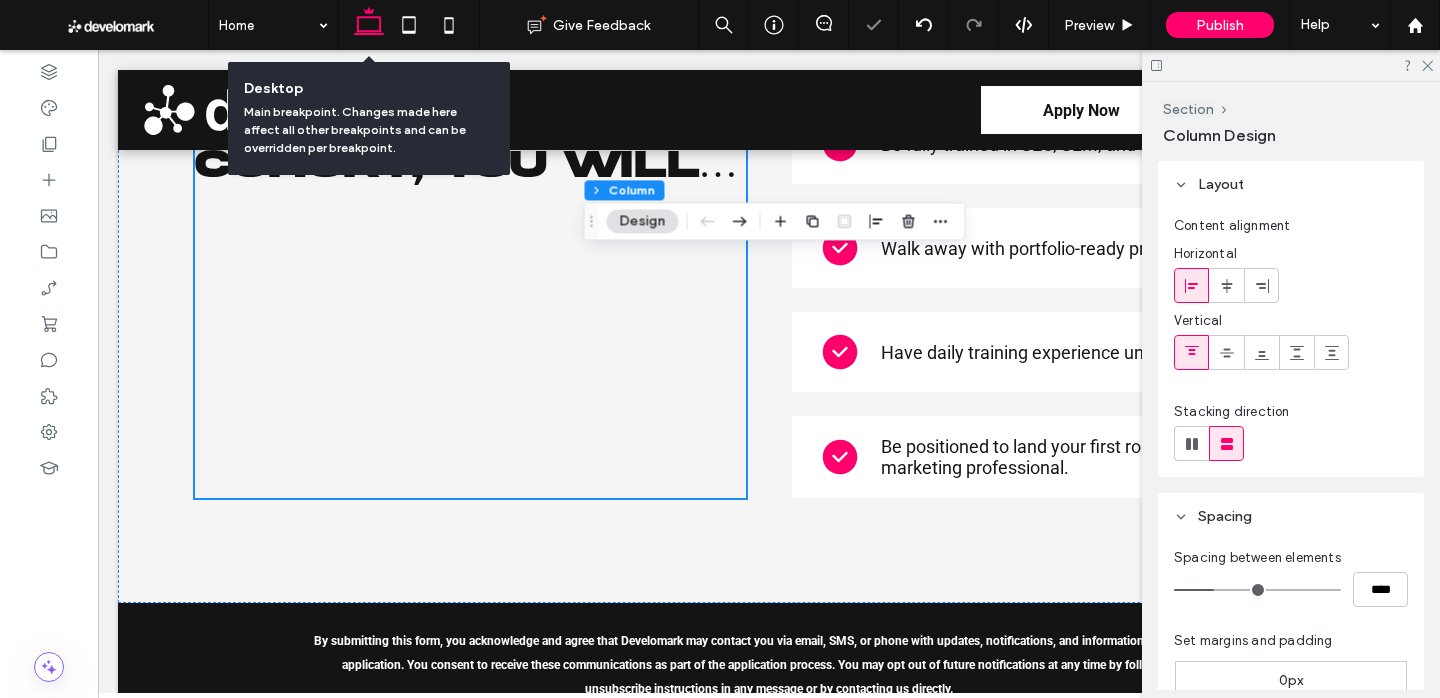 type on "***" 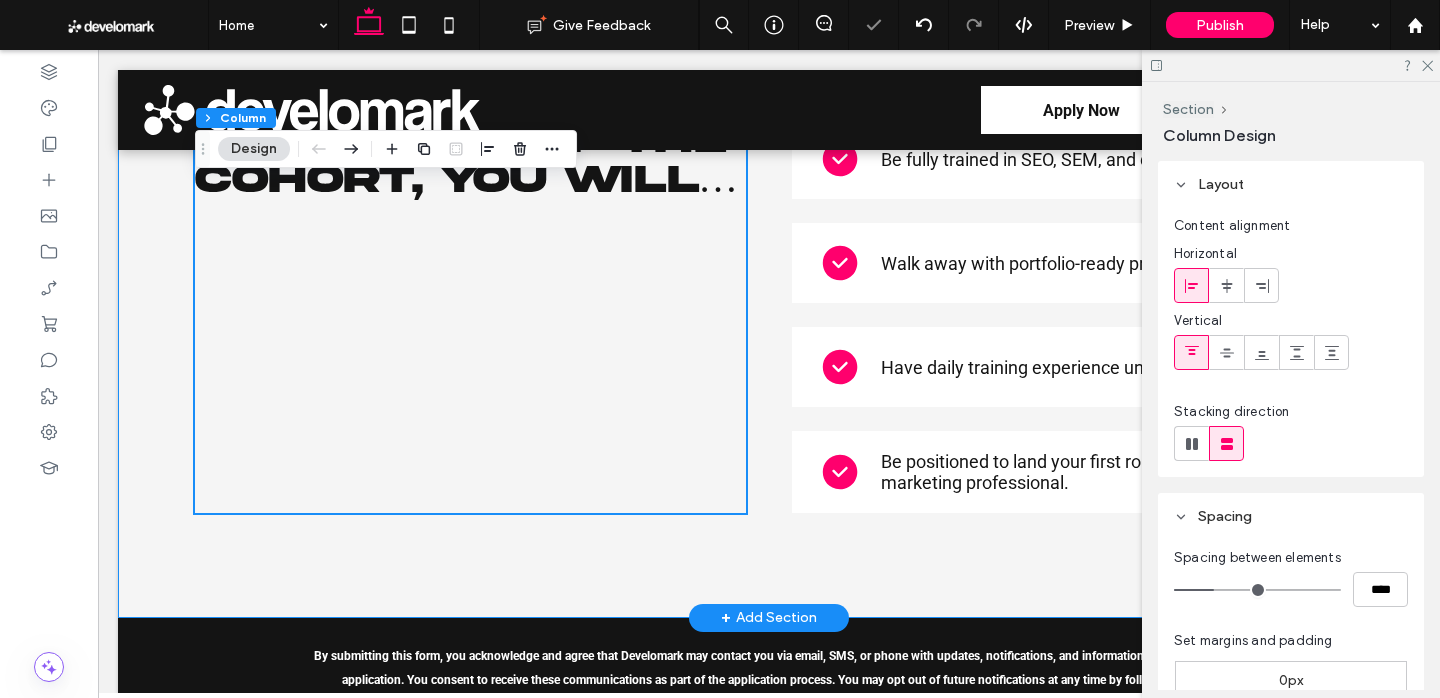 scroll, scrollTop: 3439, scrollLeft: 0, axis: vertical 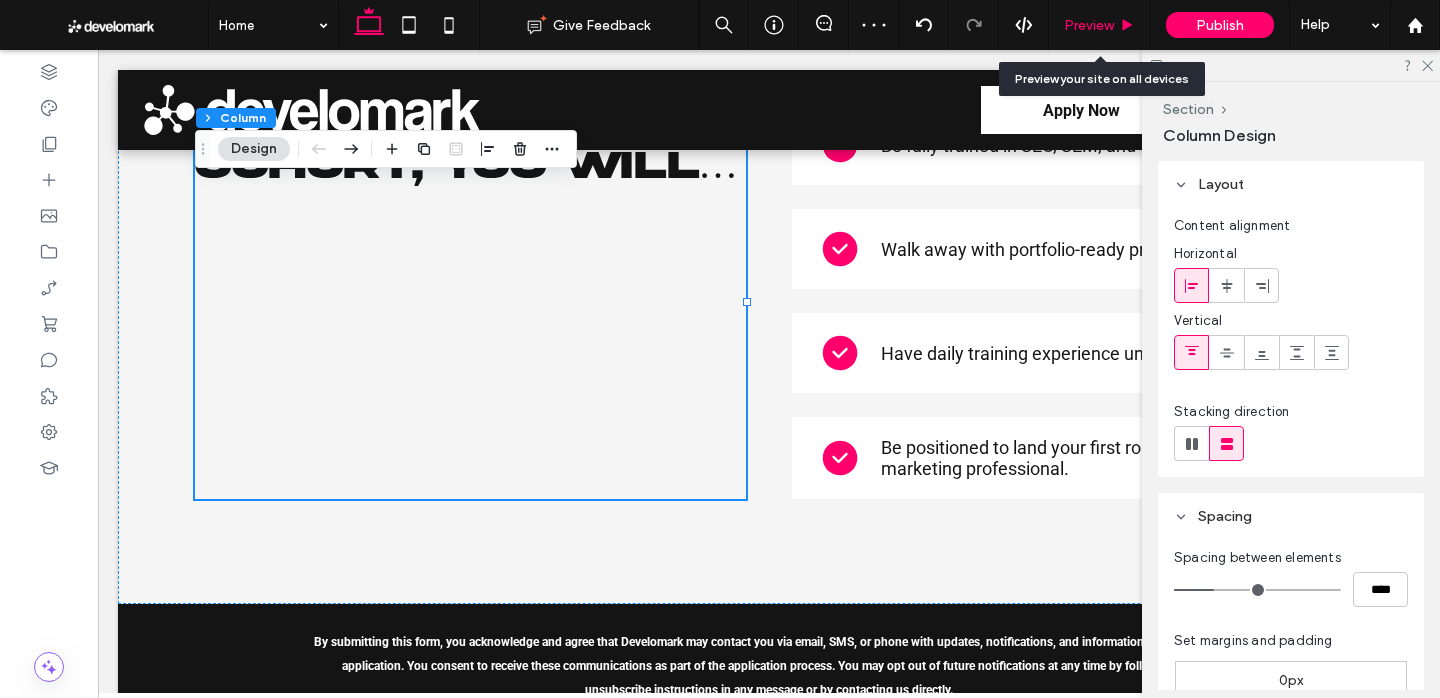 click on "Preview" at bounding box center (1100, 25) 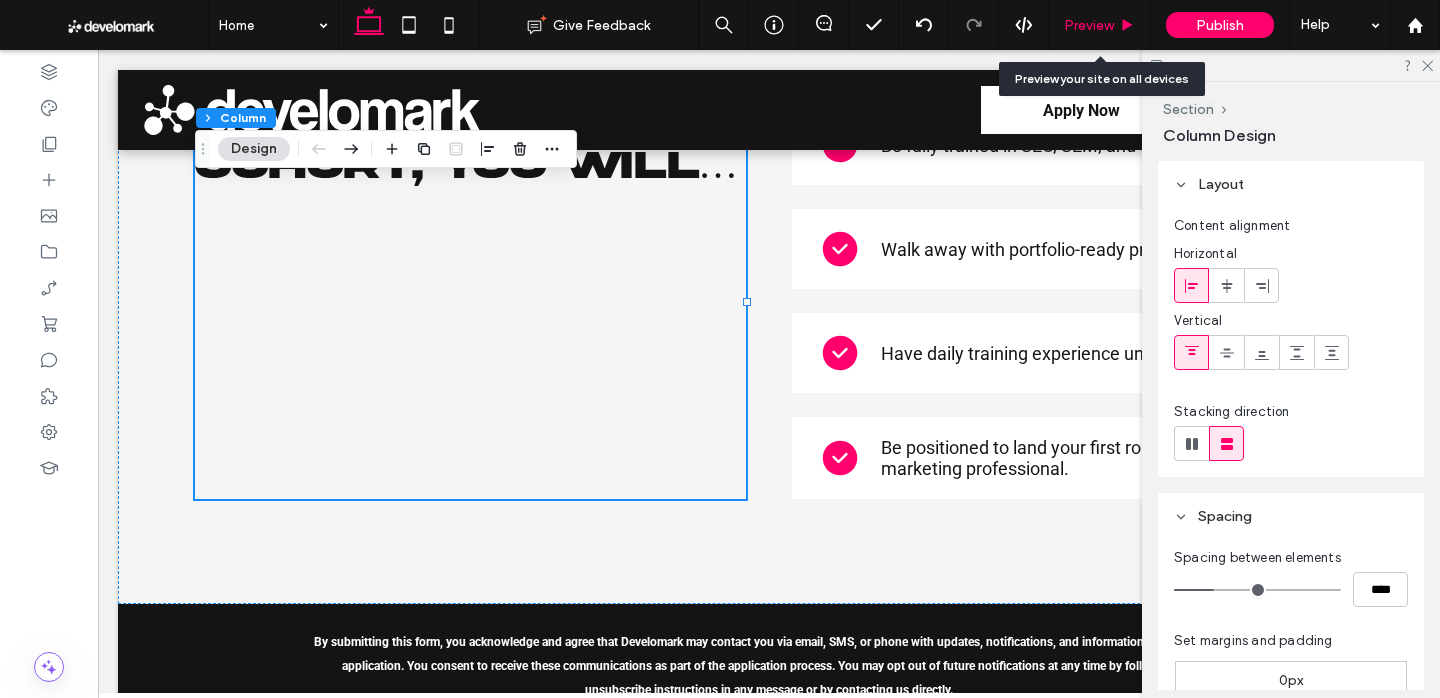 click on "Preview" at bounding box center (1100, 25) 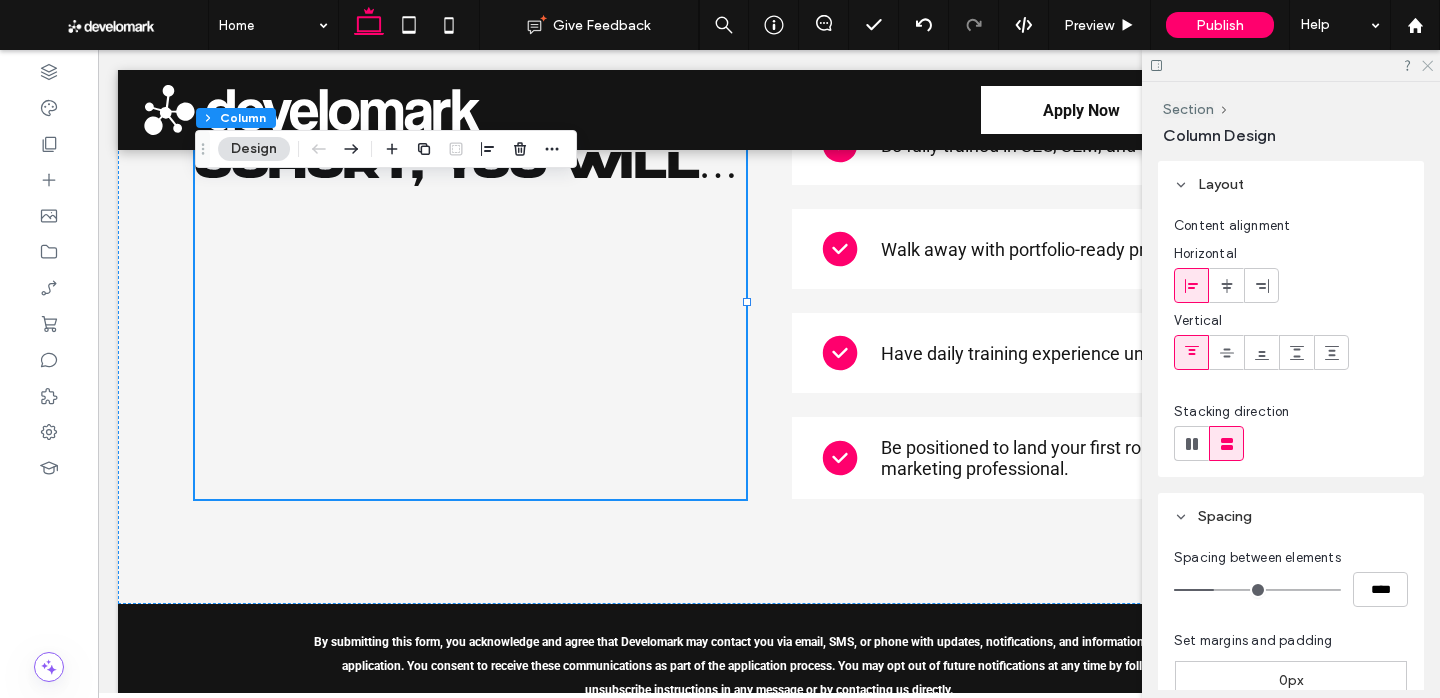 click 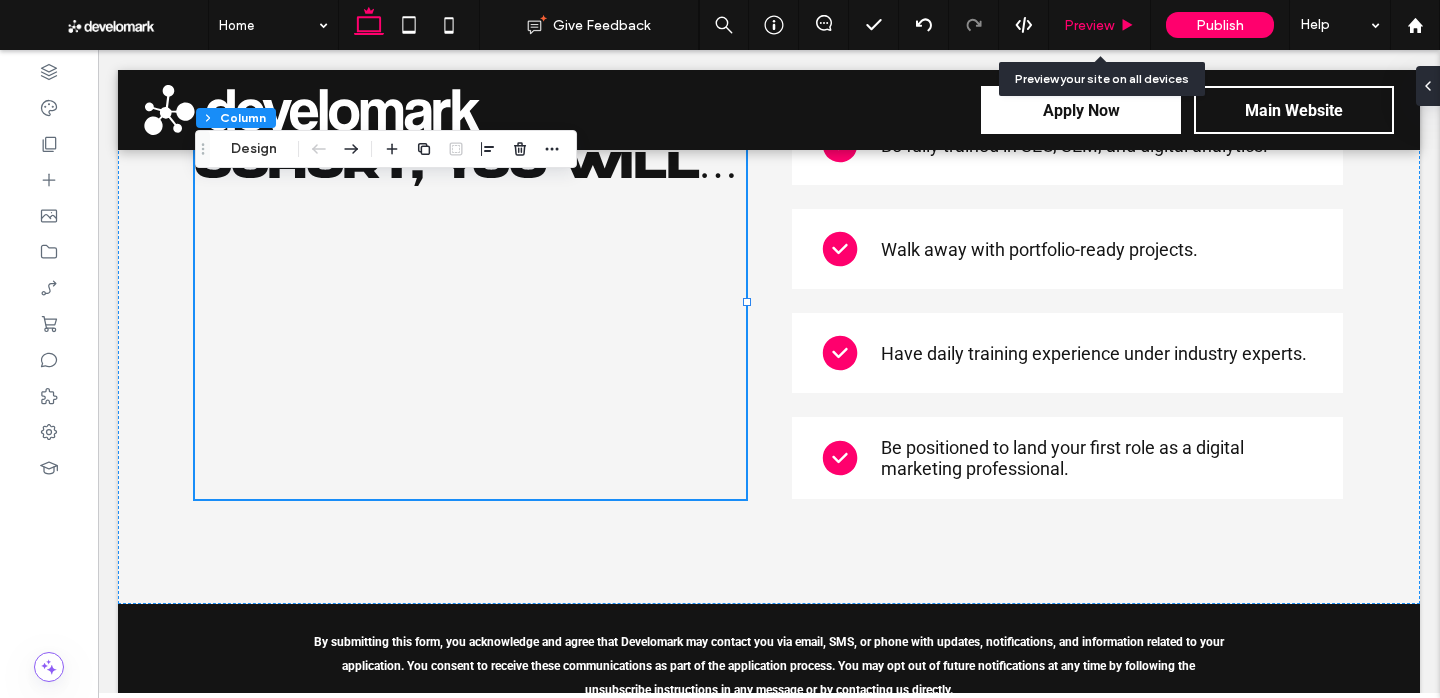 click on "Preview" at bounding box center [1089, 25] 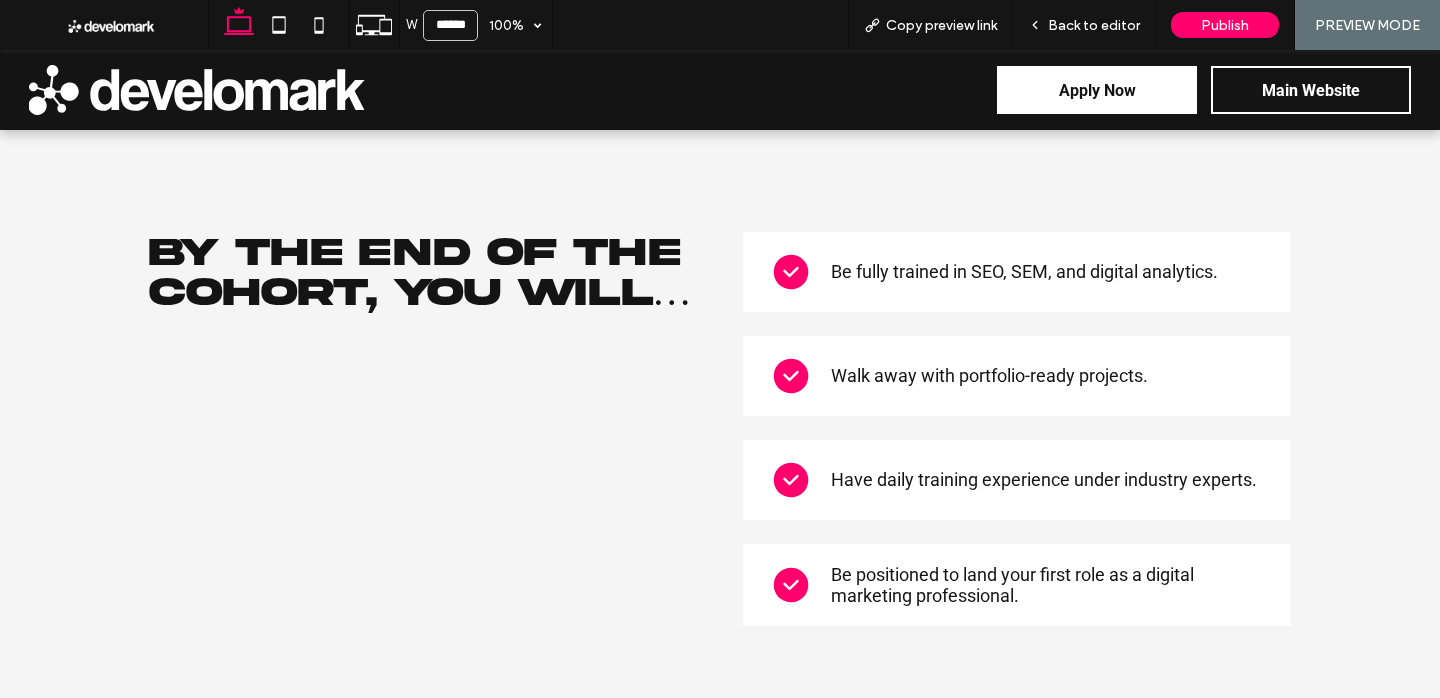 scroll, scrollTop: 3297, scrollLeft: 0, axis: vertical 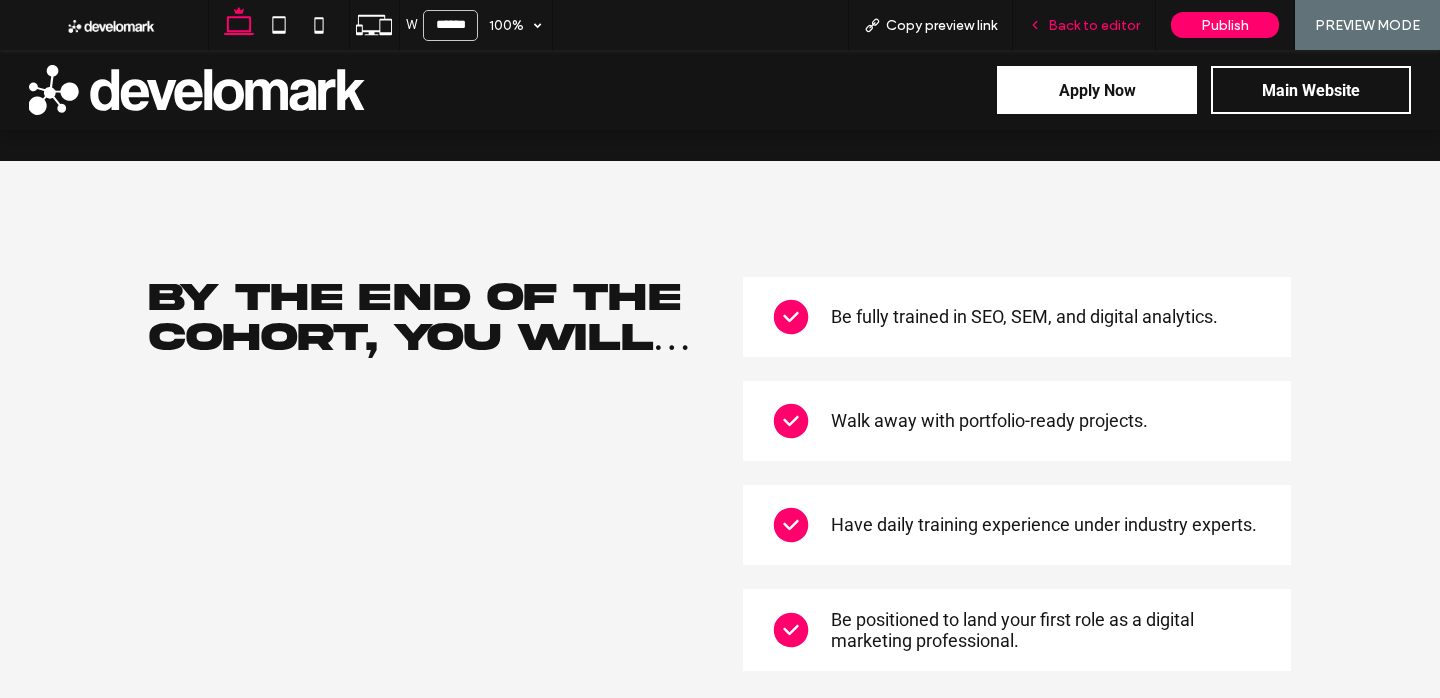 click on "Back to editor" at bounding box center [1094, 25] 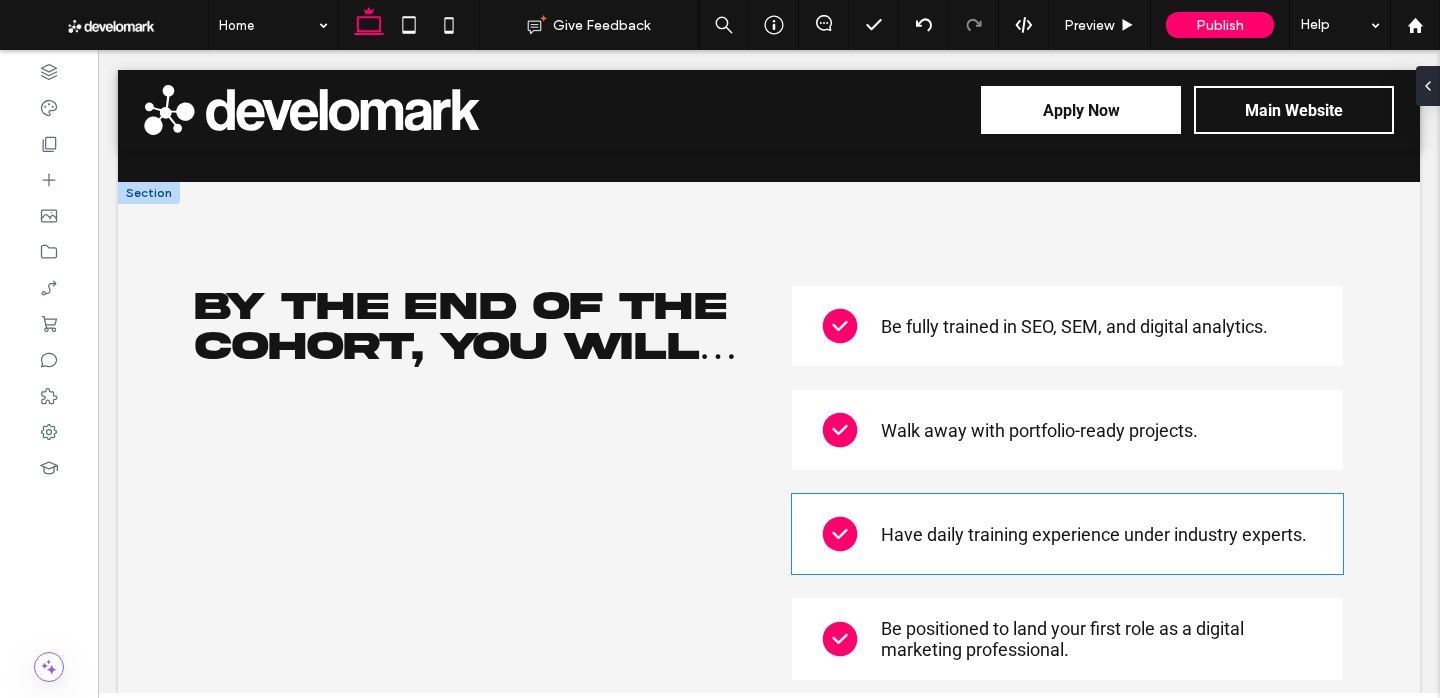 scroll, scrollTop: 3218, scrollLeft: 0, axis: vertical 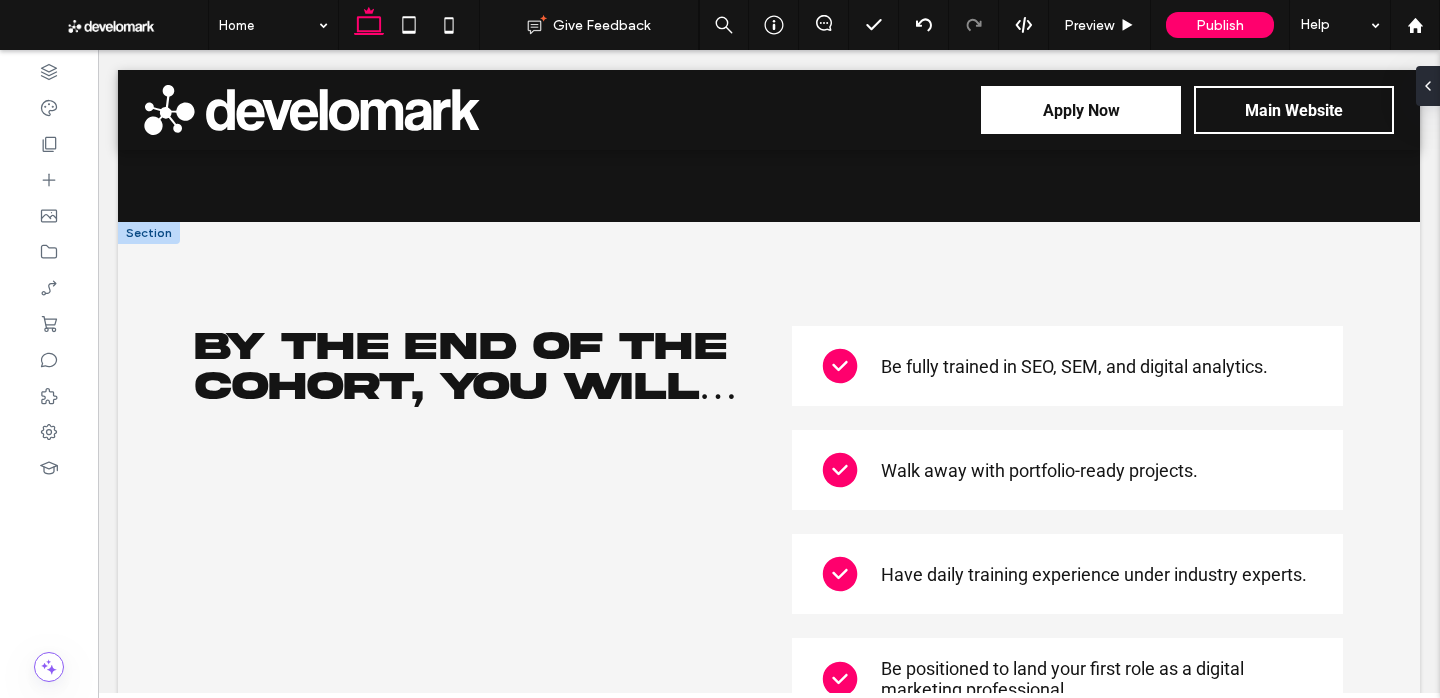 click at bounding box center (149, 233) 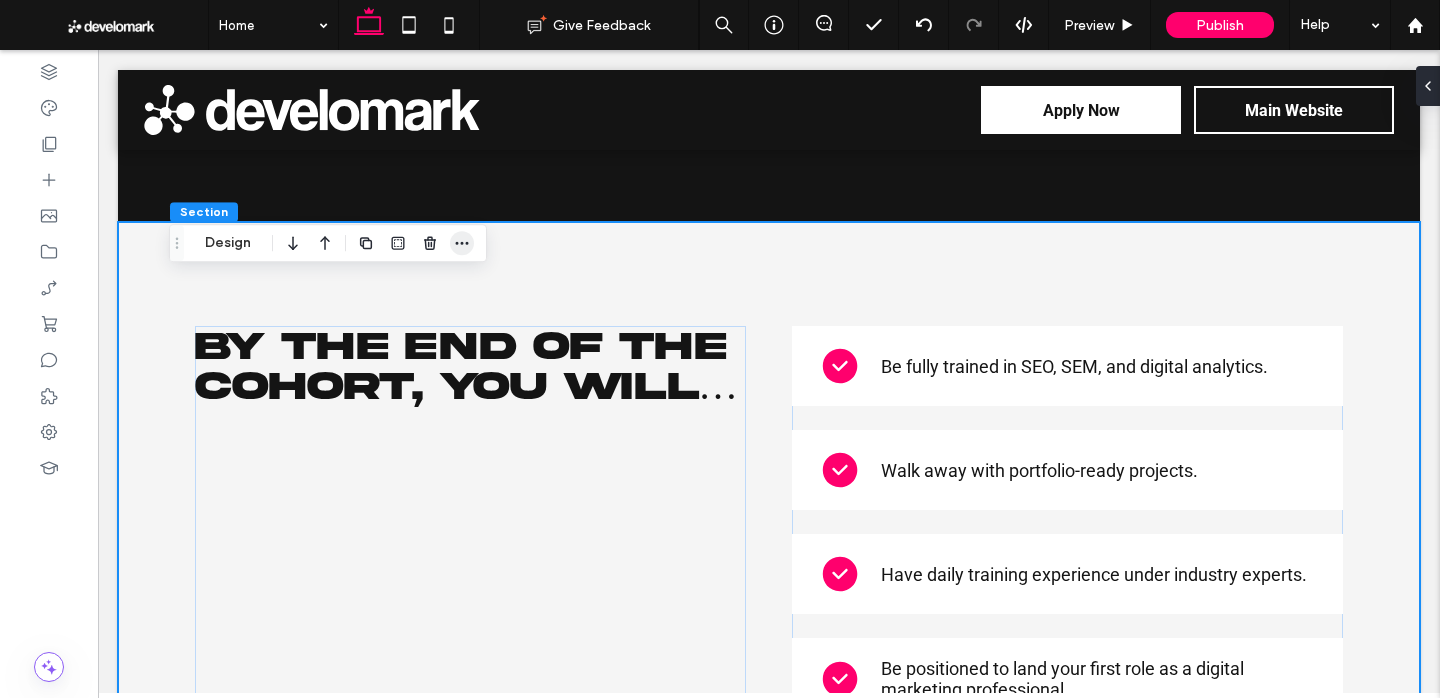 click at bounding box center [462, 243] 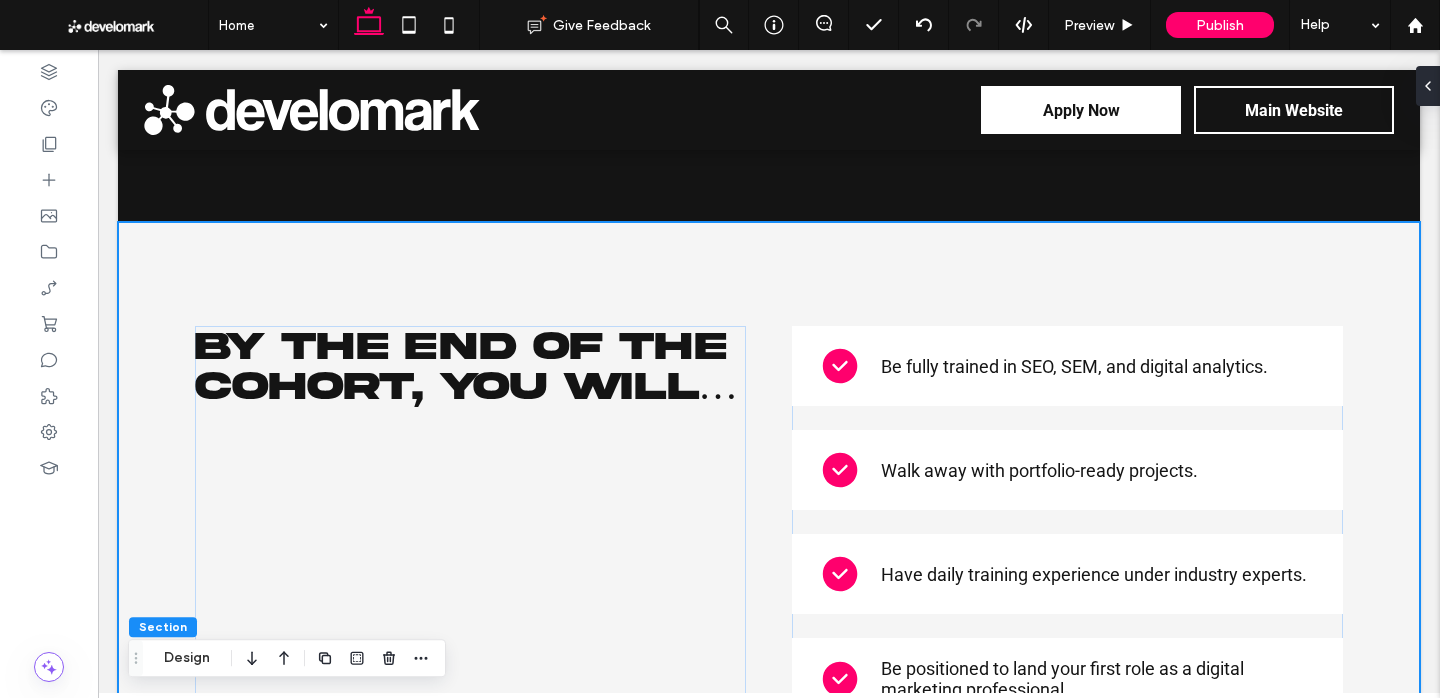 drag, startPoint x: 169, startPoint y: 240, endPoint x: 128, endPoint y: 659, distance: 421.0012 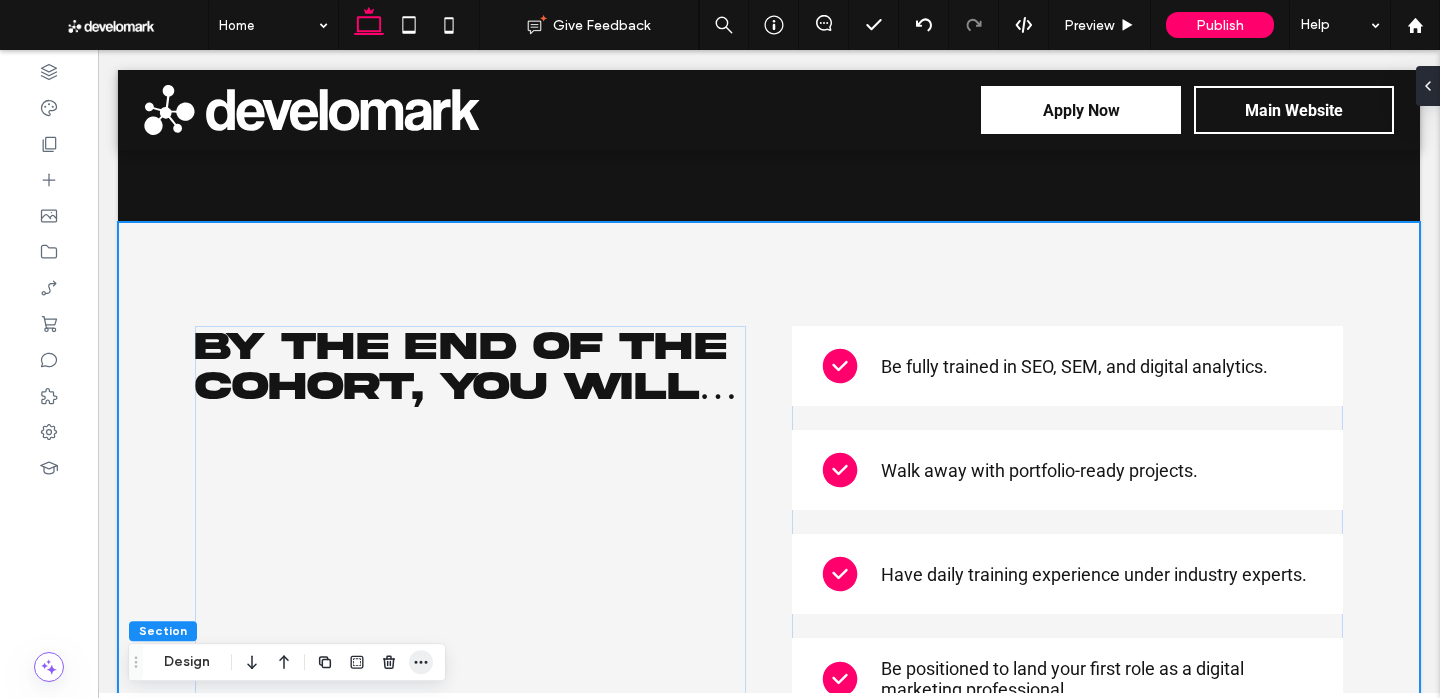 click 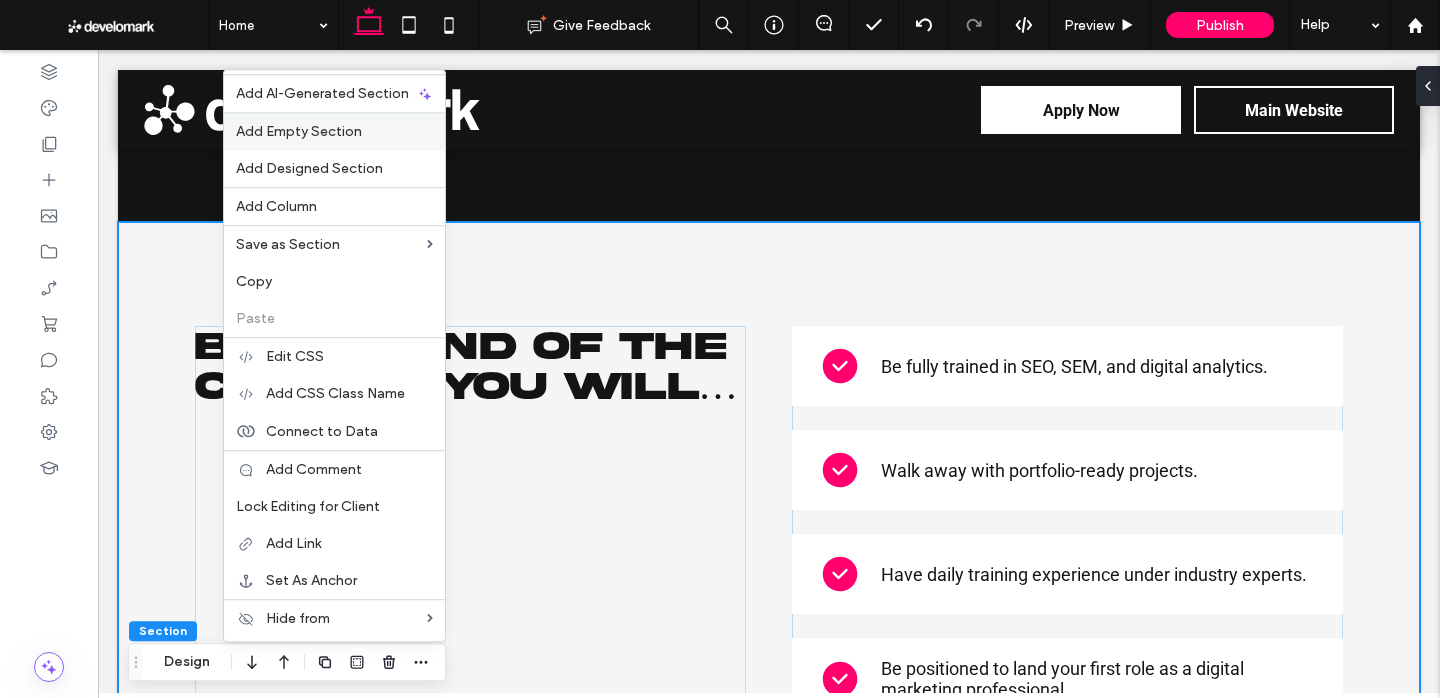 click on "Add Empty Section" at bounding box center (334, 131) 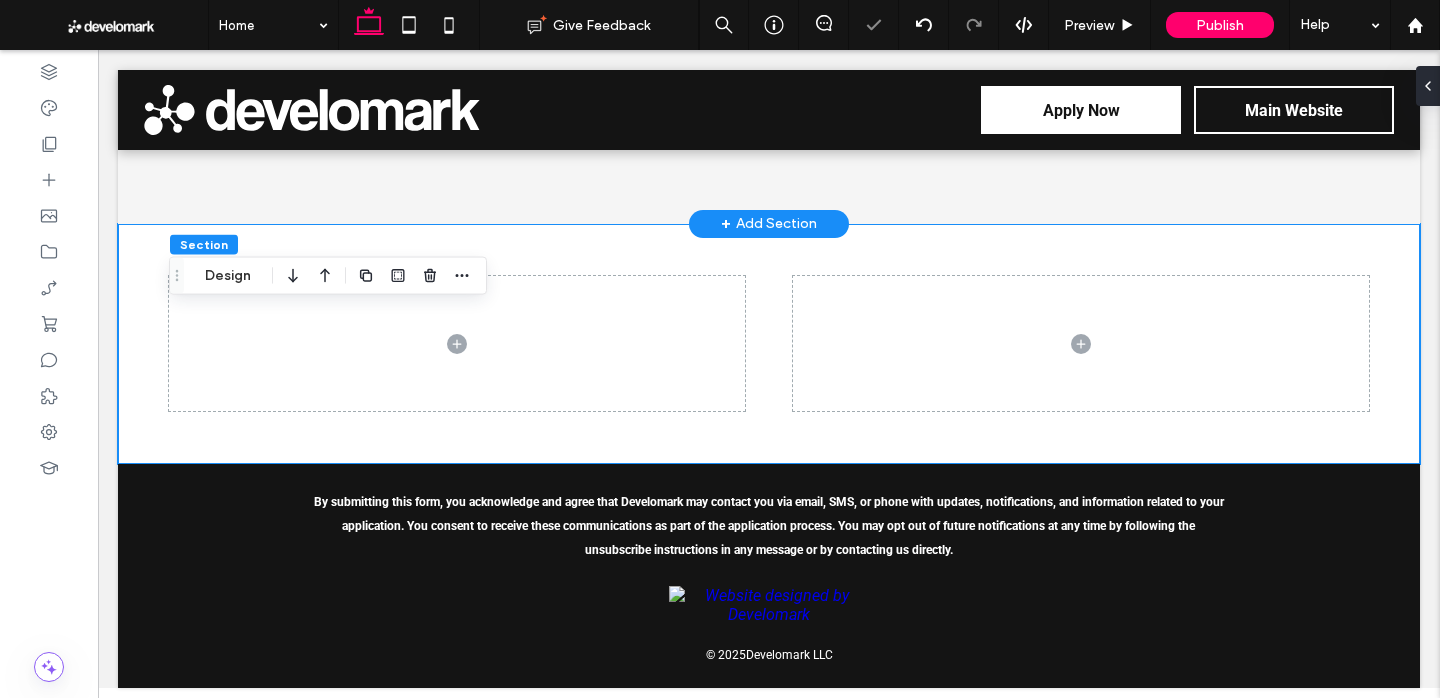 scroll, scrollTop: 3845, scrollLeft: 0, axis: vertical 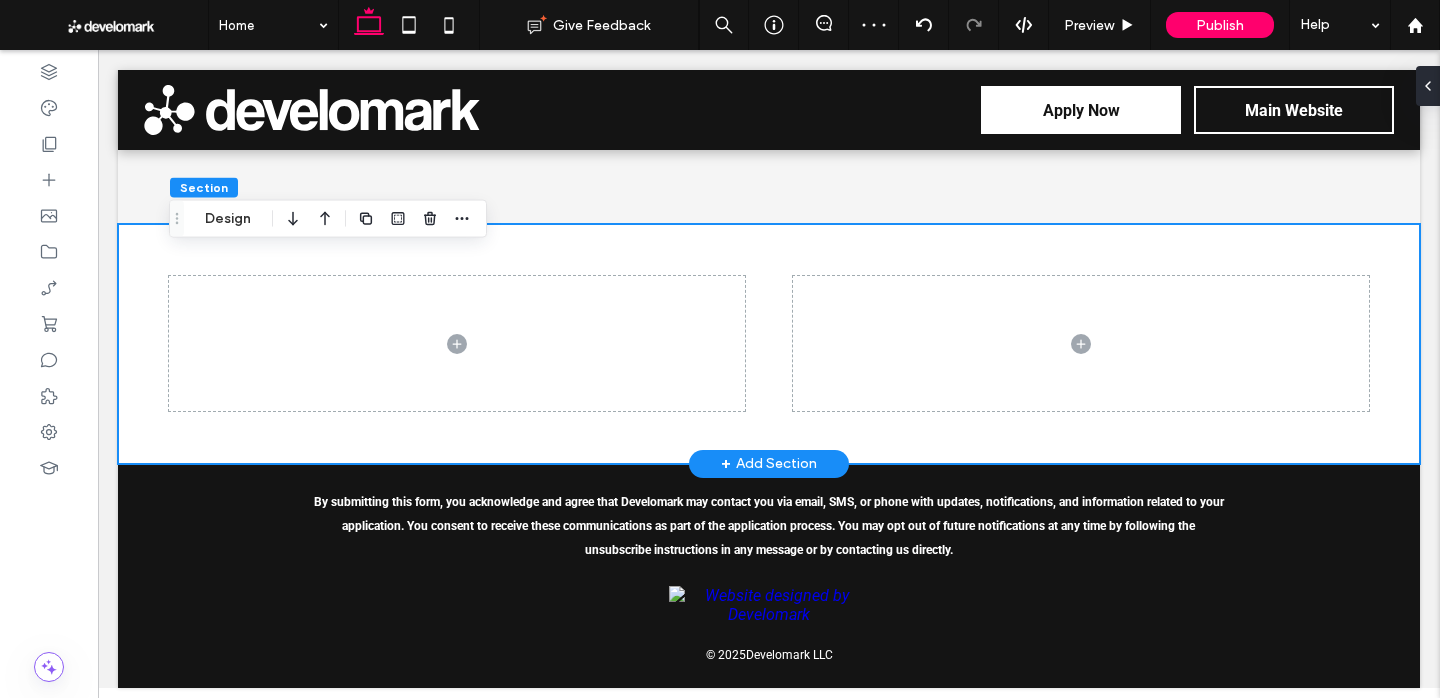 click at bounding box center (769, 344) 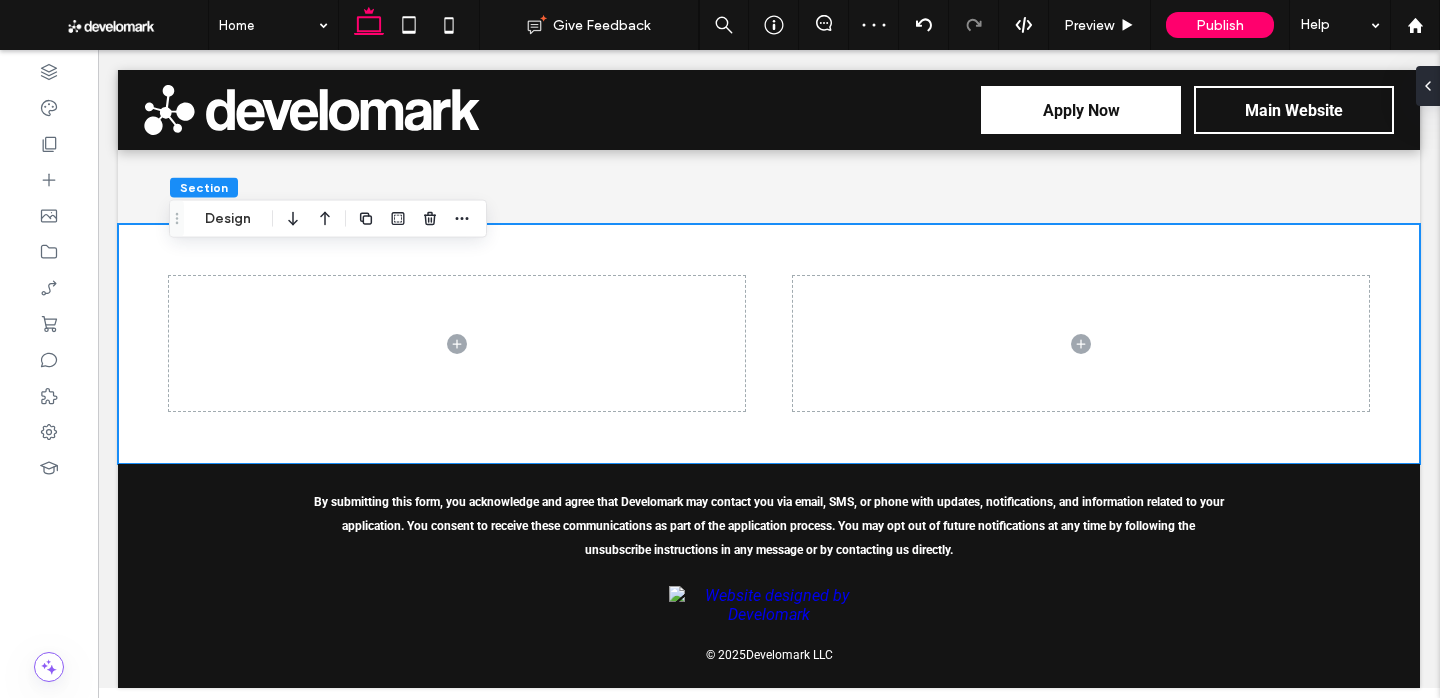 drag, startPoint x: 233, startPoint y: 219, endPoint x: 306, endPoint y: 216, distance: 73.061615 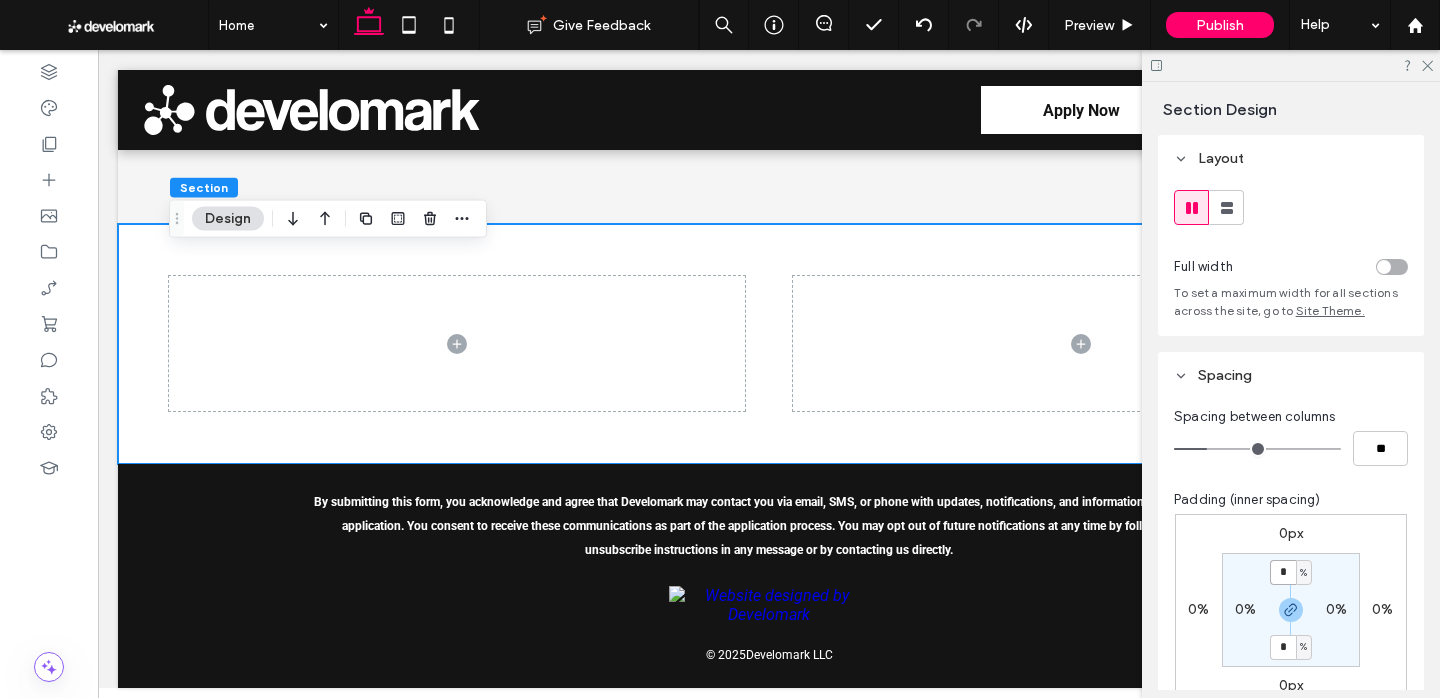 click on "*" at bounding box center (1283, 572) 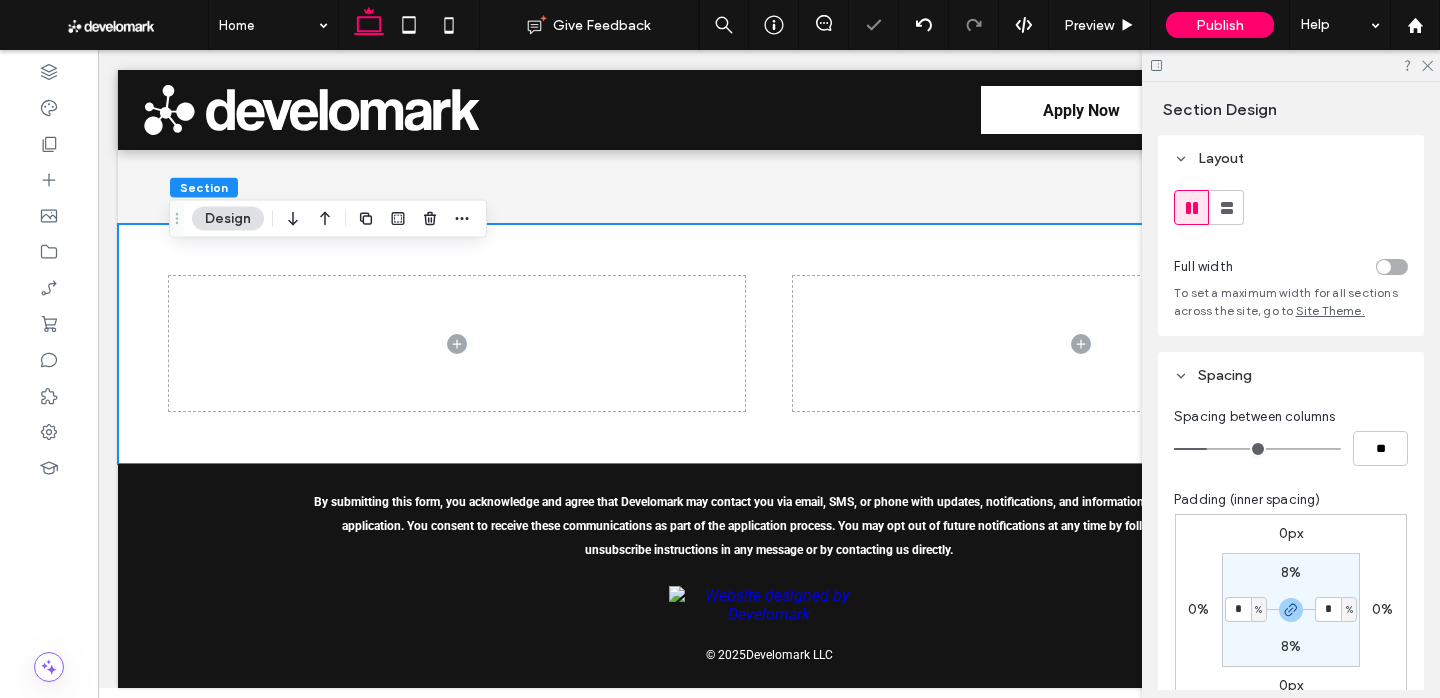 type on "*" 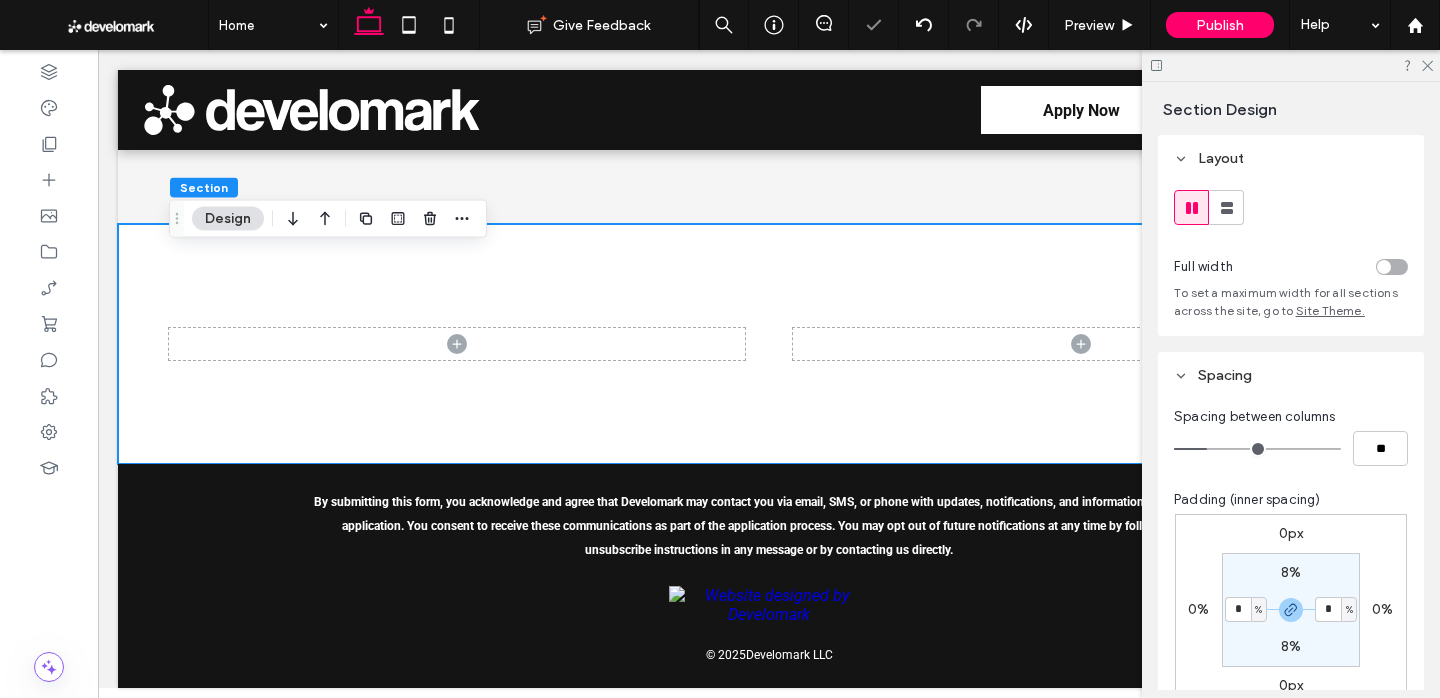 type on "*" 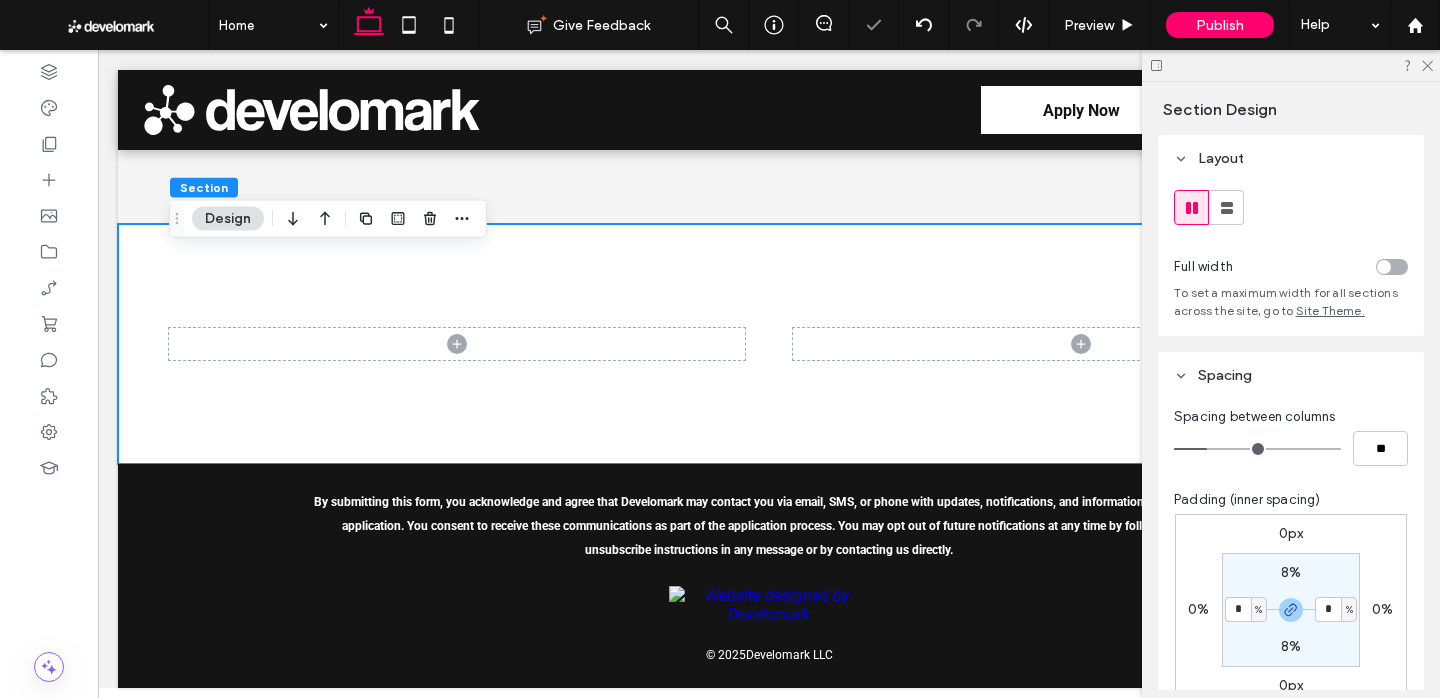 type on "*" 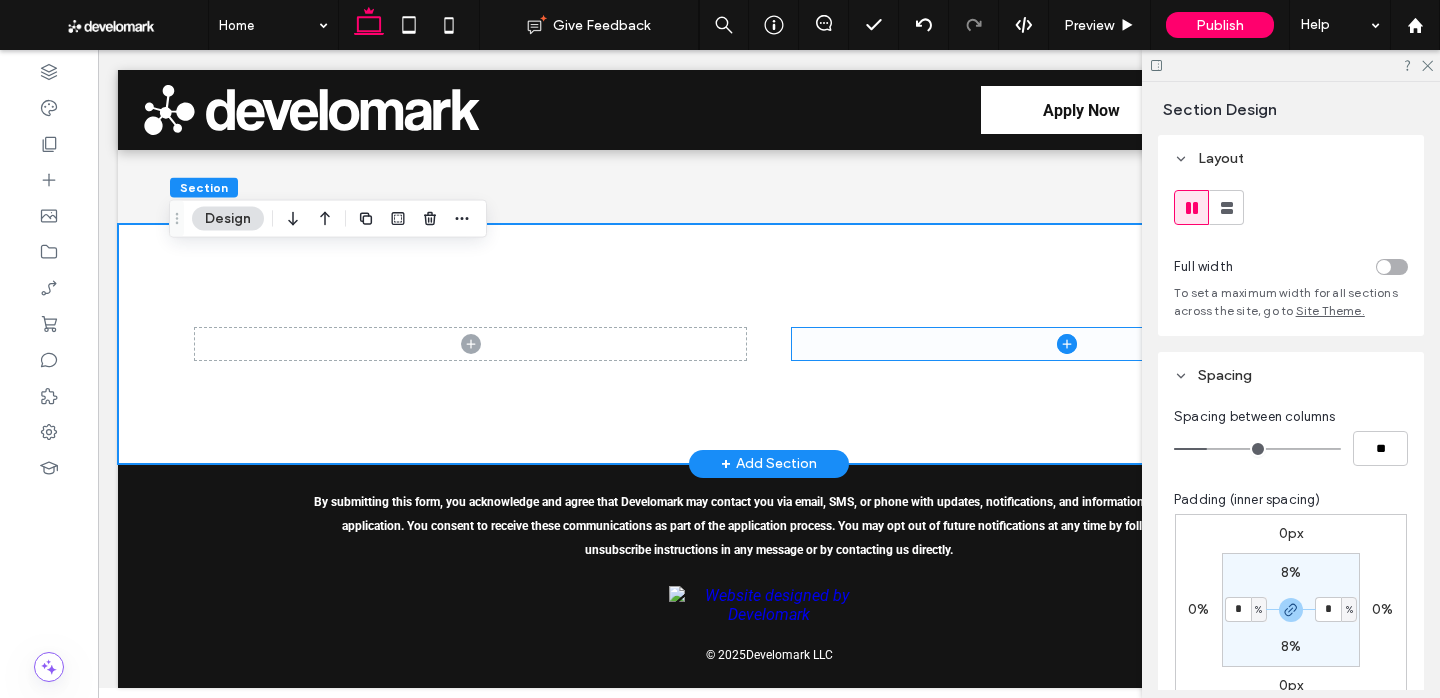 click at bounding box center (1067, 344) 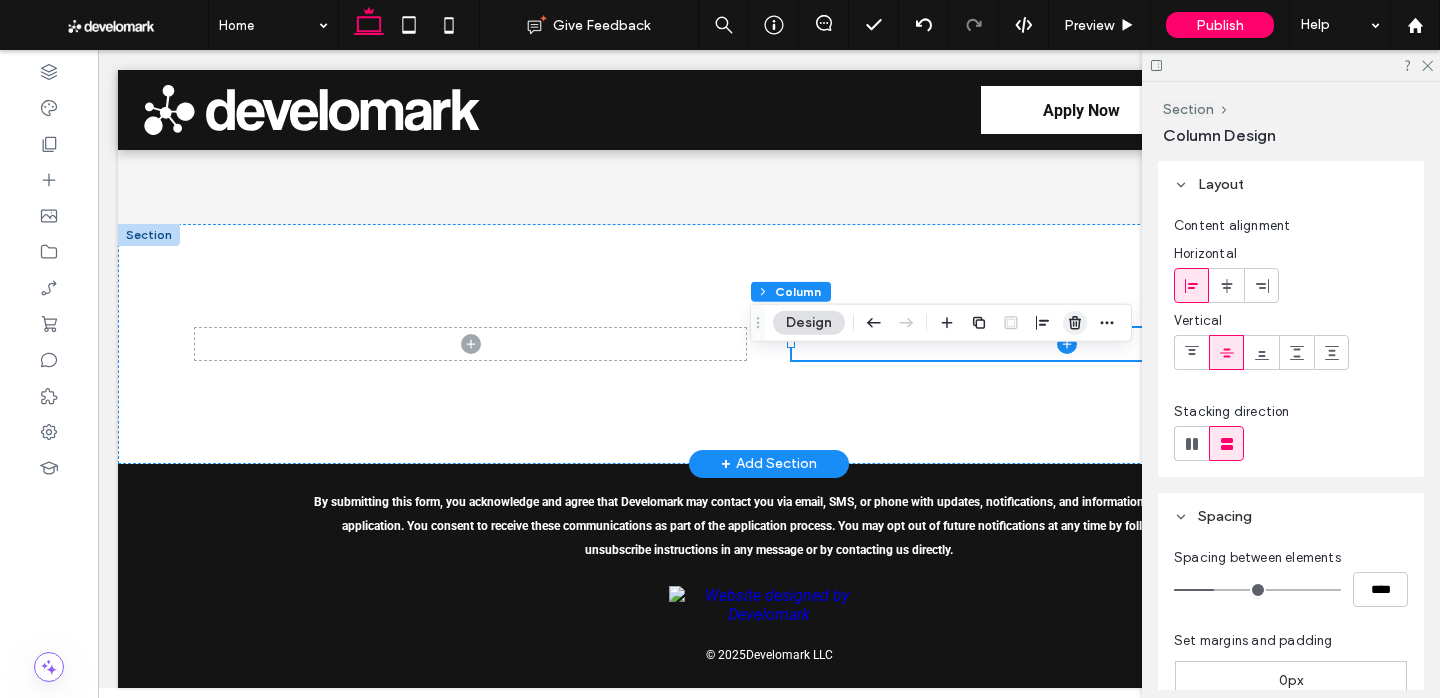 click 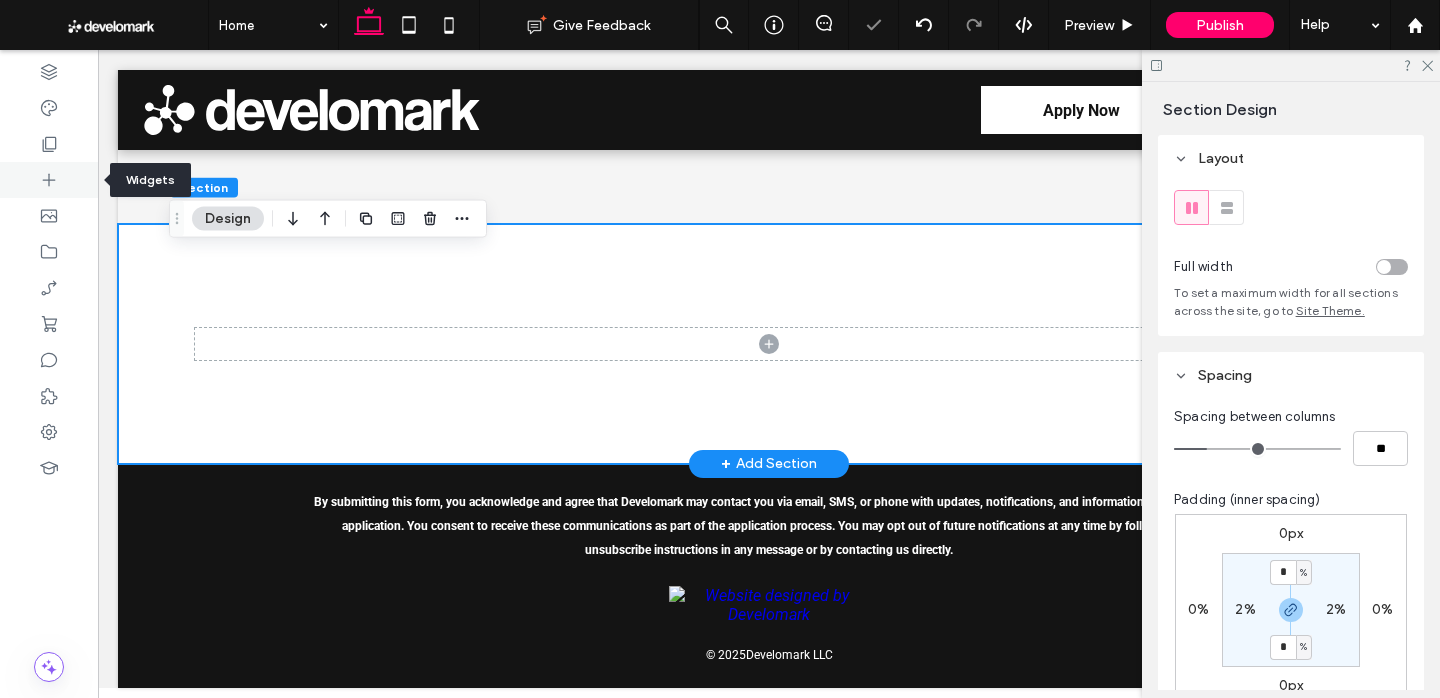 click at bounding box center (49, 180) 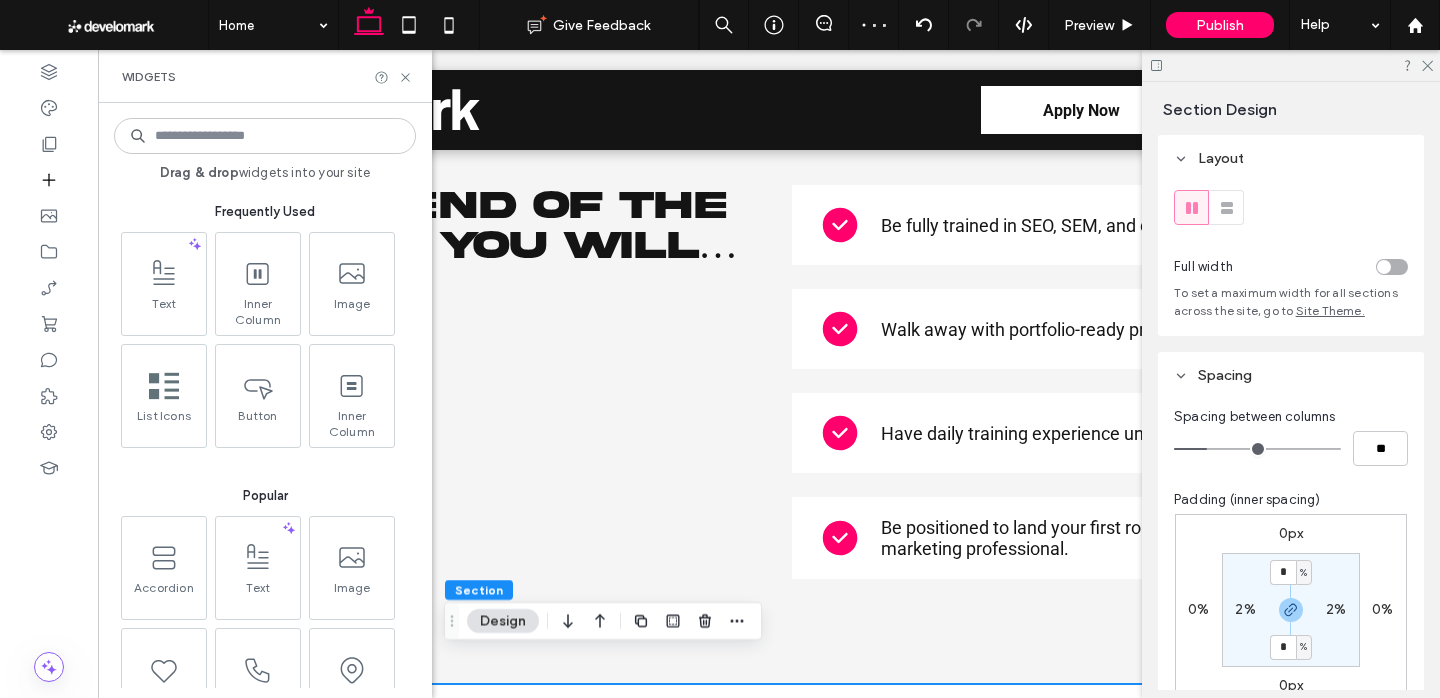 scroll, scrollTop: 3336, scrollLeft: 0, axis: vertical 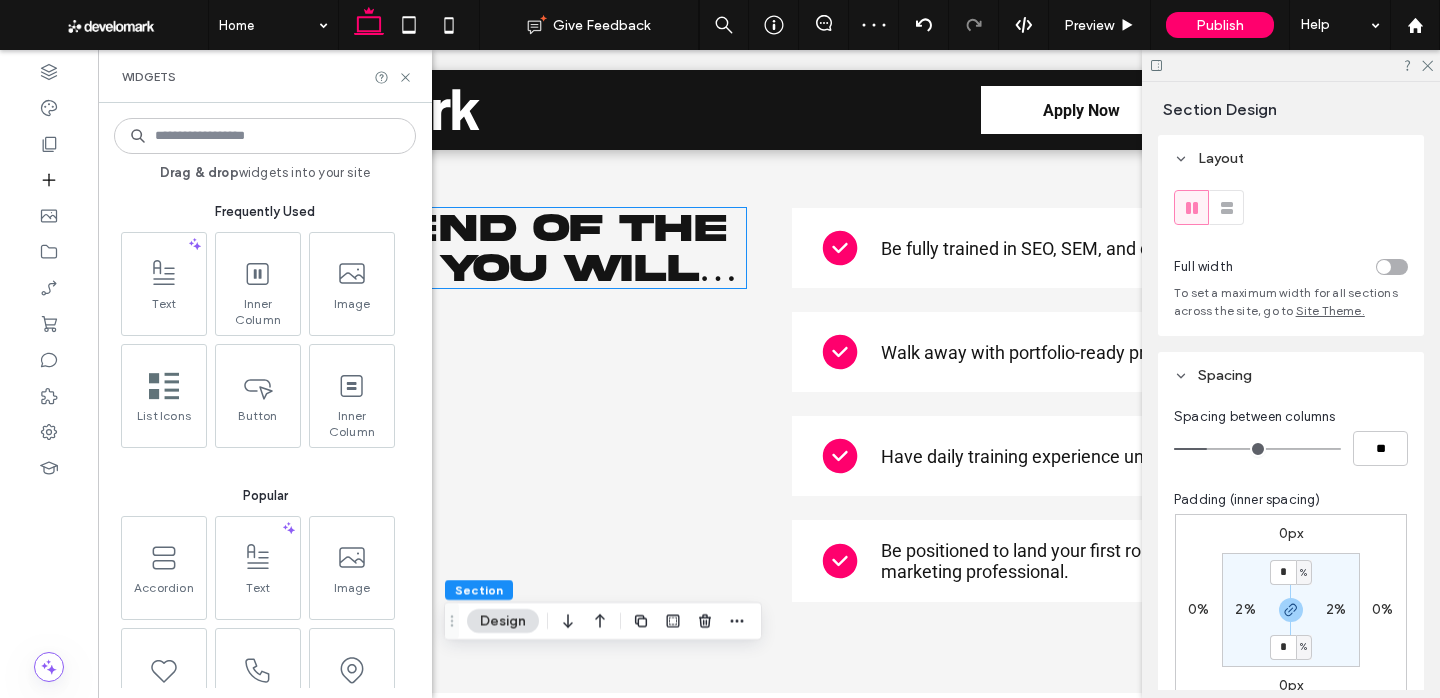 click on "By the End of the Cohort, You Will…" at bounding box center [465, 248] 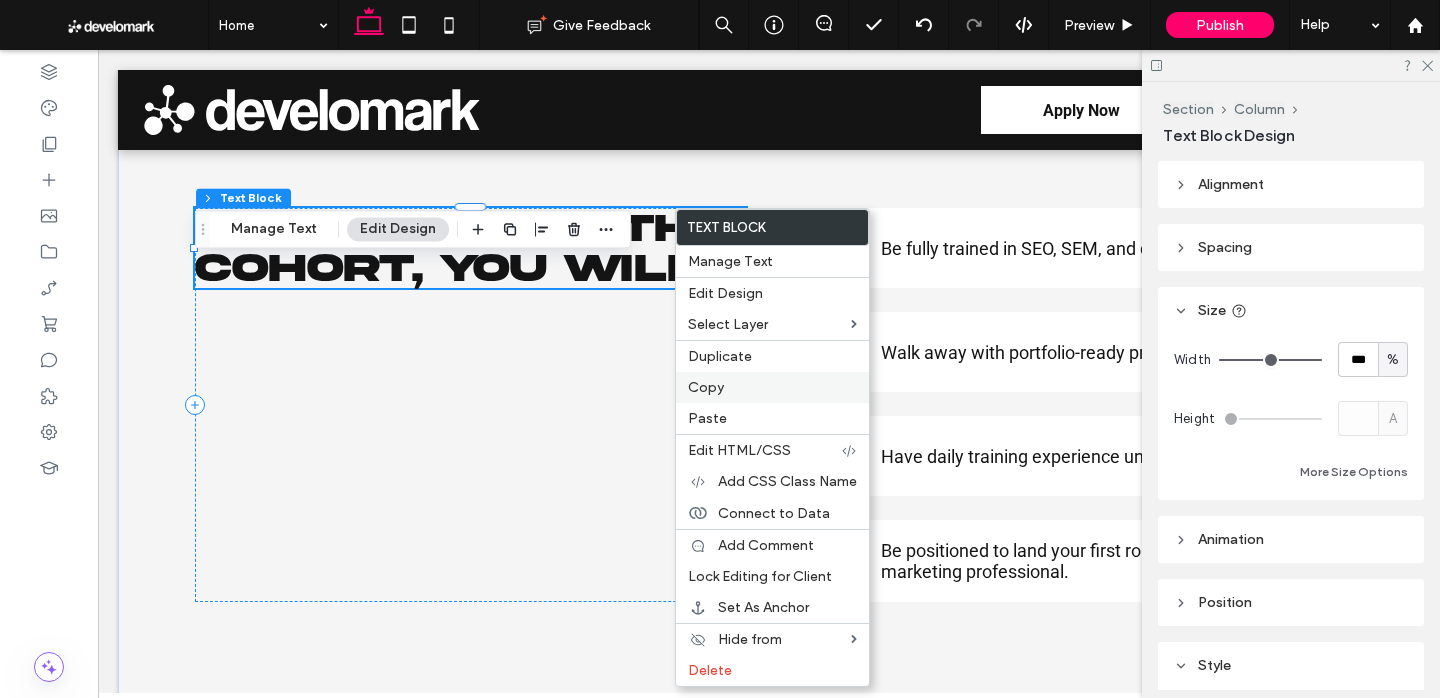 click on "Copy" at bounding box center [772, 387] 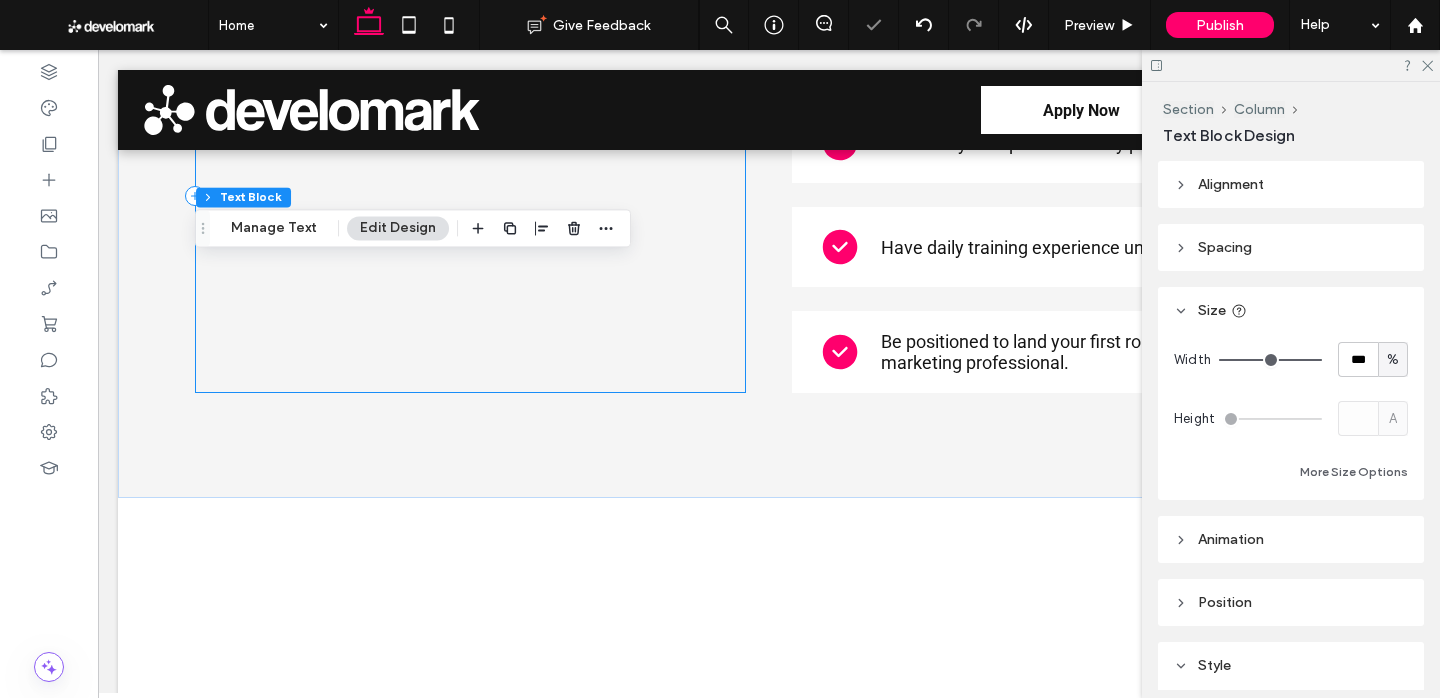 scroll, scrollTop: 3864, scrollLeft: 0, axis: vertical 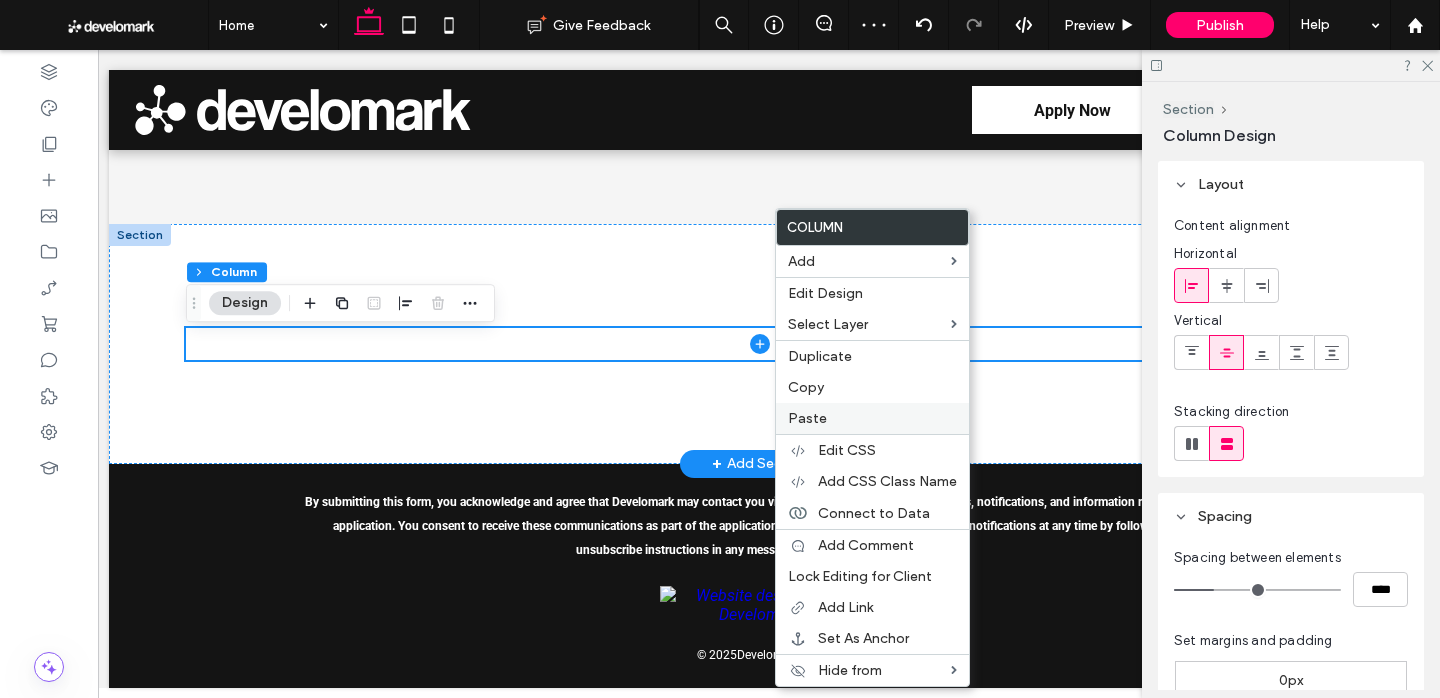 click on "Paste" at bounding box center (872, 418) 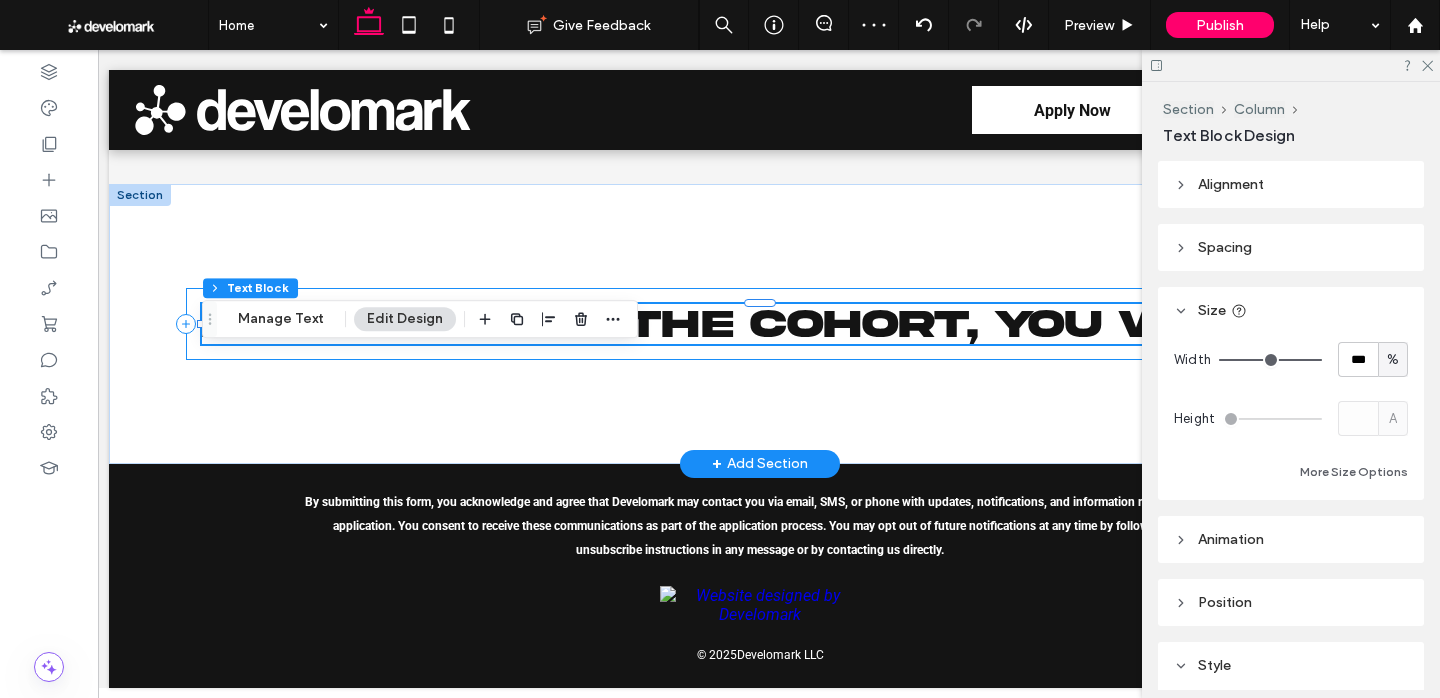 click on "By the End of the Cohort, You Will…" at bounding box center (760, 324) 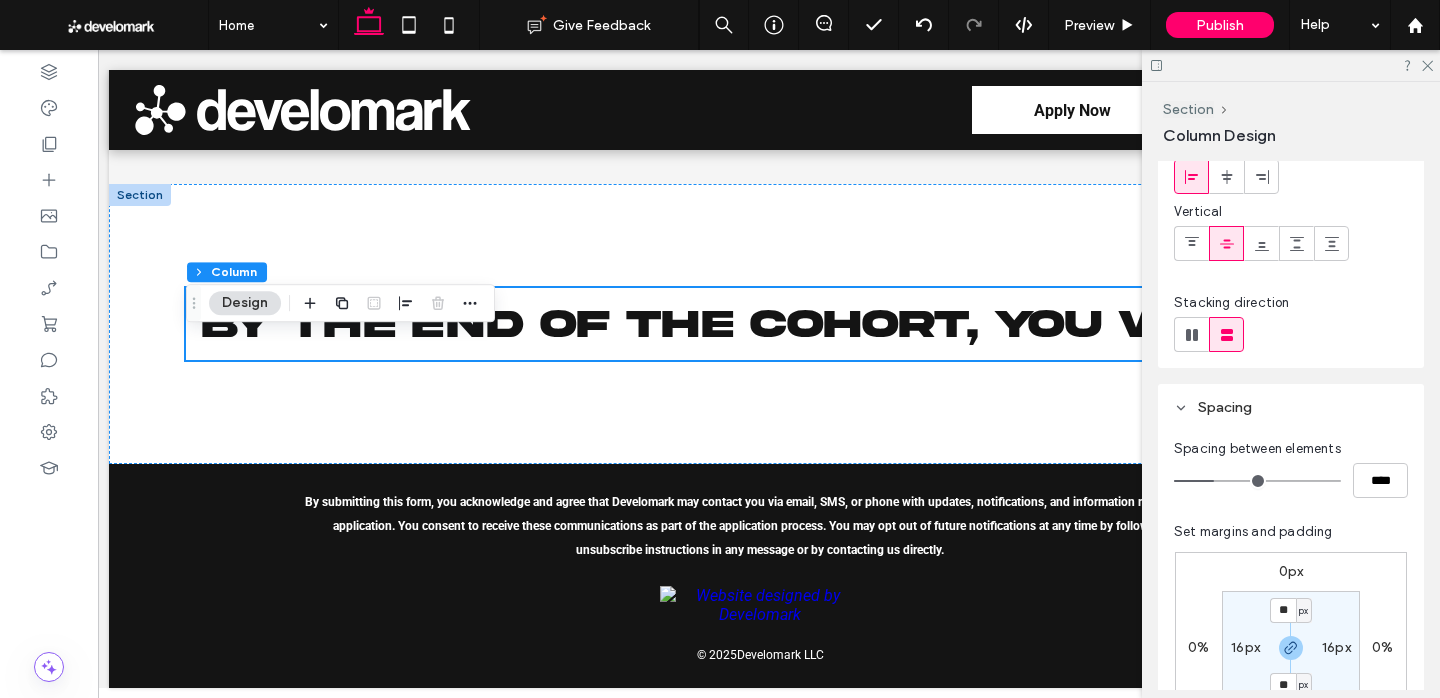 scroll, scrollTop: 117, scrollLeft: 0, axis: vertical 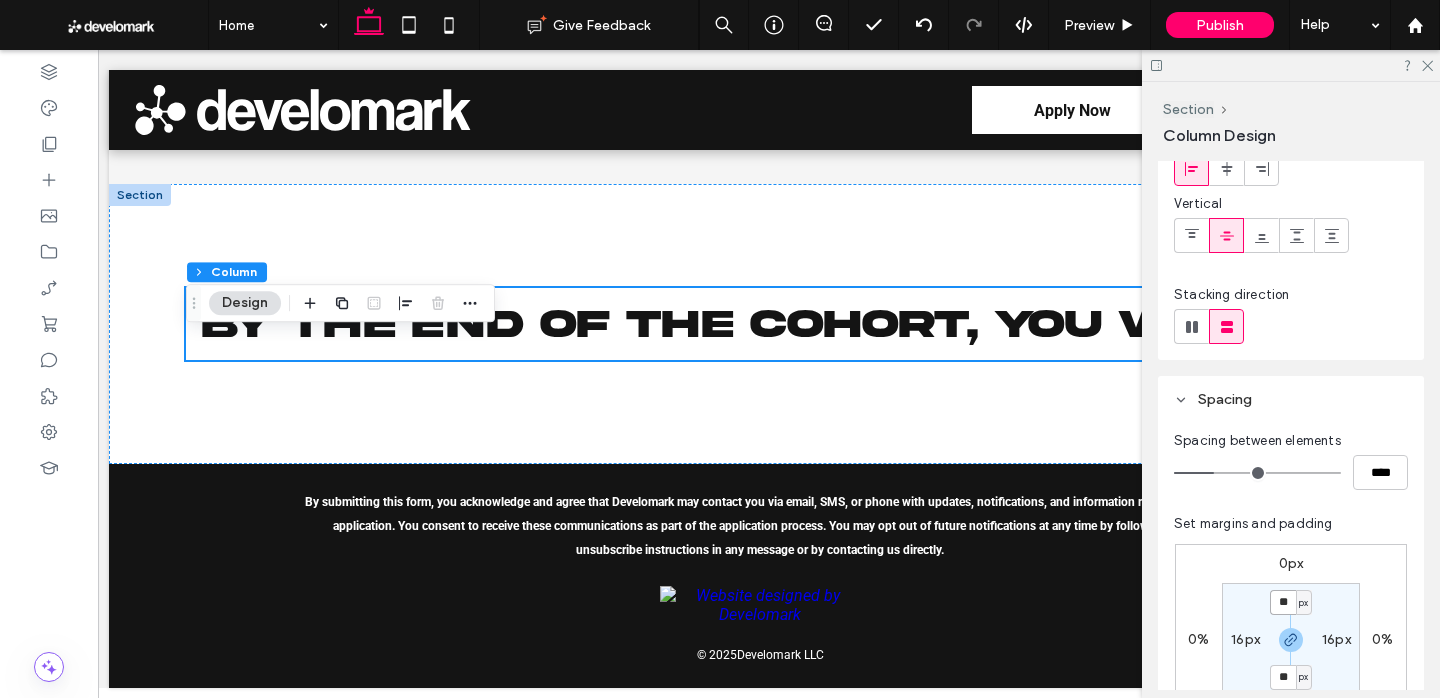 click on "**" at bounding box center (1283, 602) 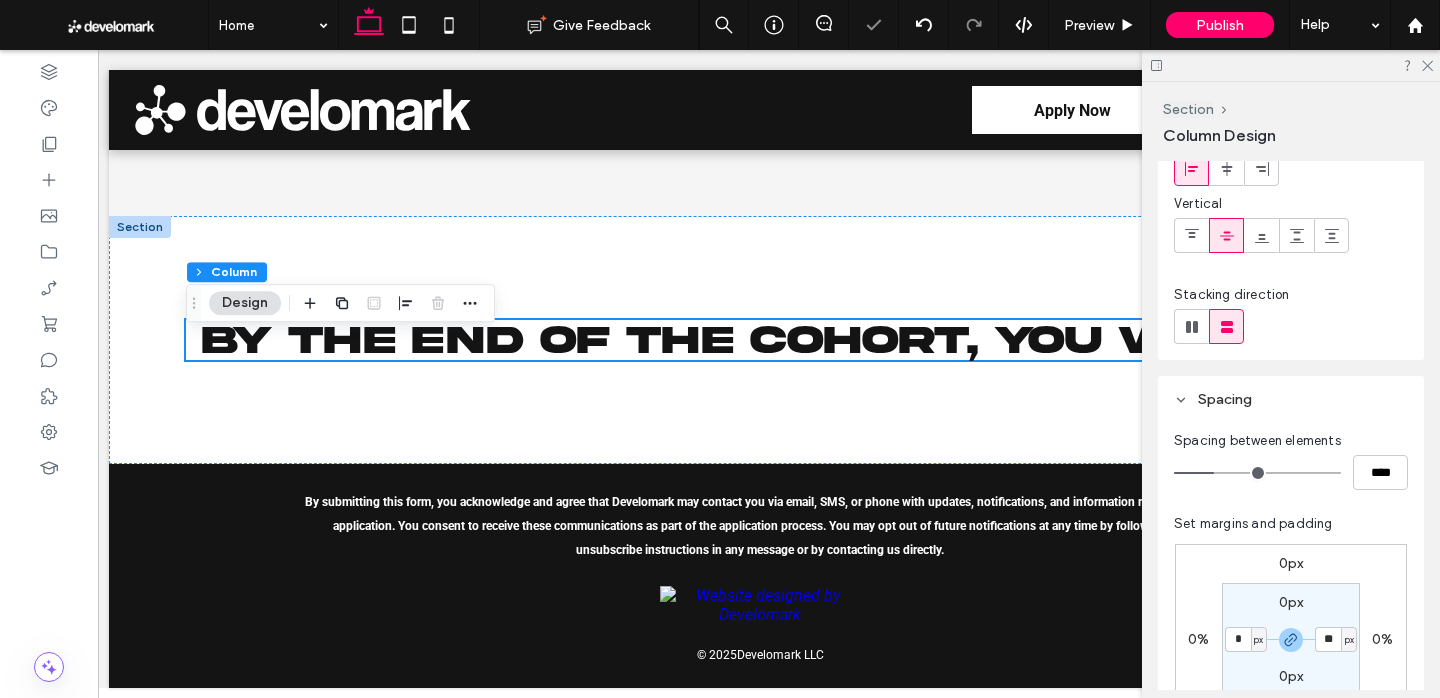 type on "*" 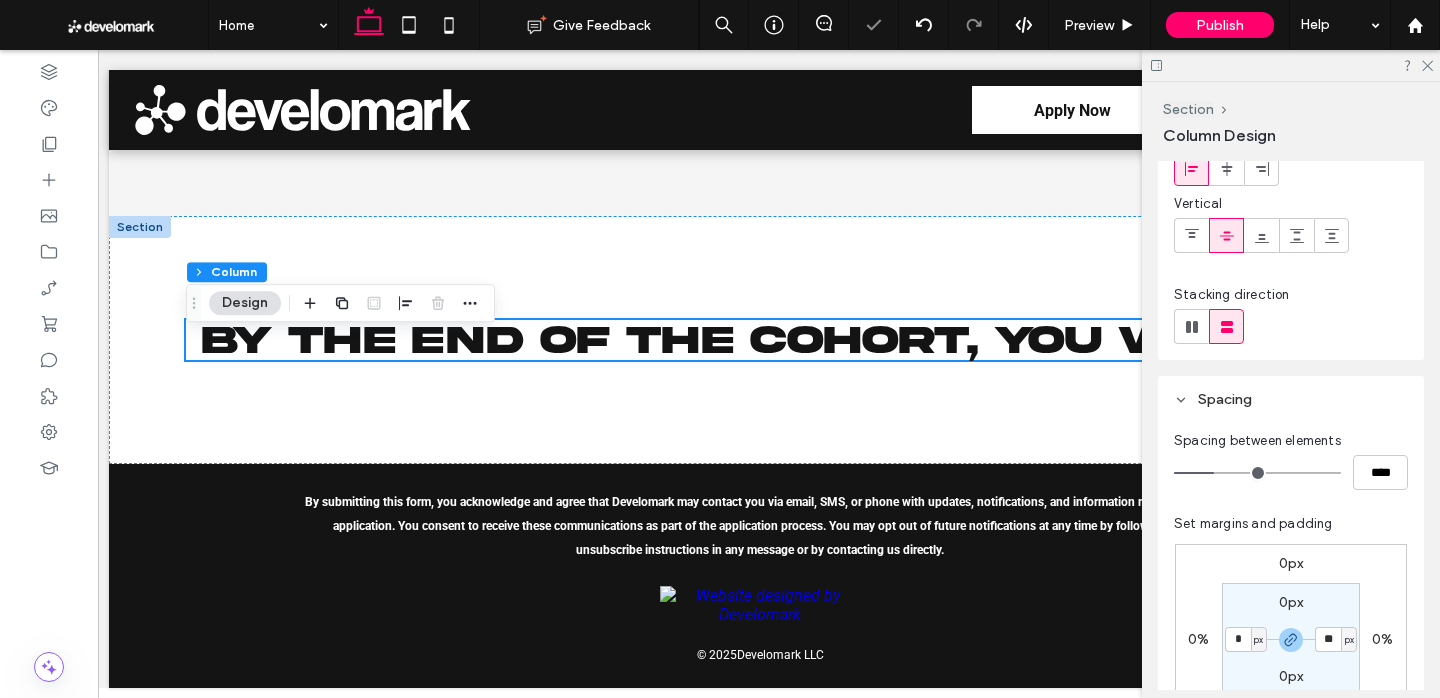 type on "*" 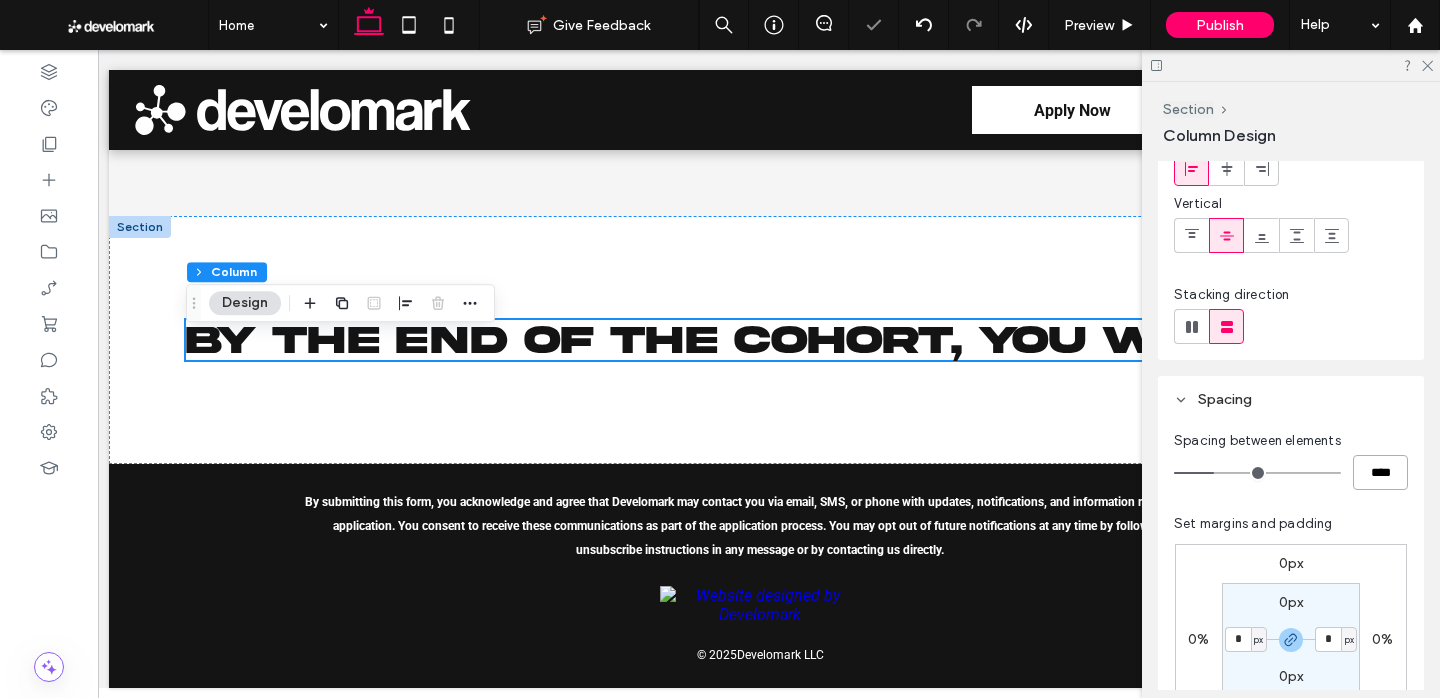 click on "****" at bounding box center [1380, 472] 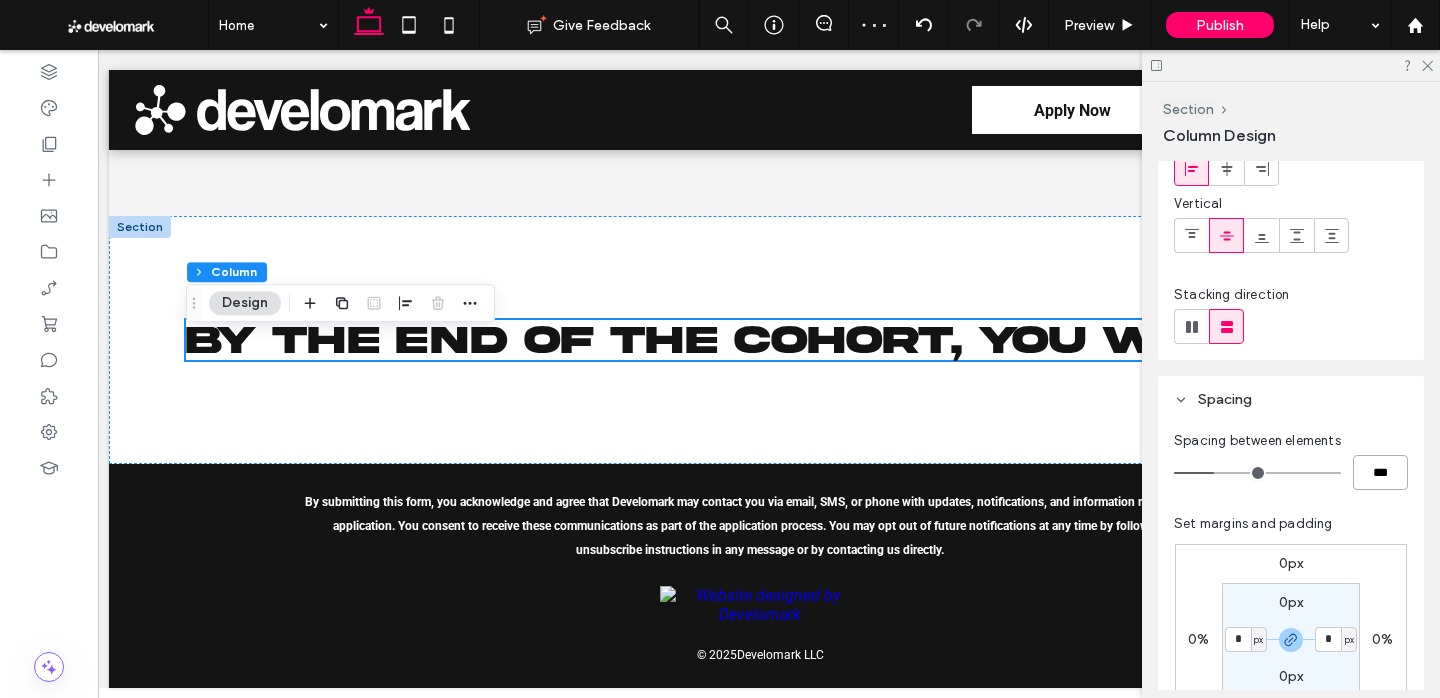 type on "***" 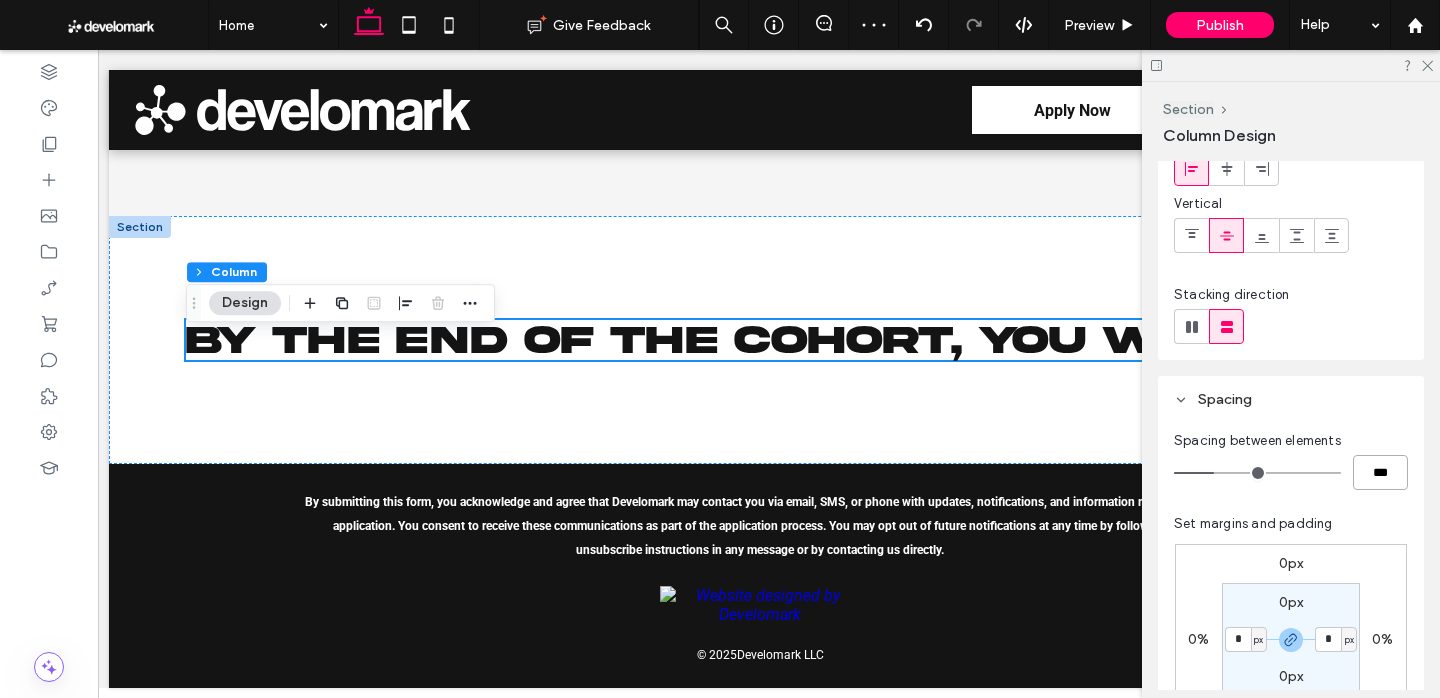 type on "**" 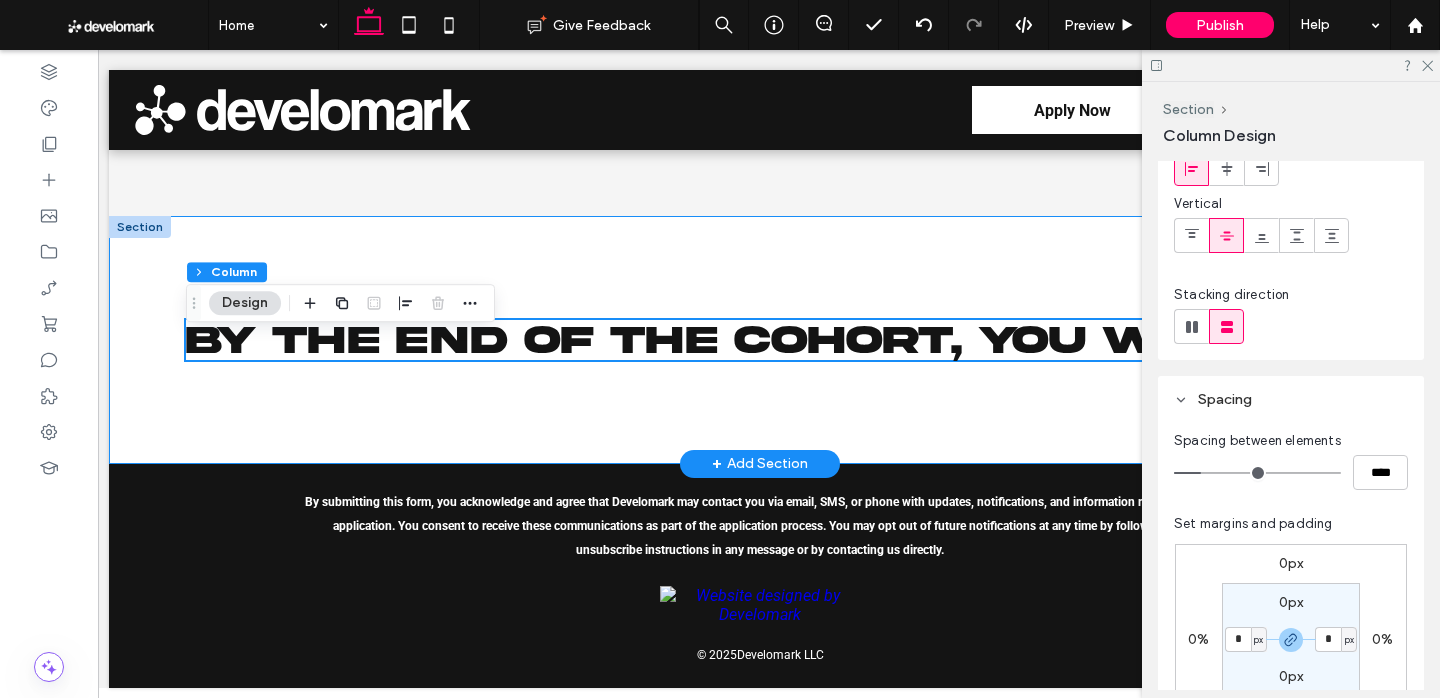 click on "By the End of the Cohort, You Will…" at bounding box center (760, 340) 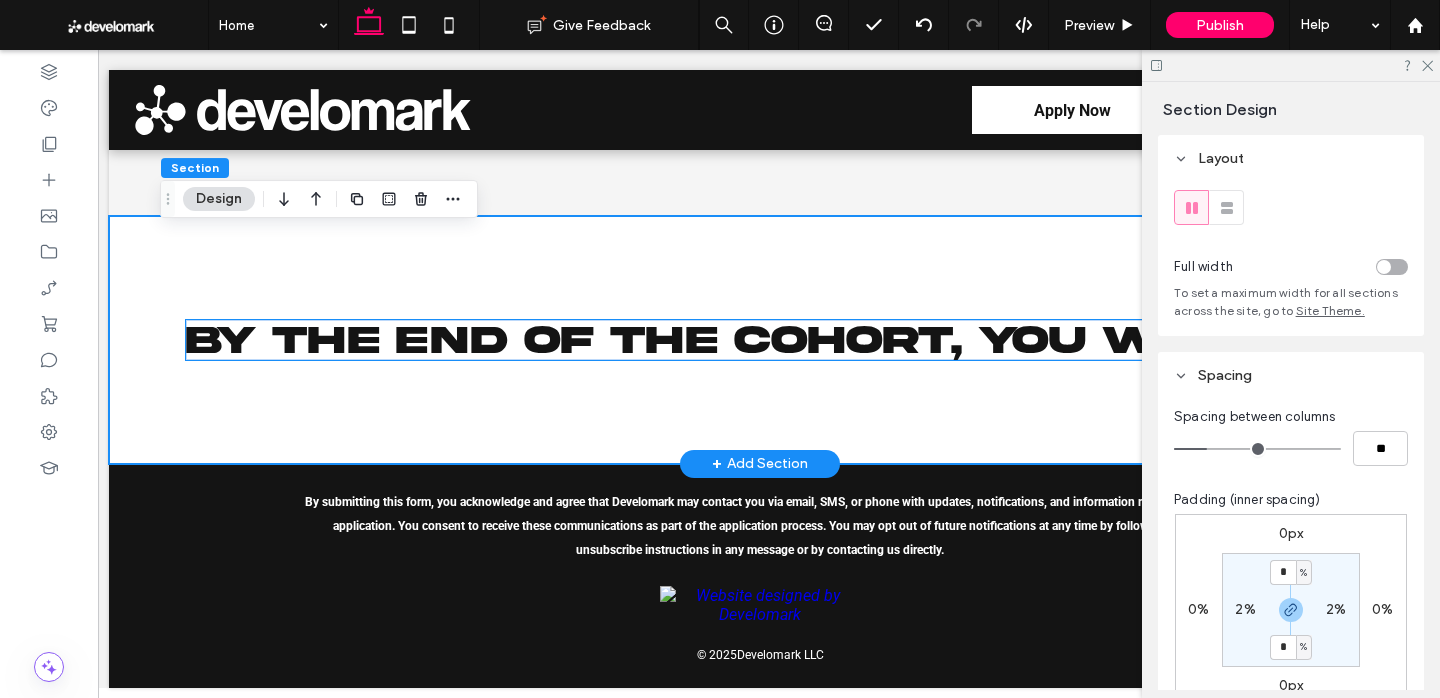 click on "By the End of the Cohort, You Will…" at bounding box center [730, 340] 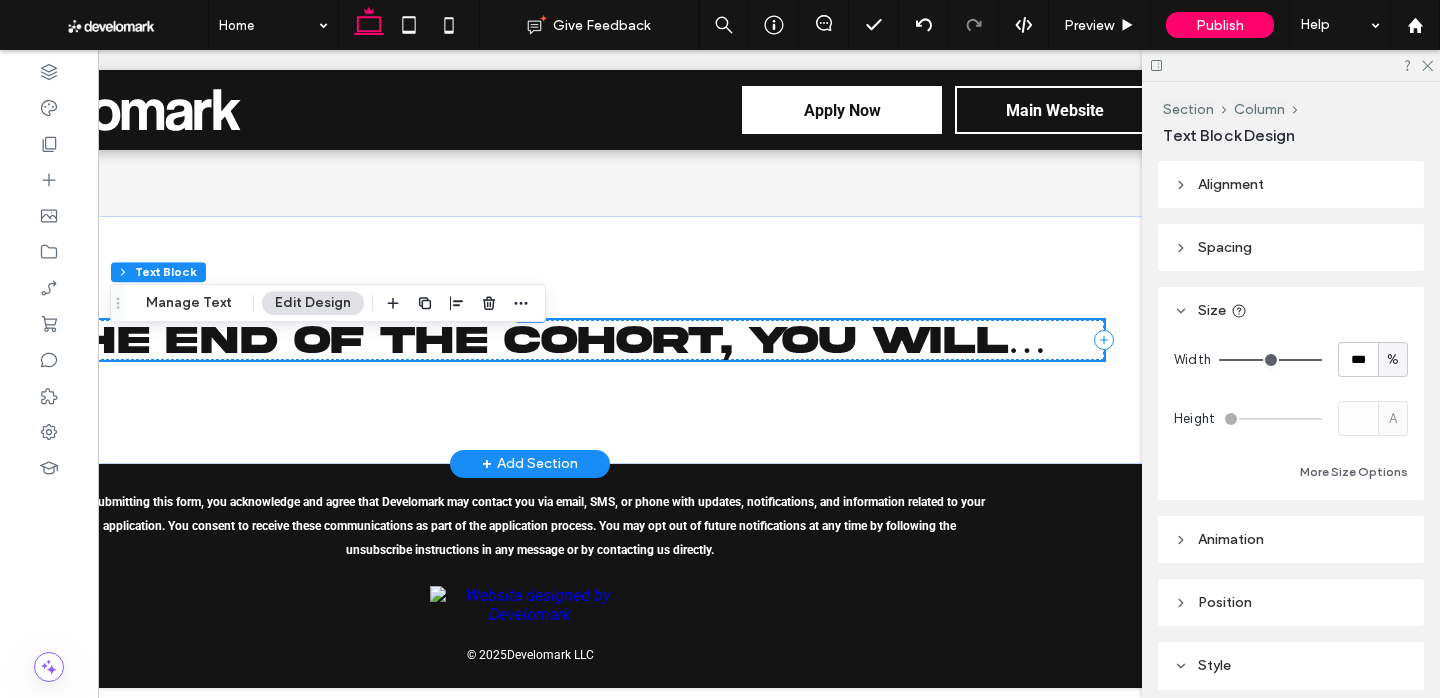 scroll, scrollTop: 0, scrollLeft: 298, axis: horizontal 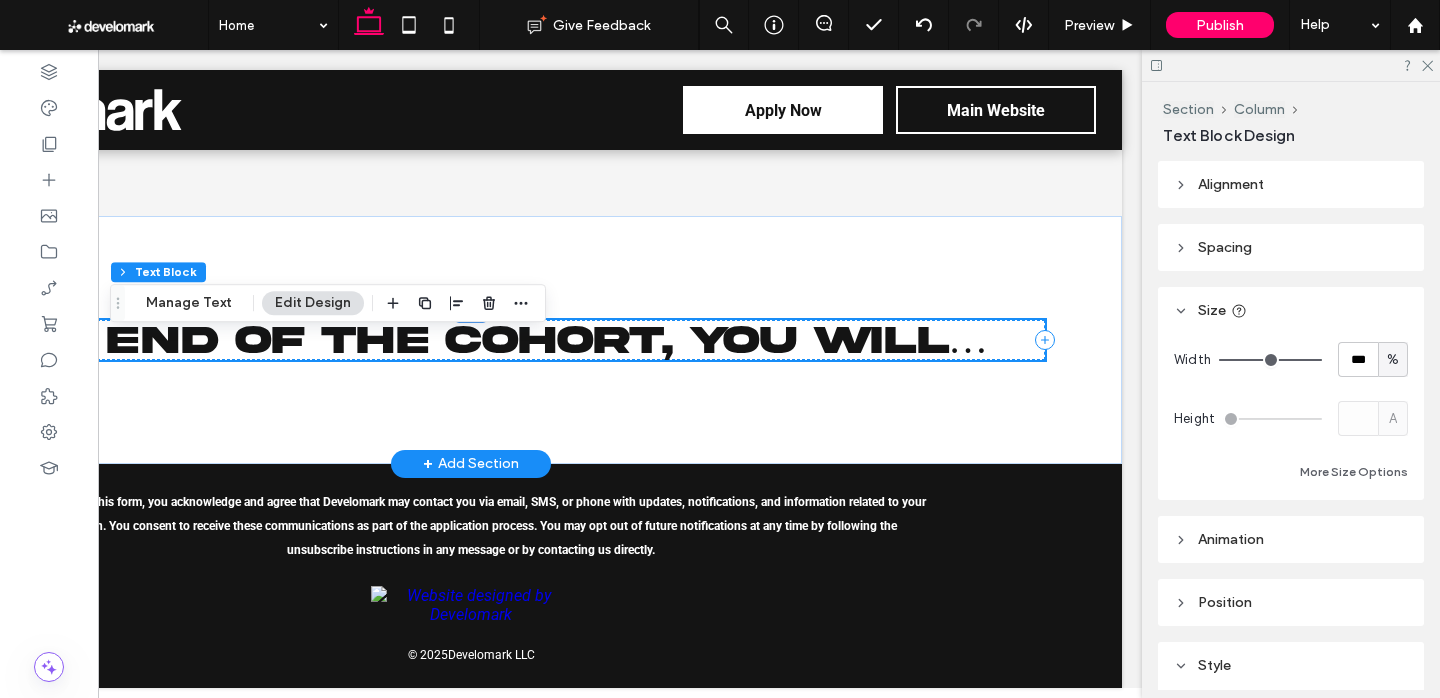 click on "By the End of the Cohort, You Will…" at bounding box center [441, 340] 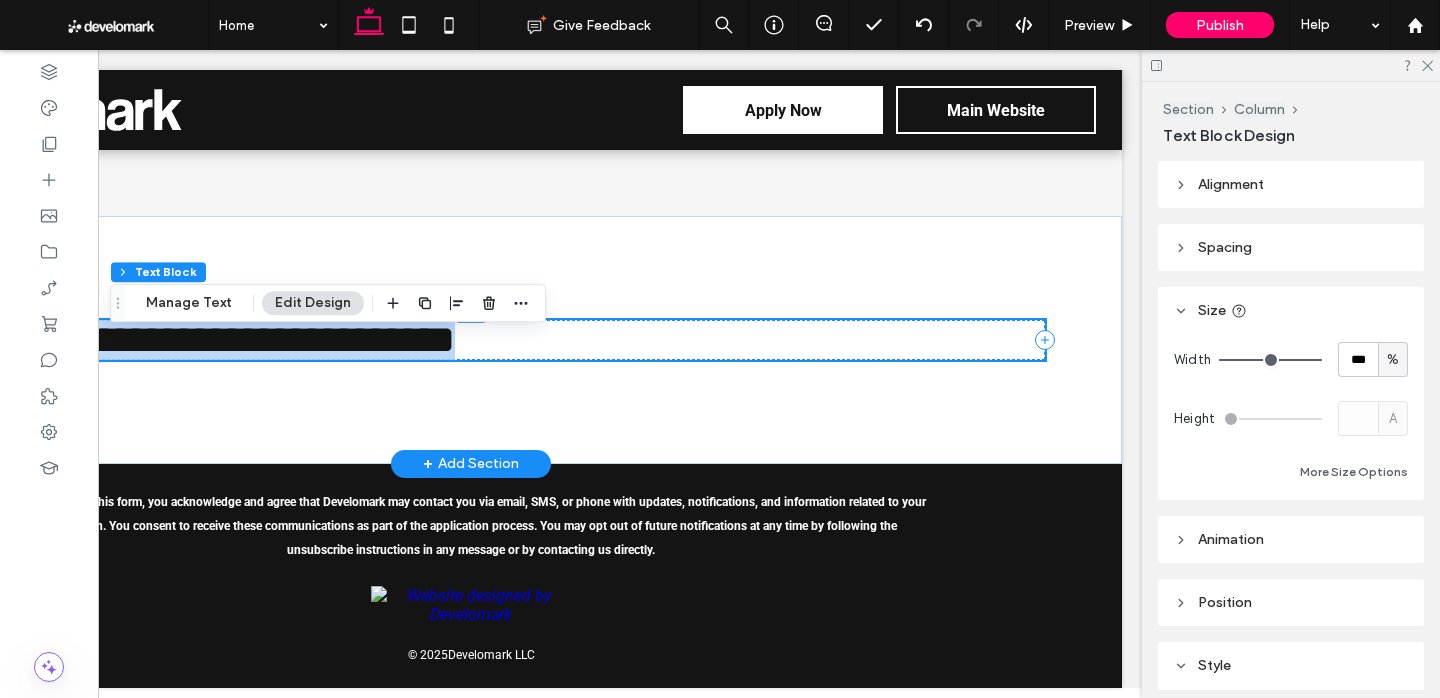 scroll, scrollTop: 0, scrollLeft: 0, axis: both 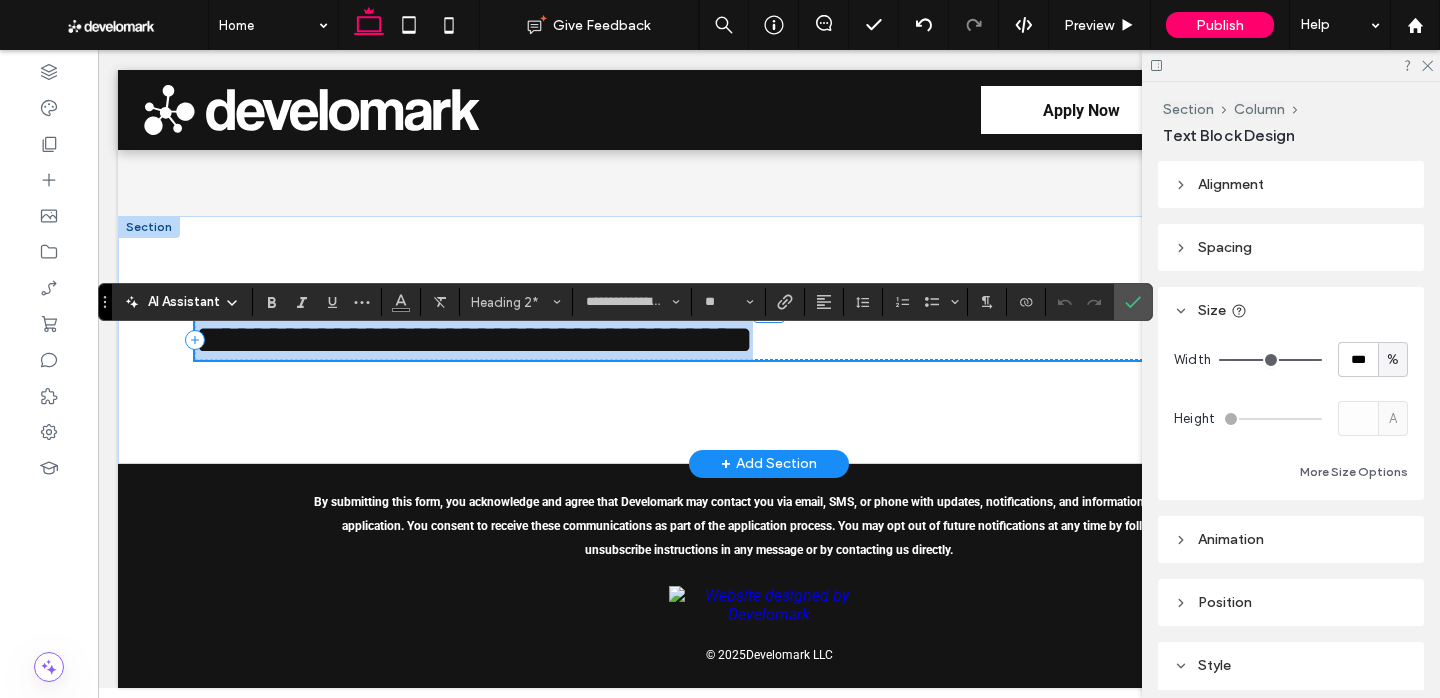 type on "******" 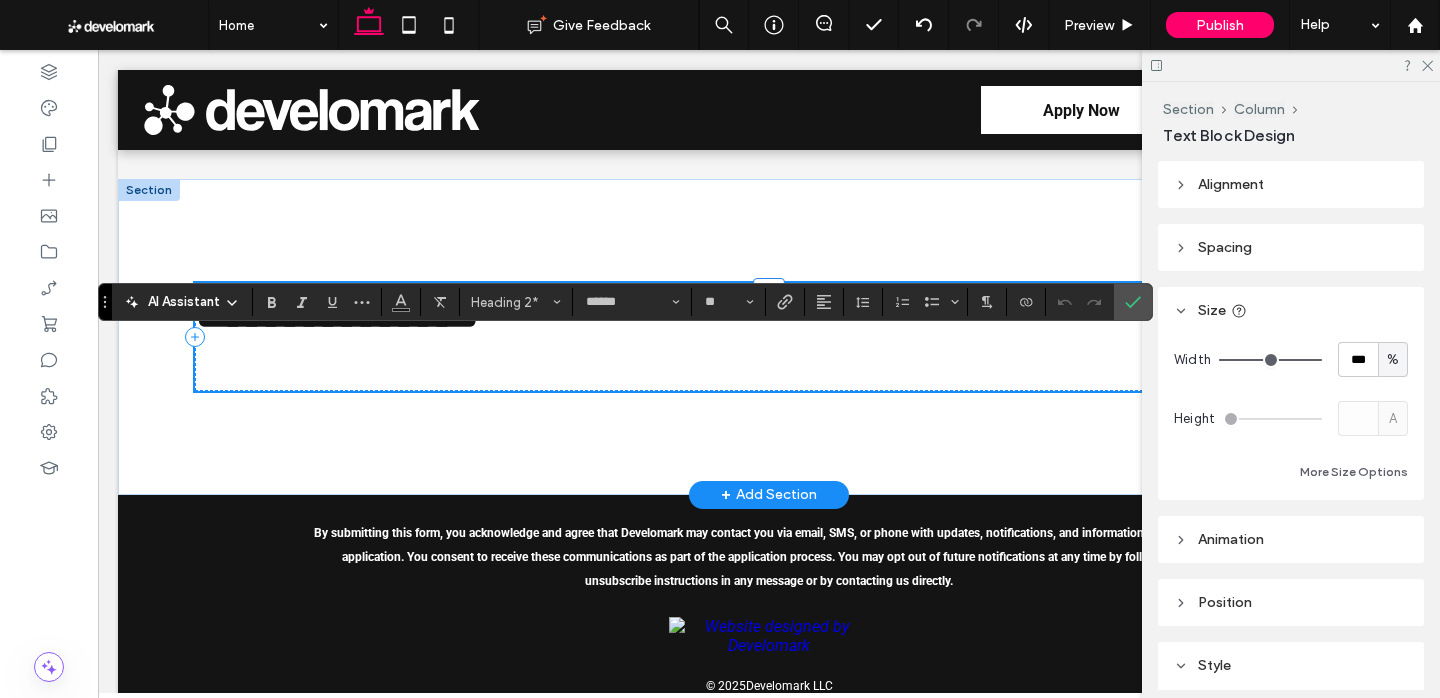 scroll, scrollTop: 0, scrollLeft: 0, axis: both 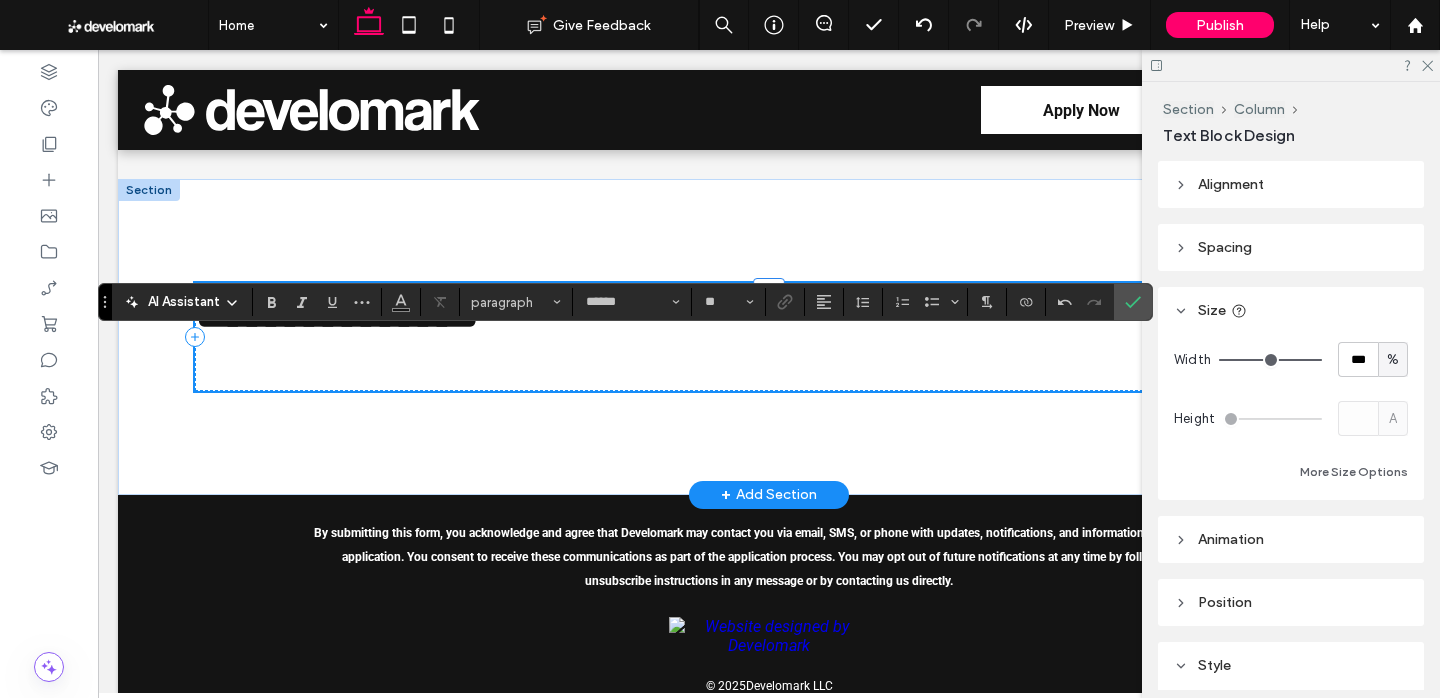 type on "**********" 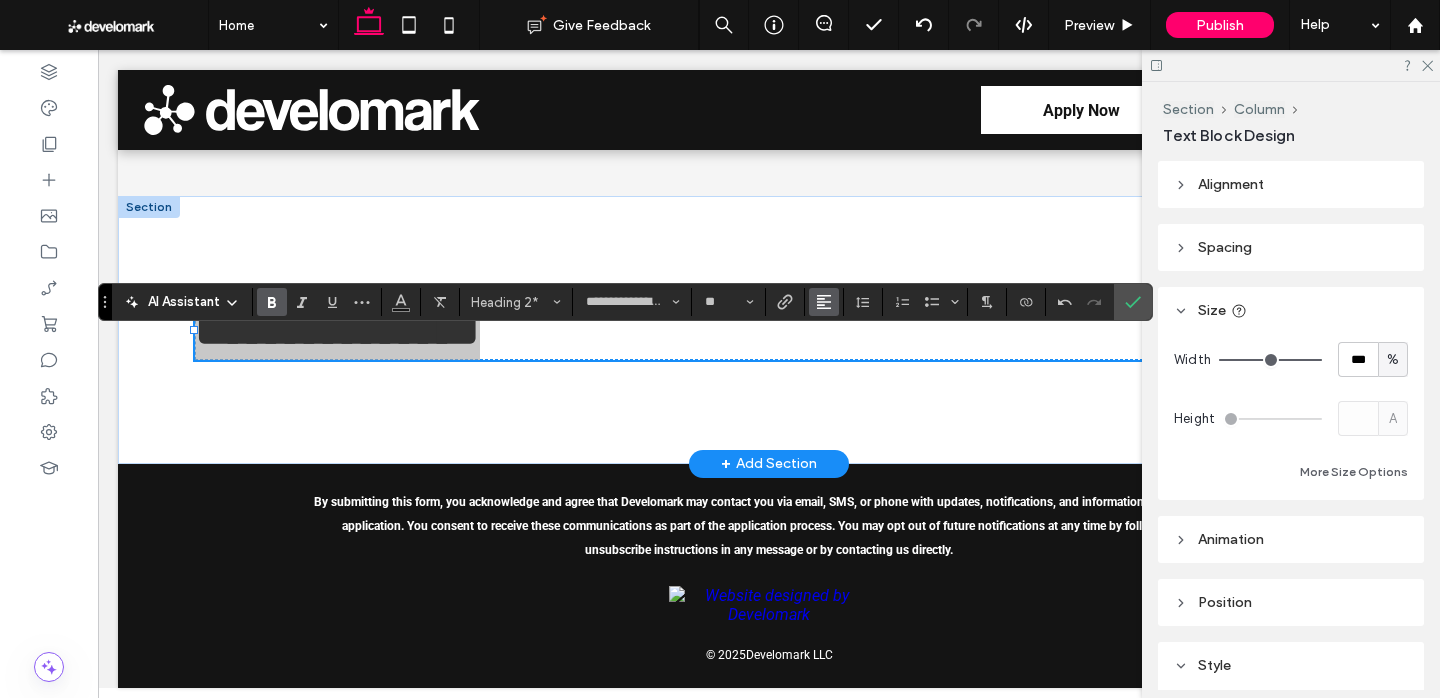 click at bounding box center [824, 302] 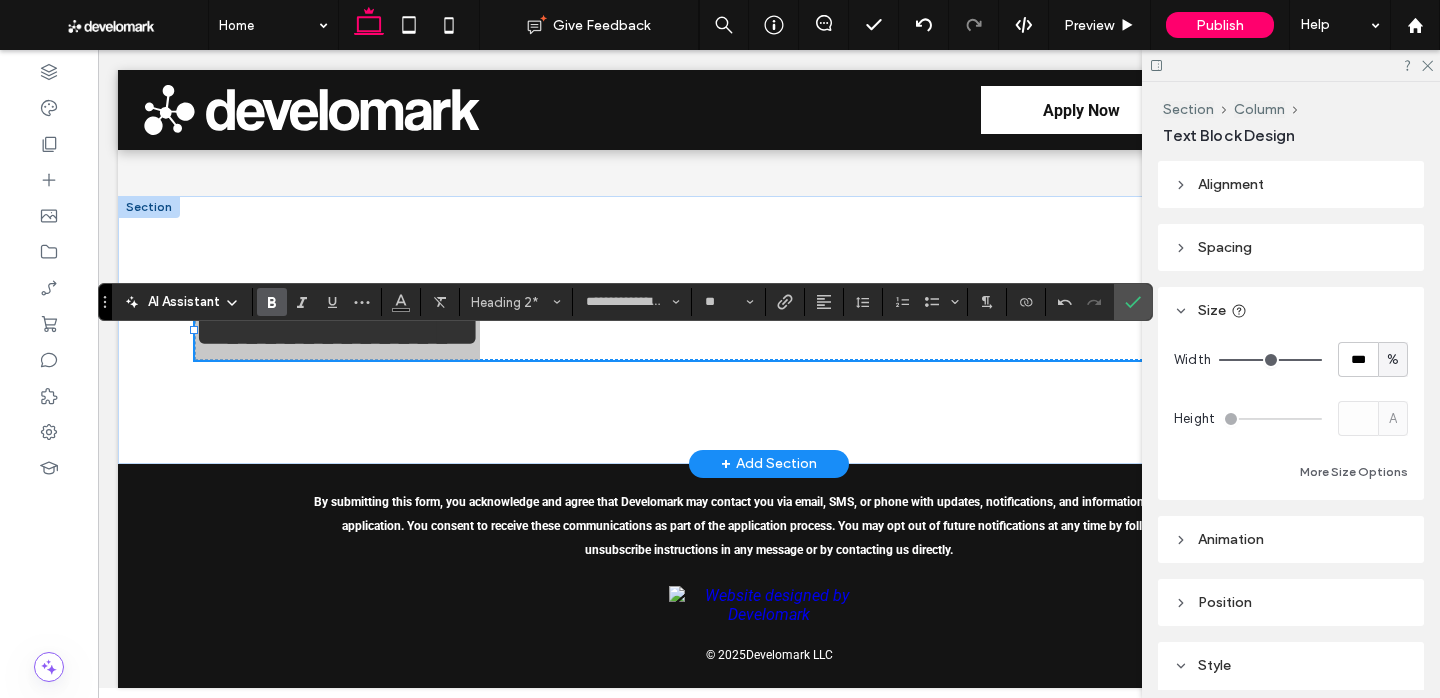 click at bounding box center [824, 302] 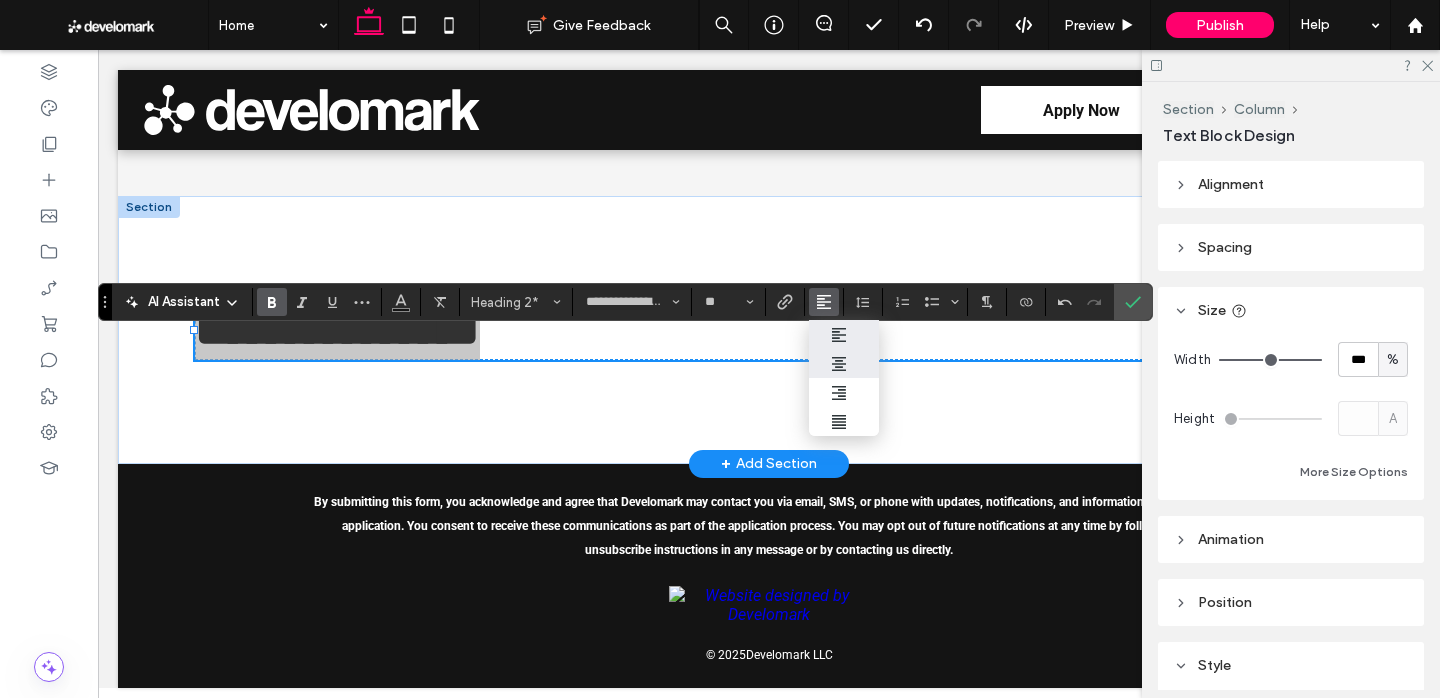 drag, startPoint x: 850, startPoint y: 357, endPoint x: 659, endPoint y: 282, distance: 205.19746 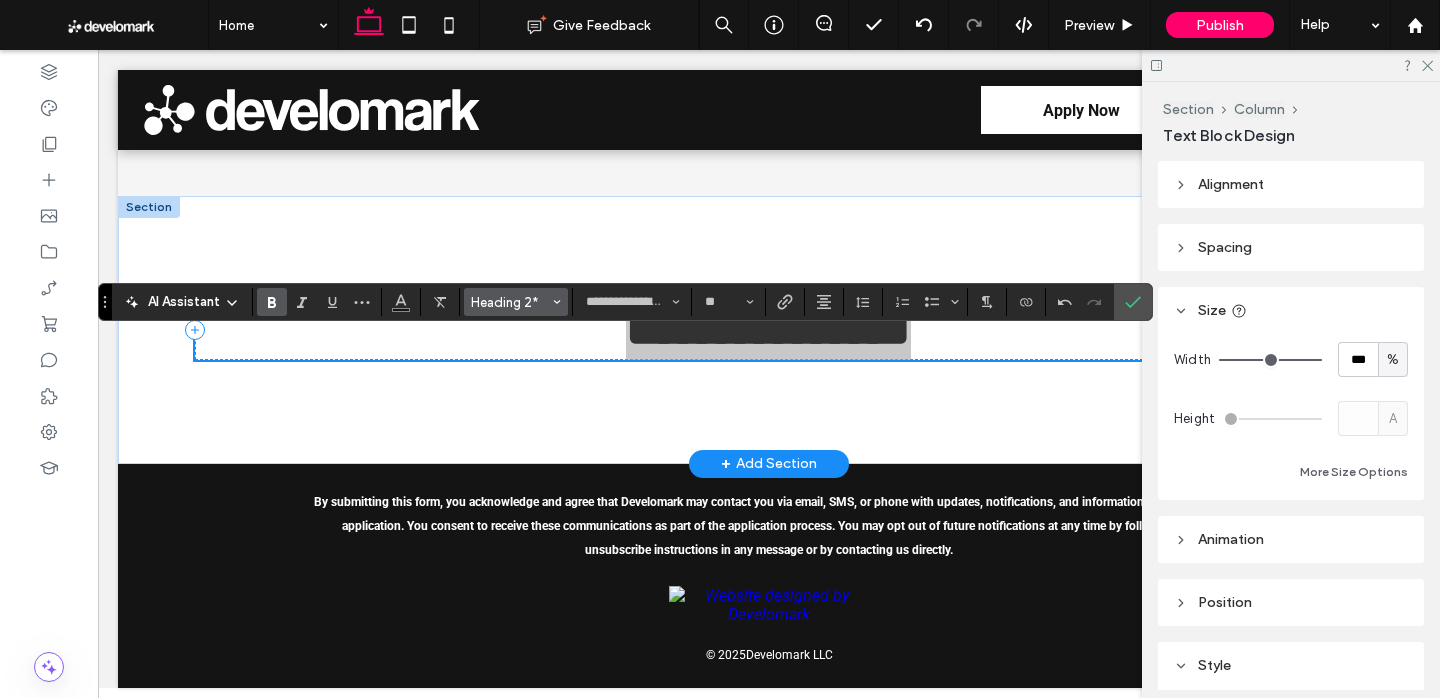 click on "Heading 2*" at bounding box center [510, 302] 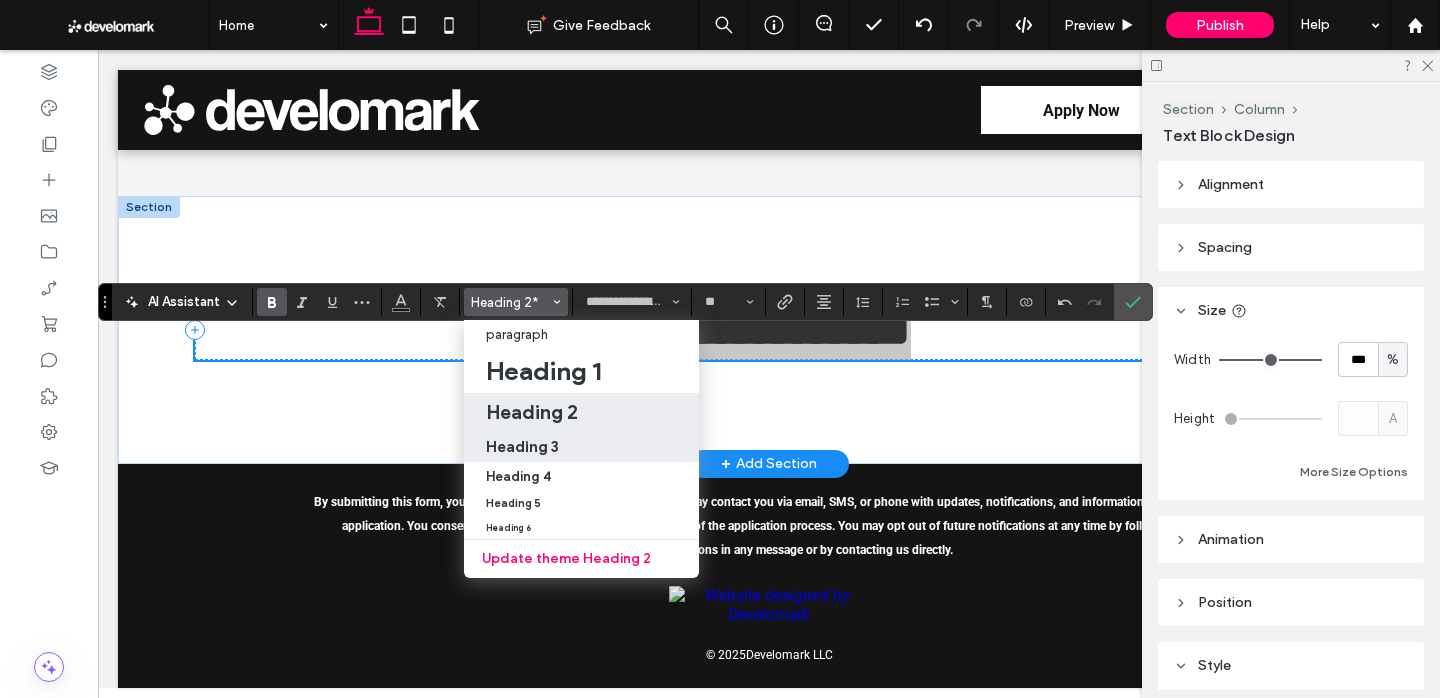 click on "Heading 3" at bounding box center (581, 446) 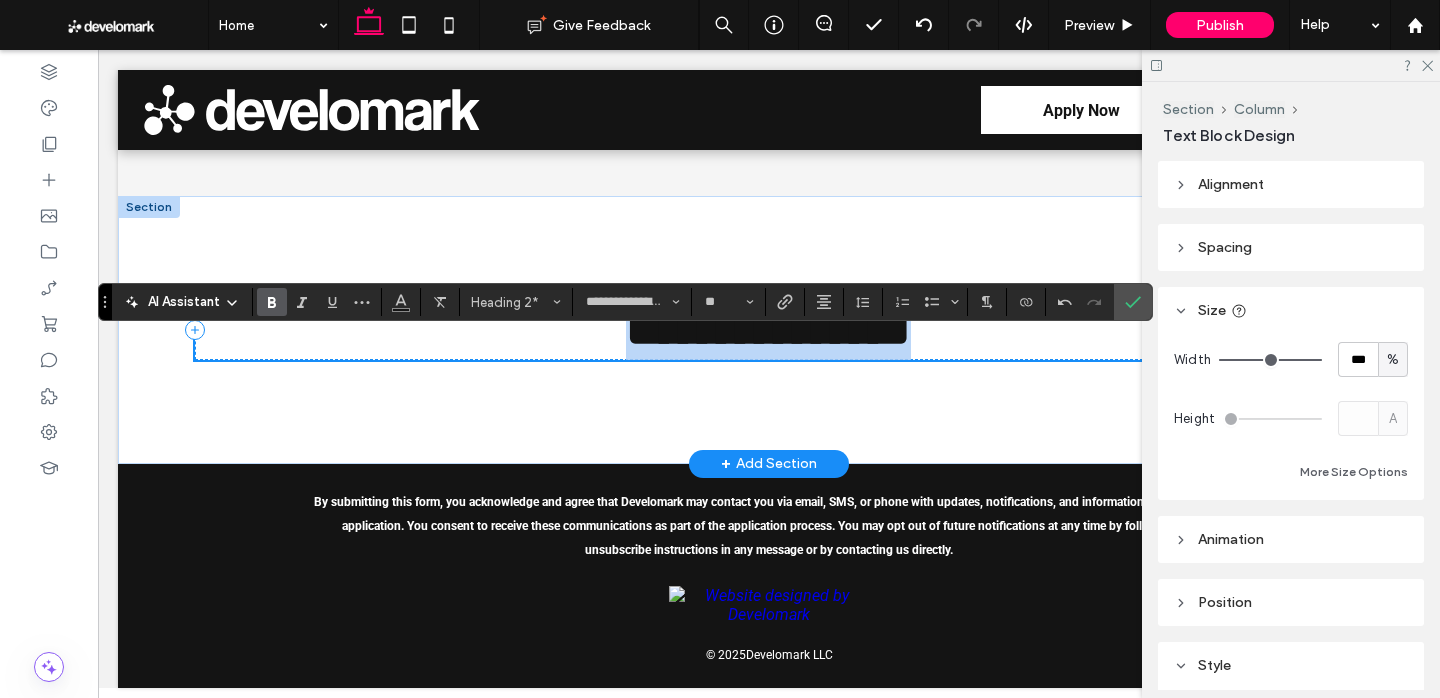 type on "**********" 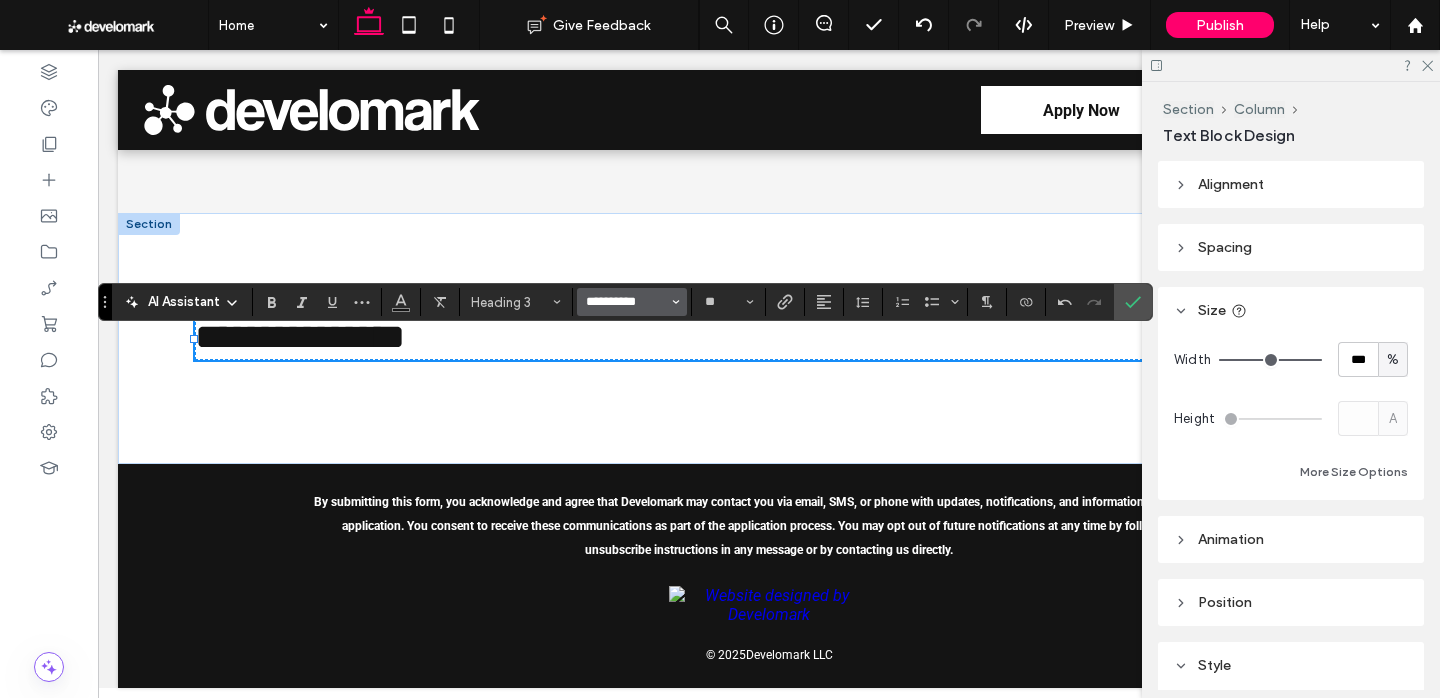 click on "**********" at bounding box center (626, 302) 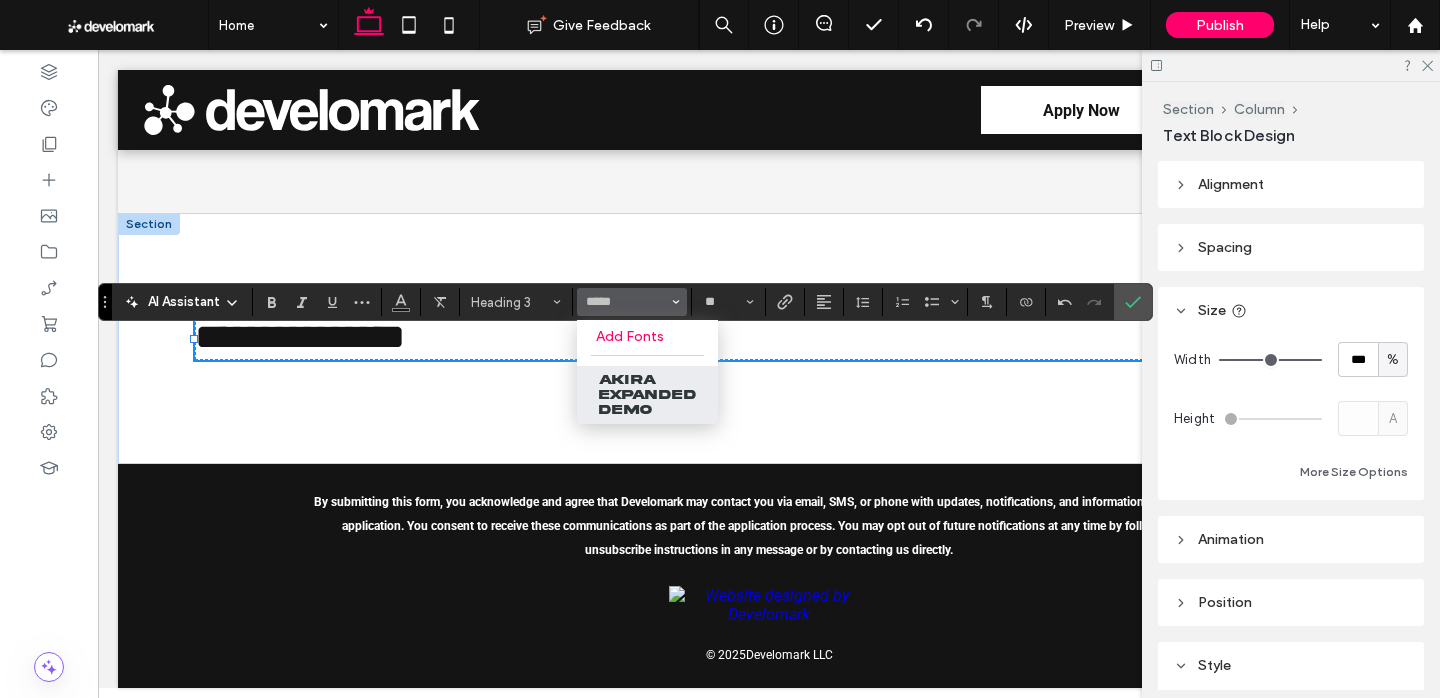 click on "Akira Expanded Demo" at bounding box center [647, 395] 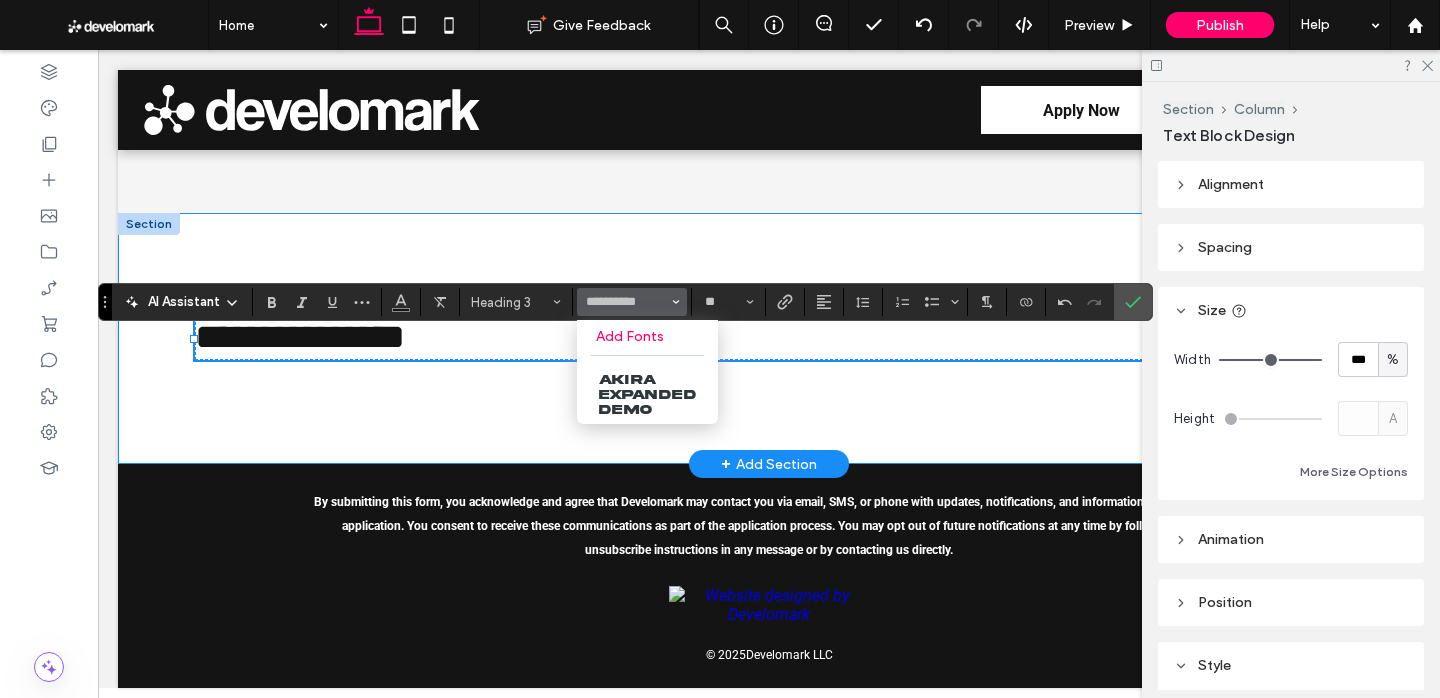 type on "**********" 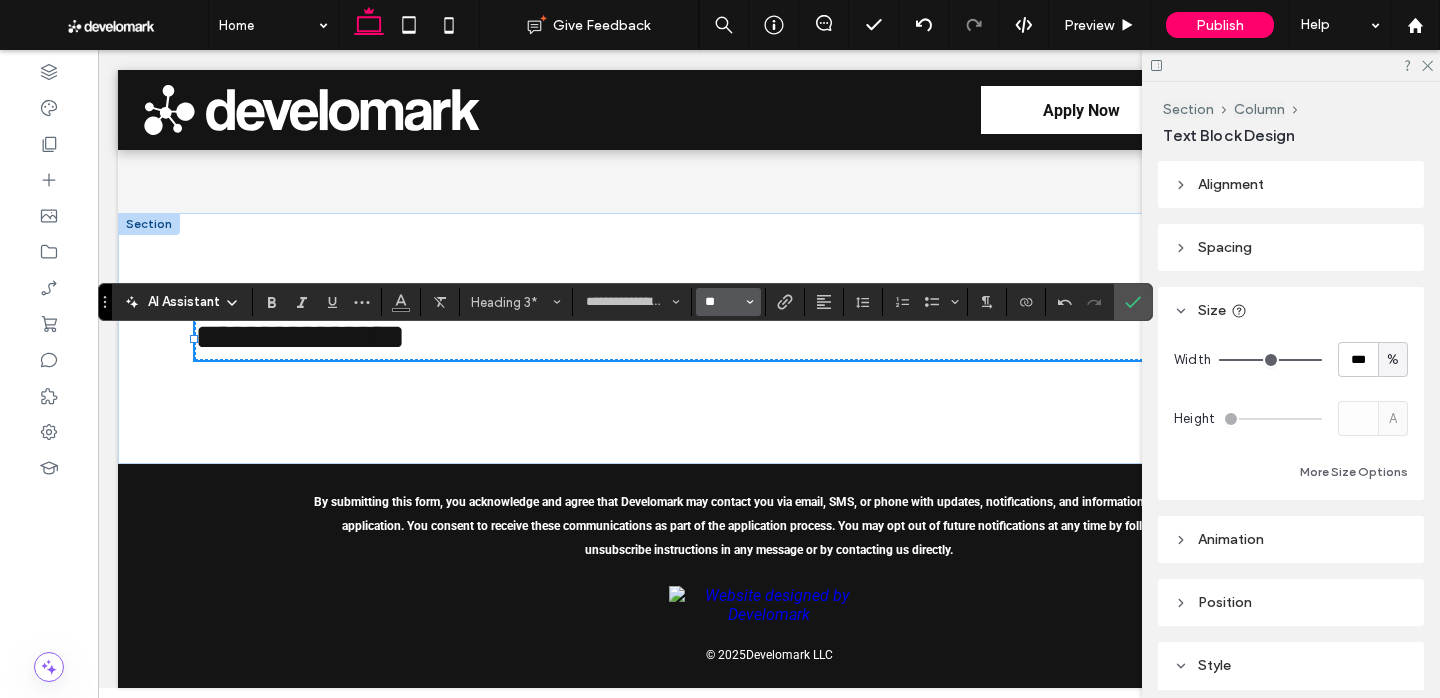 click on "**" at bounding box center [722, 302] 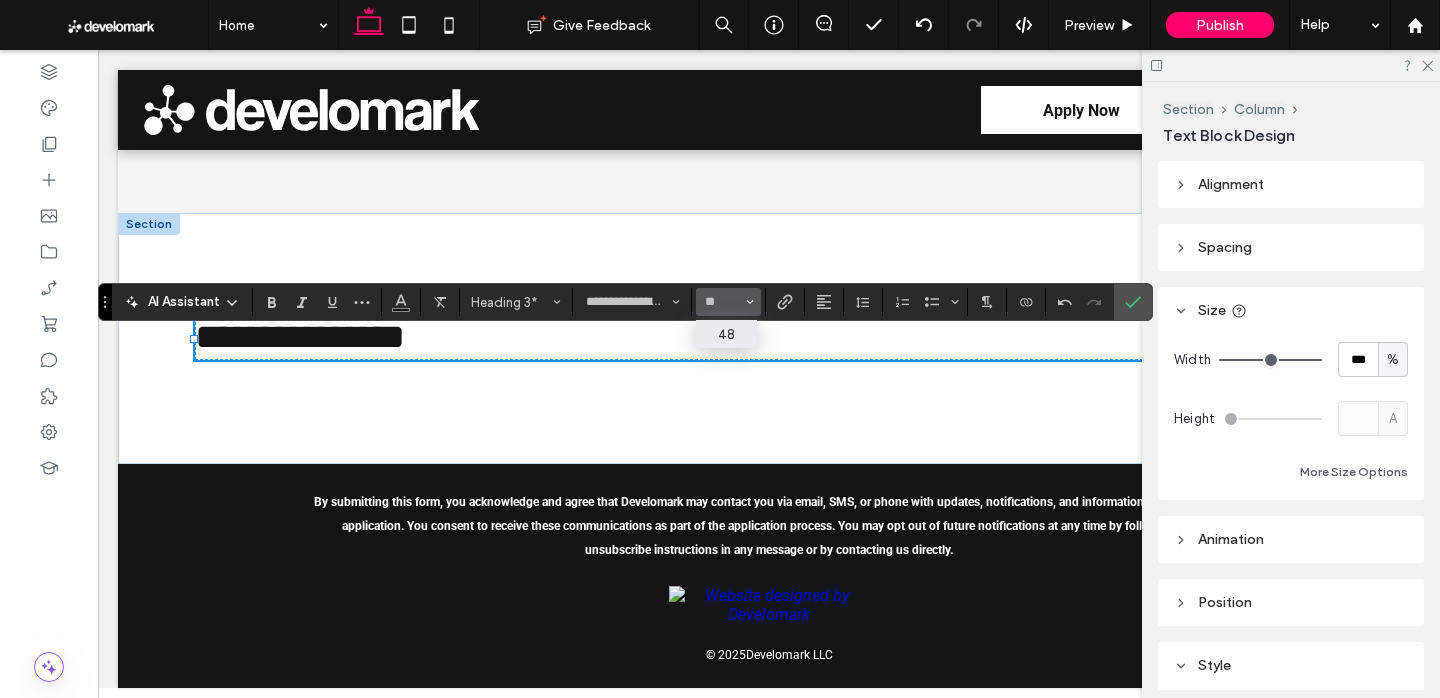 type on "**" 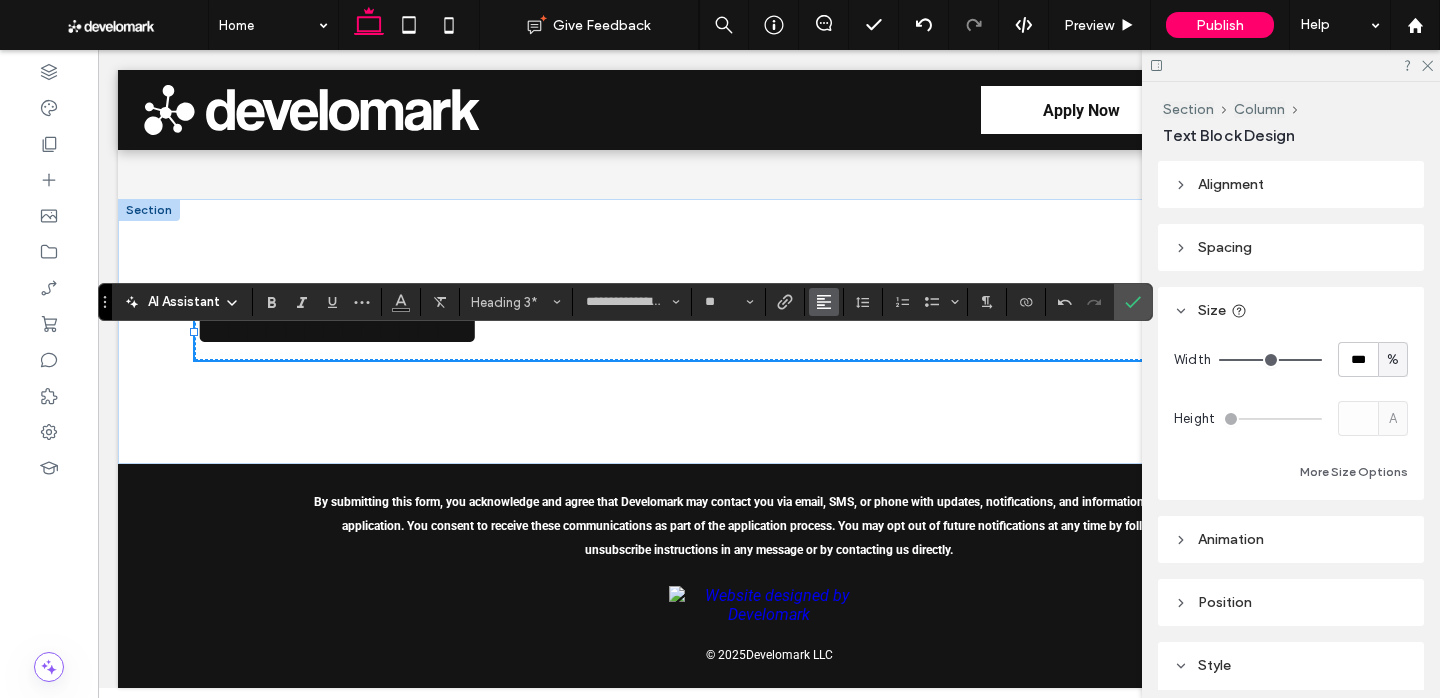click 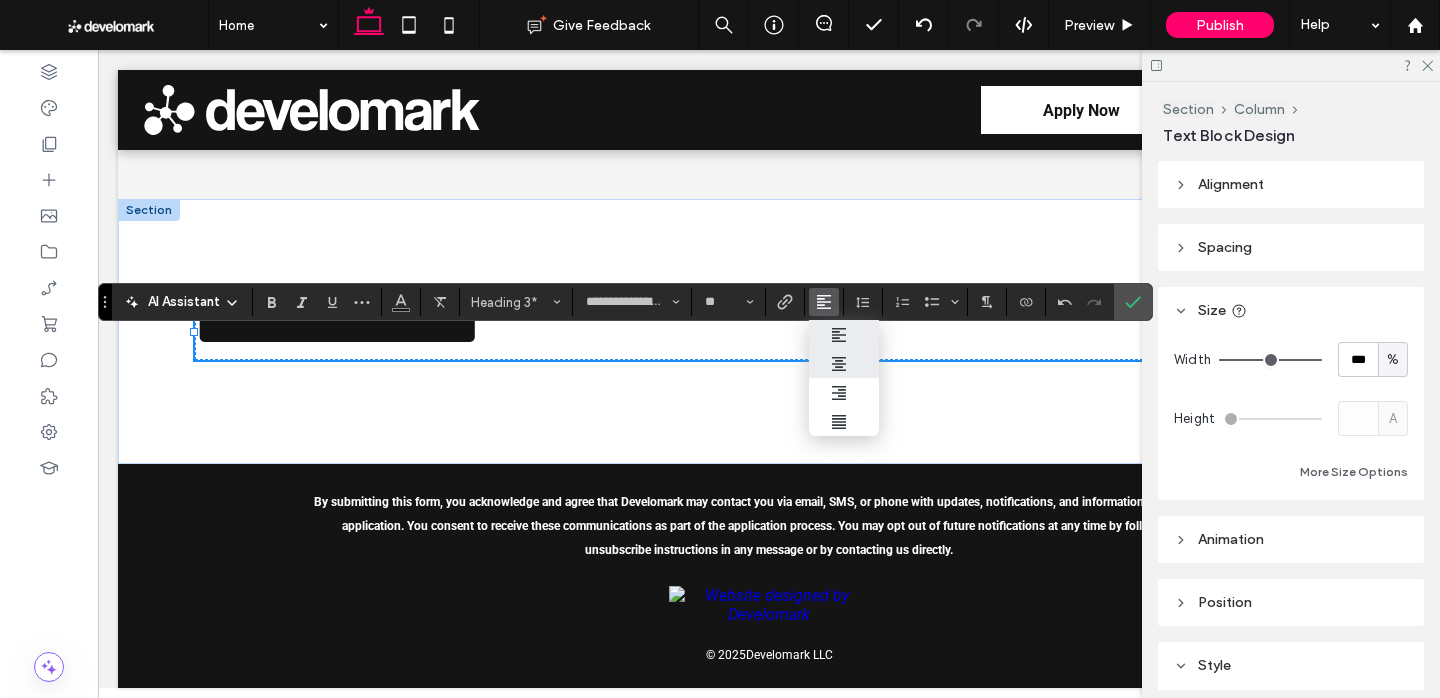 click at bounding box center [844, 364] 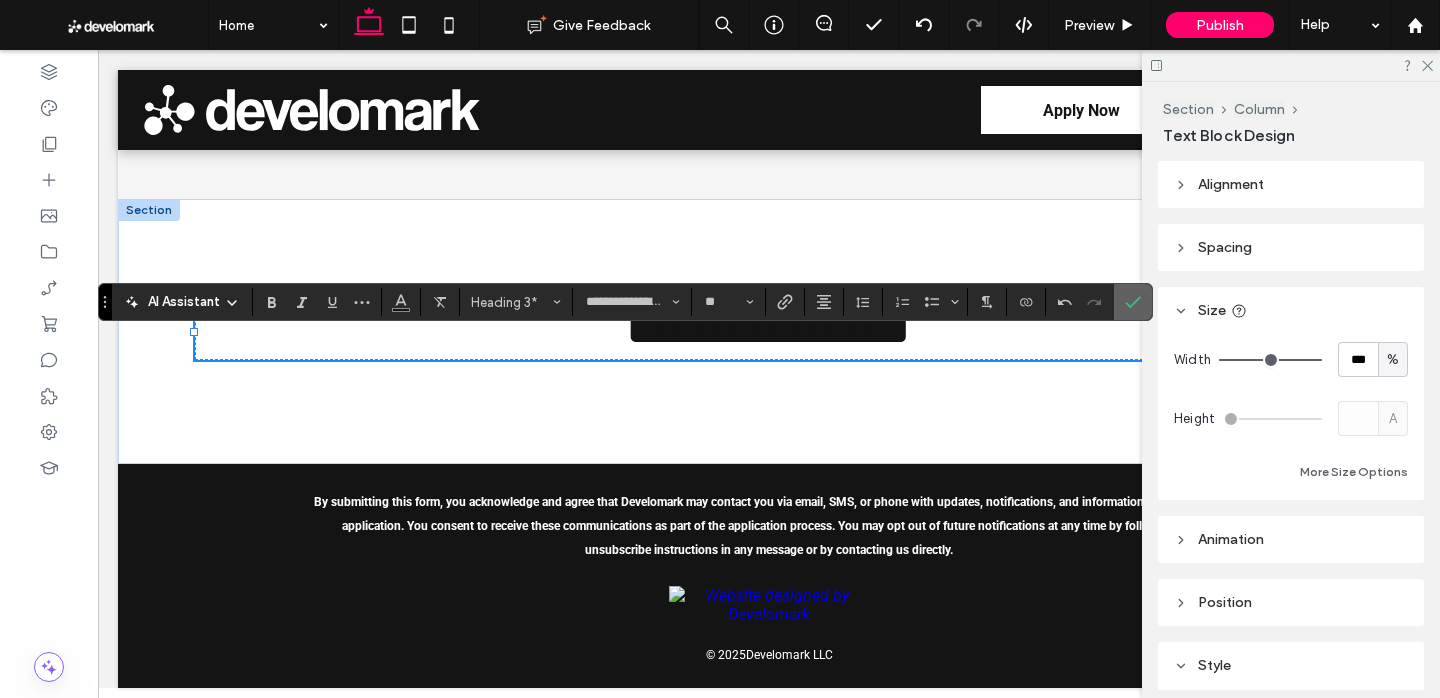 click 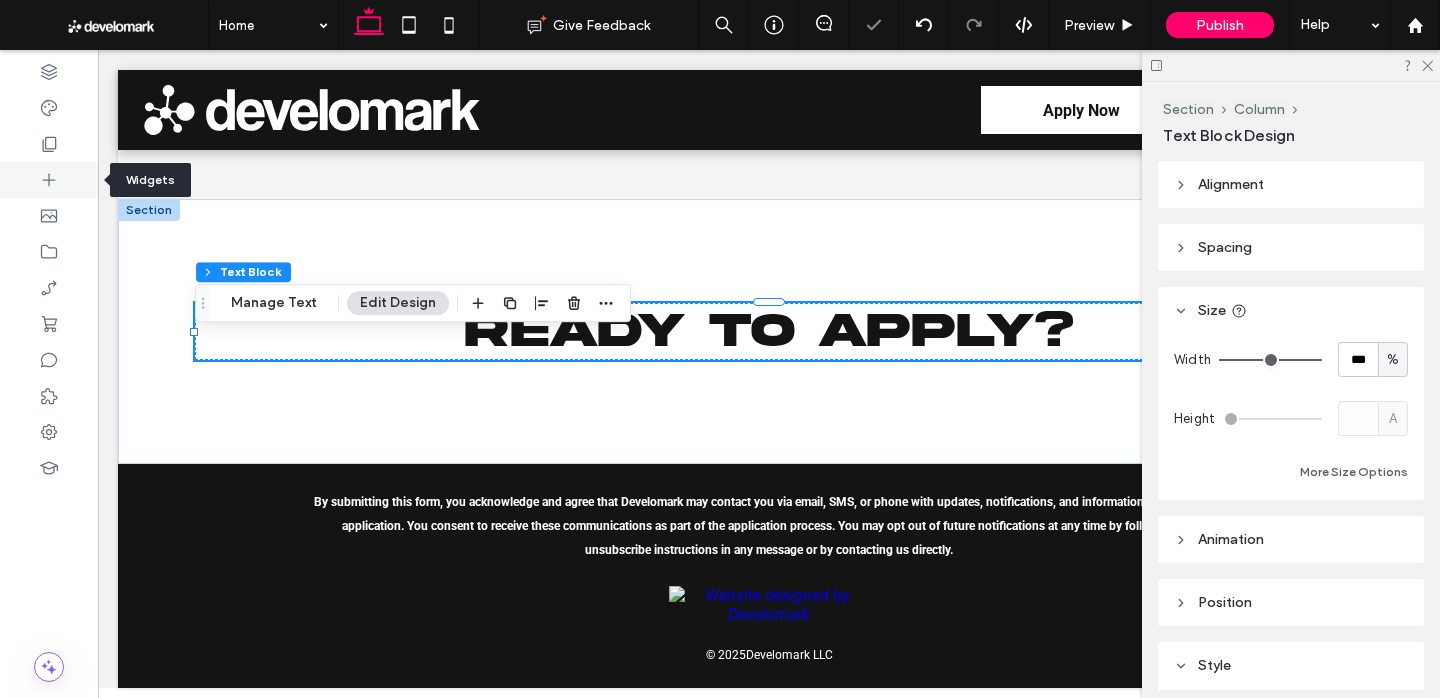 click 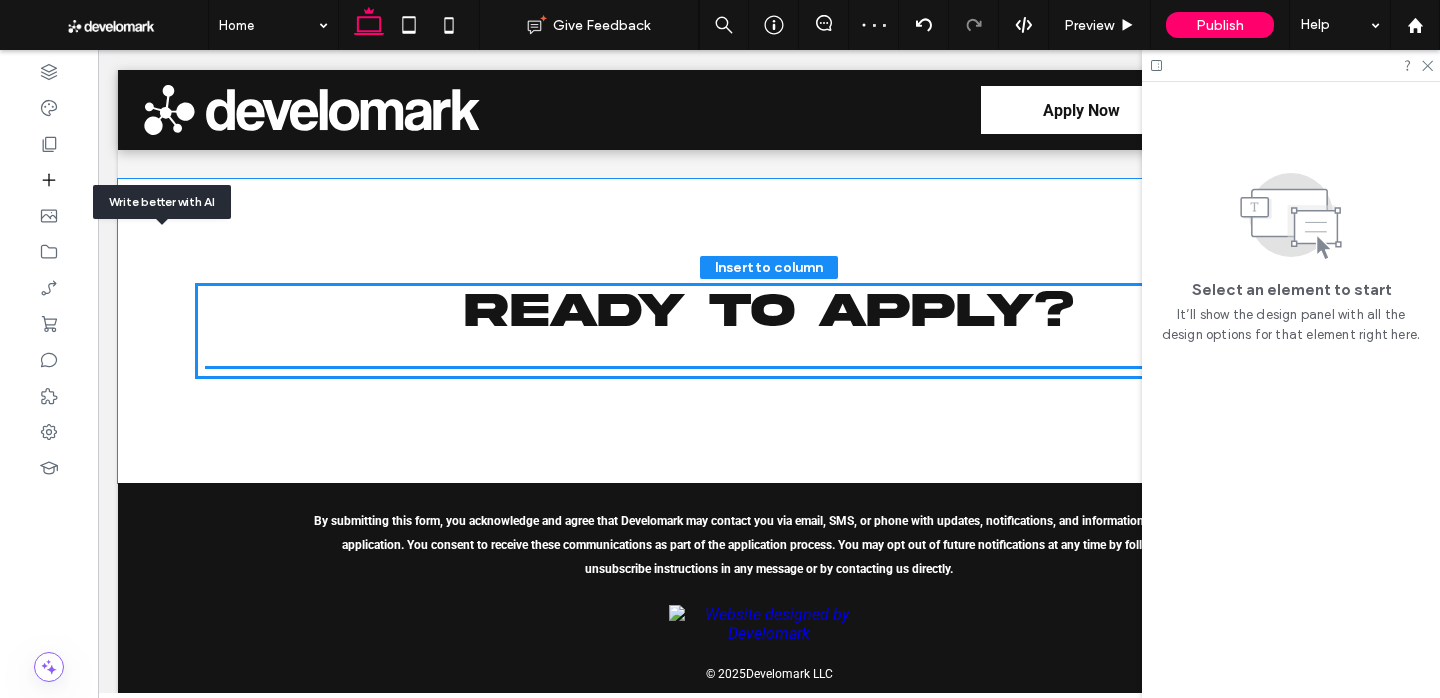 drag, startPoint x: 255, startPoint y: 339, endPoint x: 664, endPoint y: 54, distance: 498.50375 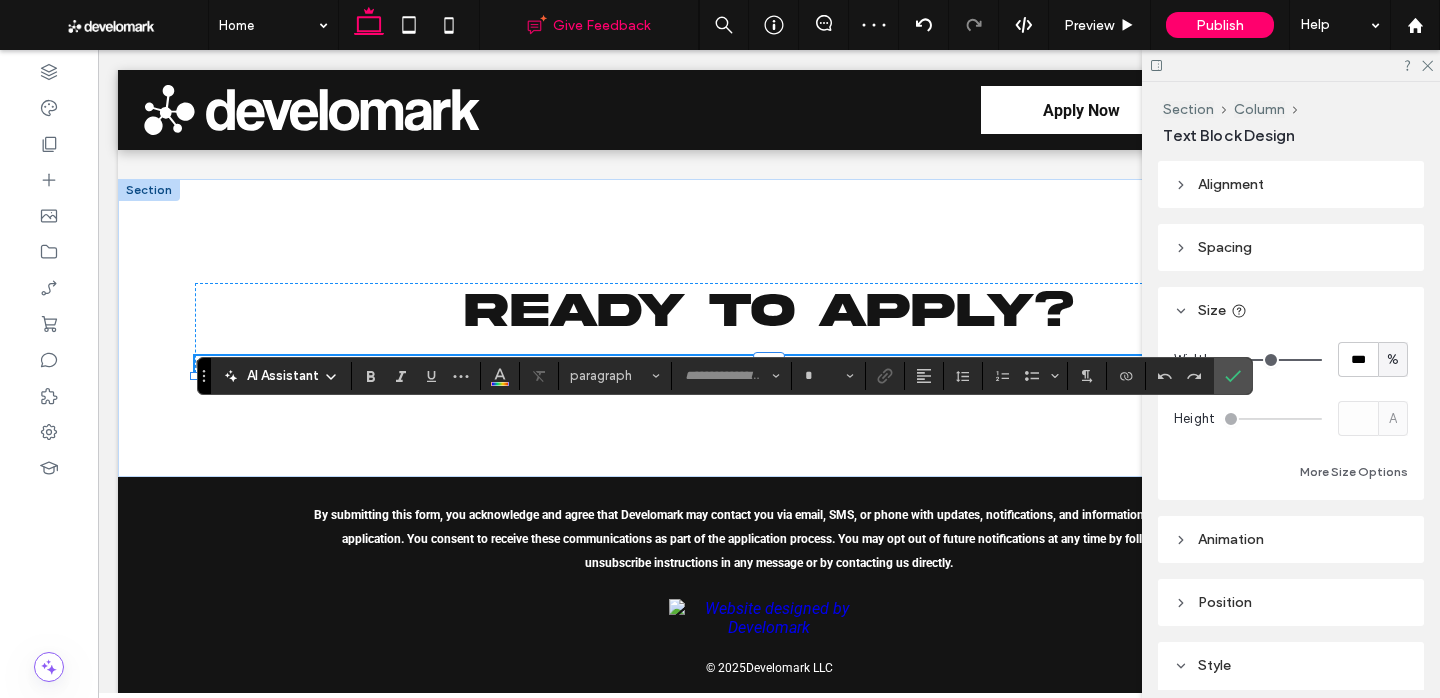 type on "******" 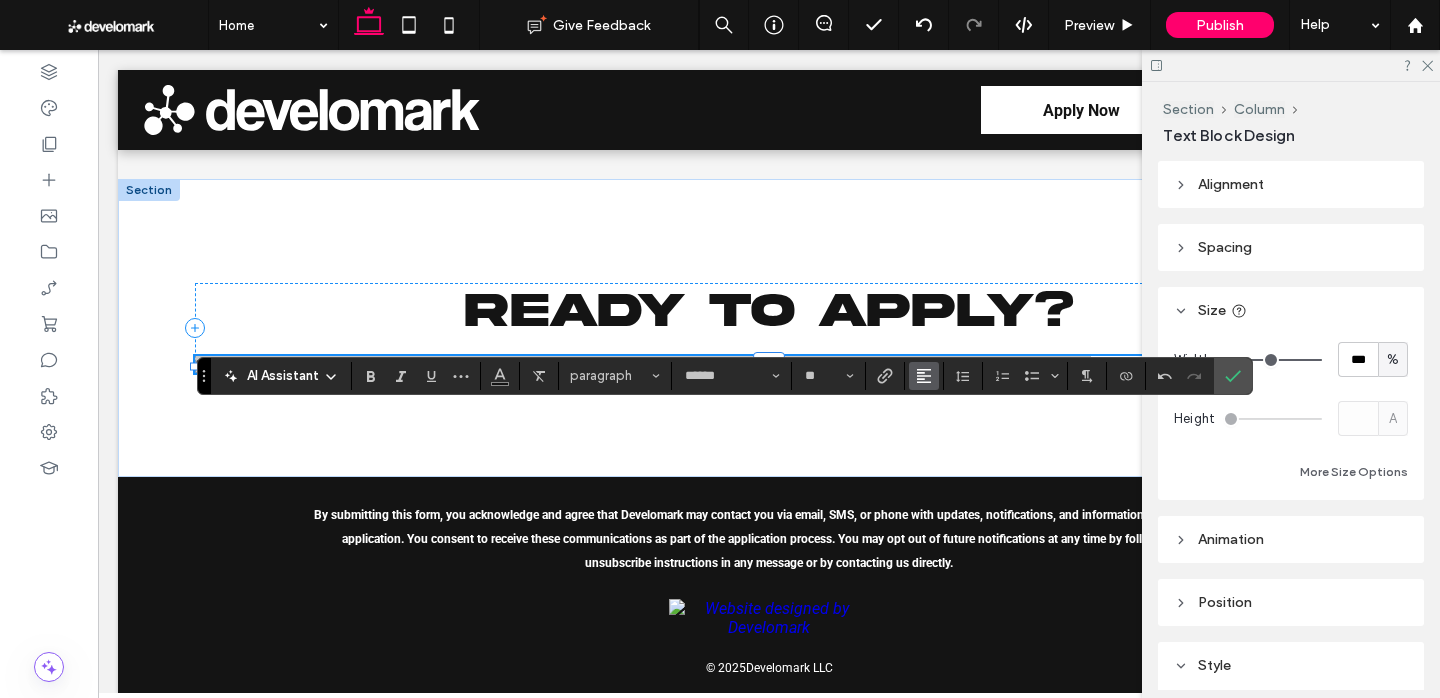 click 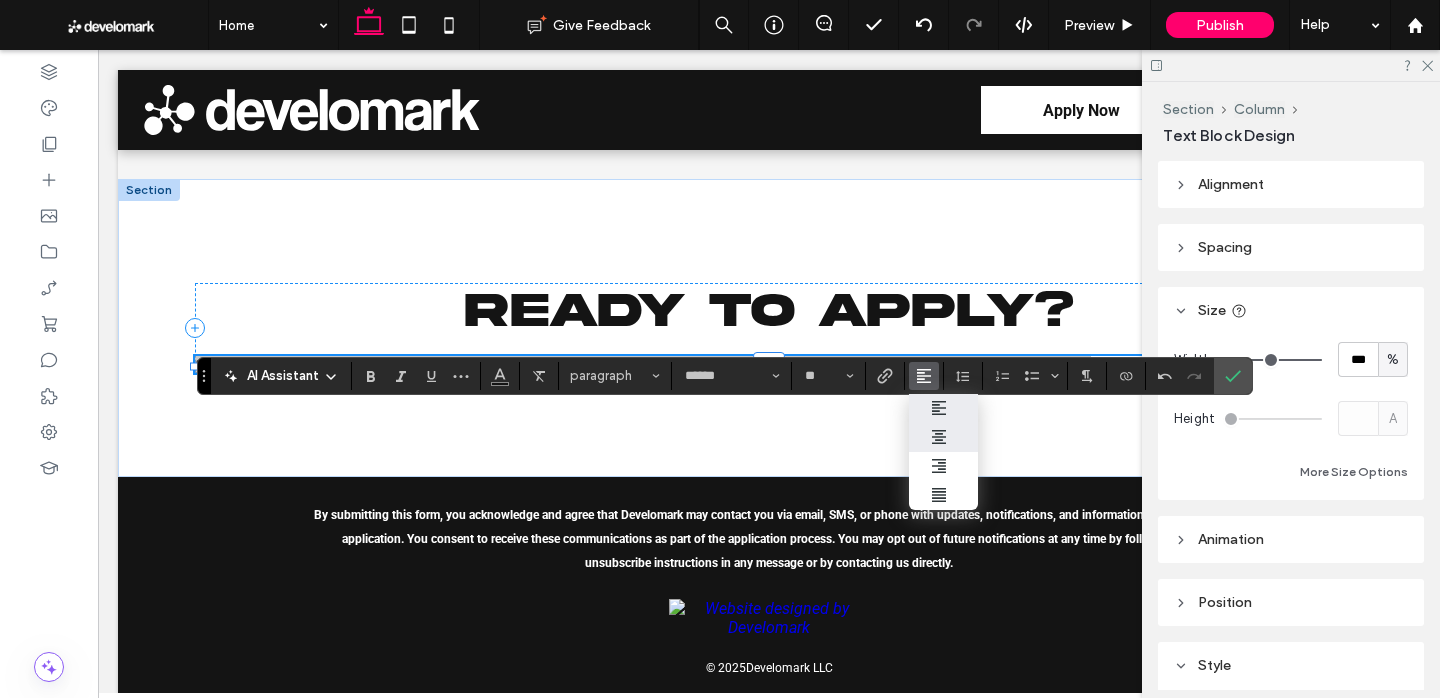 drag, startPoint x: 949, startPoint y: 433, endPoint x: 848, endPoint y: 345, distance: 133.95895 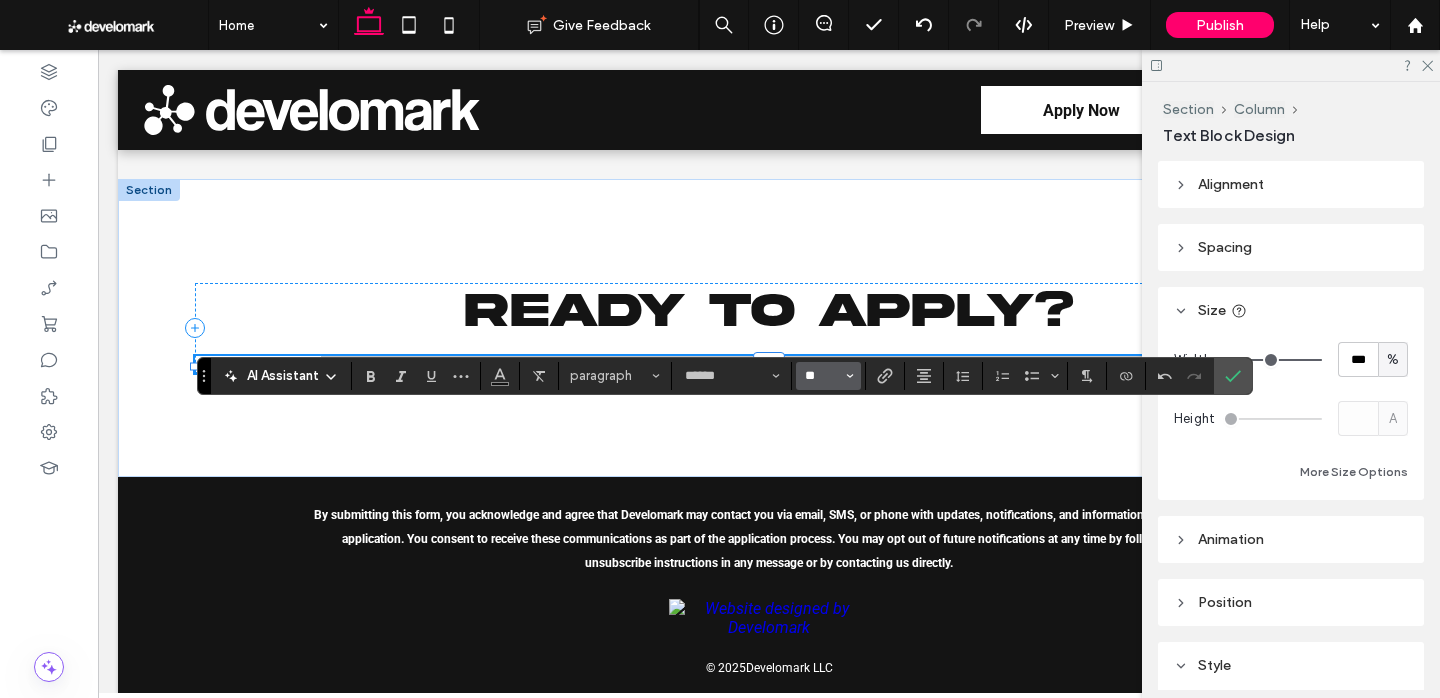 click on "**" at bounding box center (822, 376) 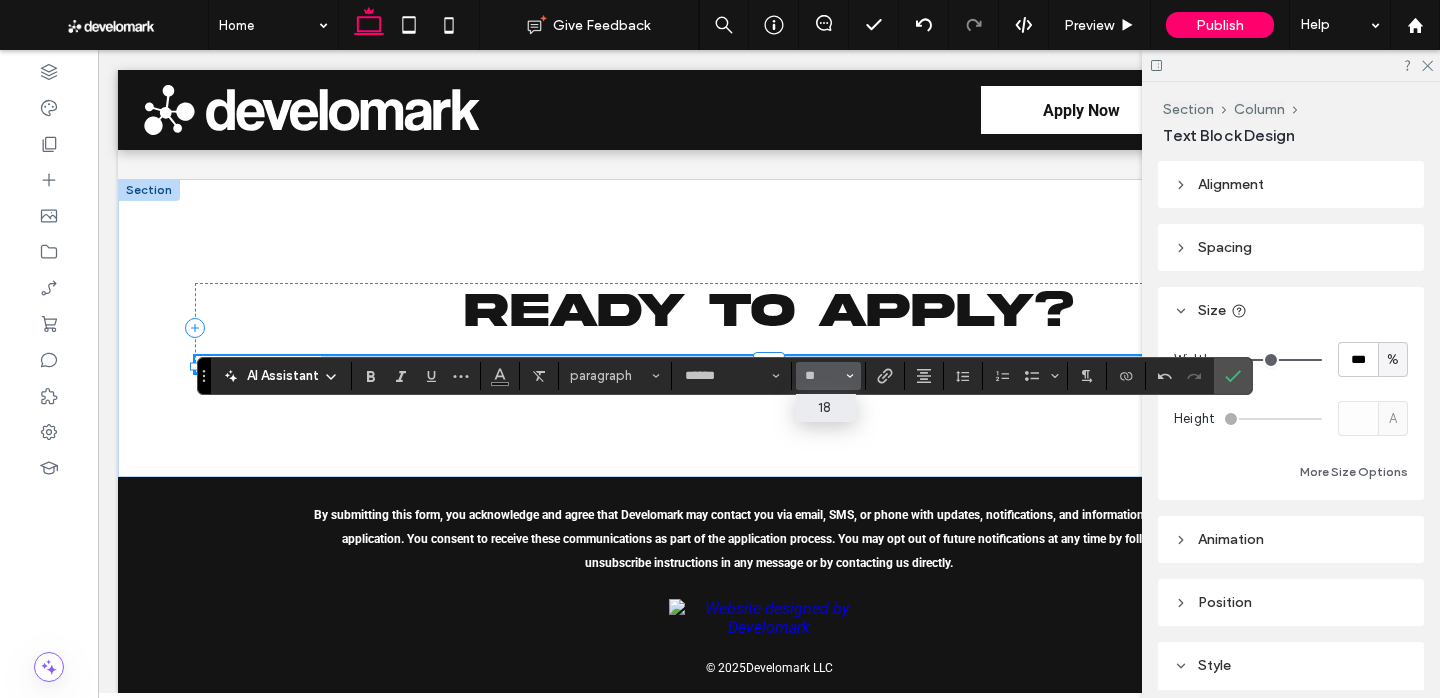 type on "**" 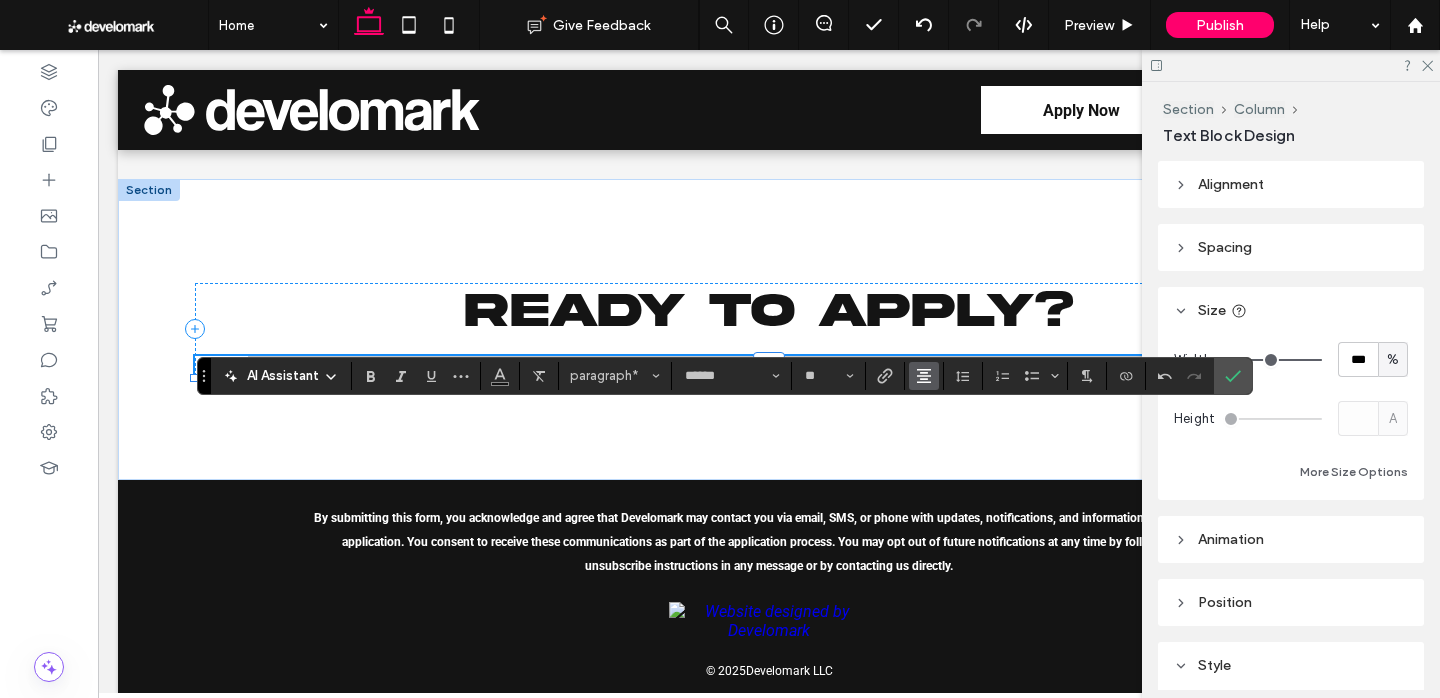 click 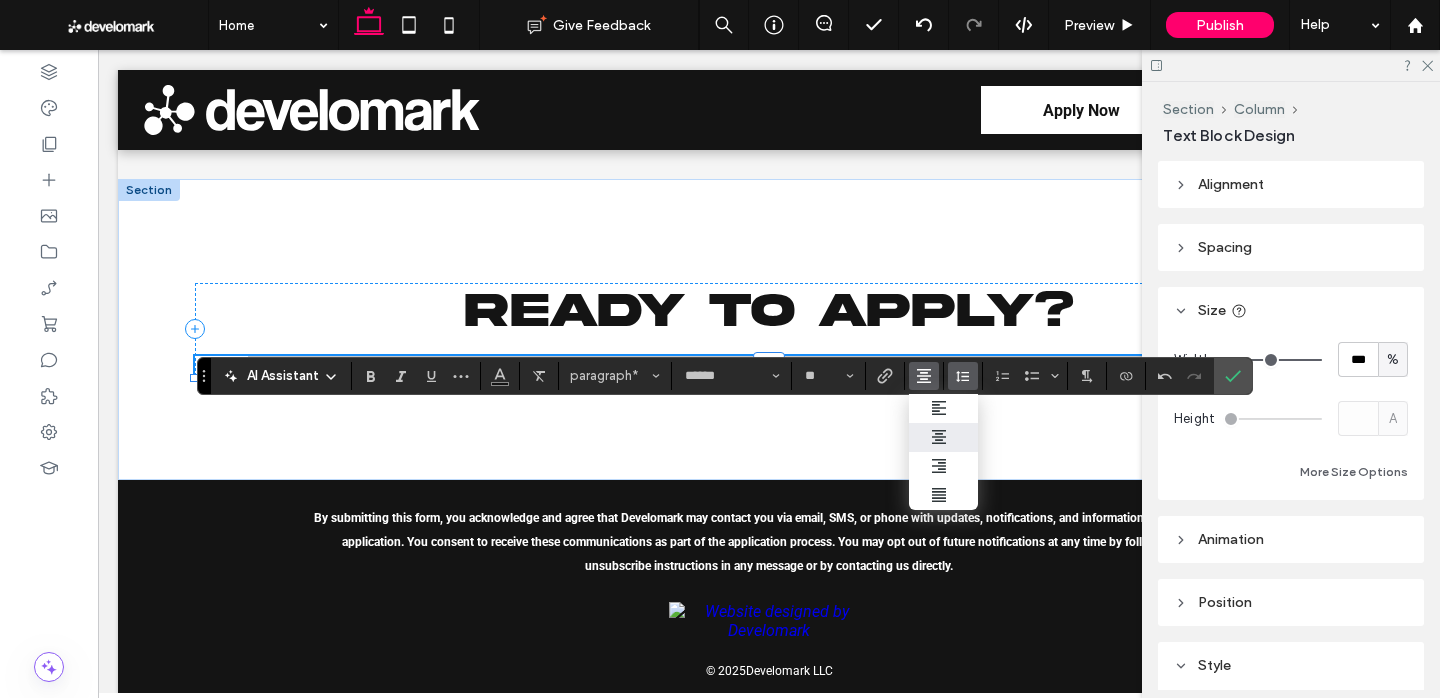click at bounding box center (963, 376) 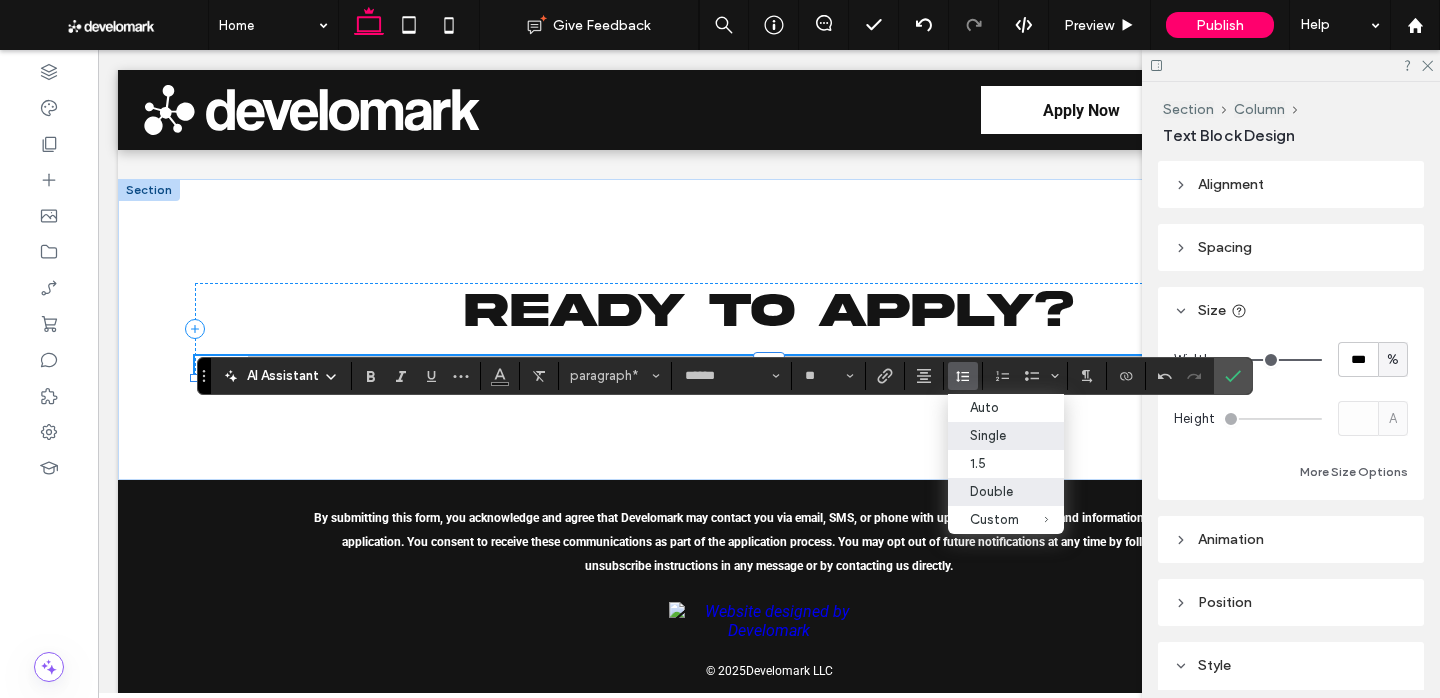 click on "Double" at bounding box center (994, 491) 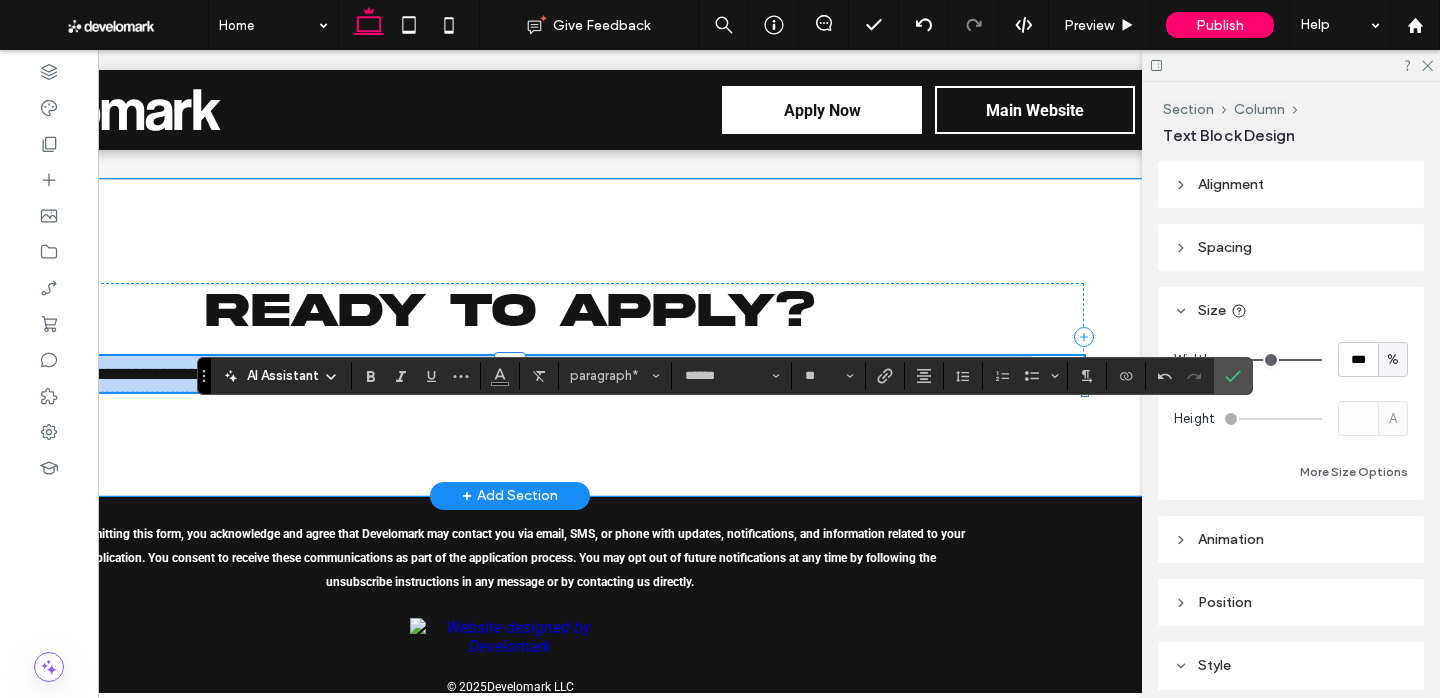 scroll, scrollTop: 0, scrollLeft: 298, axis: horizontal 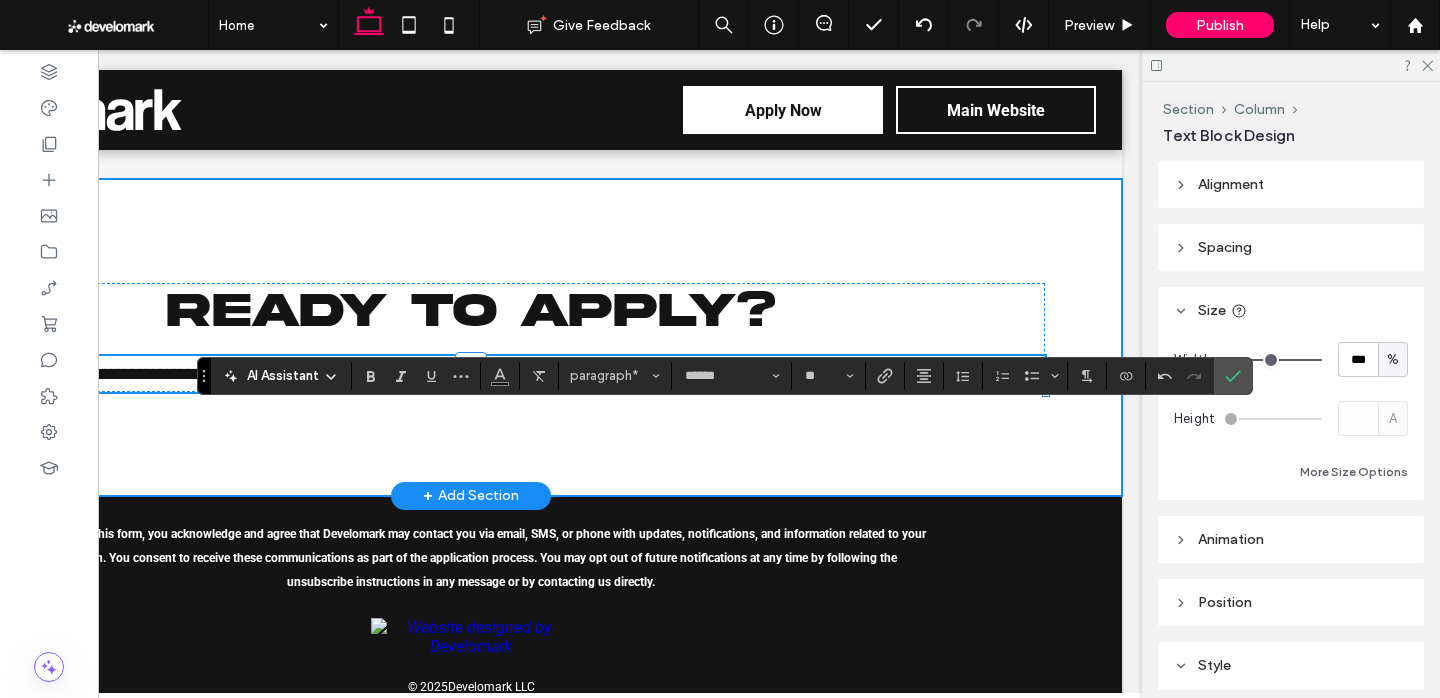 click on "**********" at bounding box center [471, 337] 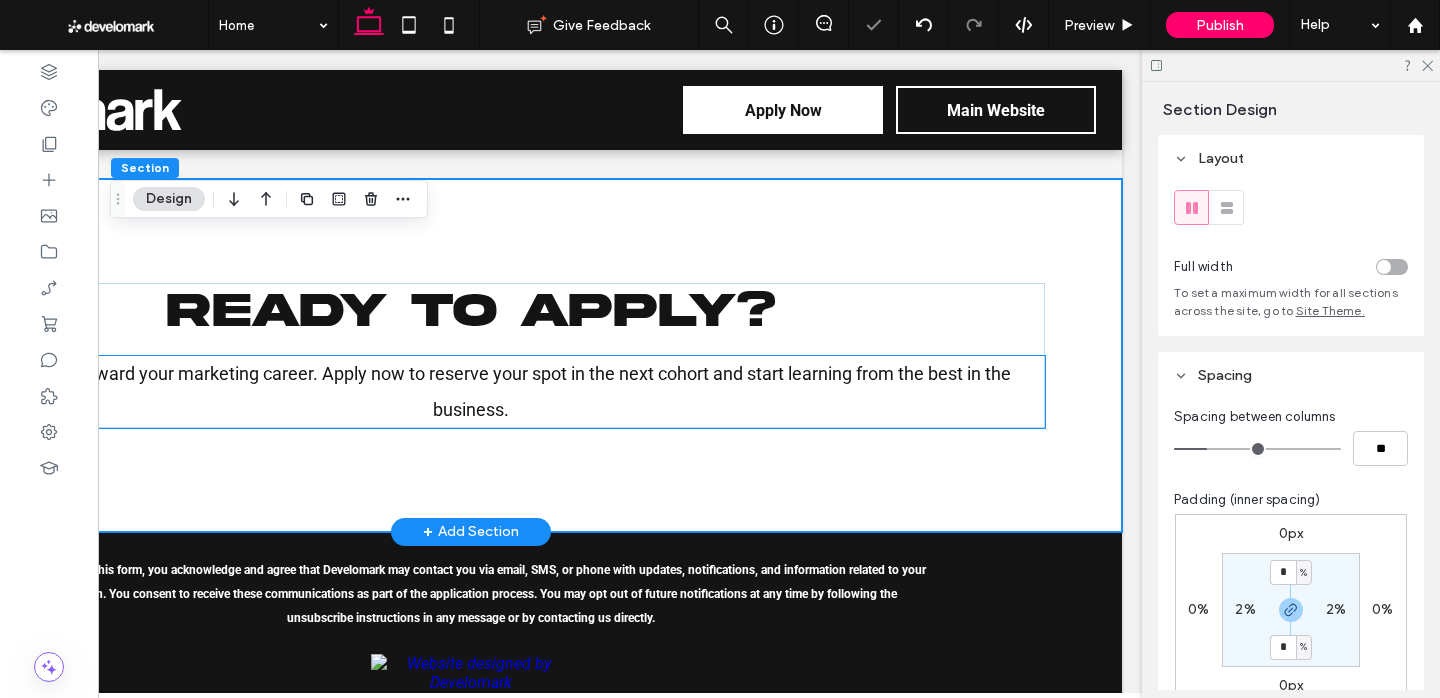 drag, startPoint x: 1003, startPoint y: 446, endPoint x: 1027, endPoint y: 446, distance: 24 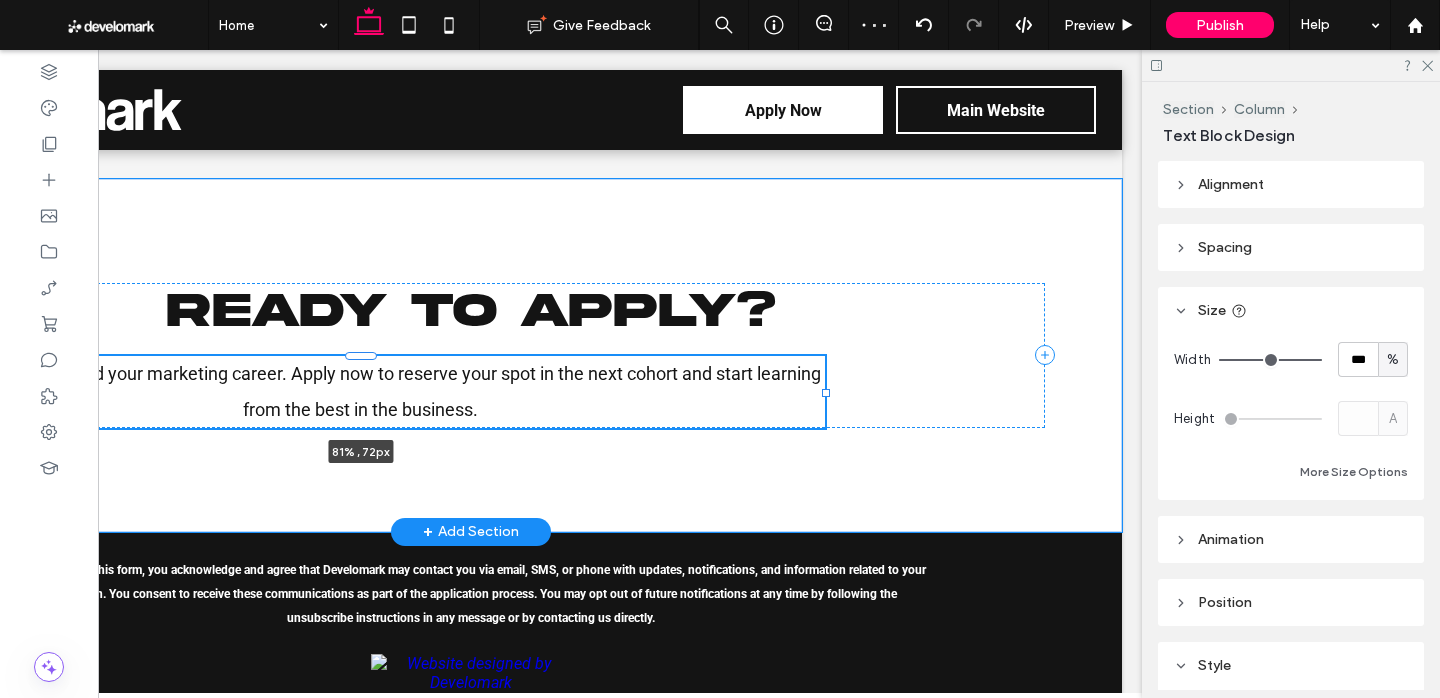 drag, startPoint x: 1040, startPoint y: 449, endPoint x: 822, endPoint y: 454, distance: 218.05733 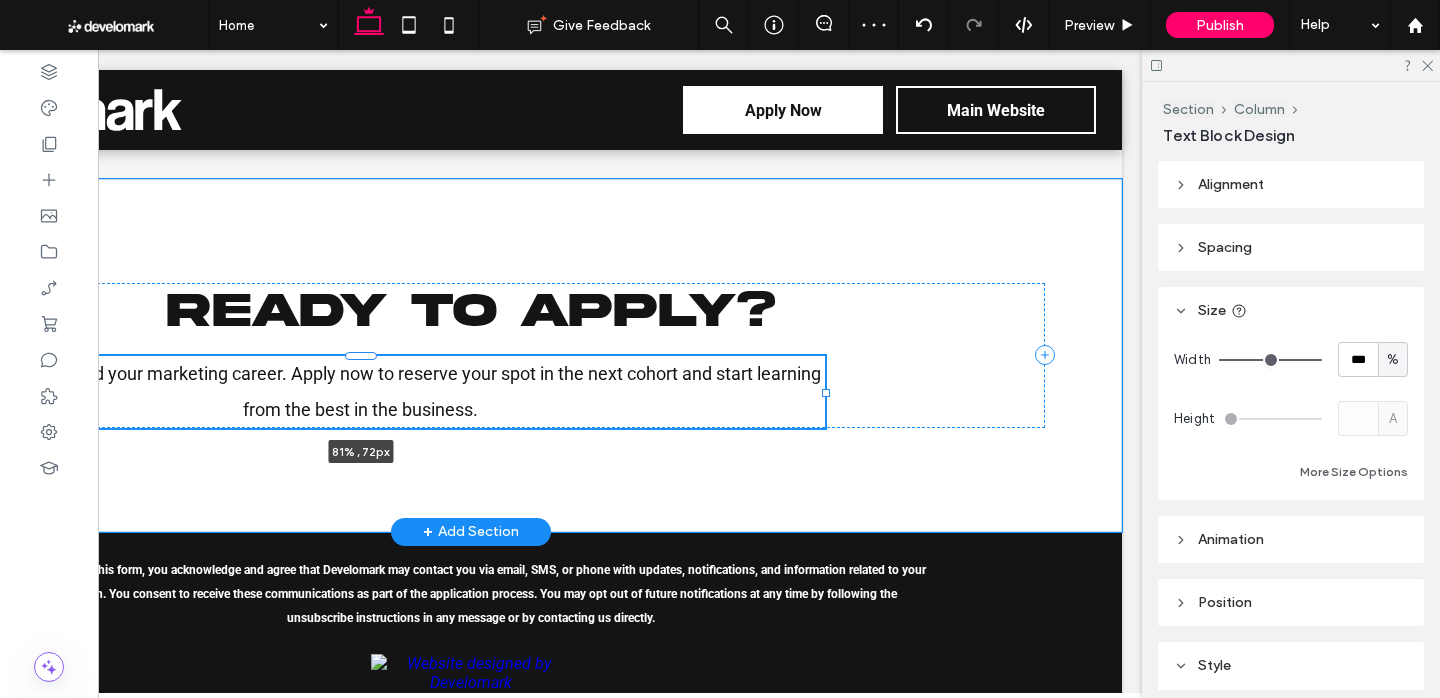 click on "Ready to Apply? Take the first step toward your marketing career. Apply now to reserve your spot in the next cohort and start learning from the best in the business. 81% , 72px" at bounding box center (471, 355) 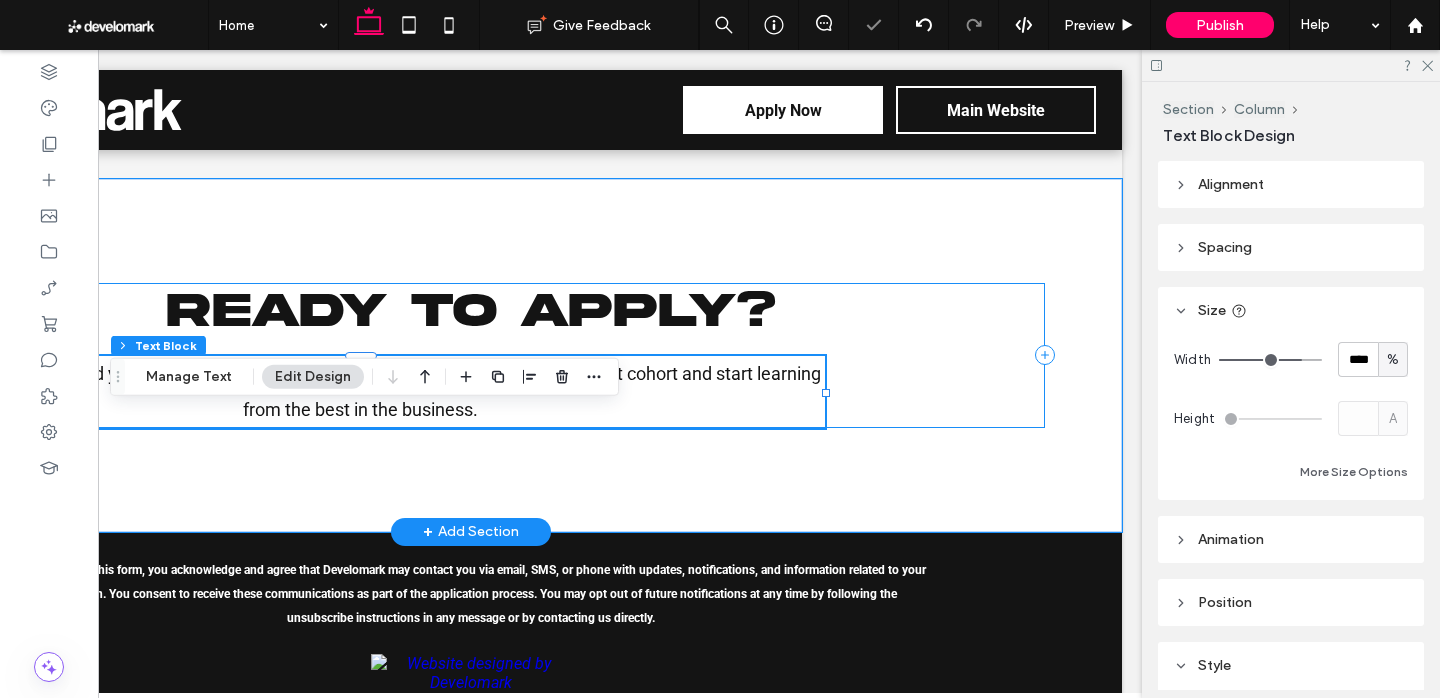 click on "Ready to Apply? Take the first step toward your marketing career. Apply now to reserve your spot in the next cohort and start learning from the best in the business. 81% , 72px" at bounding box center (471, 355) 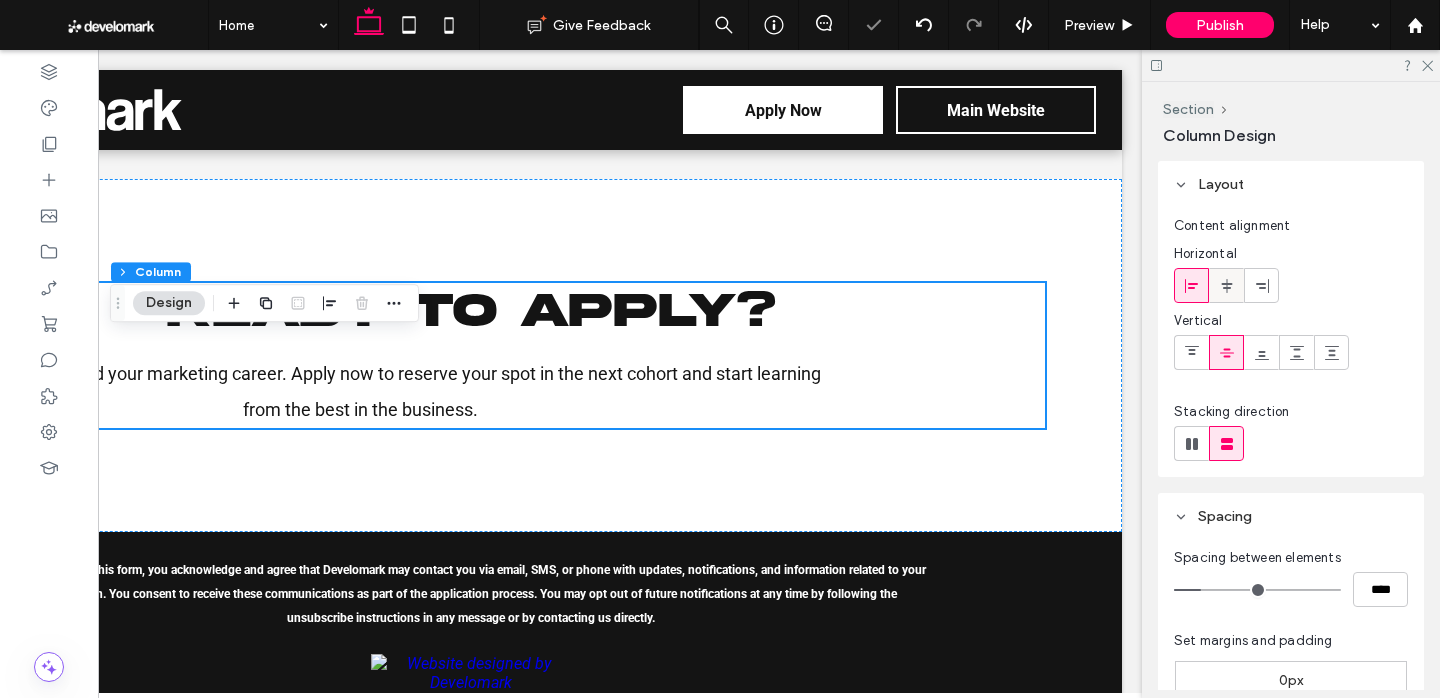 click 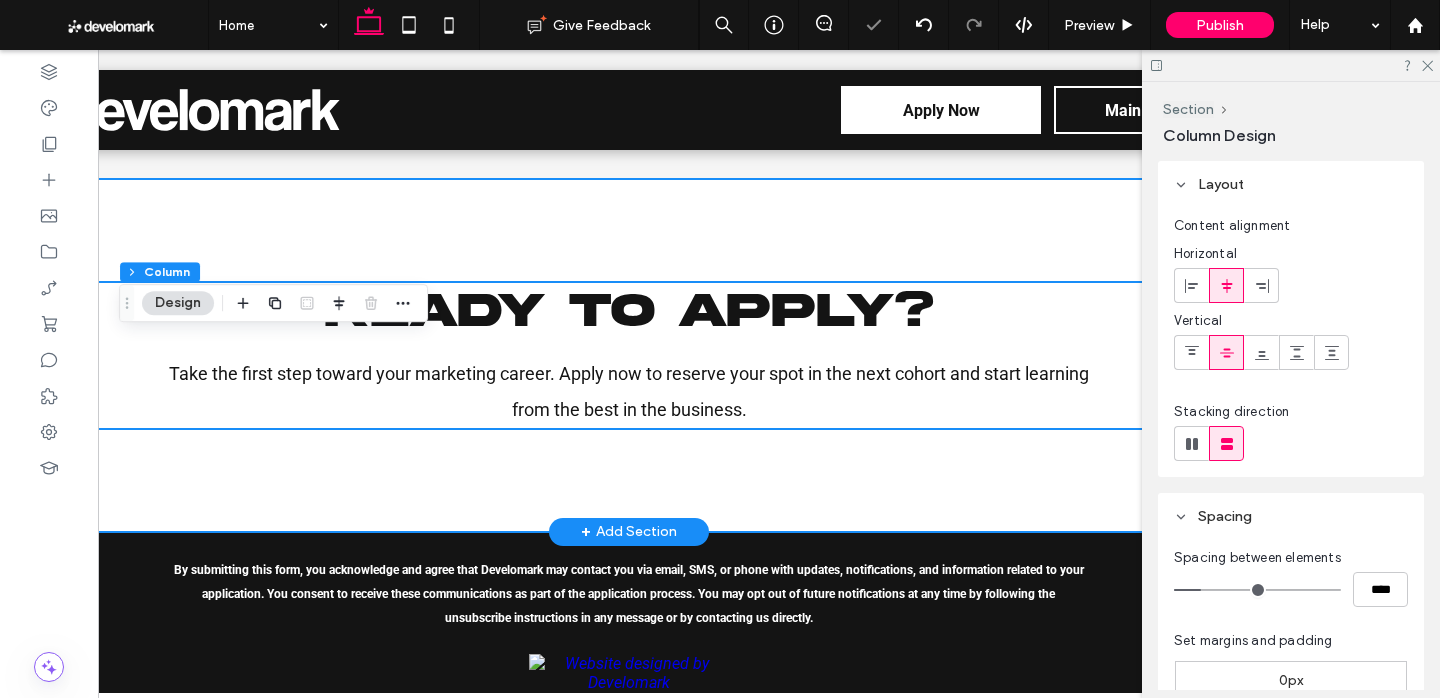 scroll, scrollTop: 0, scrollLeft: 0, axis: both 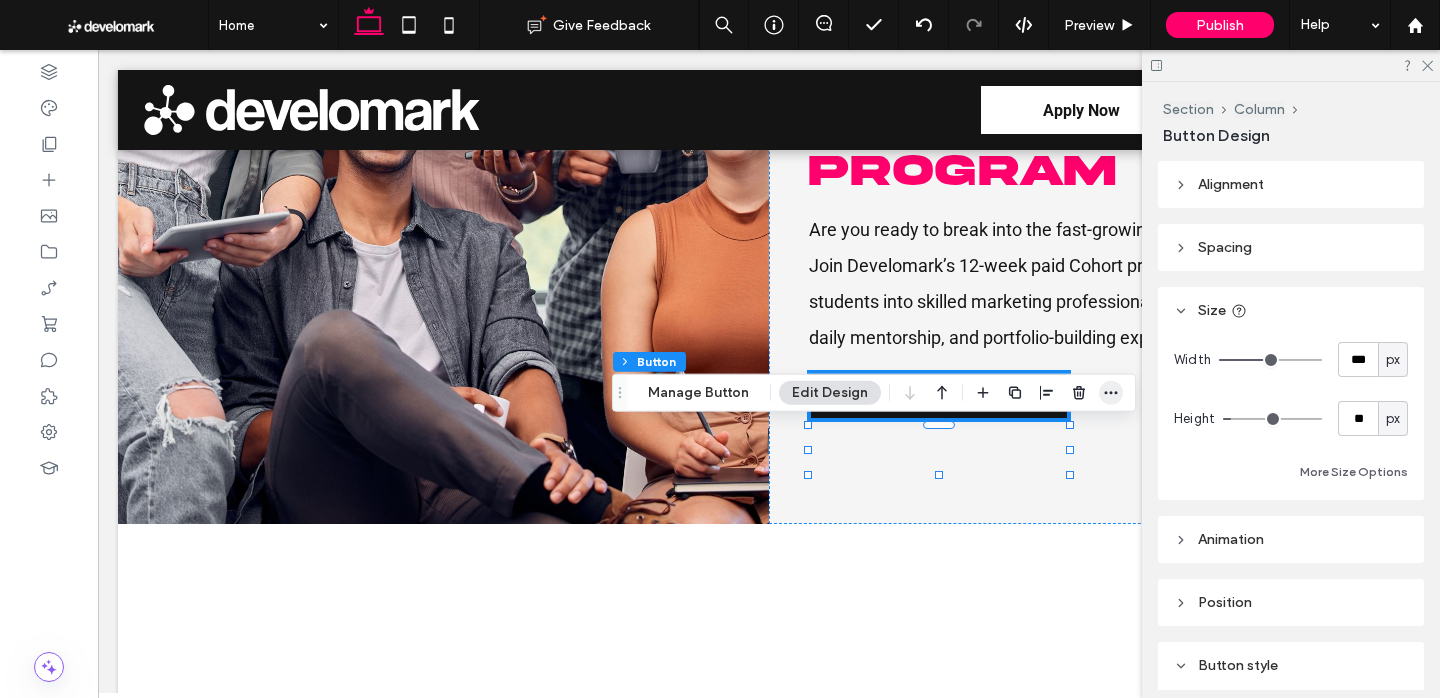click 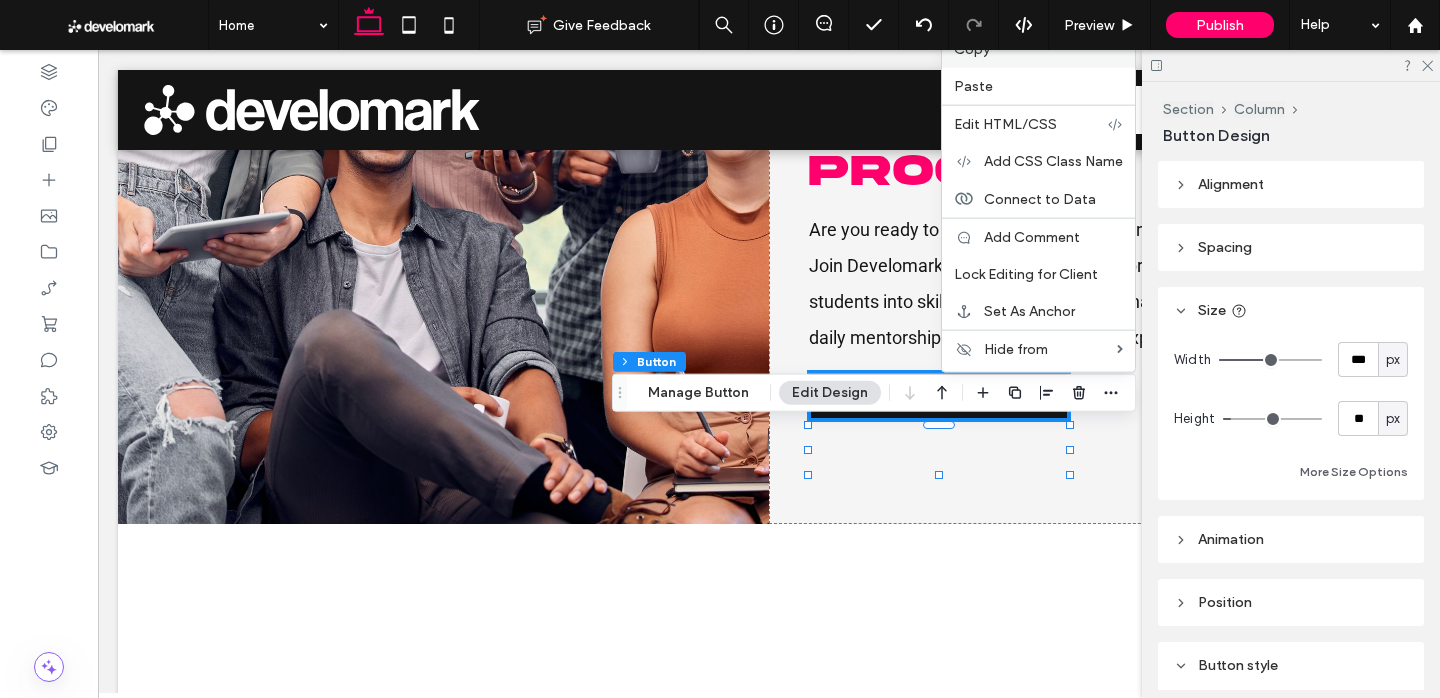 click on "Copy" at bounding box center (972, 49) 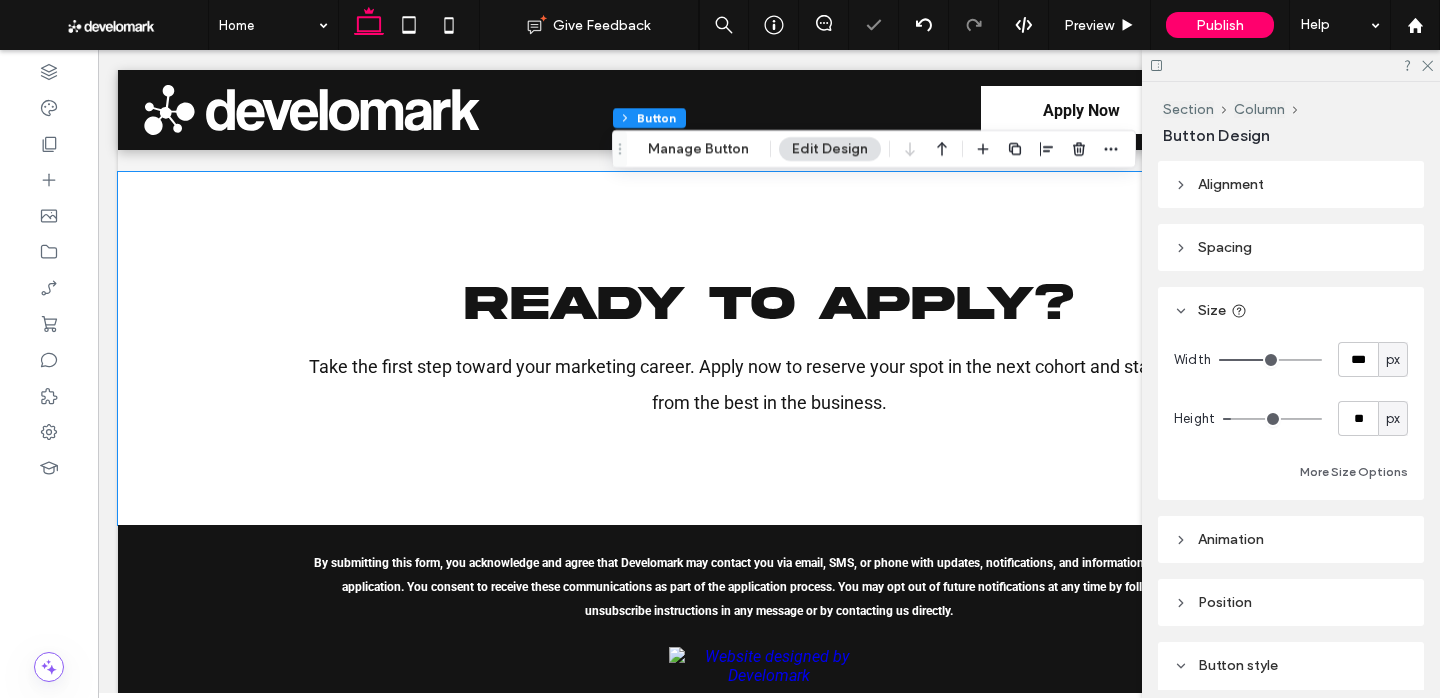scroll, scrollTop: 3870, scrollLeft: 0, axis: vertical 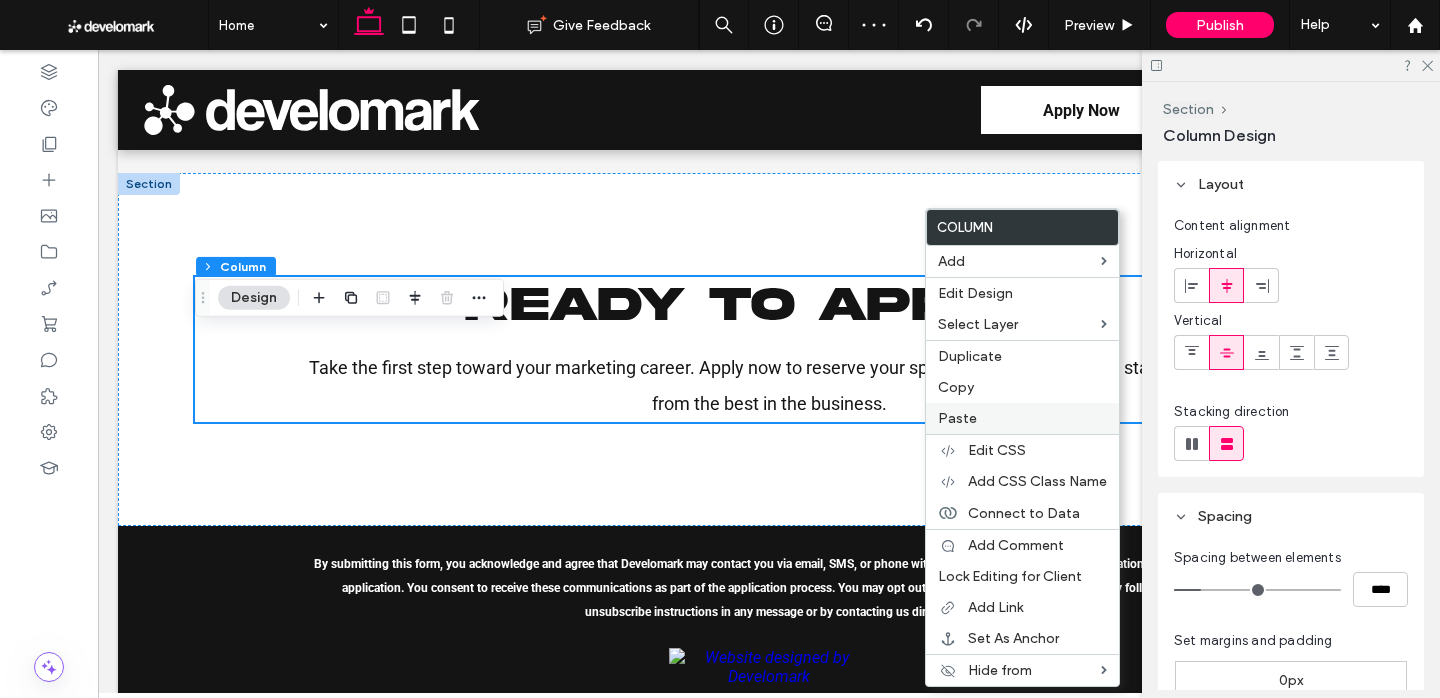 click on "Paste" at bounding box center (957, 418) 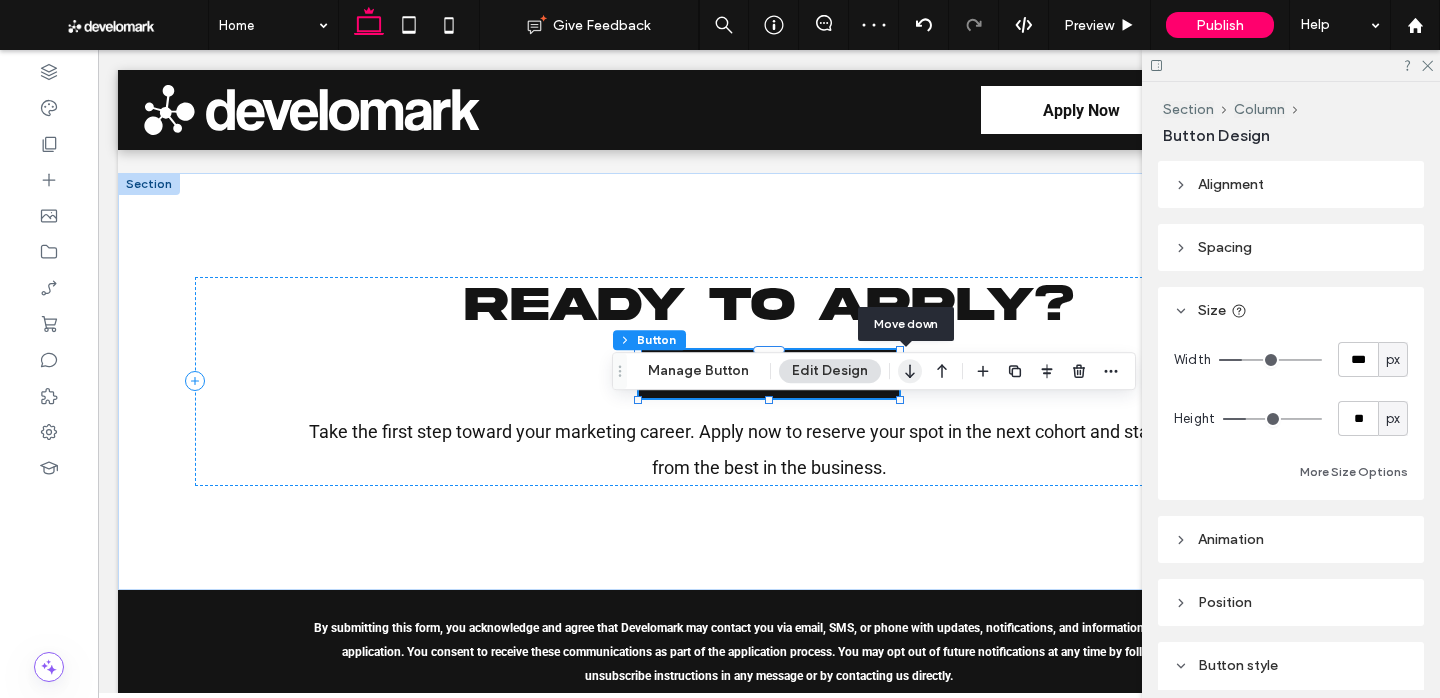 click 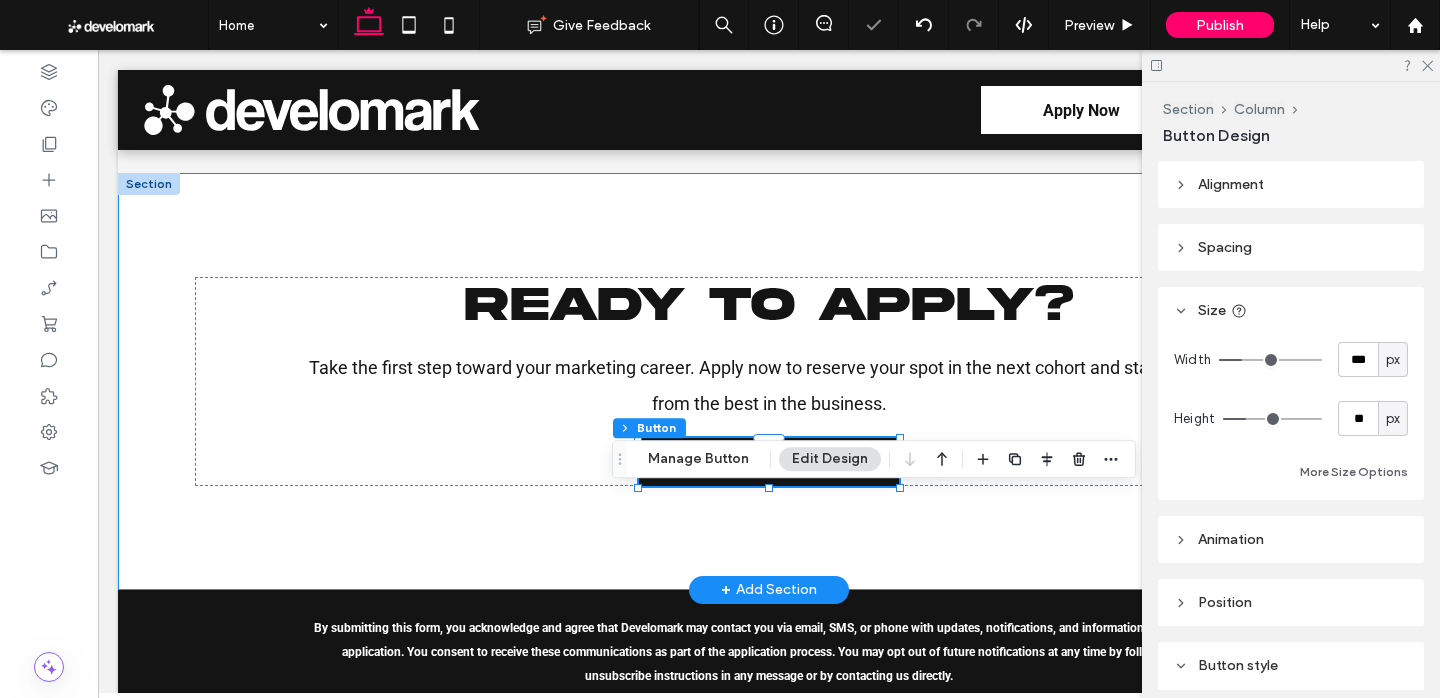 click on "Ready to Apply? Take the first step toward your marketing career. Apply now to reserve your spot in the next cohort and start learning from the best in the business.
Apply Now" at bounding box center (769, 381) 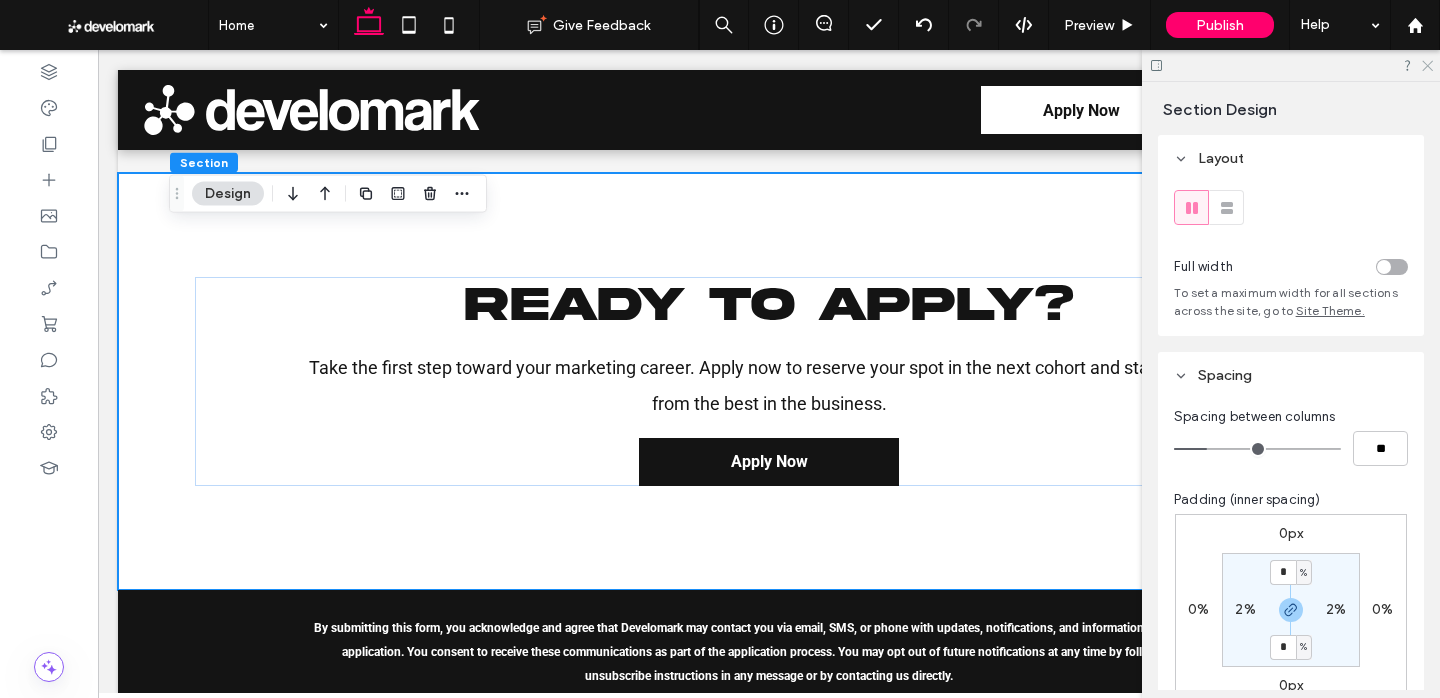 click 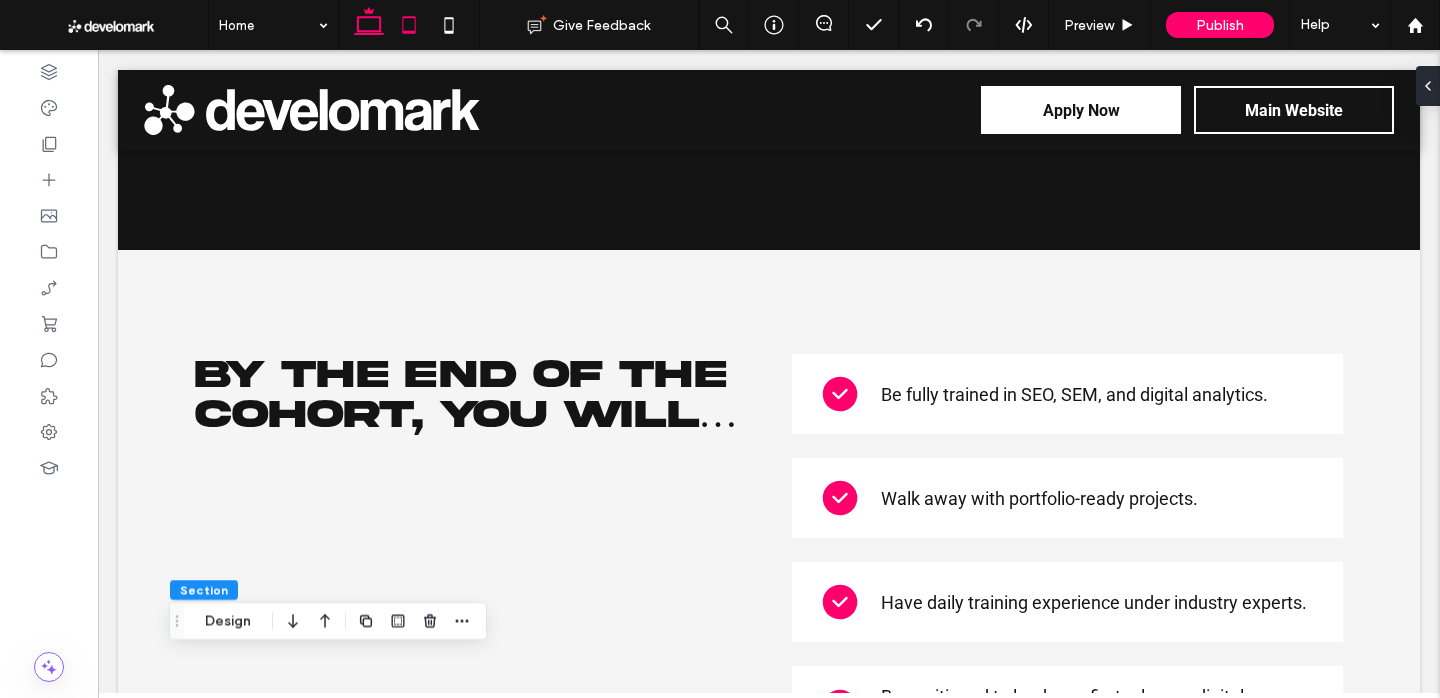 click 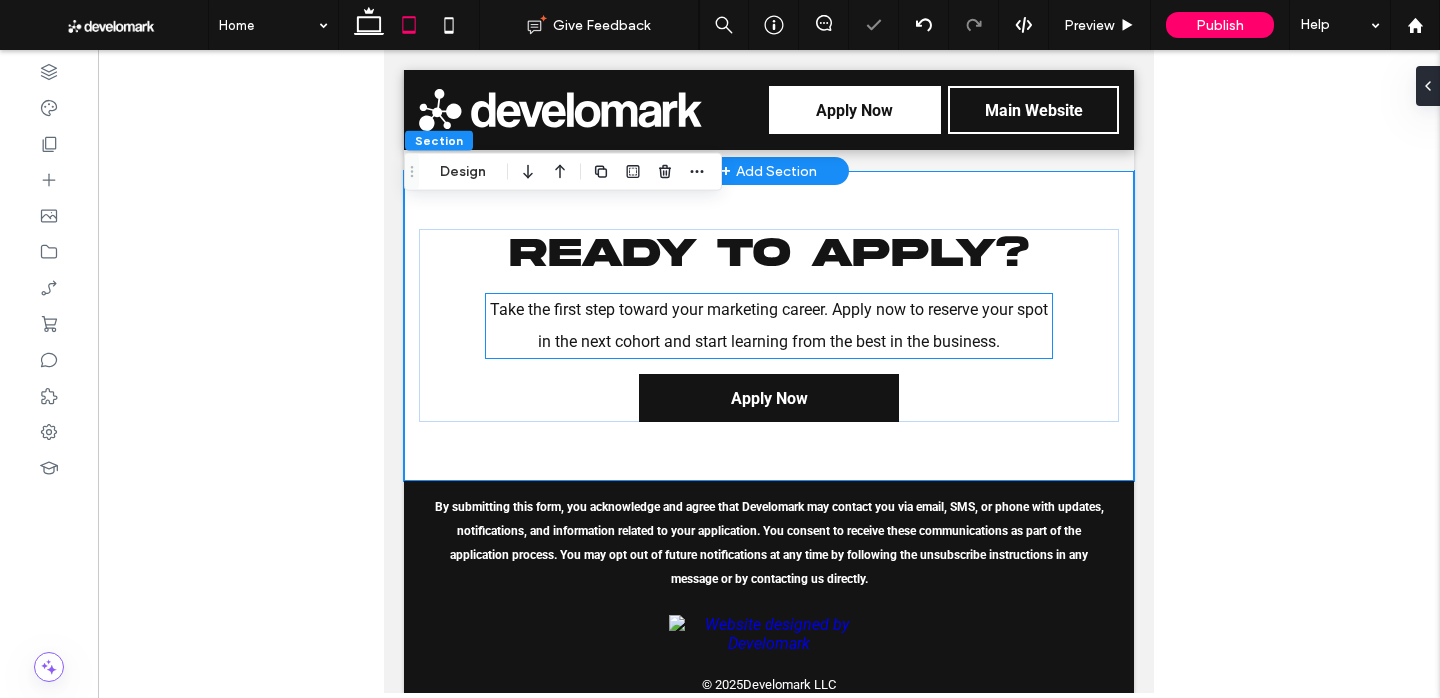 scroll, scrollTop: 4354, scrollLeft: 0, axis: vertical 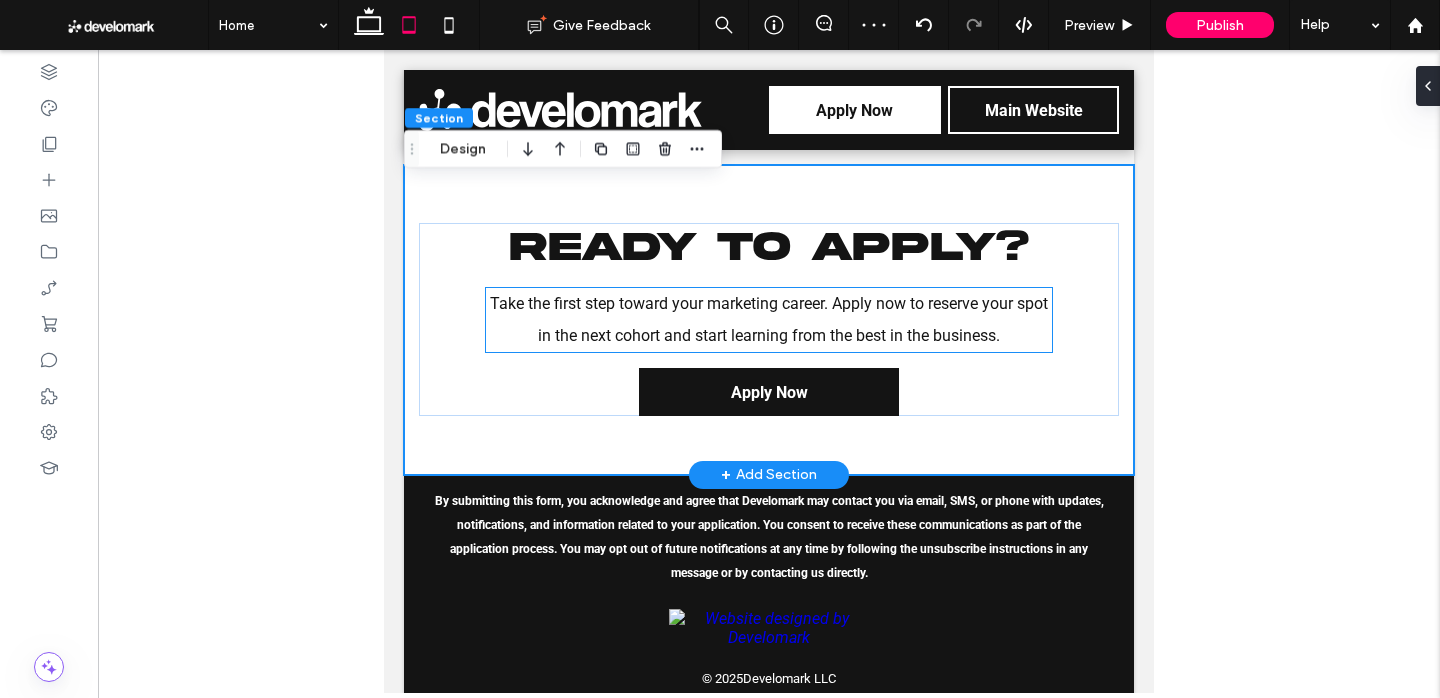 click on "Take the first step toward your marketing career. Apply now to reserve your spot in the next cohort and start learning from the best in the business." at bounding box center (769, 320) 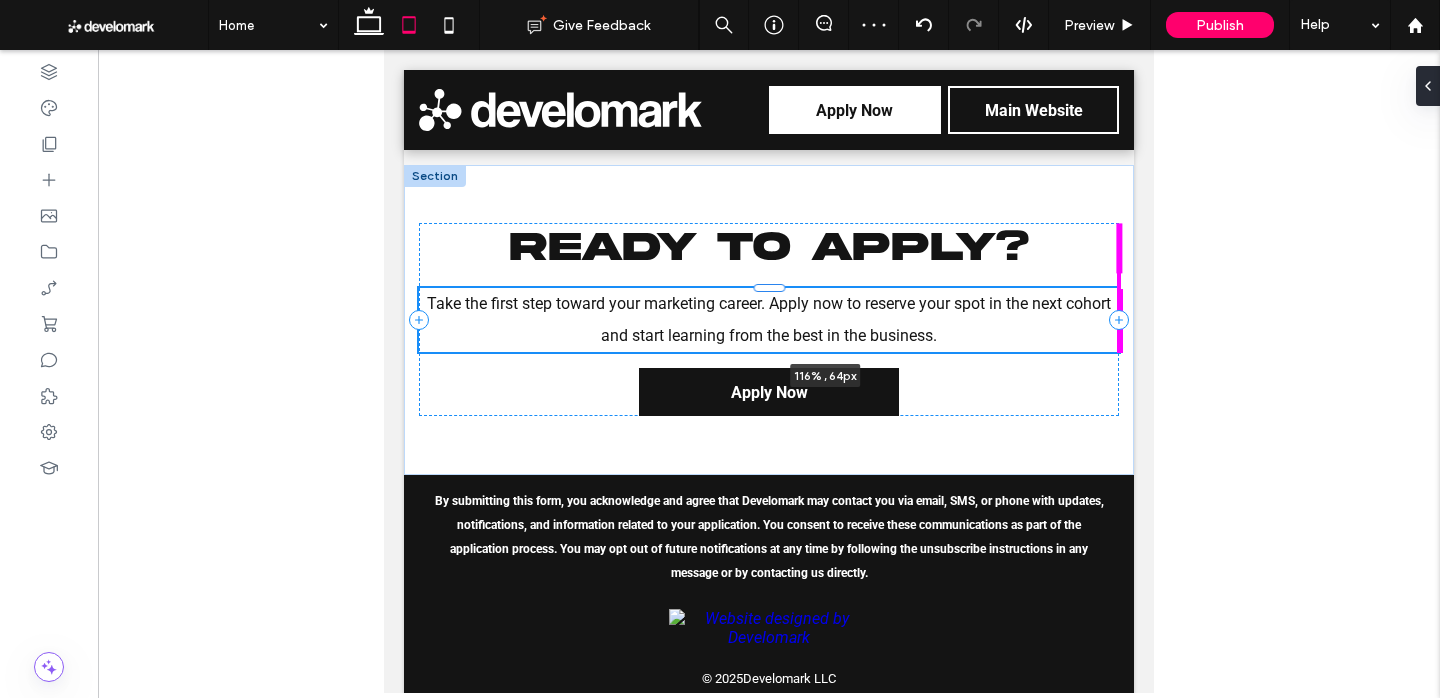 drag, startPoint x: 1053, startPoint y: 318, endPoint x: 1104, endPoint y: 239, distance: 94.031906 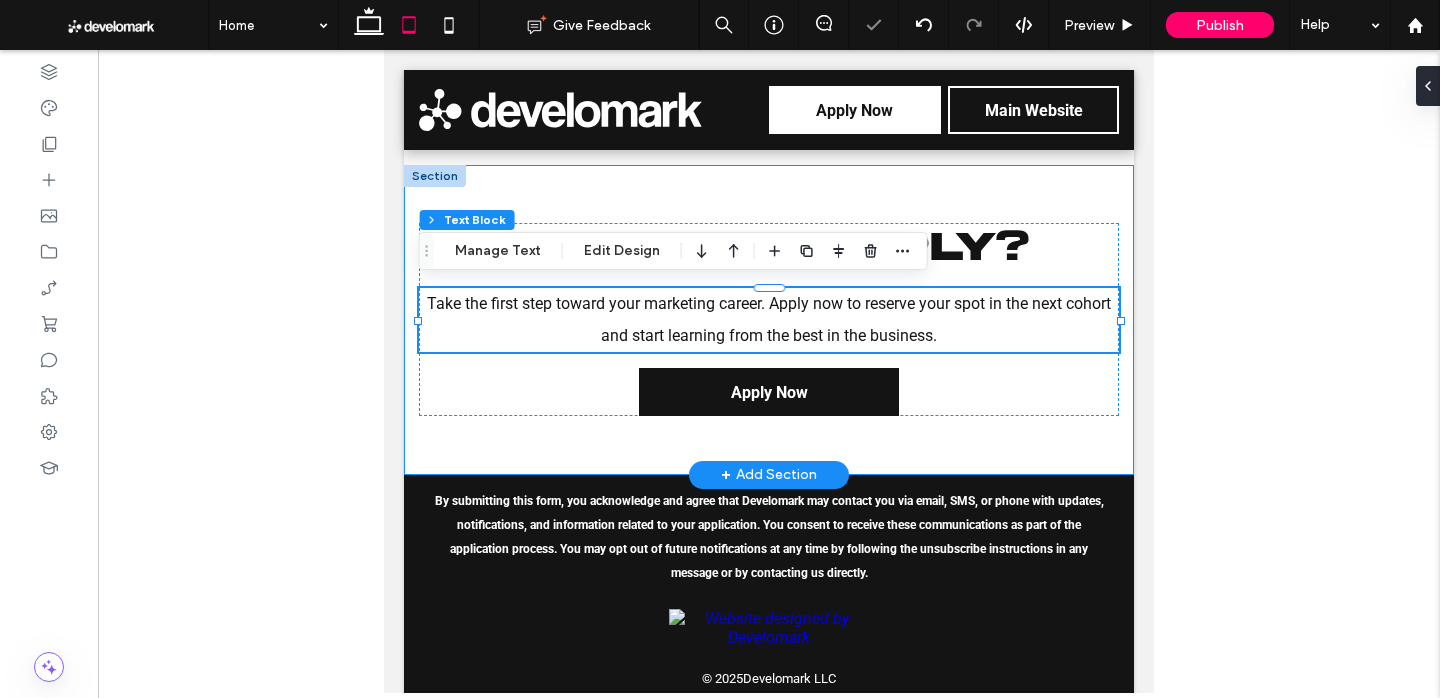 click on "Ready to Apply? Take the first step toward your marketing career. Apply now to reserve your spot in the next cohort and start learning from the best in the business. 116% , 64px
Apply Now" at bounding box center (769, 320) 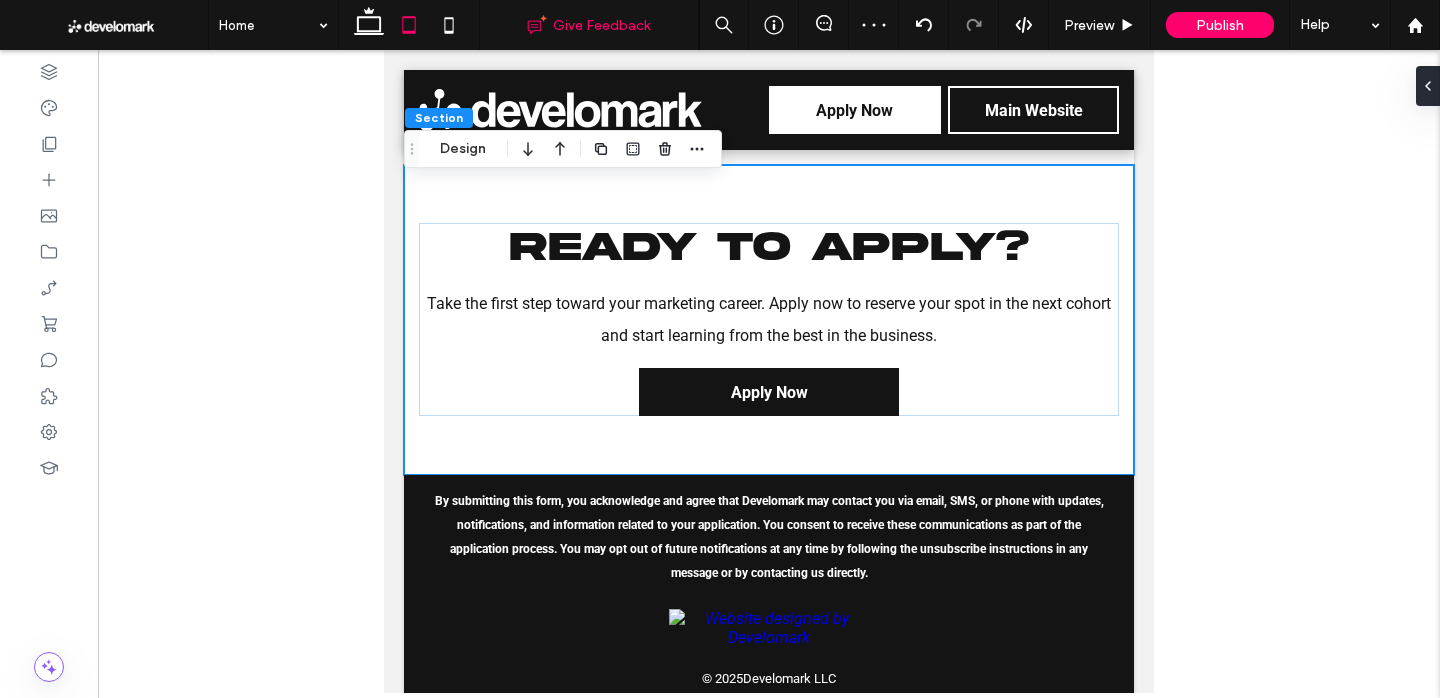 drag, startPoint x: 443, startPoint y: 18, endPoint x: 488, endPoint y: 38, distance: 49.24429 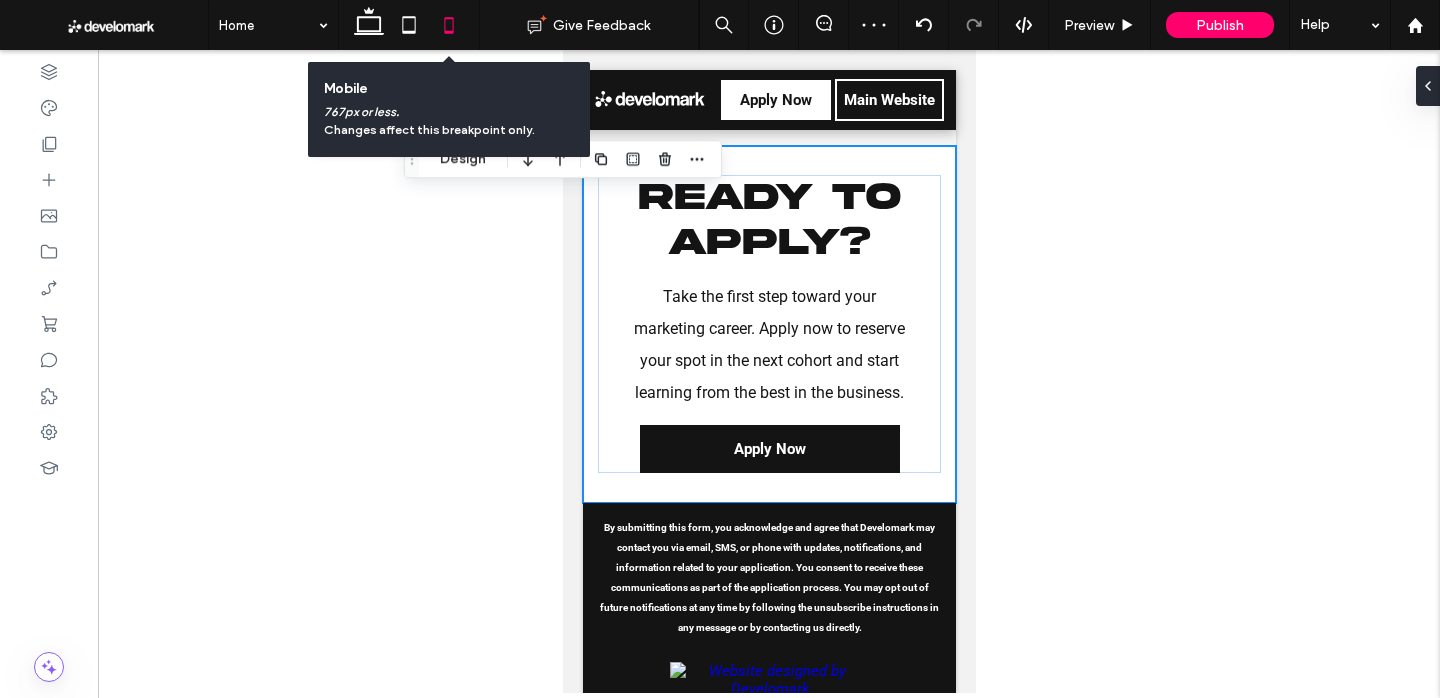 scroll, scrollTop: 4298, scrollLeft: 0, axis: vertical 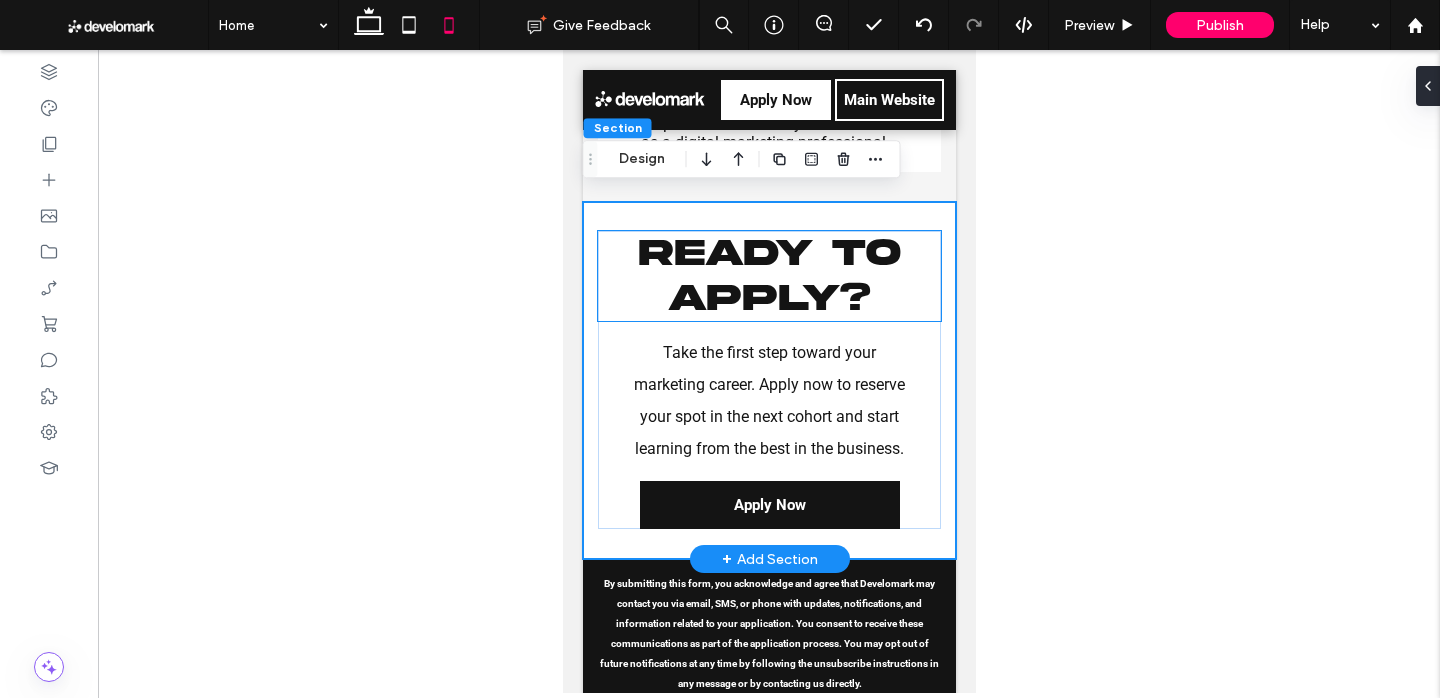 click on "Ready to Apply?" at bounding box center (769, 275) 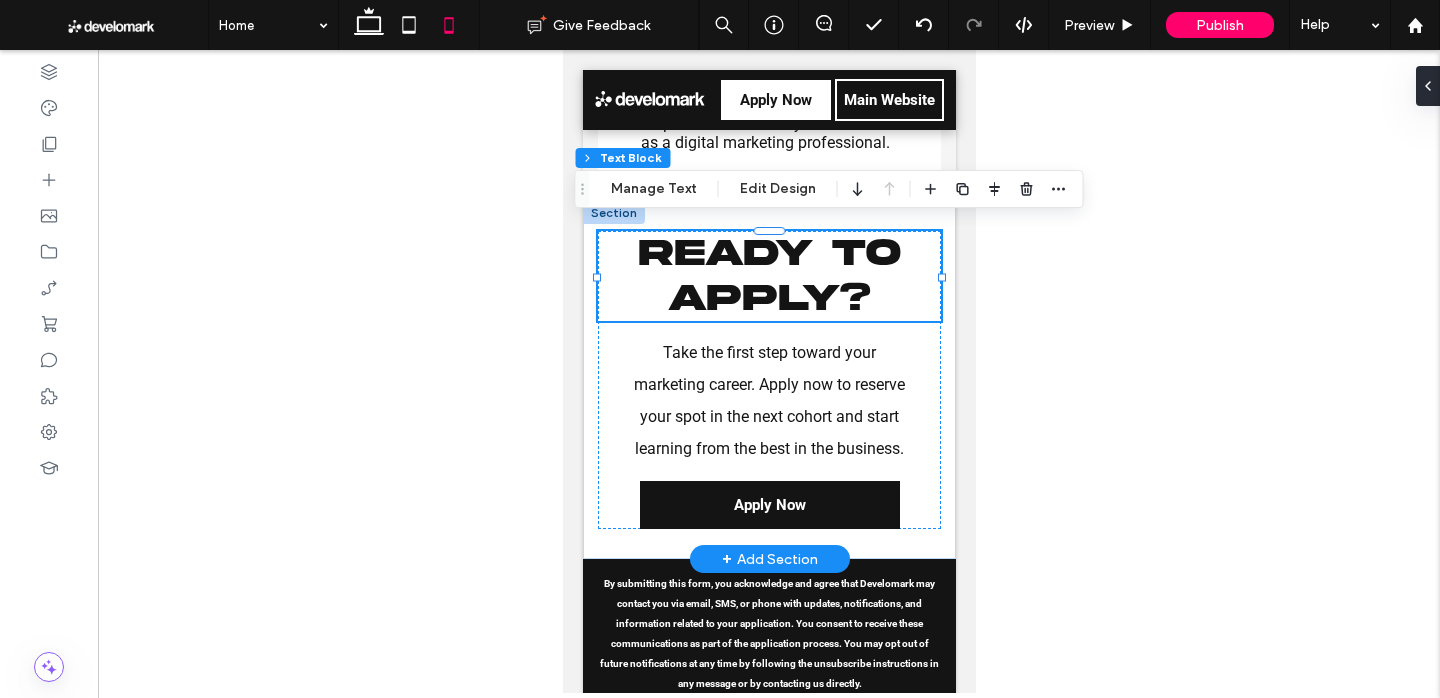 click on "Ready to Apply?" at bounding box center (769, 275) 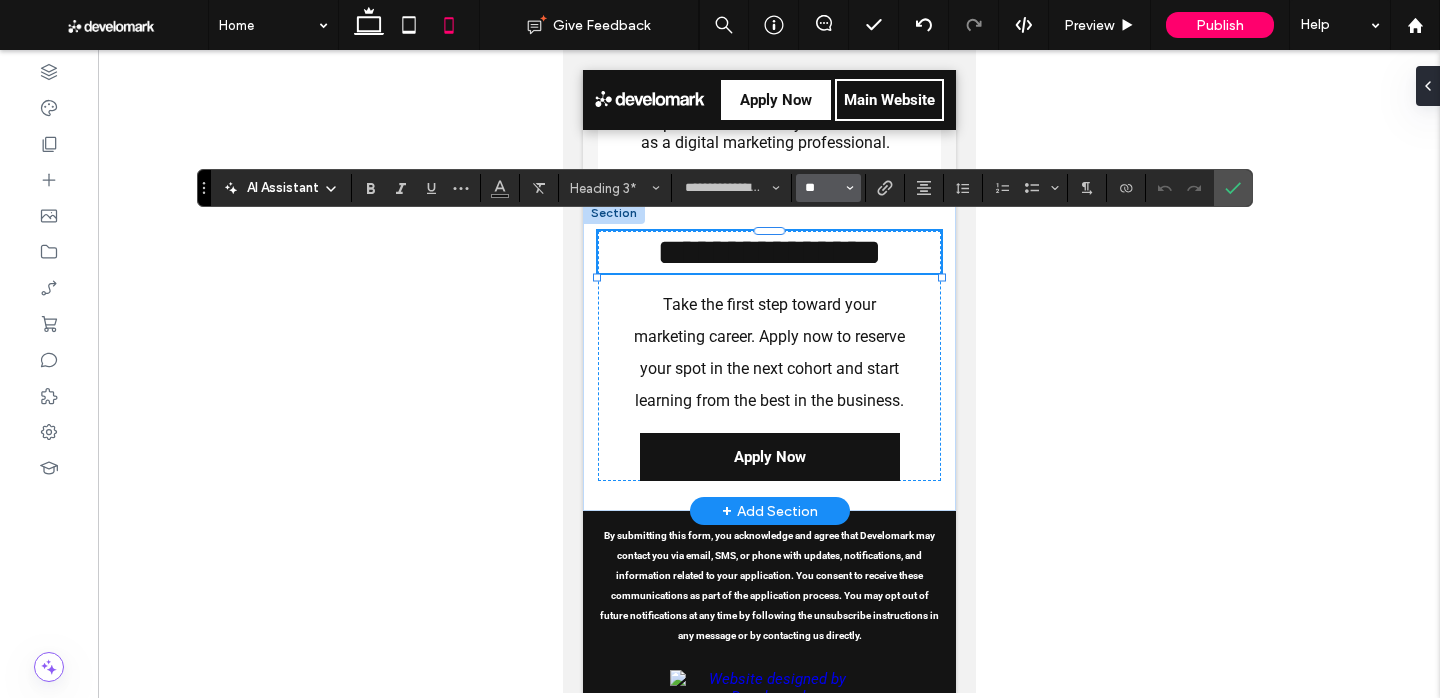 click on "**" at bounding box center [822, 188] 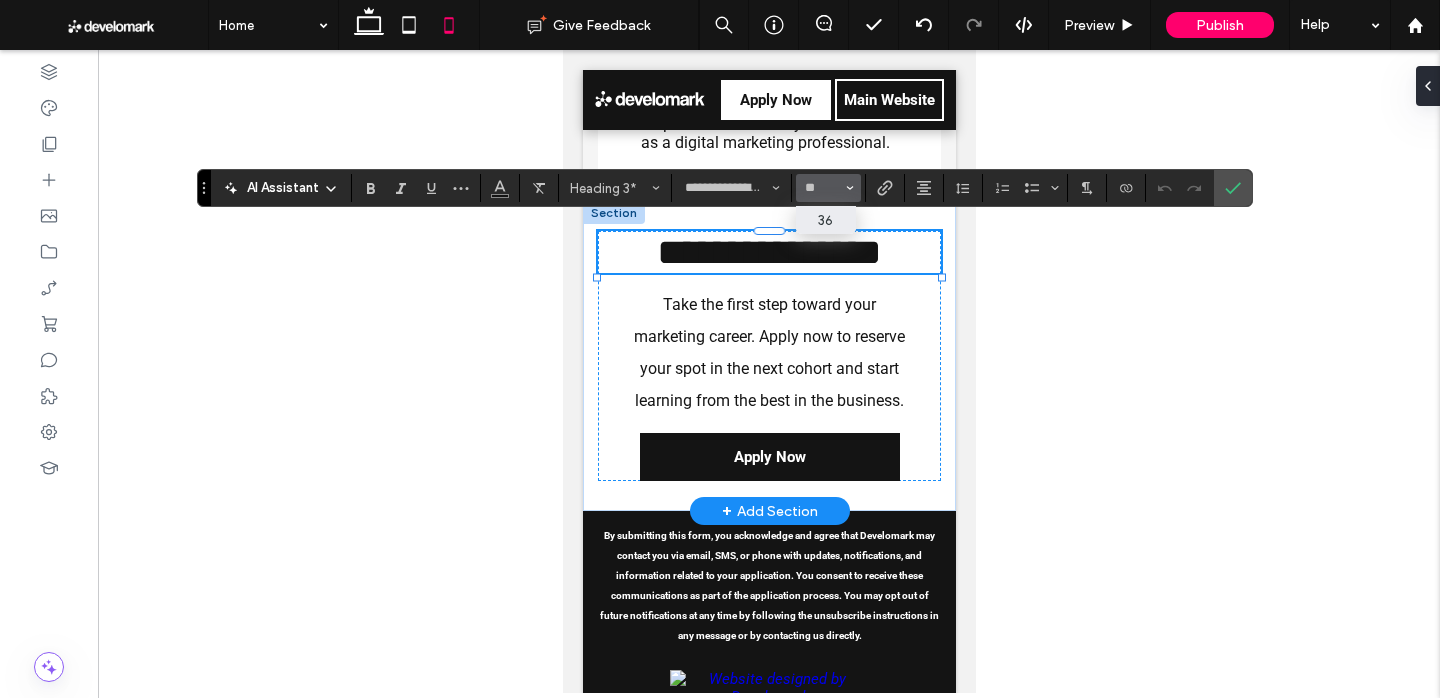 type on "**" 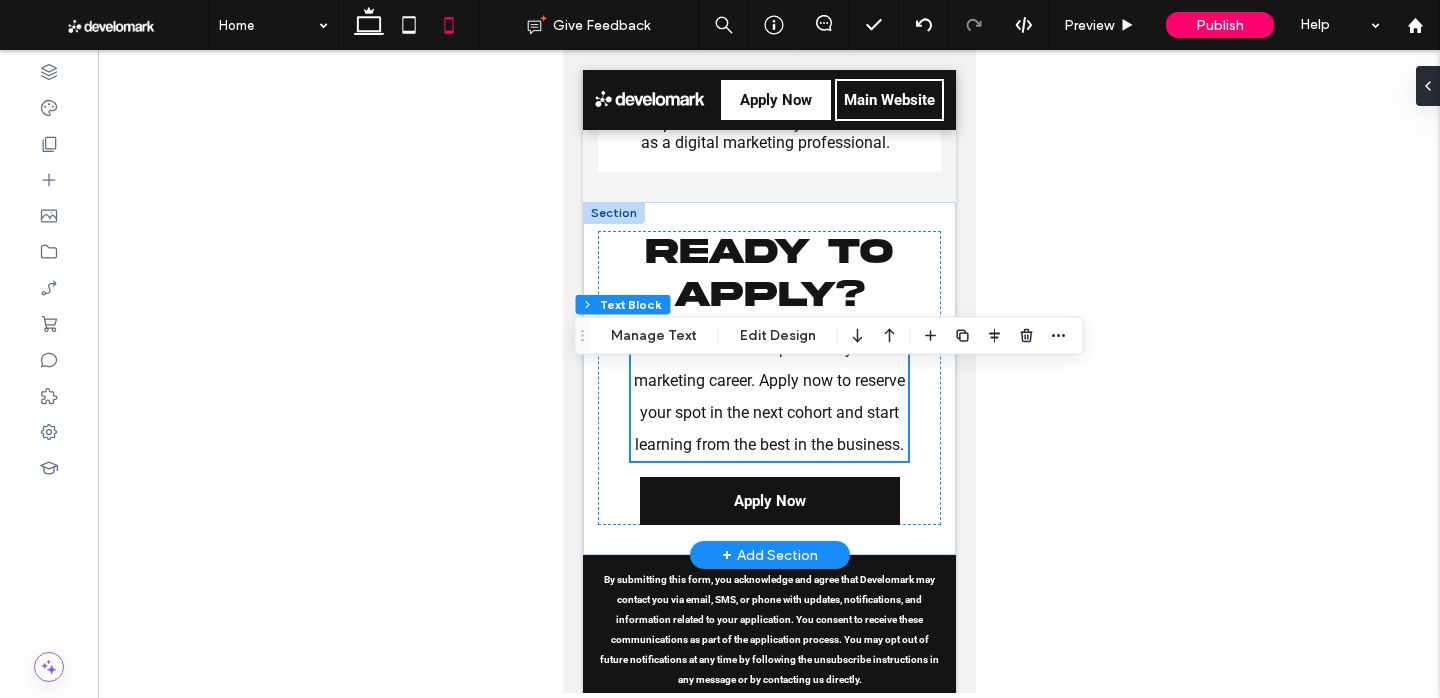scroll, scrollTop: 4255, scrollLeft: 0, axis: vertical 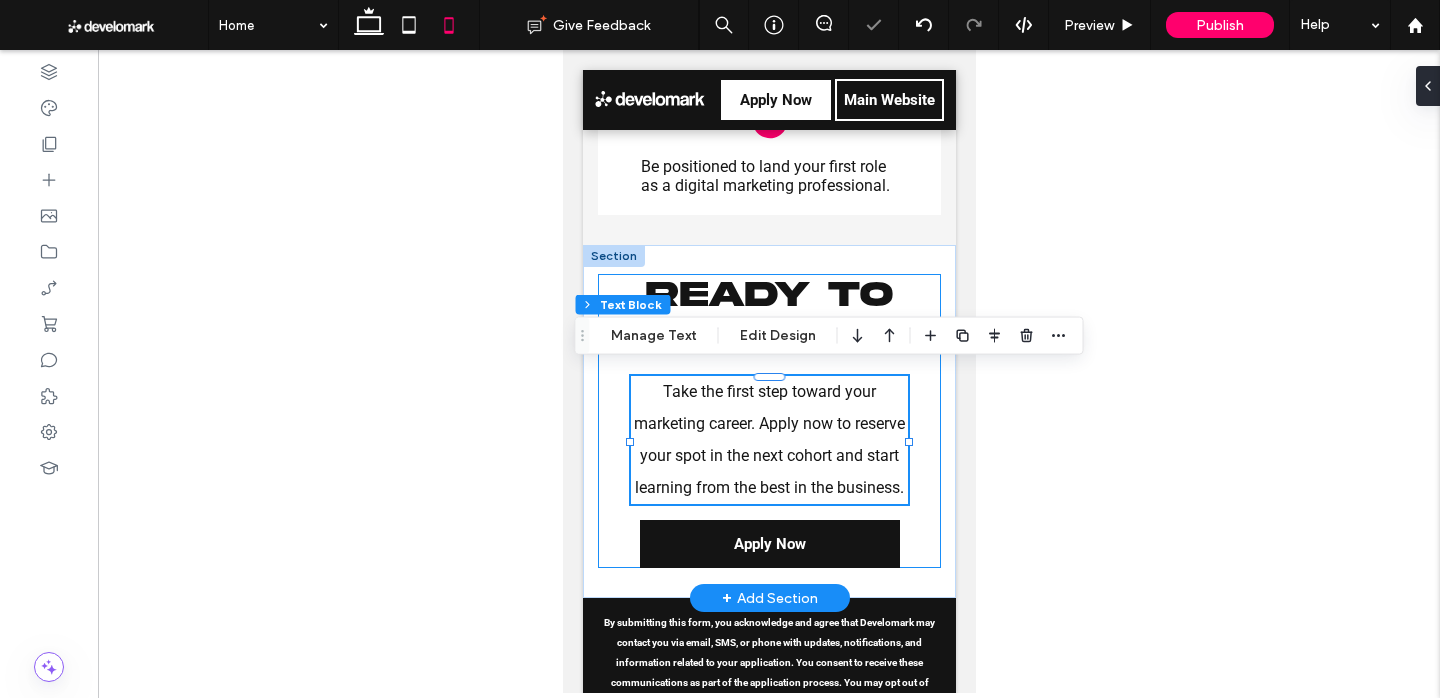 click on "Ready to Apply? Take the first step toward your marketing career. Apply now to reserve your spot in the next cohort and start learning from the best in the business.
Apply Now" at bounding box center (768, 421) 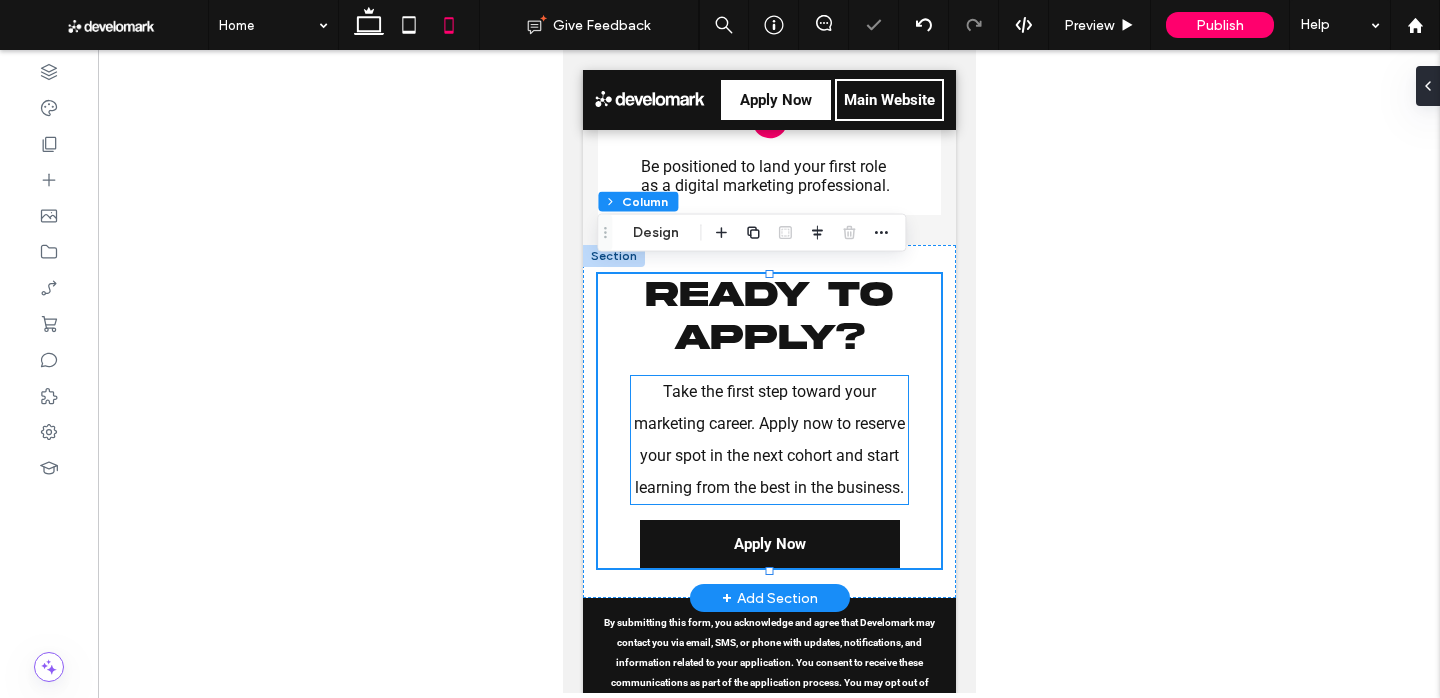 click on "Take the first step toward your marketing career. Apply now to reserve your spot in the next cohort and start learning from the best in the business." at bounding box center (768, 440) 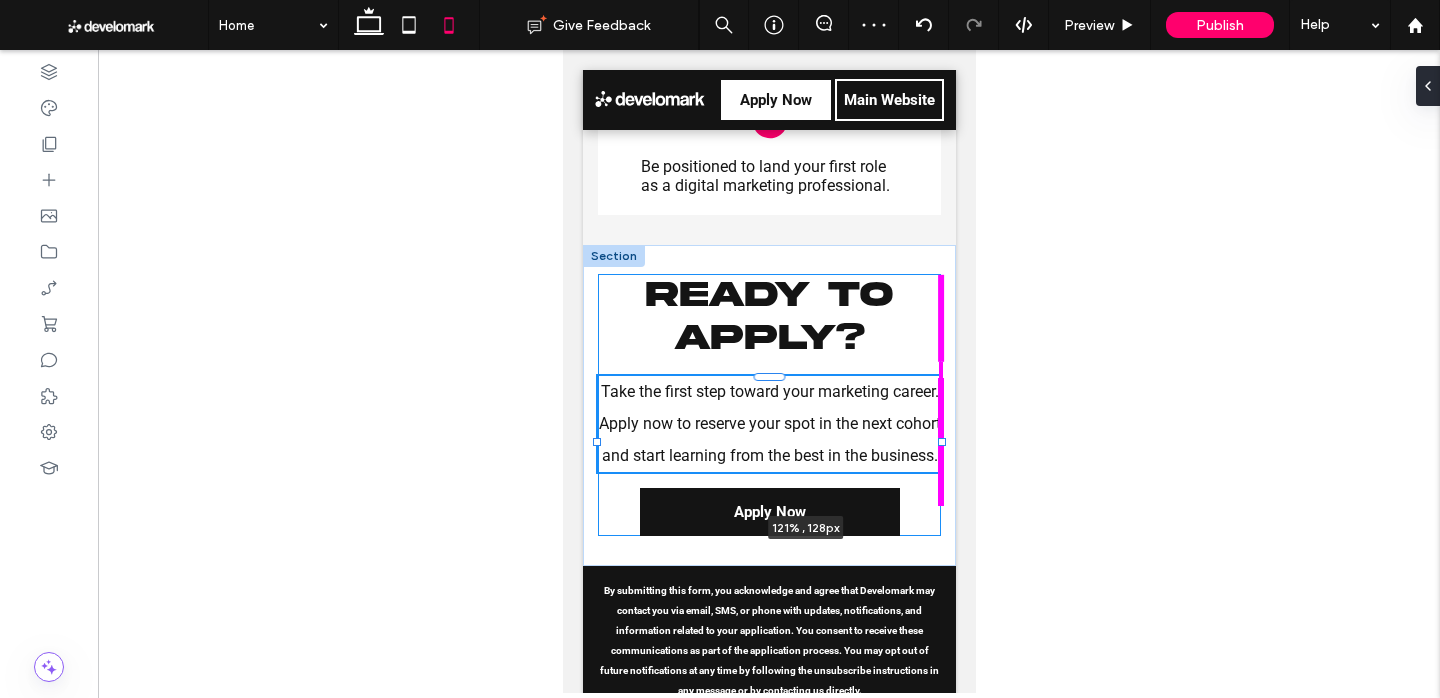 drag, startPoint x: 907, startPoint y: 432, endPoint x: 976, endPoint y: 432, distance: 69 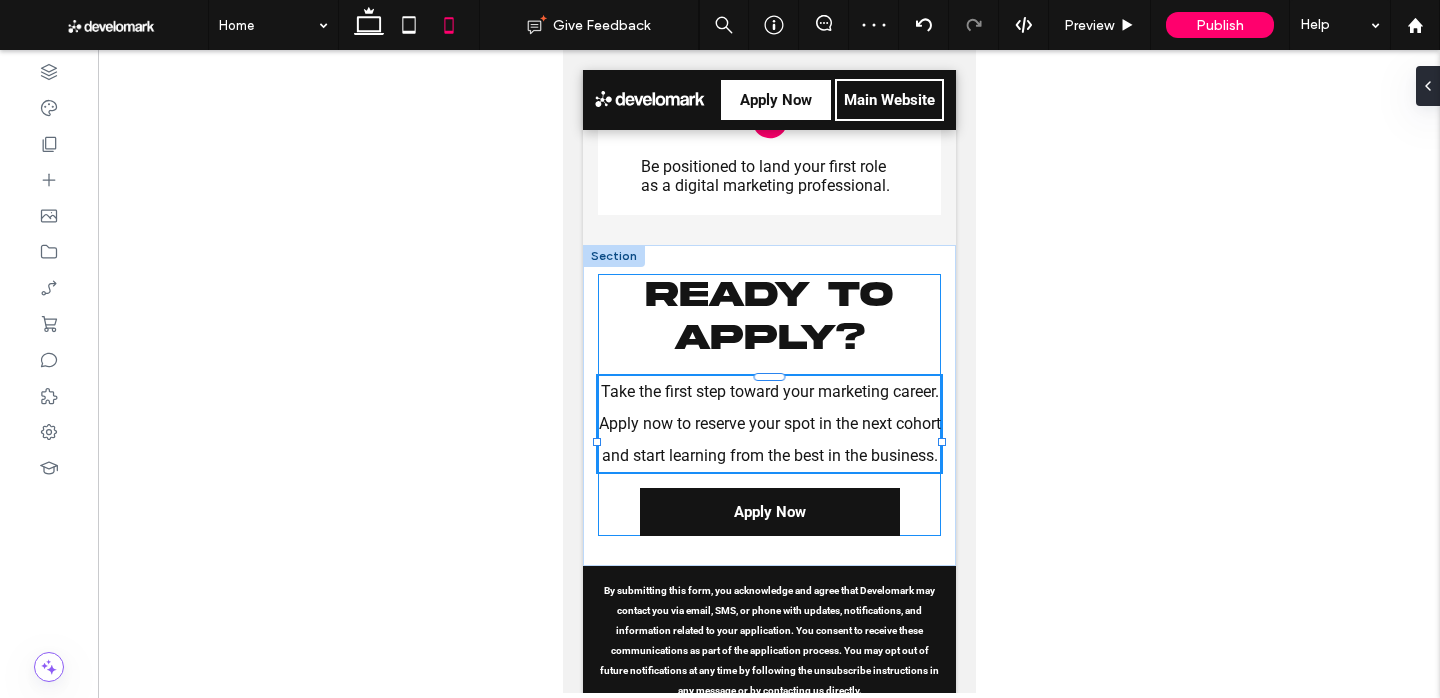 type on "***" 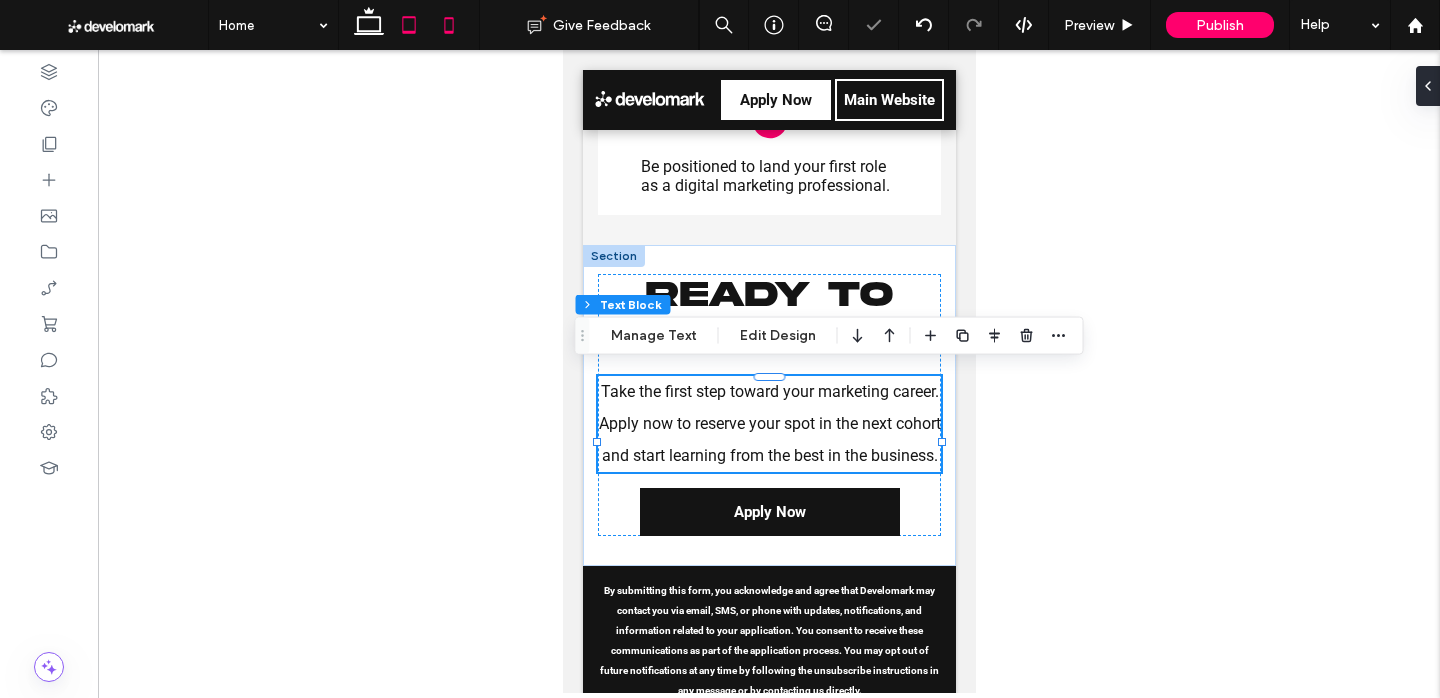 click 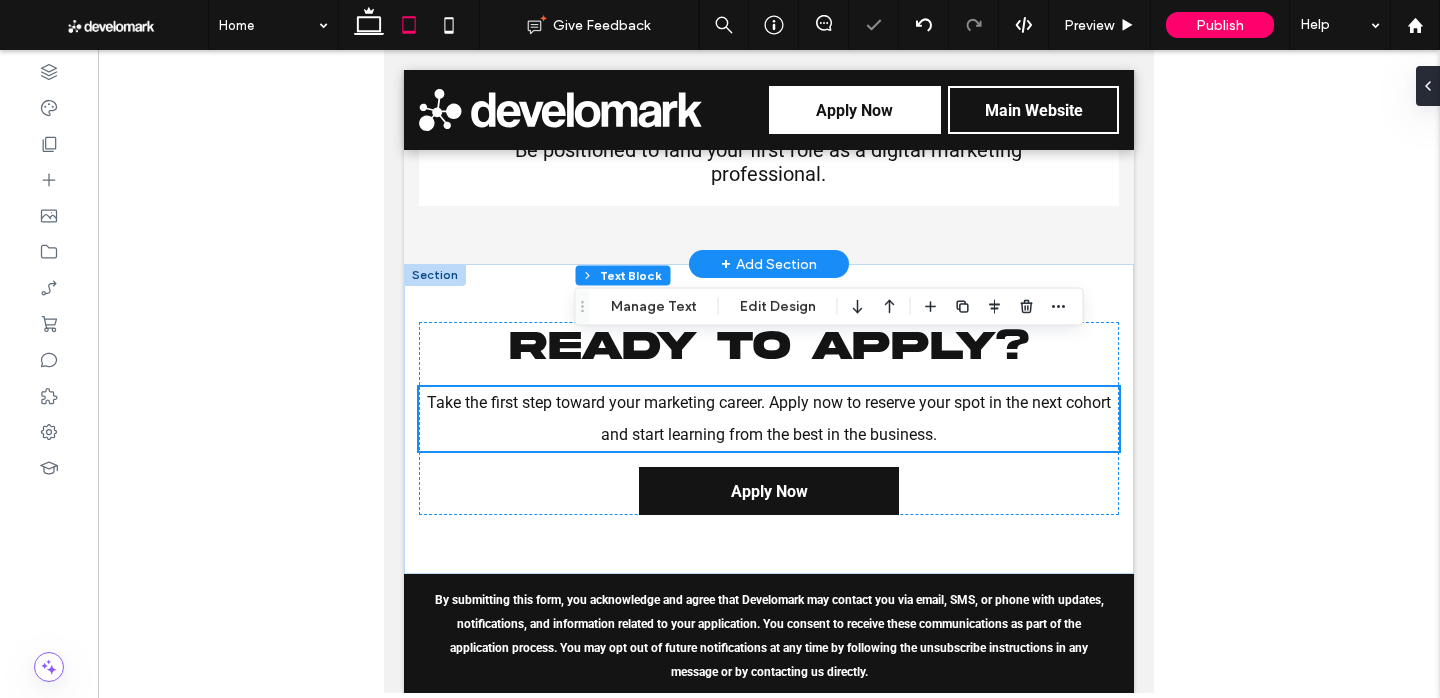 scroll, scrollTop: 4298, scrollLeft: 0, axis: vertical 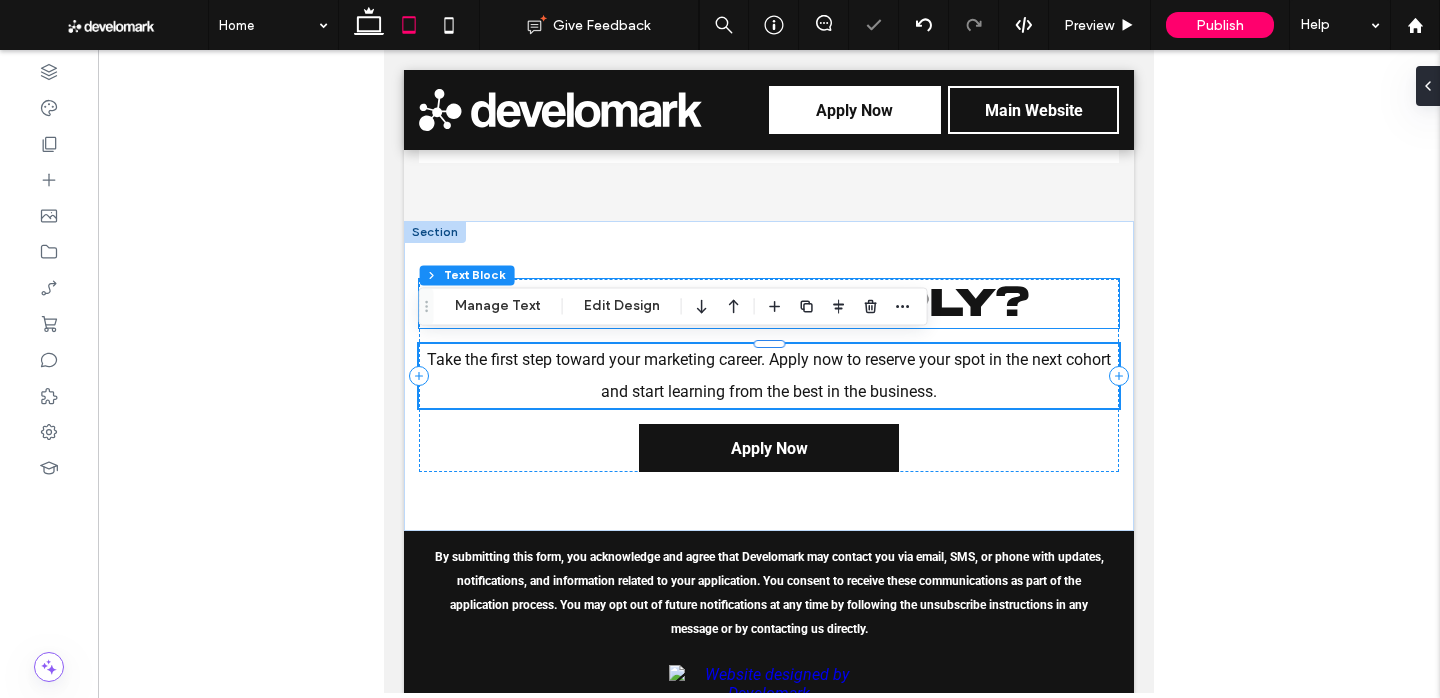 click on "Ready to Apply?" at bounding box center (769, 303) 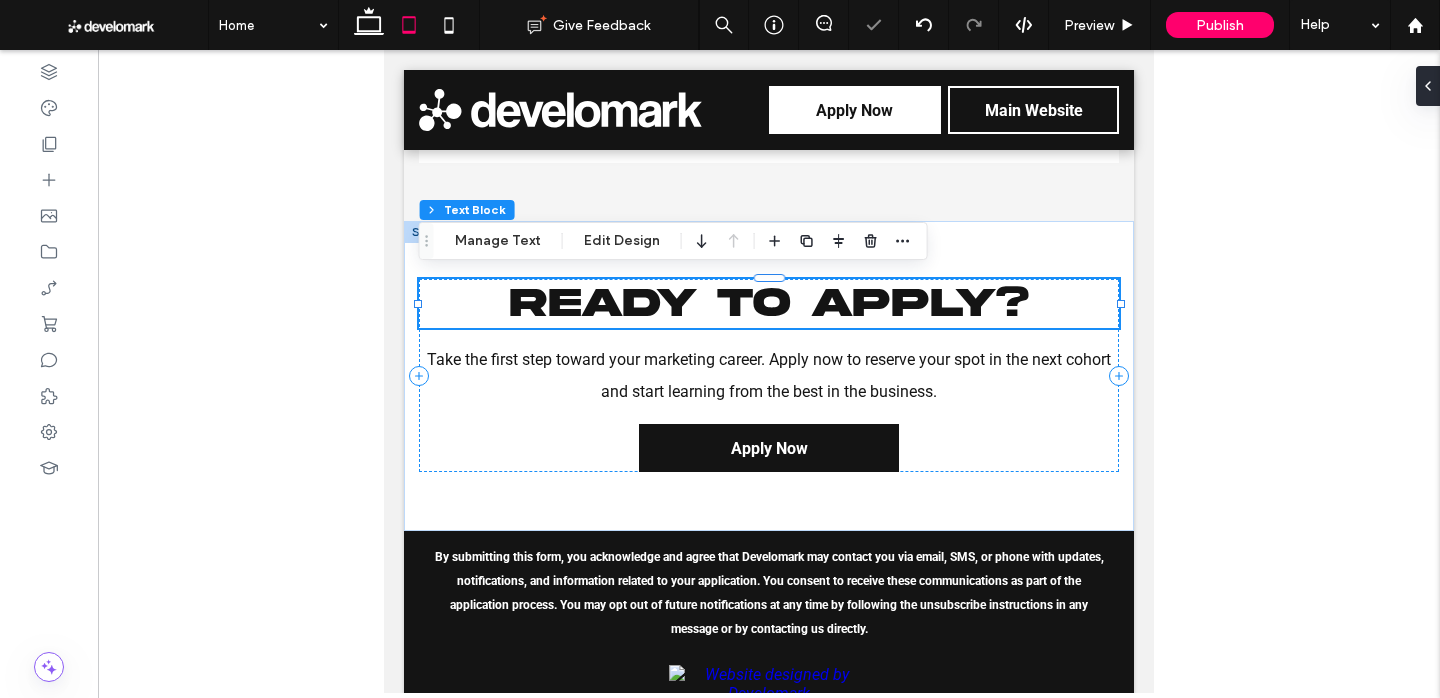 click on "Ready to Apply?" at bounding box center (769, 303) 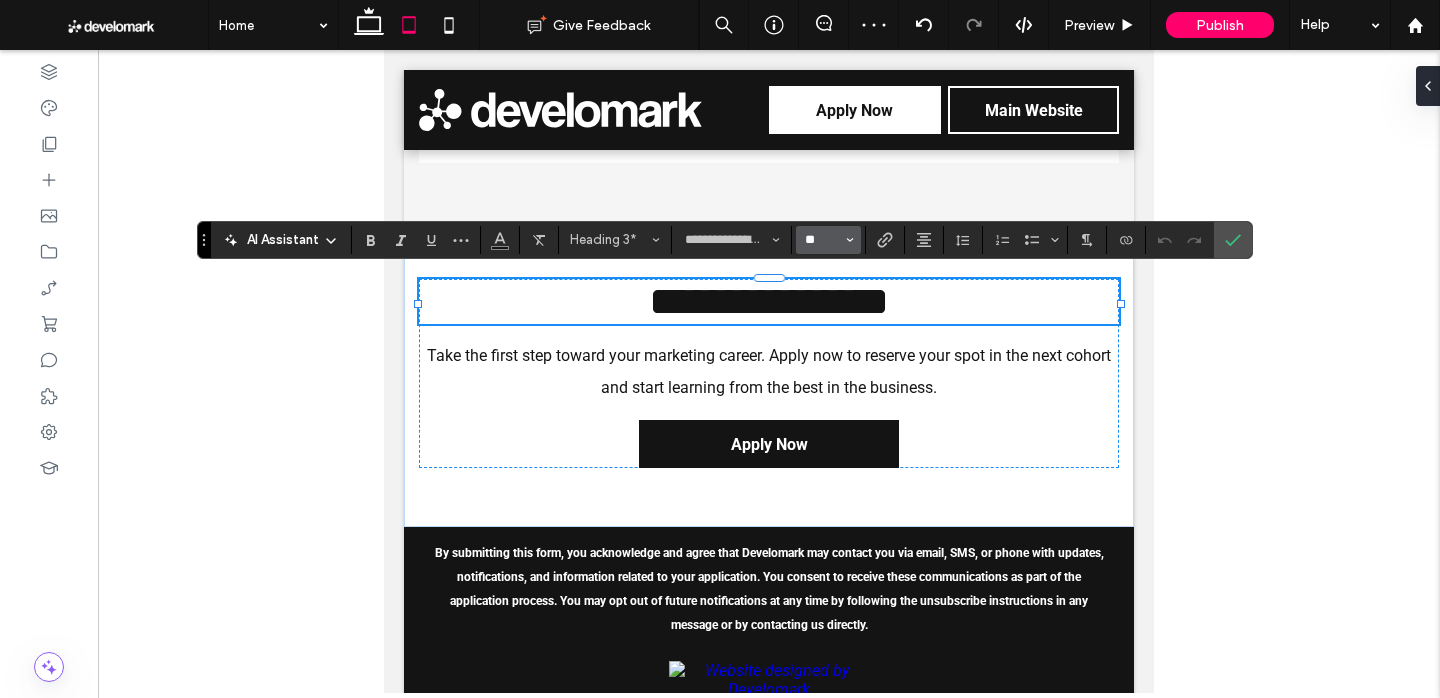 click on "**" at bounding box center [822, 240] 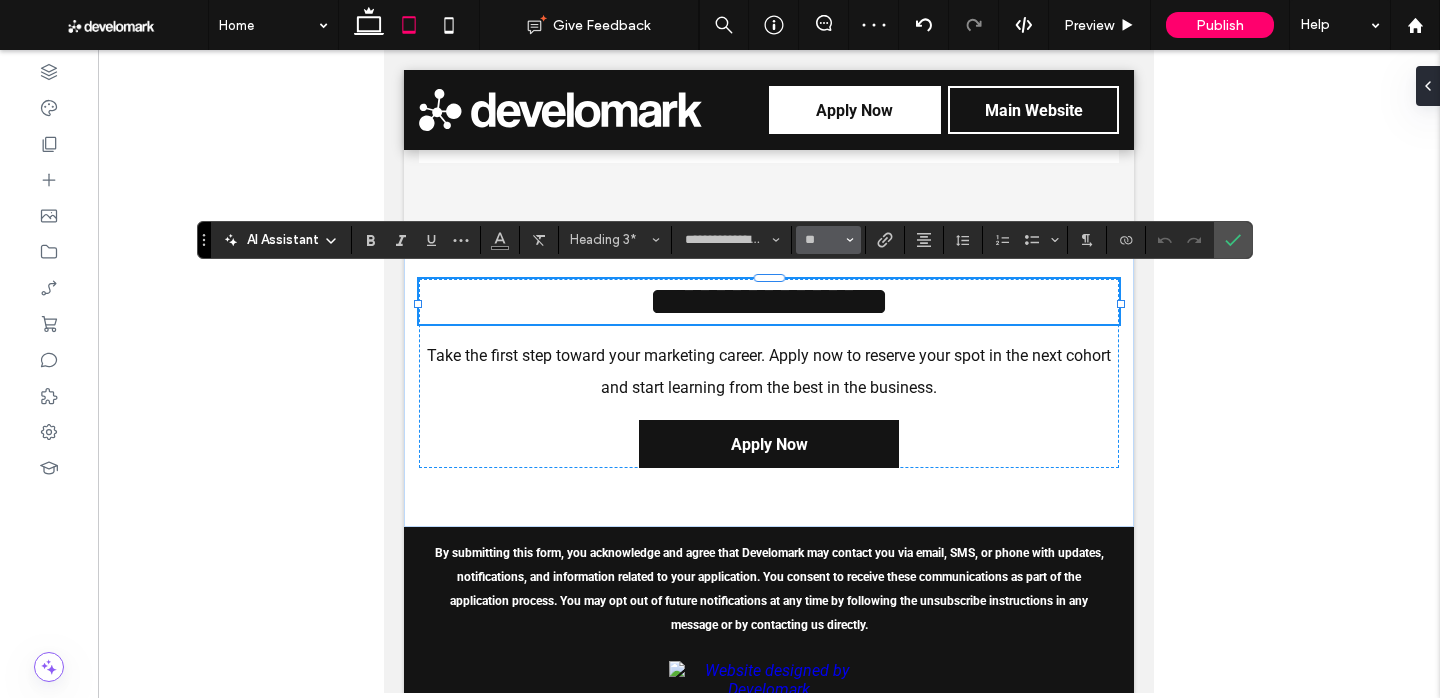 type on "**" 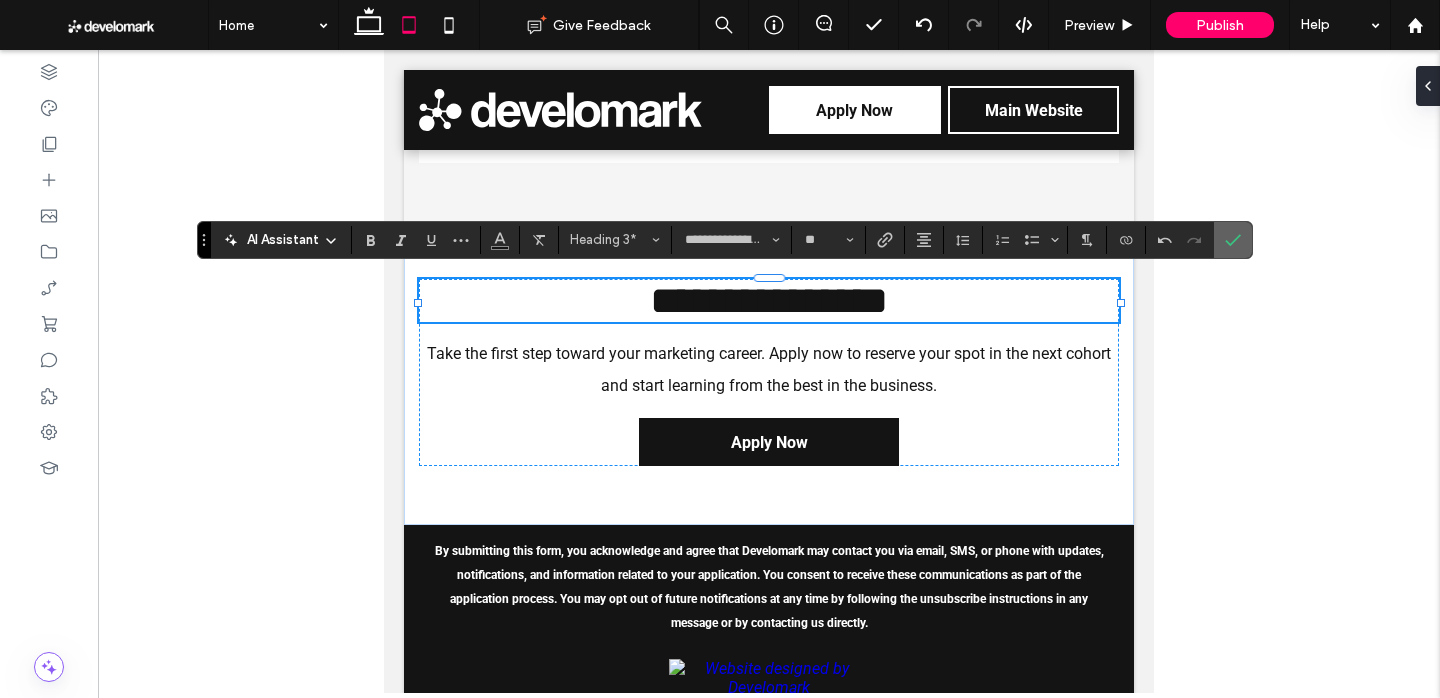 click at bounding box center [1233, 240] 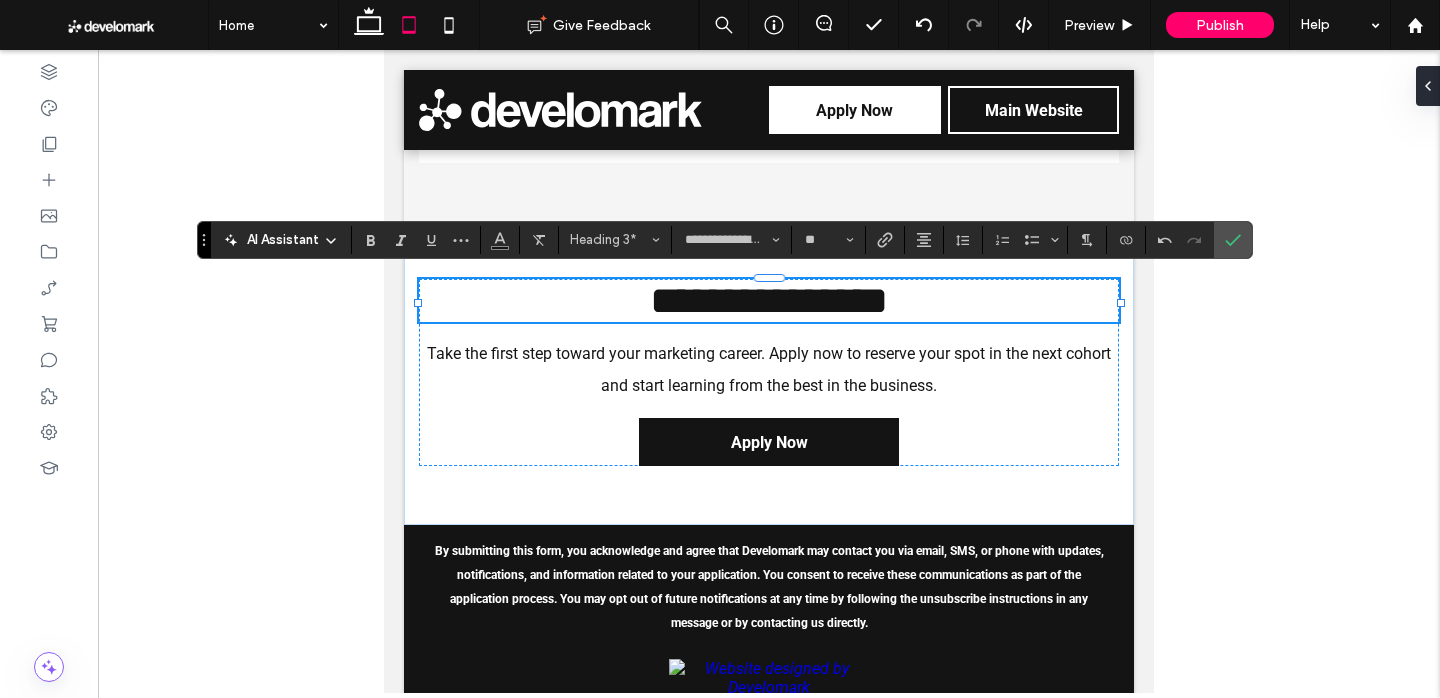 click 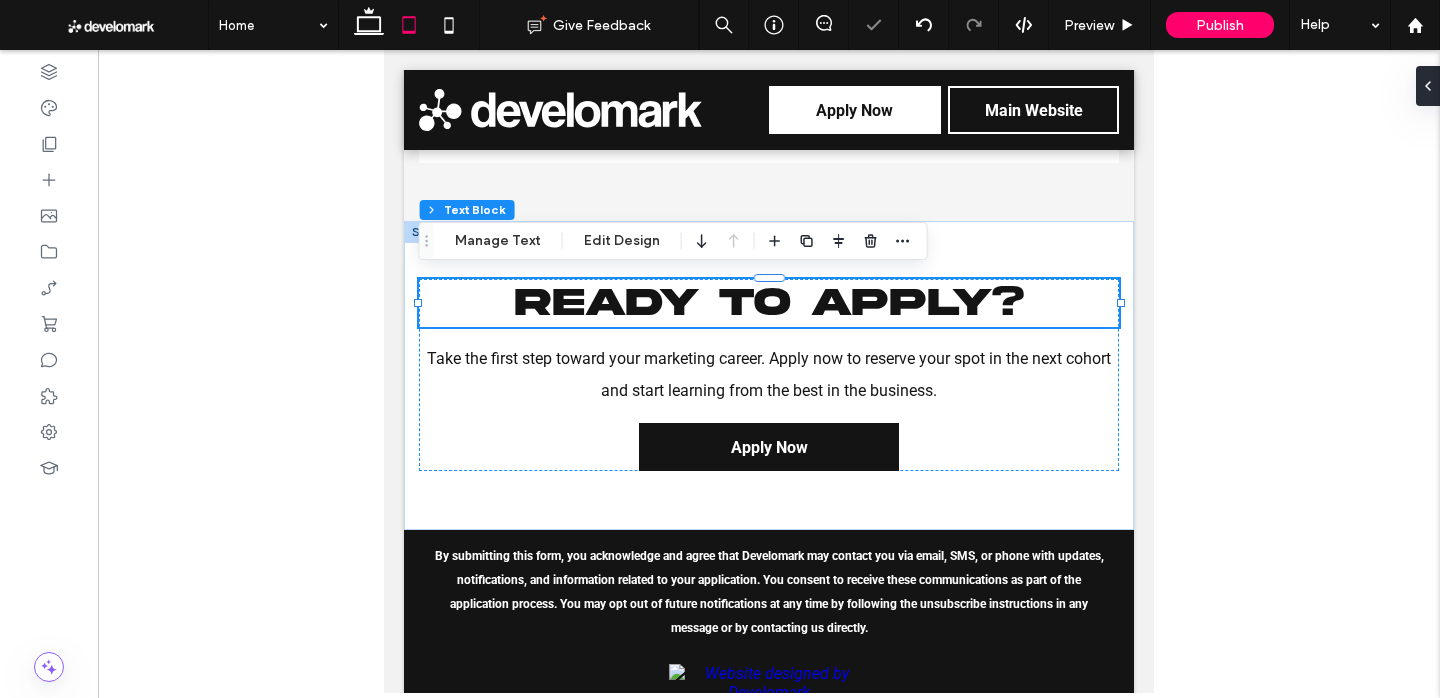 drag, startPoint x: 447, startPoint y: 32, endPoint x: 474, endPoint y: 40, distance: 28.160255 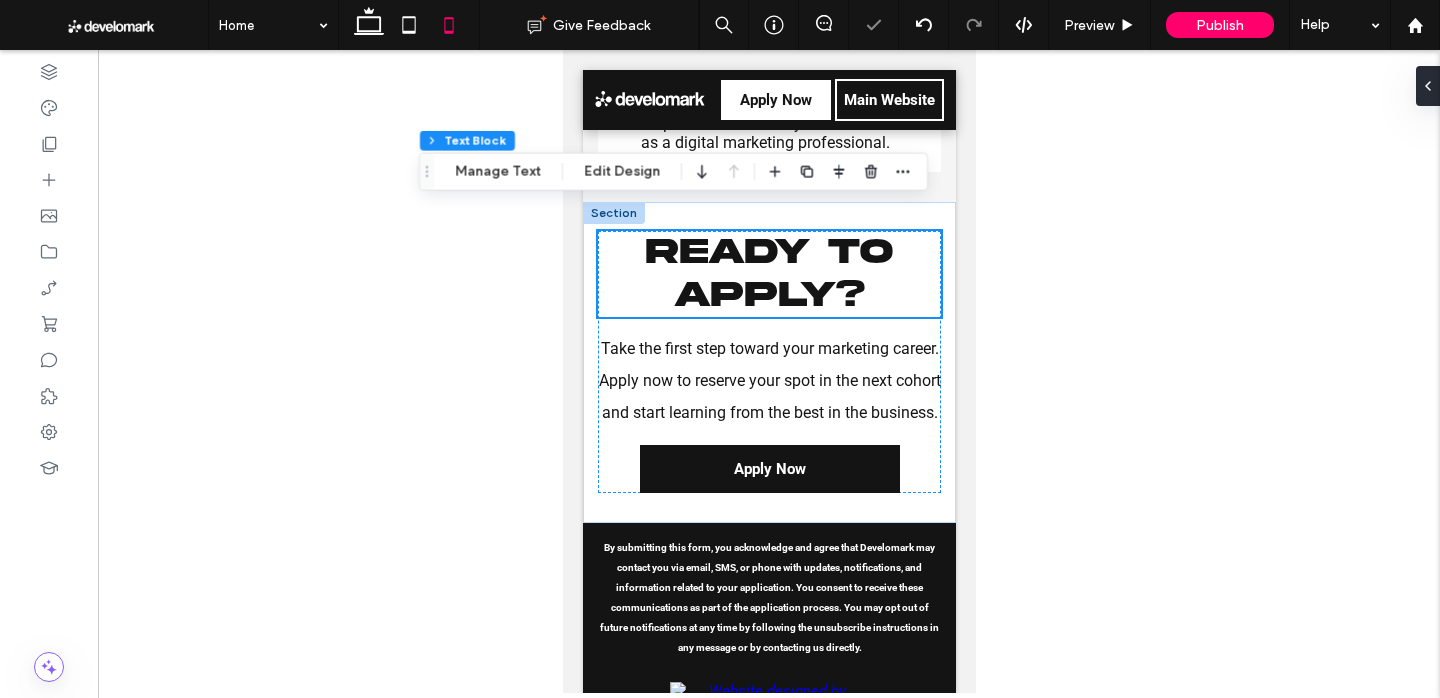 scroll, scrollTop: 4316, scrollLeft: 0, axis: vertical 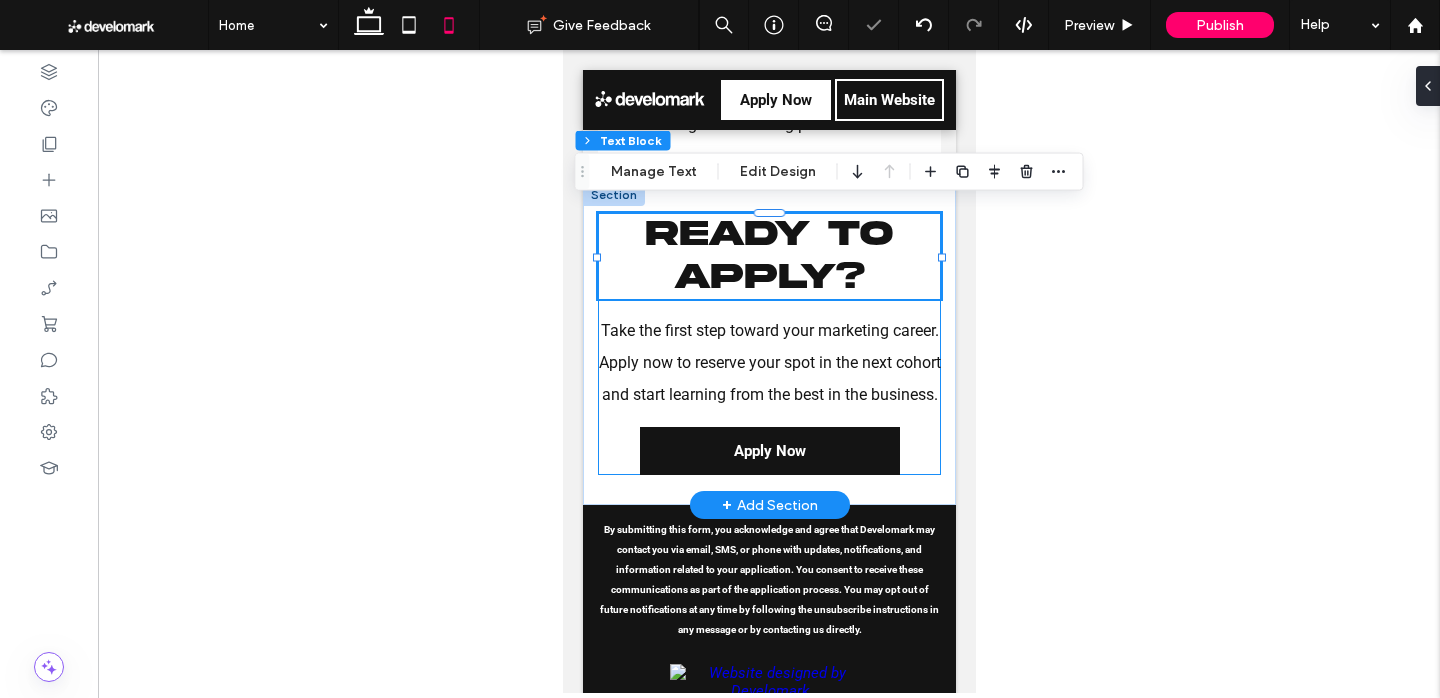 click on "Ready to Apply?
Take the first step toward your marketing career. Apply now to reserve your spot in the next cohort and start learning from the best in the business.
Apply Now" at bounding box center [768, 344] 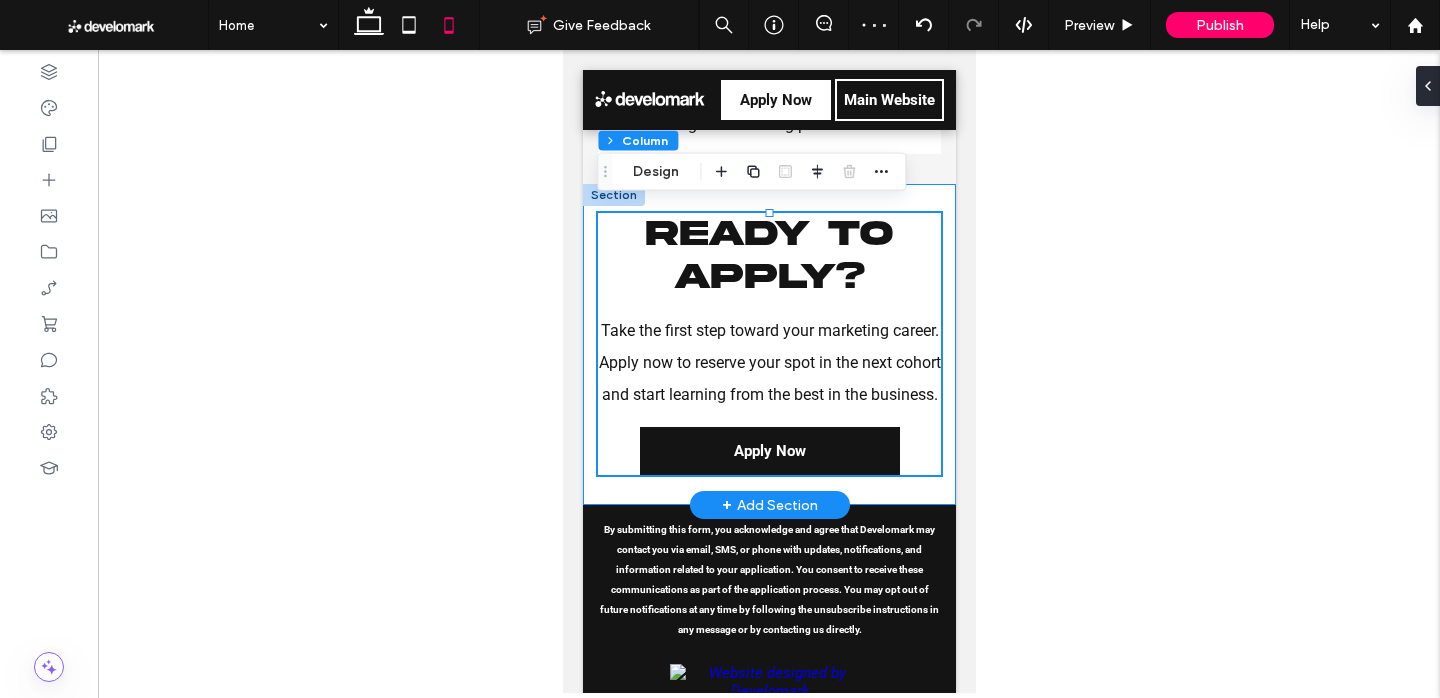 click on "Ready to Apply? Take the first step toward your marketing career. Apply now to reserve your spot in the next cohort and start learning from the best in the business.
Apply Now" at bounding box center [768, 345] 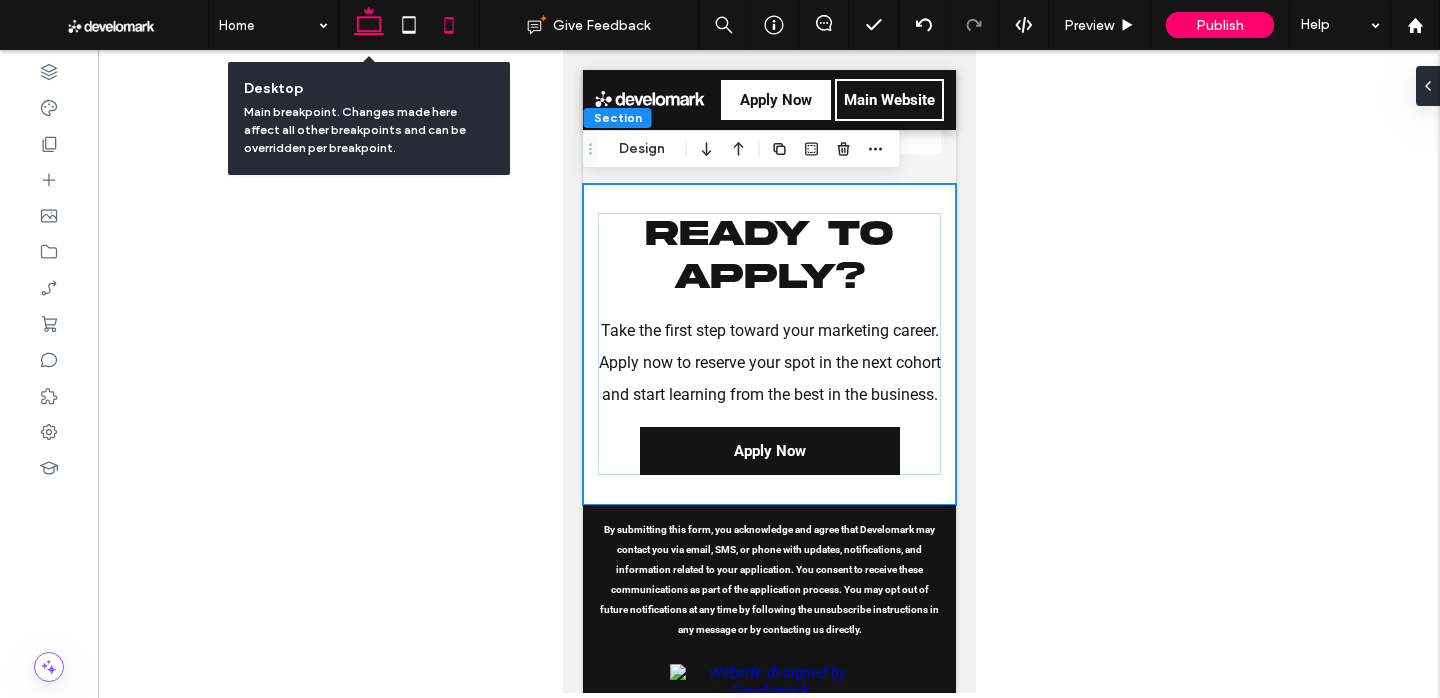 click 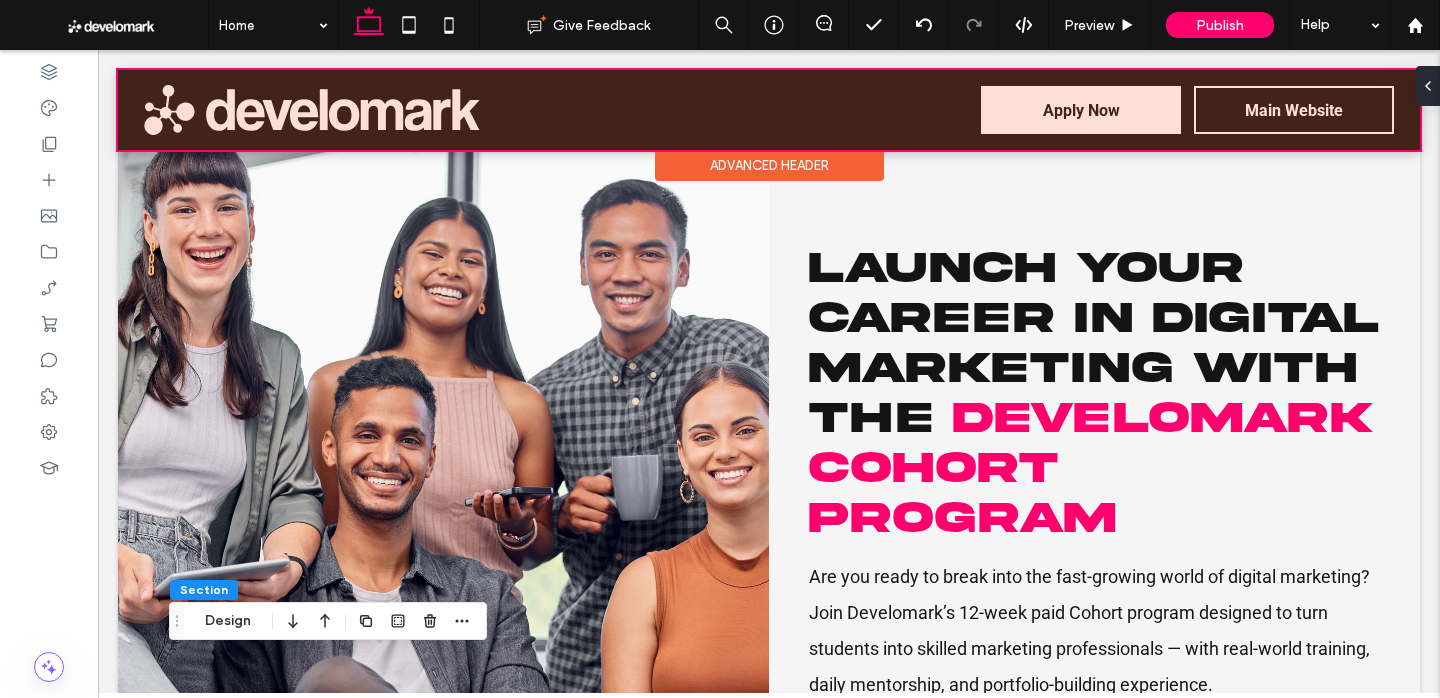 scroll, scrollTop: 0, scrollLeft: 0, axis: both 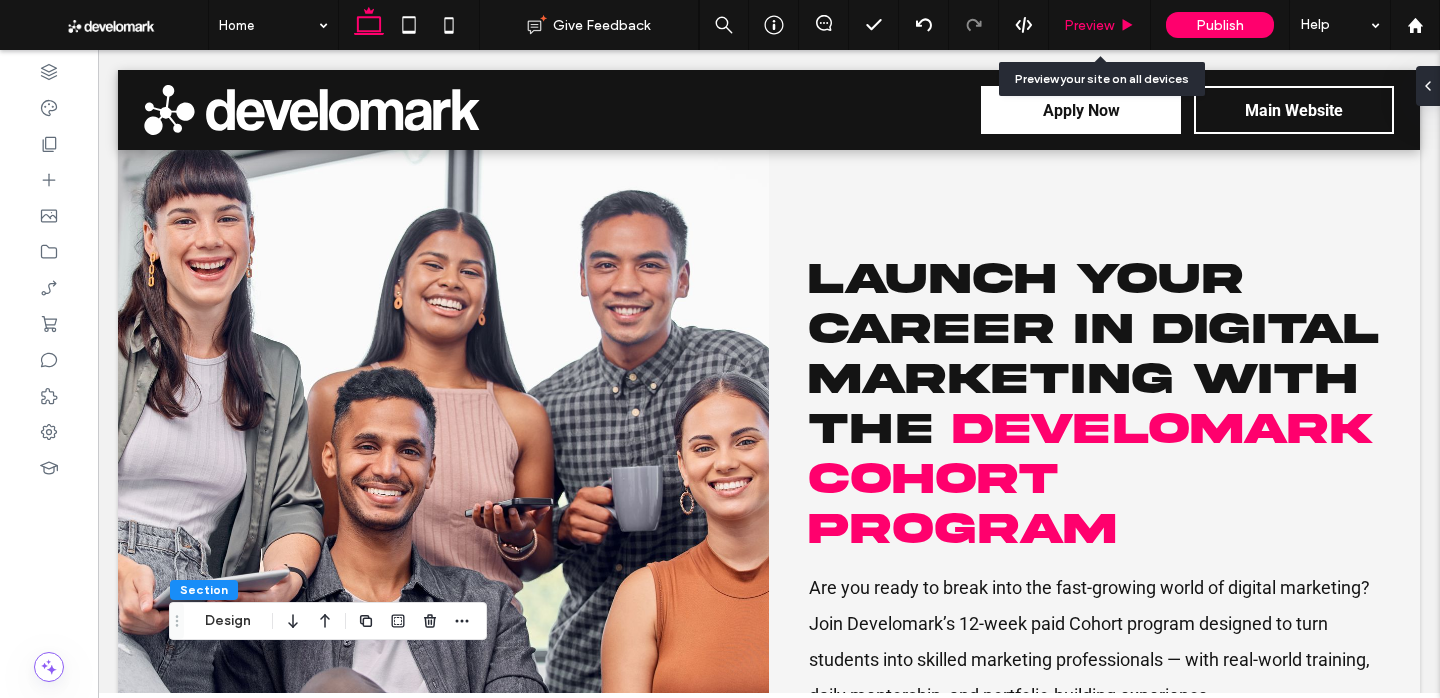 click on "Preview" at bounding box center (1100, 25) 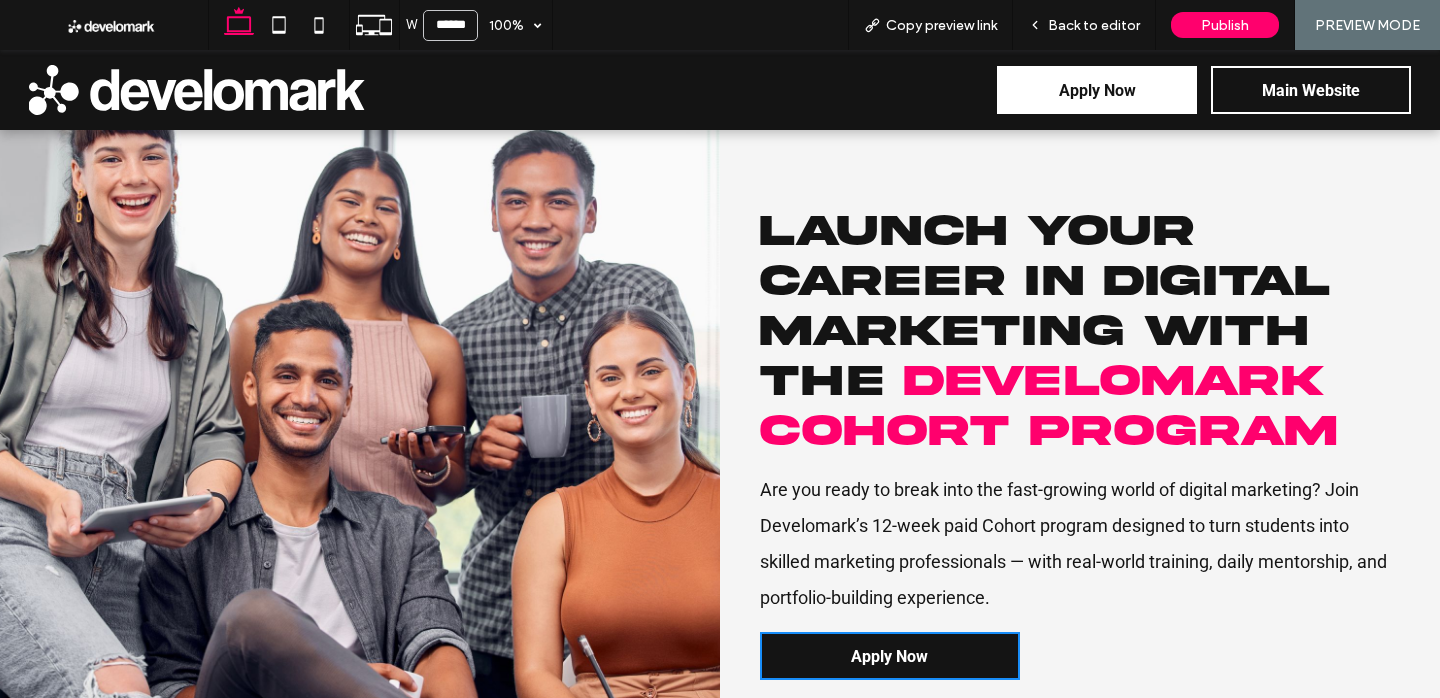 scroll, scrollTop: 75, scrollLeft: 0, axis: vertical 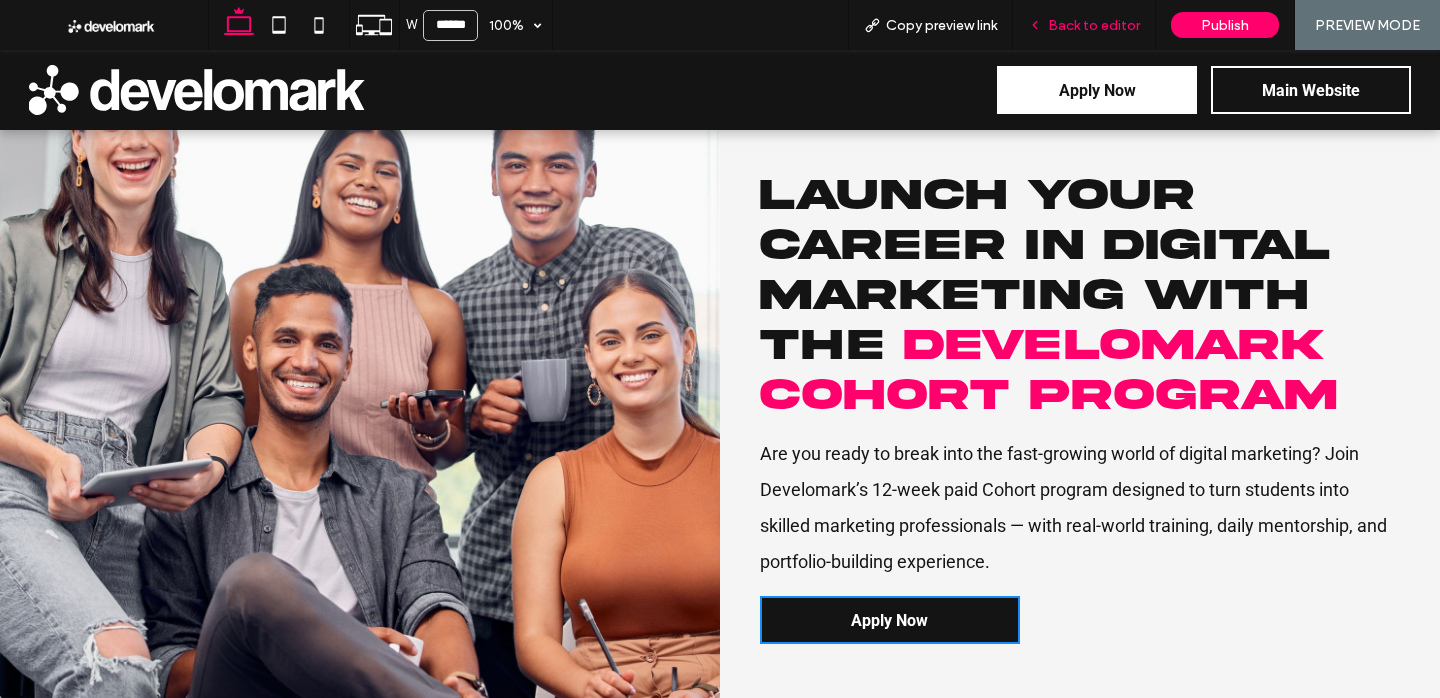 click on "Back to editor" at bounding box center [1094, 25] 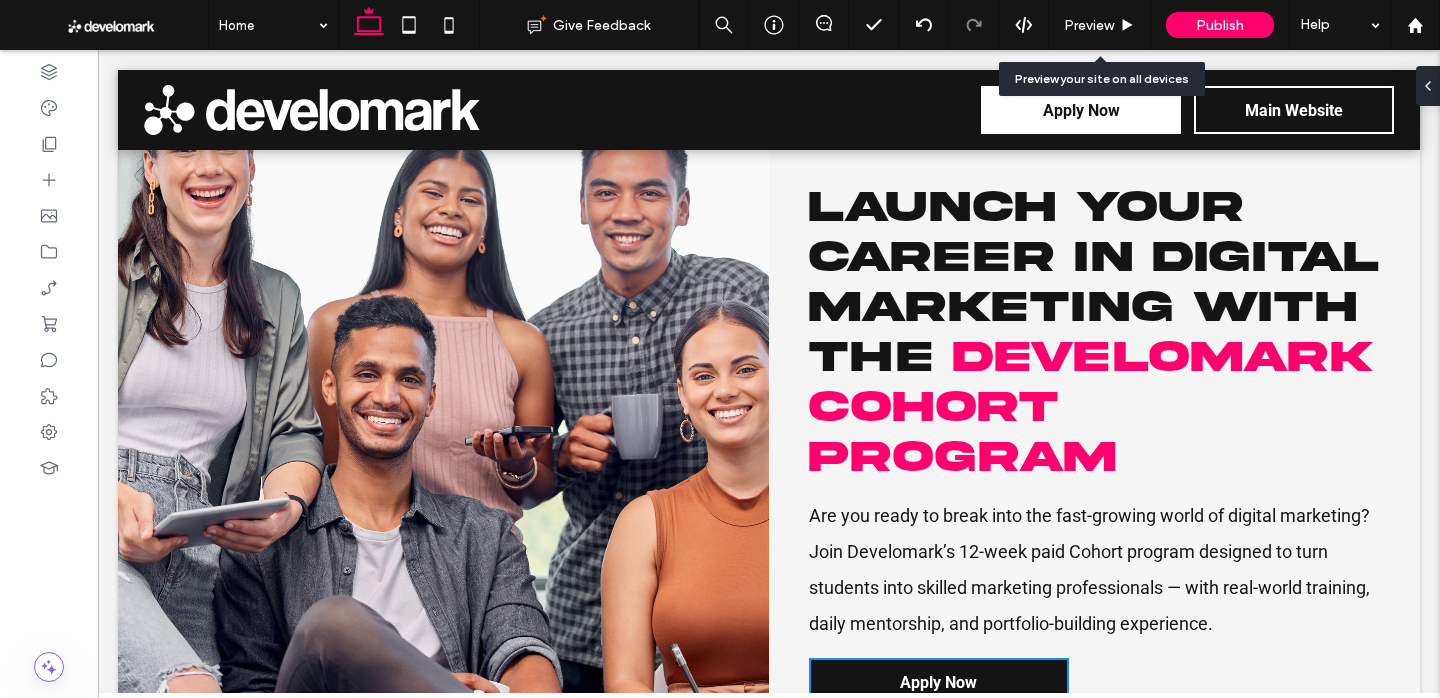 scroll, scrollTop: 117, scrollLeft: 0, axis: vertical 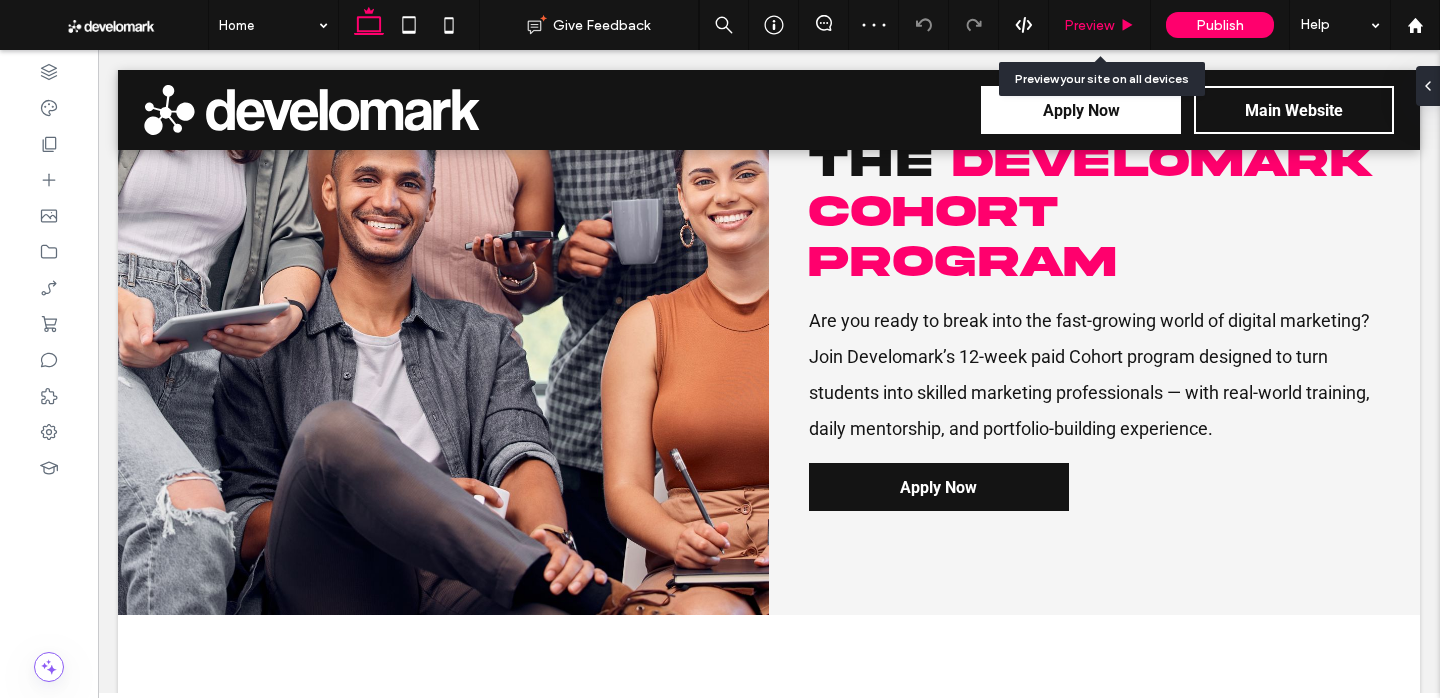click on "Preview" at bounding box center [1089, 25] 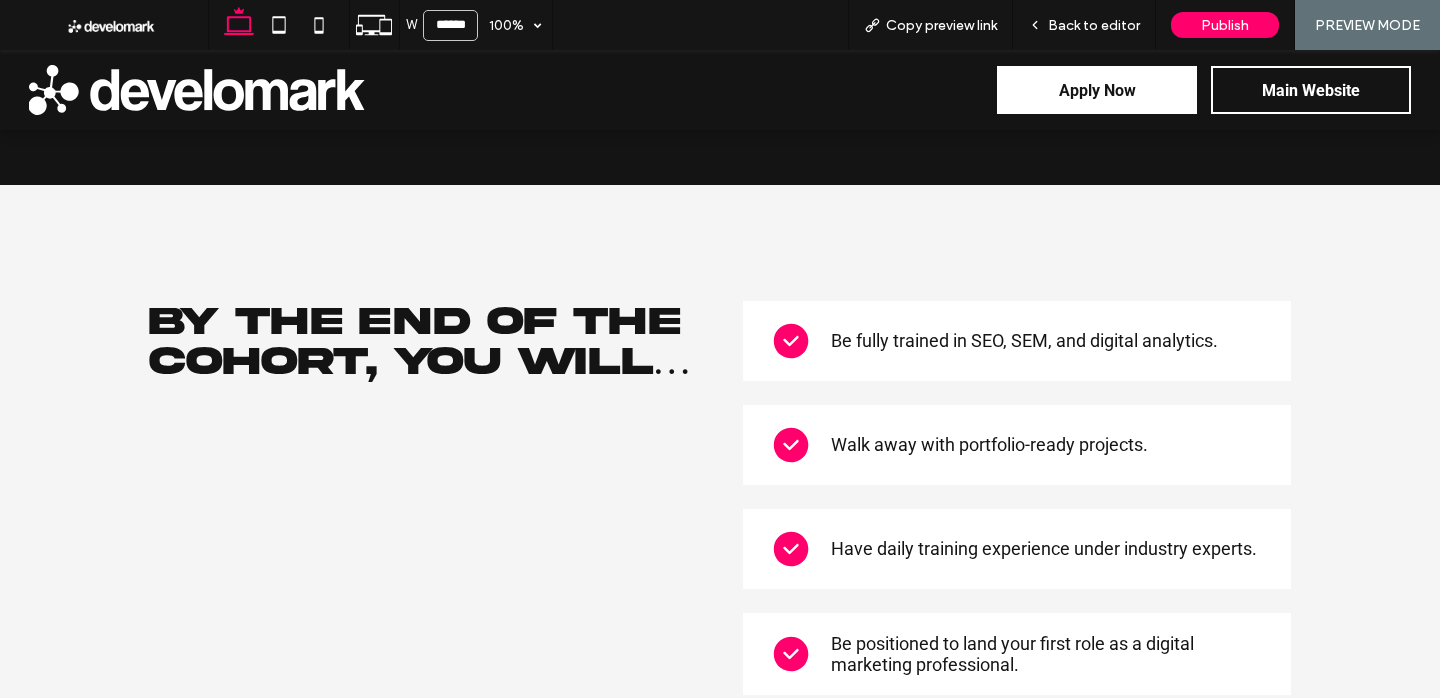 scroll, scrollTop: 3271, scrollLeft: 0, axis: vertical 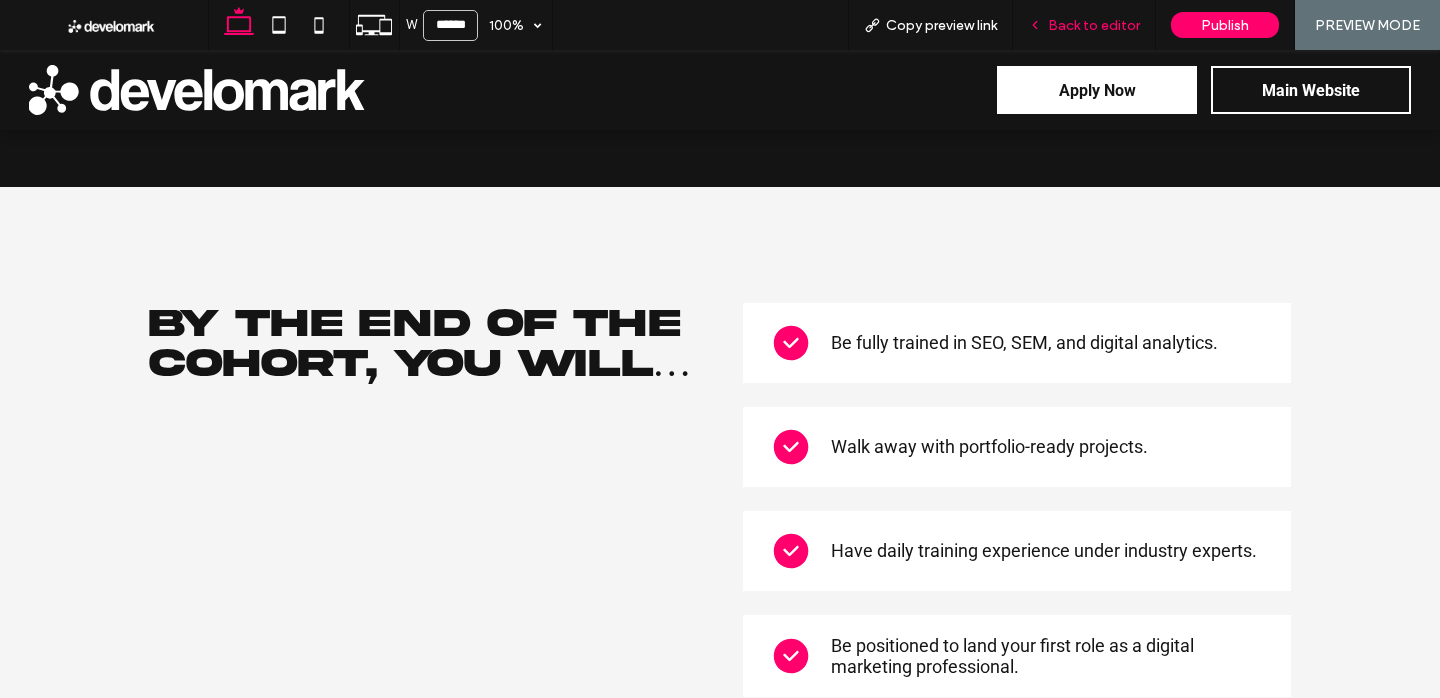 click on "Back to editor" at bounding box center [1084, 25] 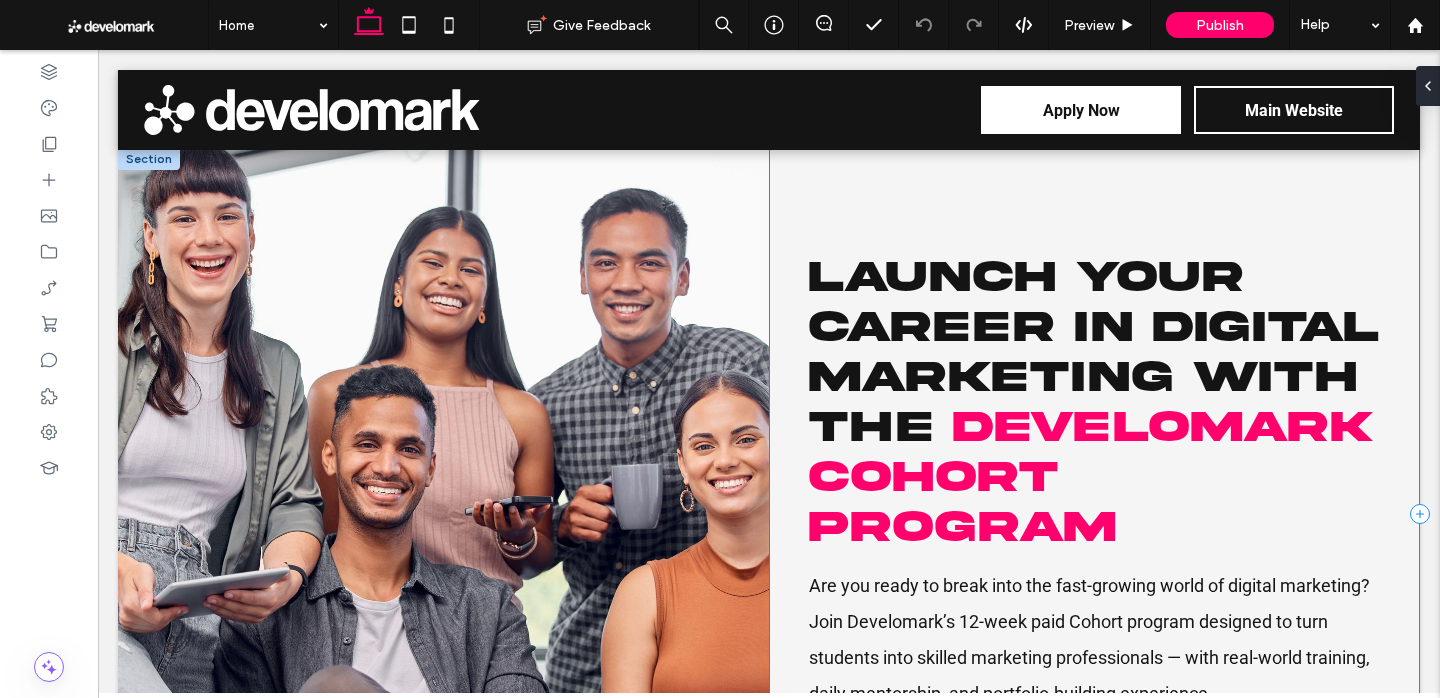 scroll, scrollTop: 0, scrollLeft: 0, axis: both 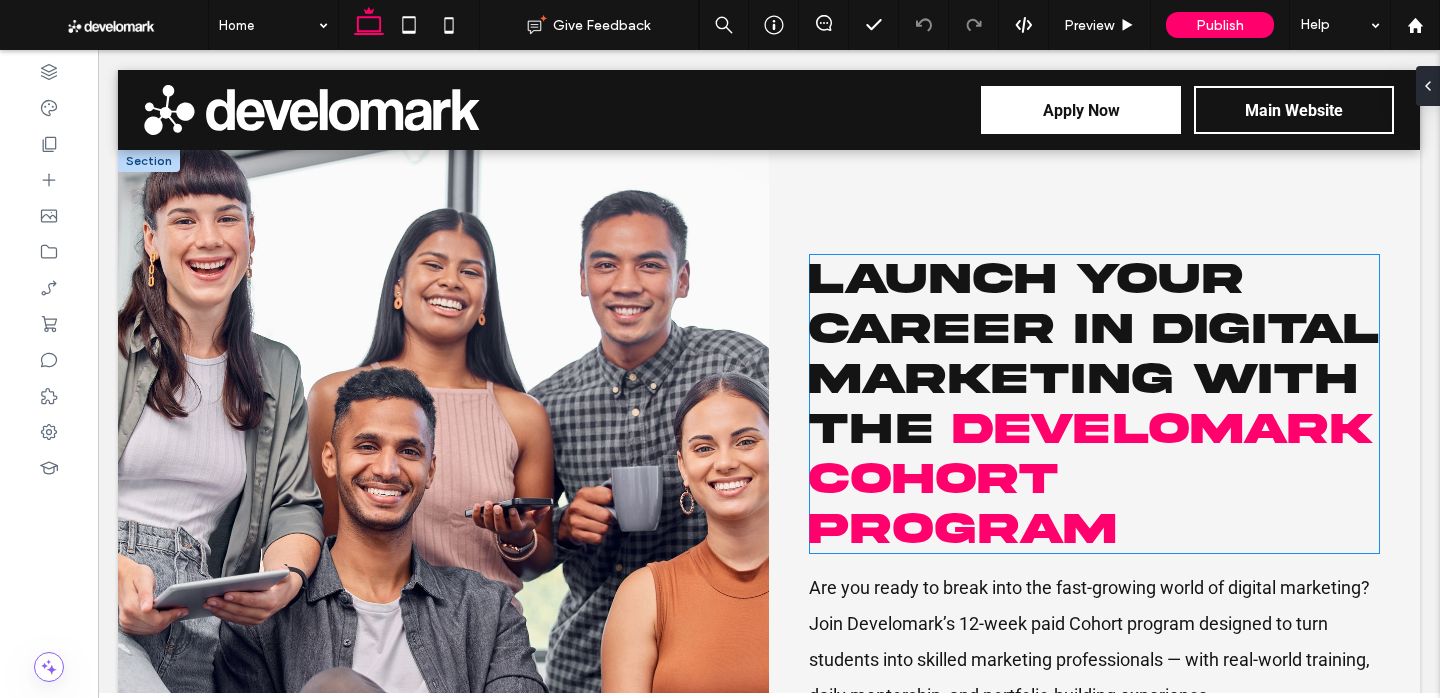 click on "Launch Your Career in Digital Marketing With the" at bounding box center [1094, 354] 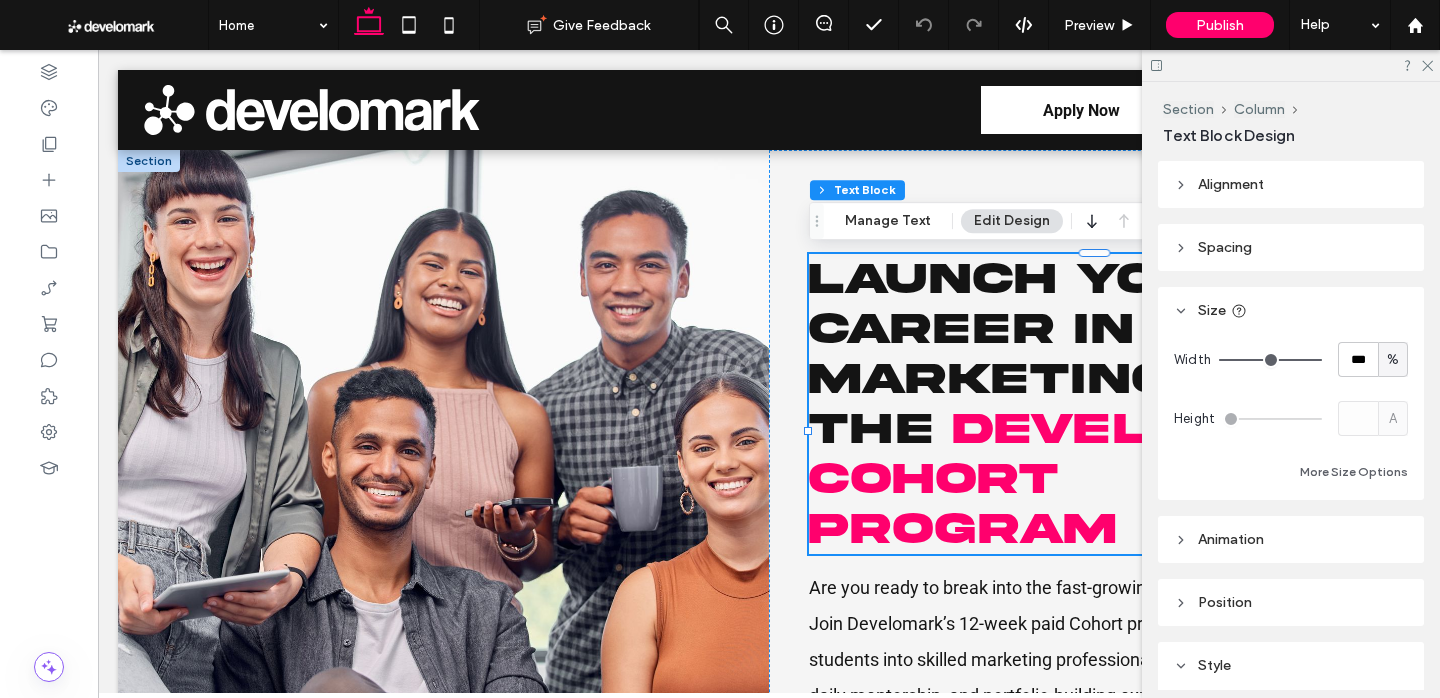 click on "Launch Your Career in Digital Marketing With the" at bounding box center (1094, 354) 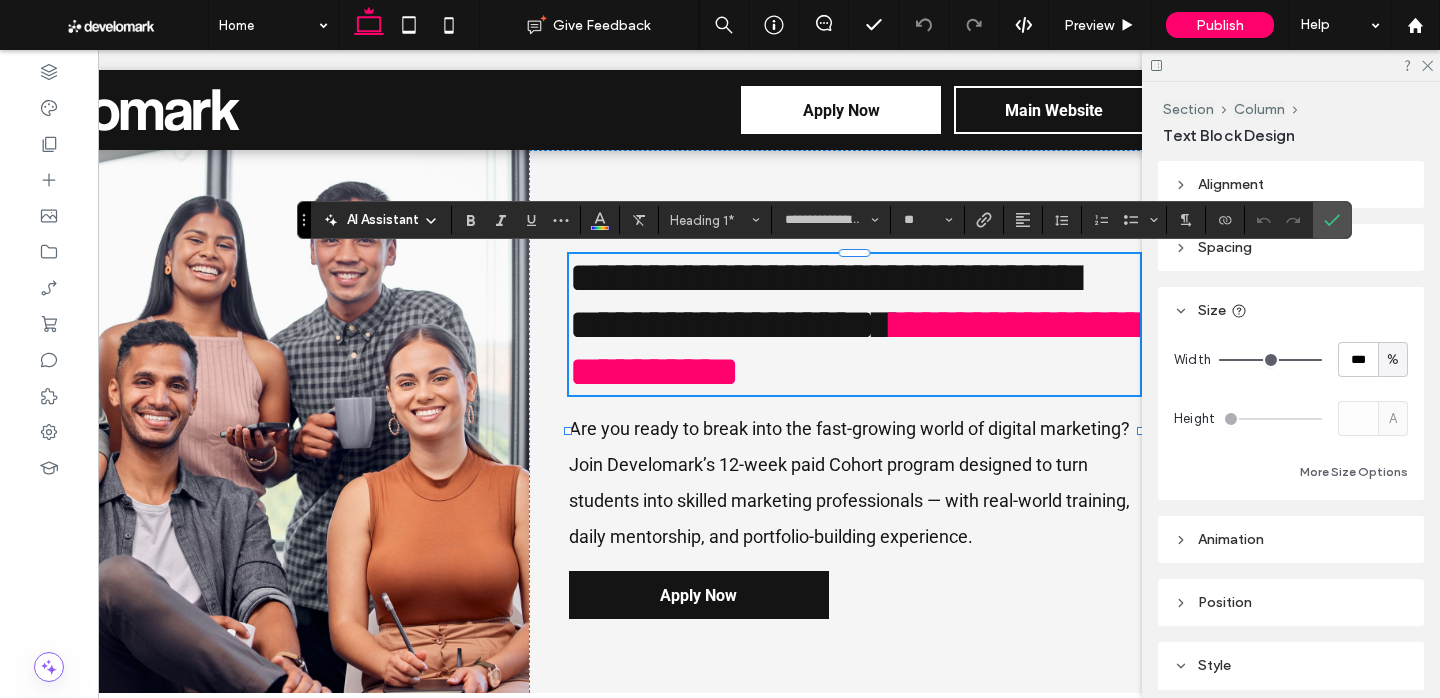 scroll, scrollTop: 0, scrollLeft: 241, axis: horizontal 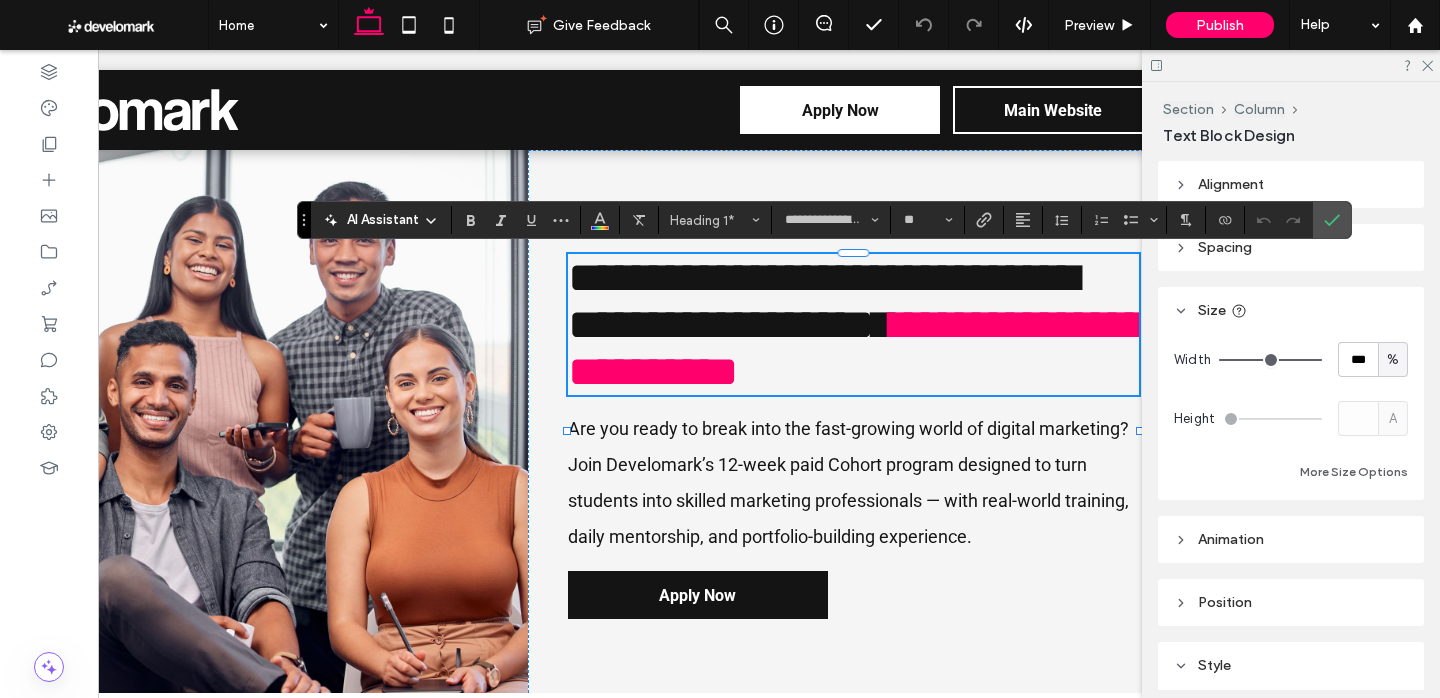 click on "**********" at bounding box center (853, 324) 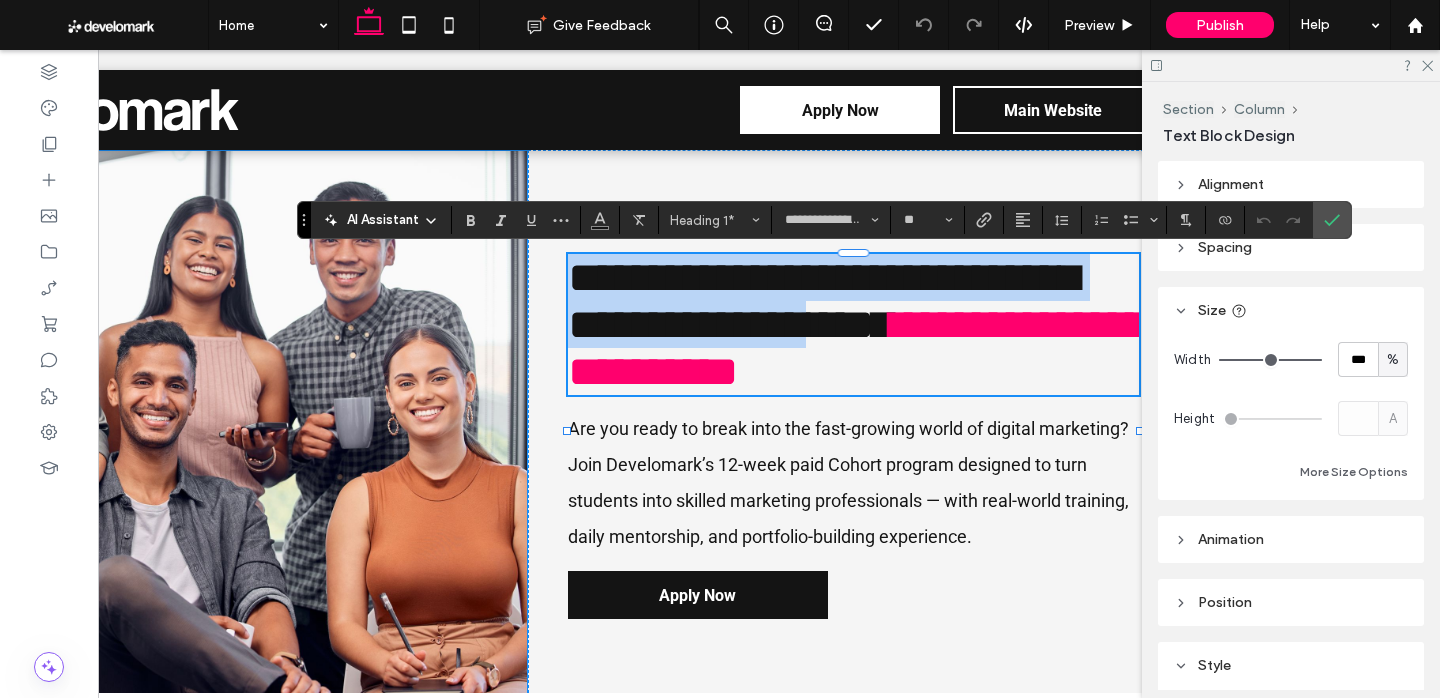 drag, startPoint x: 1112, startPoint y: 429, endPoint x: 511, endPoint y: 278, distance: 619.67896 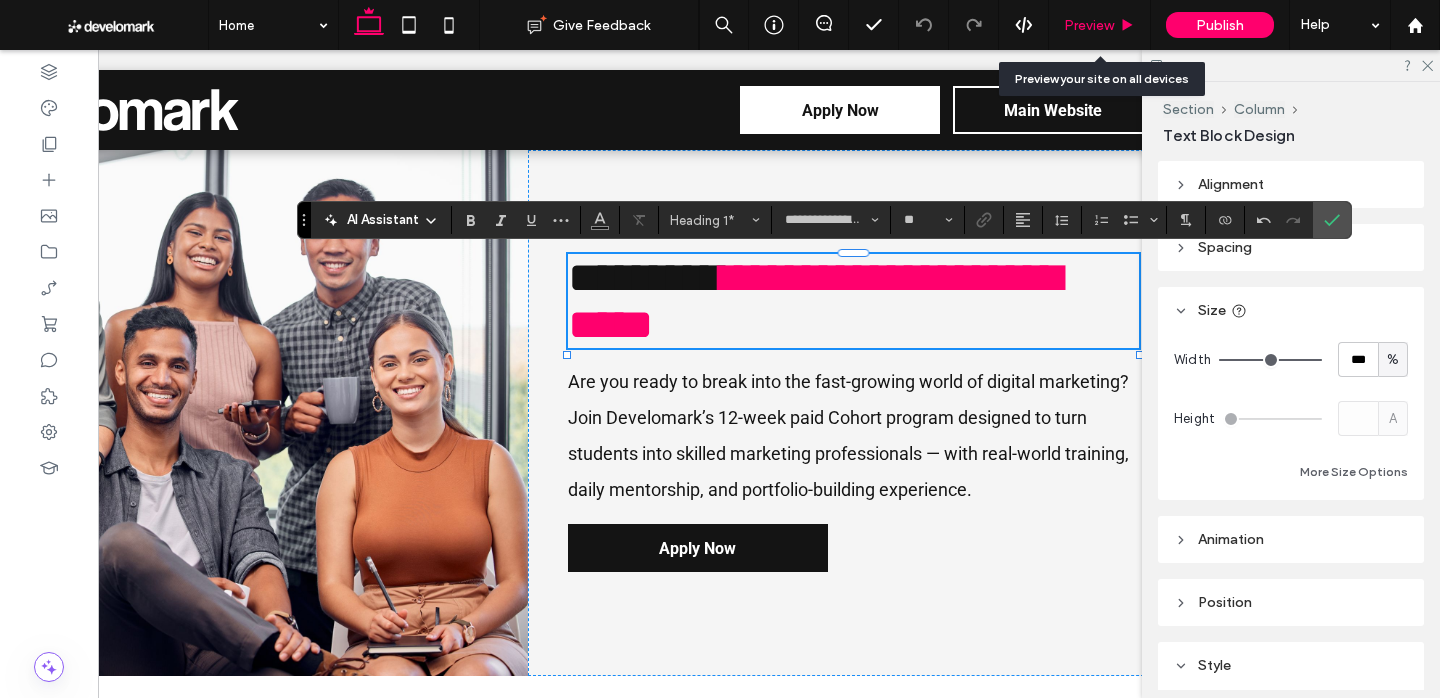 click on "Preview" at bounding box center (1100, 25) 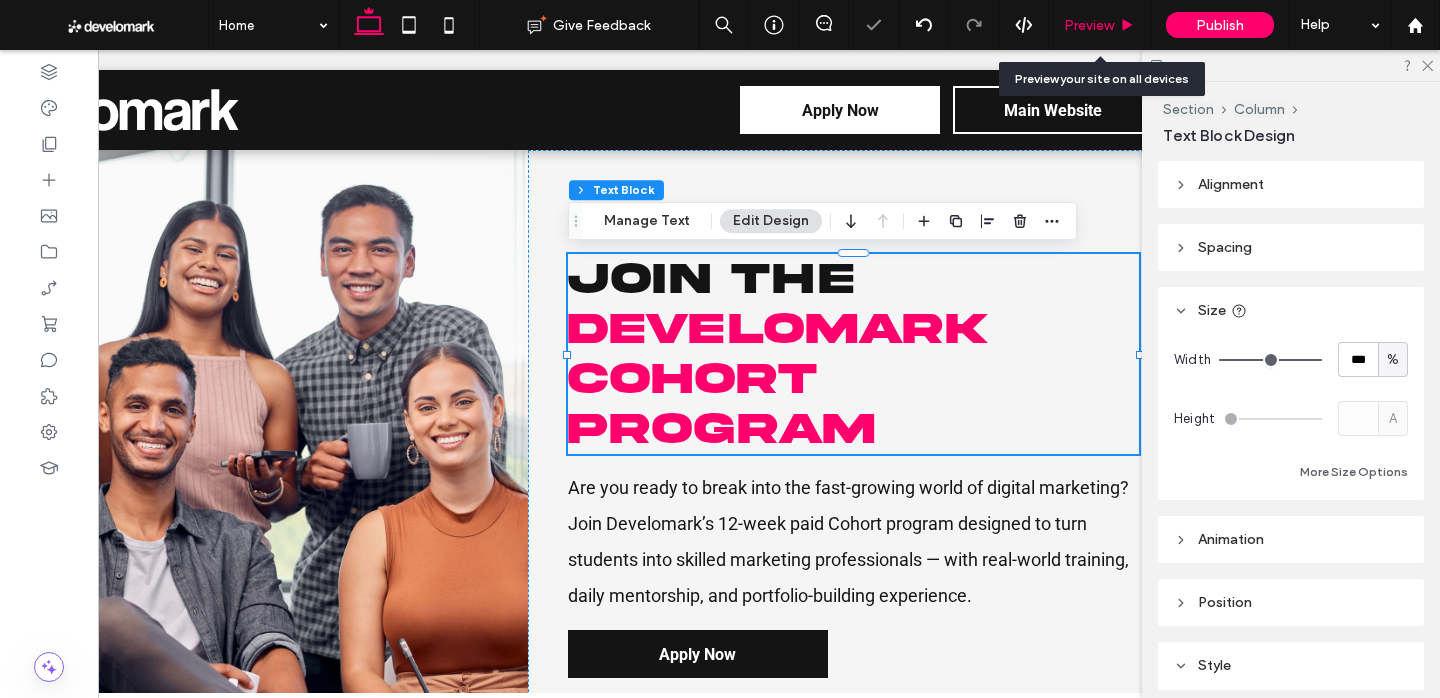 click on "Preview" at bounding box center [1089, 25] 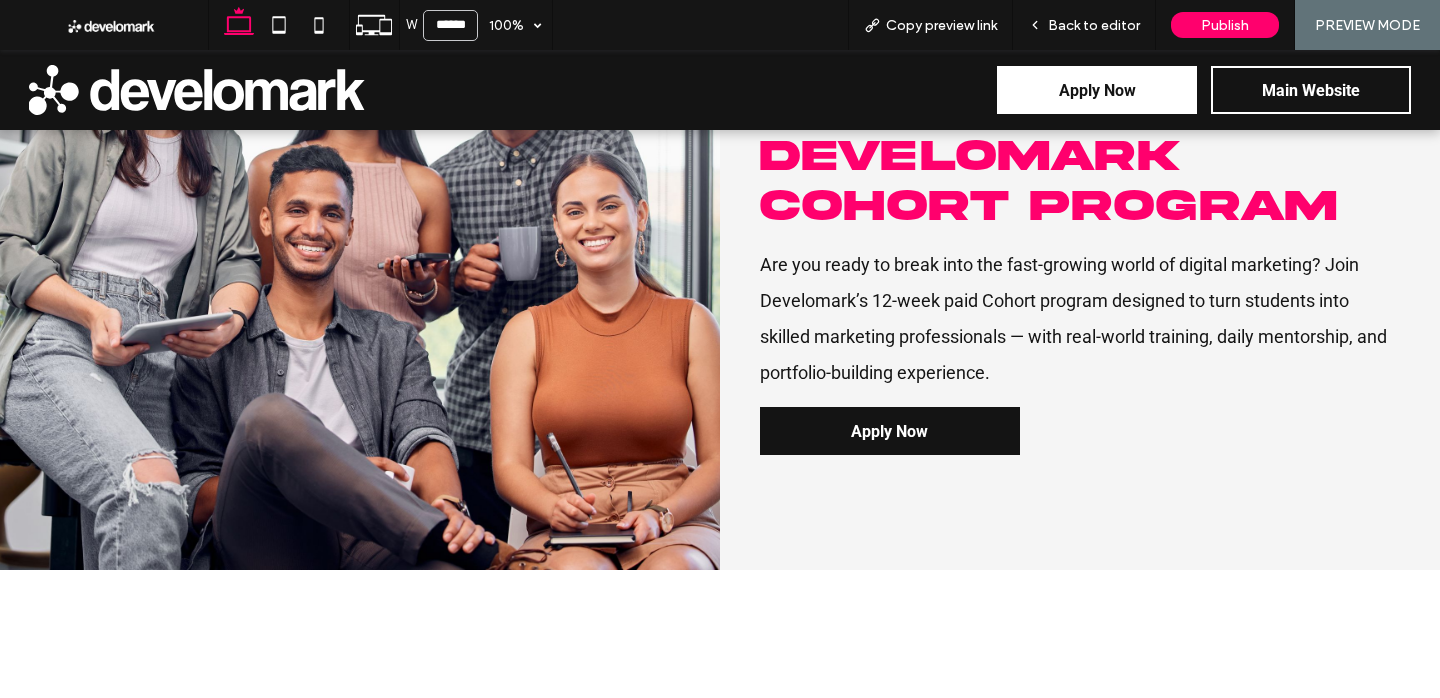 scroll, scrollTop: 0, scrollLeft: 0, axis: both 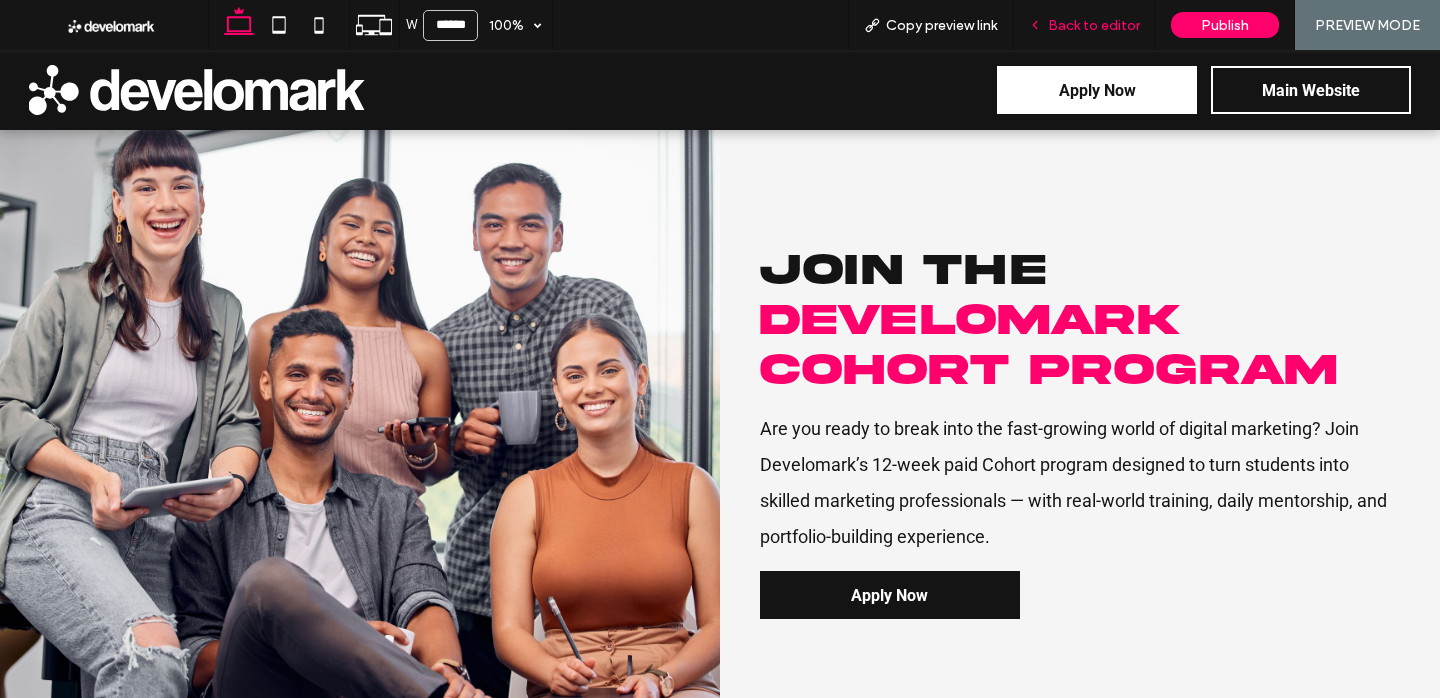 drag, startPoint x: 1097, startPoint y: 15, endPoint x: 799, endPoint y: 40, distance: 299.0468 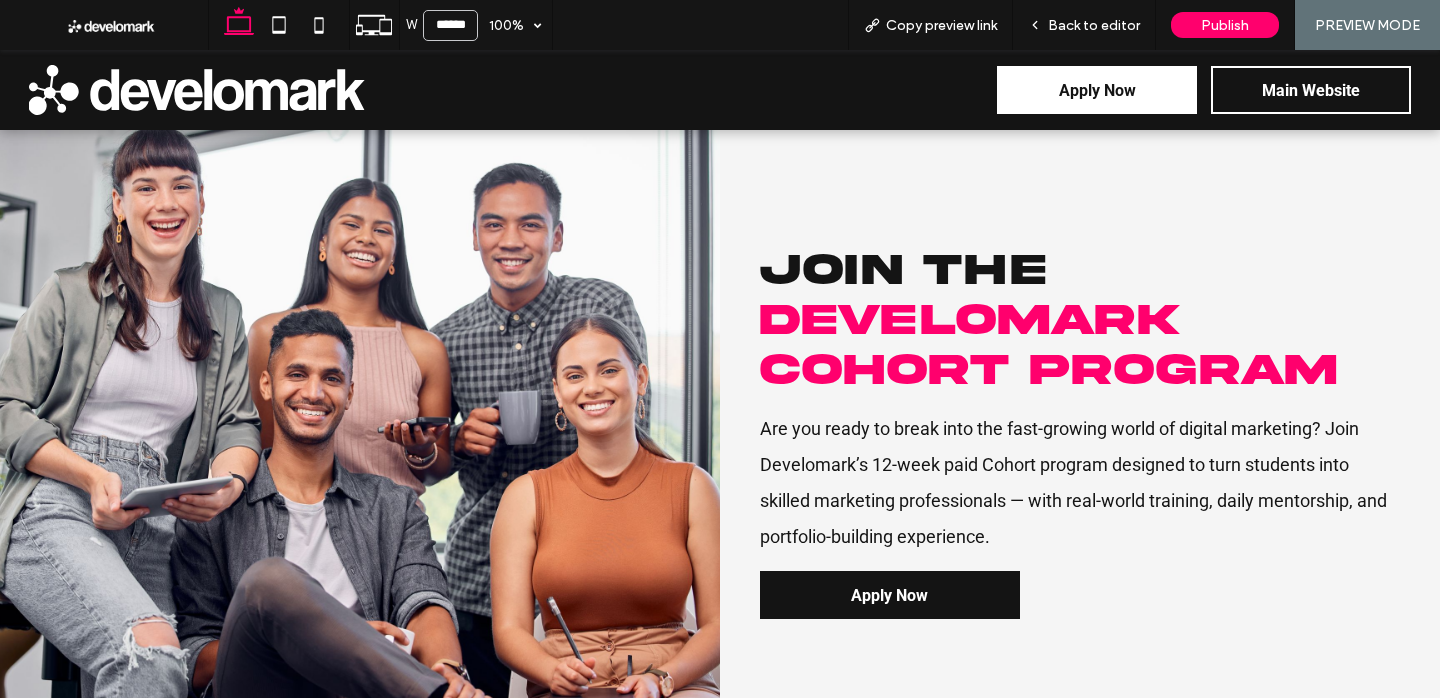 click on "Back to editor" at bounding box center [1084, 25] 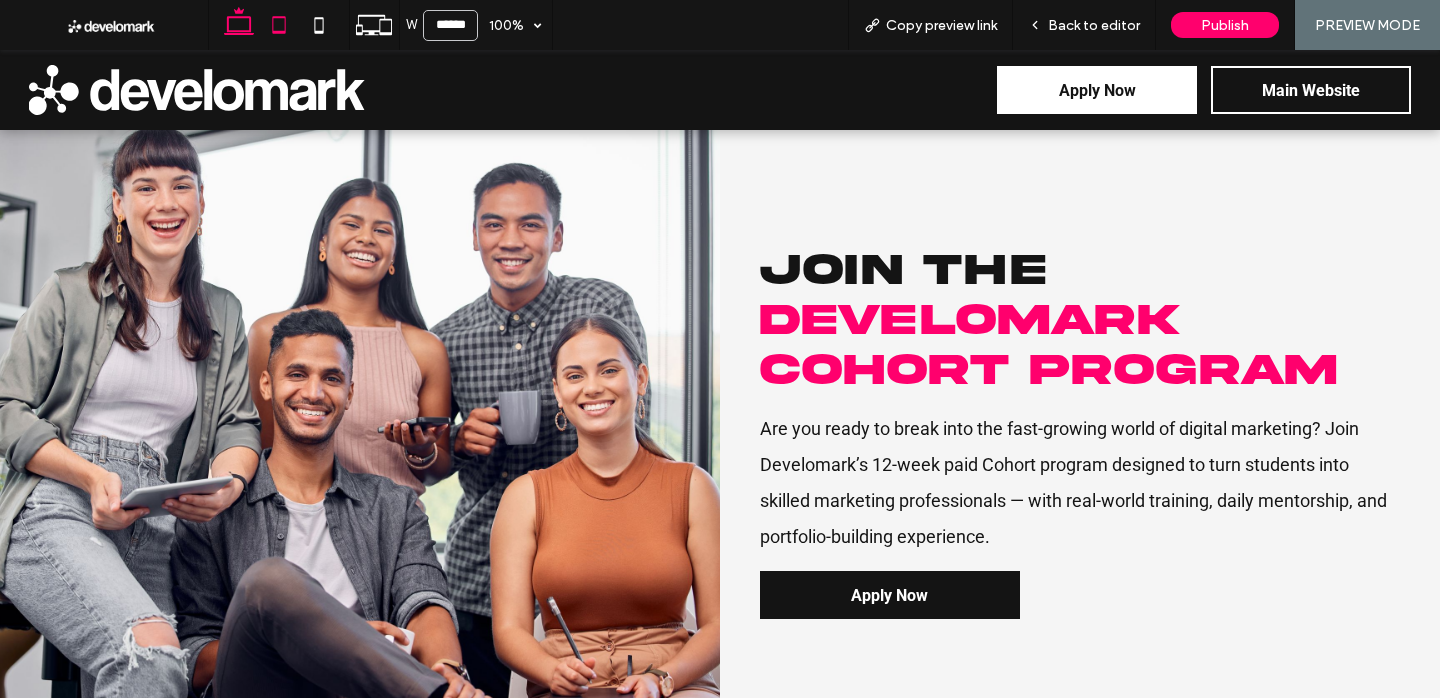 click 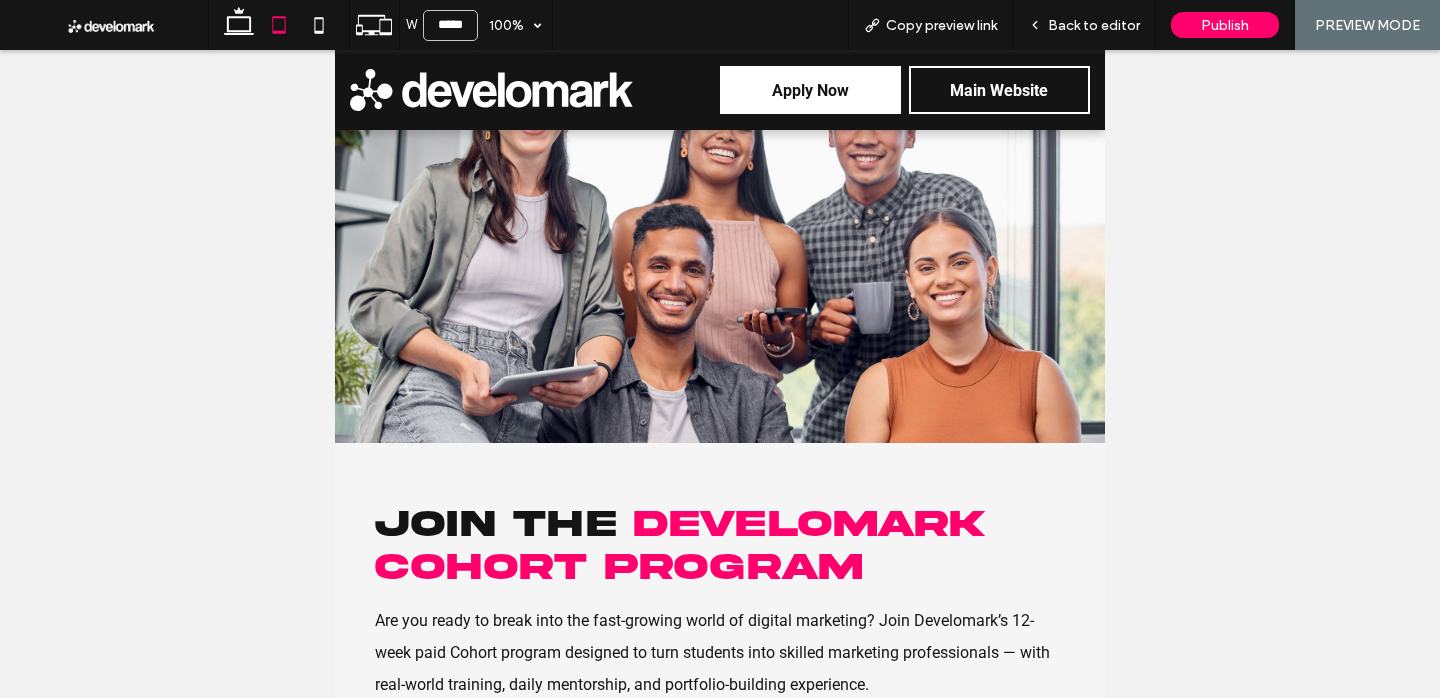 scroll, scrollTop: 124, scrollLeft: 0, axis: vertical 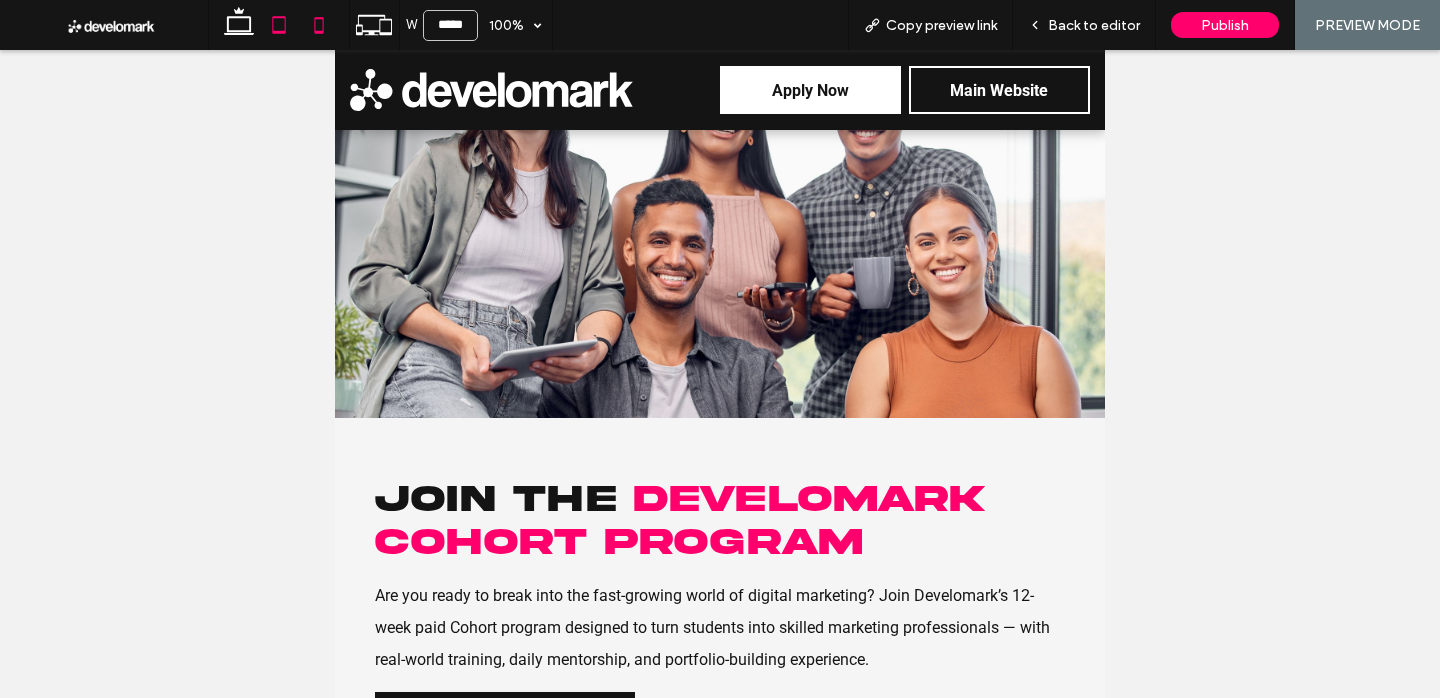 click 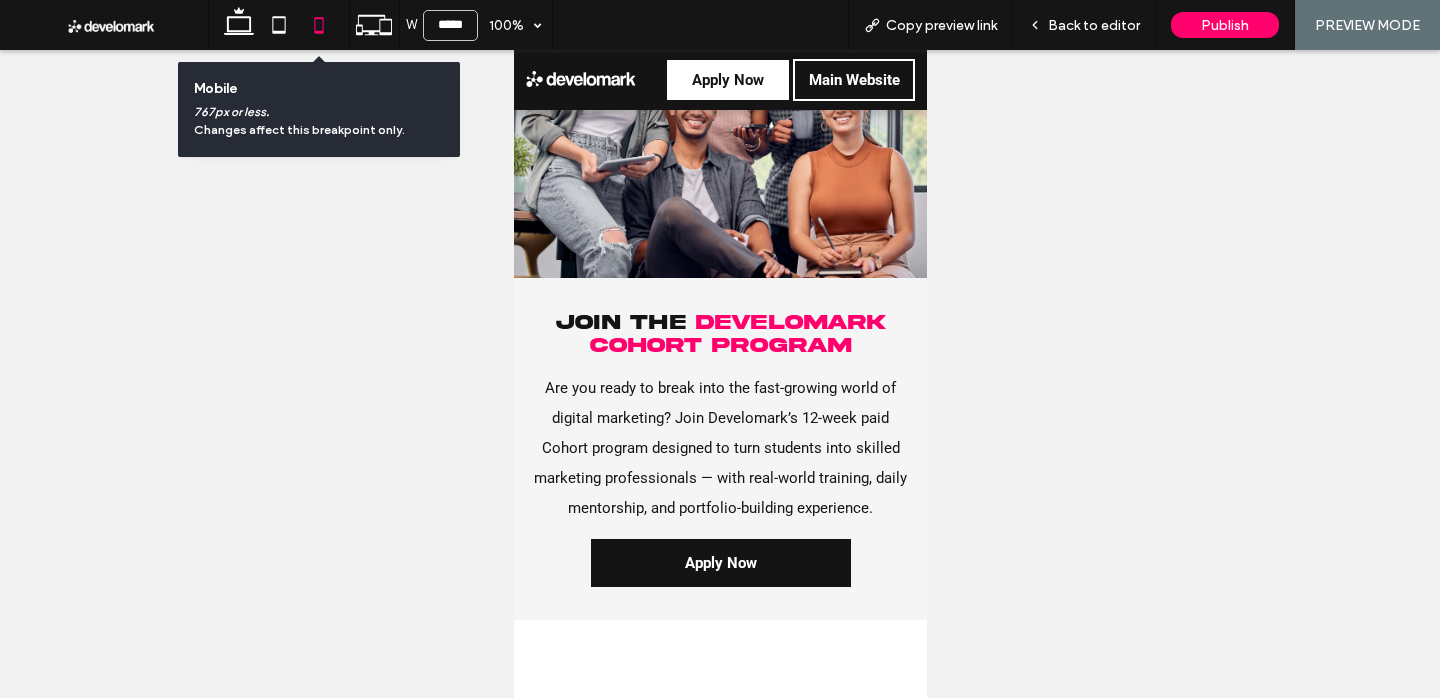 scroll, scrollTop: 0, scrollLeft: 0, axis: both 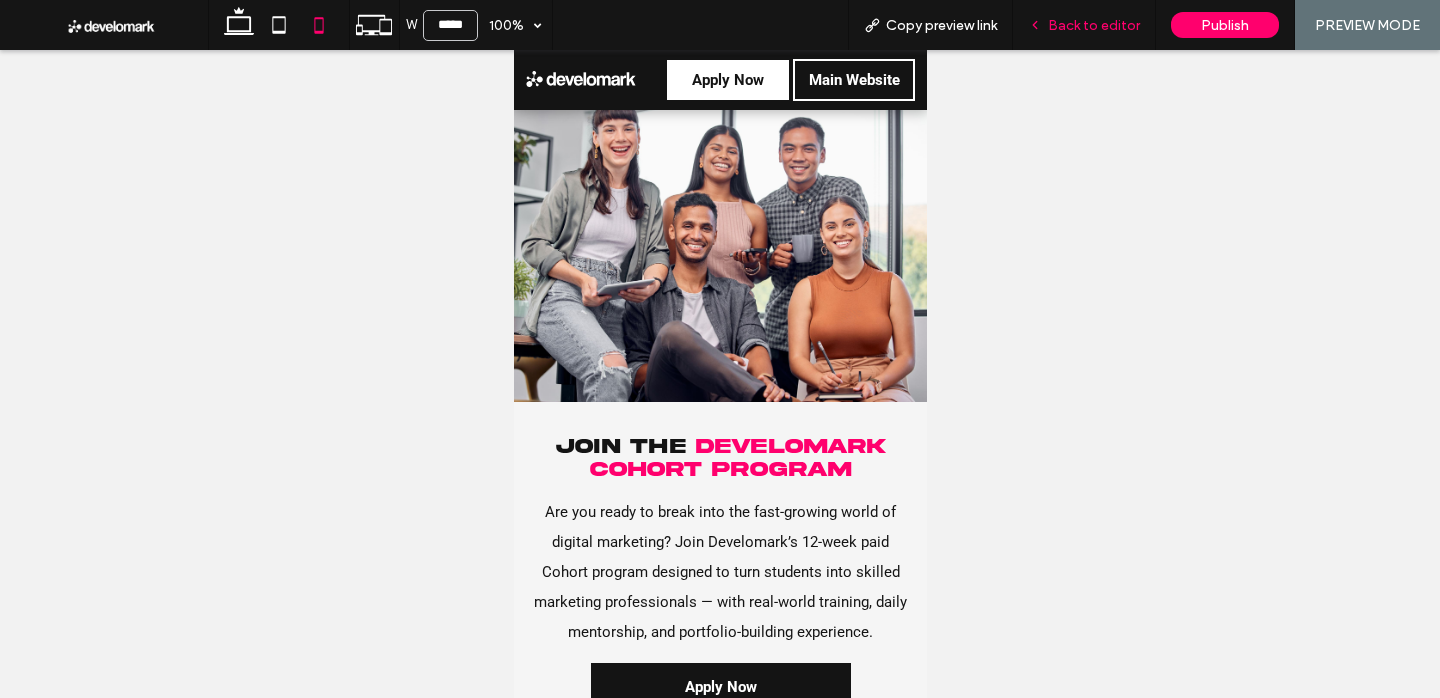 click on "Back to editor" at bounding box center (1094, 25) 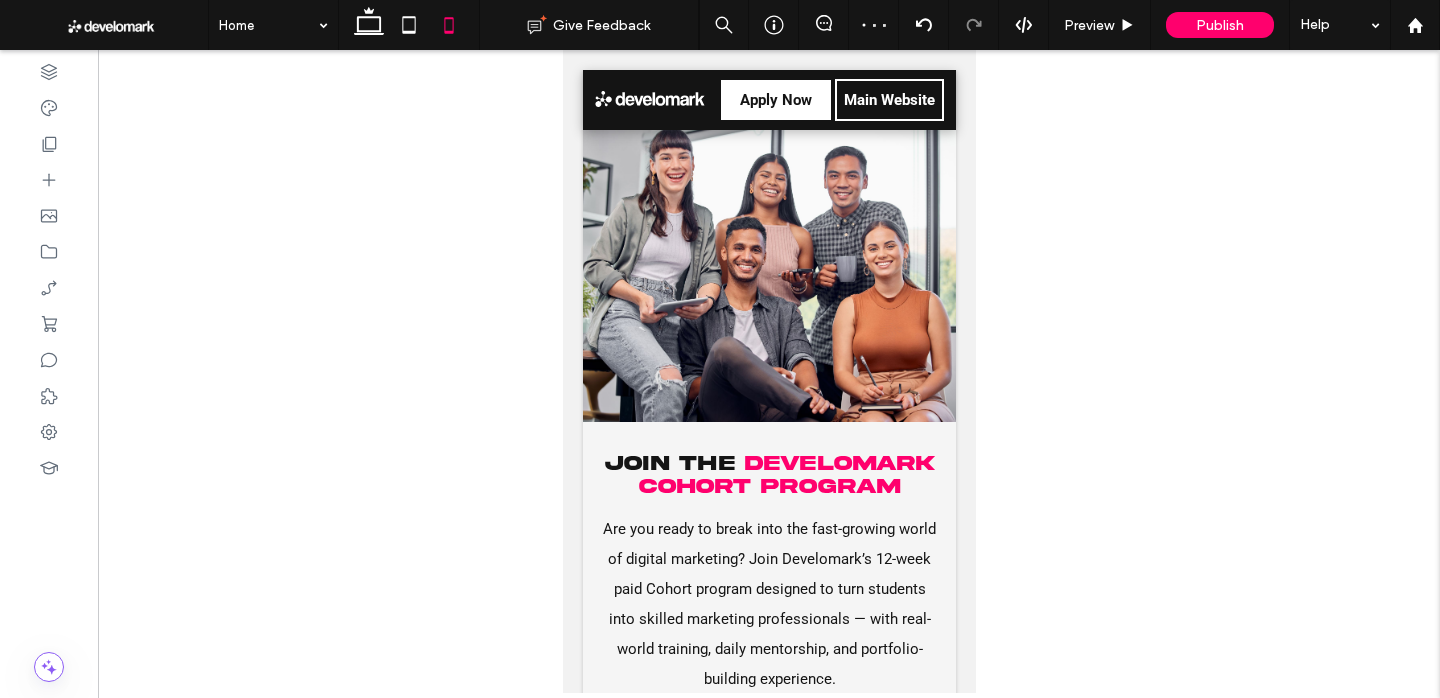 scroll, scrollTop: 0, scrollLeft: 0, axis: both 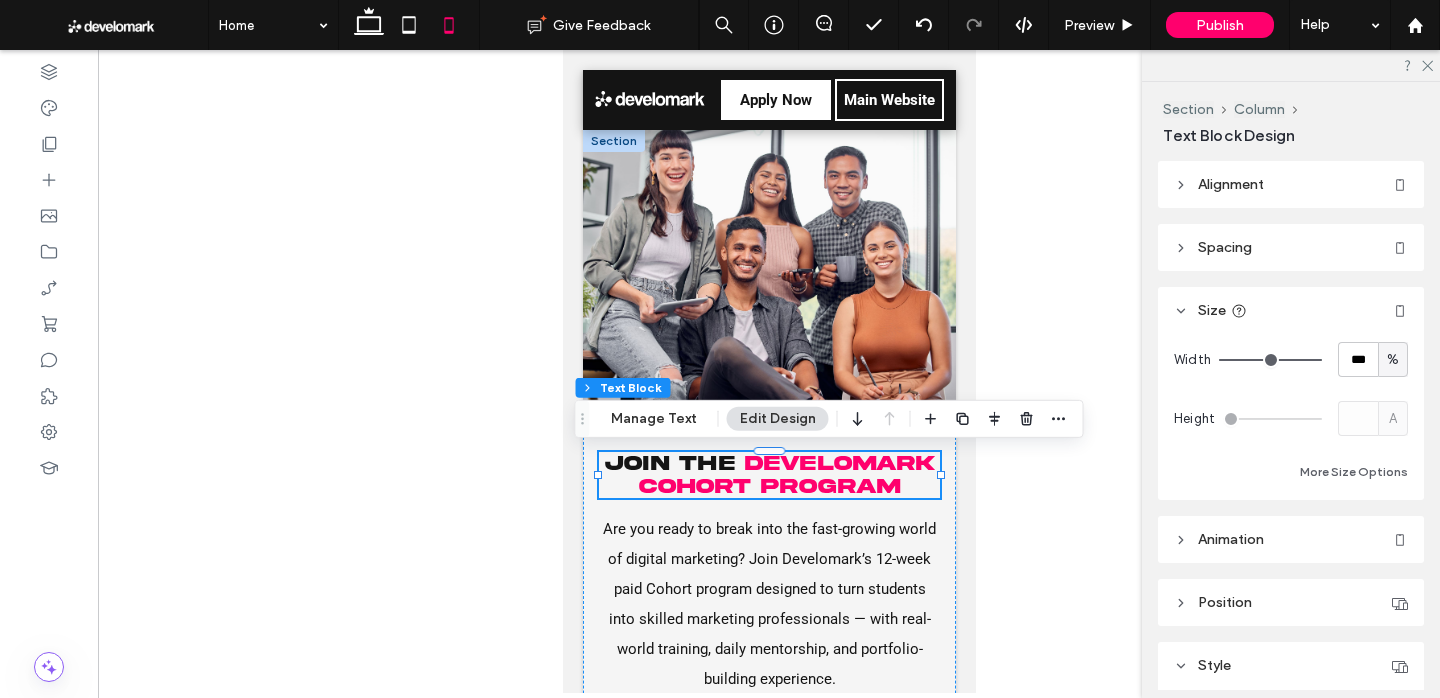 click on "Develomark Cohort Program" at bounding box center (786, 475) 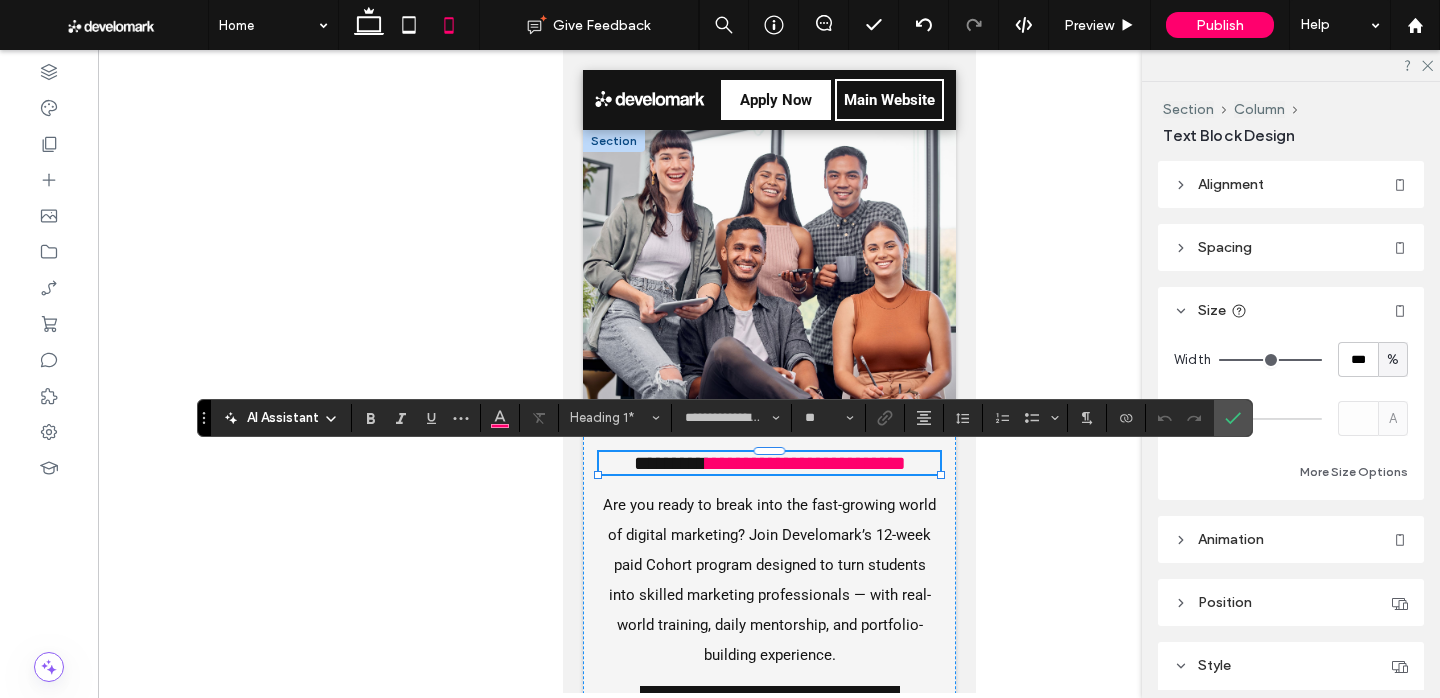 click on "**********" at bounding box center [805, 463] 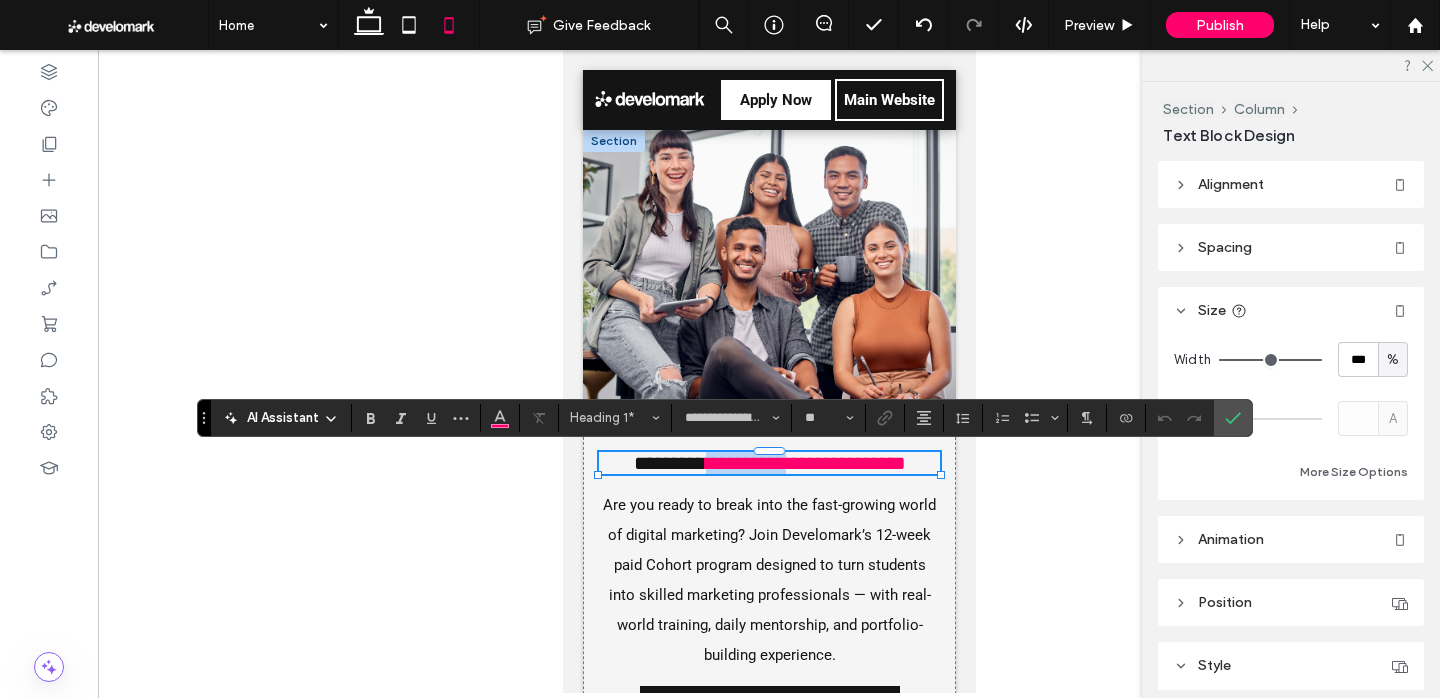 click on "**********" at bounding box center (805, 463) 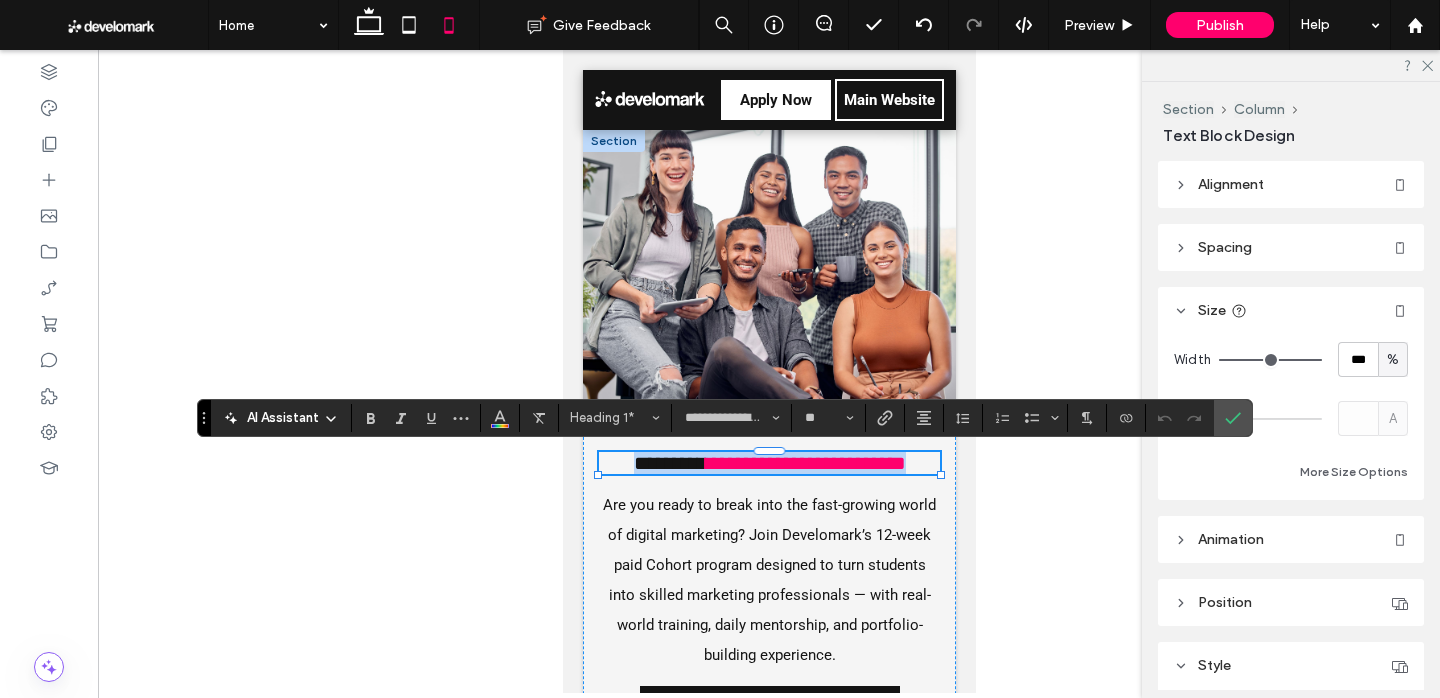 click on "**********" at bounding box center [805, 463] 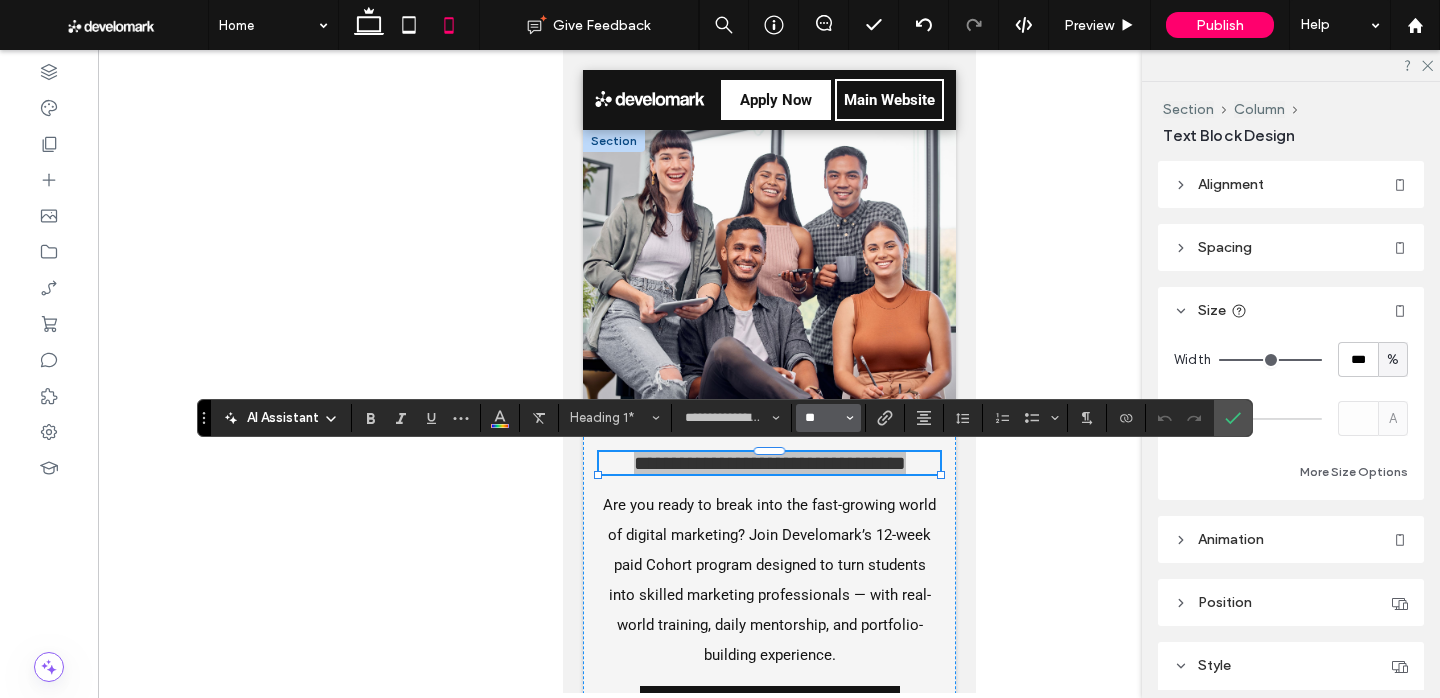 click on "**" at bounding box center [822, 418] 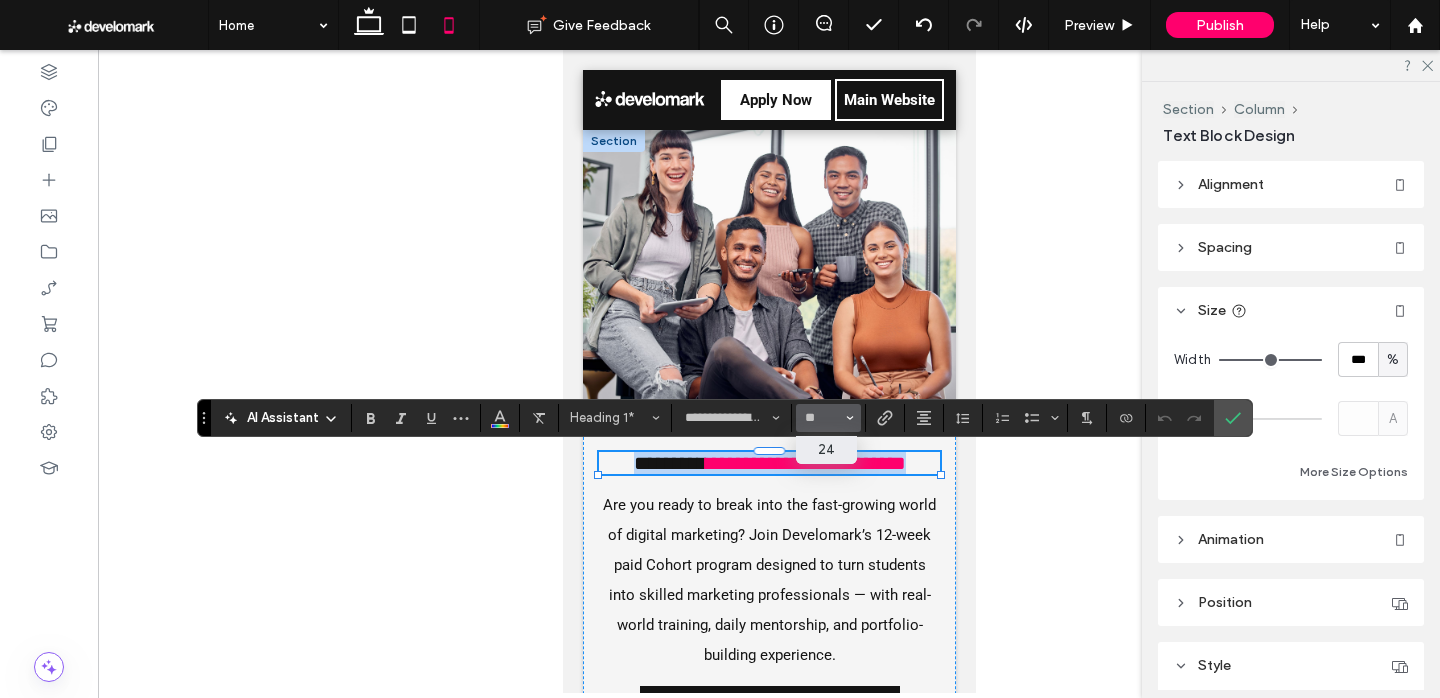 type on "**" 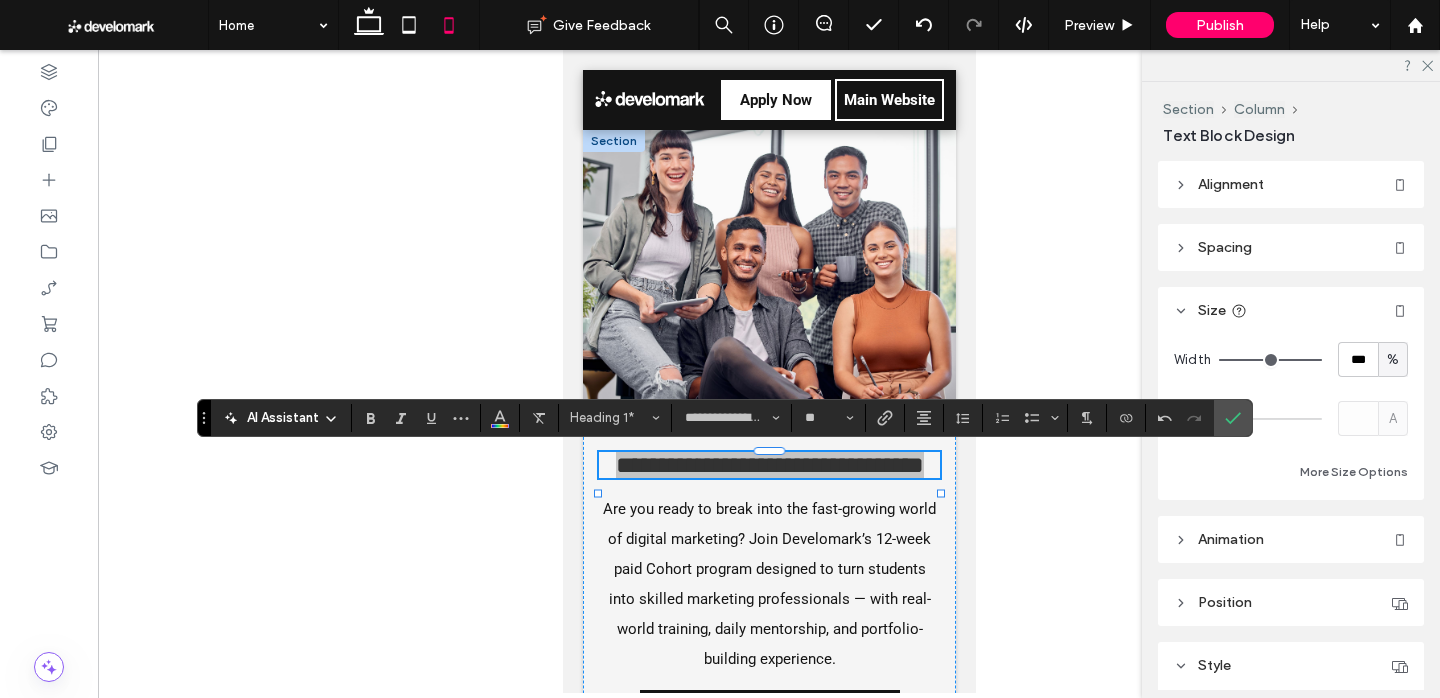 drag, startPoint x: 1229, startPoint y: 421, endPoint x: 1219, endPoint y: 418, distance: 10.440307 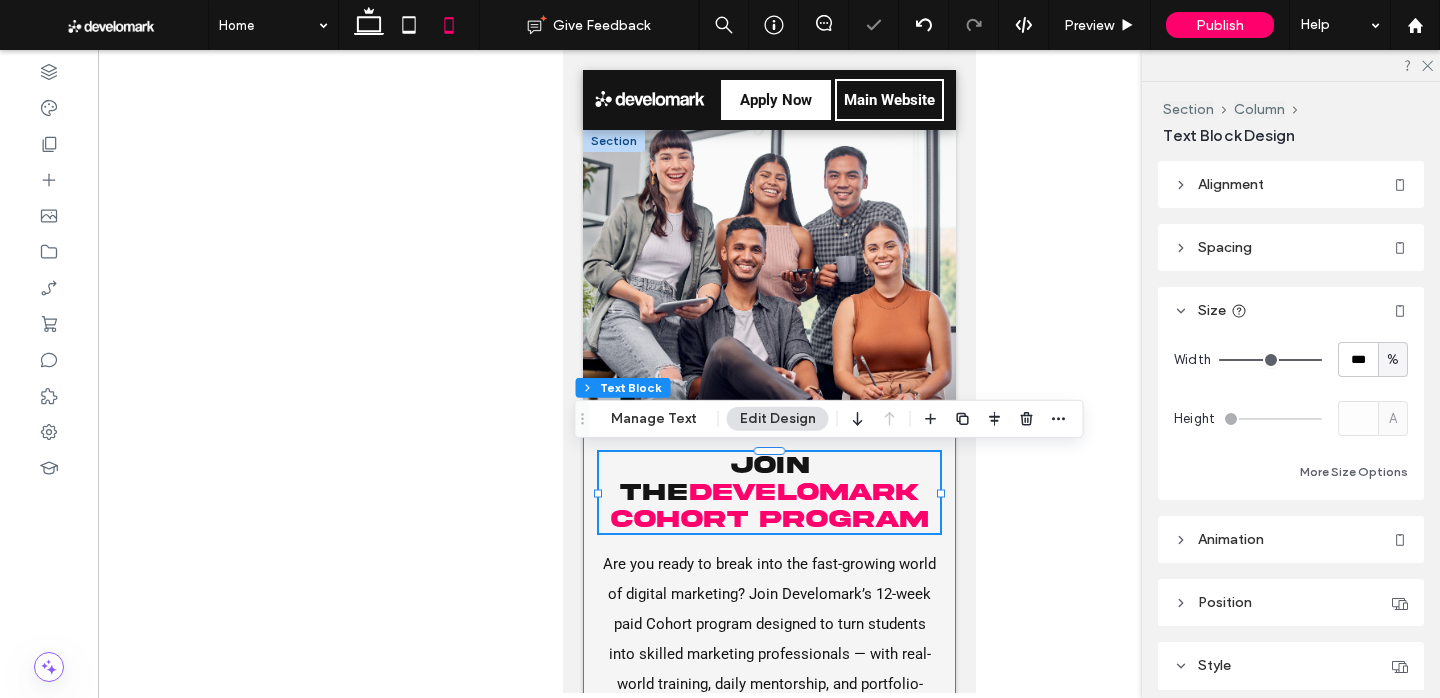 click on "Join the  Develomark Cohort Program
Are you ready to break into the fast-growing world of digital marketing? Join Develomark’s 12-week paid Cohort program designed to turn students into skilled marketing professionals — with real-world training, daily mentorship, and portfolio-building experience.
Apply Now" at bounding box center (768, 622) 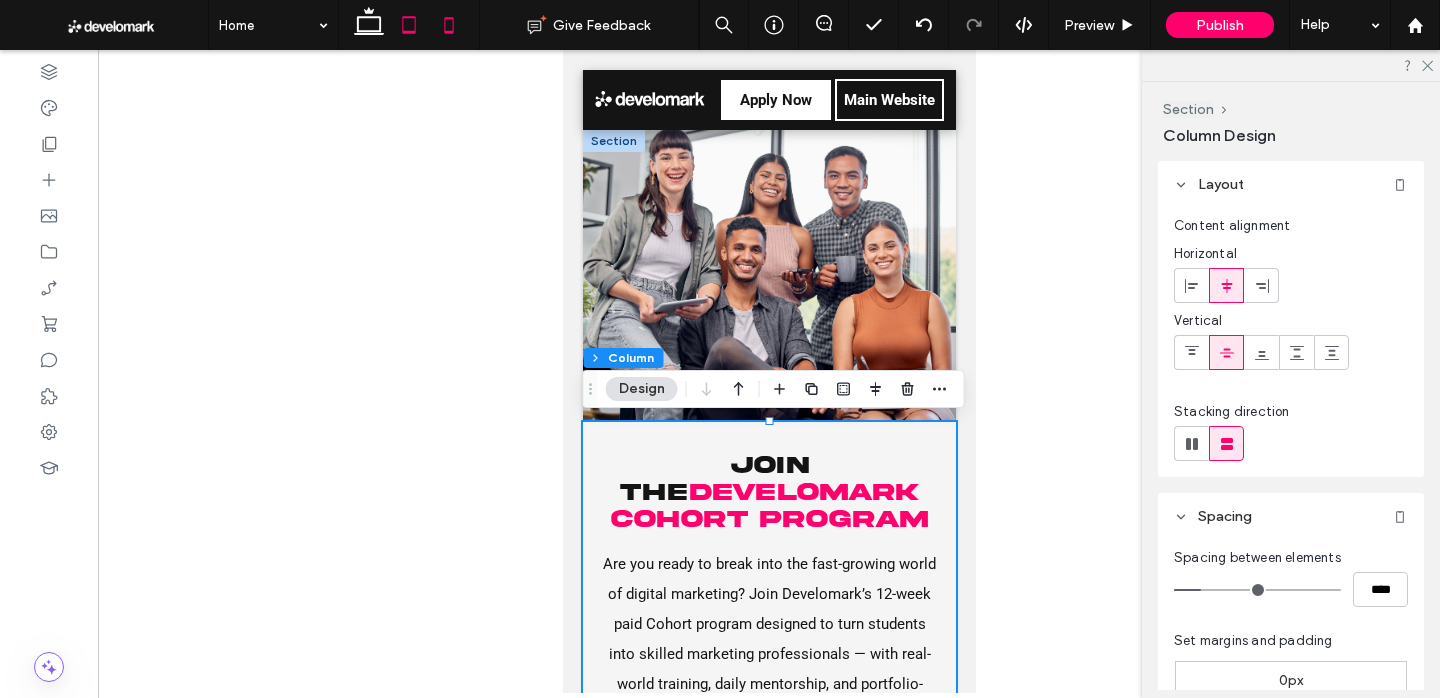 click 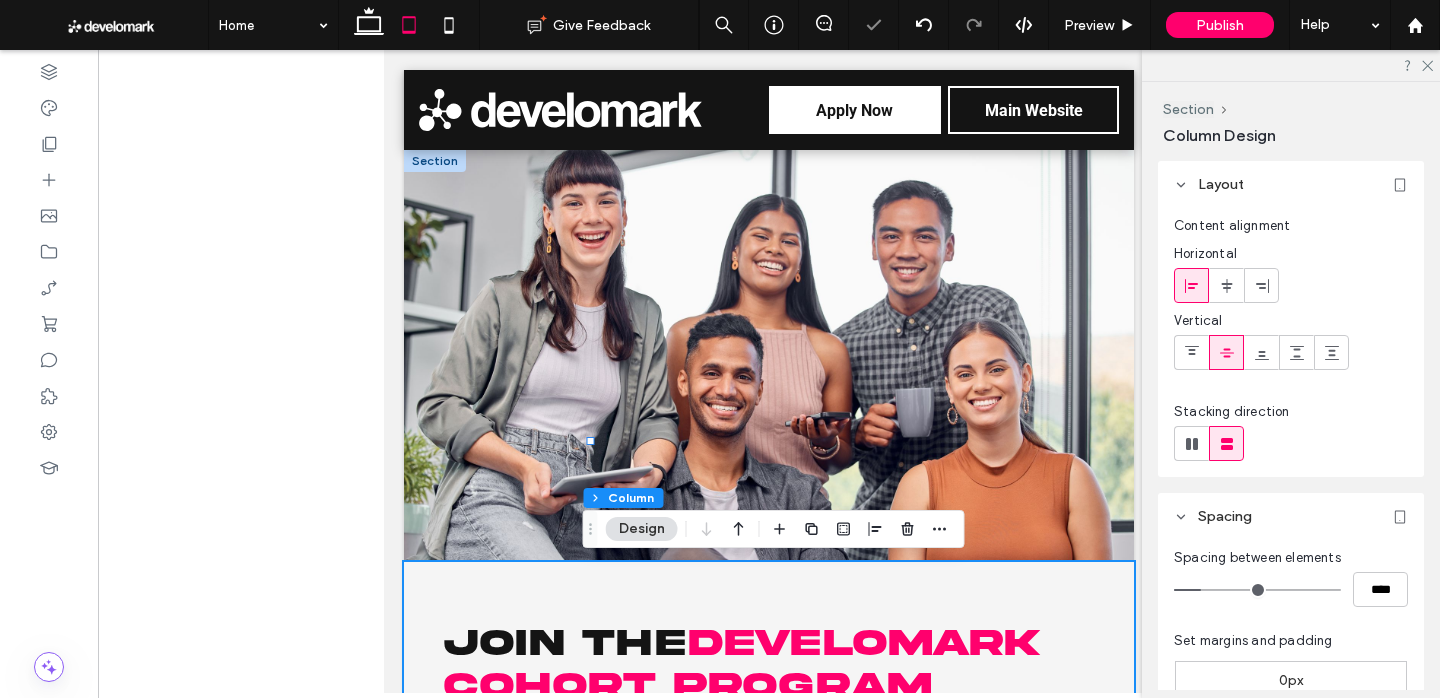 type on "**" 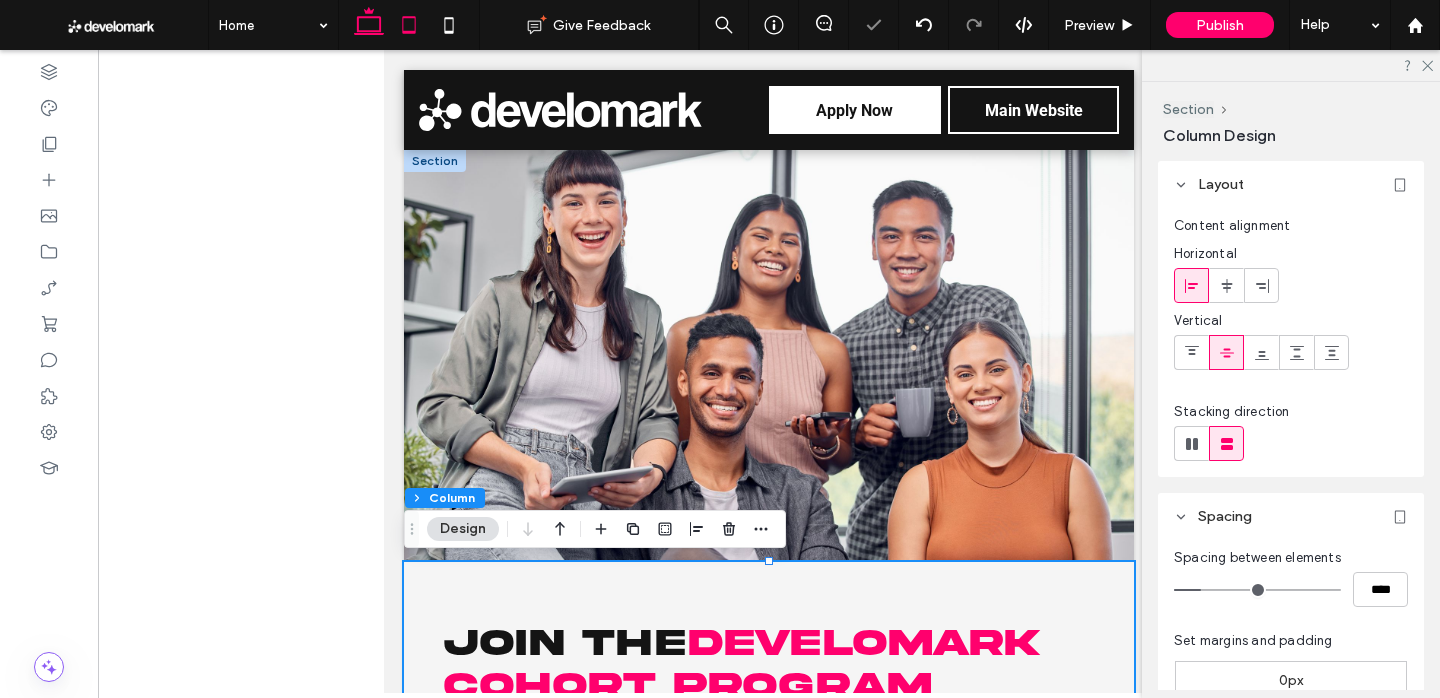click 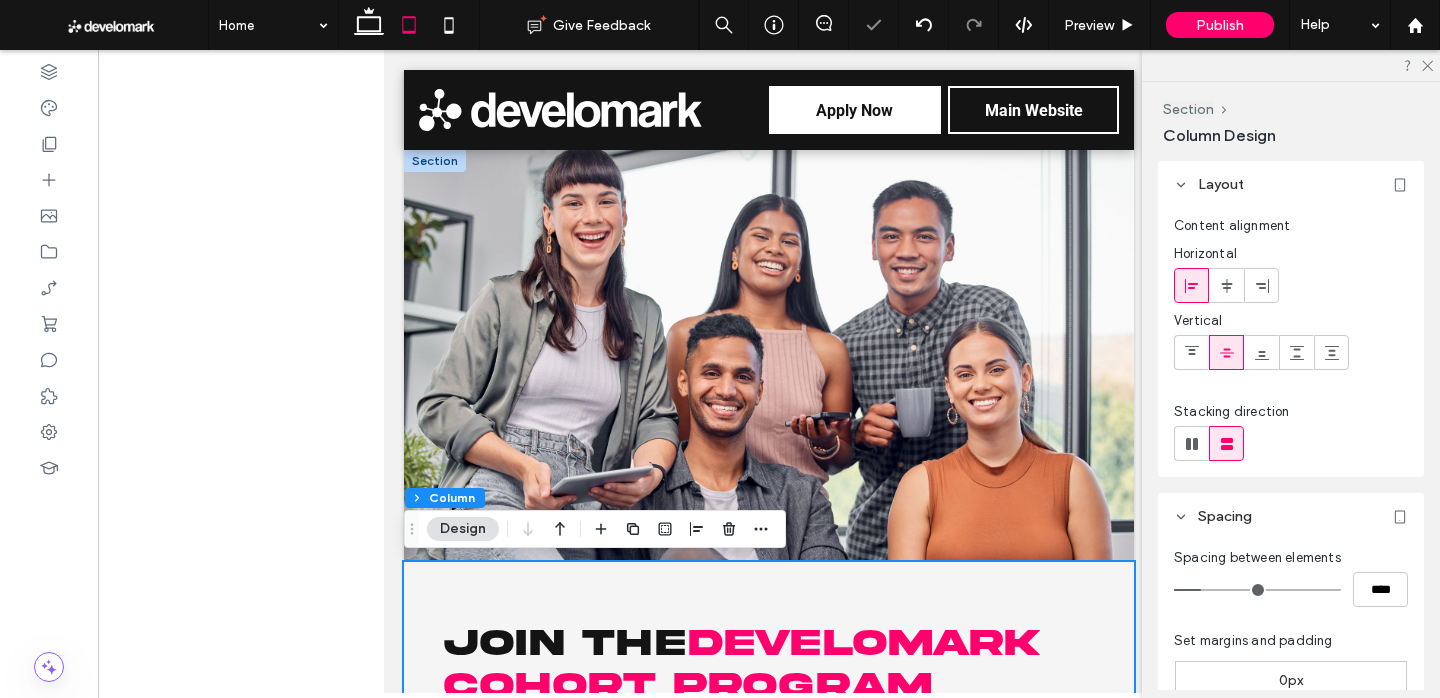 type on "*" 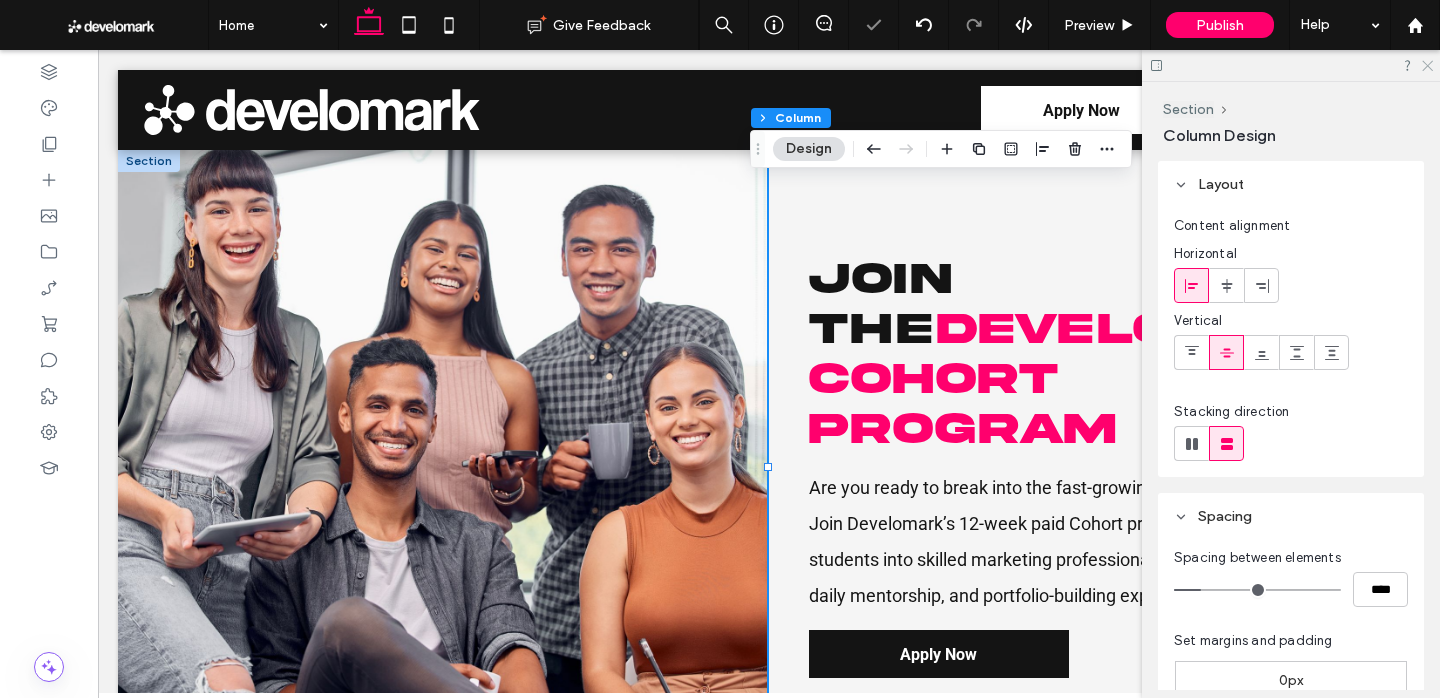 click 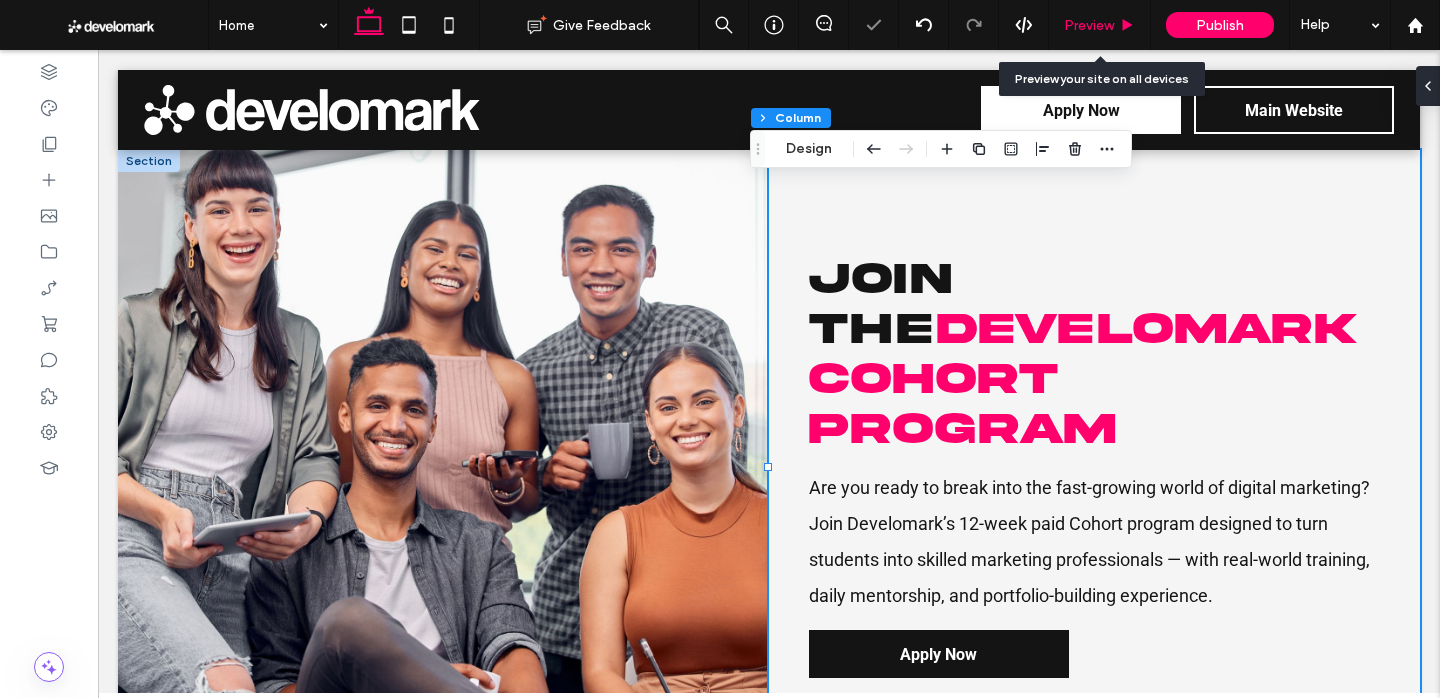 click 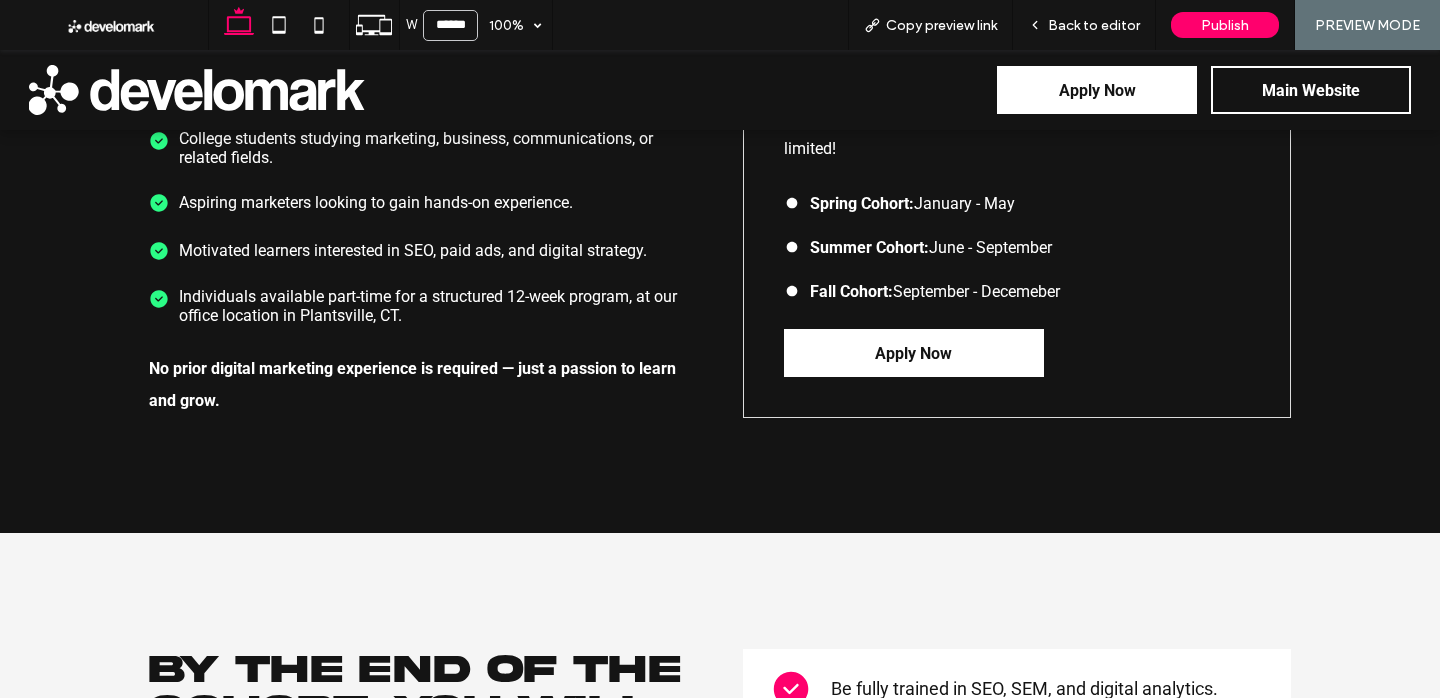 scroll, scrollTop: 2630, scrollLeft: 0, axis: vertical 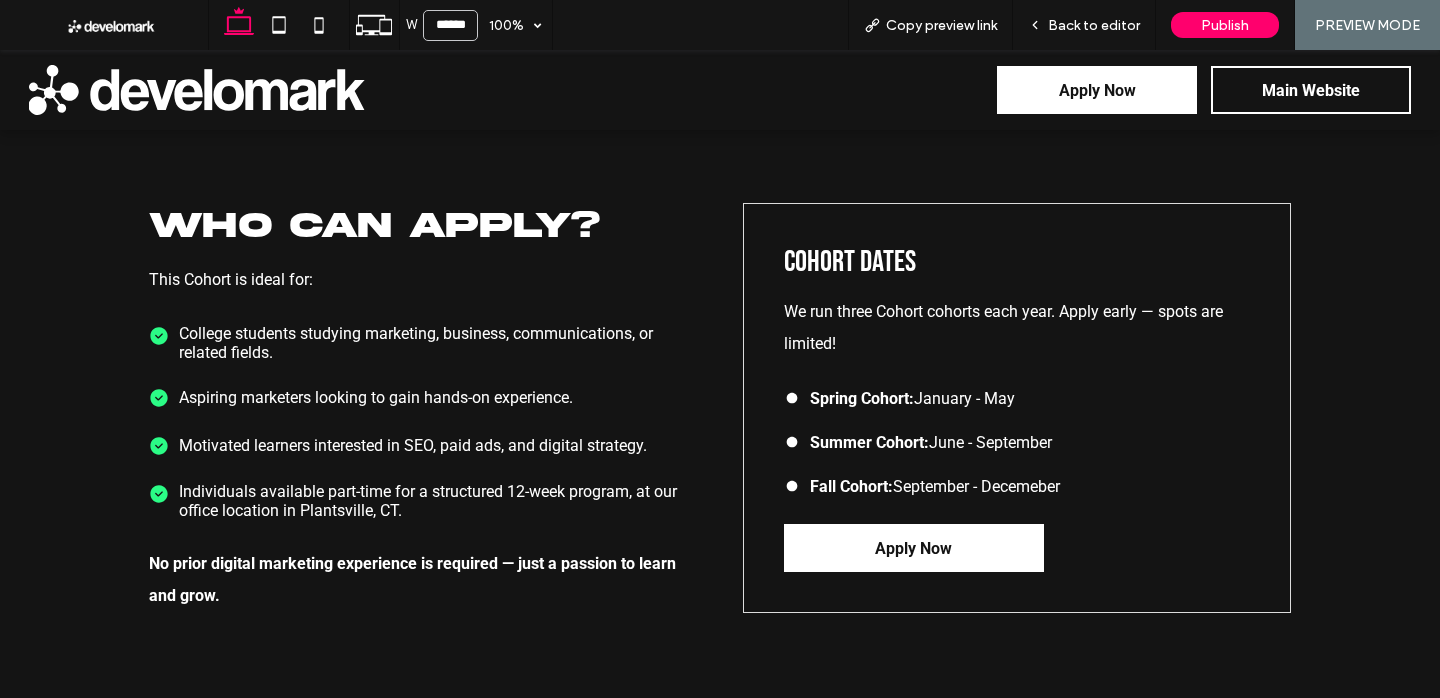 drag, startPoint x: 1097, startPoint y: 94, endPoint x: 1104, endPoint y: 122, distance: 28.86174 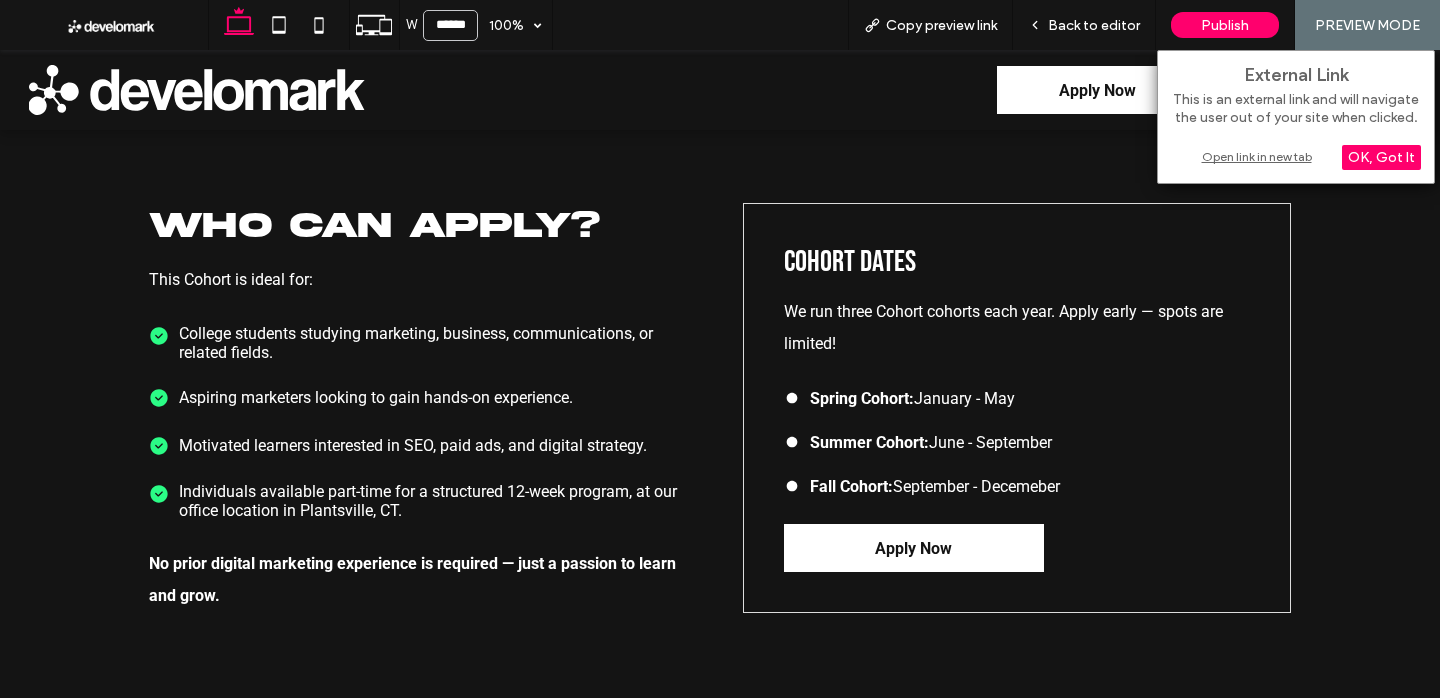 click on "Open link in new tab" at bounding box center [1296, 156] 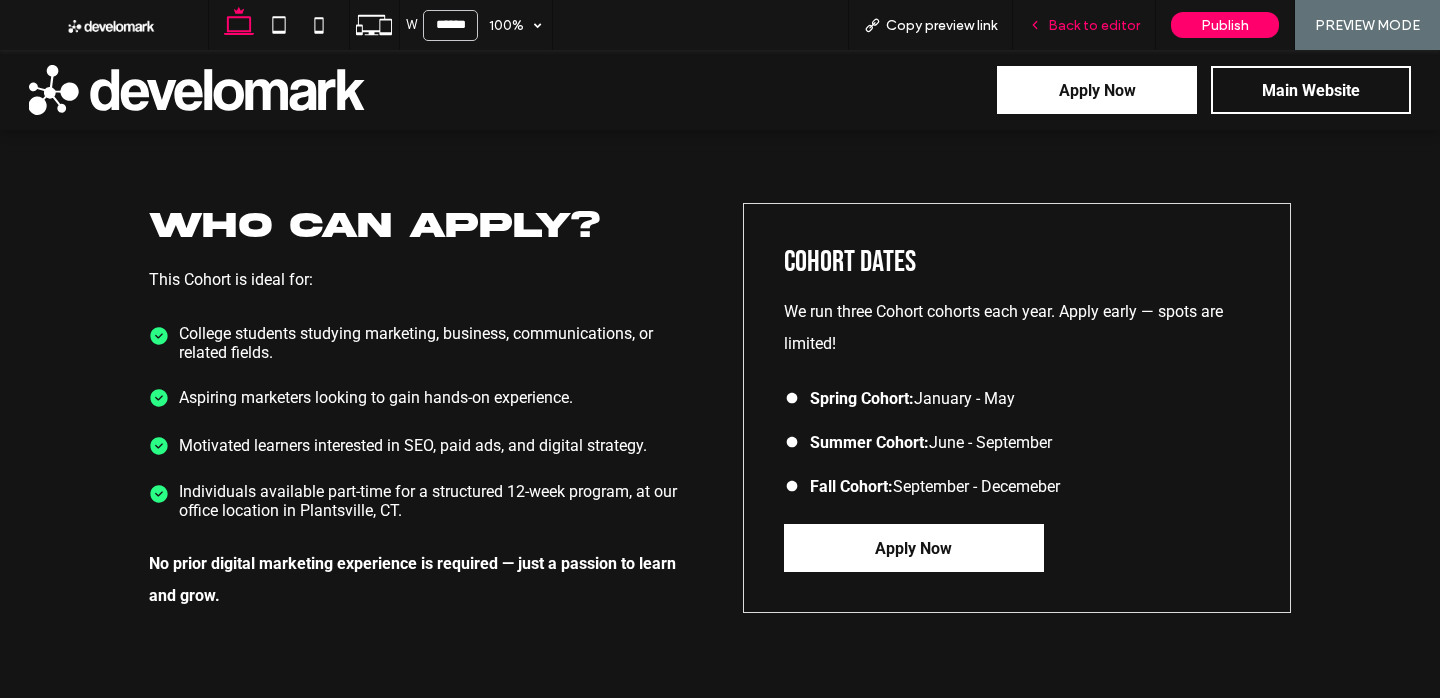 click on "Back to editor" at bounding box center (1094, 25) 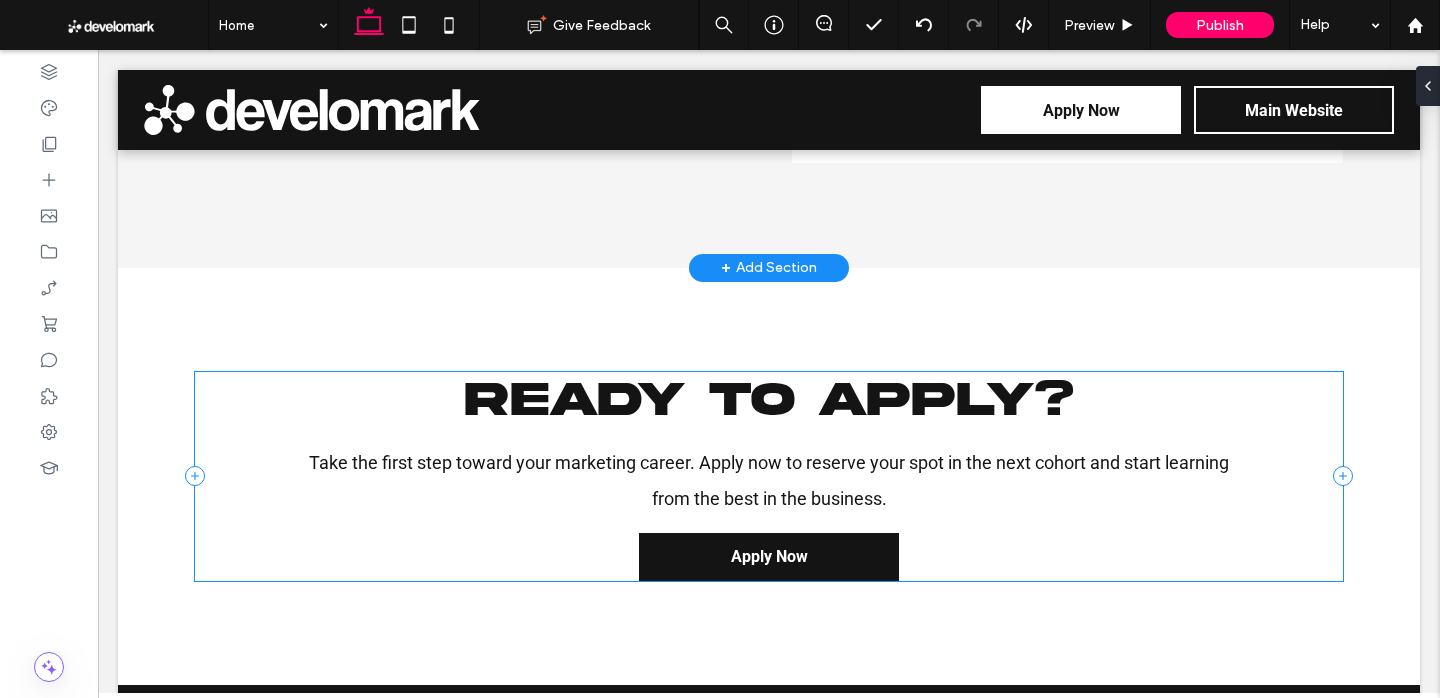 scroll, scrollTop: 3726, scrollLeft: 0, axis: vertical 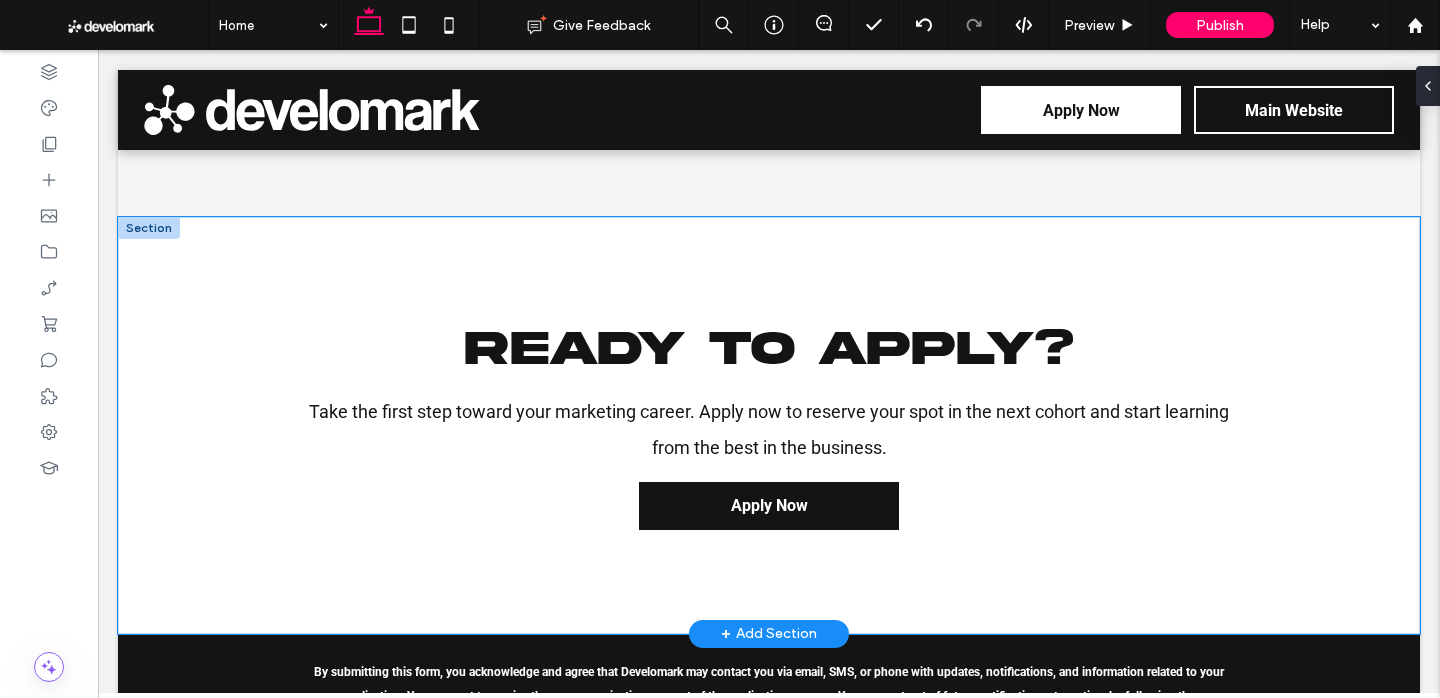 click on "Ready to Apply?
Take the first step toward your marketing career. Apply now to reserve your spot in the next cohort and start learning from the best in the business.
Apply Now" at bounding box center (769, 425) 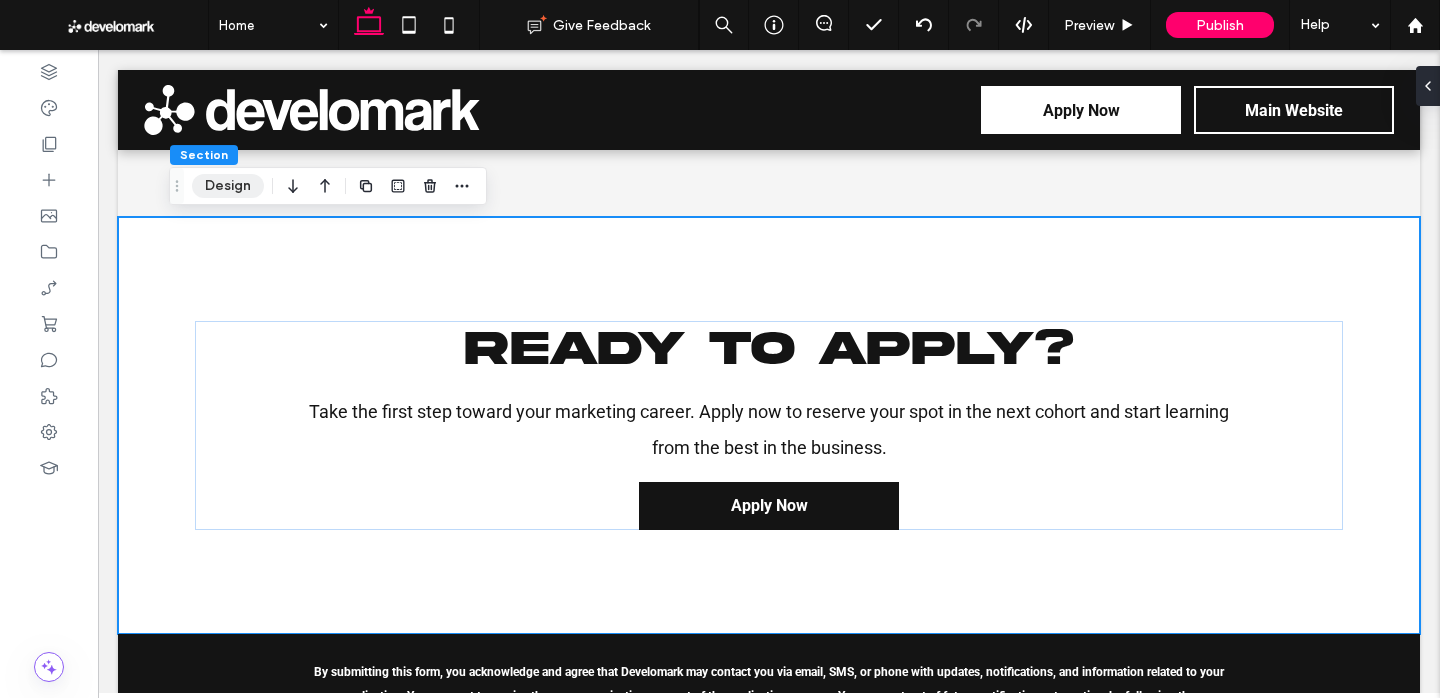 click on "Design" at bounding box center [228, 186] 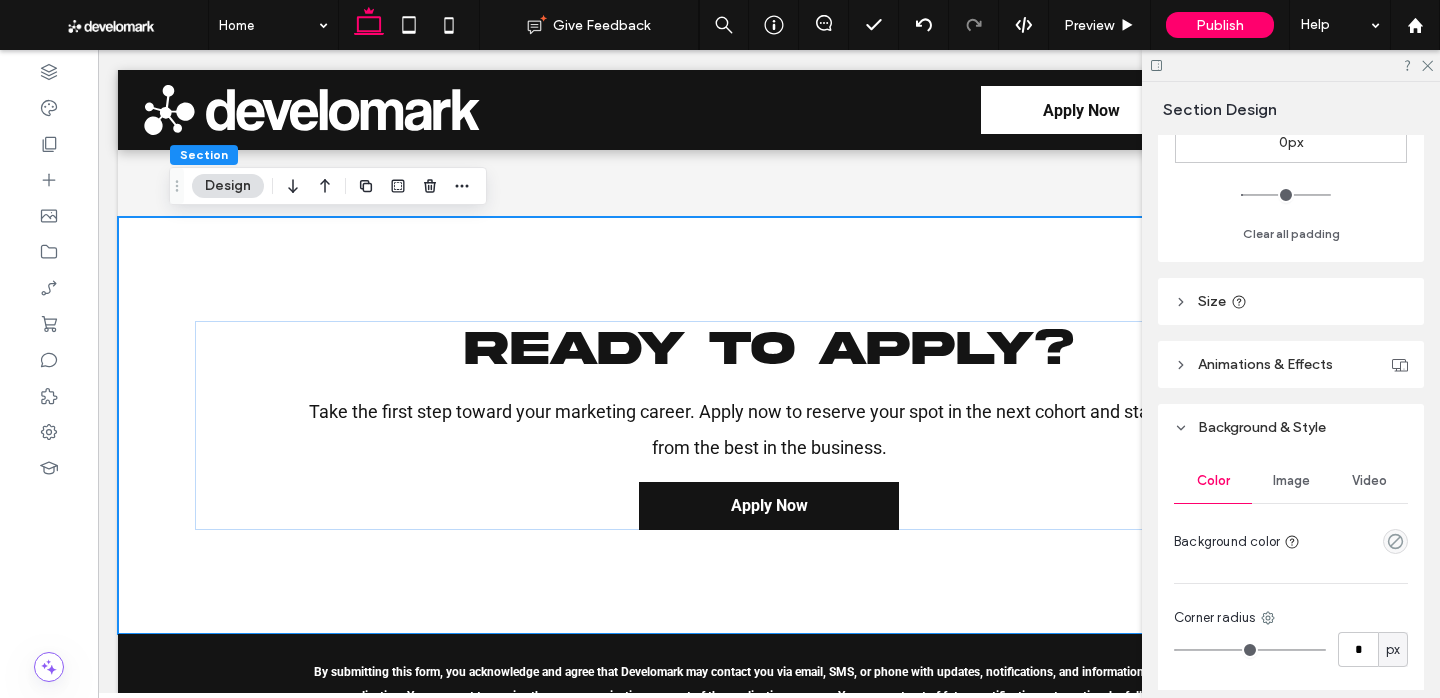 scroll, scrollTop: 714, scrollLeft: 0, axis: vertical 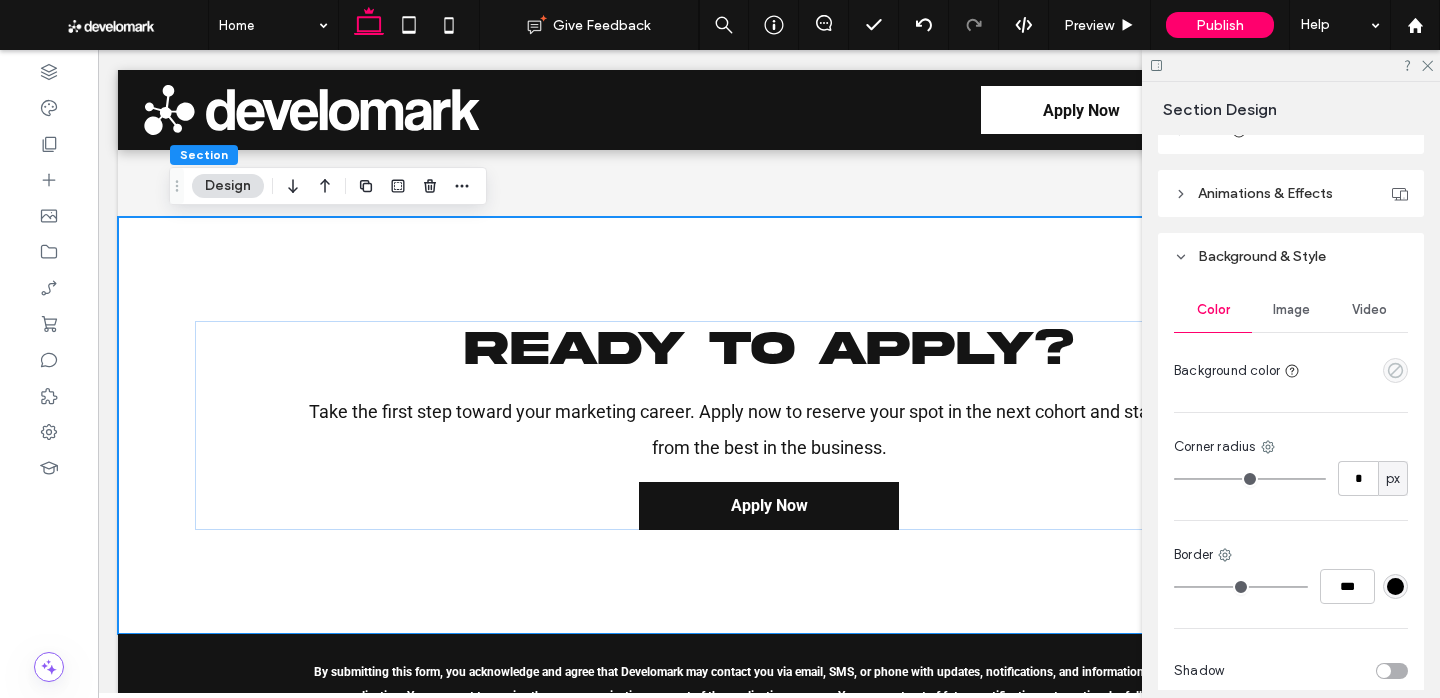 click 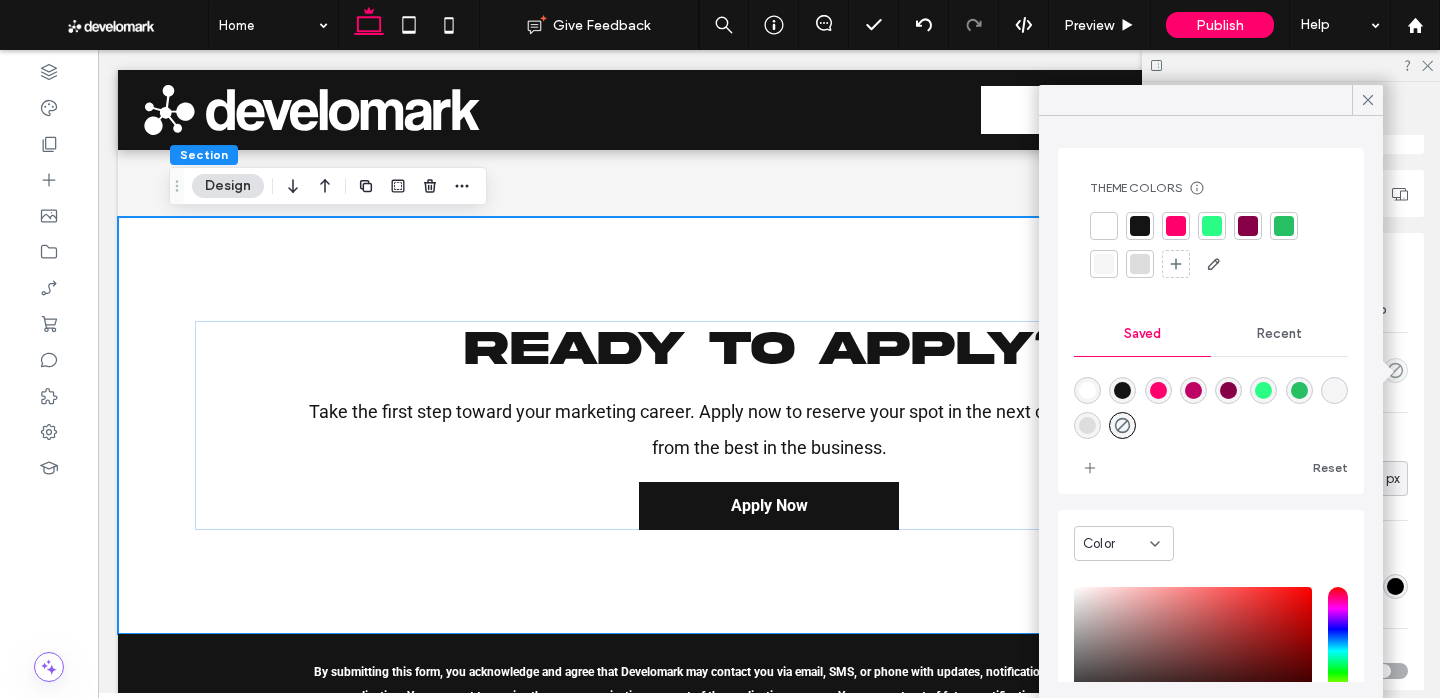 click on "Color" at bounding box center [1099, 544] 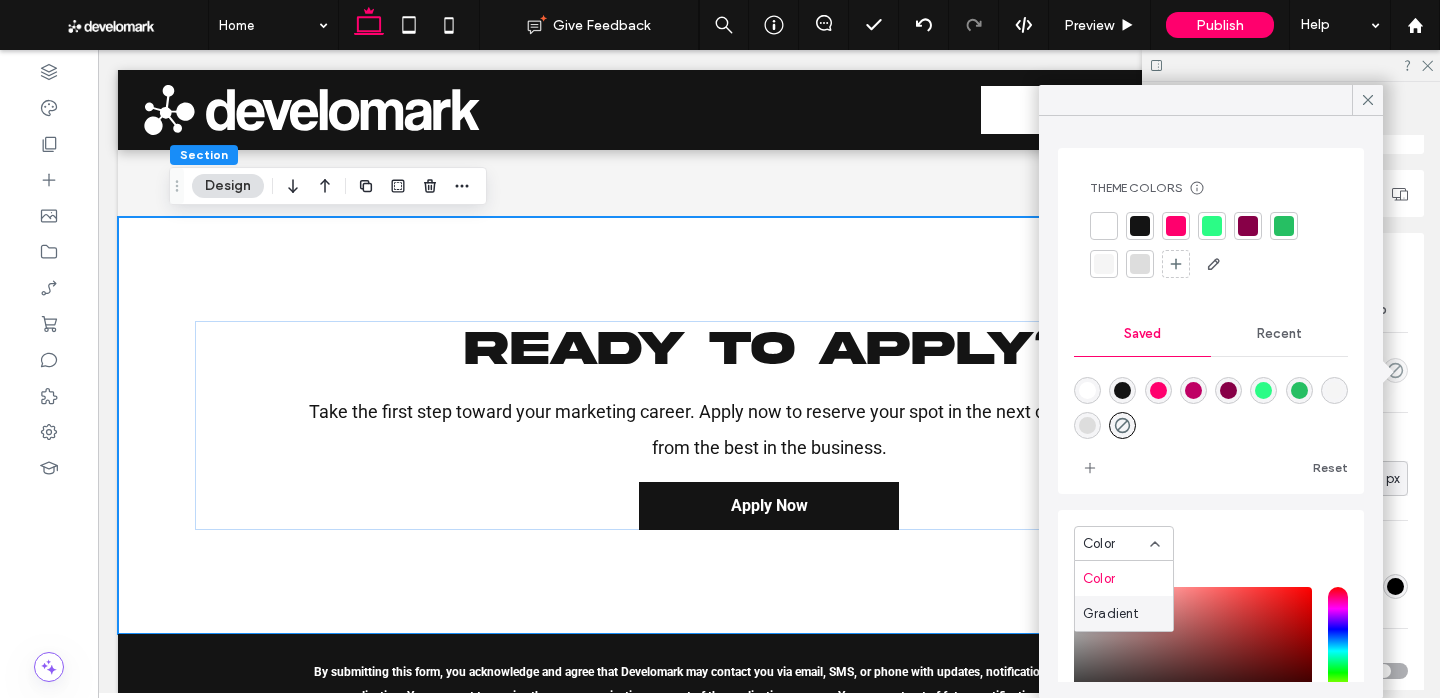 click on "Gradient" at bounding box center (1111, 614) 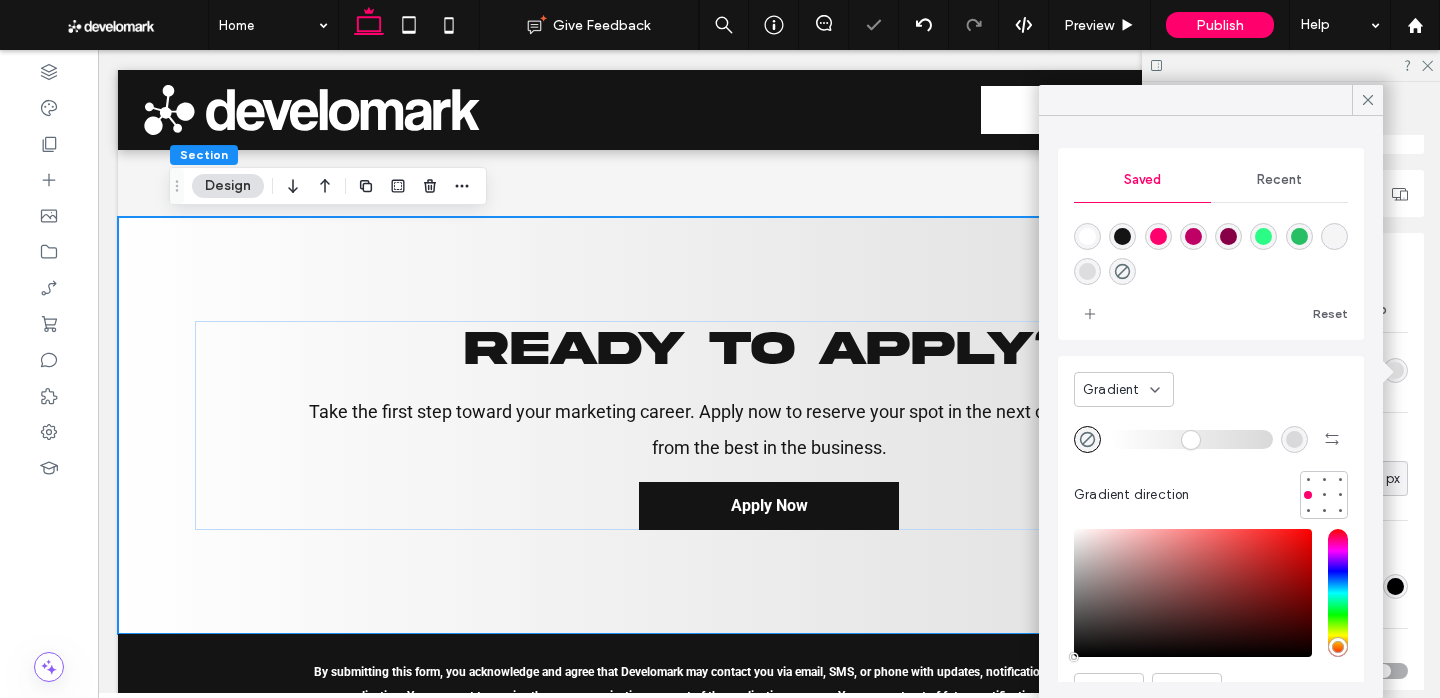 click at bounding box center [1158, 236] 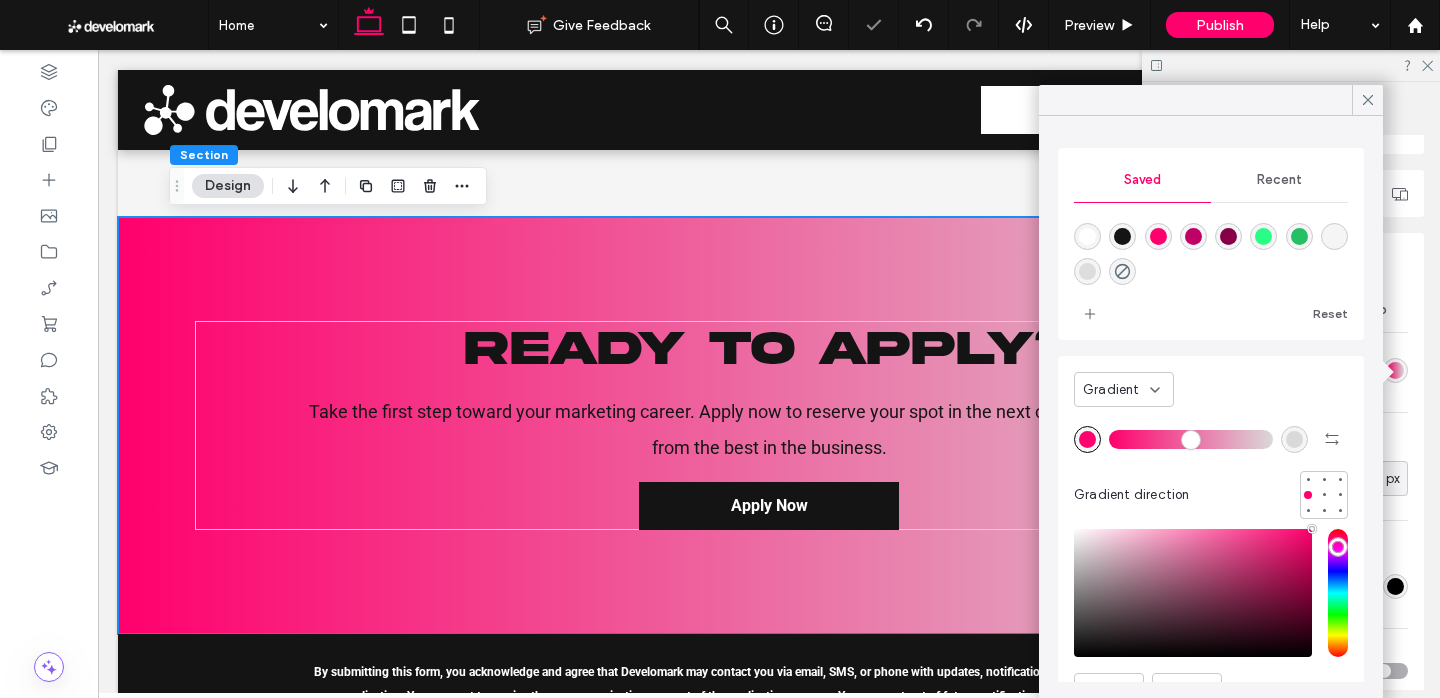 click at bounding box center (1294, 439) 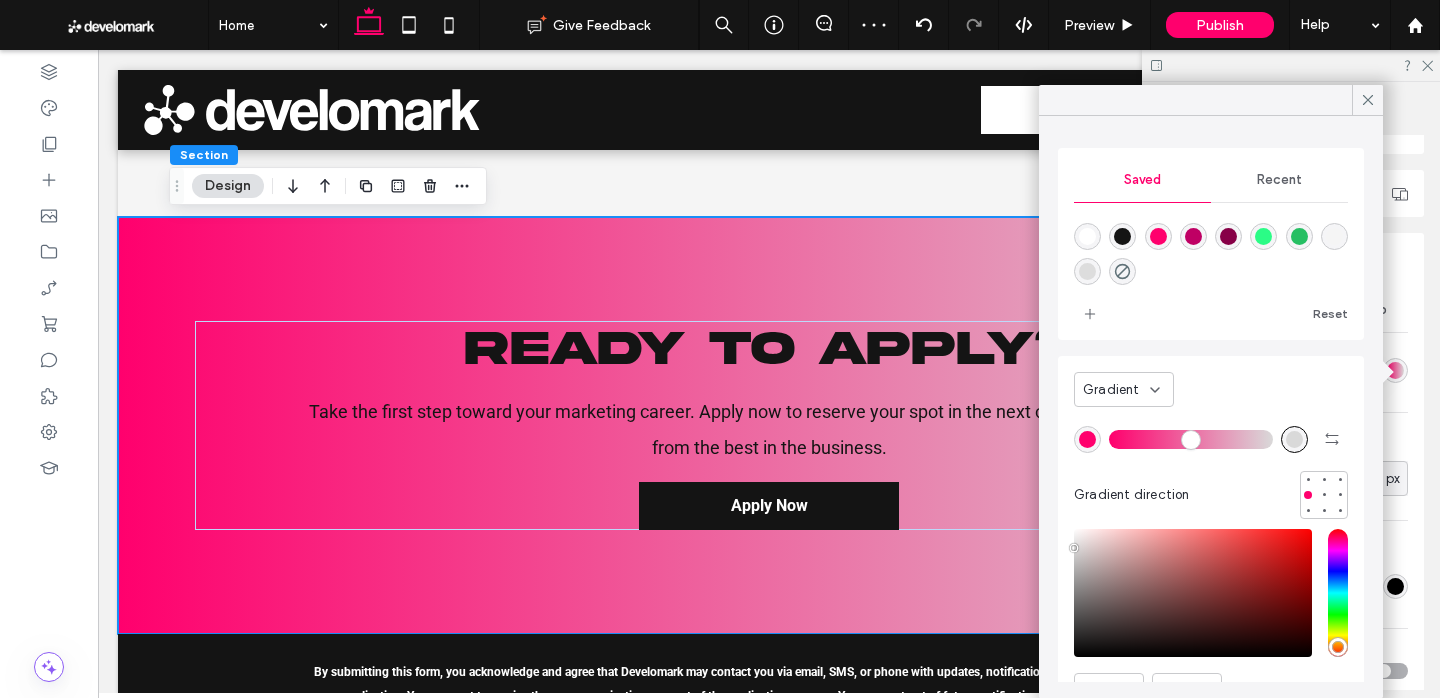 click at bounding box center (1193, 236) 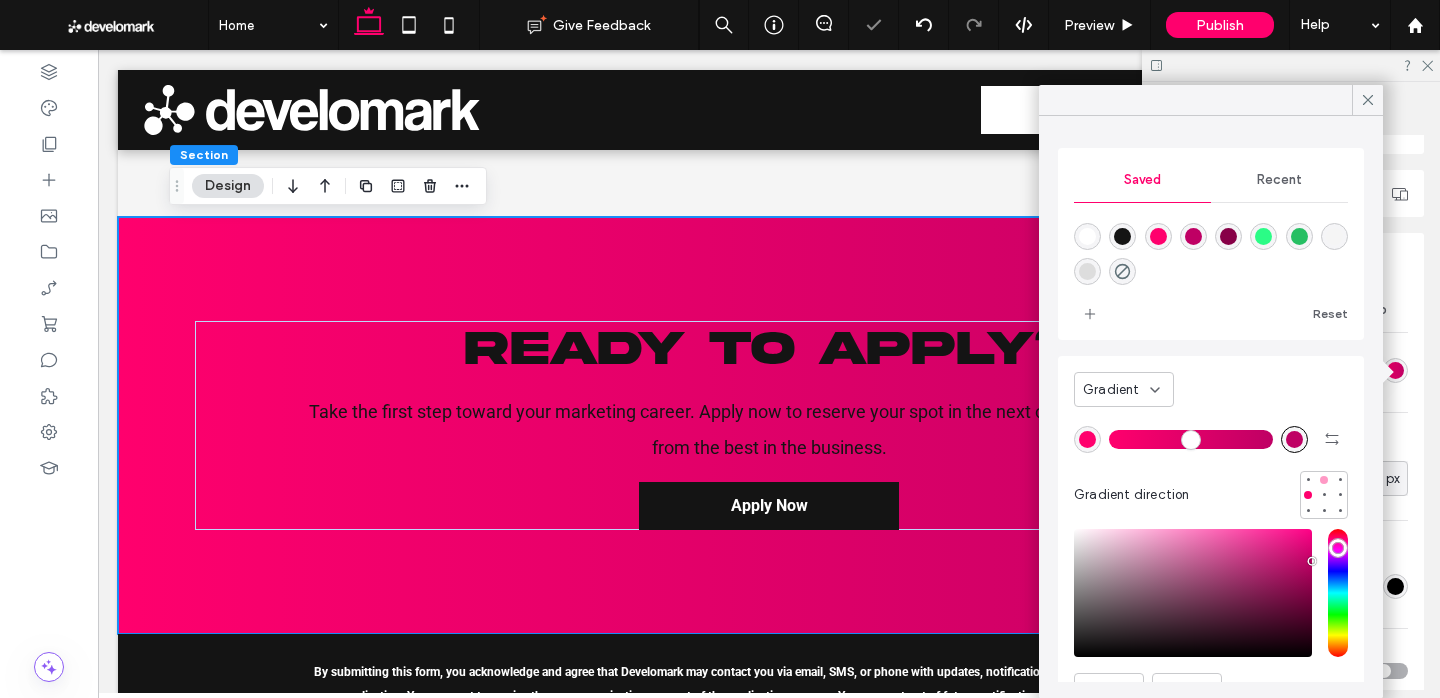 click at bounding box center (1324, 480) 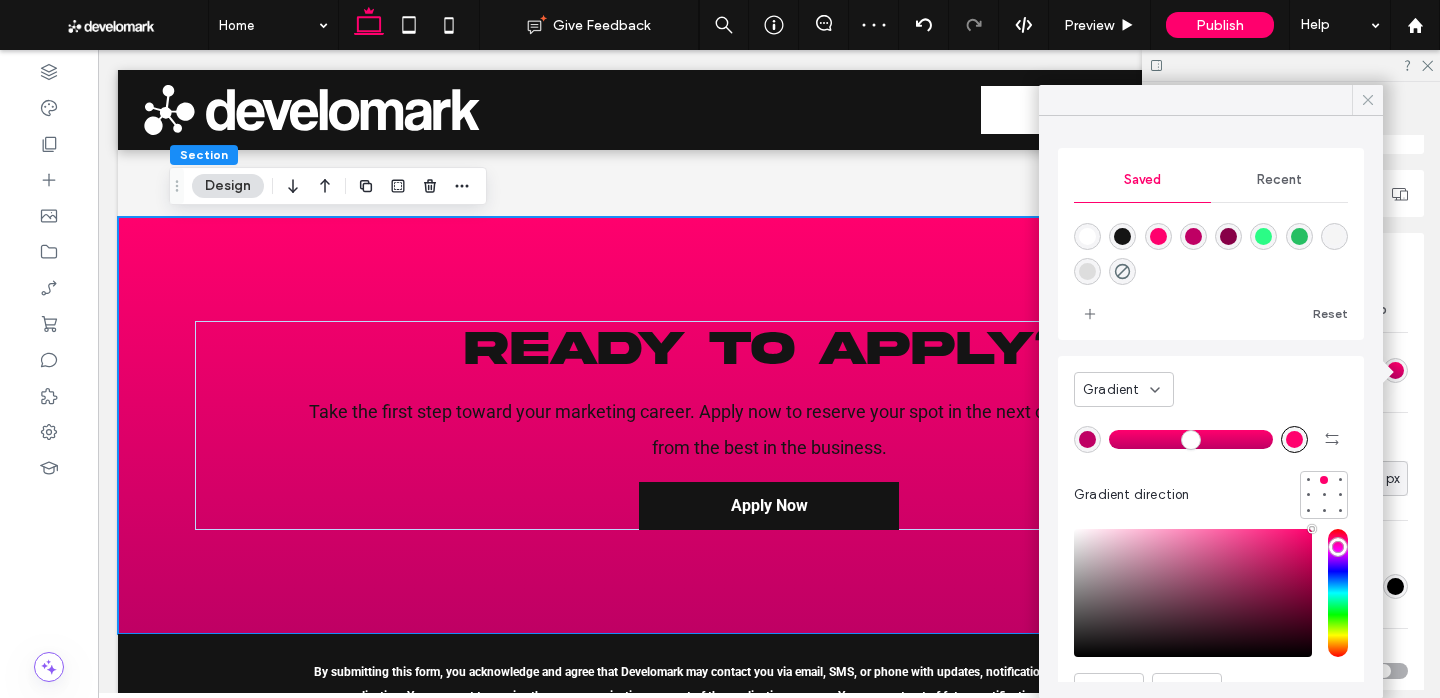 click 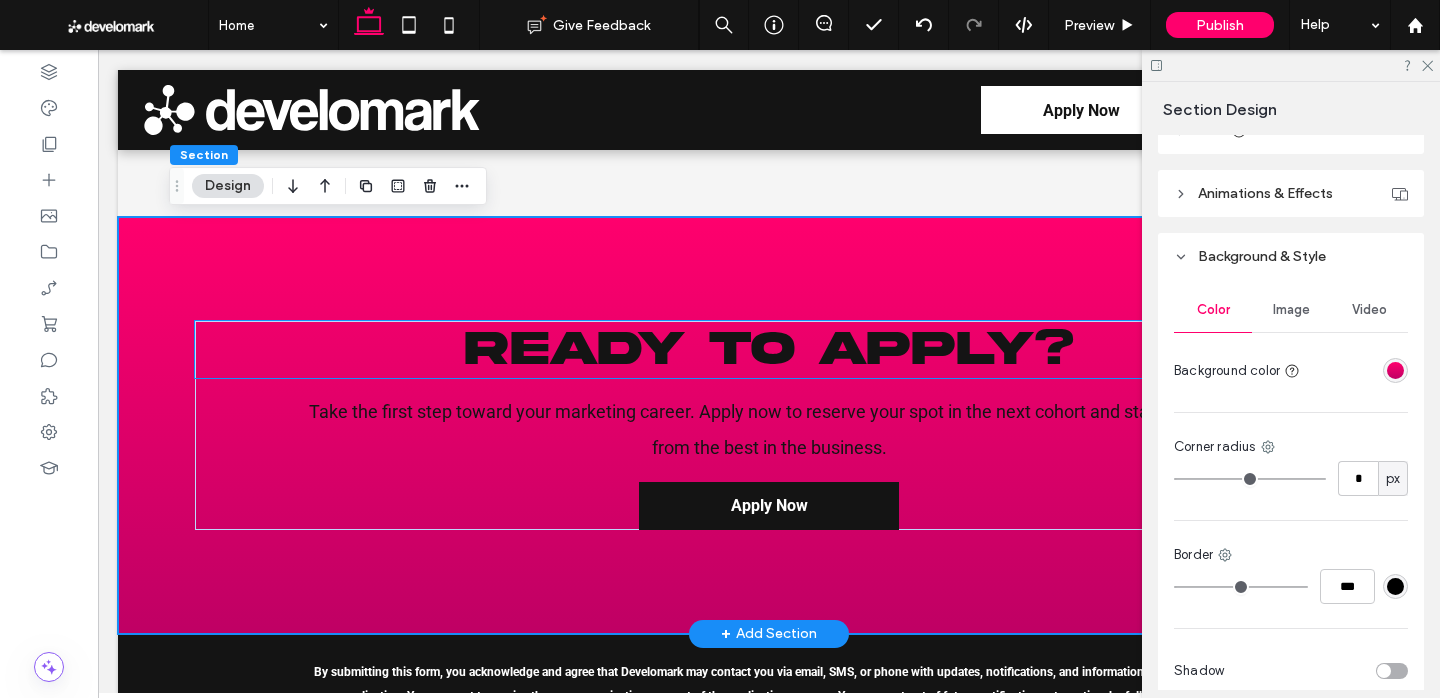 click on "Ready to Apply?" at bounding box center (769, 349) 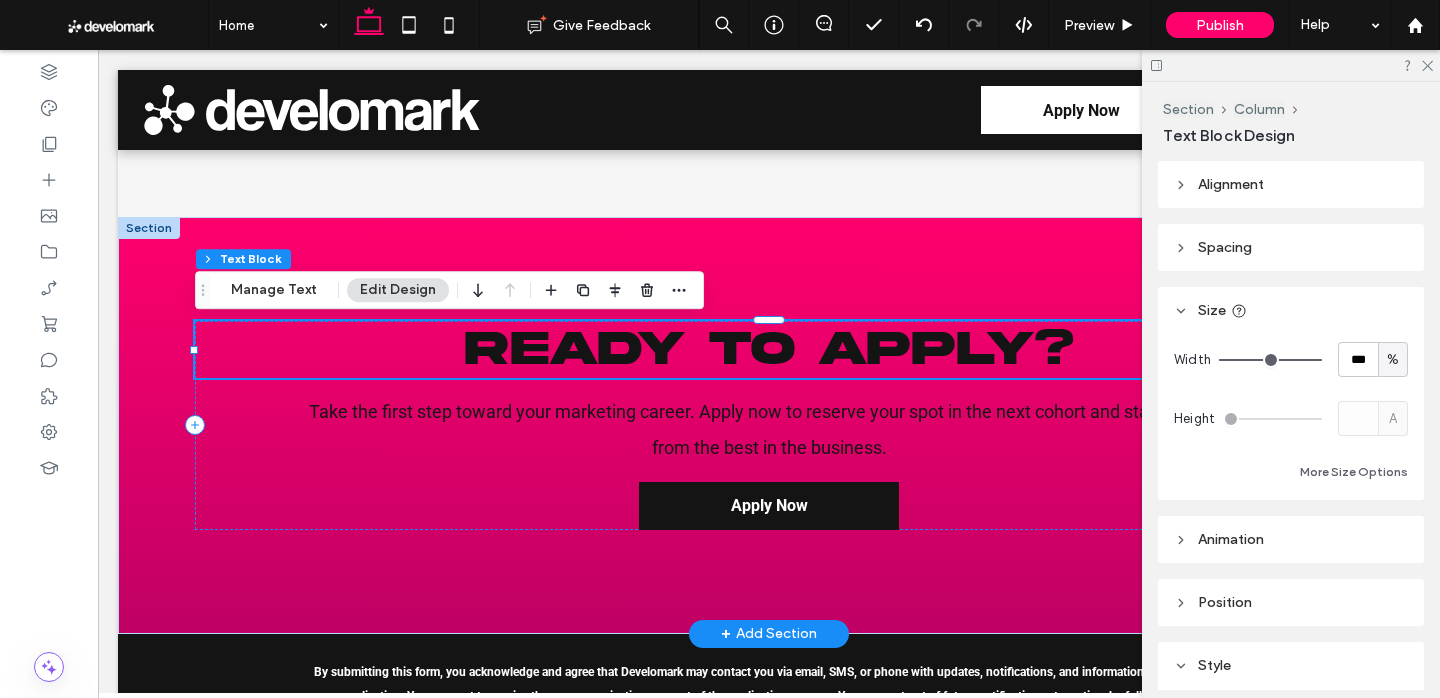 click on "Ready to Apply?" at bounding box center [769, 349] 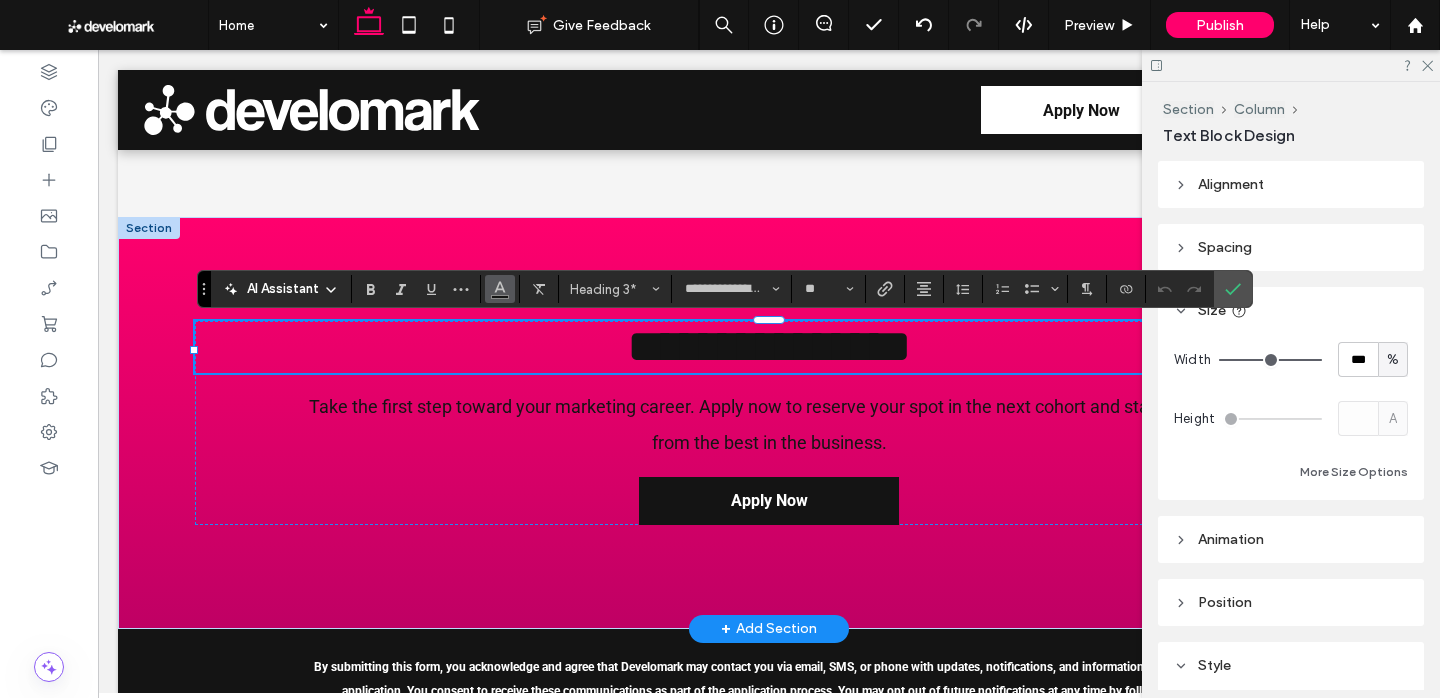click 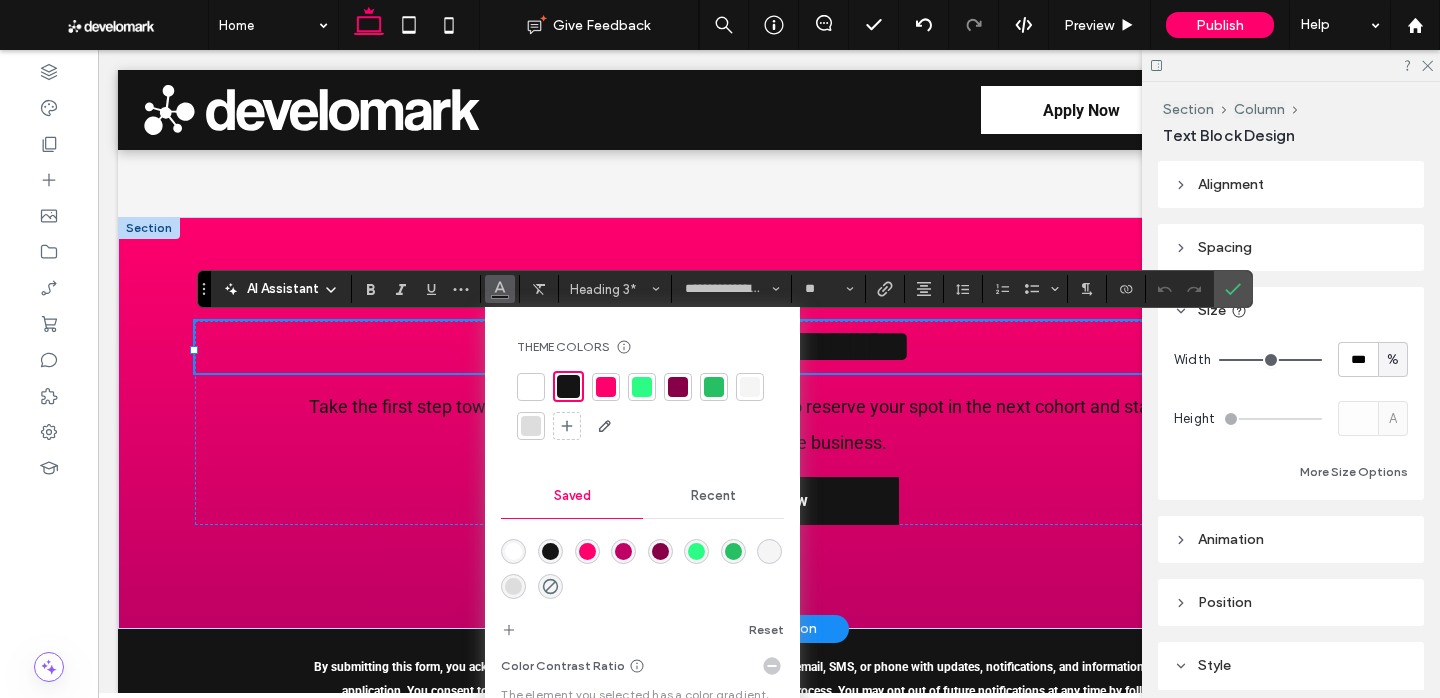 click at bounding box center [531, 387] 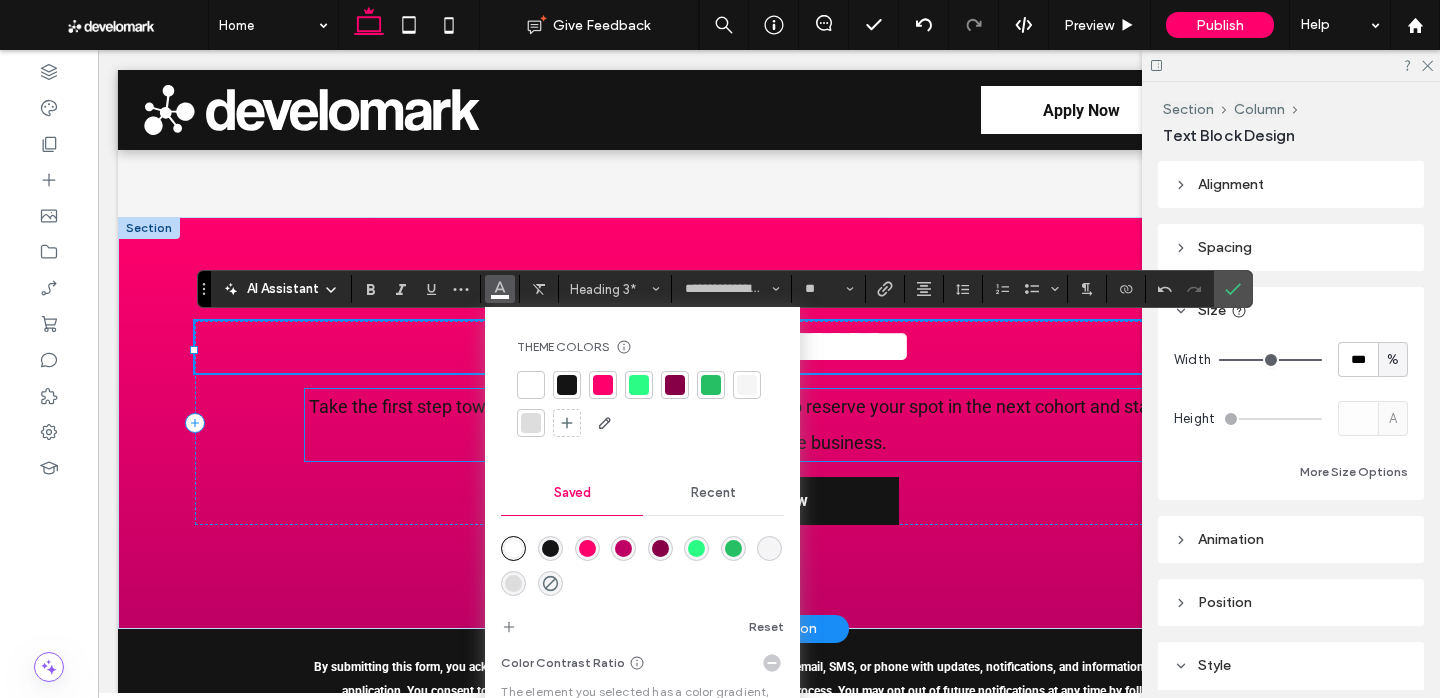 click on "Take the first step toward your marketing career. Apply now to reserve your spot in the next cohort and start learning from the best in the business." at bounding box center (769, 425) 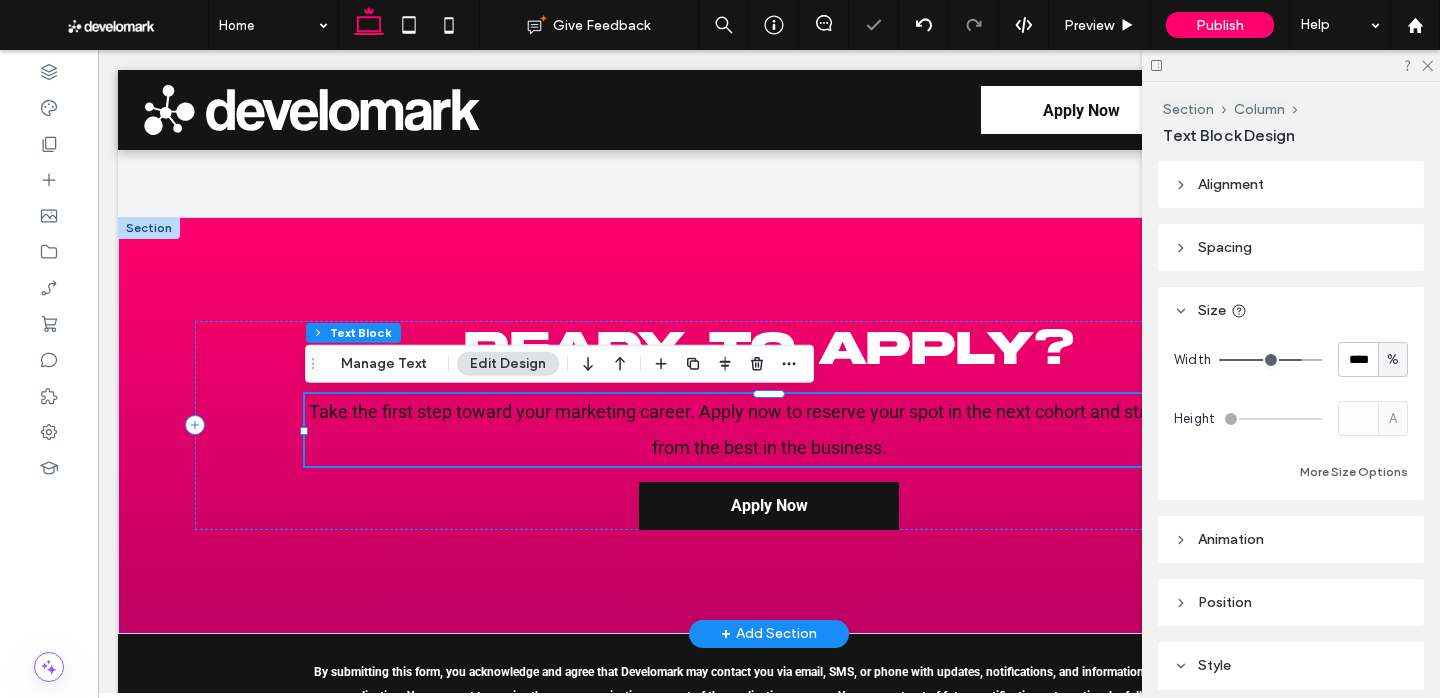 click on "Take the first step toward your marketing career. Apply now to reserve your spot in the next cohort and start learning from the best in the business." at bounding box center [769, 430] 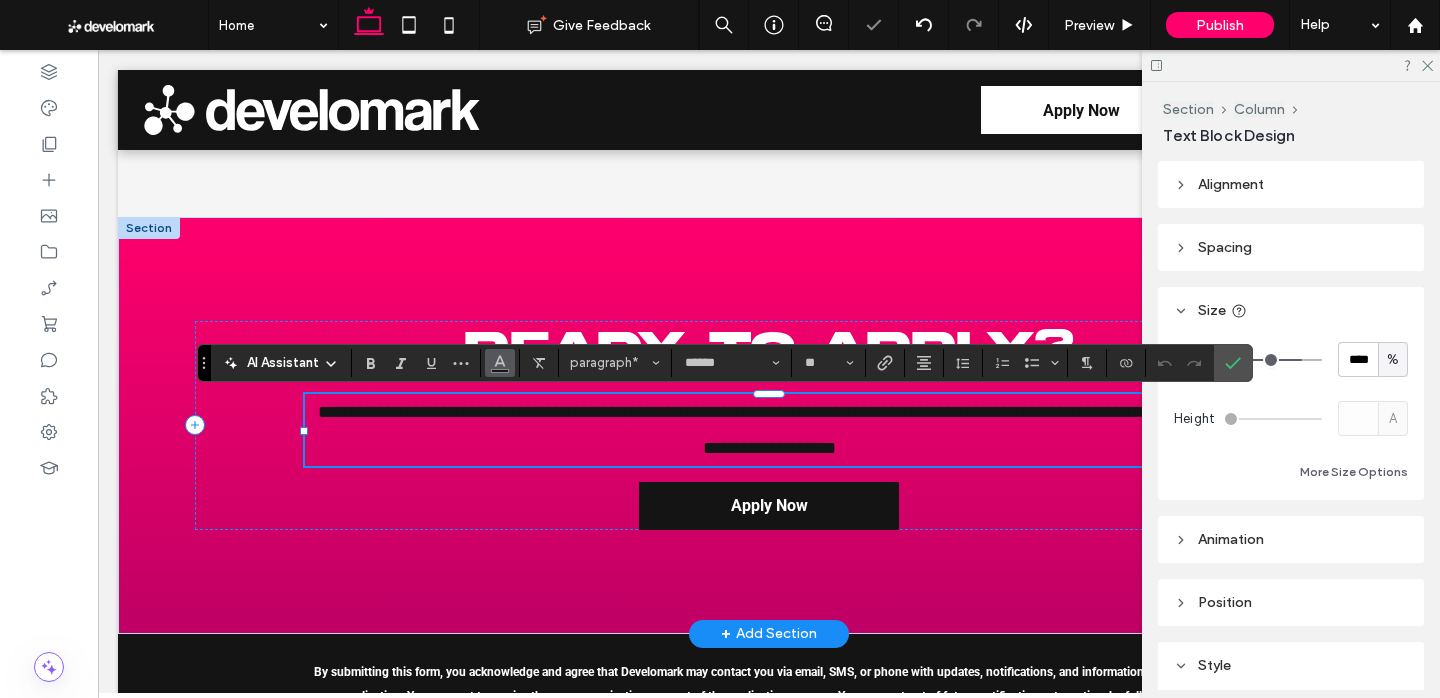 click at bounding box center [500, 363] 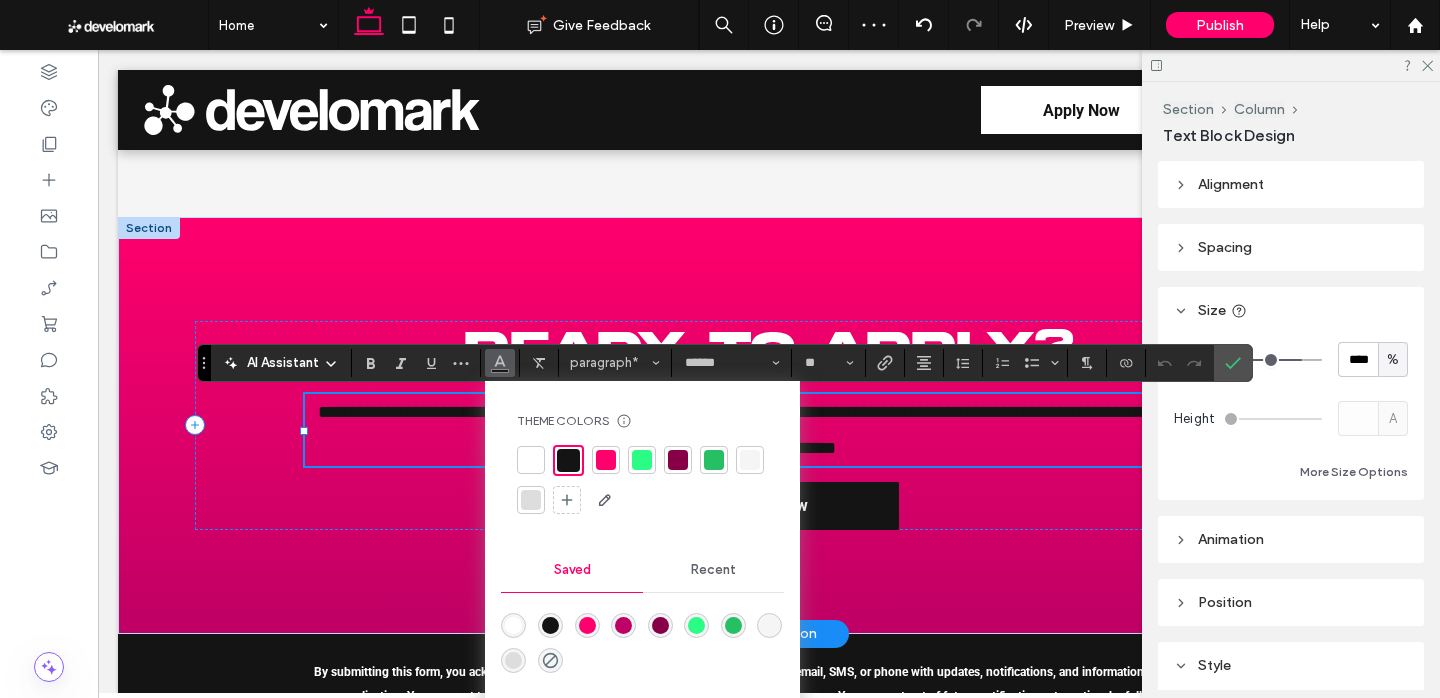 click at bounding box center (642, 480) 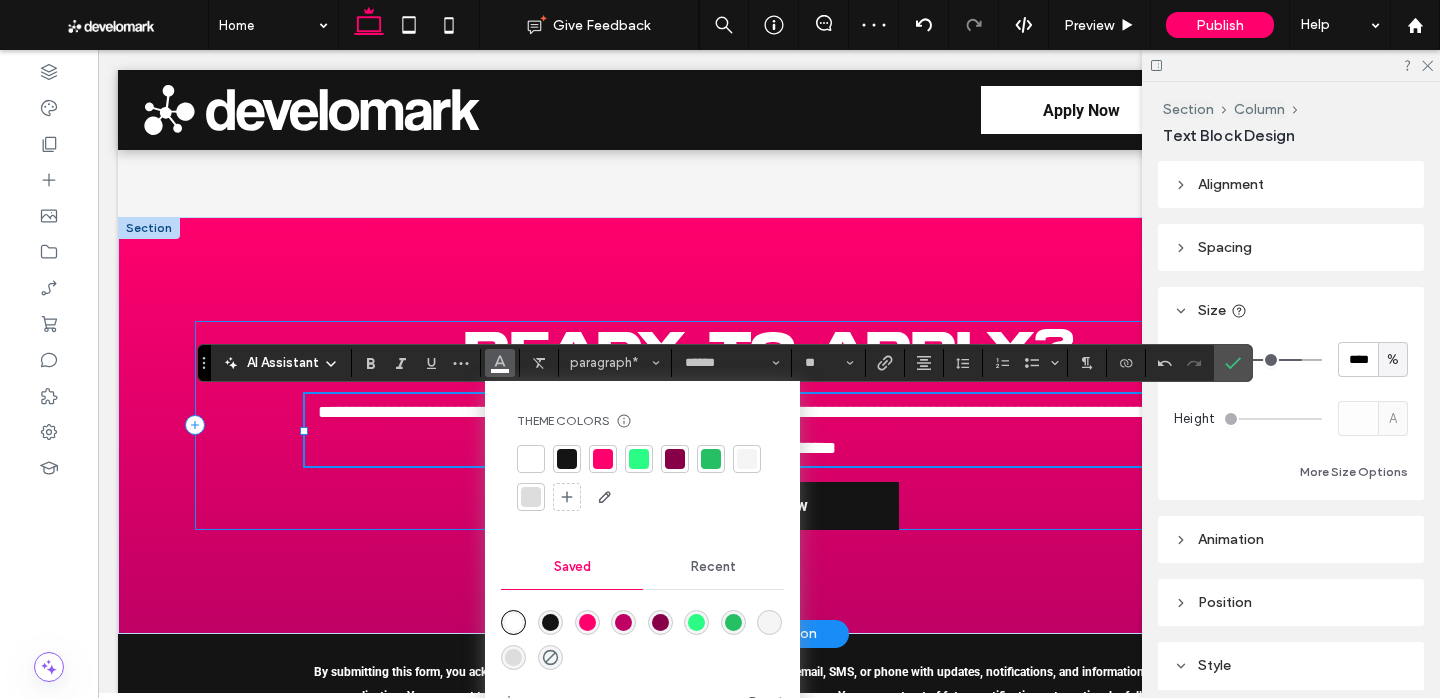 click on "**********" at bounding box center [769, 425] 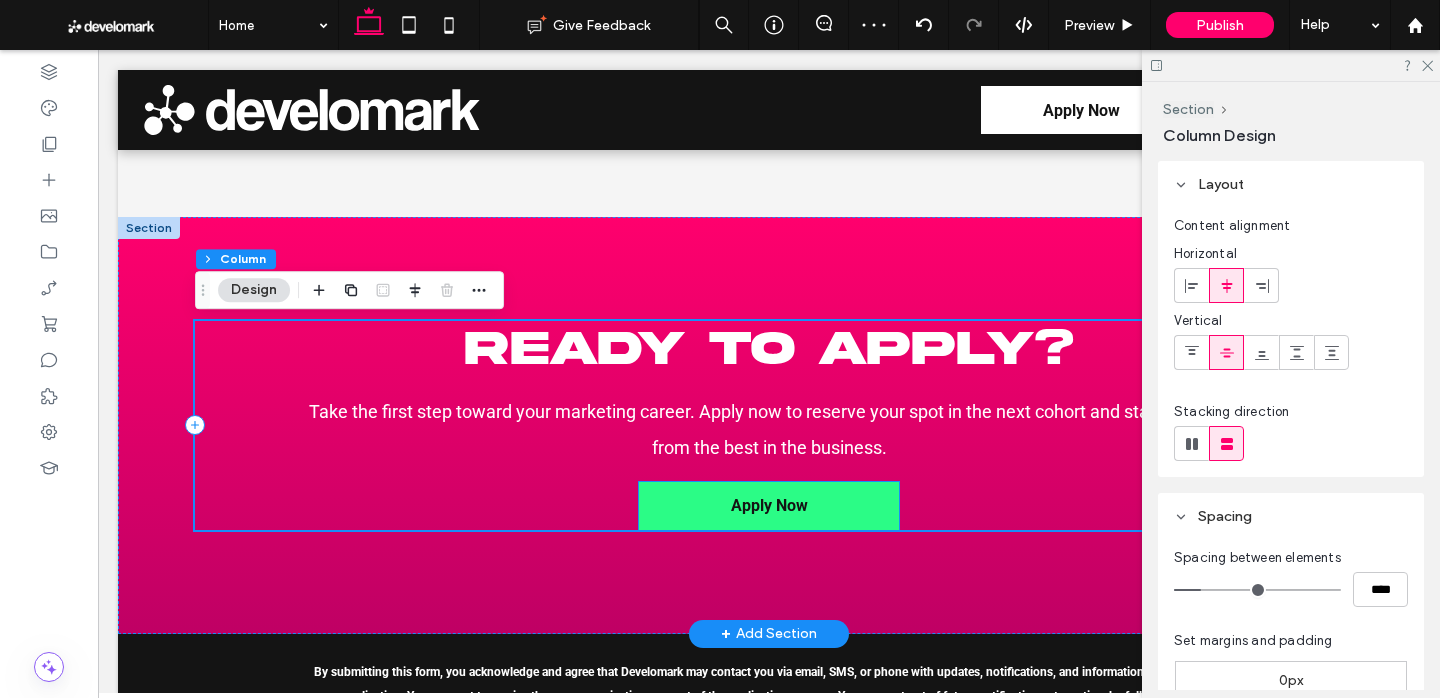 click on "Apply Now" at bounding box center (769, 506) 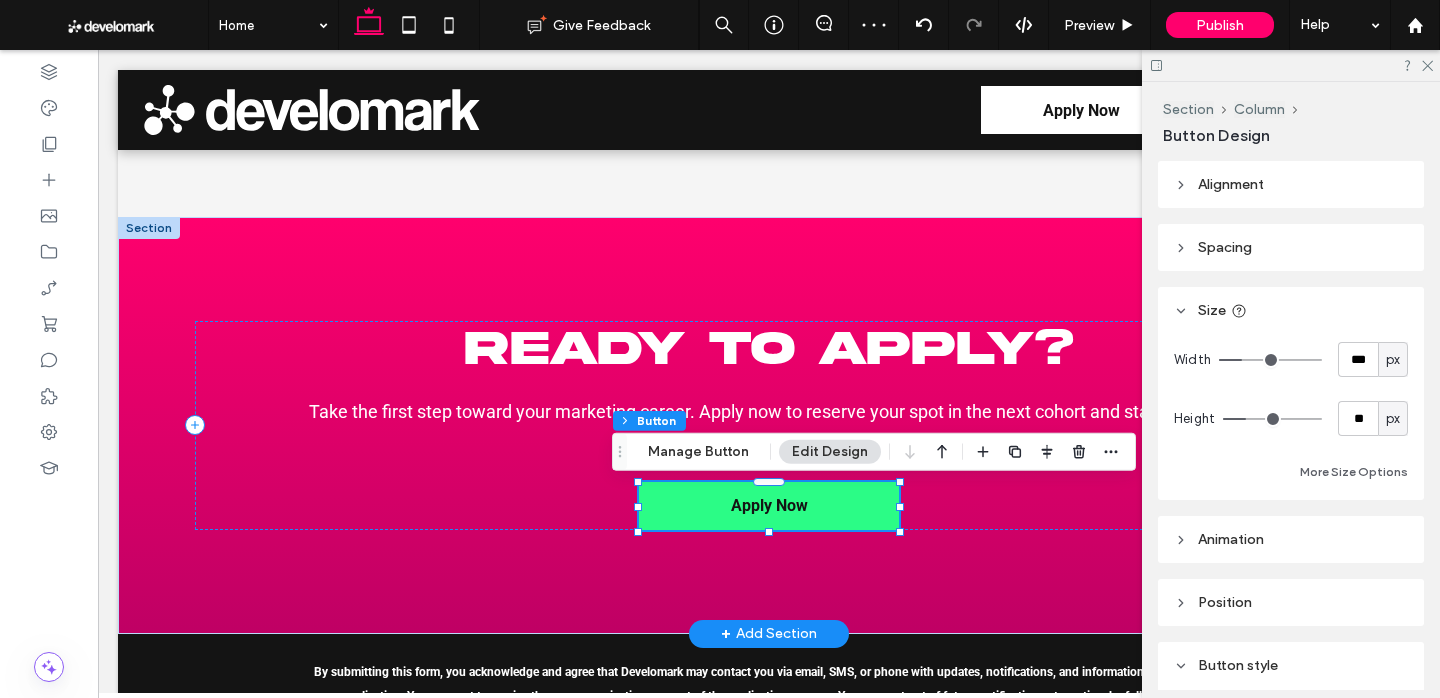 click on "Apply Now" at bounding box center (769, 506) 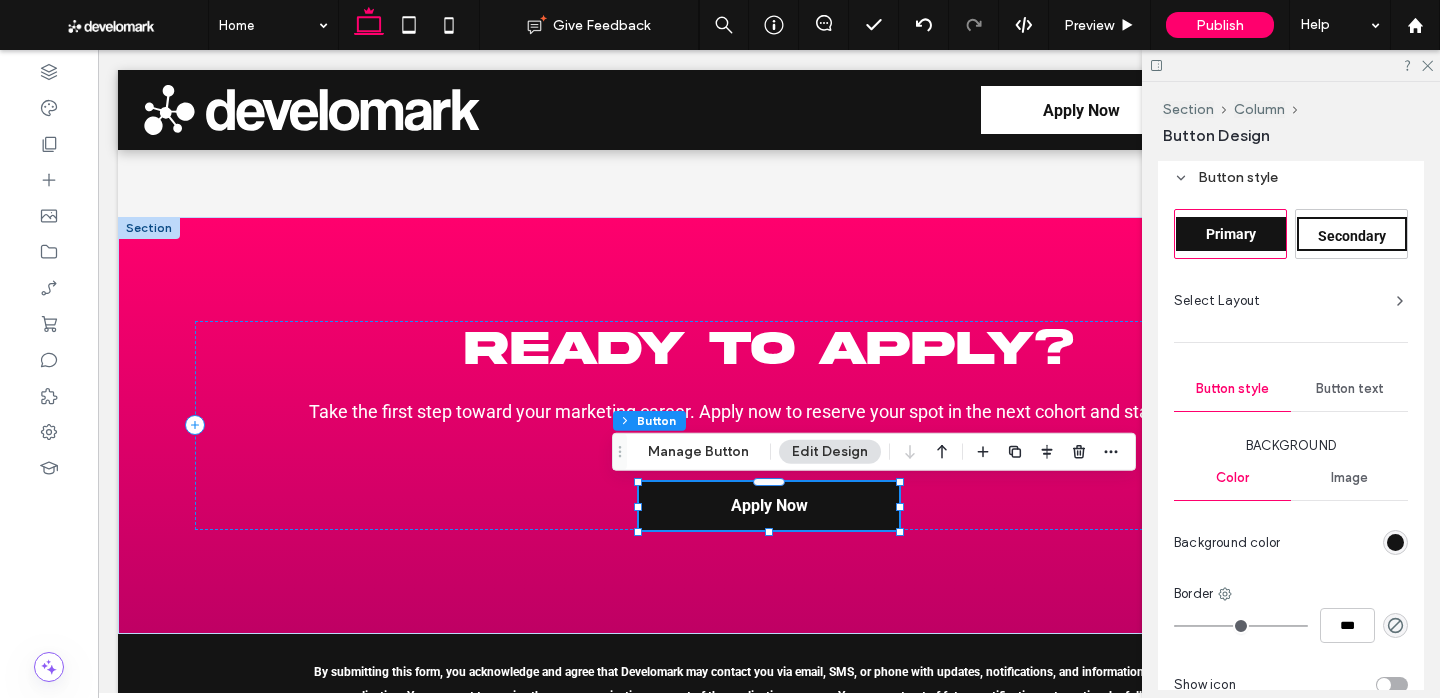 scroll, scrollTop: 515, scrollLeft: 0, axis: vertical 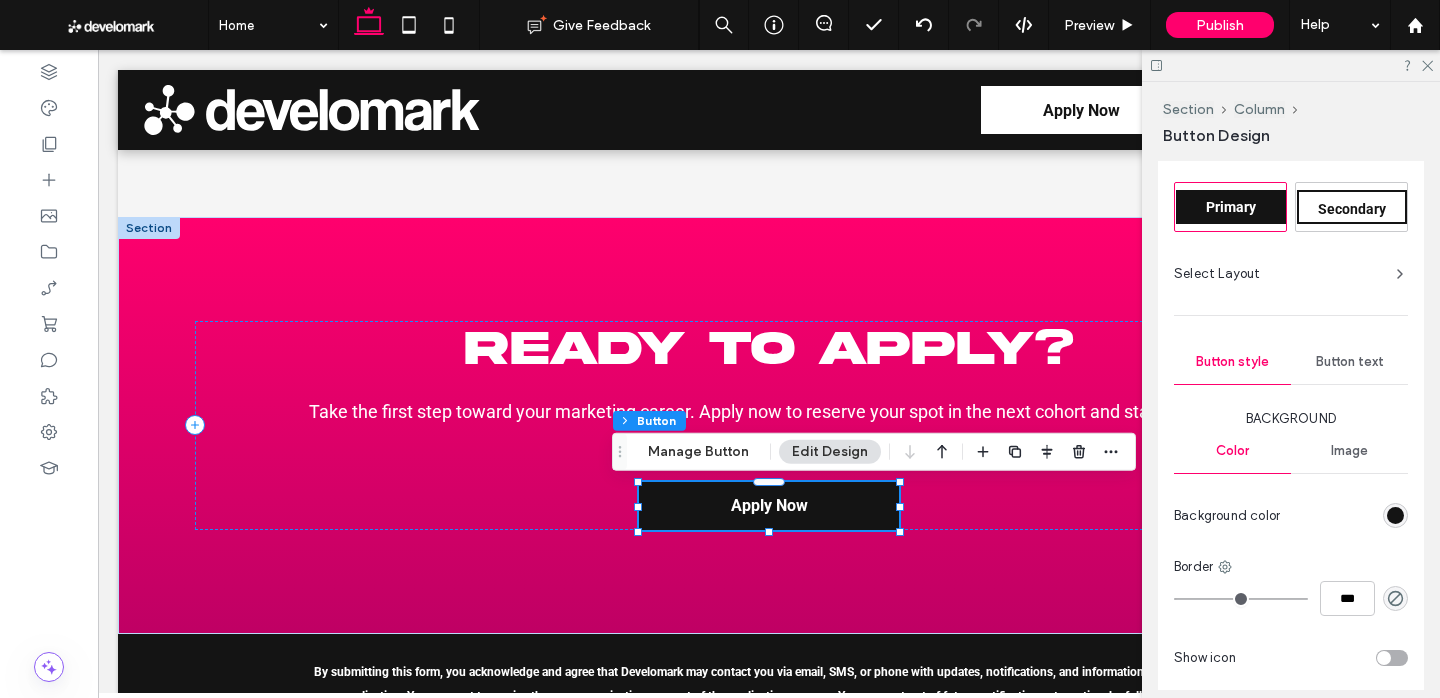 click at bounding box center (1395, 515) 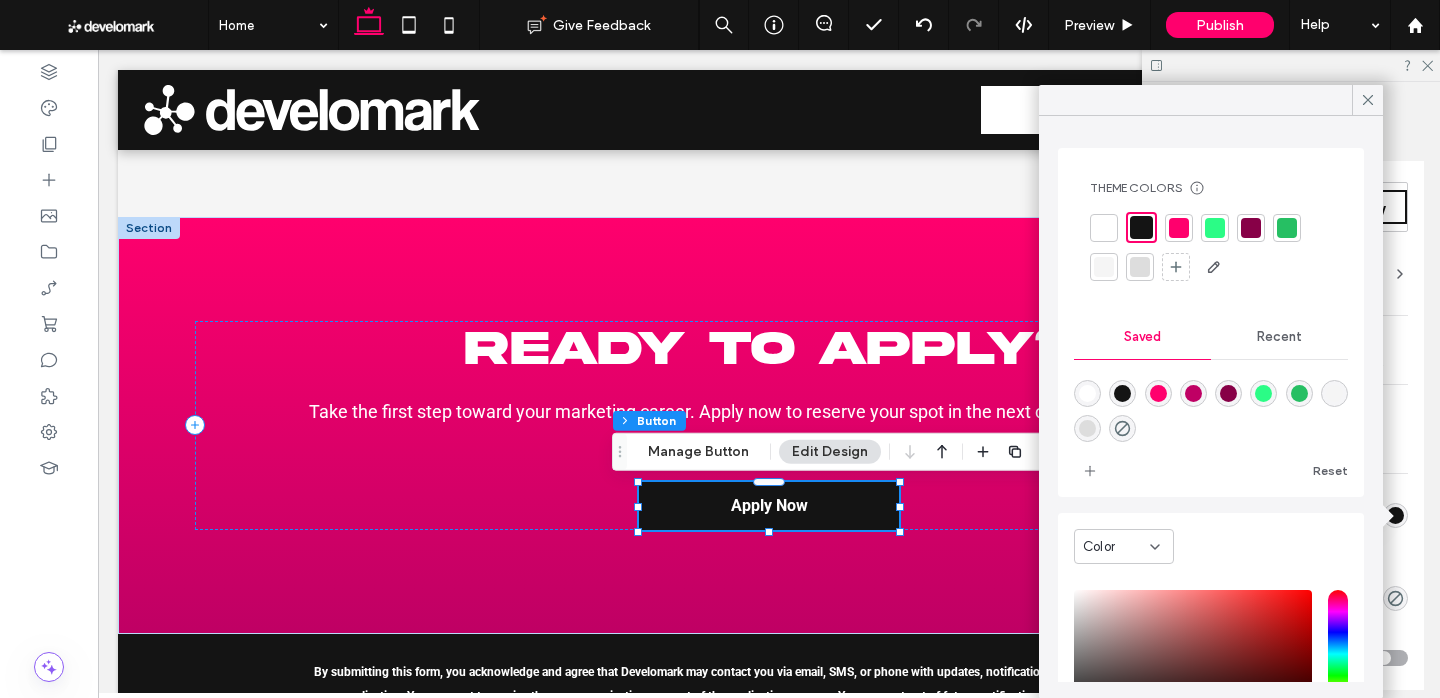 click at bounding box center [1104, 228] 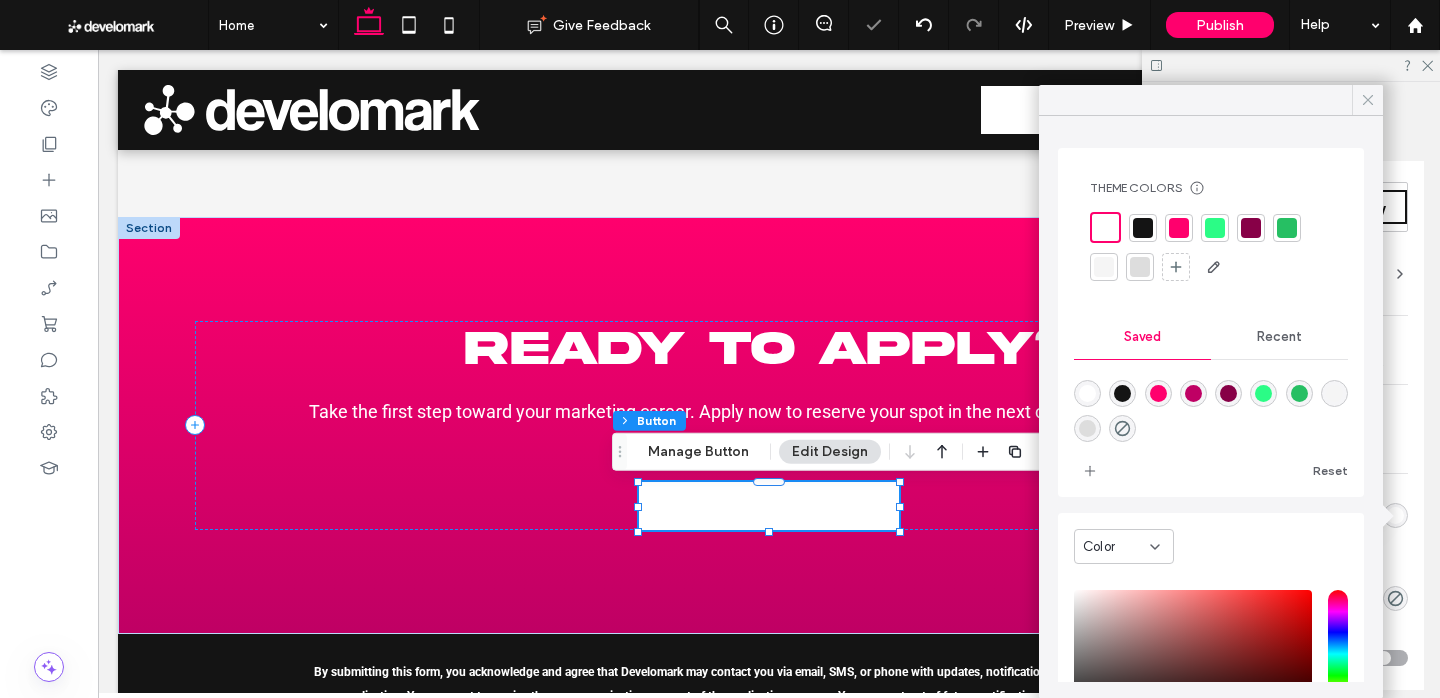 click 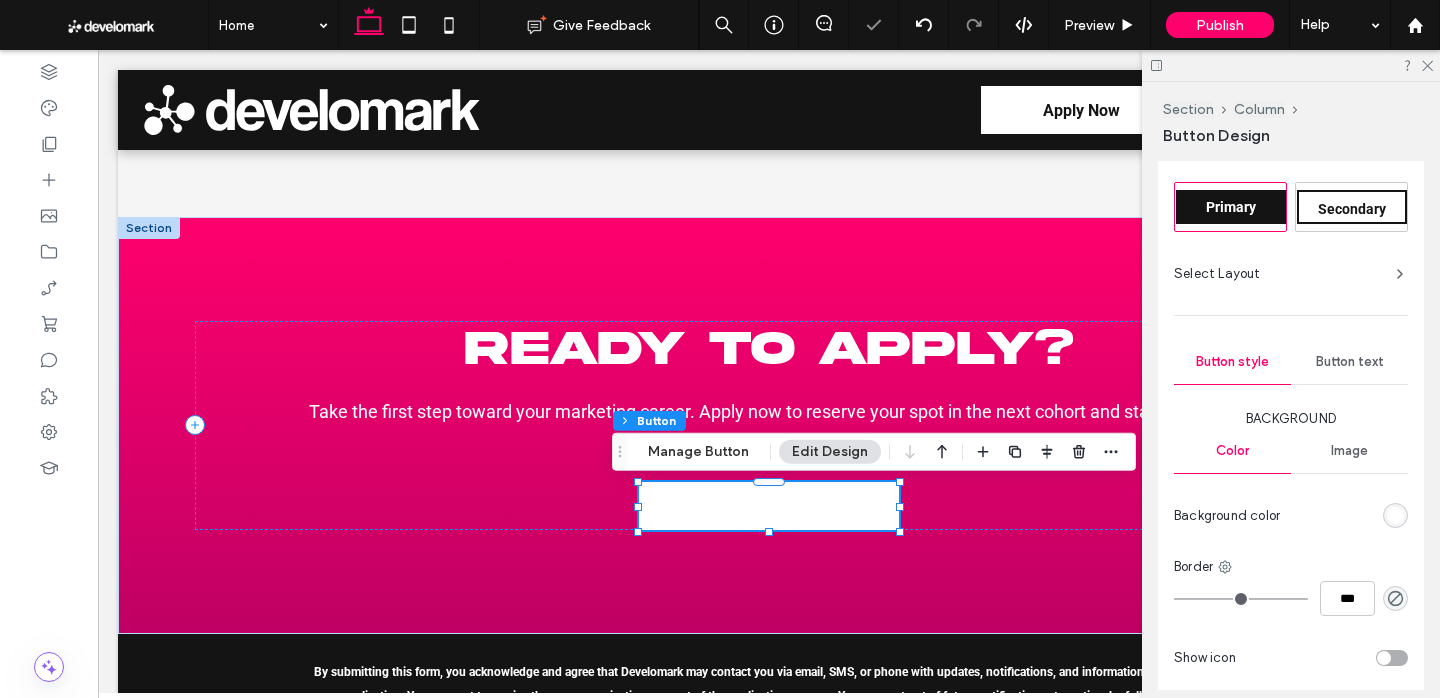 click on "Primary Secondary Select Layout Button style Button text Background Color Image Background color Border *** Show icon More design options Reset to Site Theme style" at bounding box center [1291, 489] 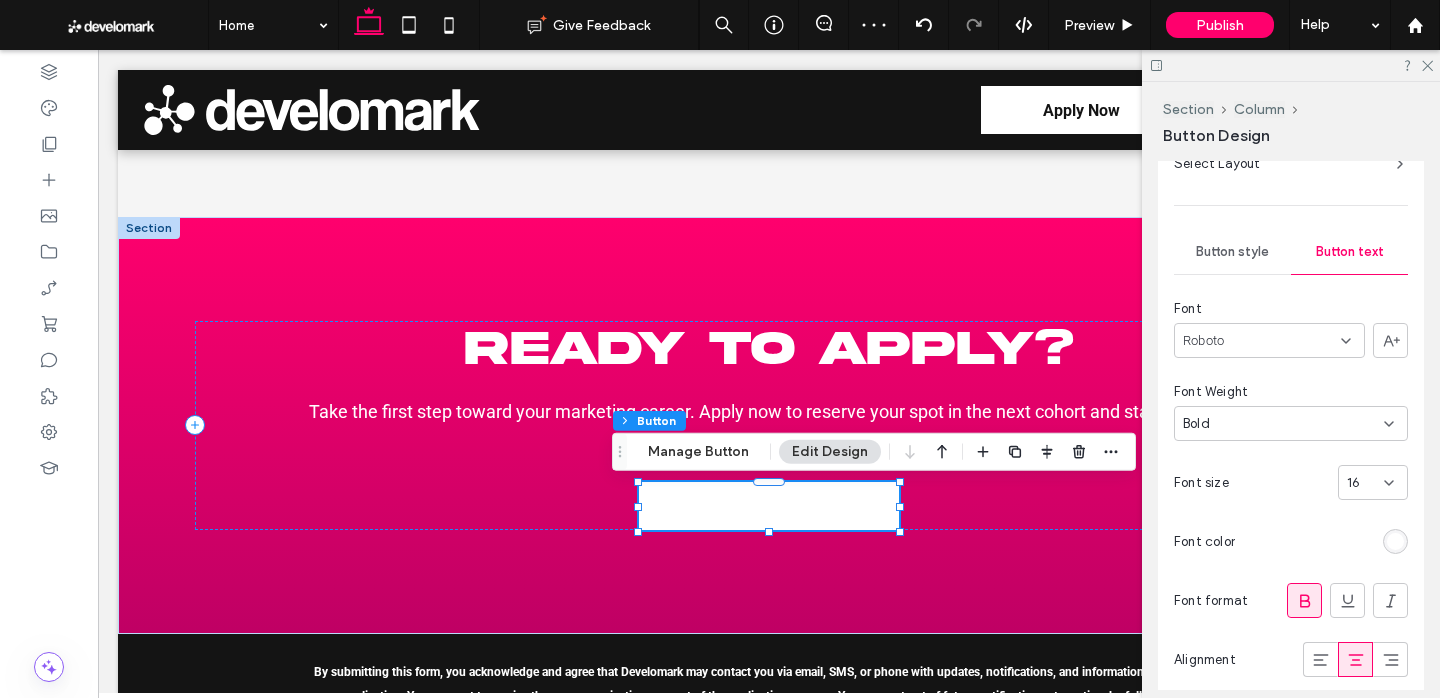 scroll, scrollTop: 639, scrollLeft: 0, axis: vertical 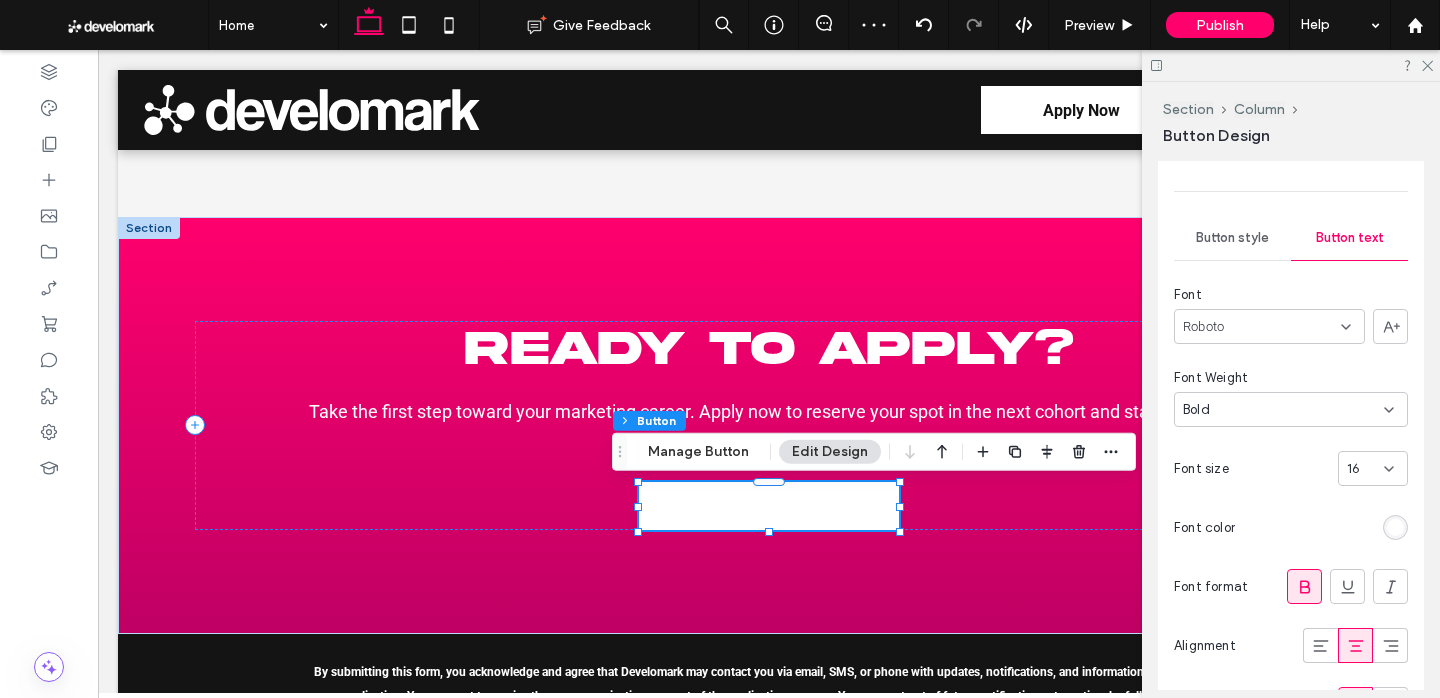 click at bounding box center (1395, 527) 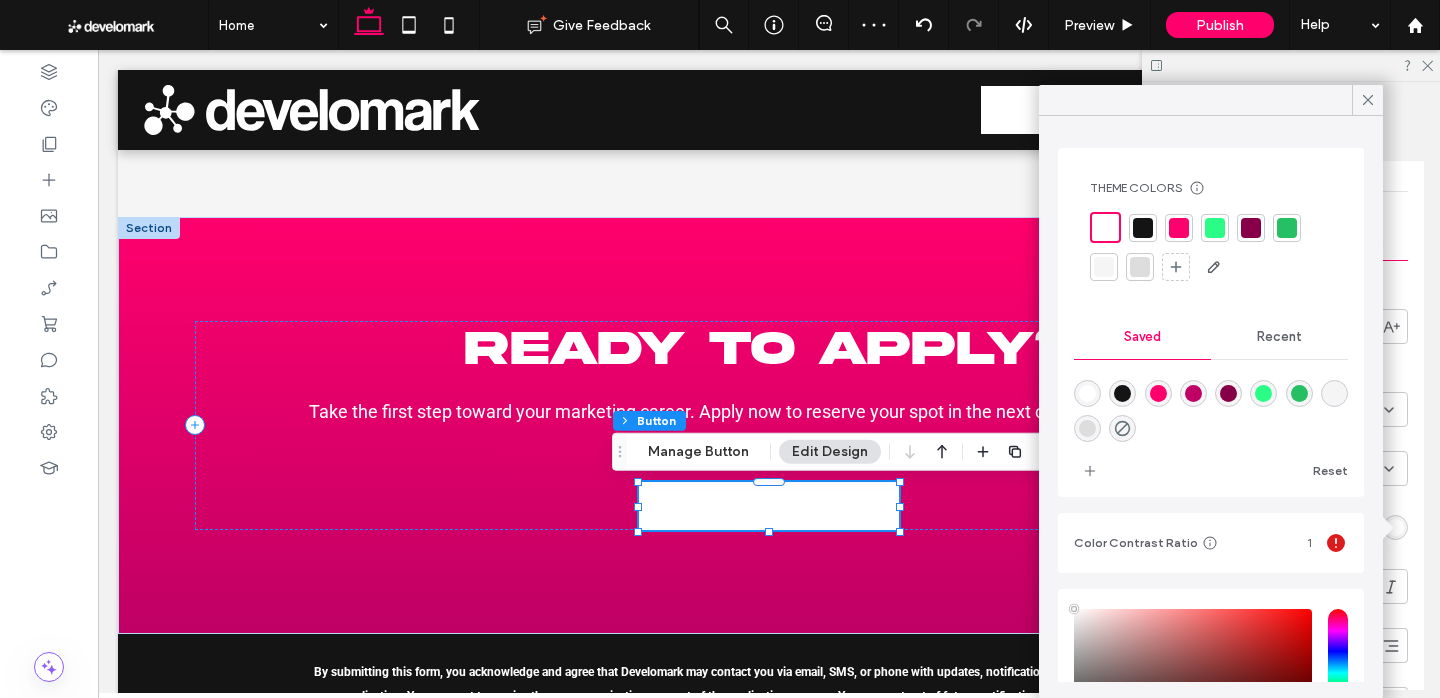 click at bounding box center (1143, 228) 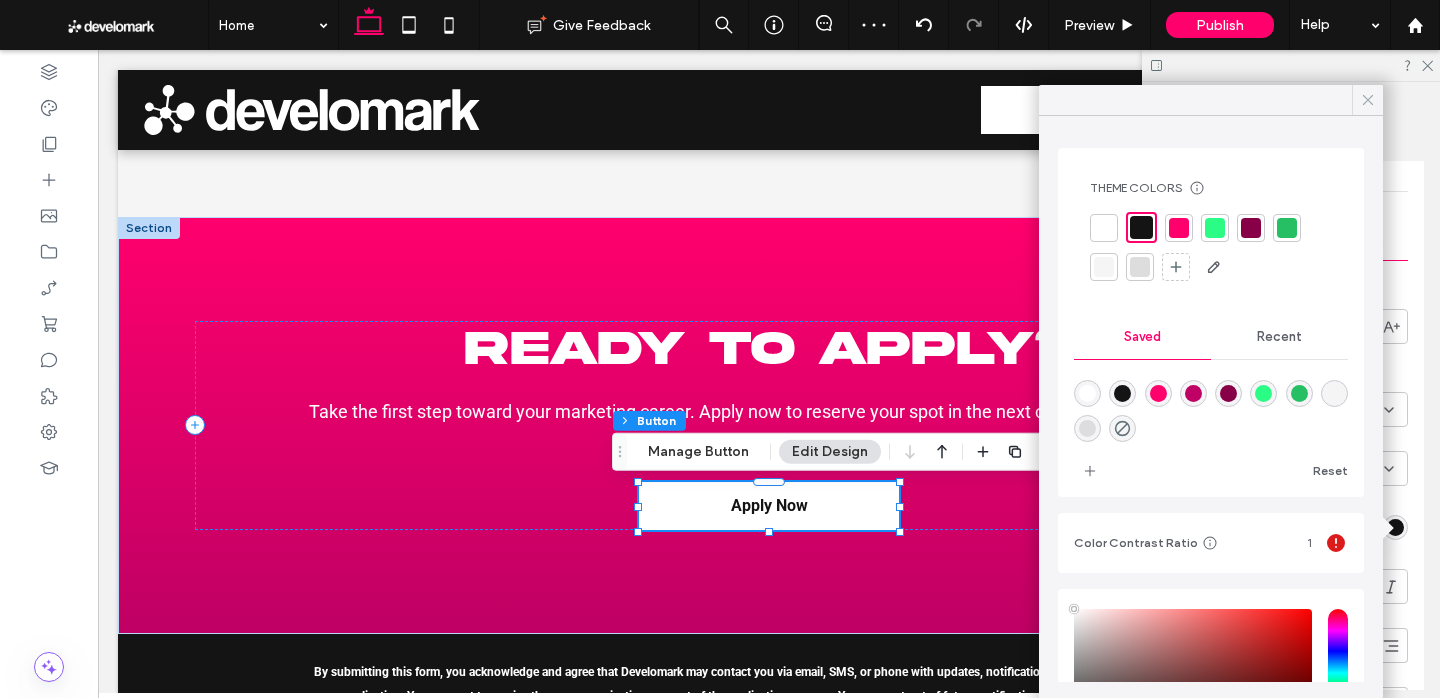 click at bounding box center (1367, 100) 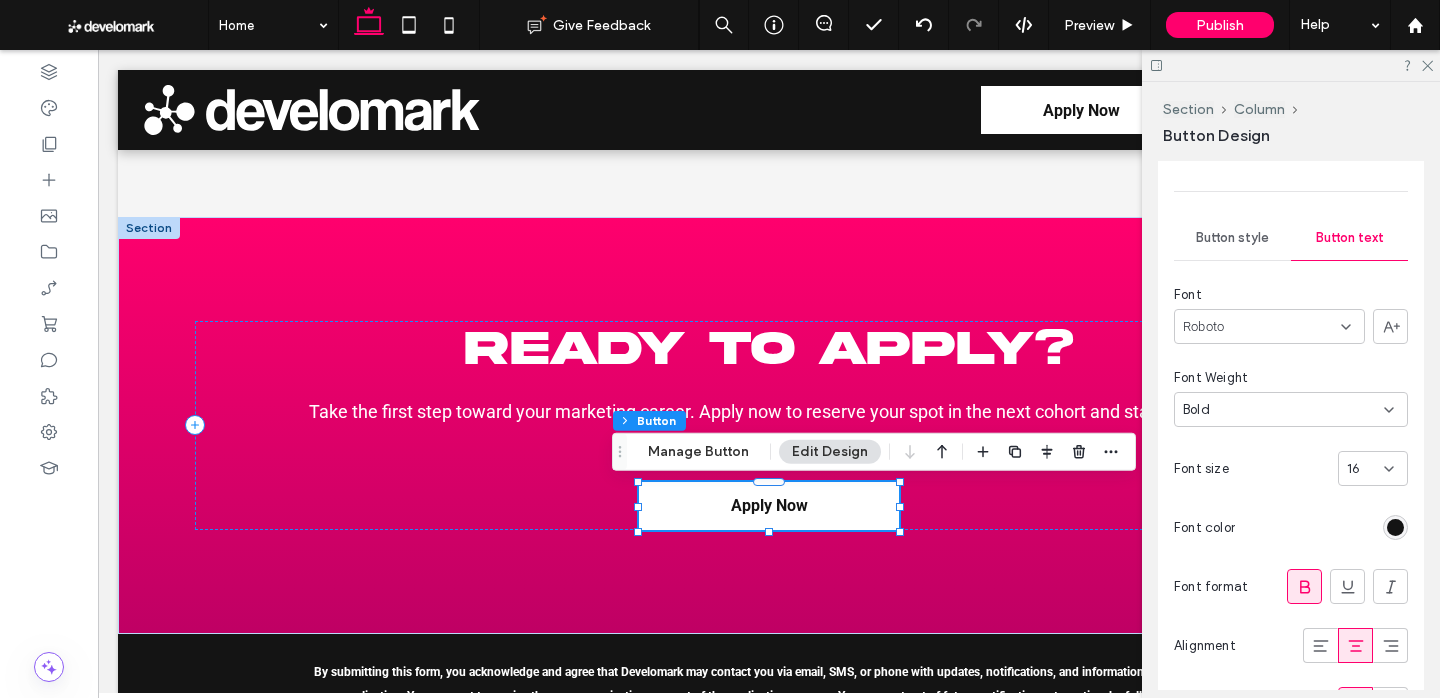 click on "Button style" at bounding box center [1232, 238] 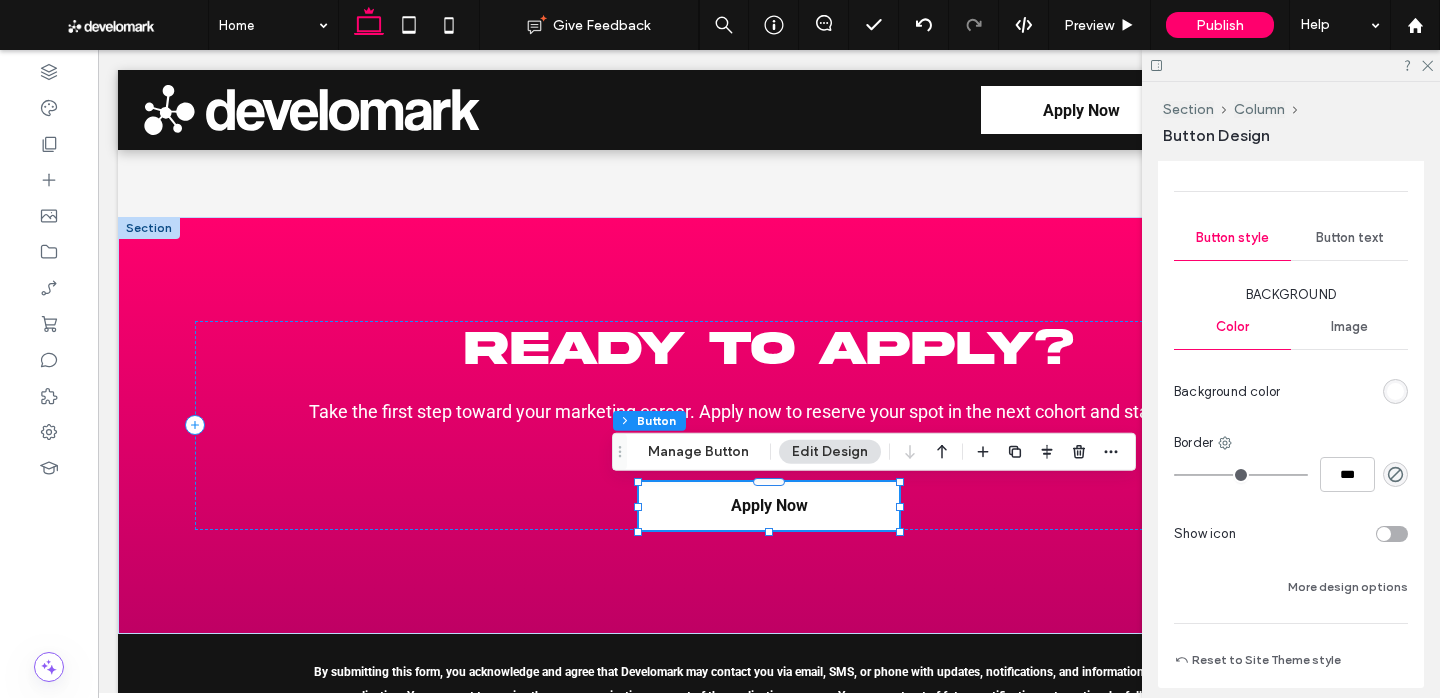 scroll, scrollTop: 717, scrollLeft: 0, axis: vertical 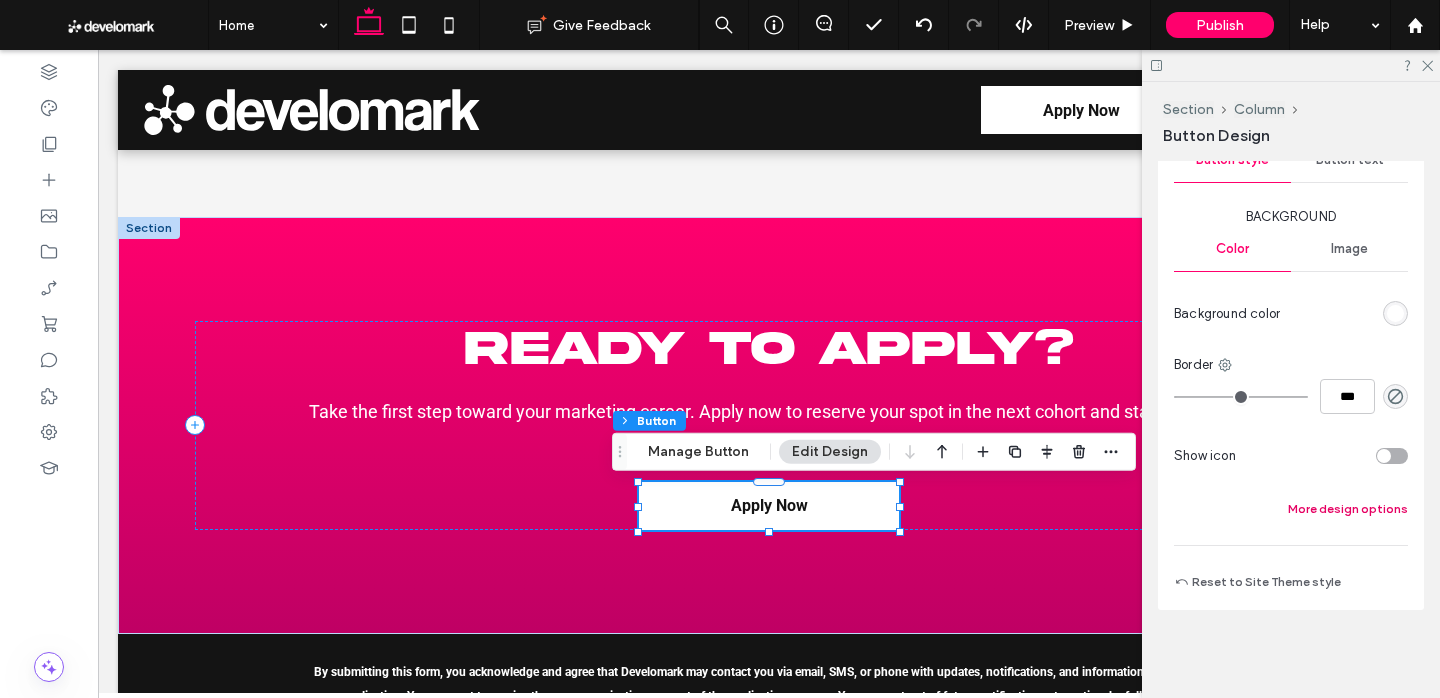 click on "More design options" at bounding box center [1348, 509] 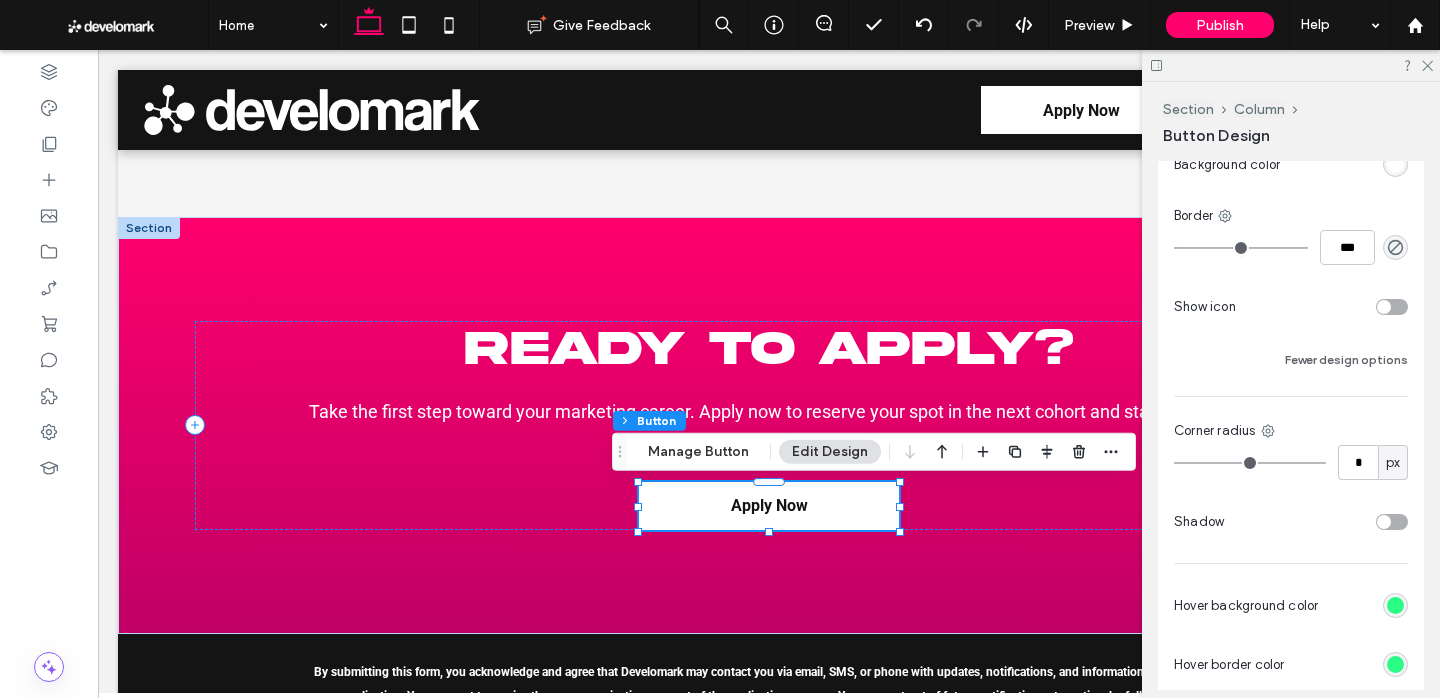 scroll, scrollTop: 903, scrollLeft: 0, axis: vertical 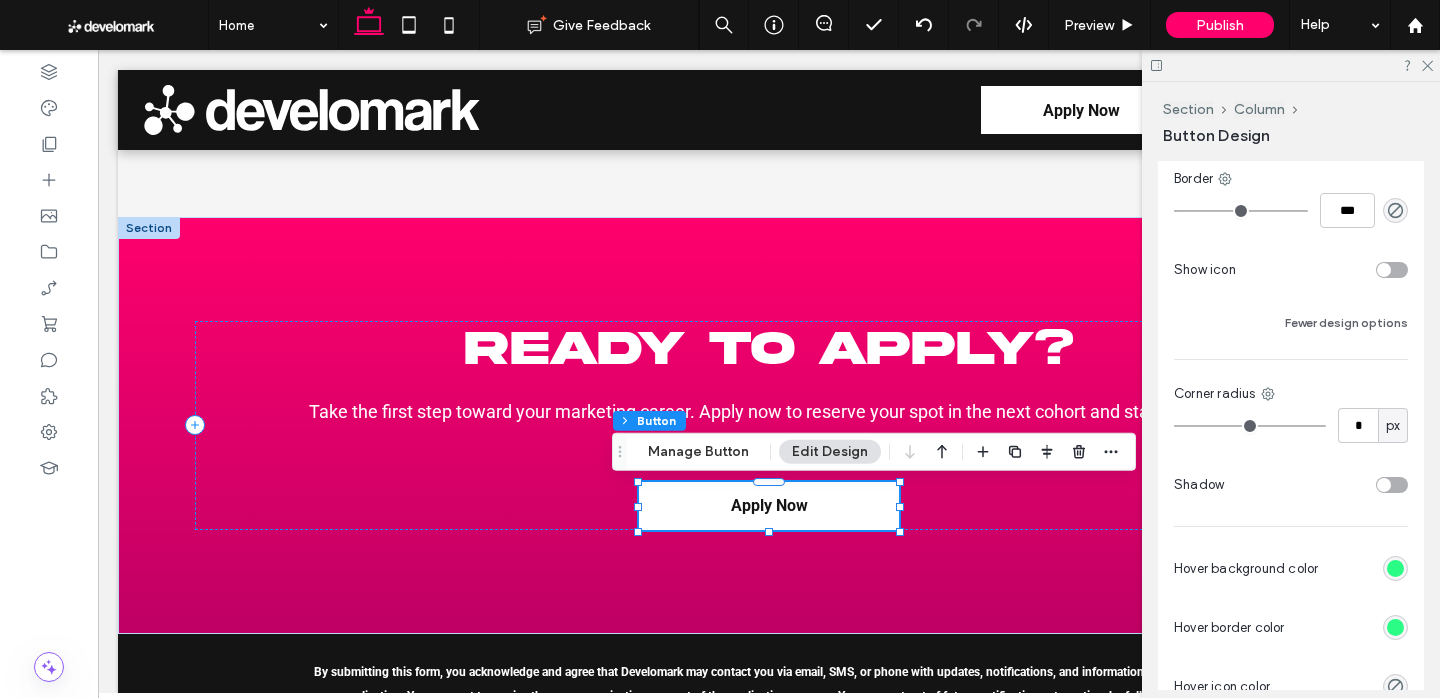 click at bounding box center (1395, 568) 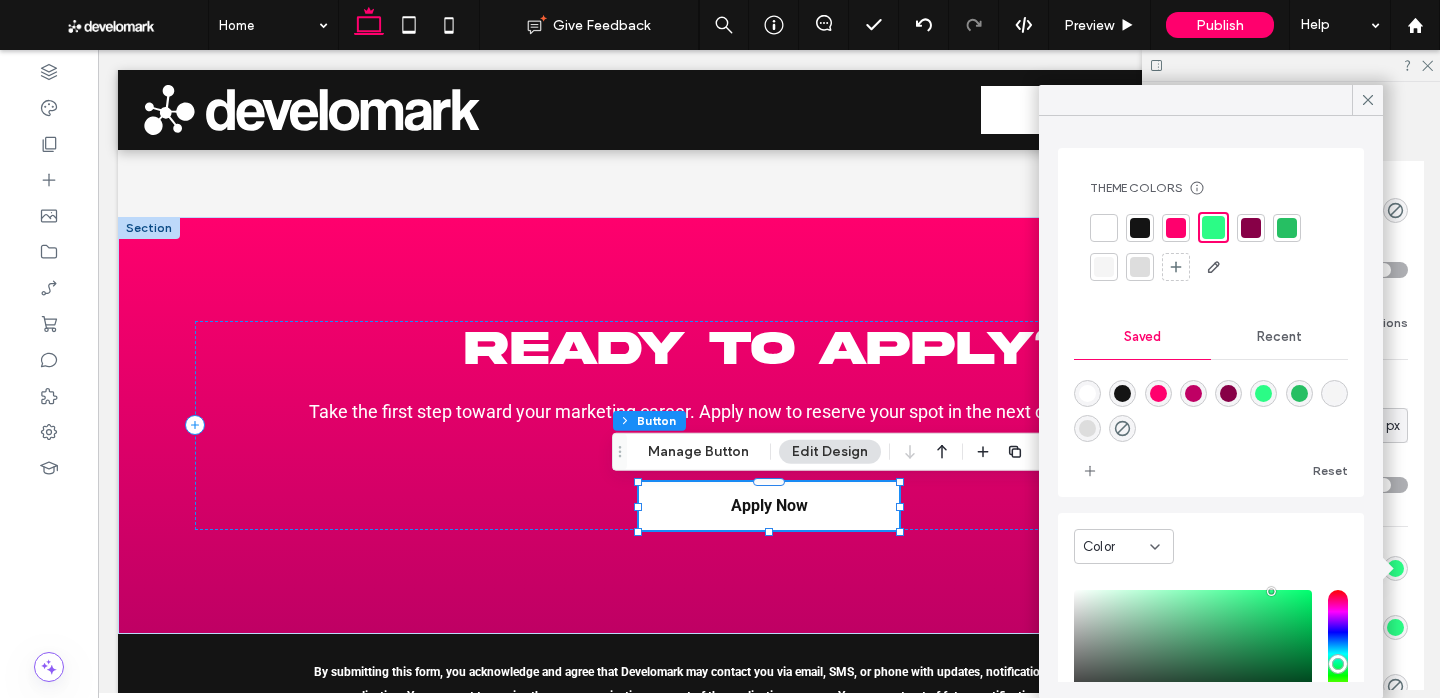 click at bounding box center (1213, 227) 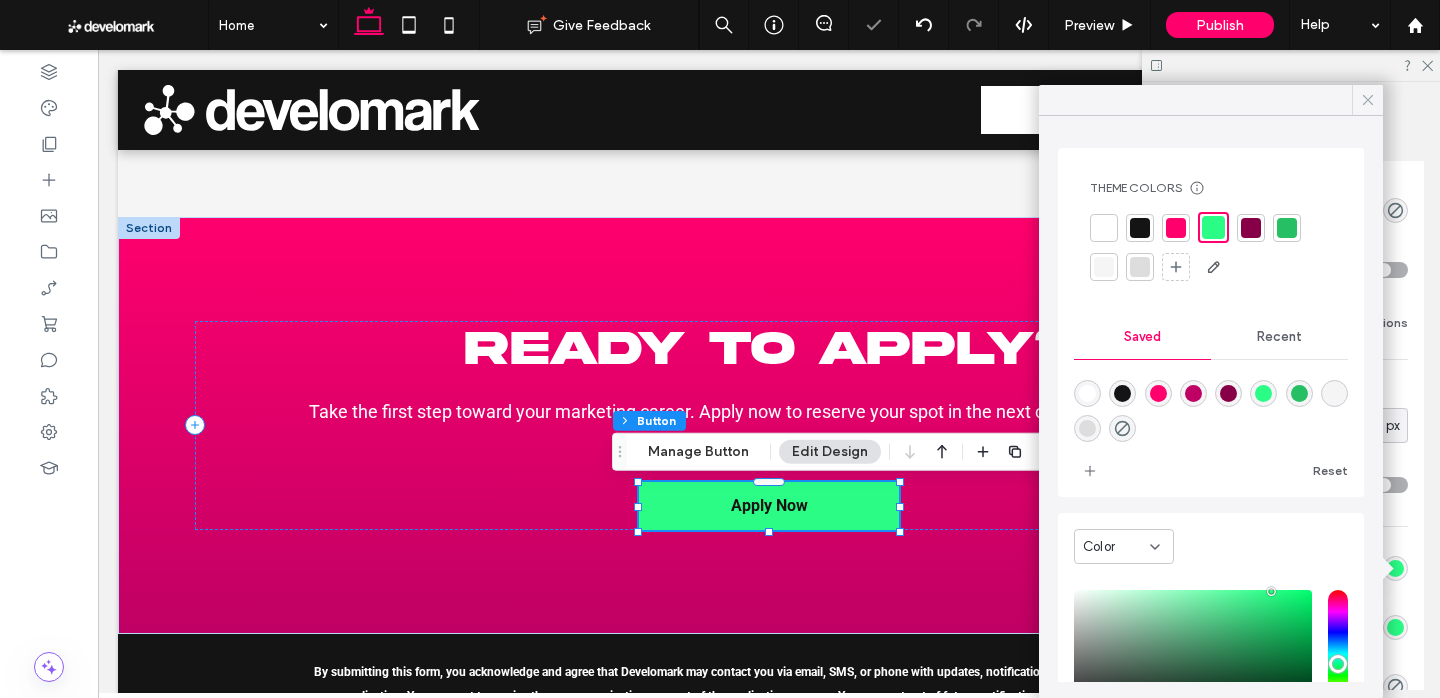 click 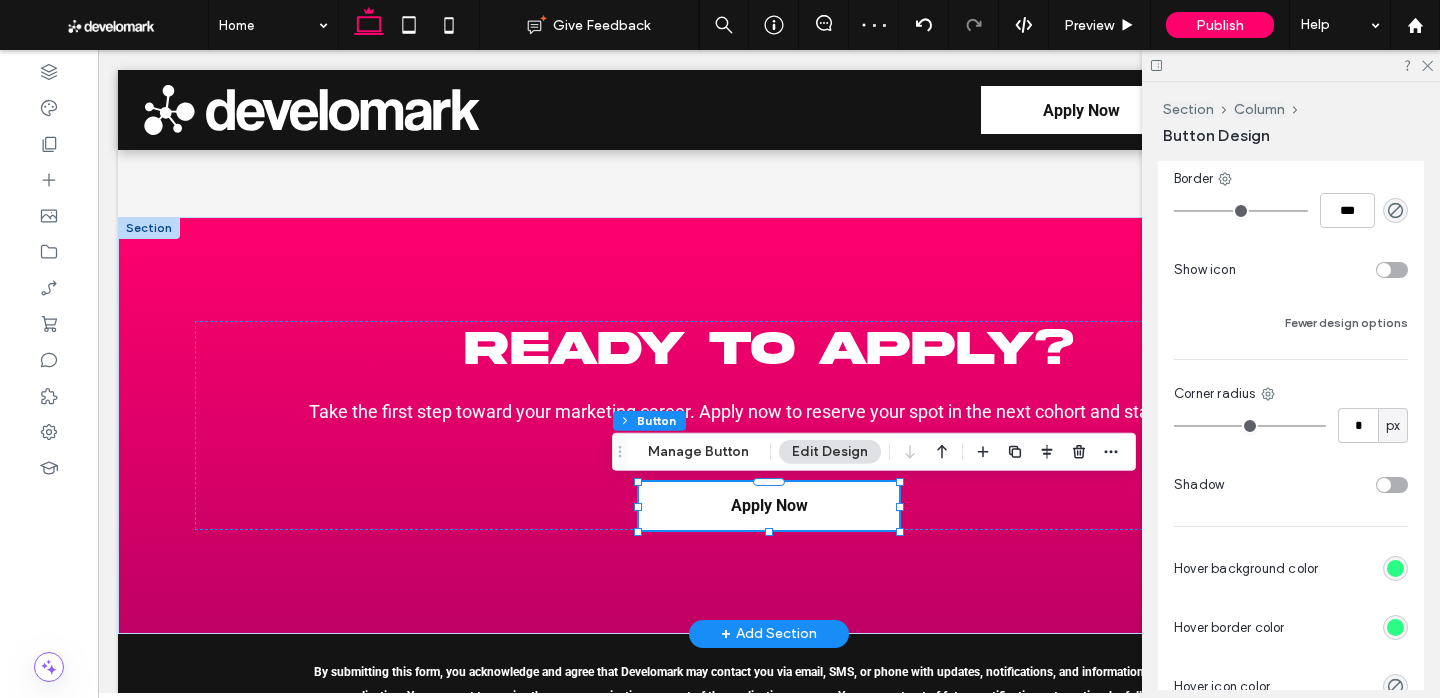 click at bounding box center (149, 228) 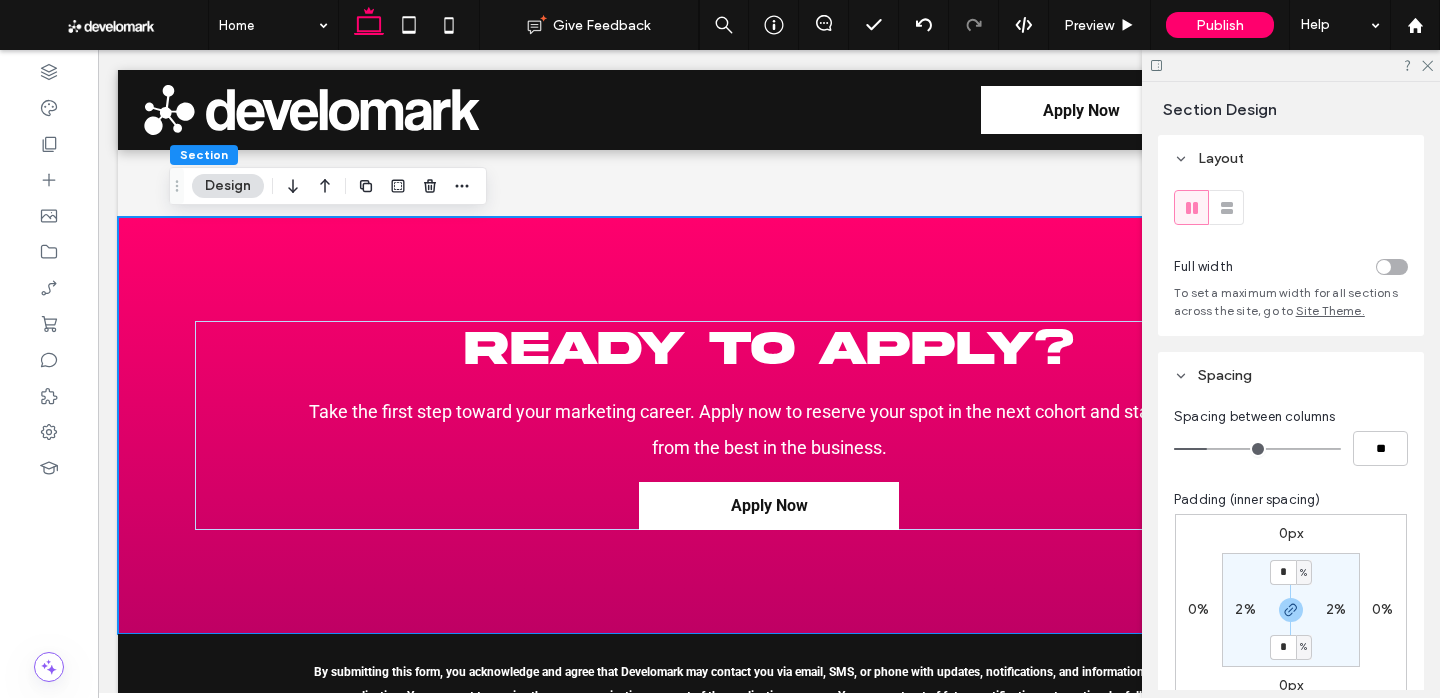 click on "Full width To set a maximum width for all sections across the site, go to   Site Theme." at bounding box center [1291, 259] 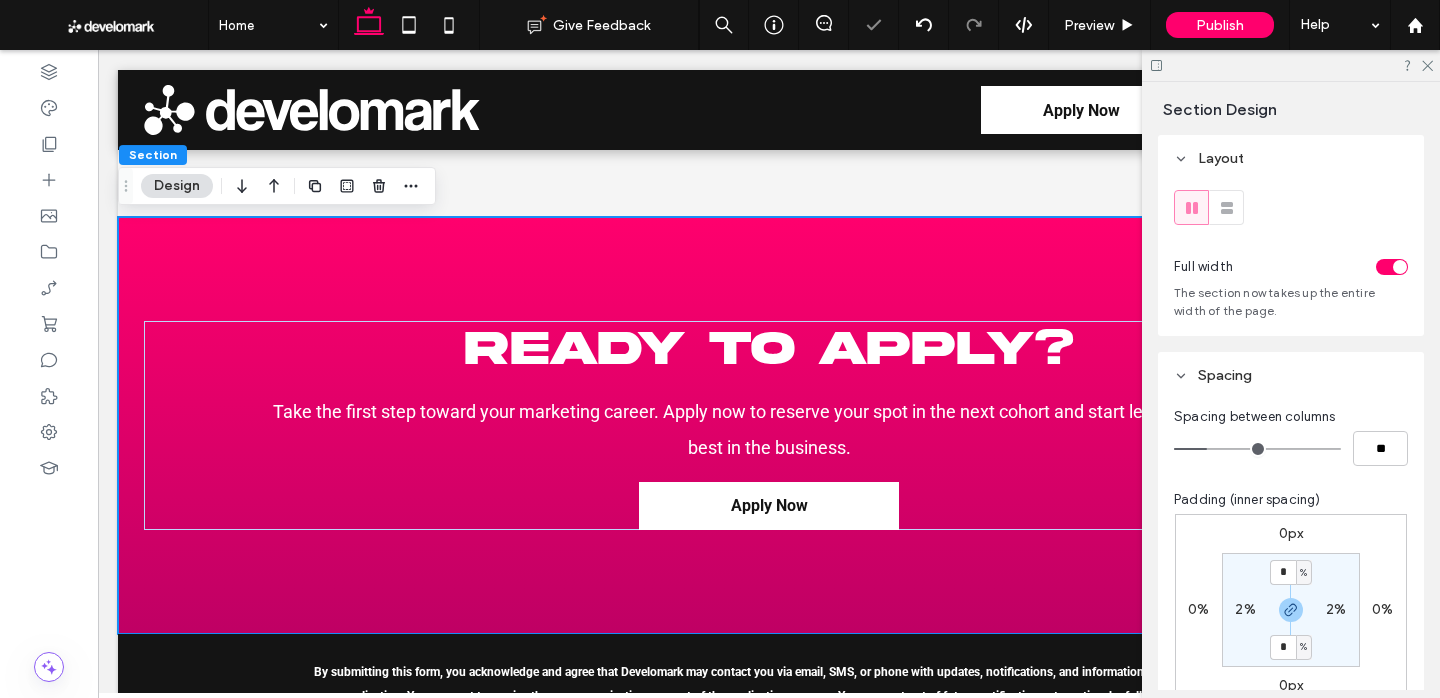 scroll, scrollTop: 31, scrollLeft: 0, axis: vertical 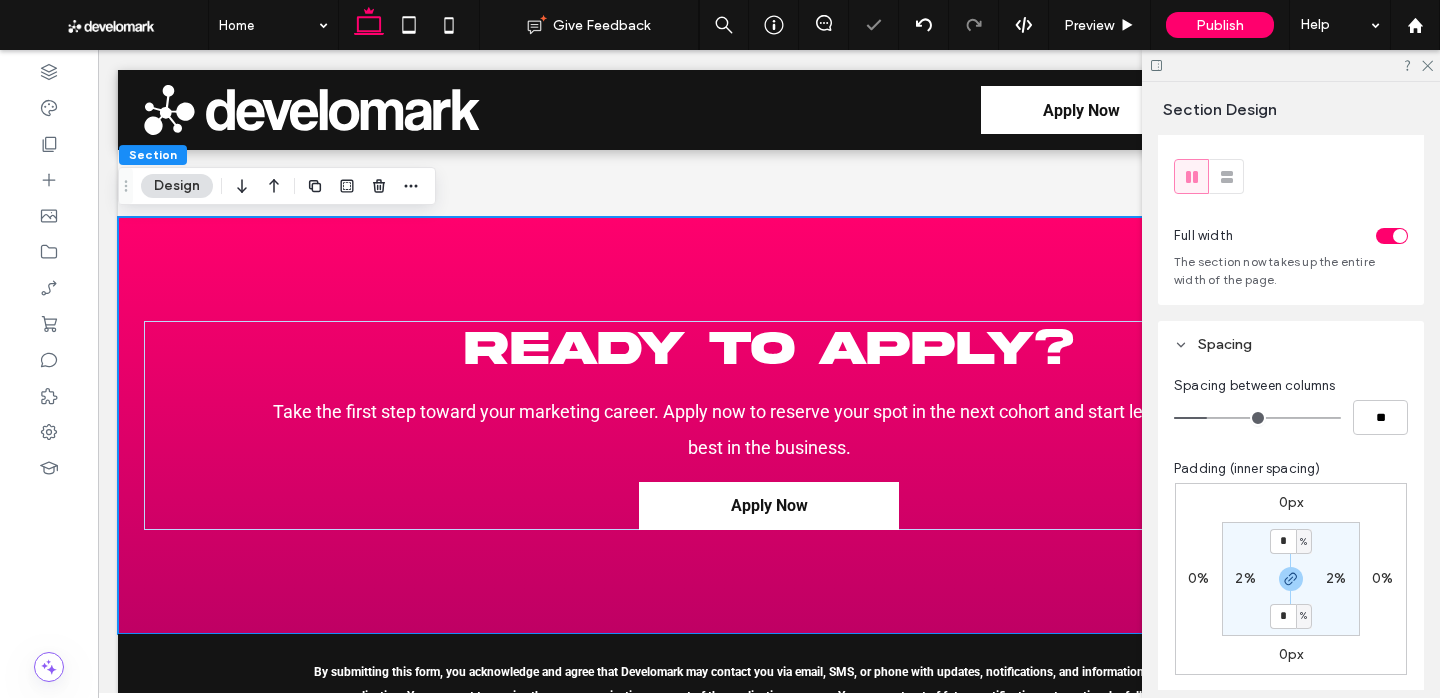 click on "2%" at bounding box center (1336, 578) 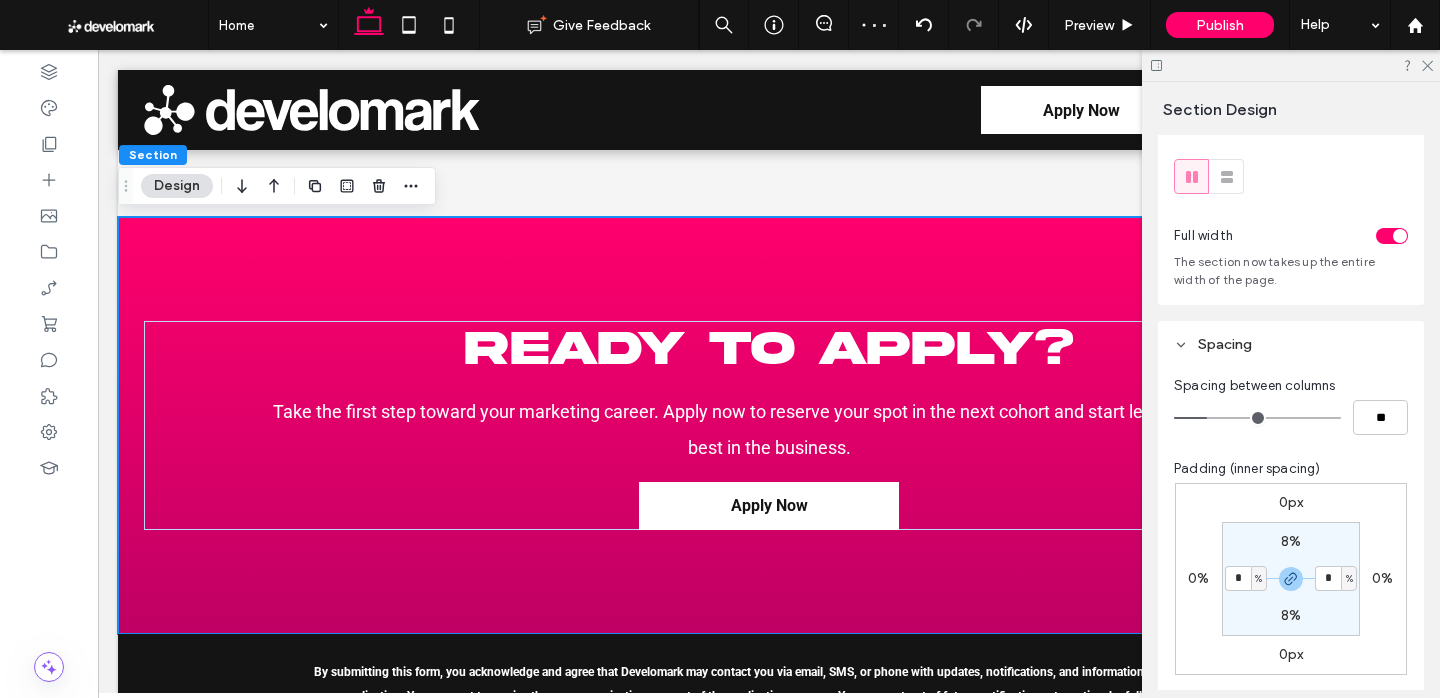 type on "*" 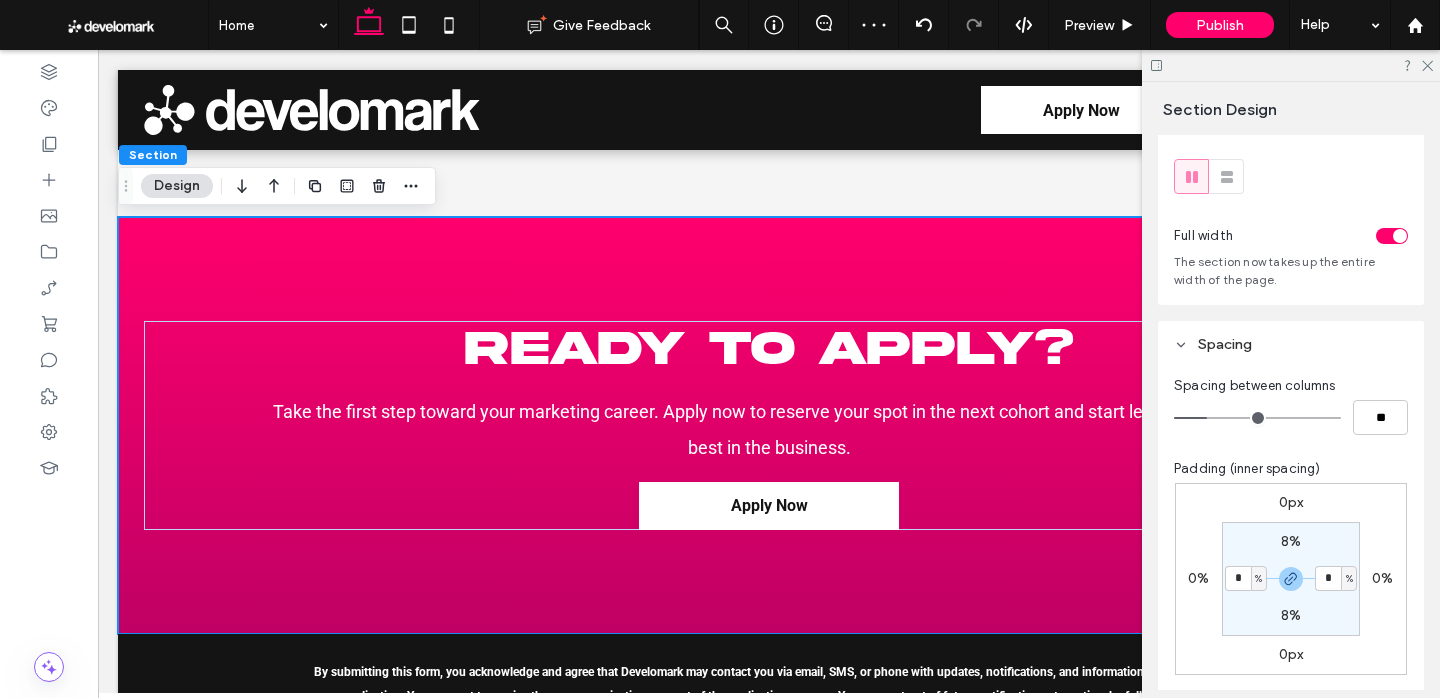type on "*" 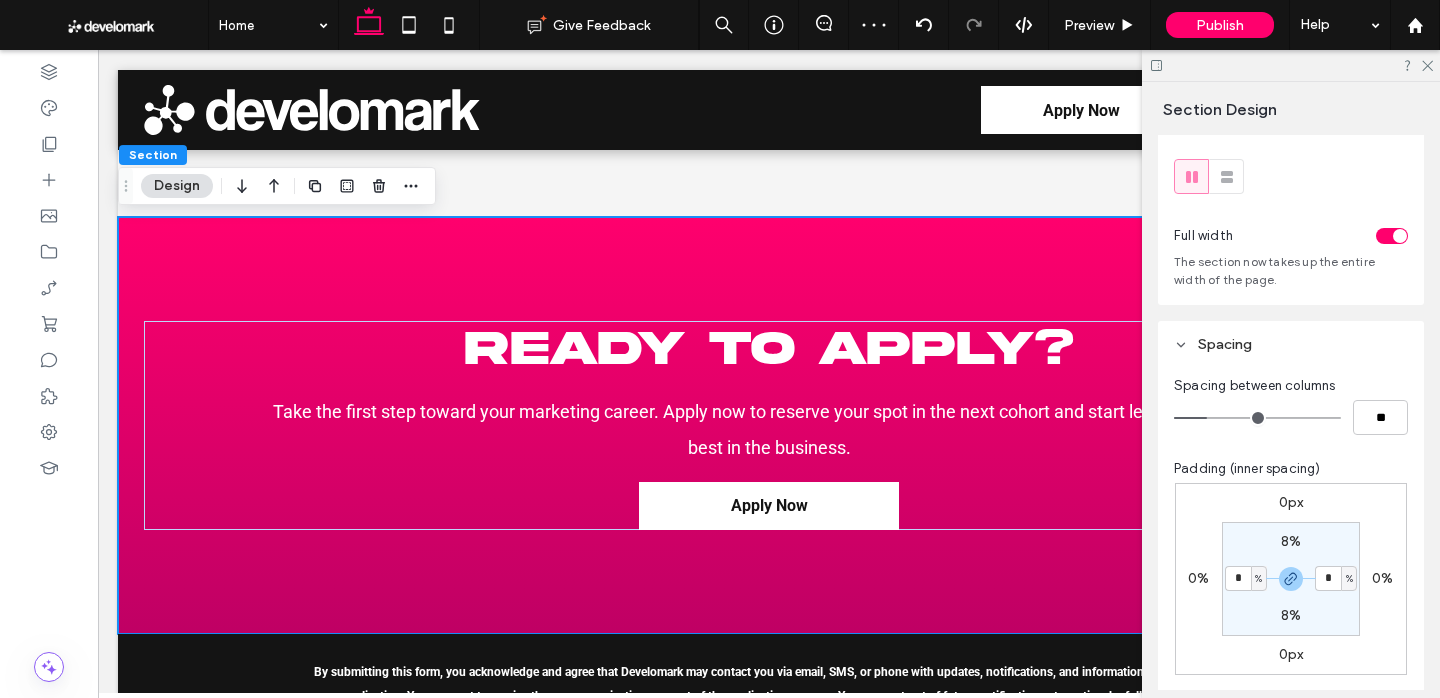 type on "*" 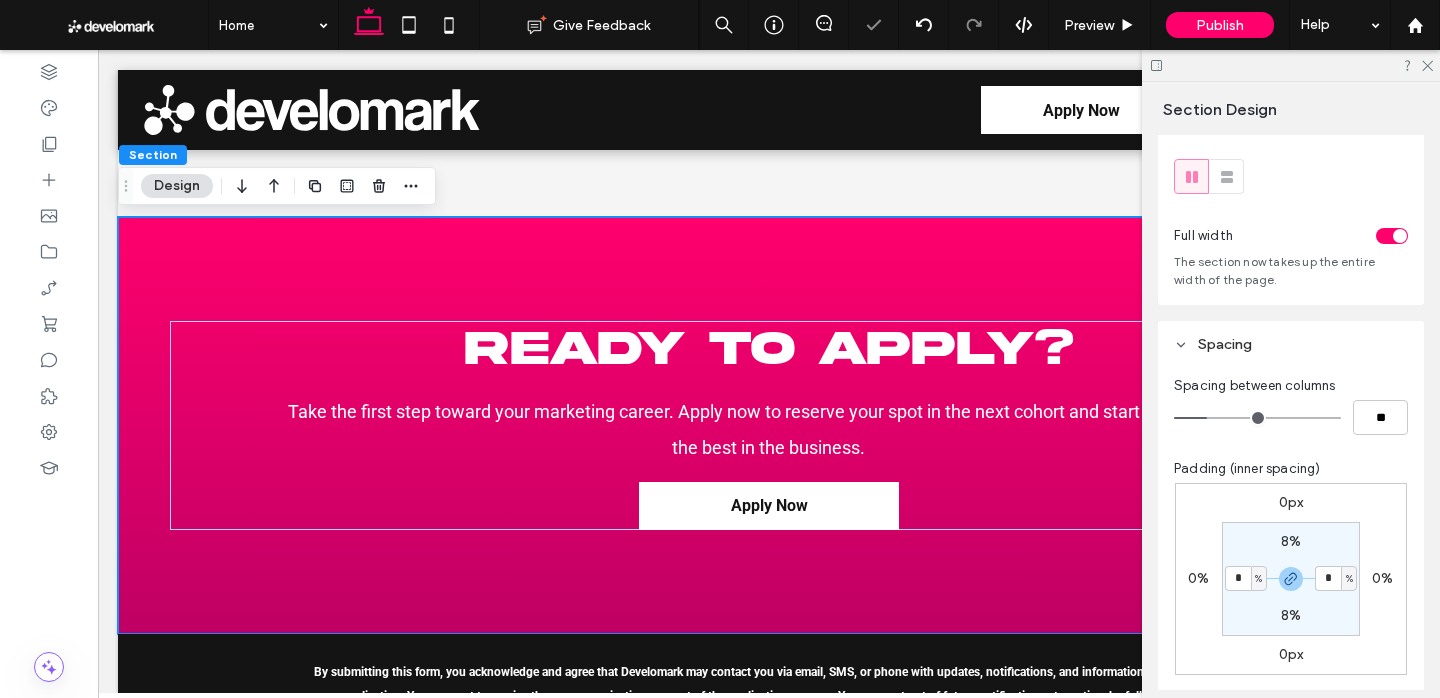 click on "0px" at bounding box center (1291, 502) 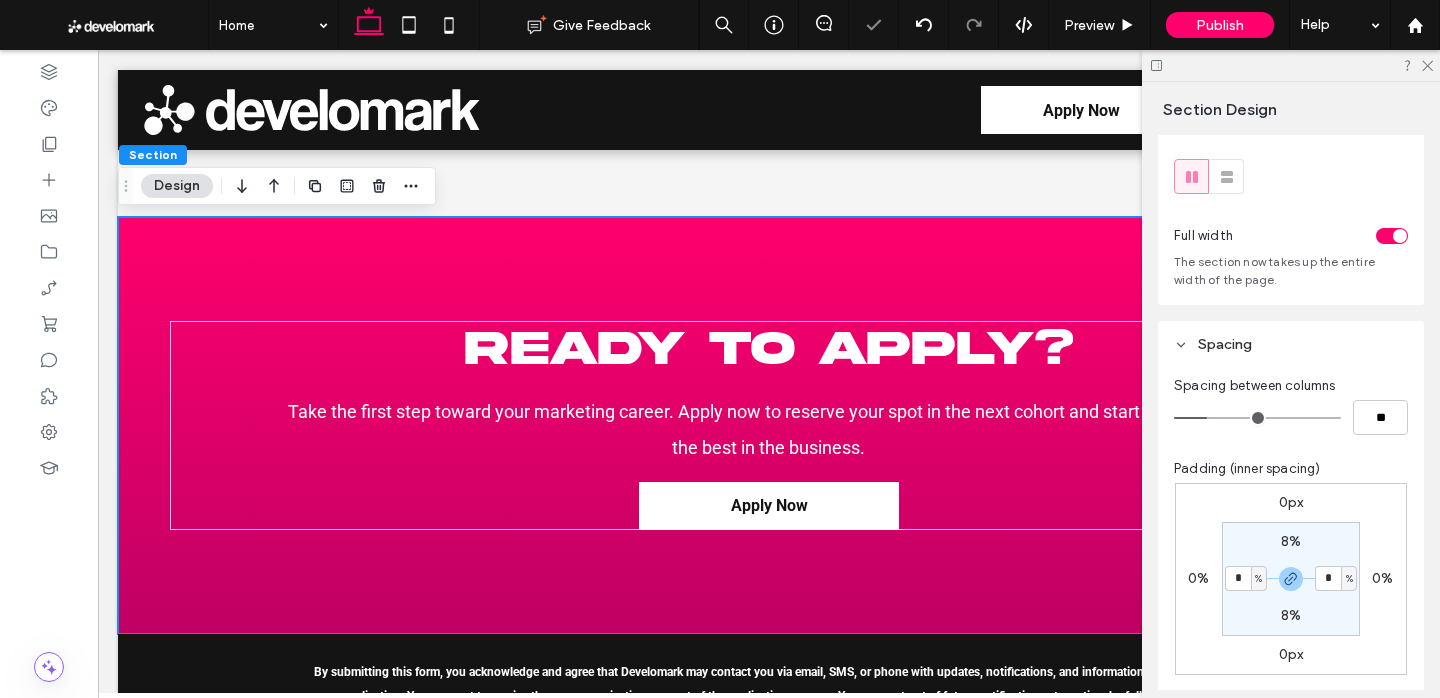 type on "*" 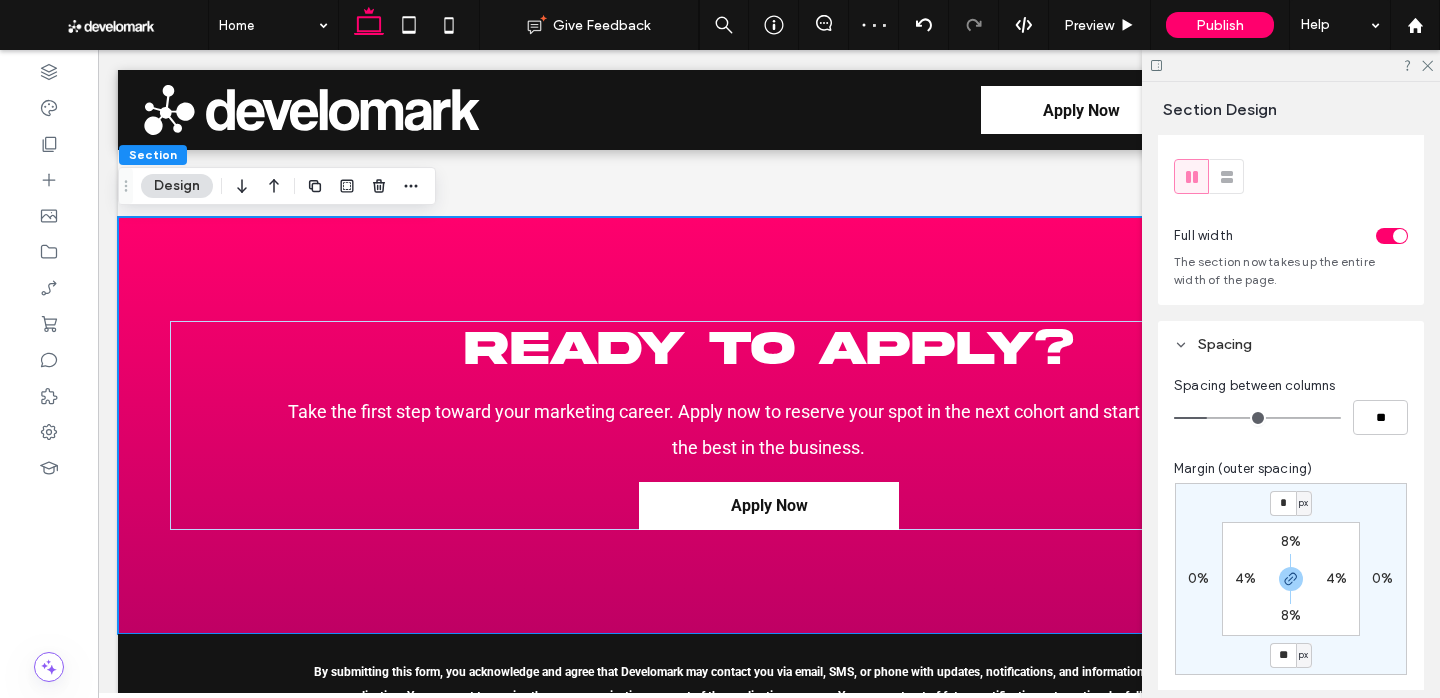 type on "*" 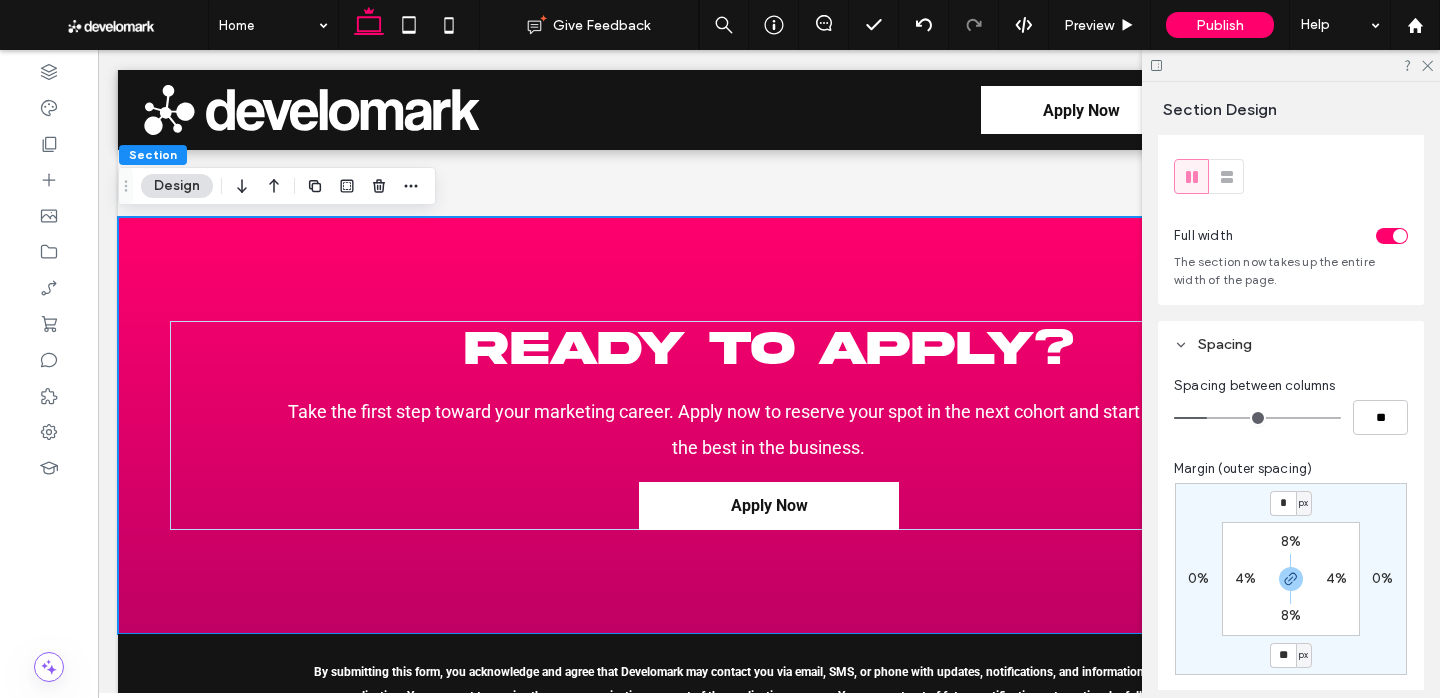 type on "**" 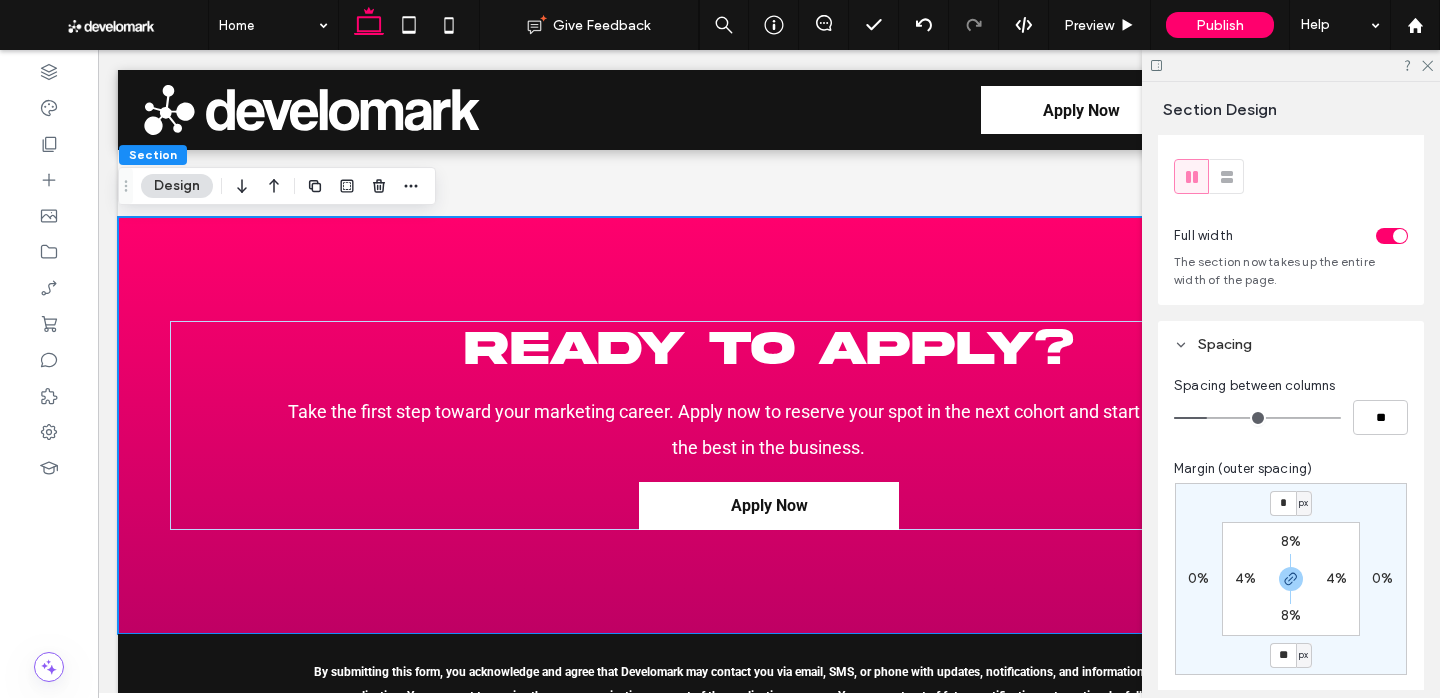 type on "**" 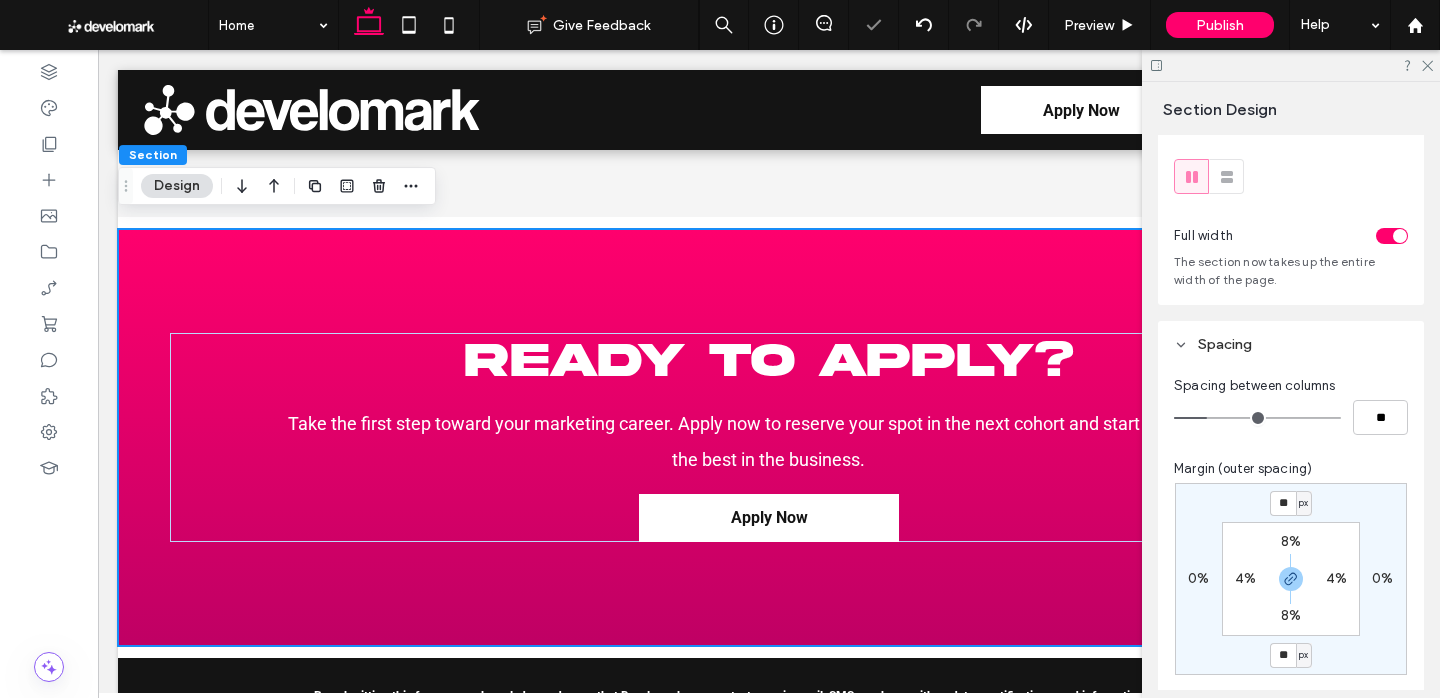 click on "0%" at bounding box center [1382, 578] 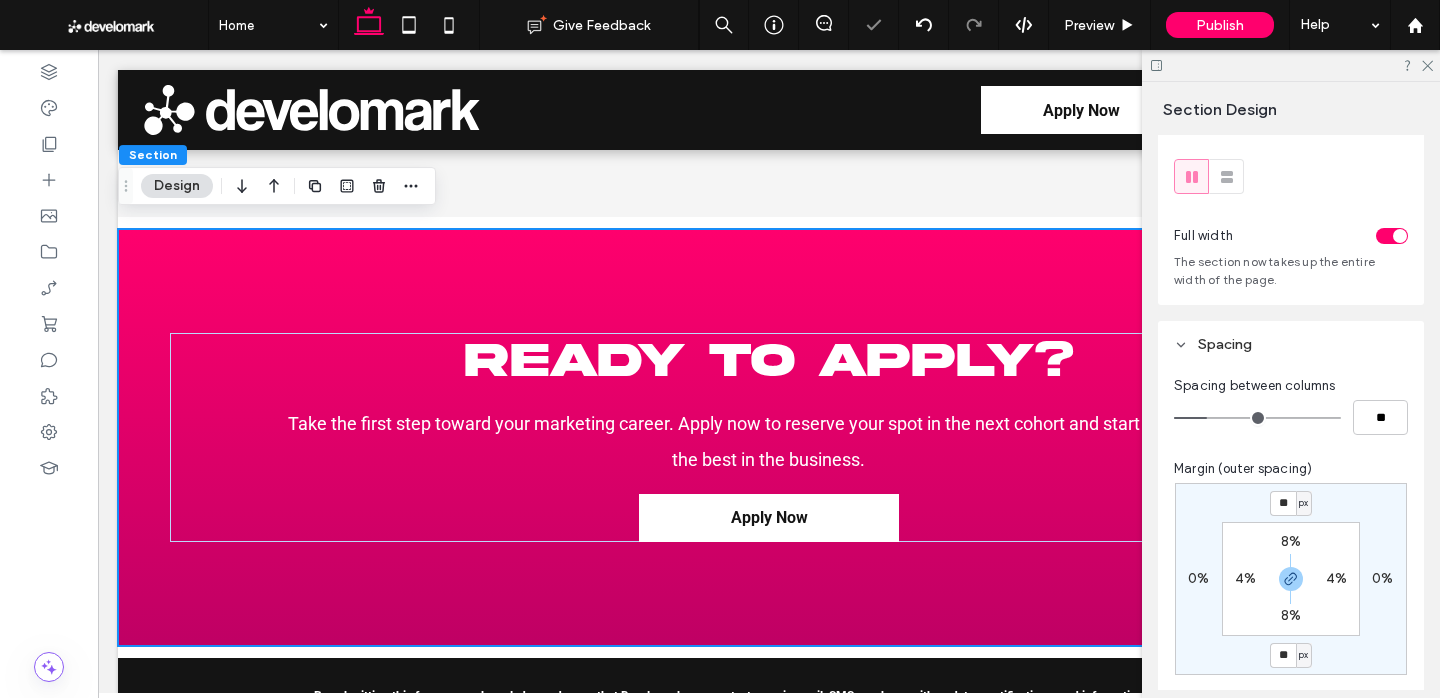 type on "*" 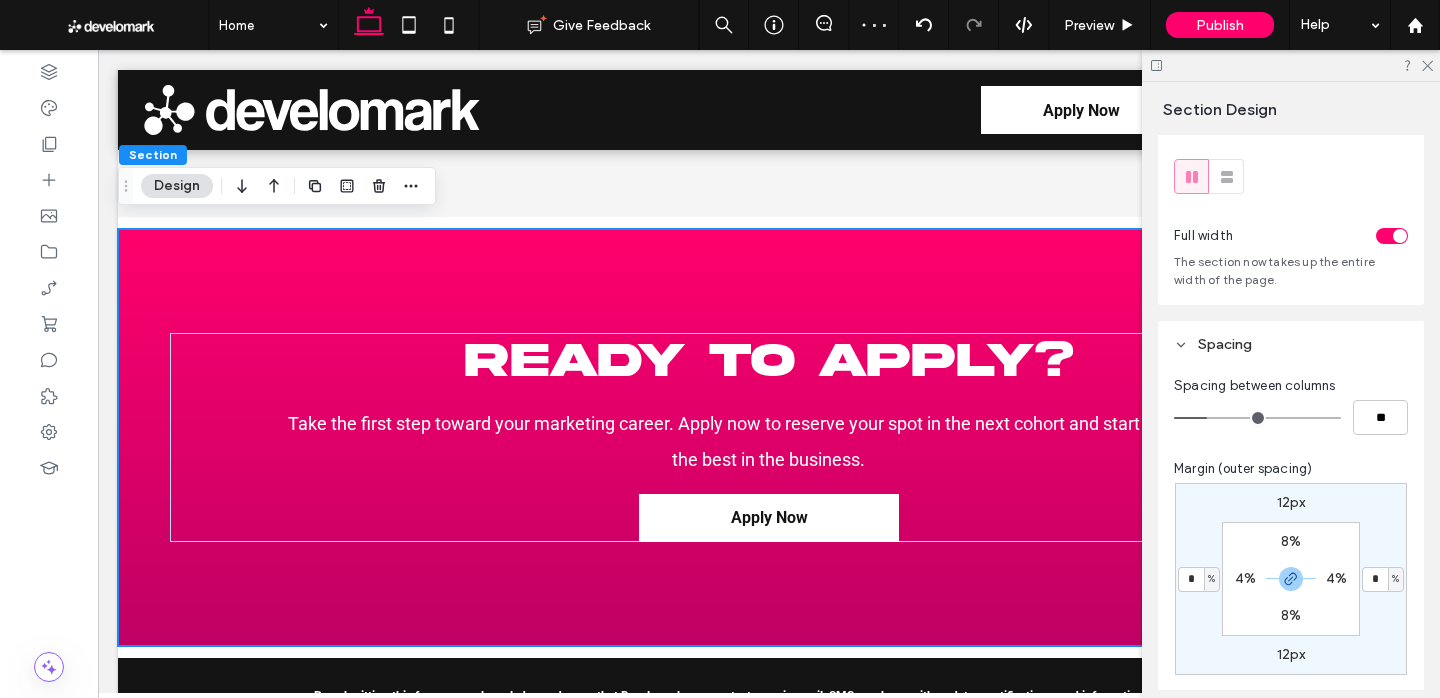type on "*" 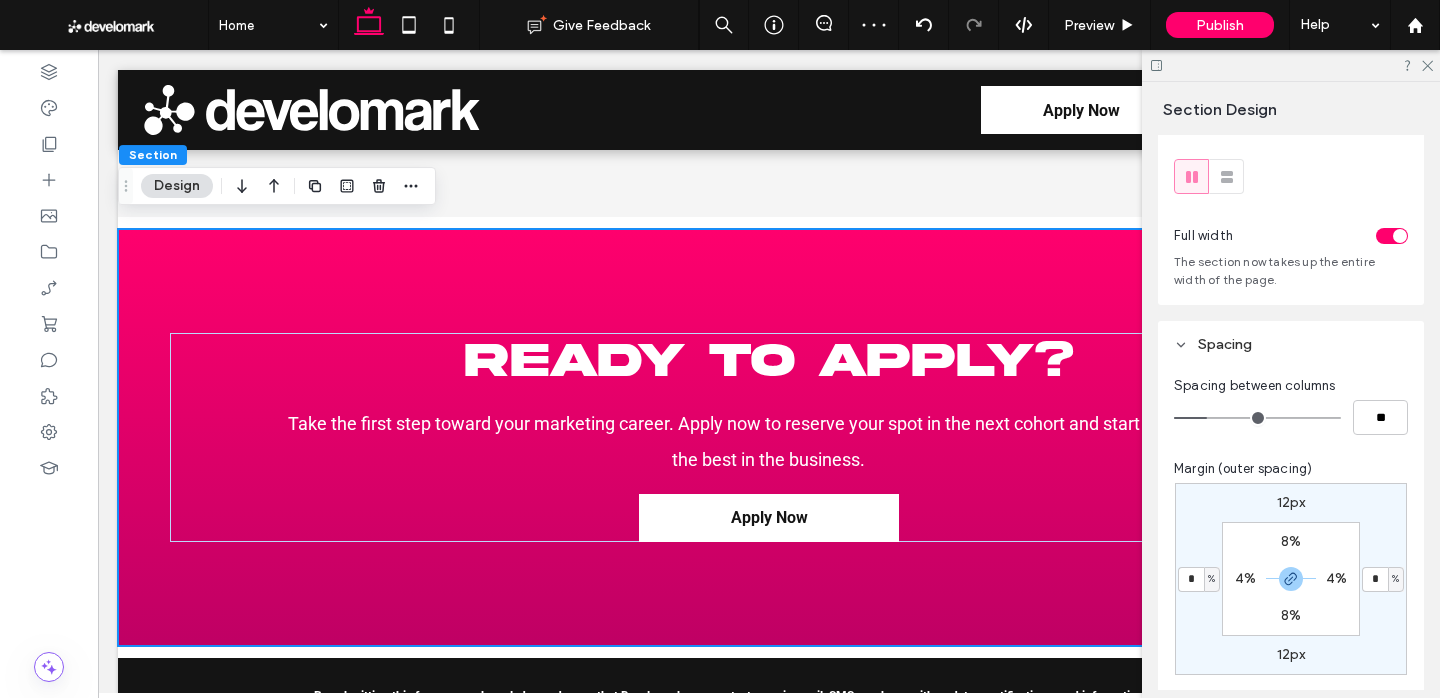 type on "*" 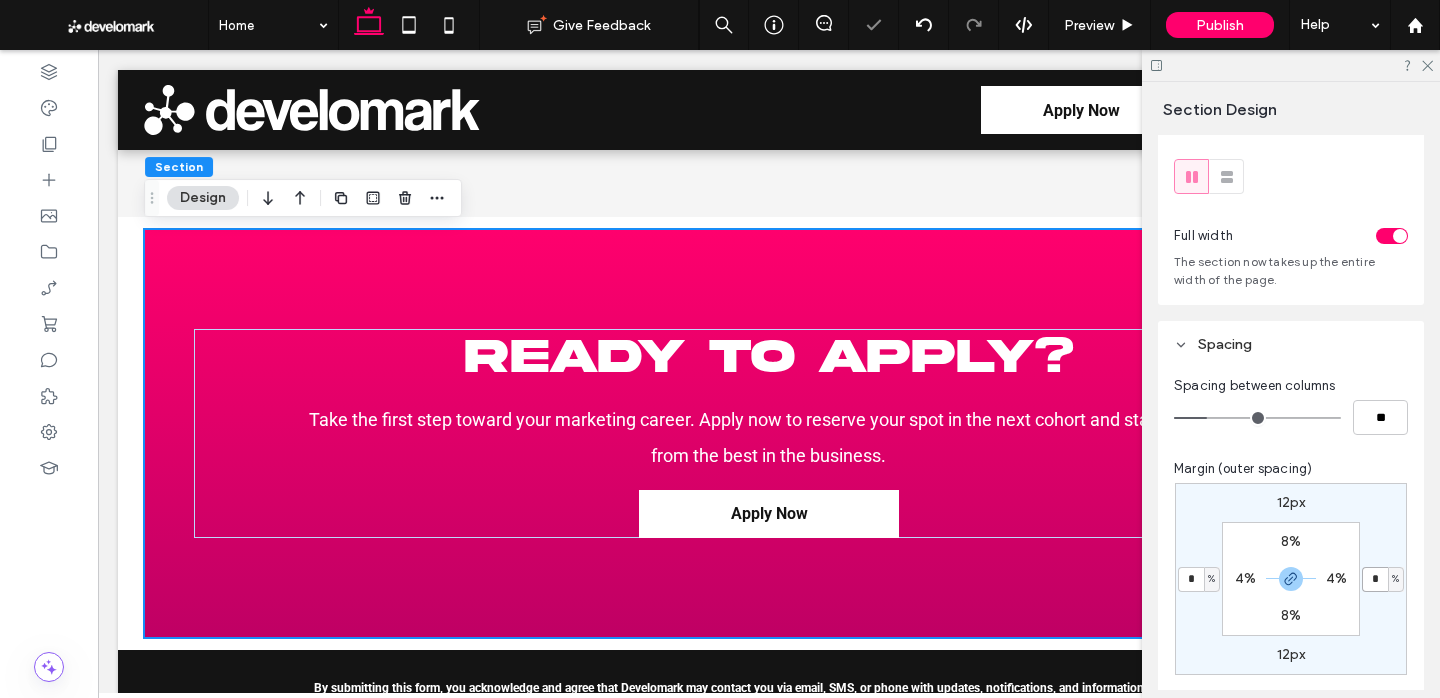 click on "*" at bounding box center [1375, 579] 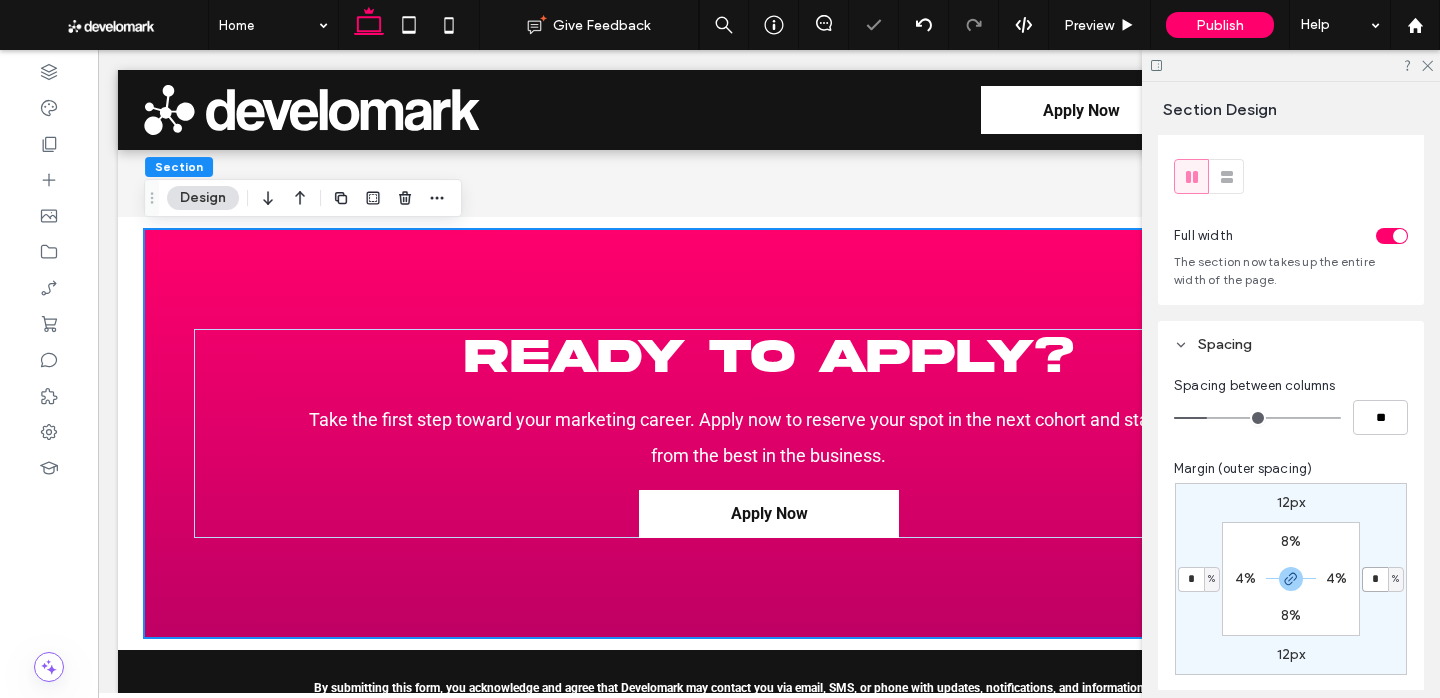 type on "*" 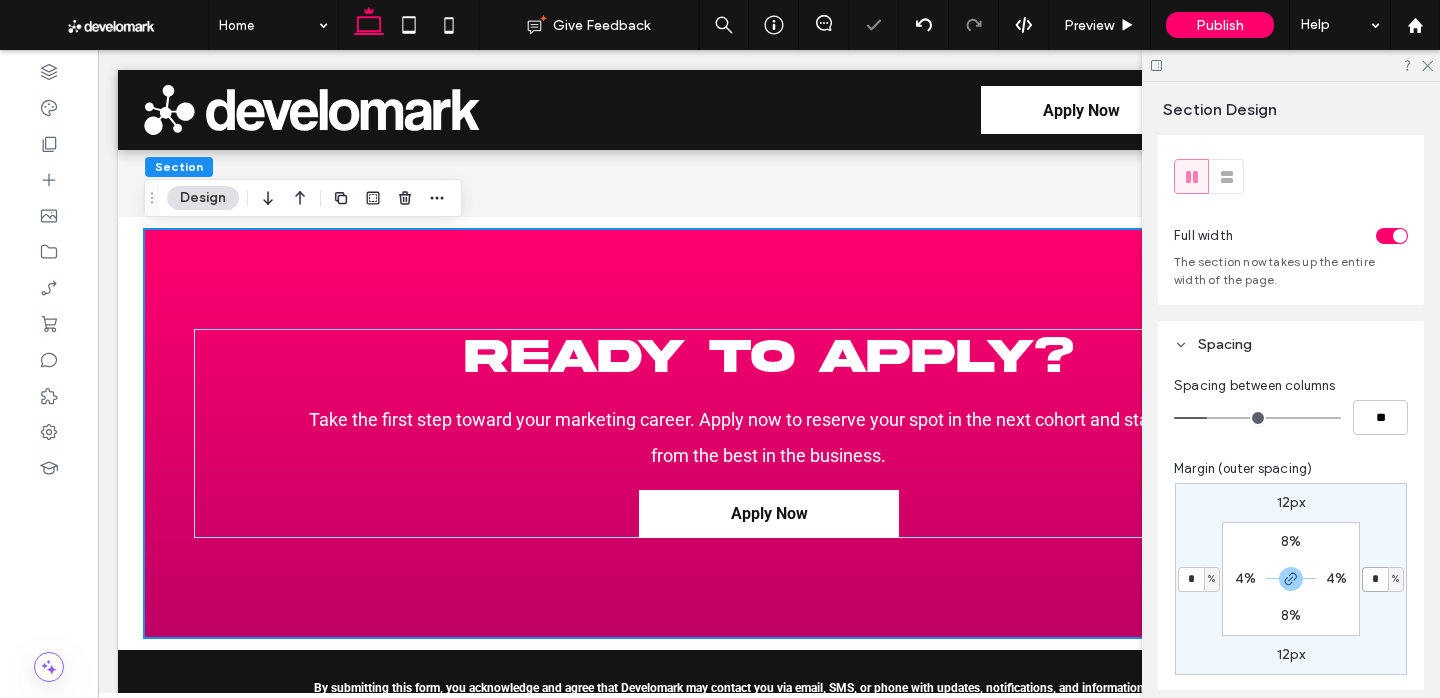 type on "*" 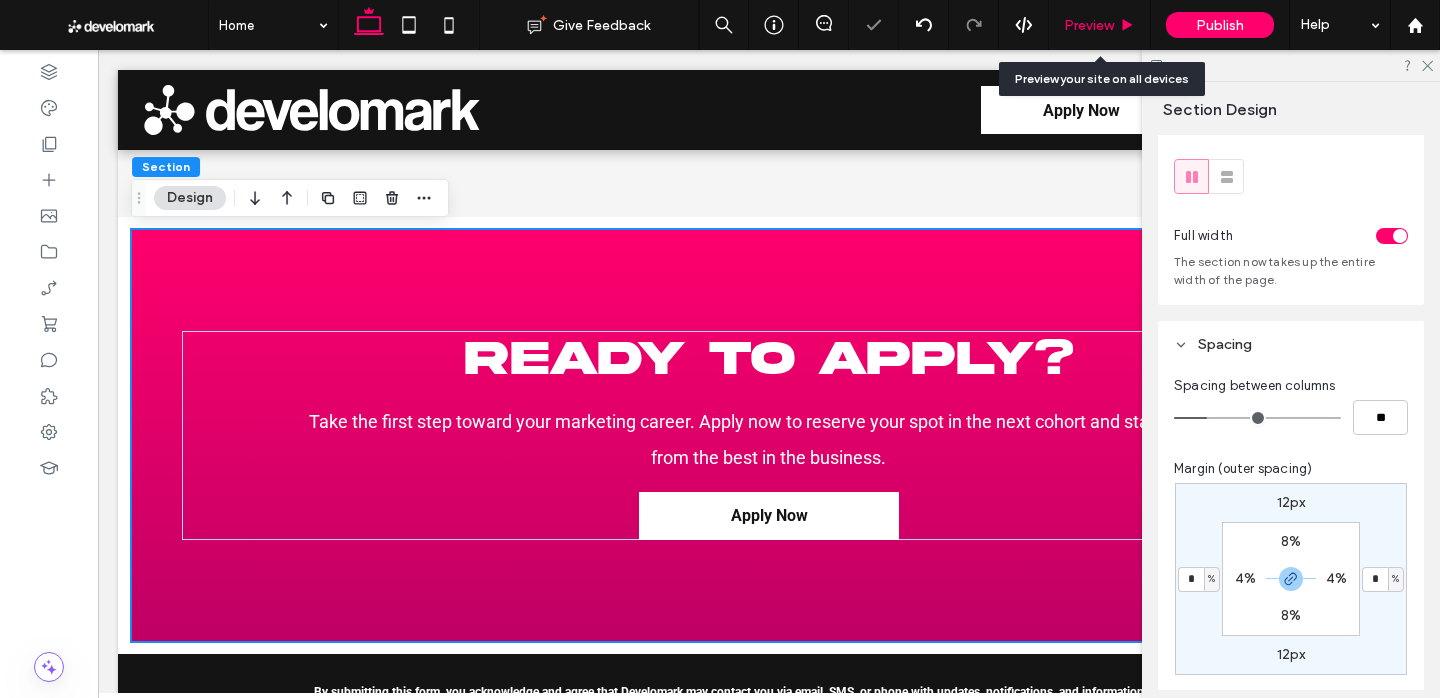 click on "Preview" at bounding box center (1089, 25) 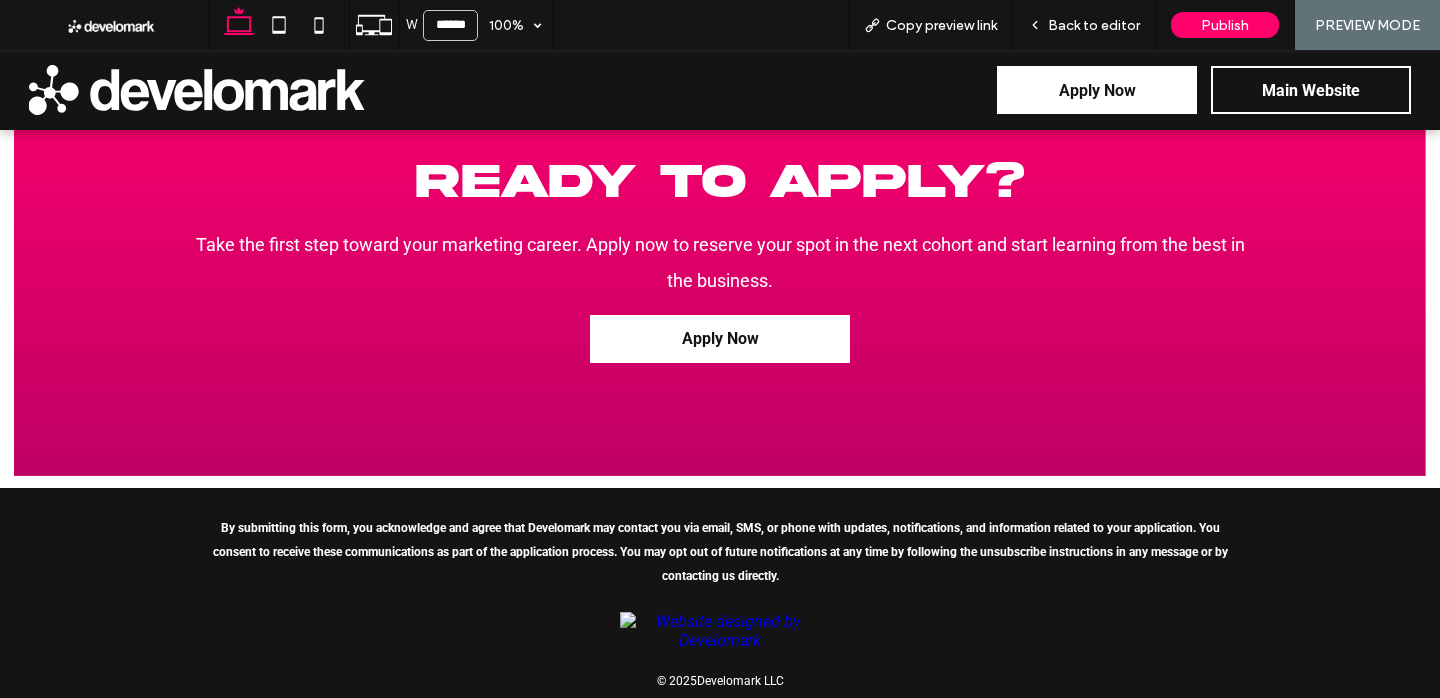 scroll, scrollTop: 3967, scrollLeft: 0, axis: vertical 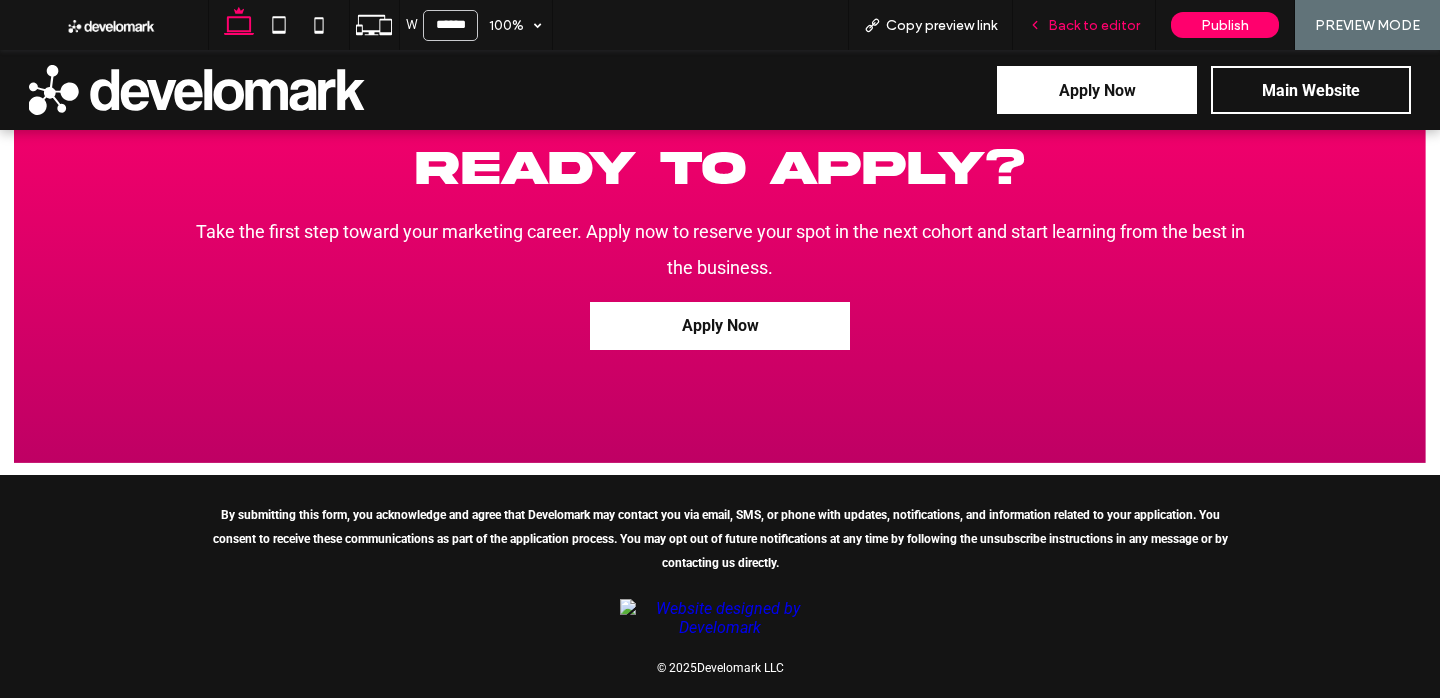 click on "Back to editor" at bounding box center [1094, 25] 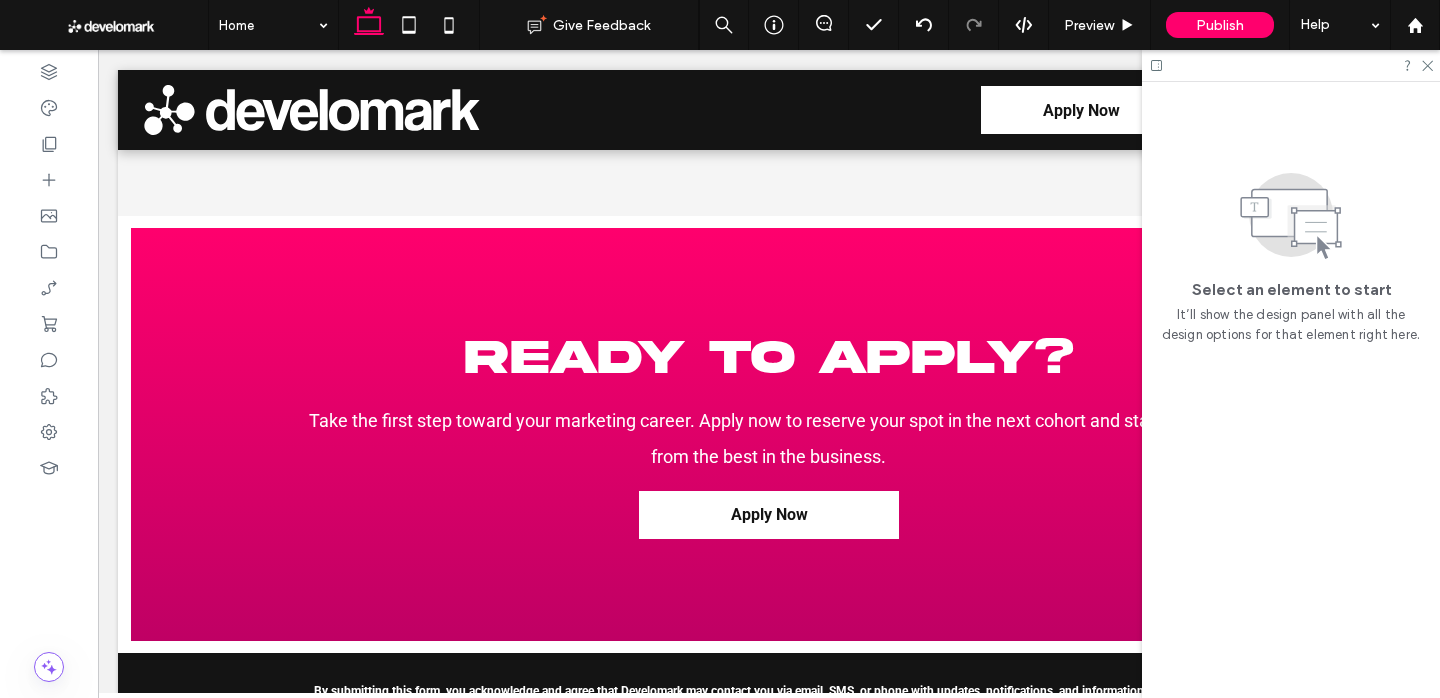 scroll, scrollTop: 3663, scrollLeft: 0, axis: vertical 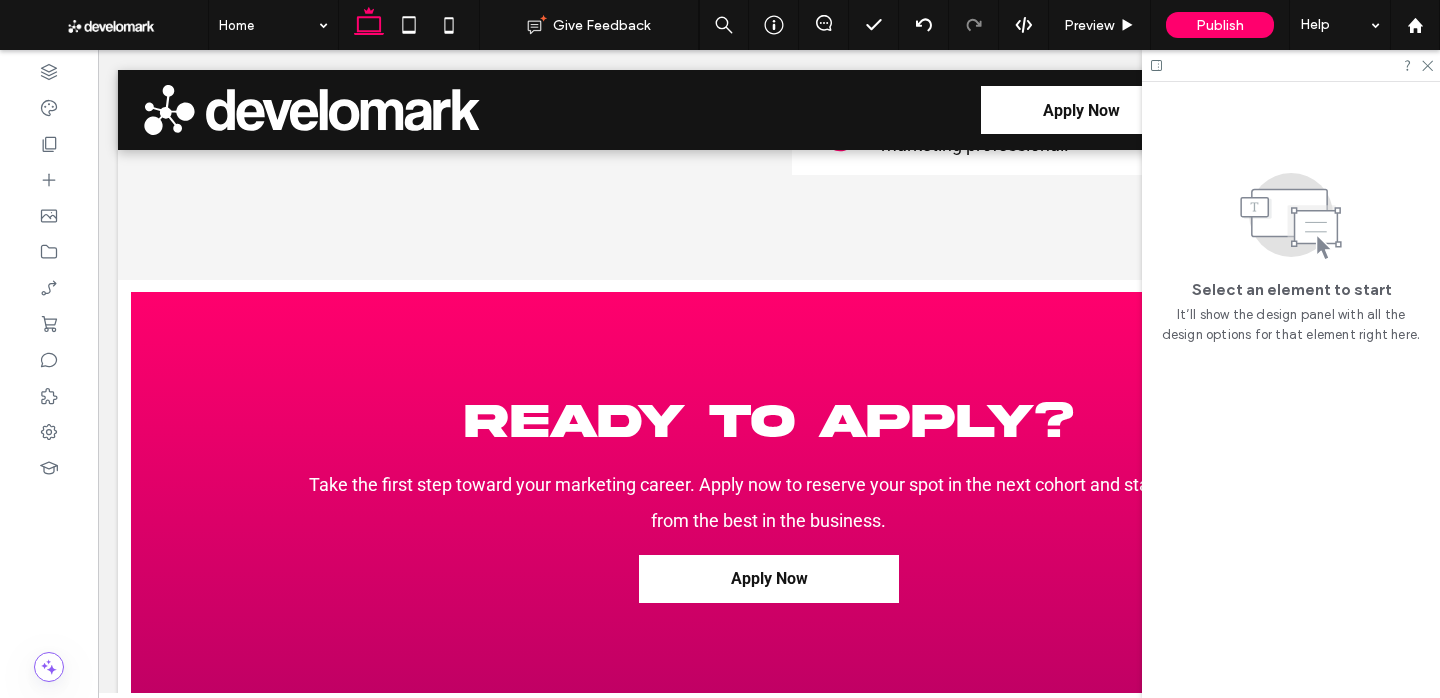 click on "Join the  Develomark Cohort Program
Are you ready to break into the fast-growing world of digital marketing? Join Develomark’s 12-week paid Cohort program designed to turn students into skilled marketing professionals — with real-world training, daily mentorship, and portfolio-building experience.
Apply Now
Section + Add Section
Lorem ipsum dolor sit amet, consectetur adipiscing elit, sed do eiusmod tempor incididunt ut labore et dolore magna aliqua.
Section + Add Section
What You'll Get
Person sitting at a laptop
Hands-on Experience
Work directly with real clients and campaigns across SEO, SEM, and digital advertising.
Graduation cap with a tassel
Advanced Training" at bounding box center (769, -1404) 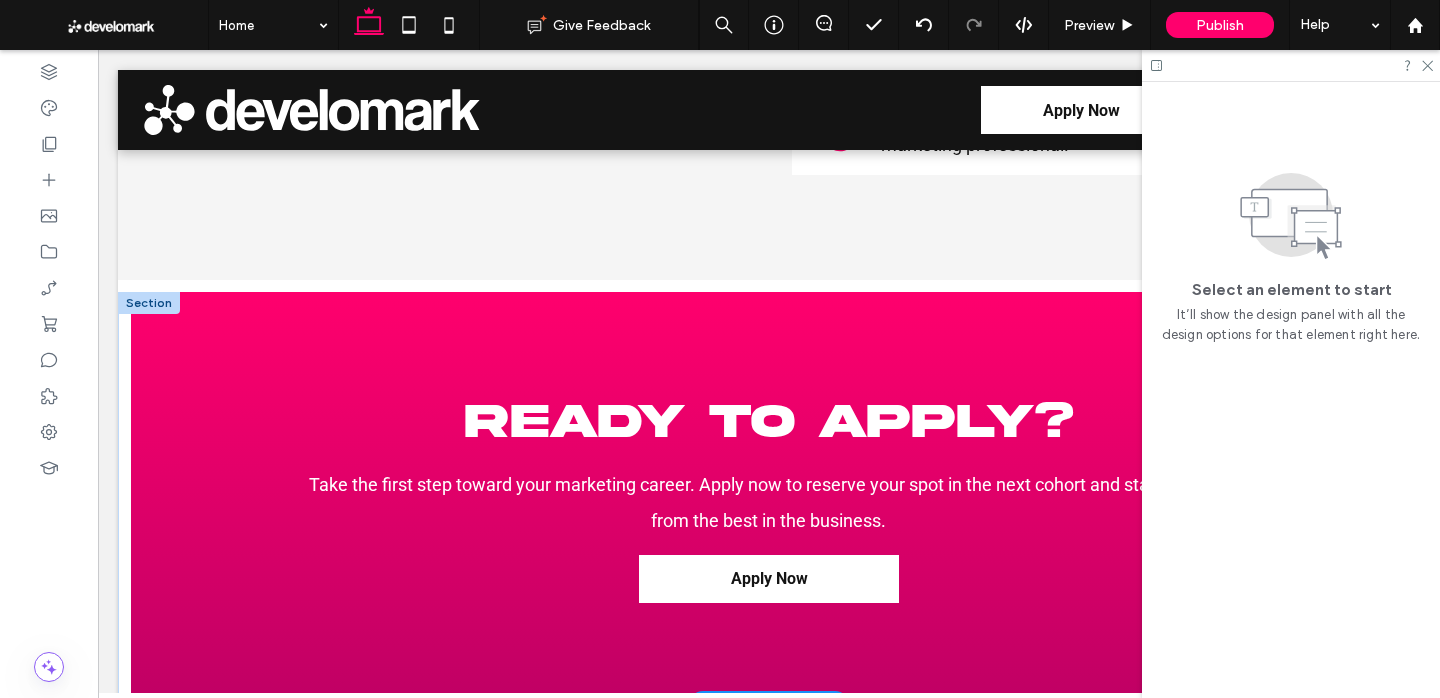 click at bounding box center (149, 303) 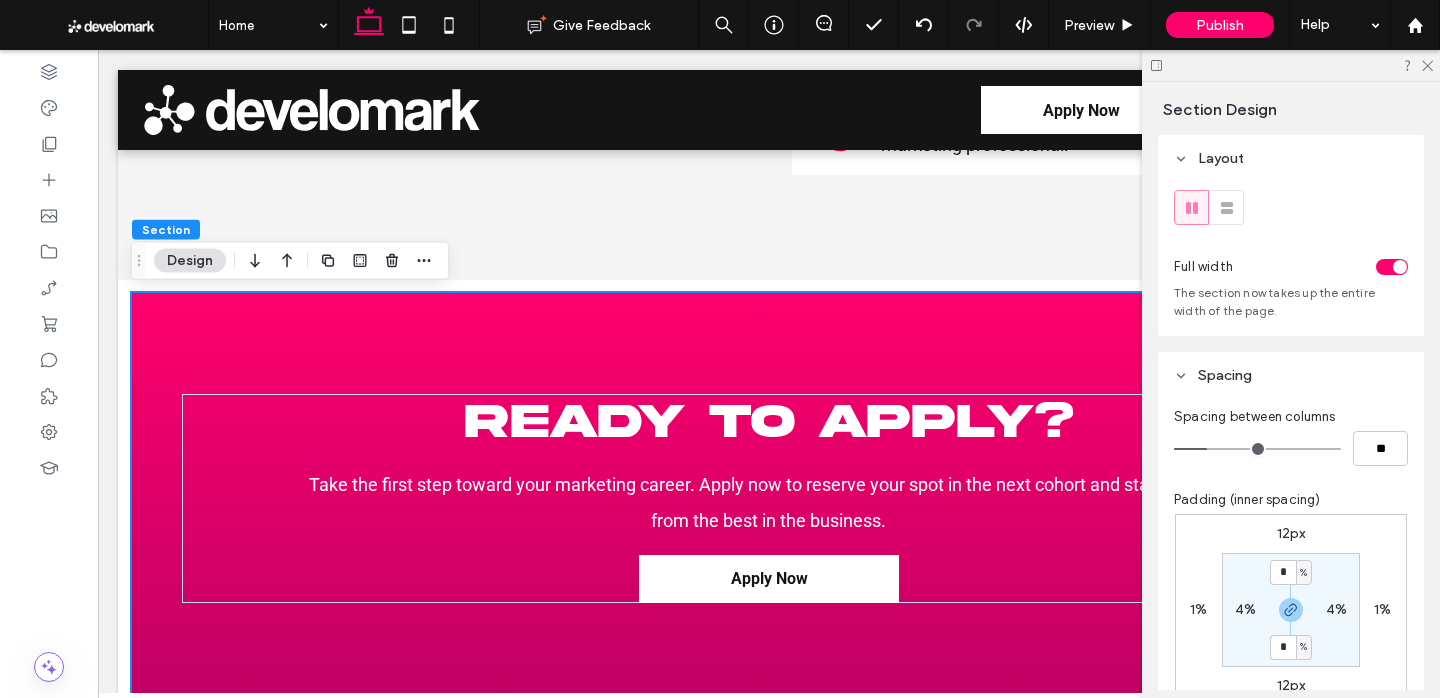 click on "12px" at bounding box center (1291, 533) 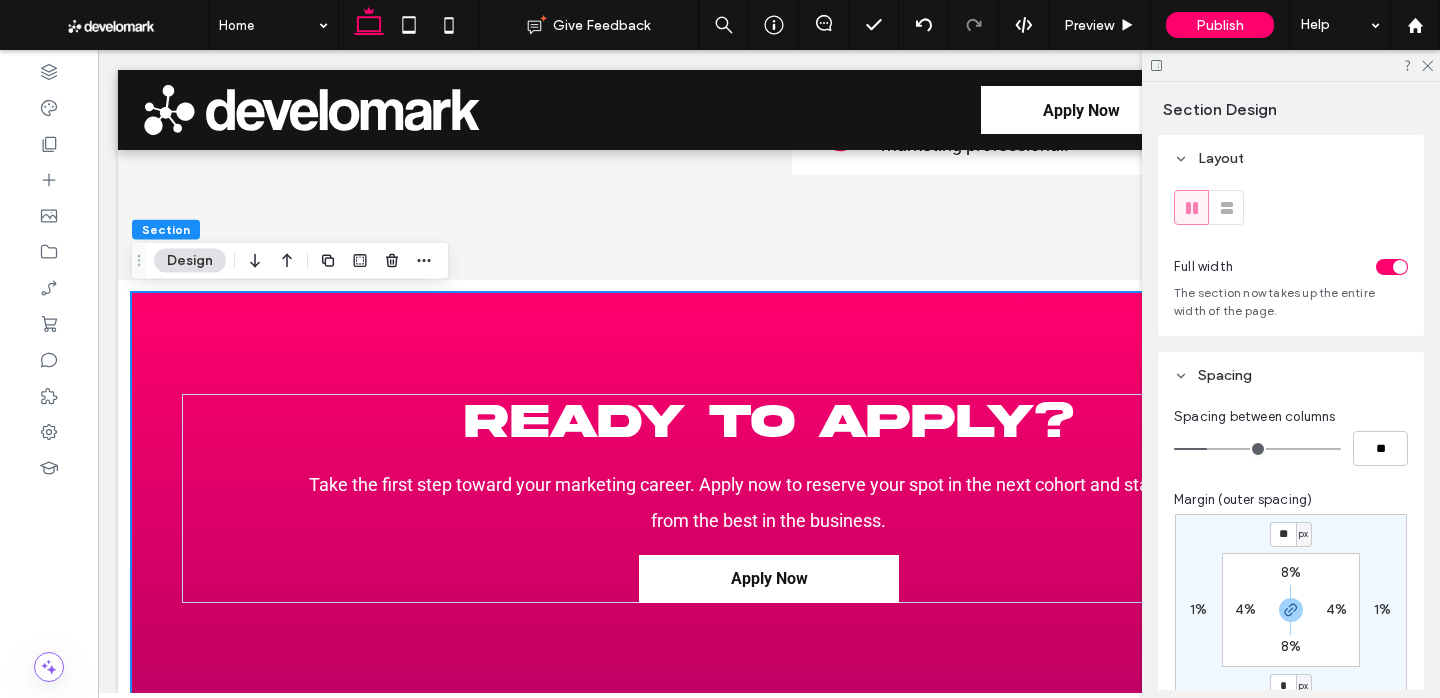 scroll, scrollTop: 5, scrollLeft: 0, axis: vertical 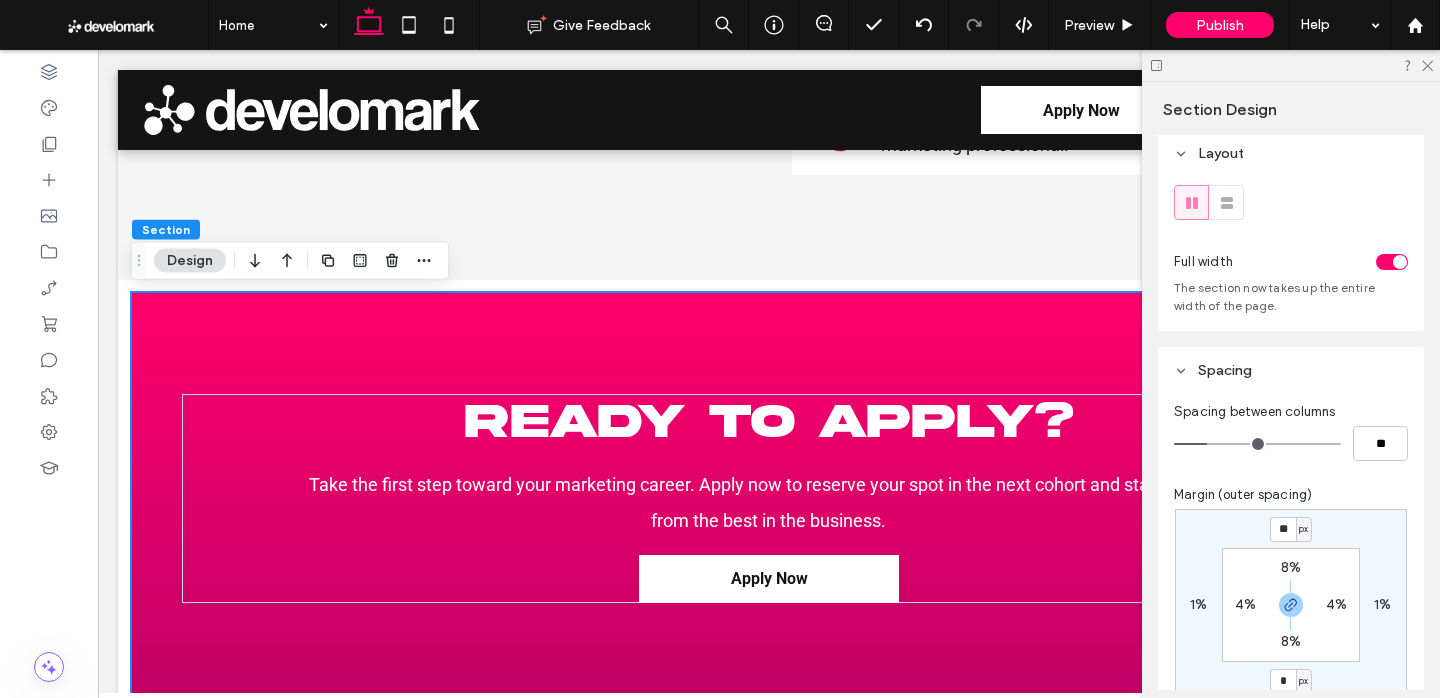 type on "*" 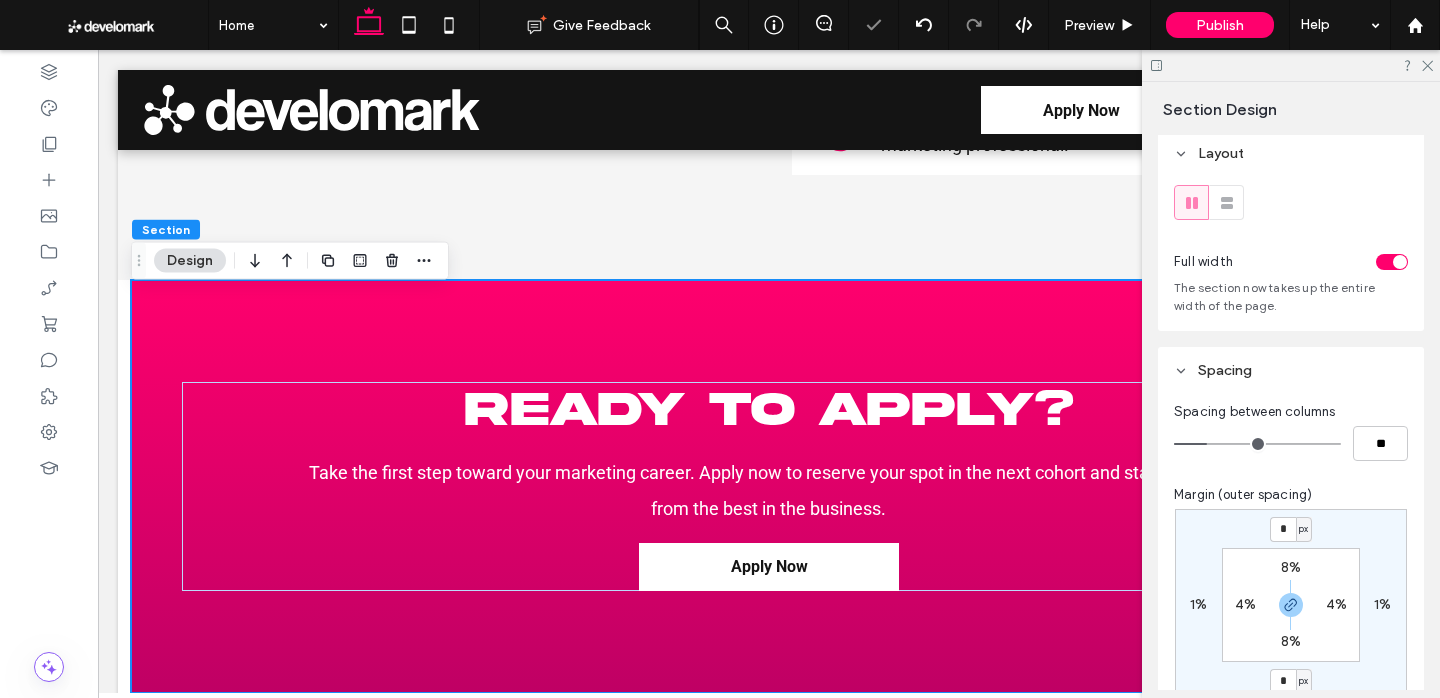 click on "1%" at bounding box center [1382, 604] 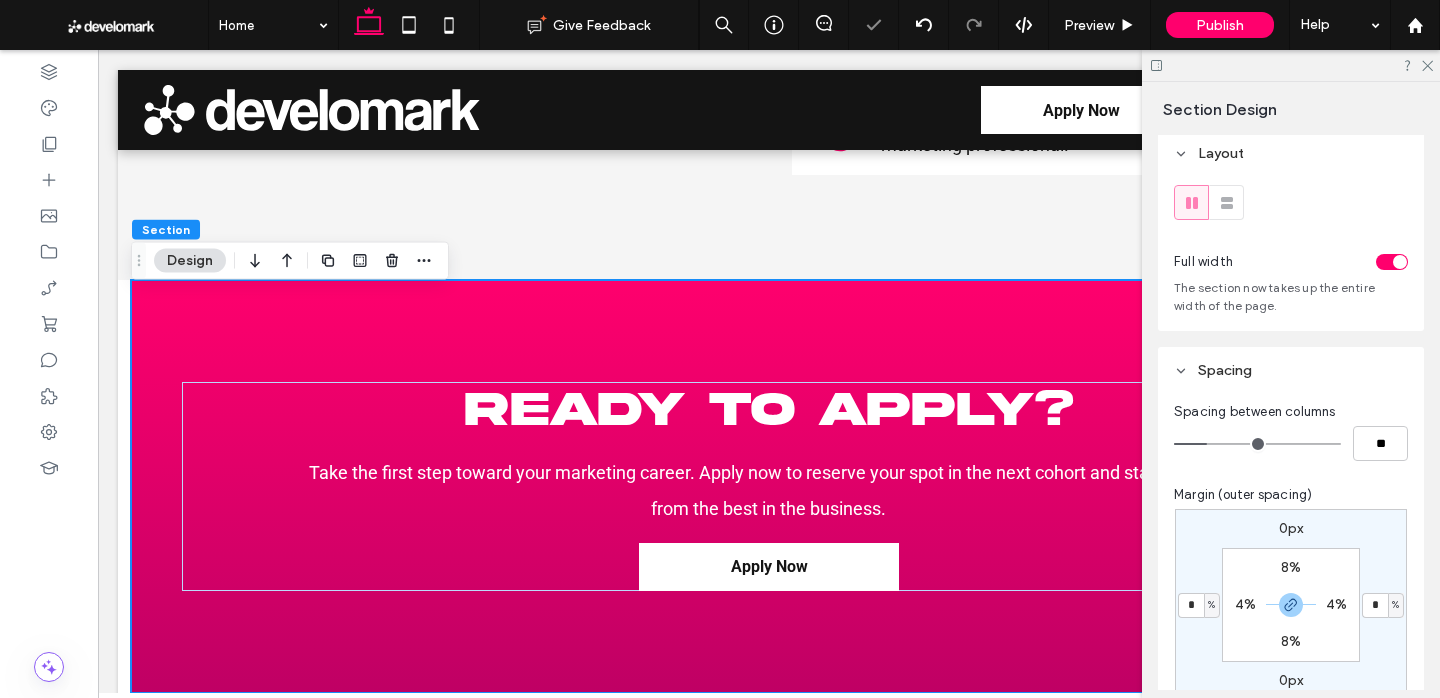 type on "*" 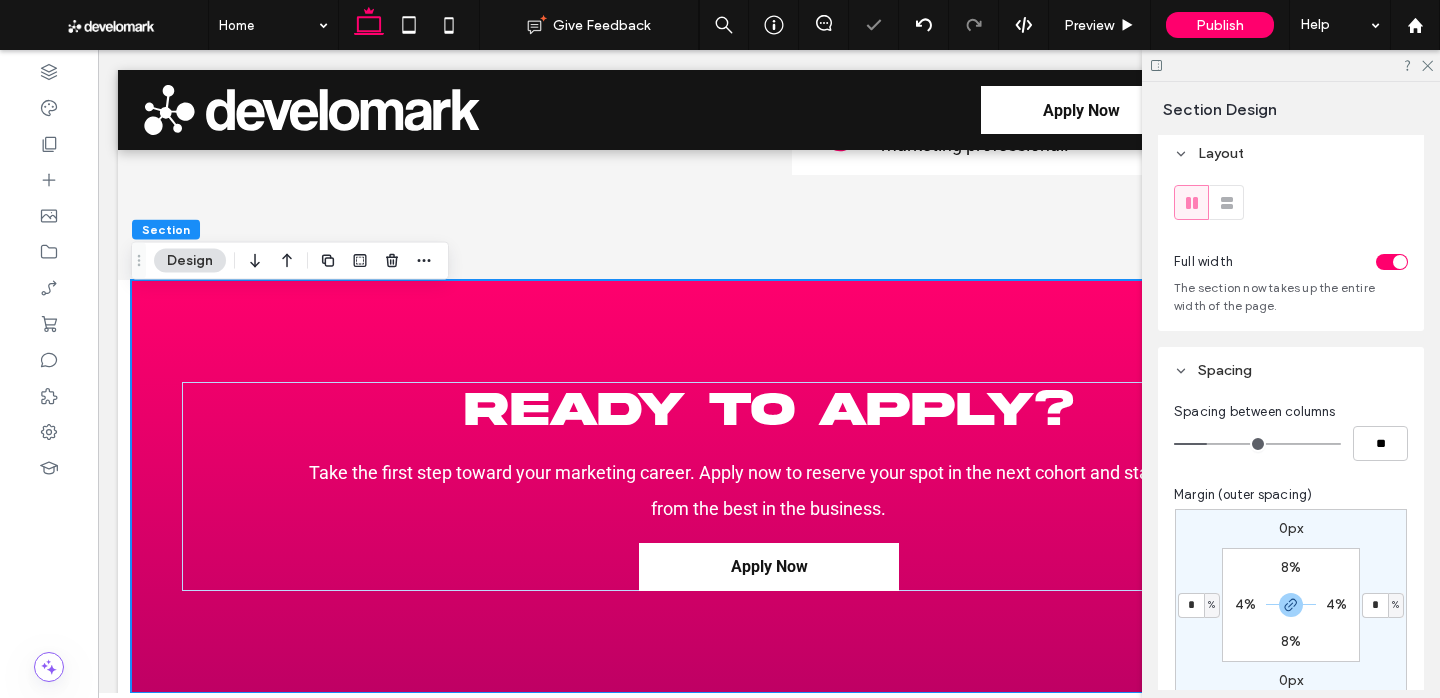 type on "*" 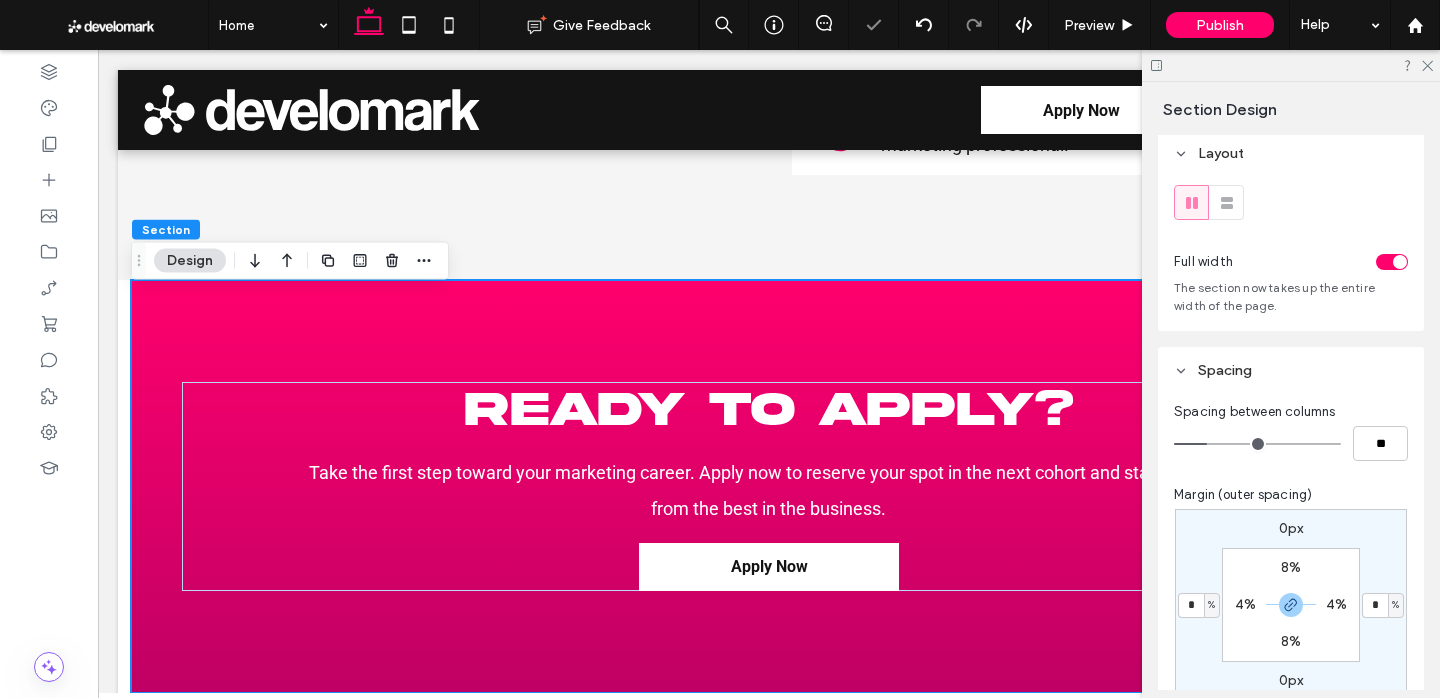 type on "*" 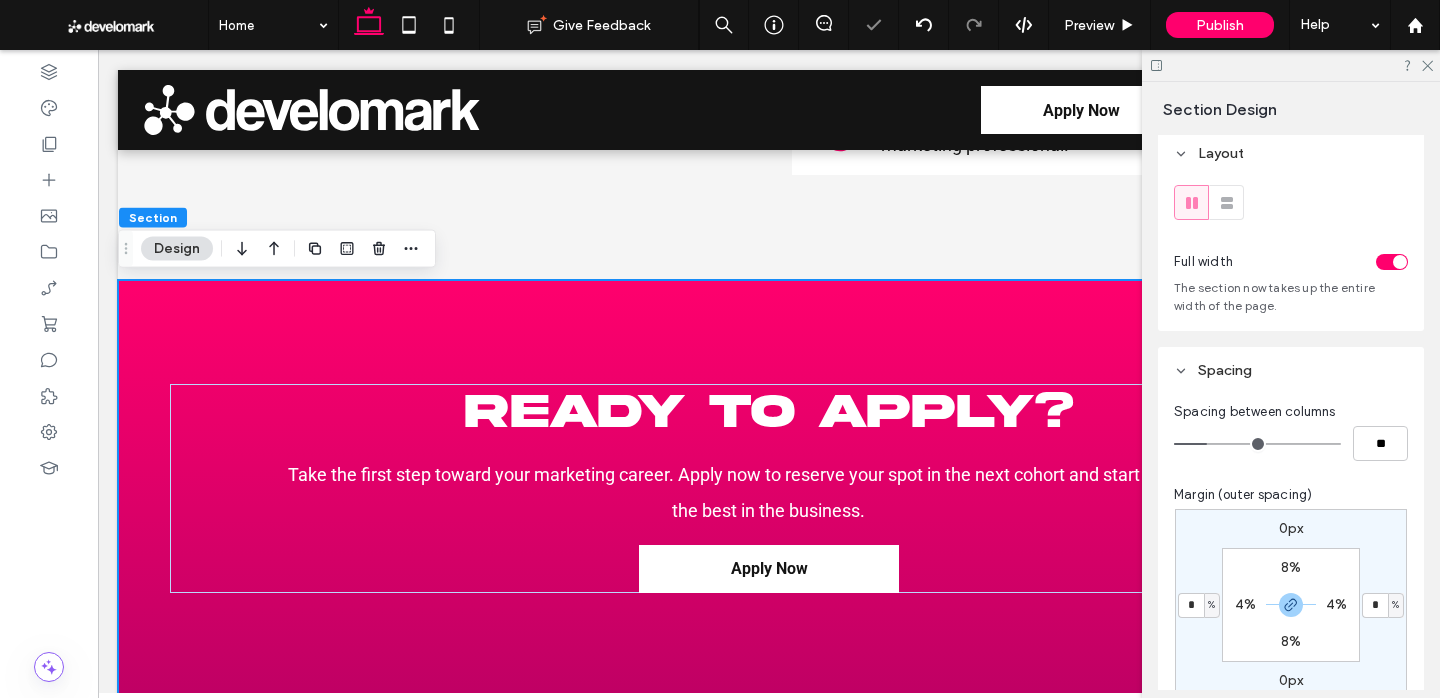 click at bounding box center [1291, 65] 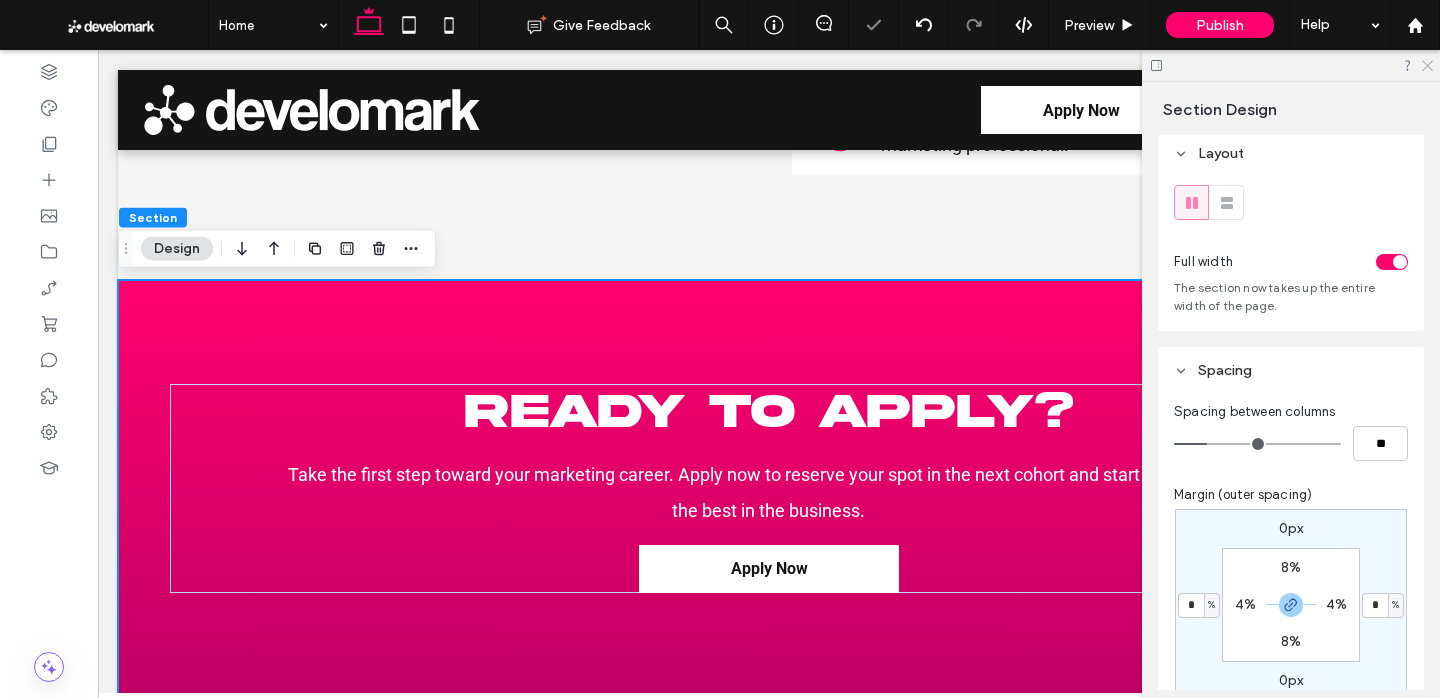 click 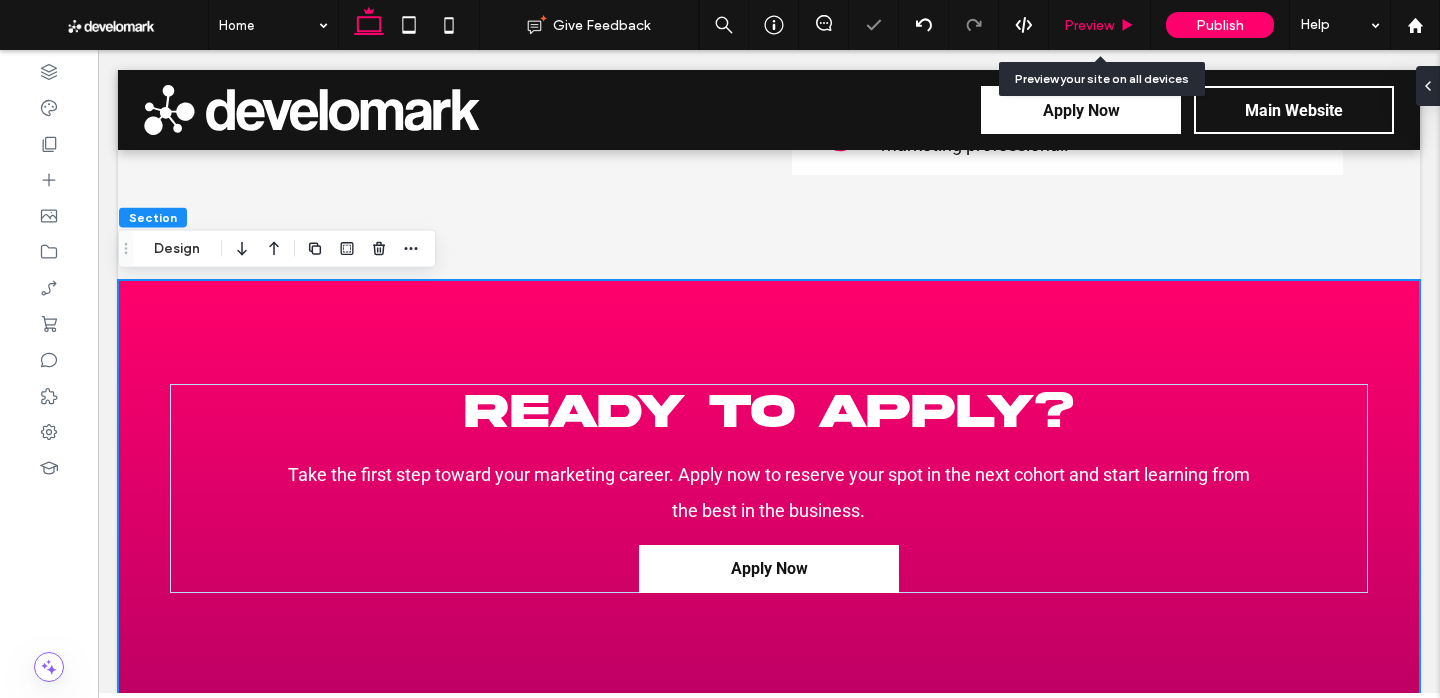 click on "Preview" at bounding box center [1089, 25] 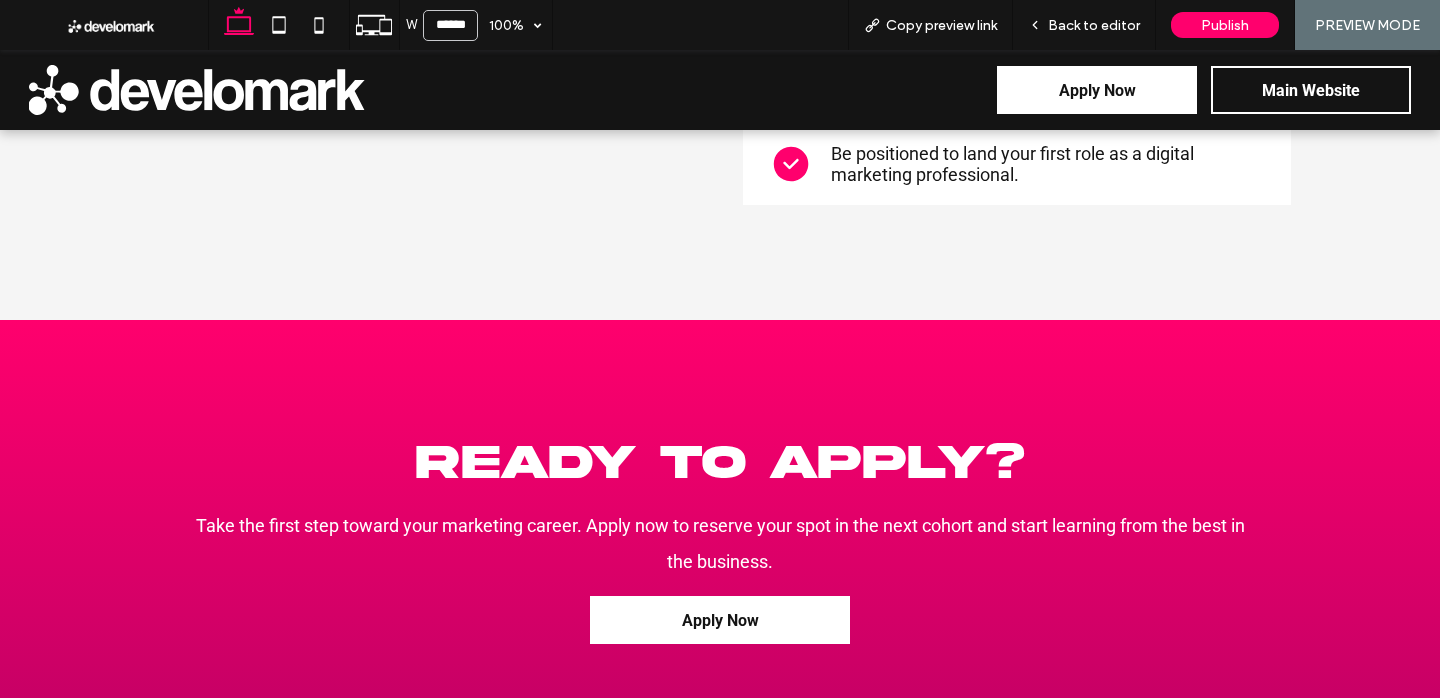 scroll, scrollTop: 3734, scrollLeft: 0, axis: vertical 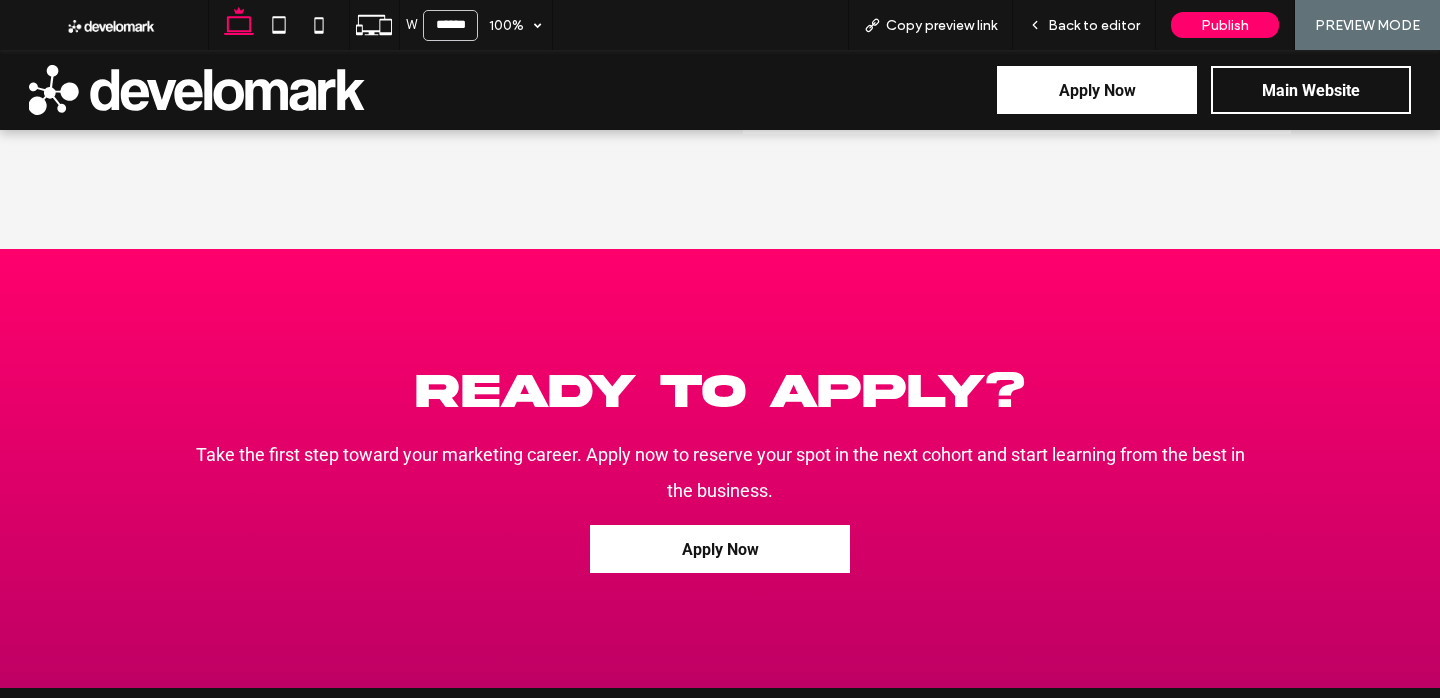 click on "Back to editor" at bounding box center [1094, 25] 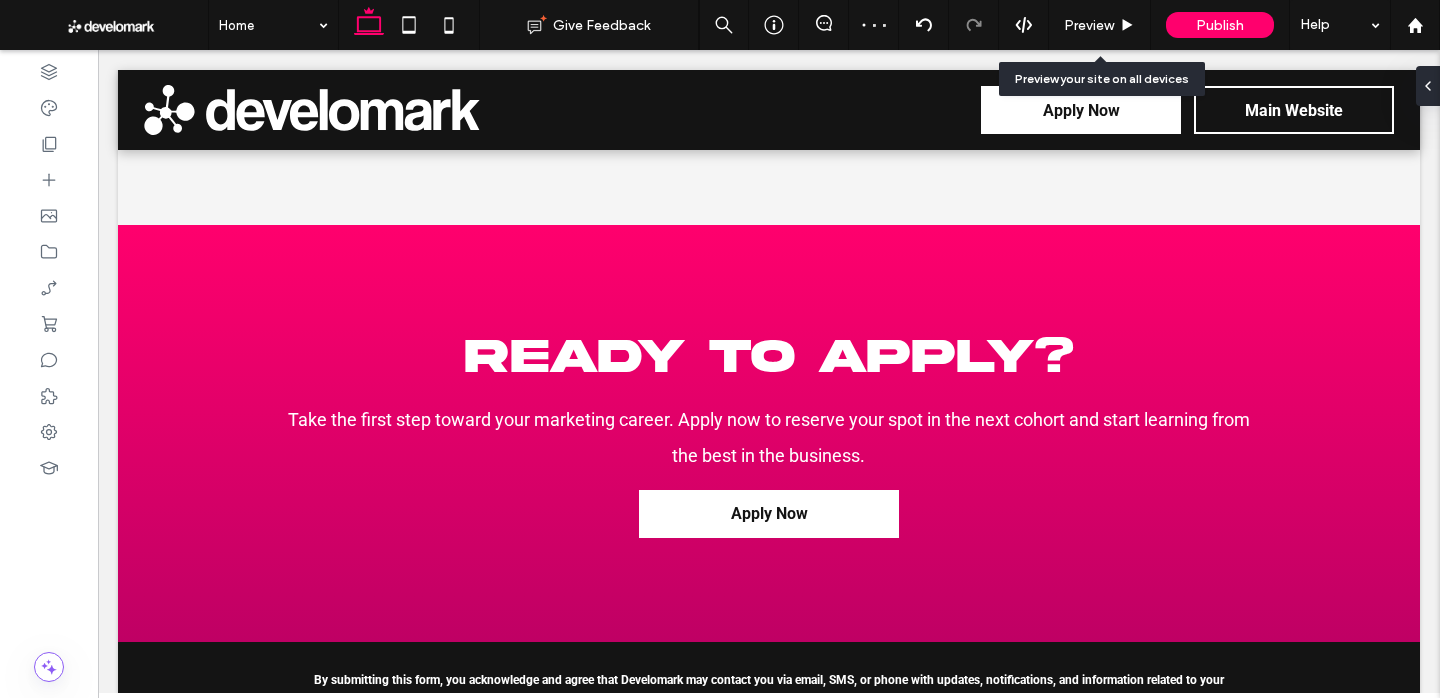 scroll, scrollTop: 3714, scrollLeft: 0, axis: vertical 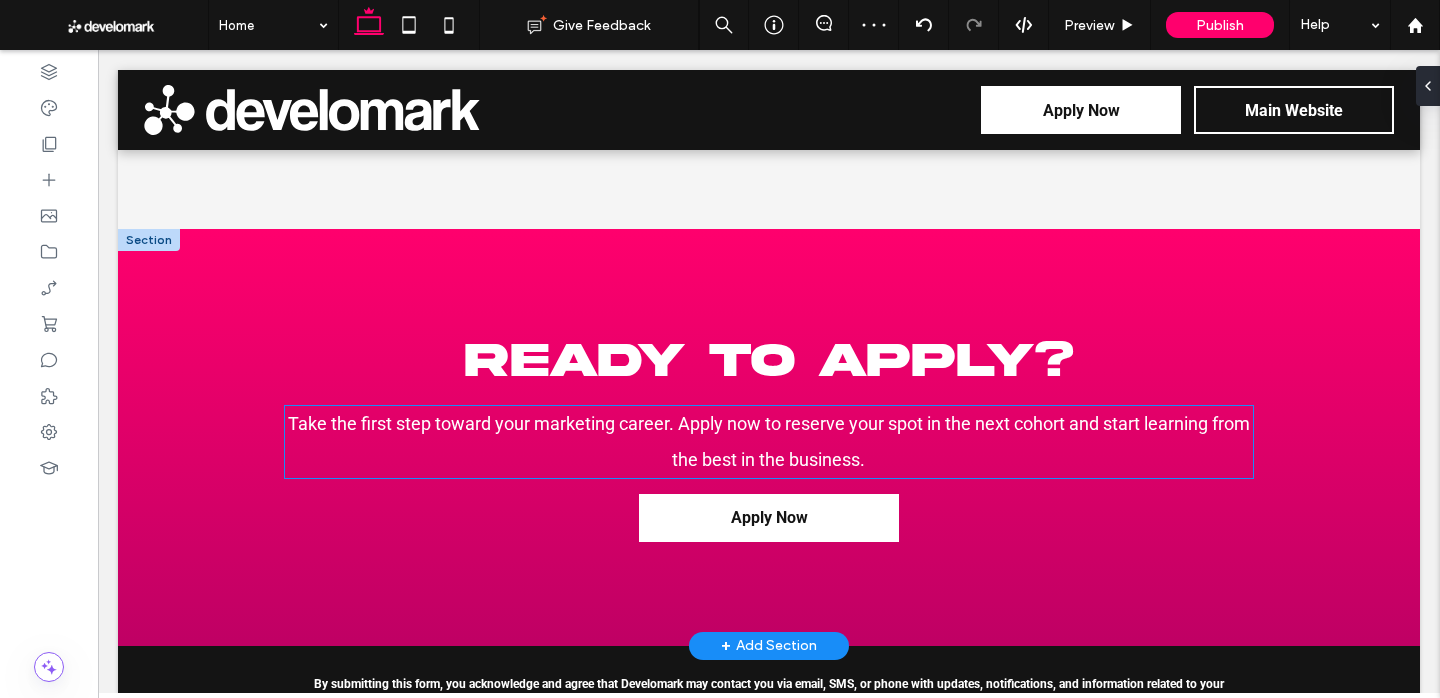 click on "Take the first step toward your marketing career. Apply now to reserve your spot in the next cohort and start learning from the best in the business." at bounding box center [769, 442] 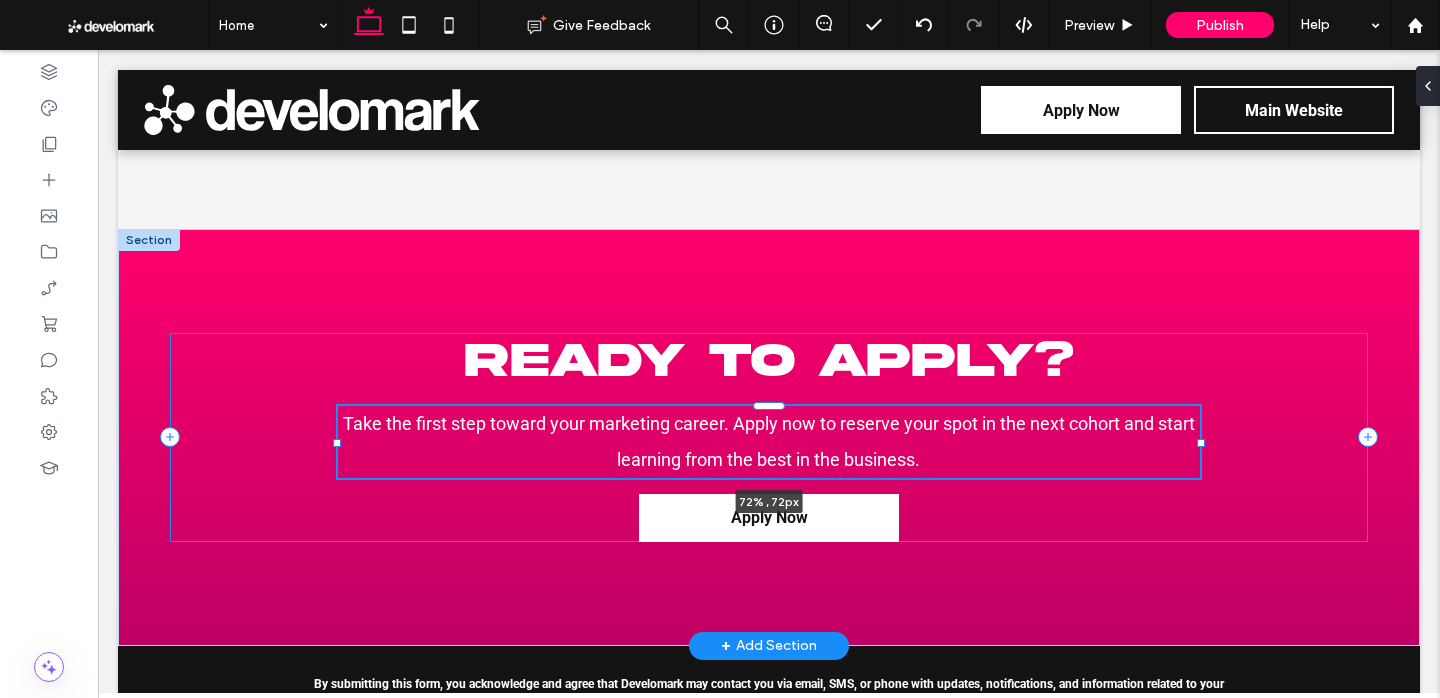 drag, startPoint x: 1257, startPoint y: 445, endPoint x: 1204, endPoint y: 440, distance: 53.235325 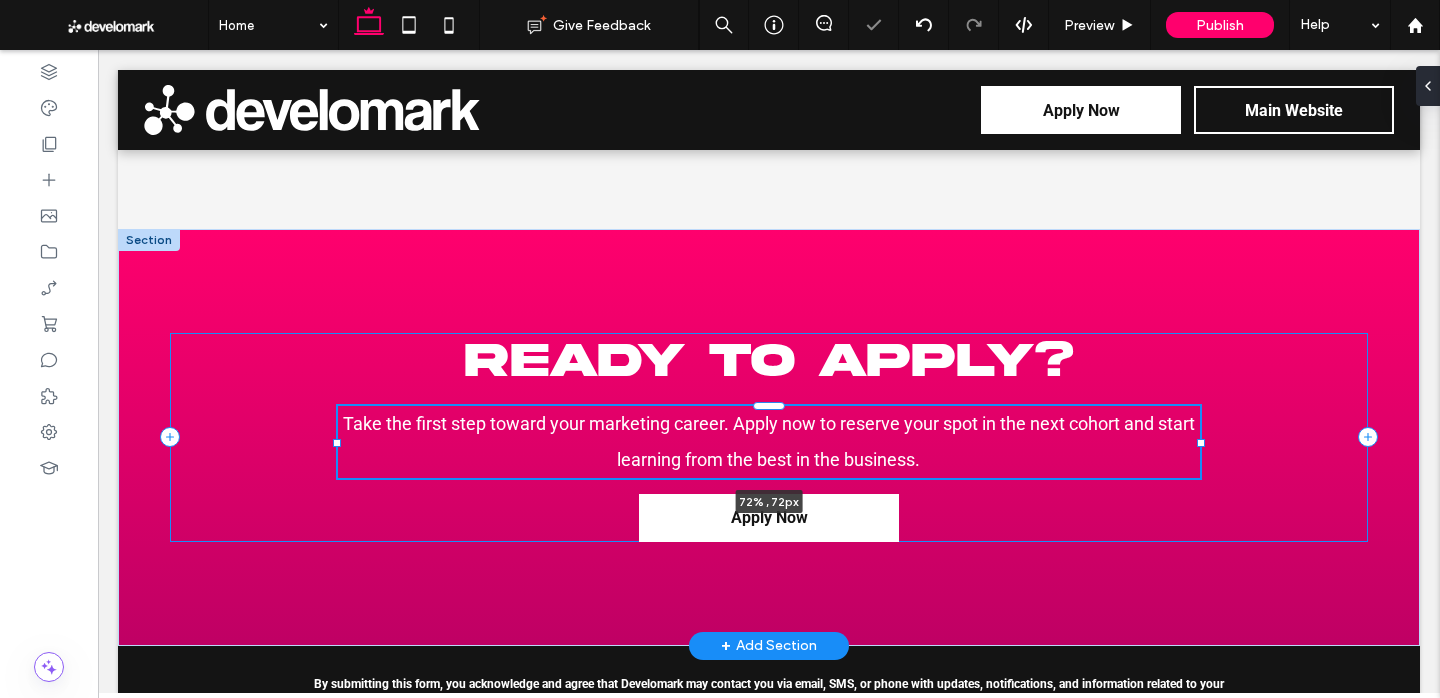 type on "**" 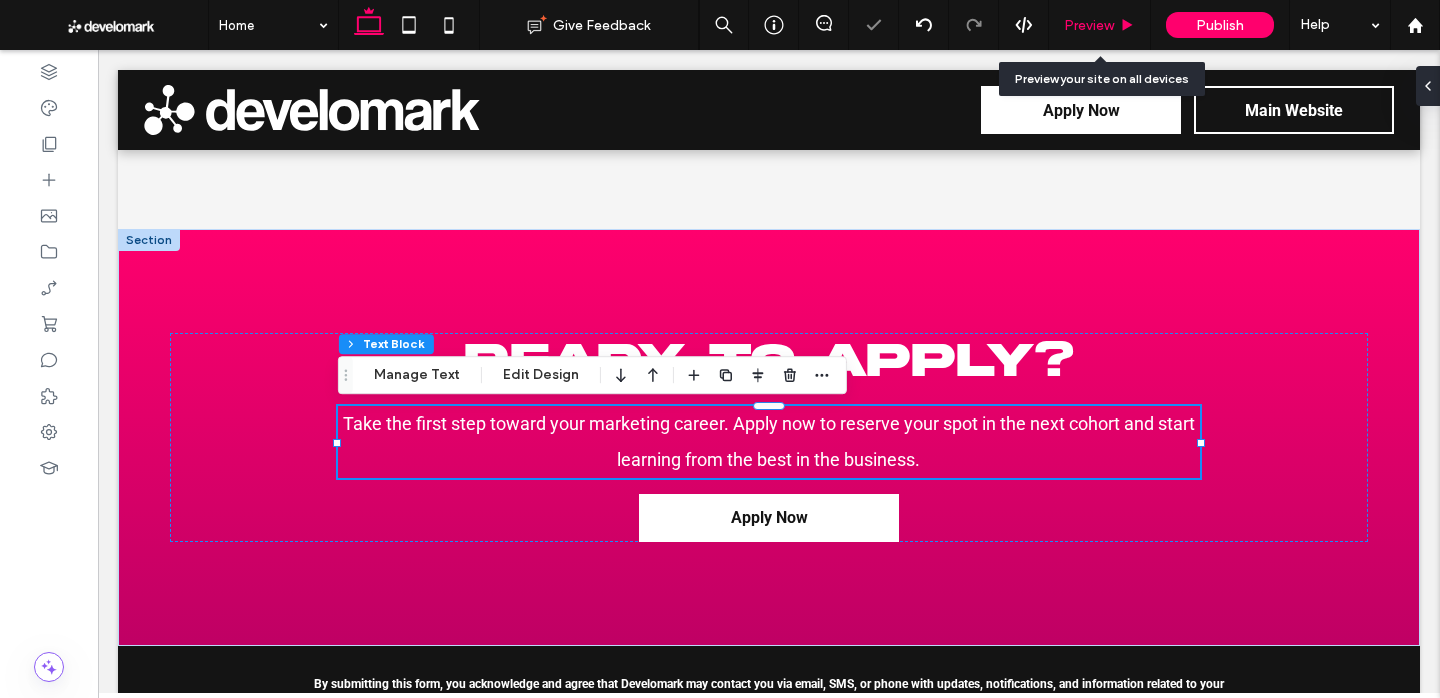 click on "Preview" at bounding box center [1089, 25] 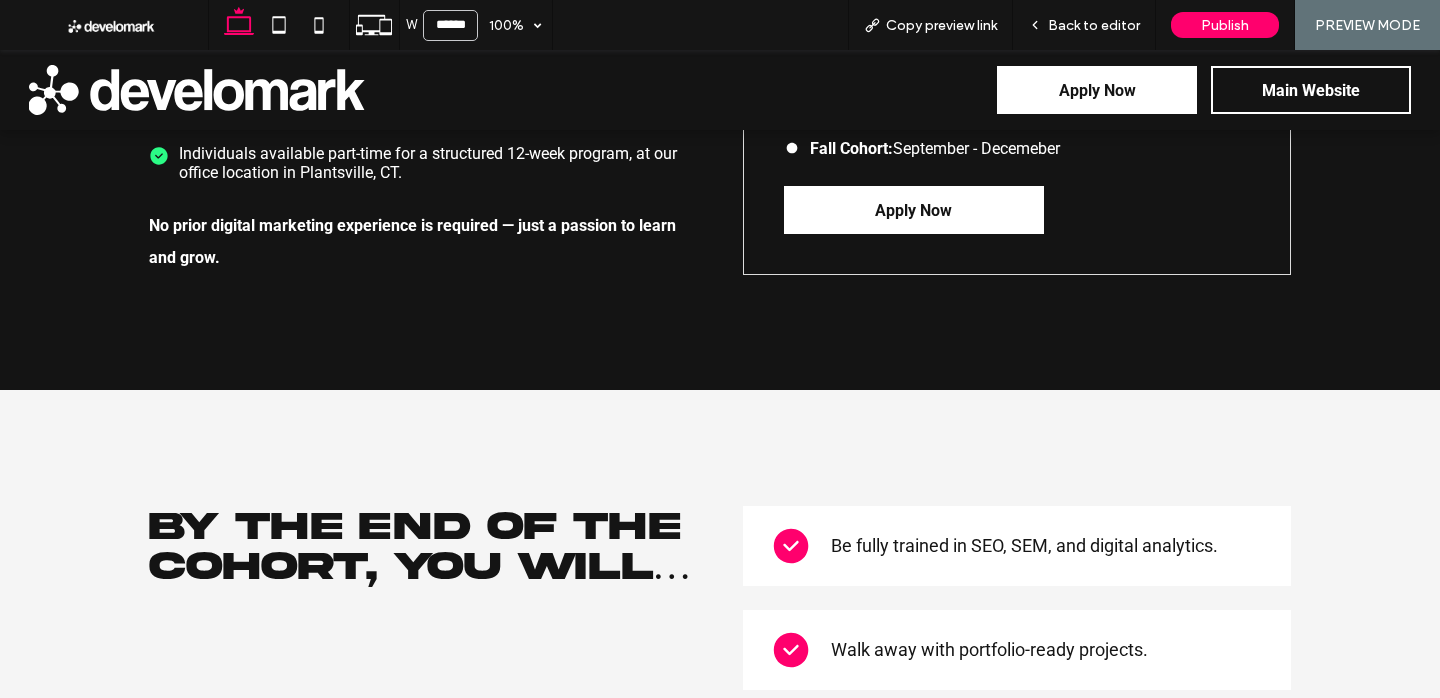 scroll, scrollTop: 3140, scrollLeft: 0, axis: vertical 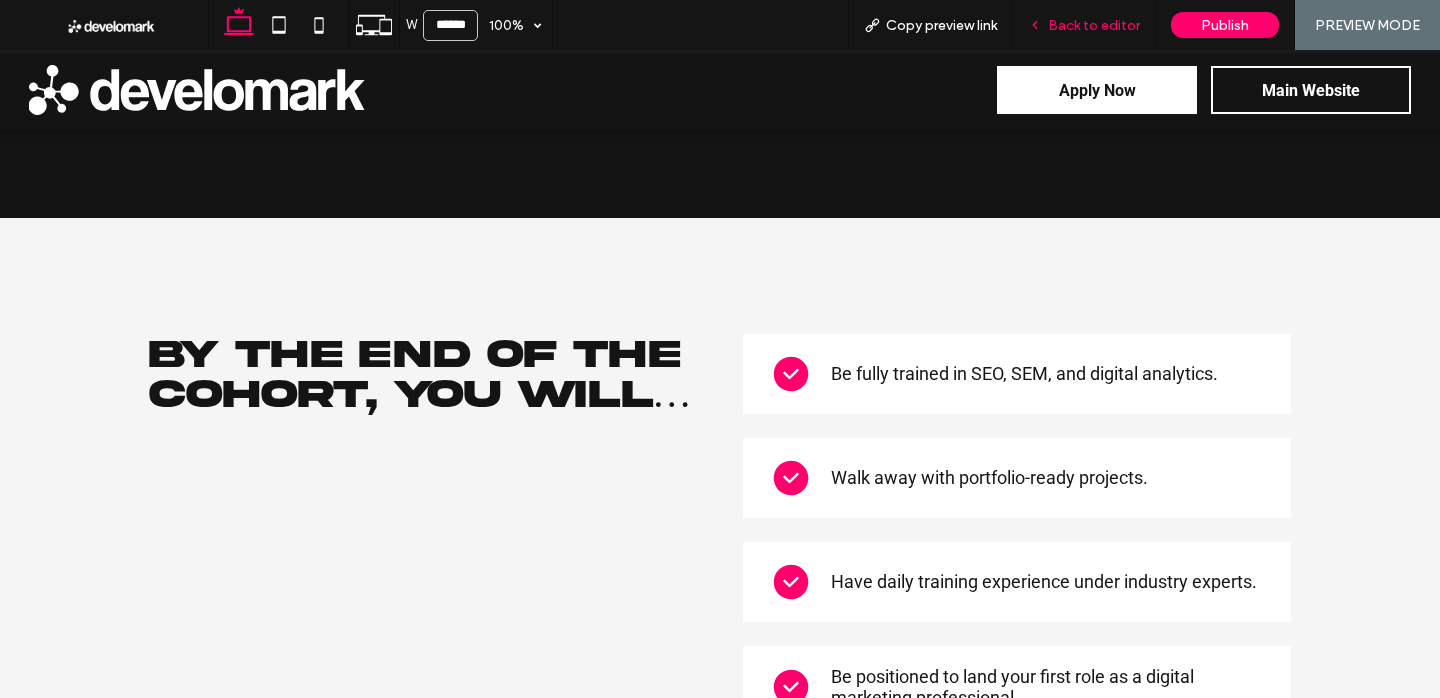 click on "Back to editor" at bounding box center [1084, 25] 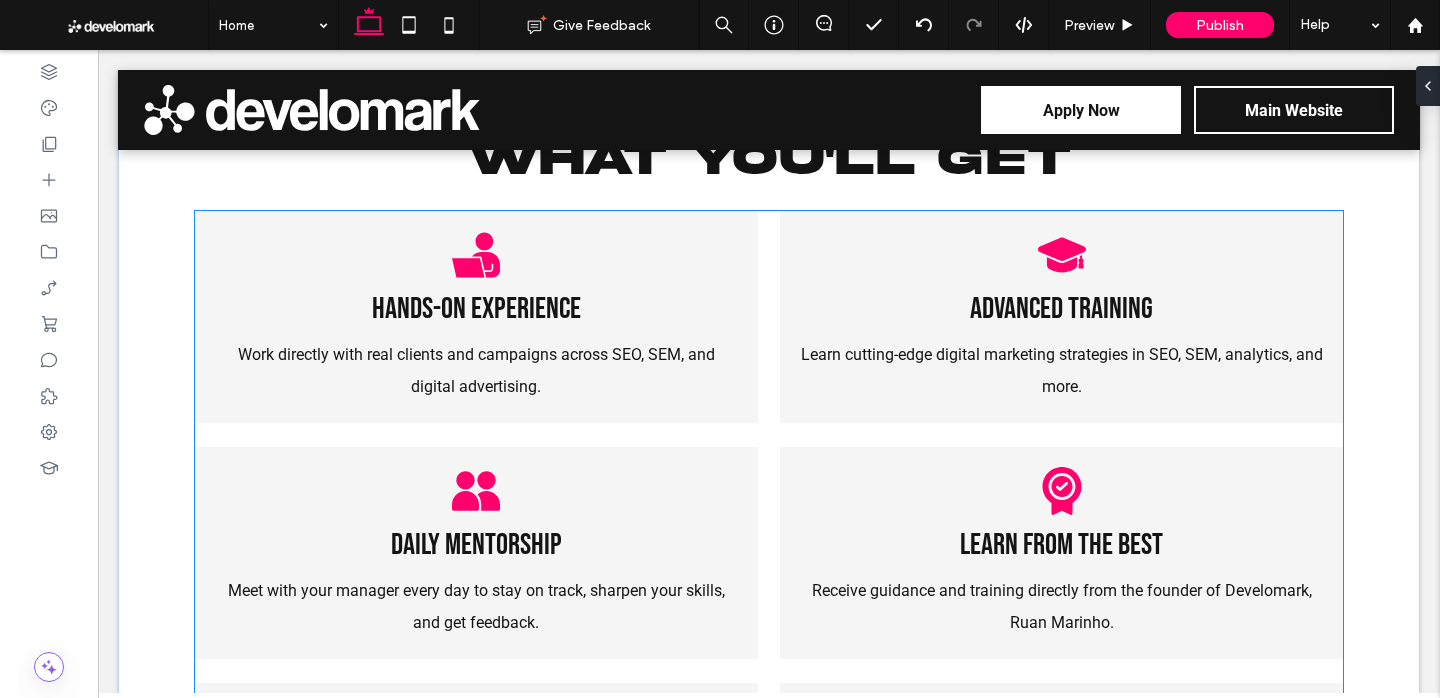 scroll, scrollTop: 1463, scrollLeft: 0, axis: vertical 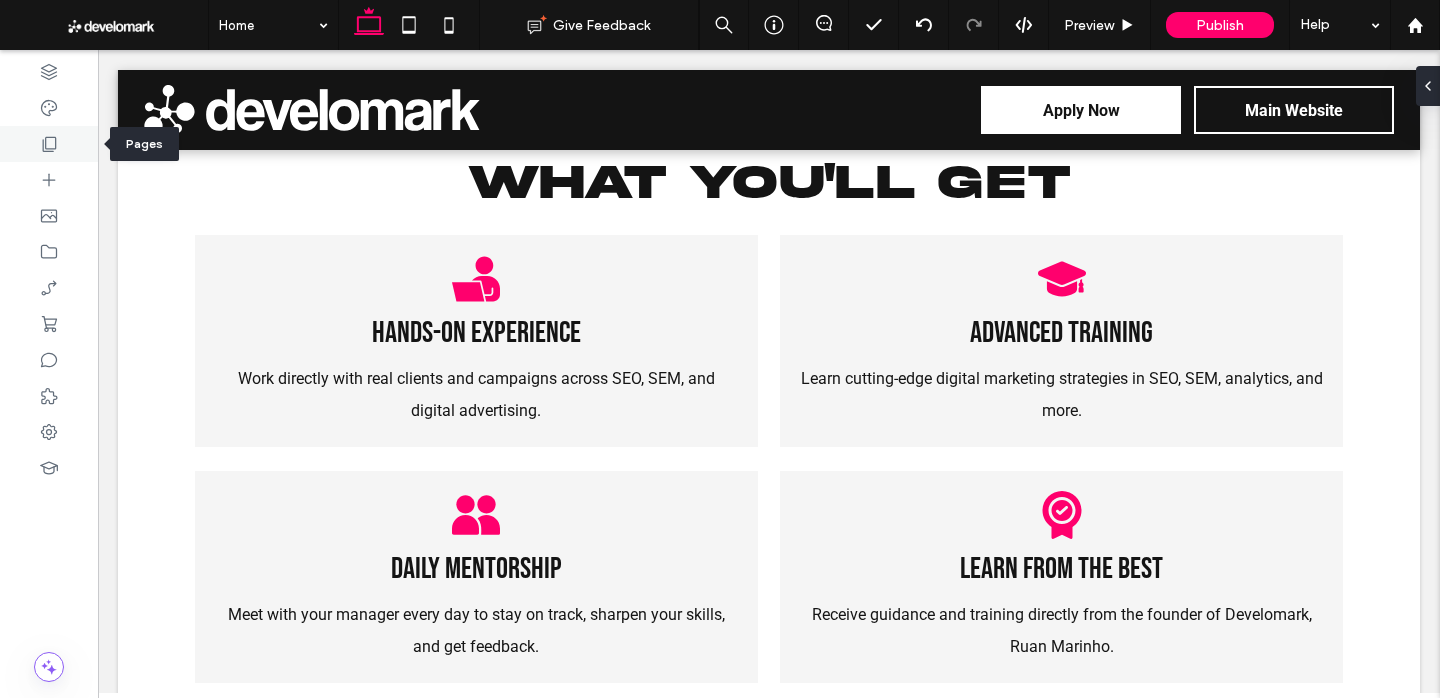 click 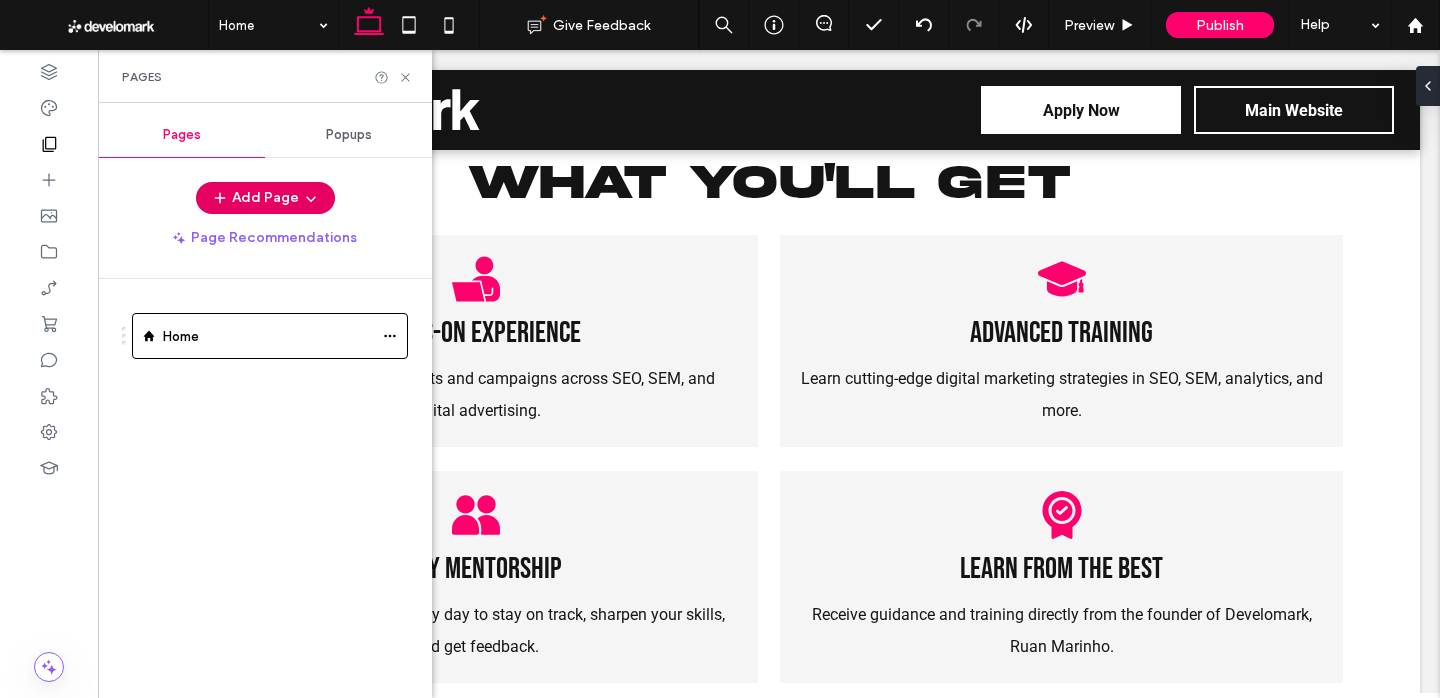 click on "Add Page" at bounding box center [265, 198] 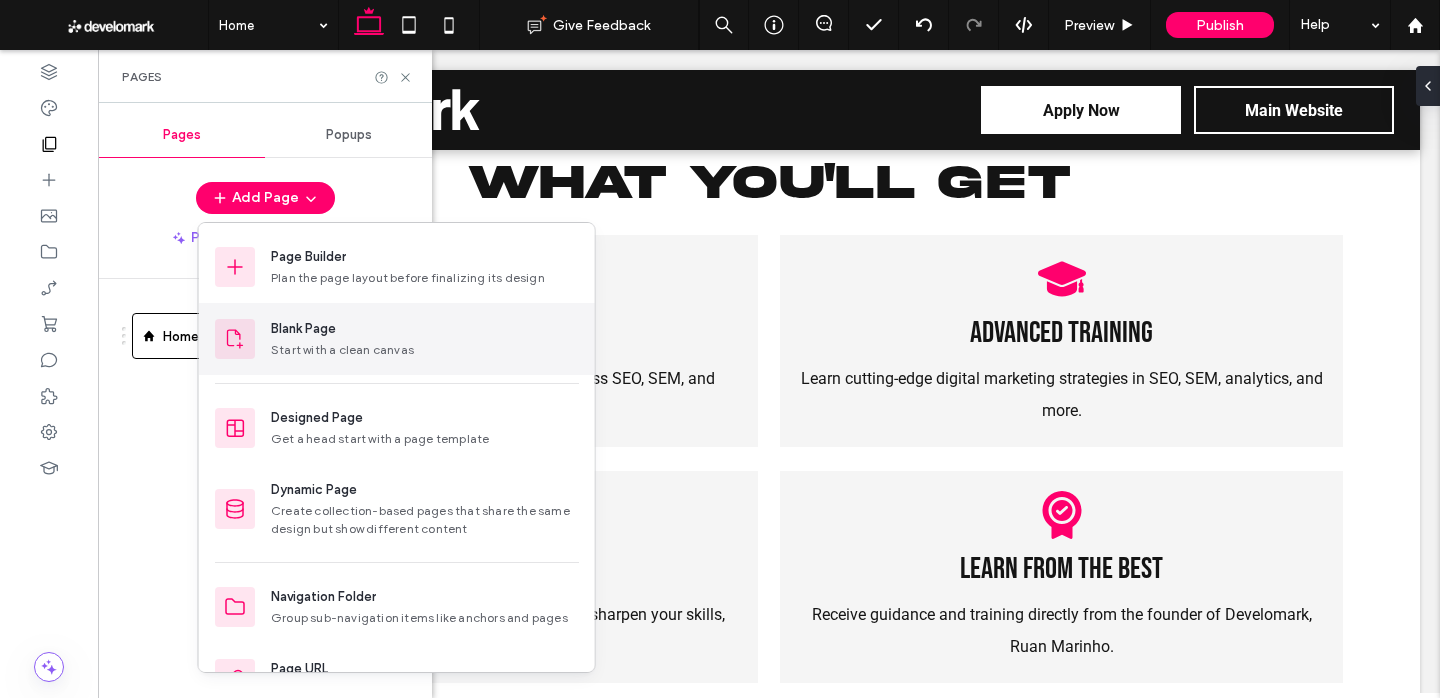 click on "Blank Page Start with a clean canvas" at bounding box center (397, 339) 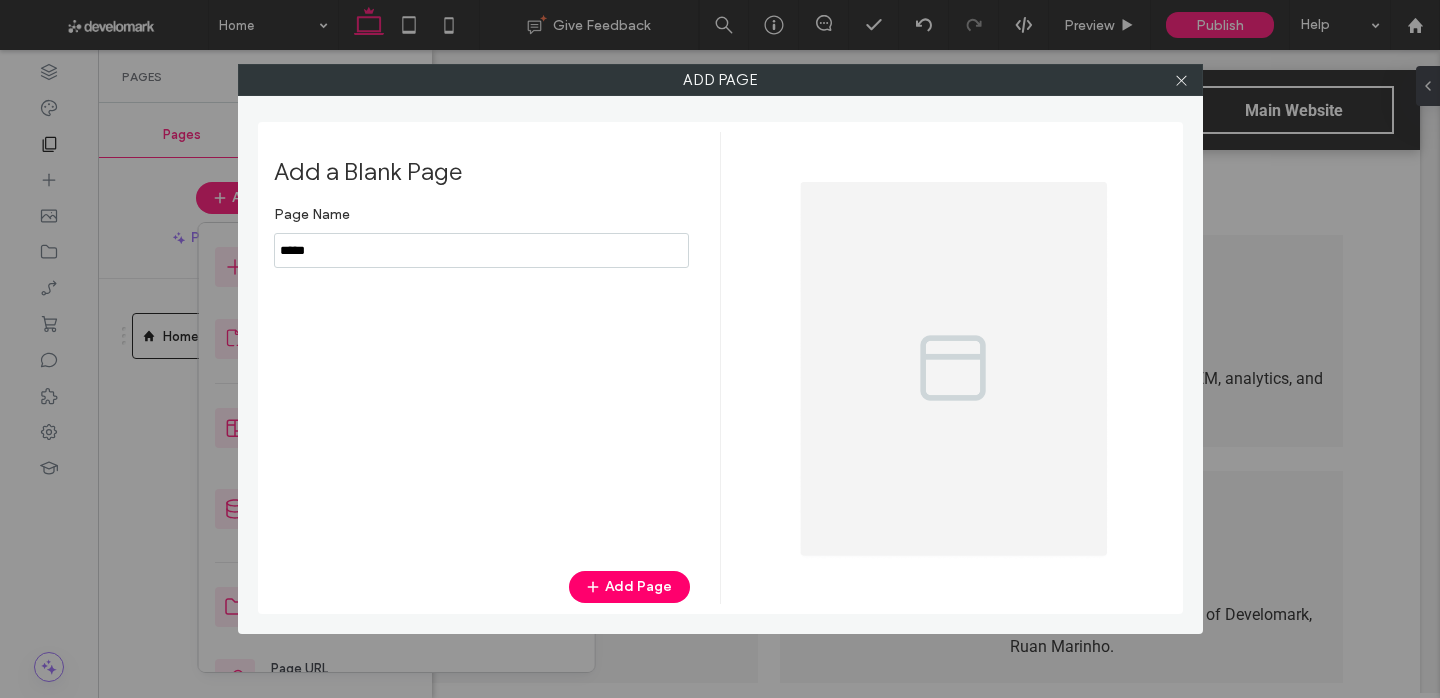 click at bounding box center (481, 250) 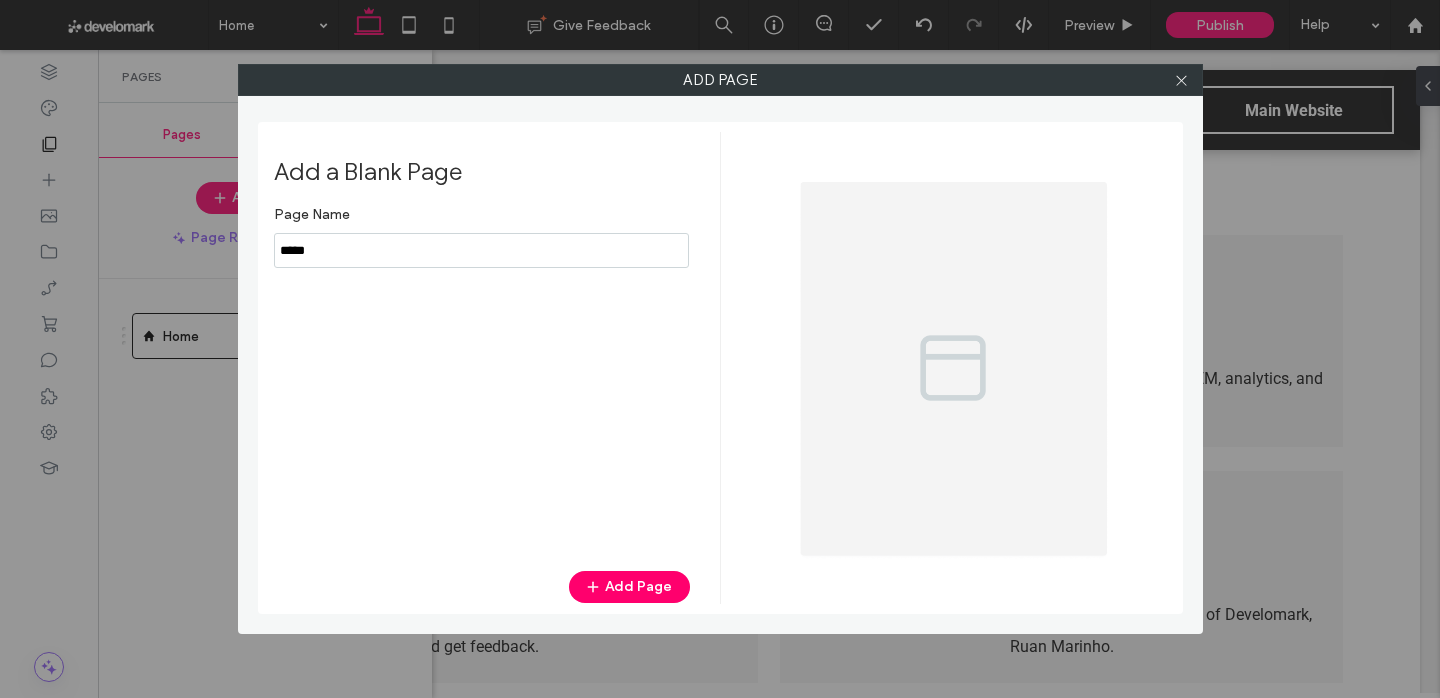 click at bounding box center [481, 250] 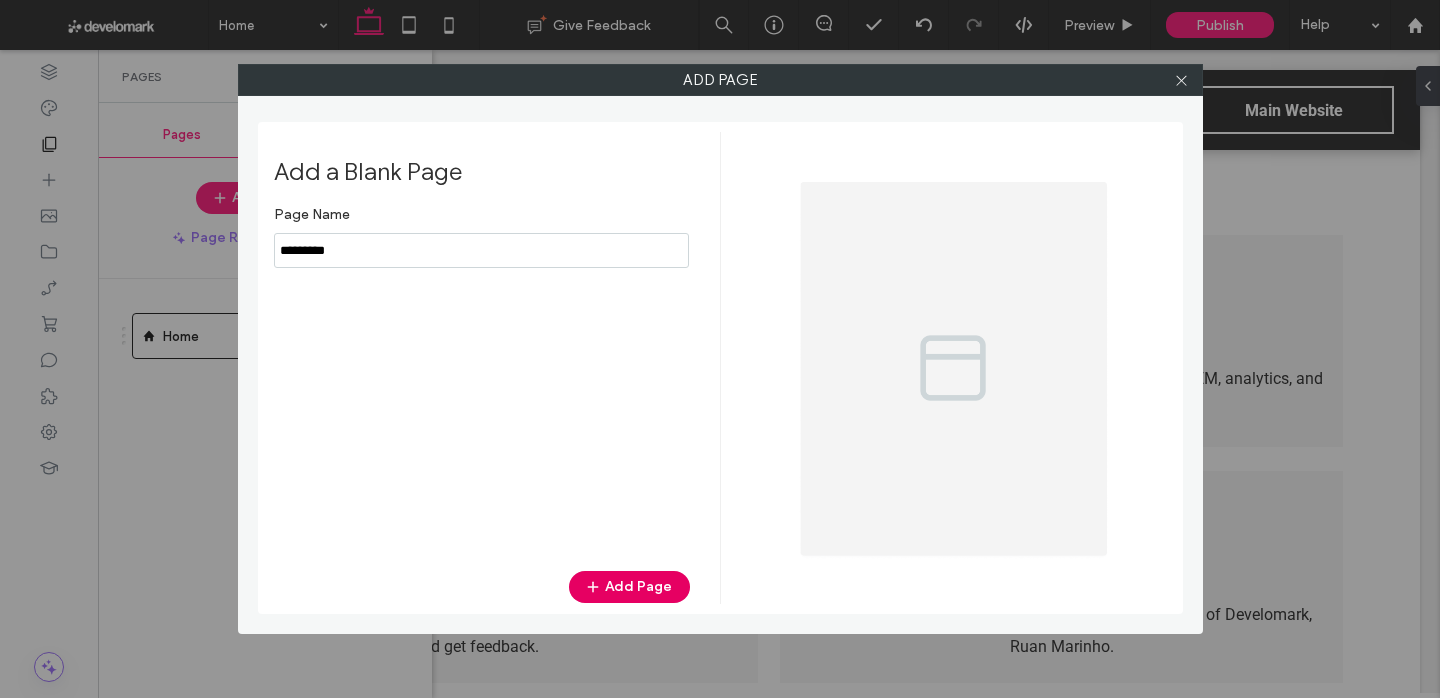 type on "*********" 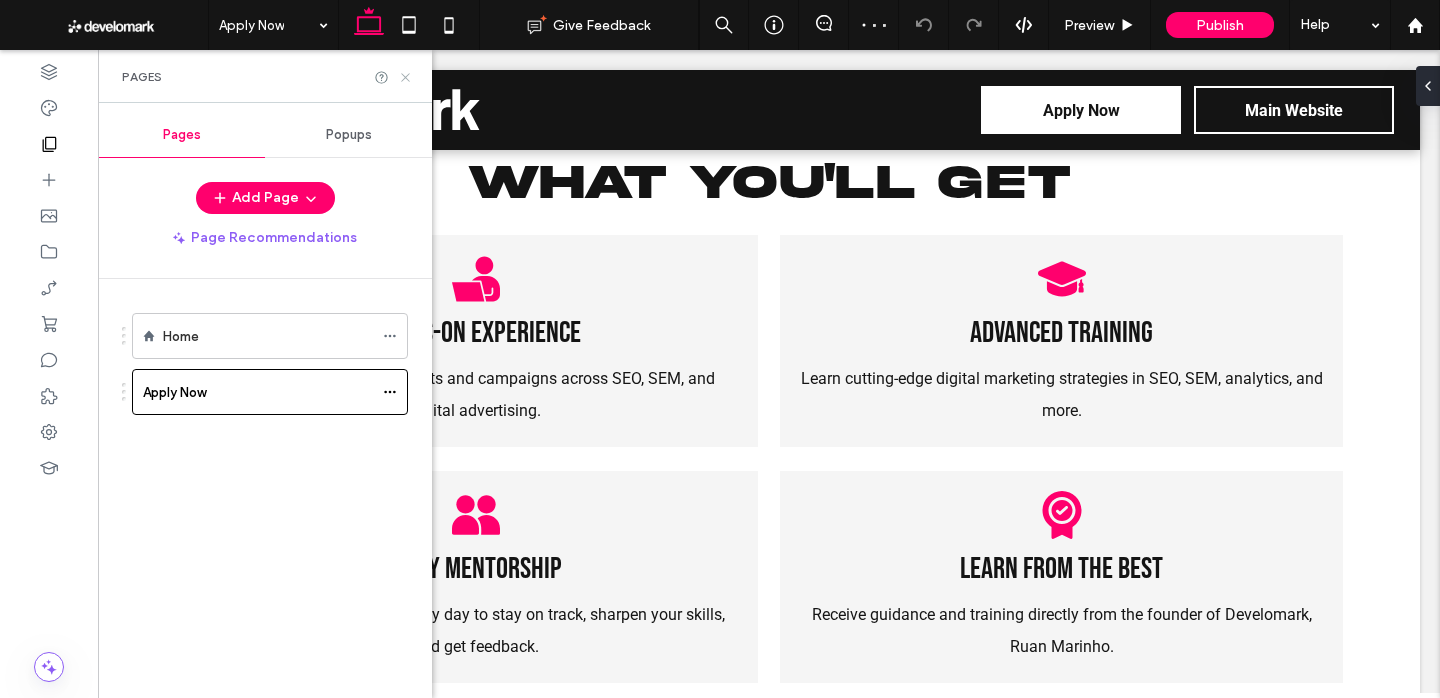 click 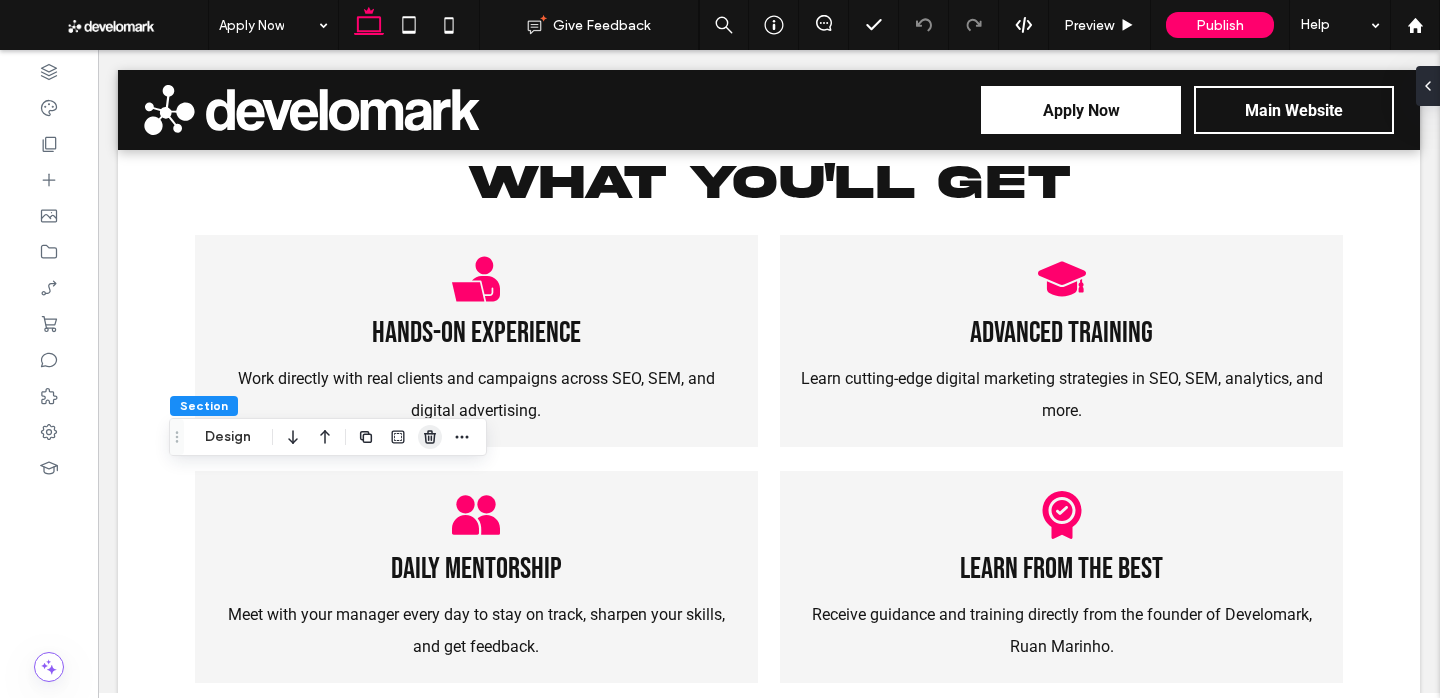 click 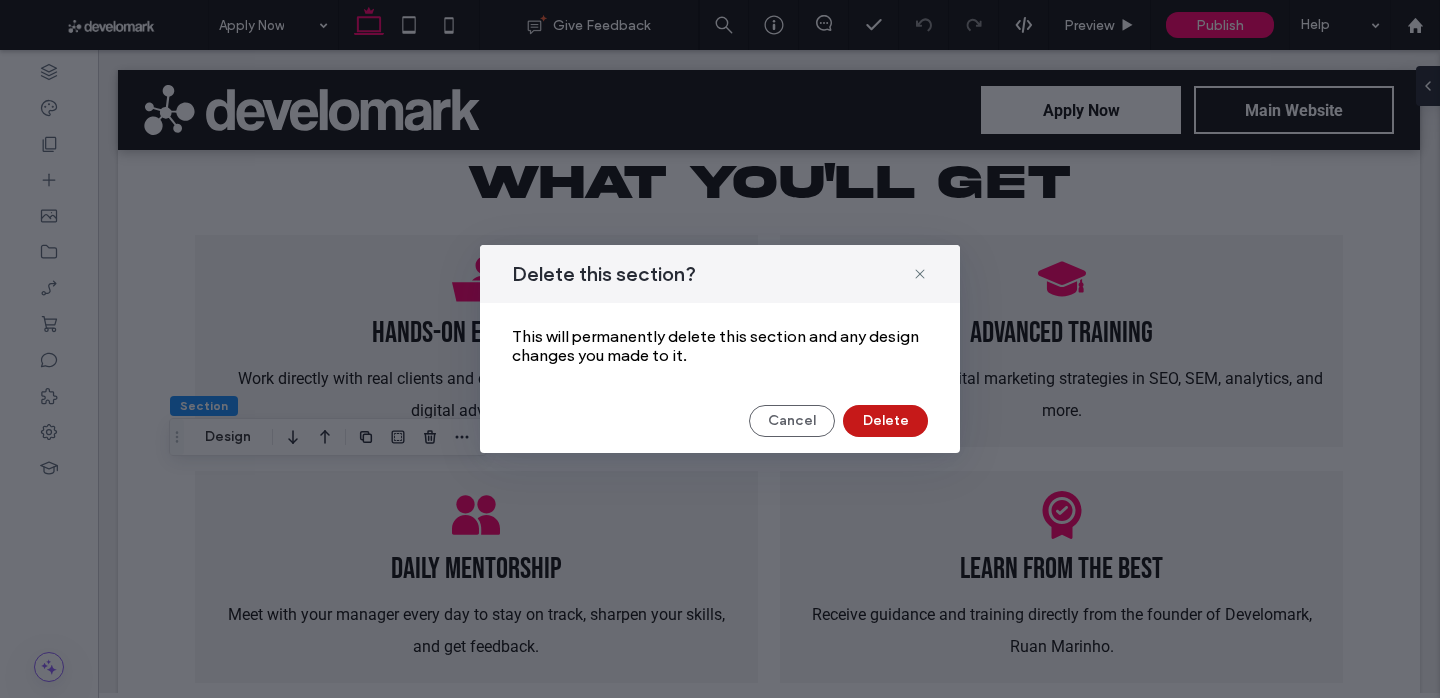 click on "Delete" at bounding box center [885, 421] 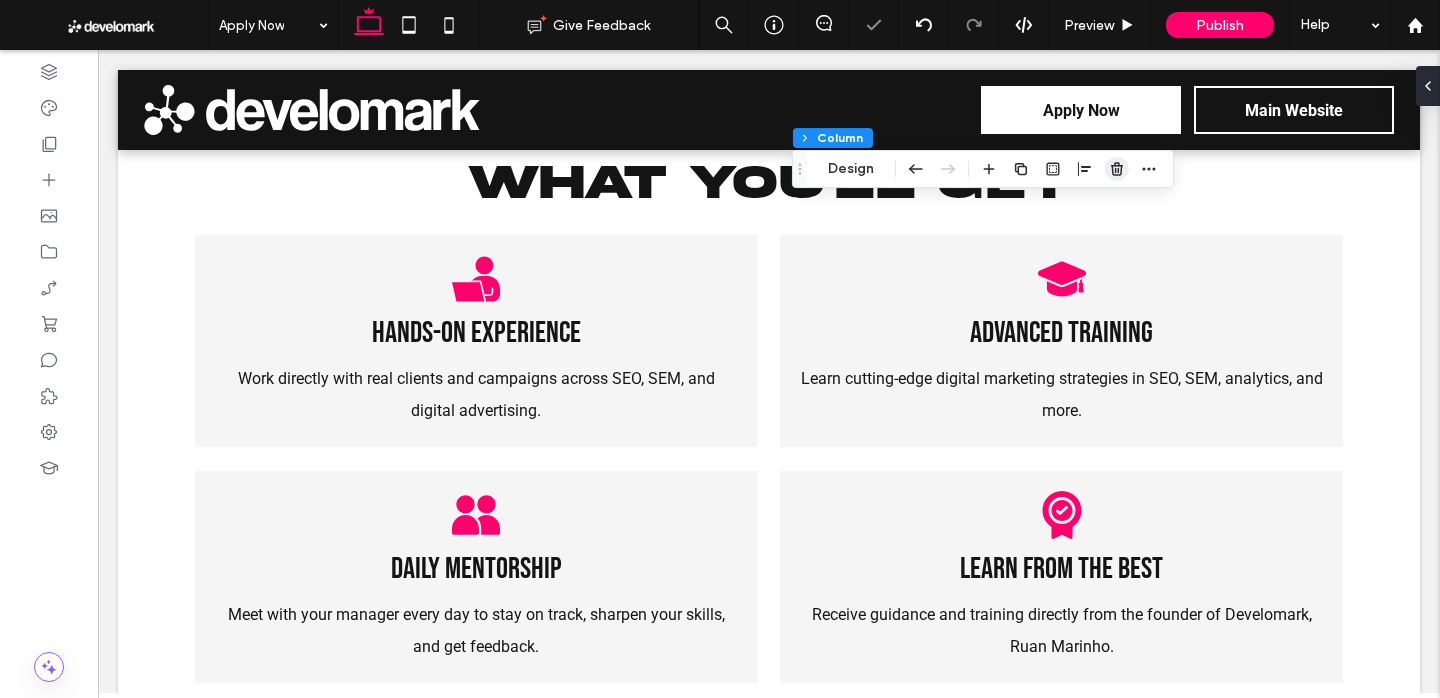 click 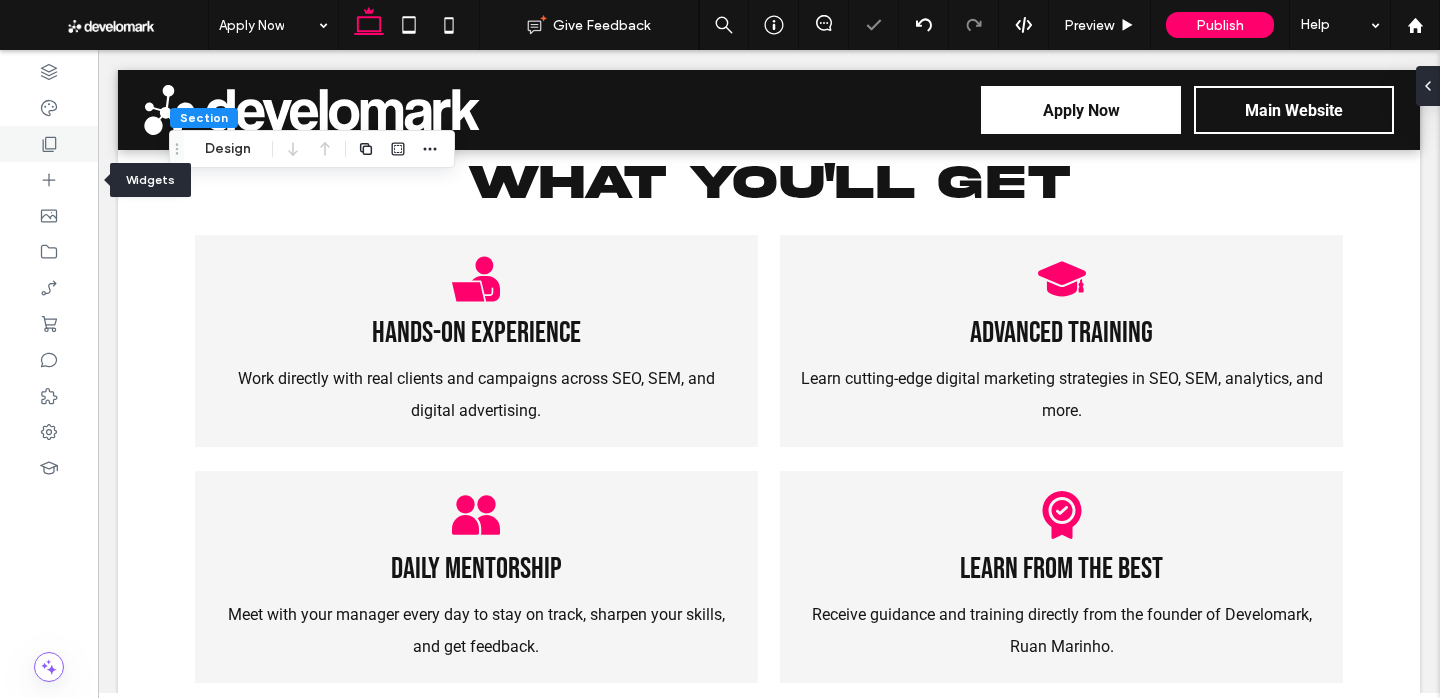 click at bounding box center [49, 180] 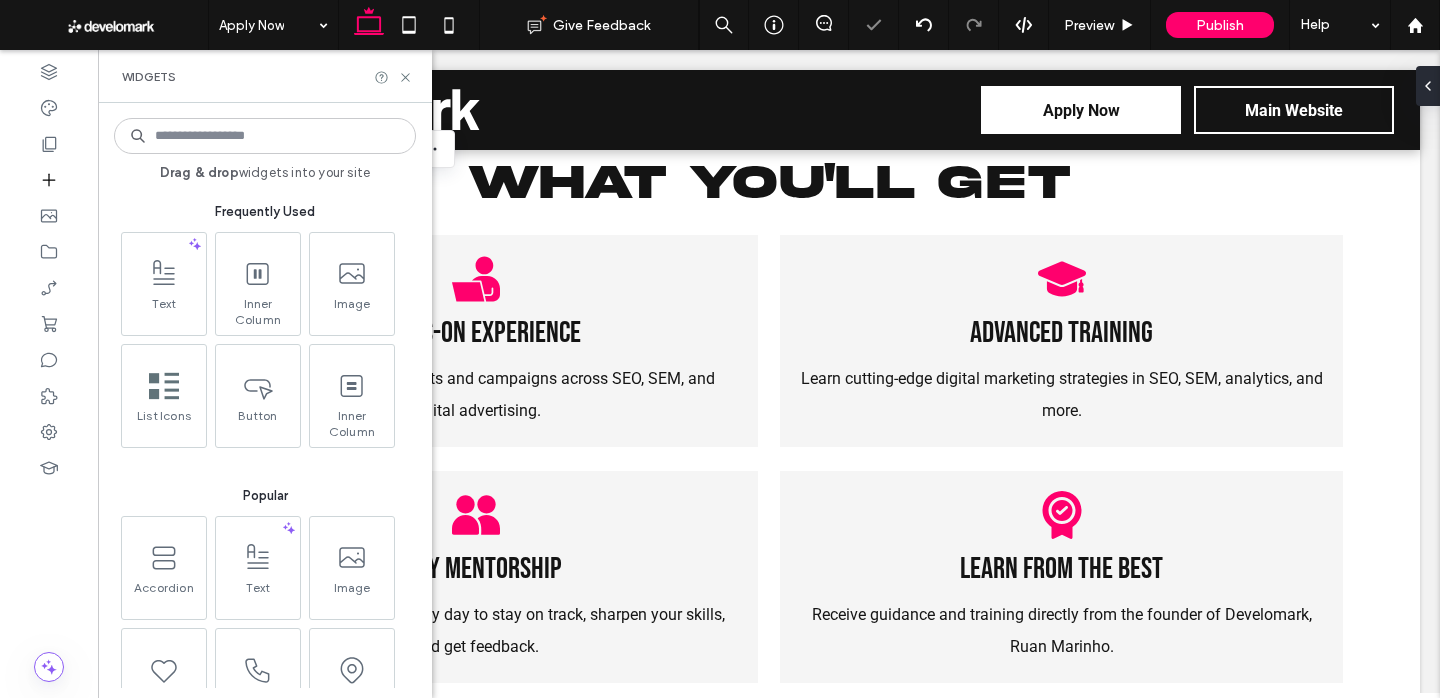 click at bounding box center [265, 136] 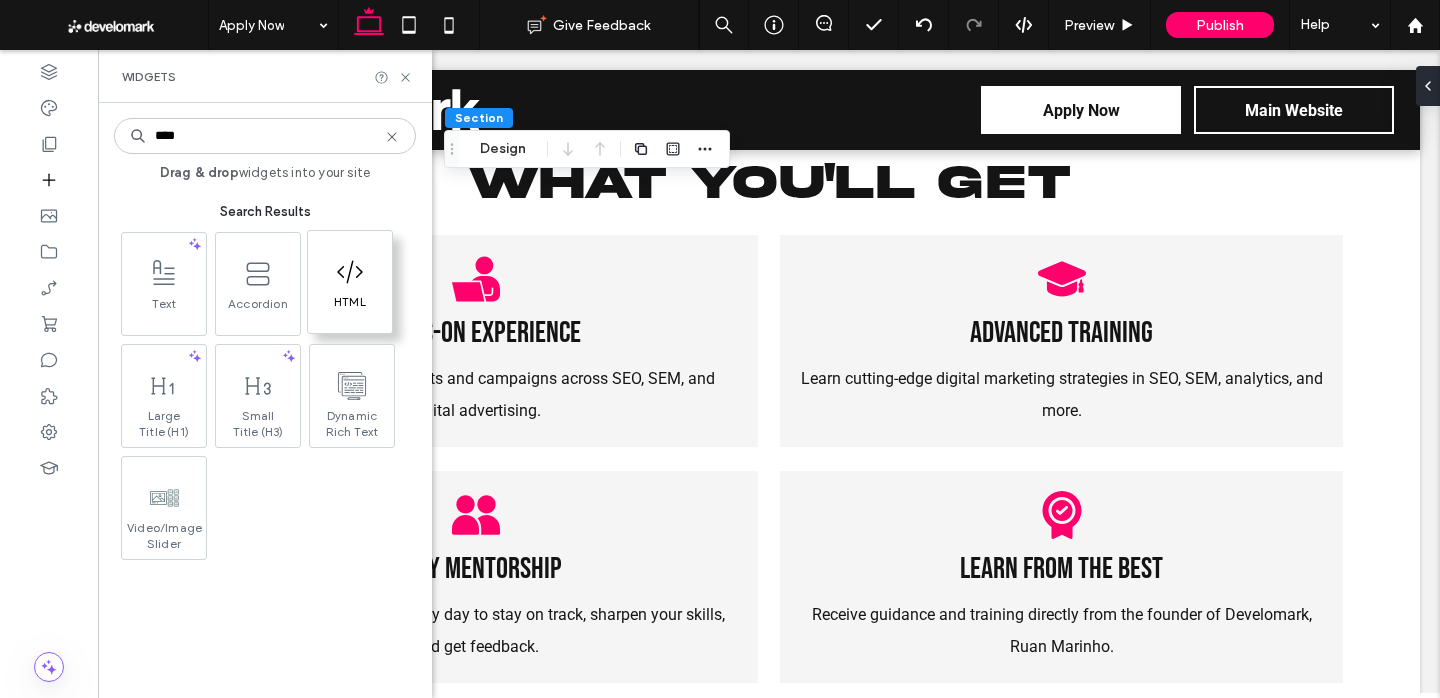 type on "****" 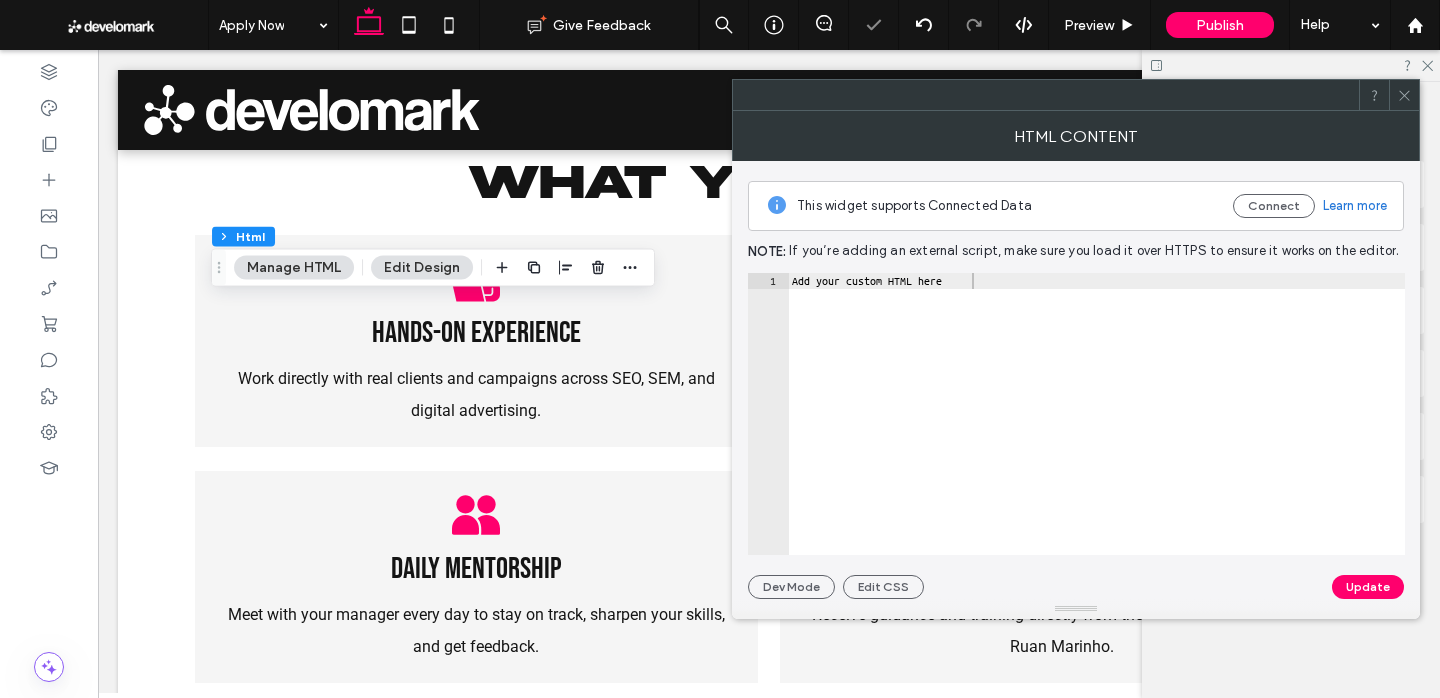 click on "Add your custom HTML here" at bounding box center [1096, 430] 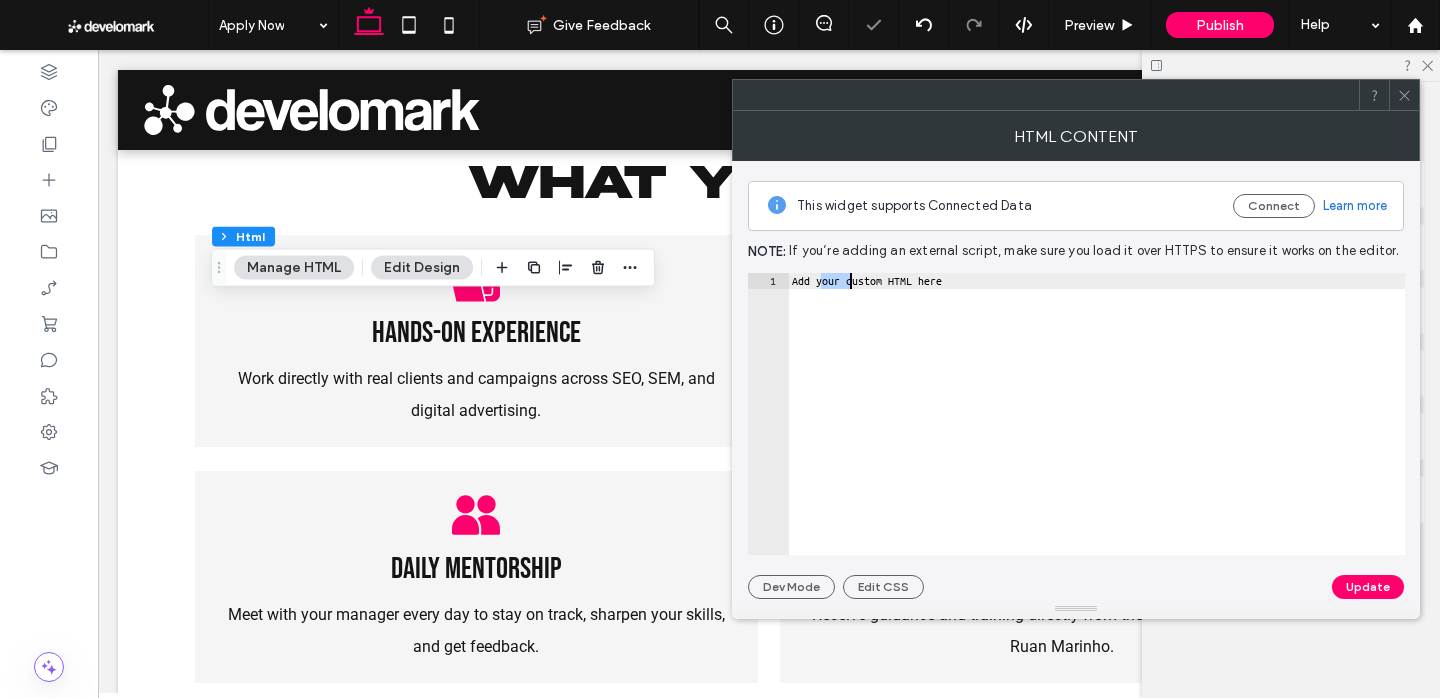 click on "Add your custom HTML here" at bounding box center [1096, 430] 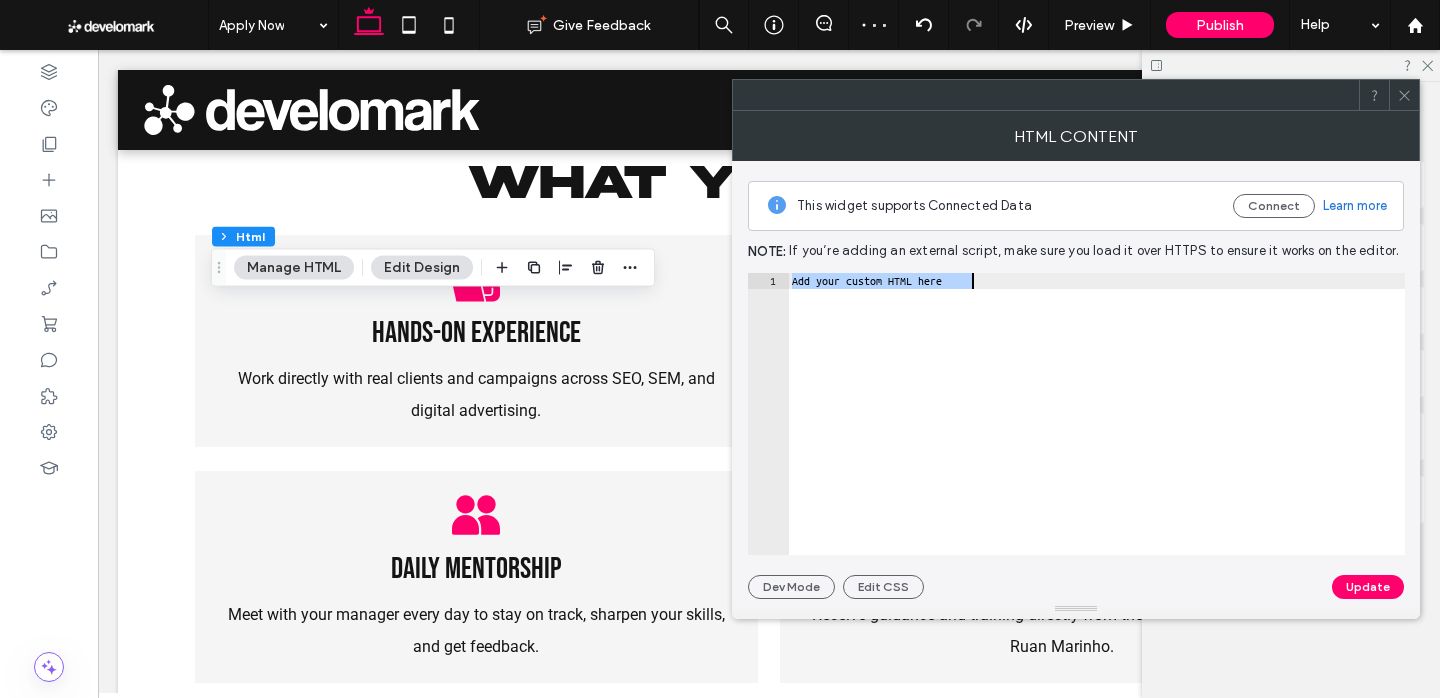 paste on "**********" 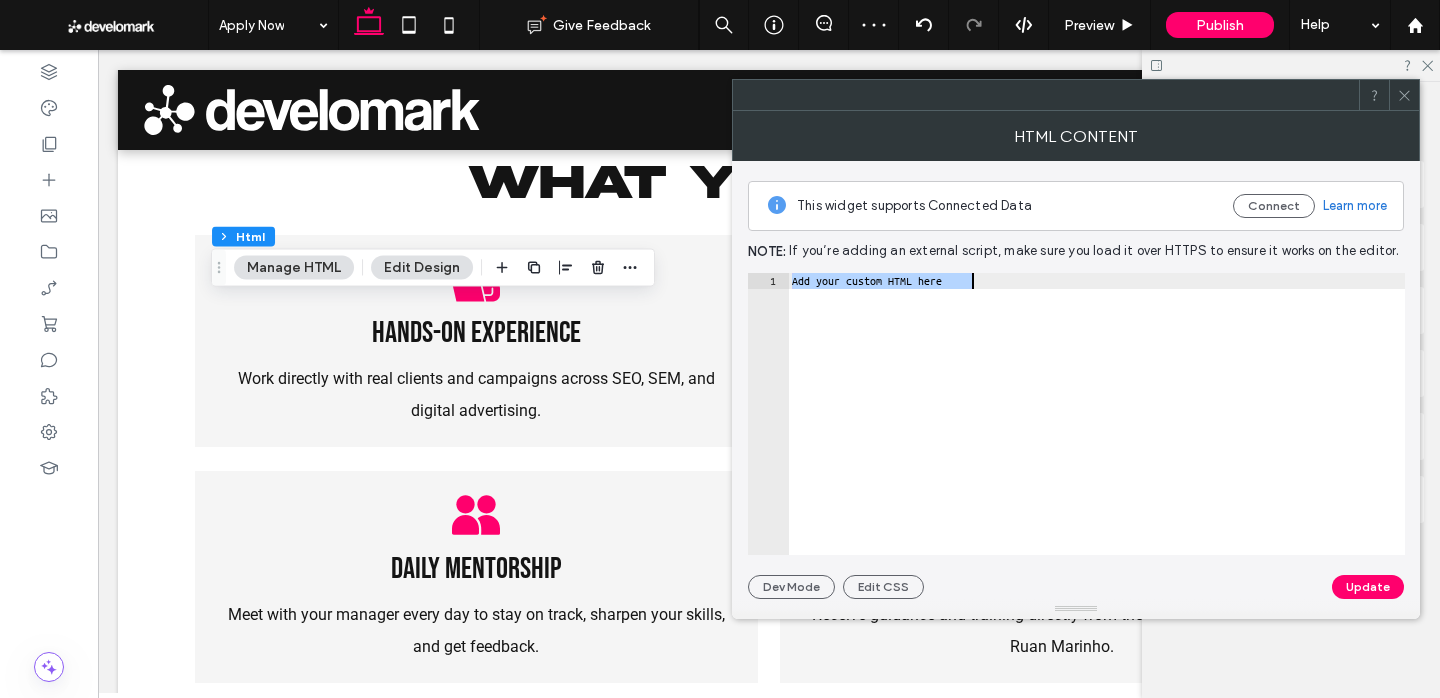 type on "**********" 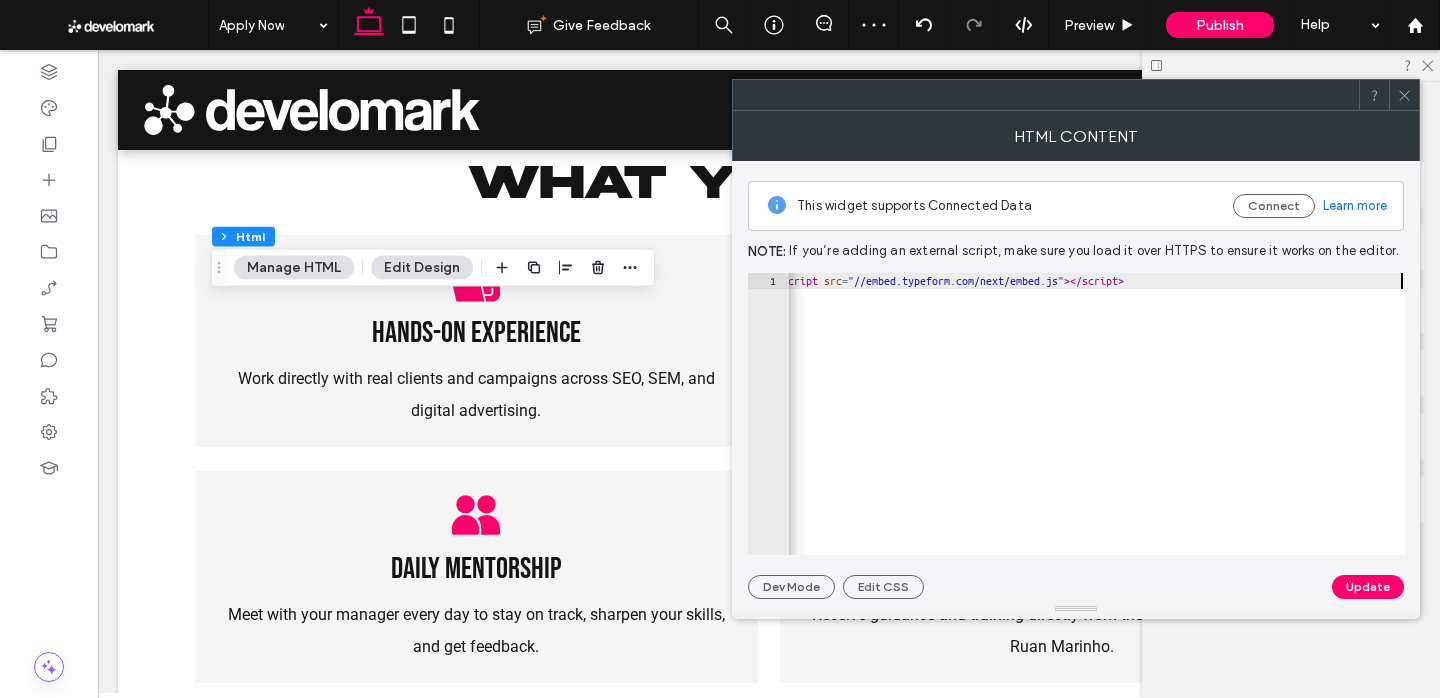 scroll, scrollTop: 0, scrollLeft: 190, axis: horizontal 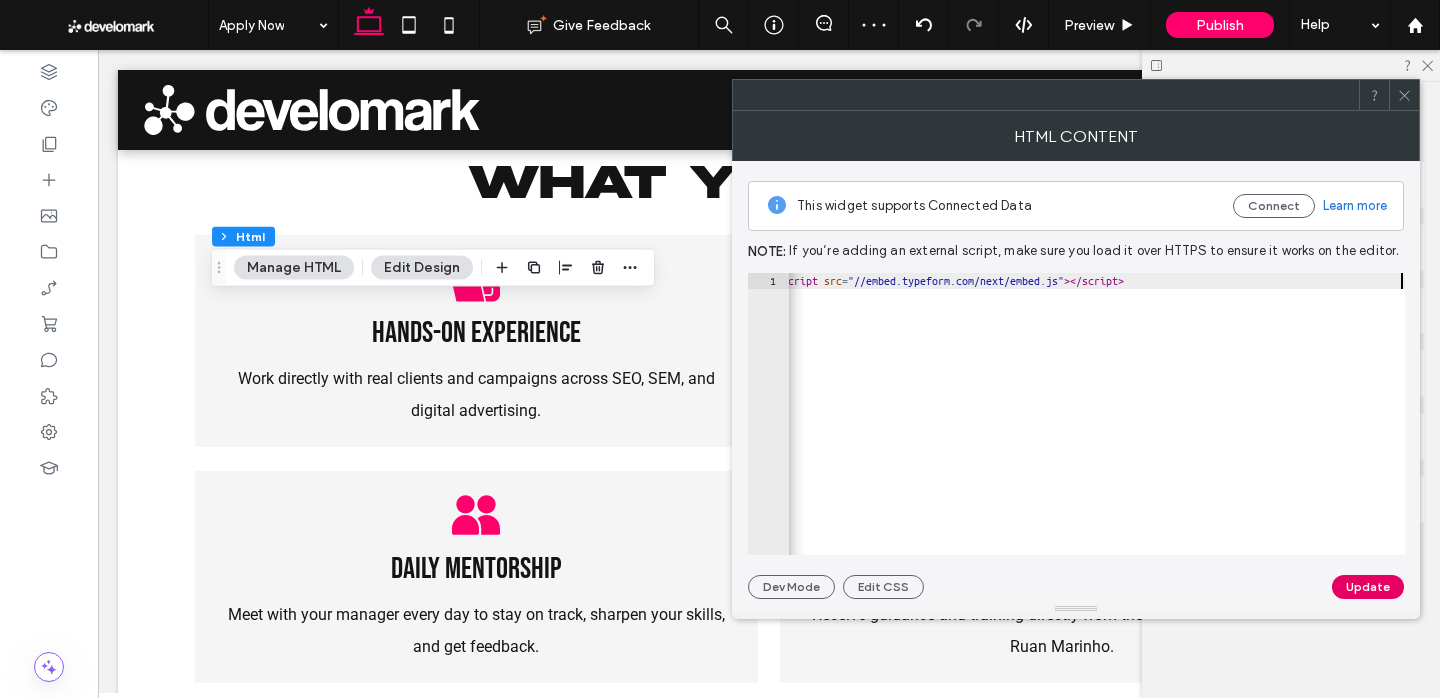 click on "Update" at bounding box center (1368, 587) 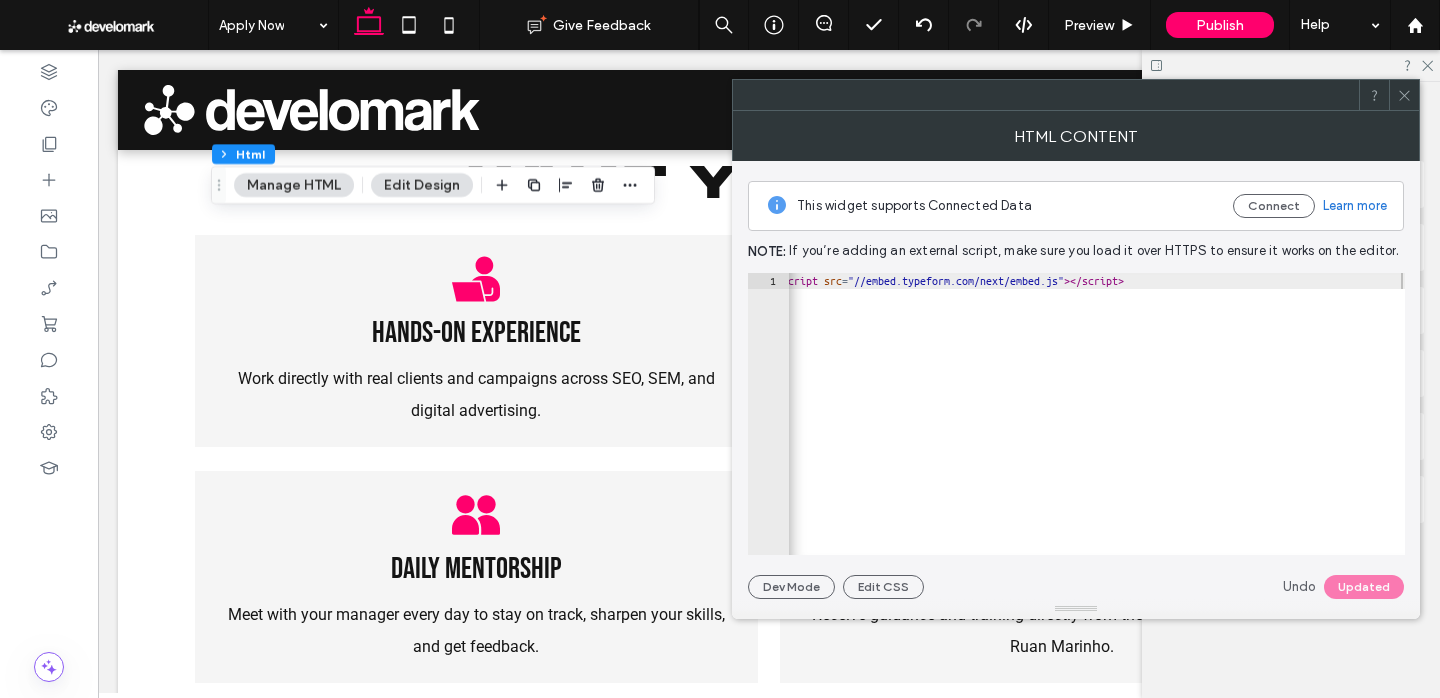 click 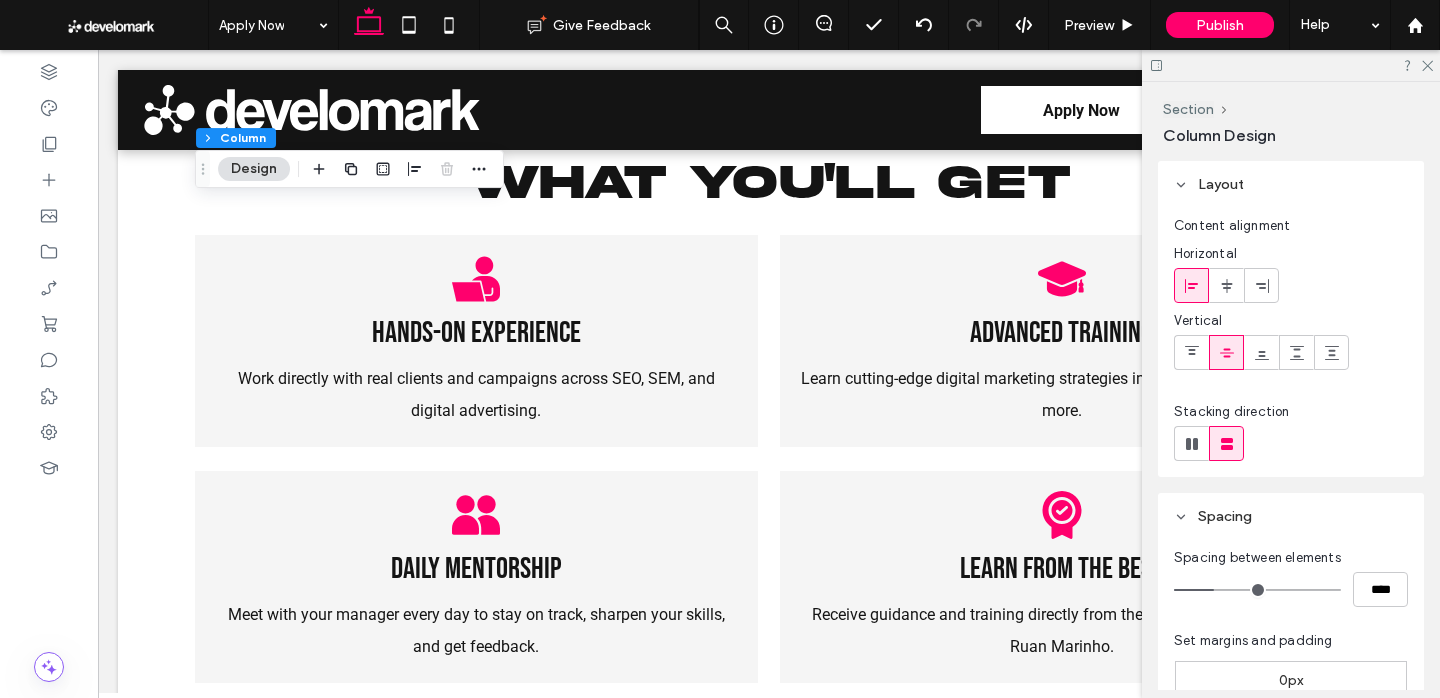 click 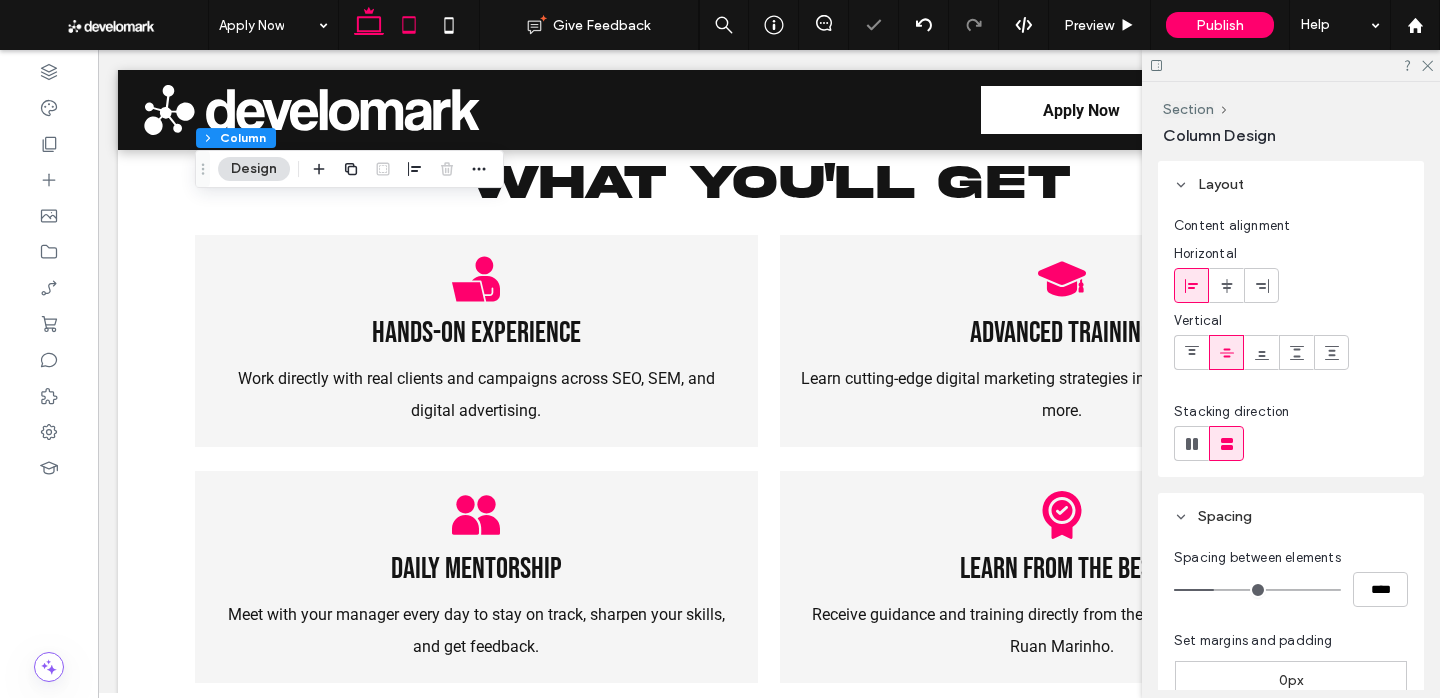 click 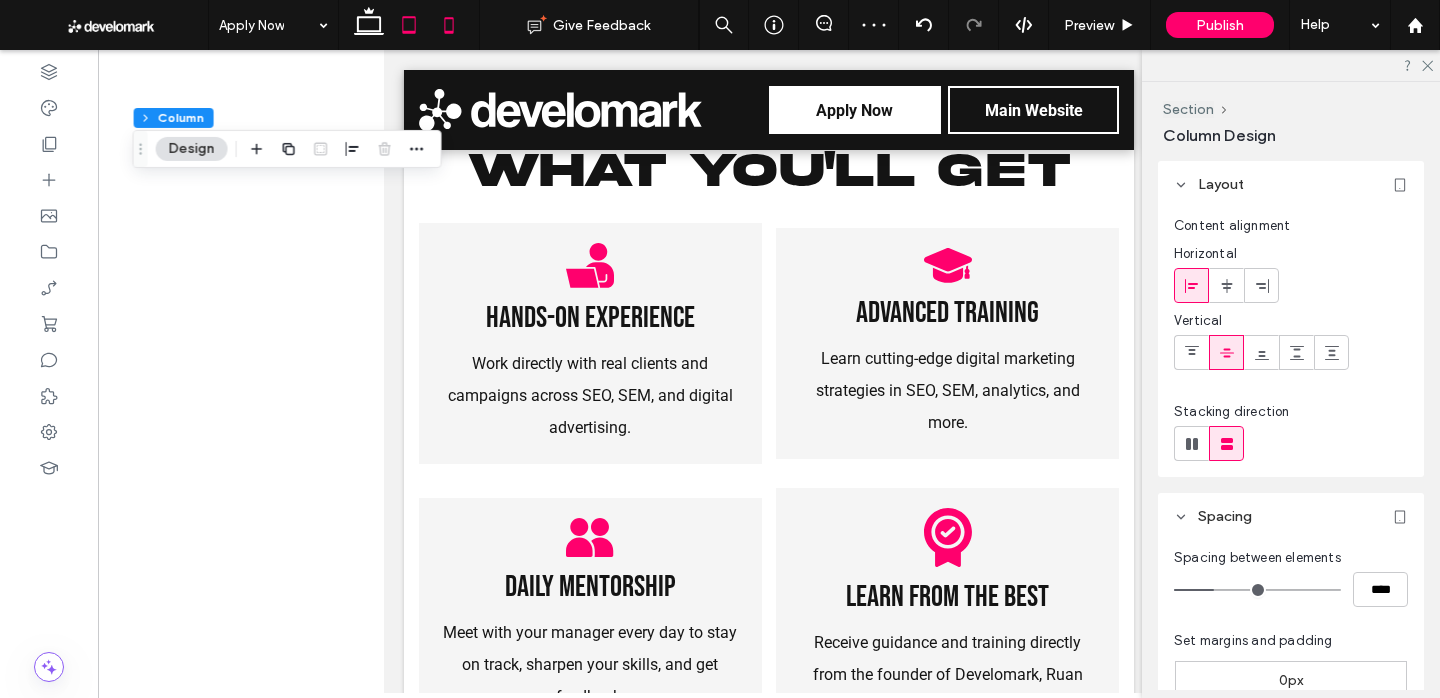 click 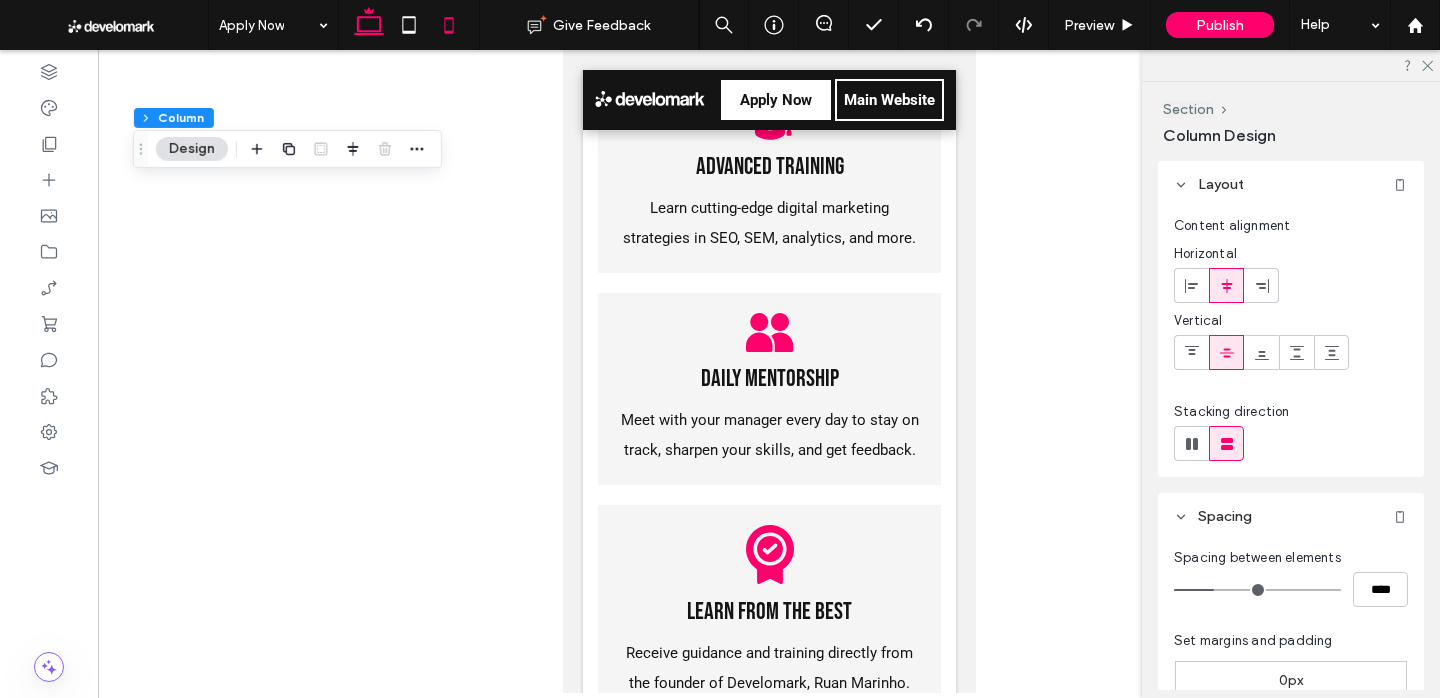 click 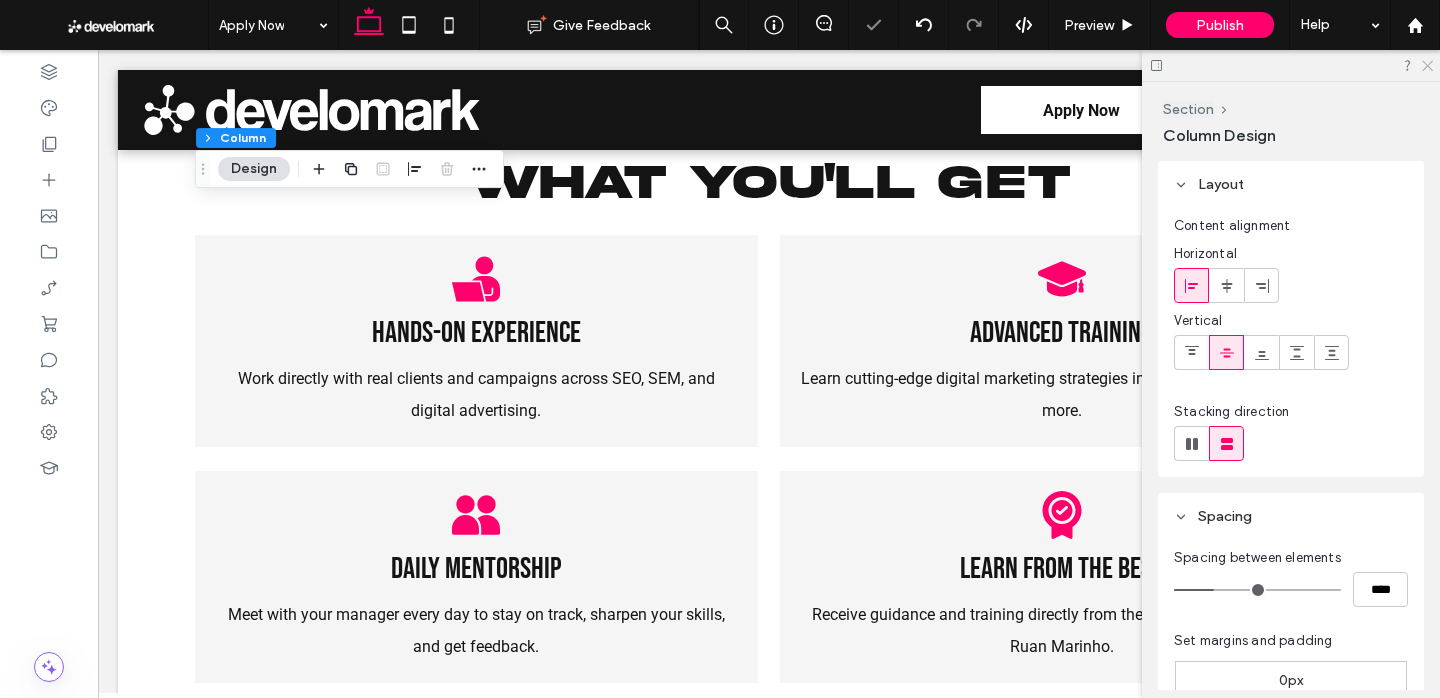click 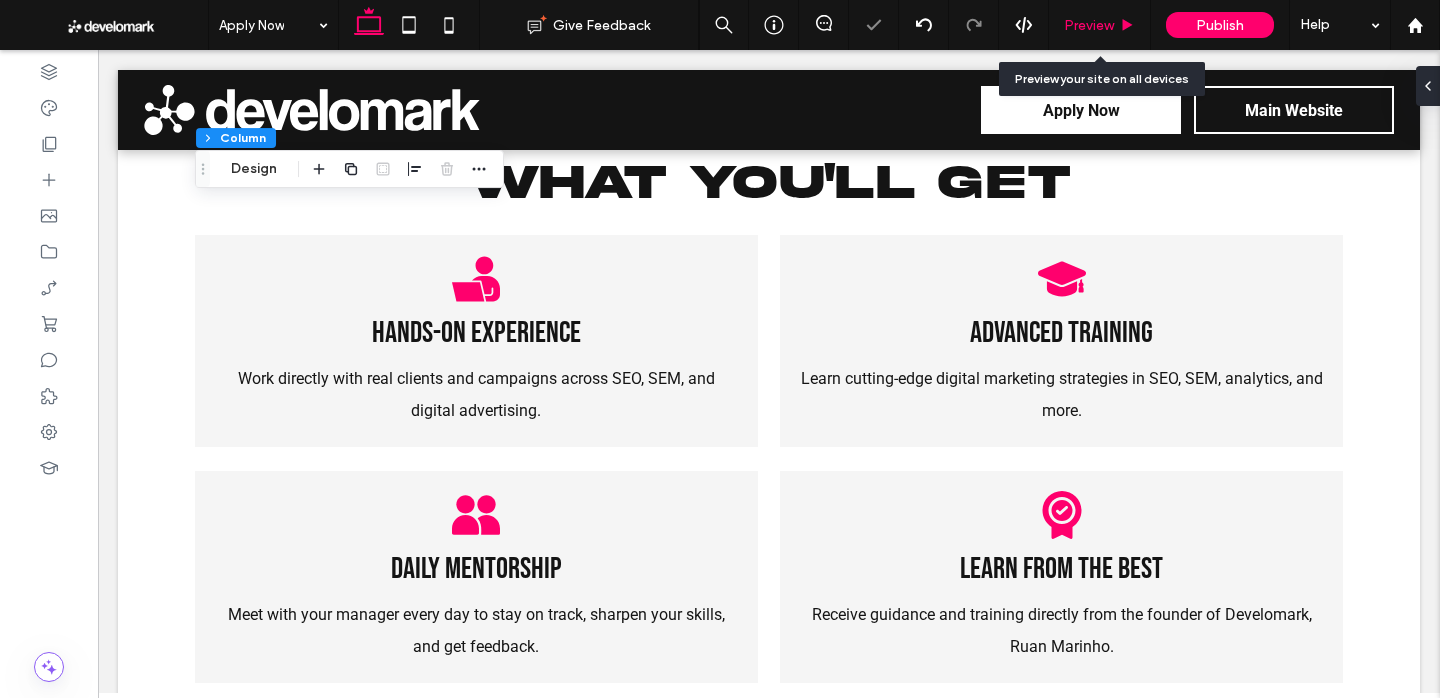 click on "Preview" at bounding box center (1089, 25) 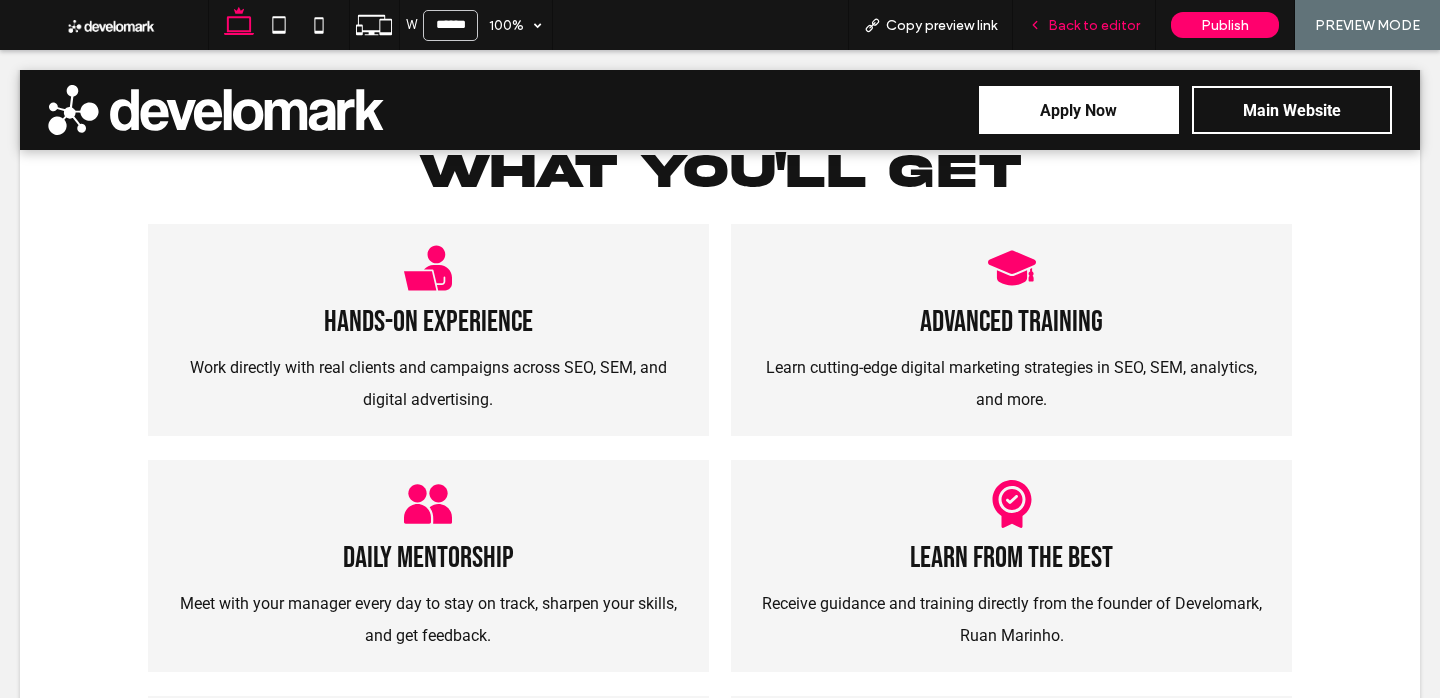 click on "Back to editor" at bounding box center (1084, 25) 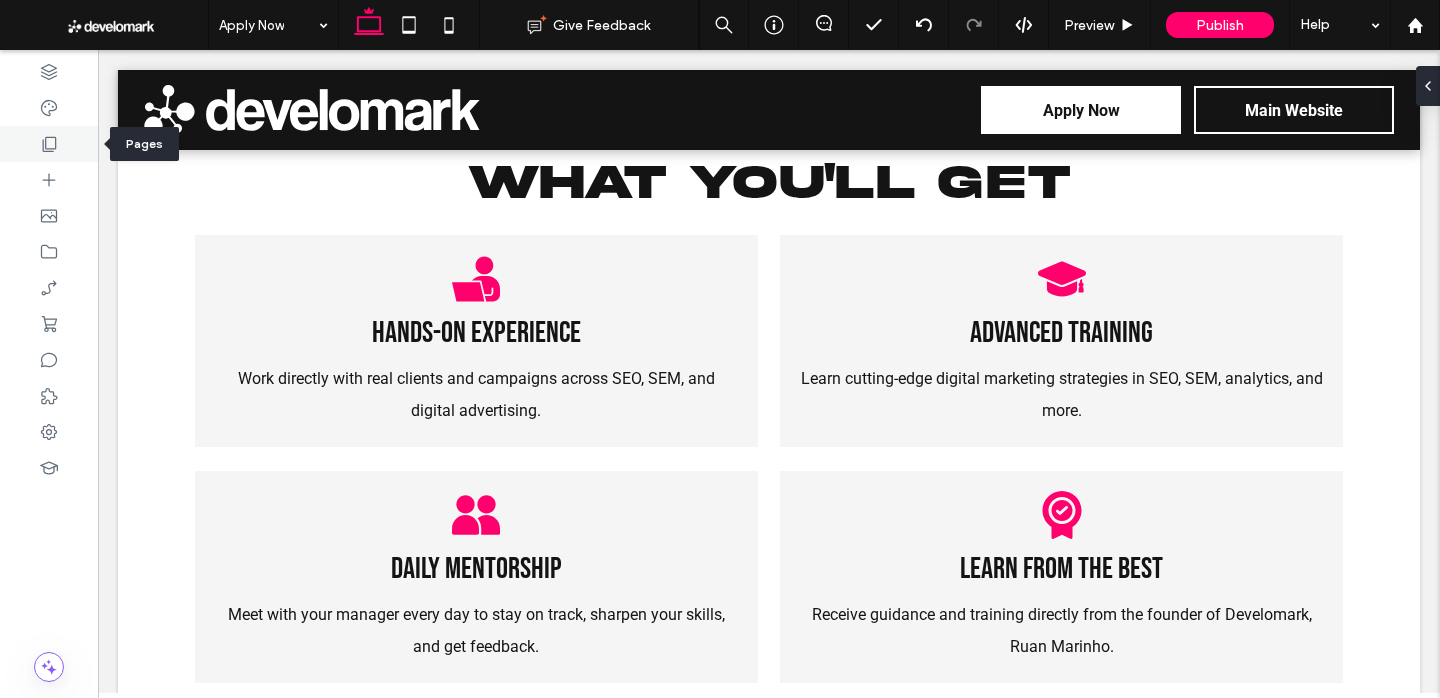 click at bounding box center (49, 144) 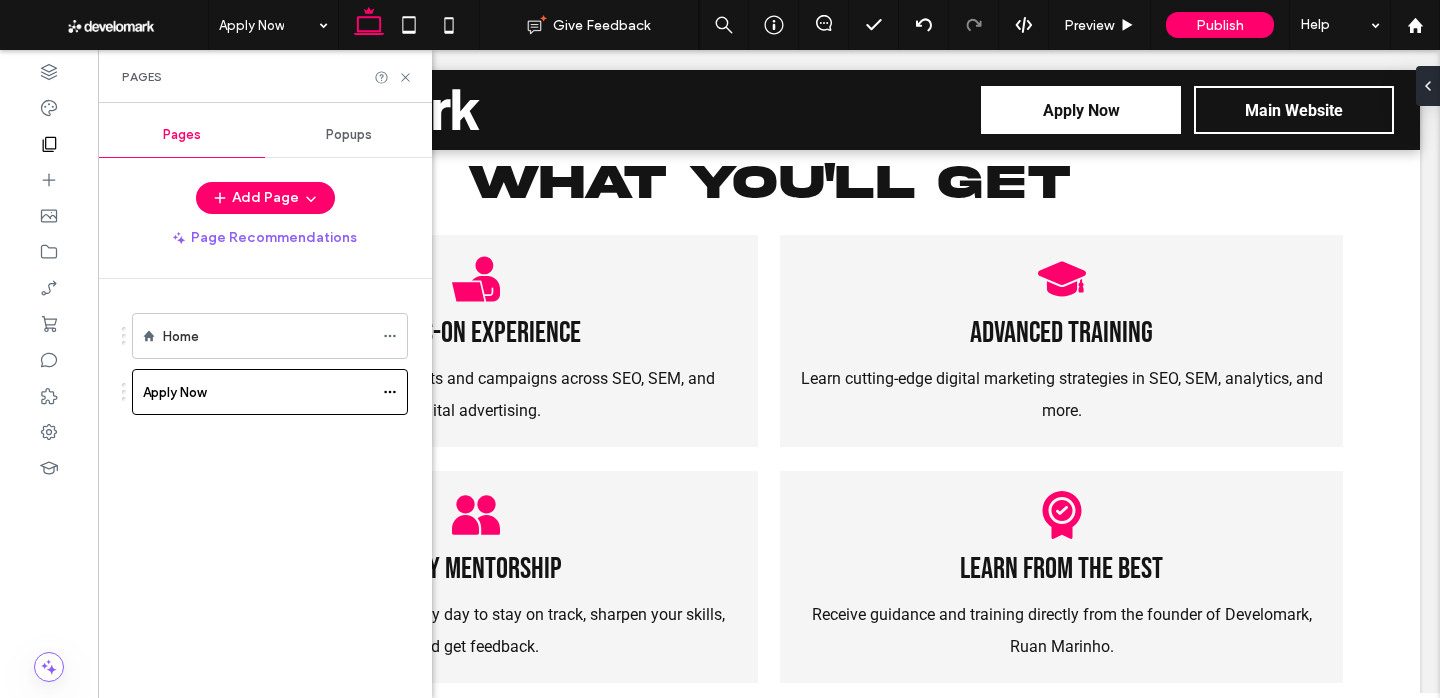 click on "Home" at bounding box center [268, 336] 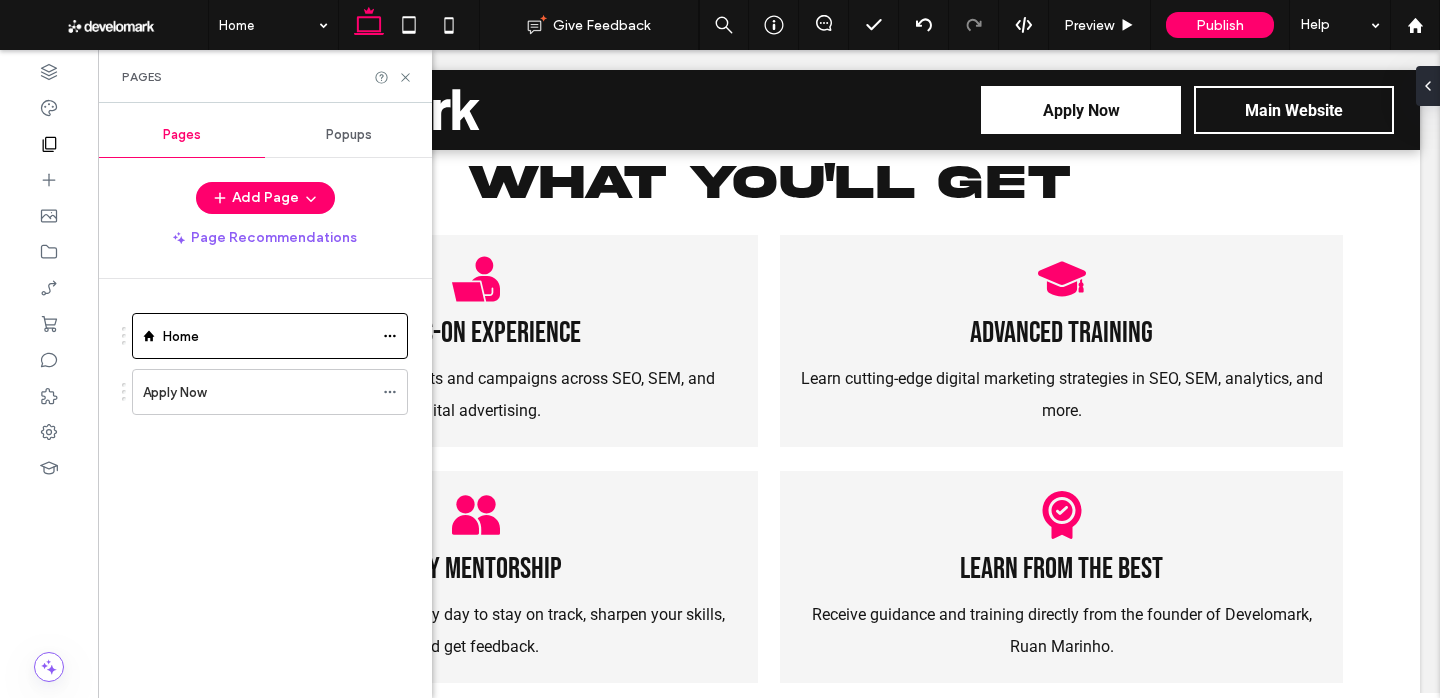 click on "Home Give Feedback Preview Publish Help
Design Panel Site Comments Team & Clients Automate new comments Instantly notify your team when someone adds or updates a comment on a site. See Zap Examples
Pages Pages Popups Add Page Page Recommendations Home Apply Now
Select an element to start It’ll show the design panel with all the design options for that element right here.
HTML CSS
GENERAL CSS FOR ALL DEVICES
DEVICE SPECIFIC CSS" at bounding box center [720, 349] 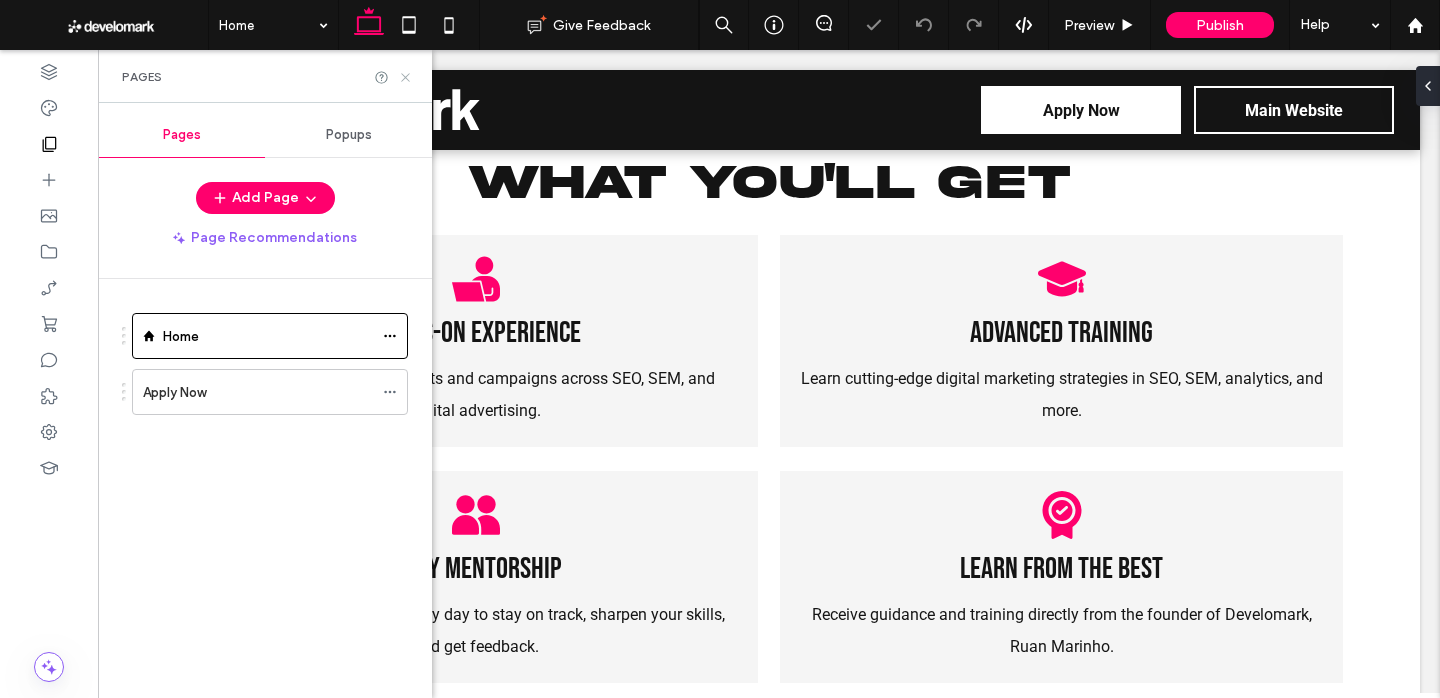 click 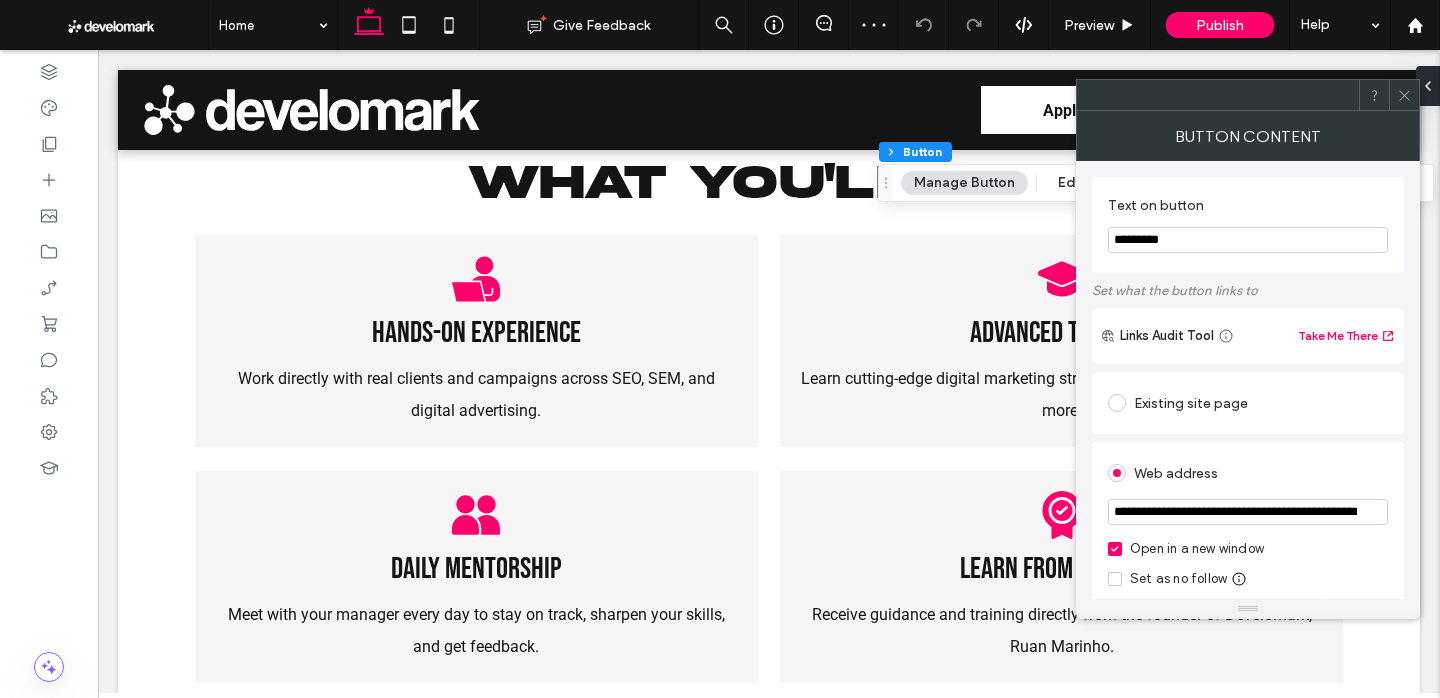 click on "Existing site page" at bounding box center (1248, 403) 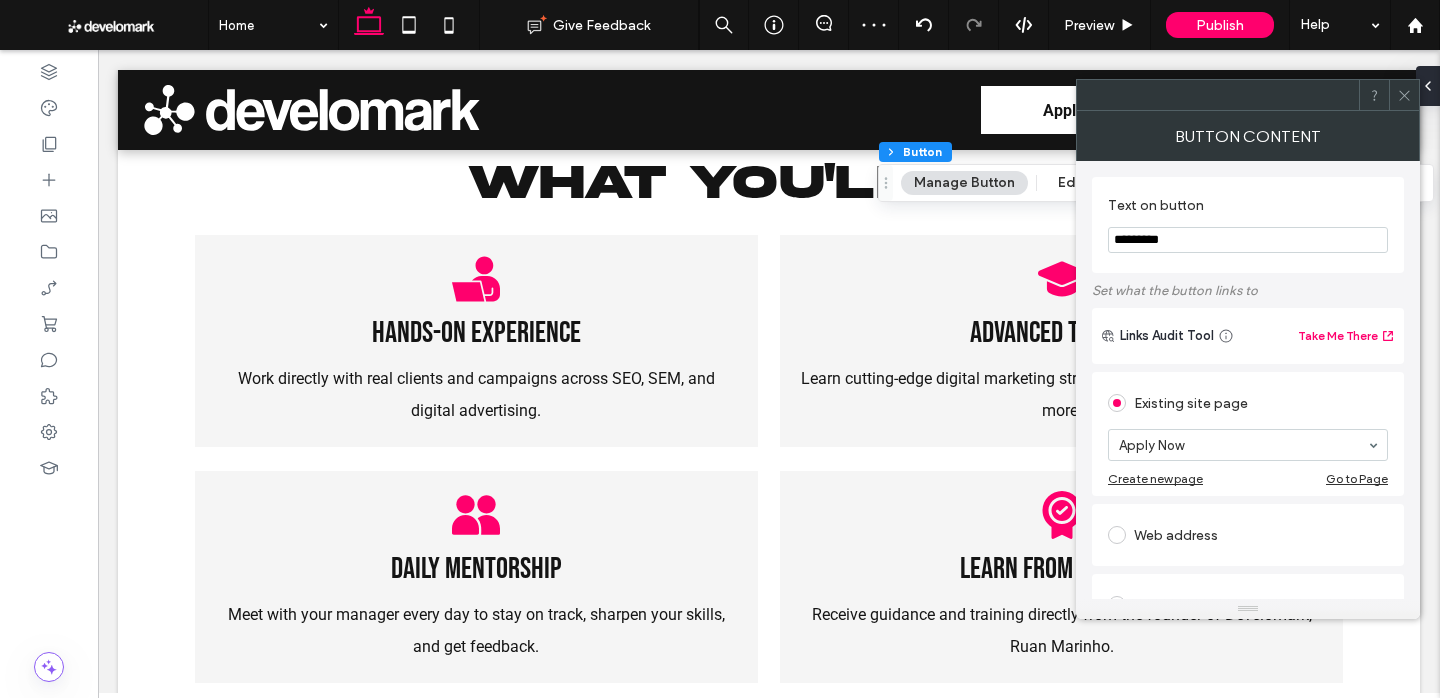 drag, startPoint x: 1412, startPoint y: 95, endPoint x: 1187, endPoint y: 209, distance: 252.23204 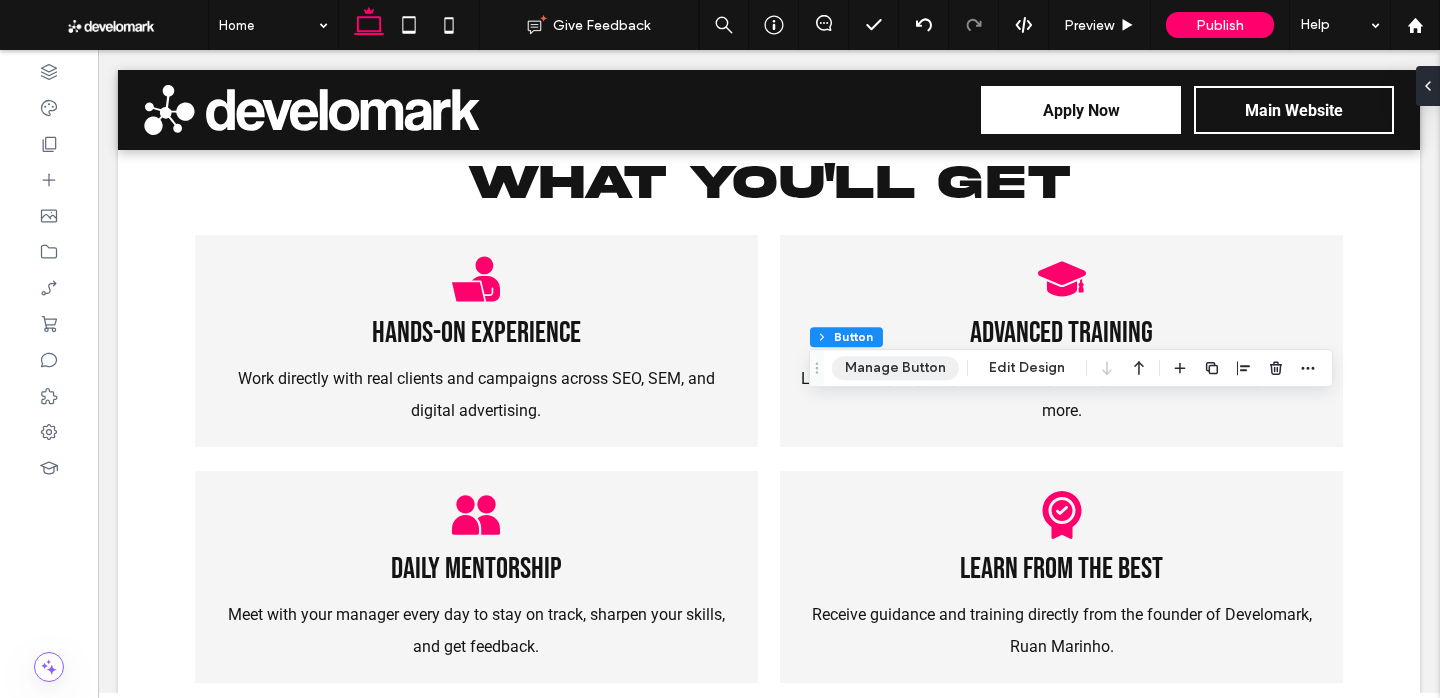 click on "Manage Button" at bounding box center (895, 368) 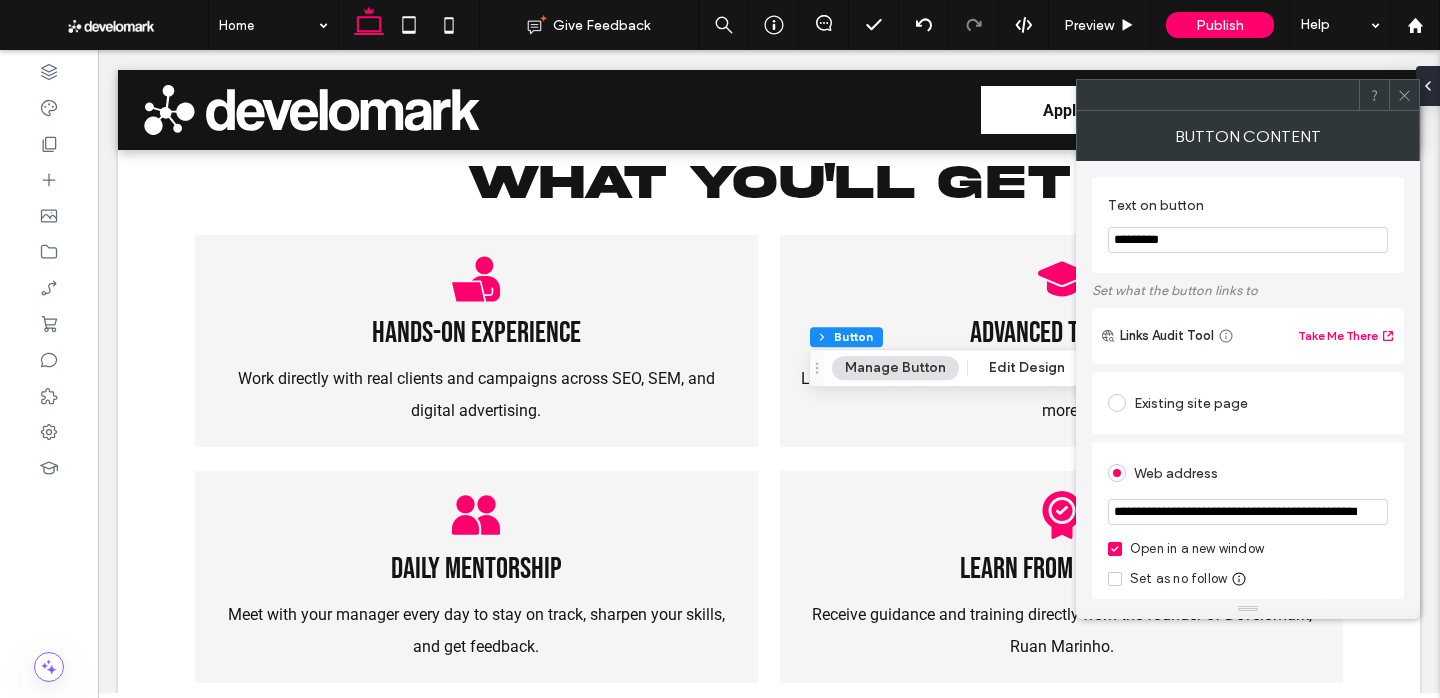 click on "Existing site page" at bounding box center (1248, 403) 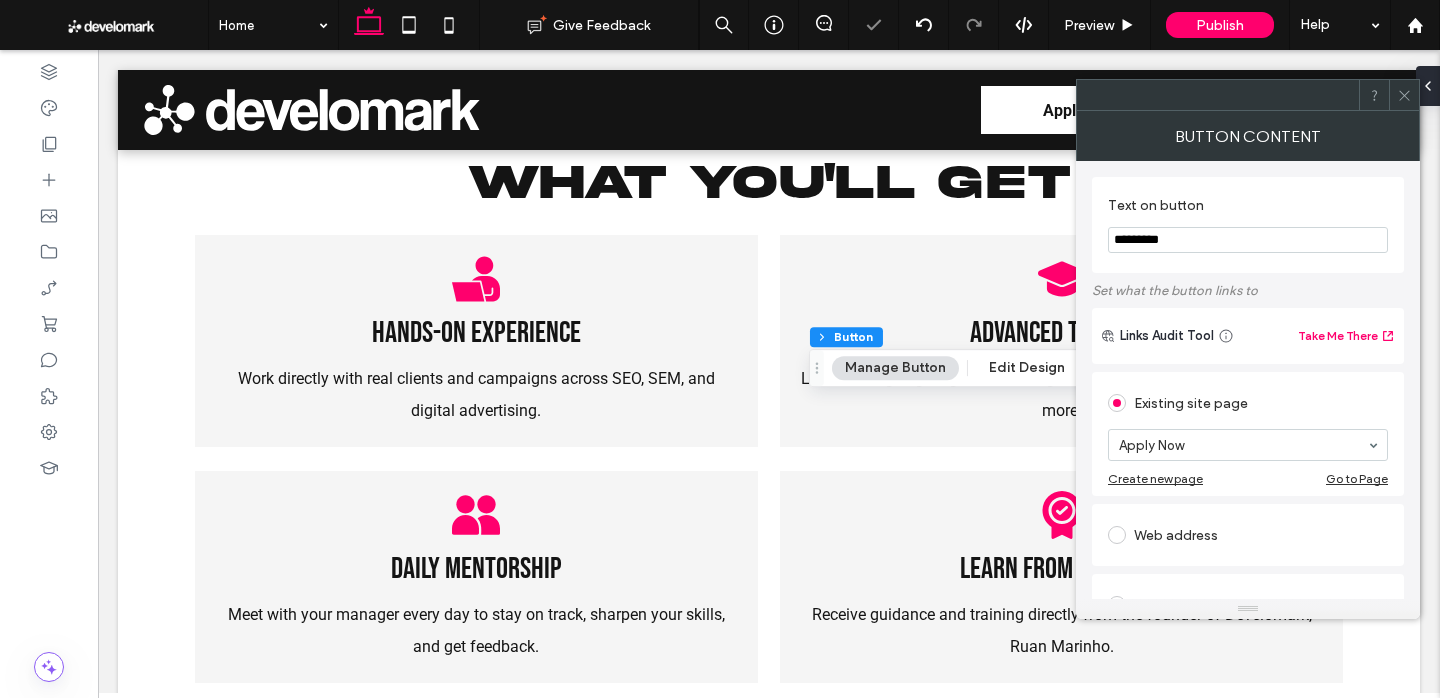 drag, startPoint x: 1227, startPoint y: 515, endPoint x: 1254, endPoint y: 394, distance: 123.97581 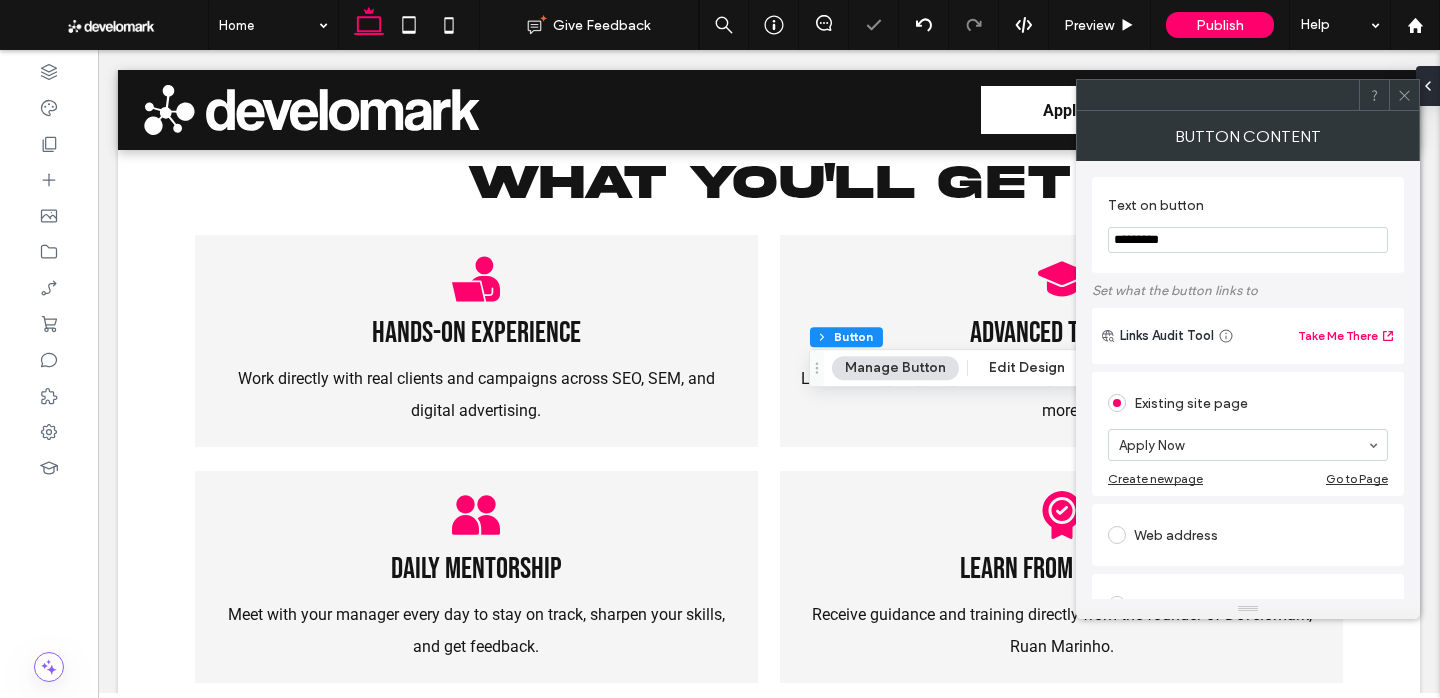 drag, startPoint x: 1414, startPoint y: 92, endPoint x: 1086, endPoint y: 216, distance: 350.65652 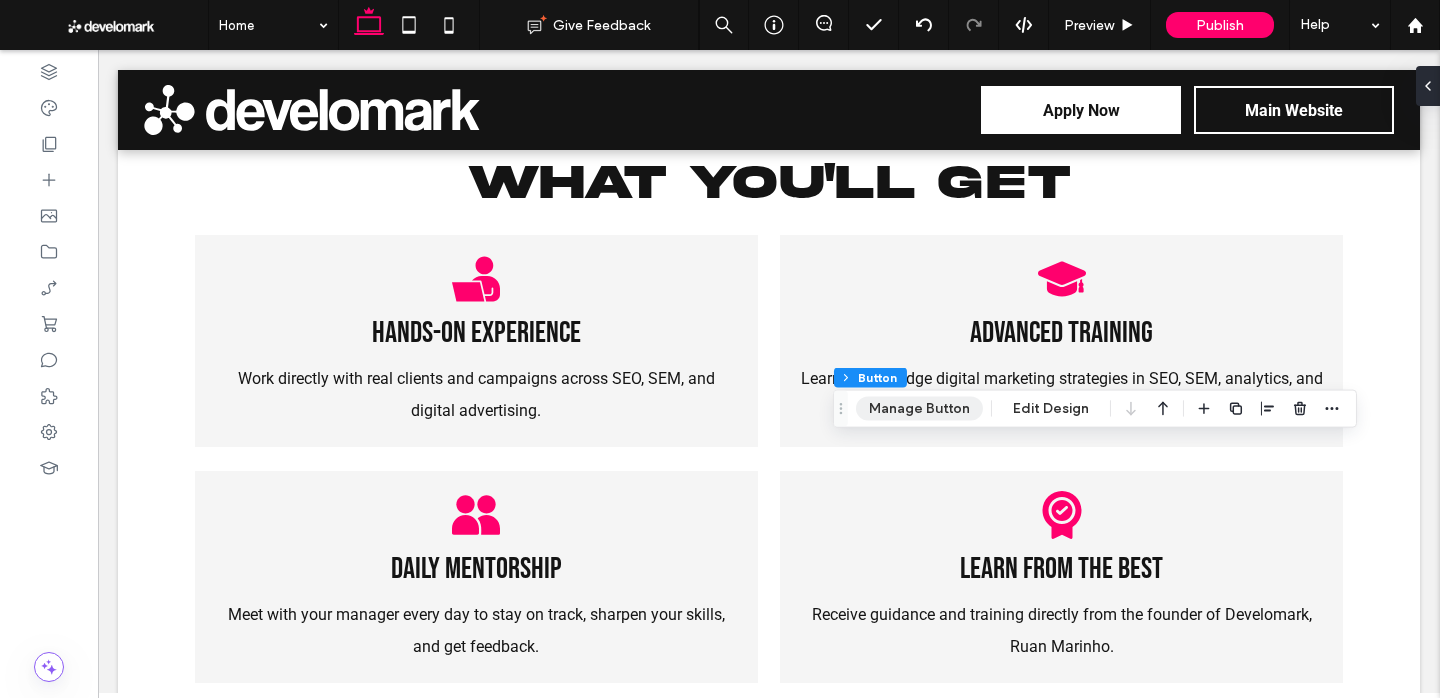 click on "Manage Button" at bounding box center [919, 409] 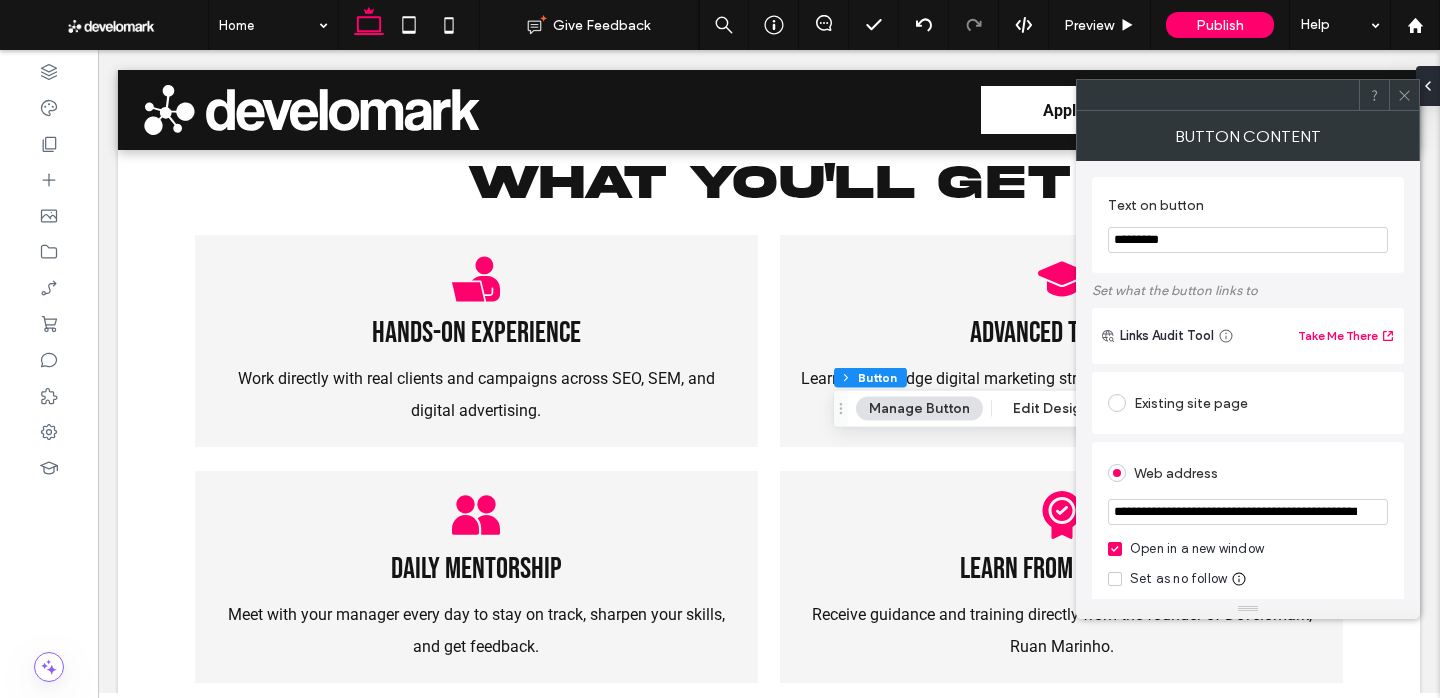 click on "Existing site page" at bounding box center [1248, 403] 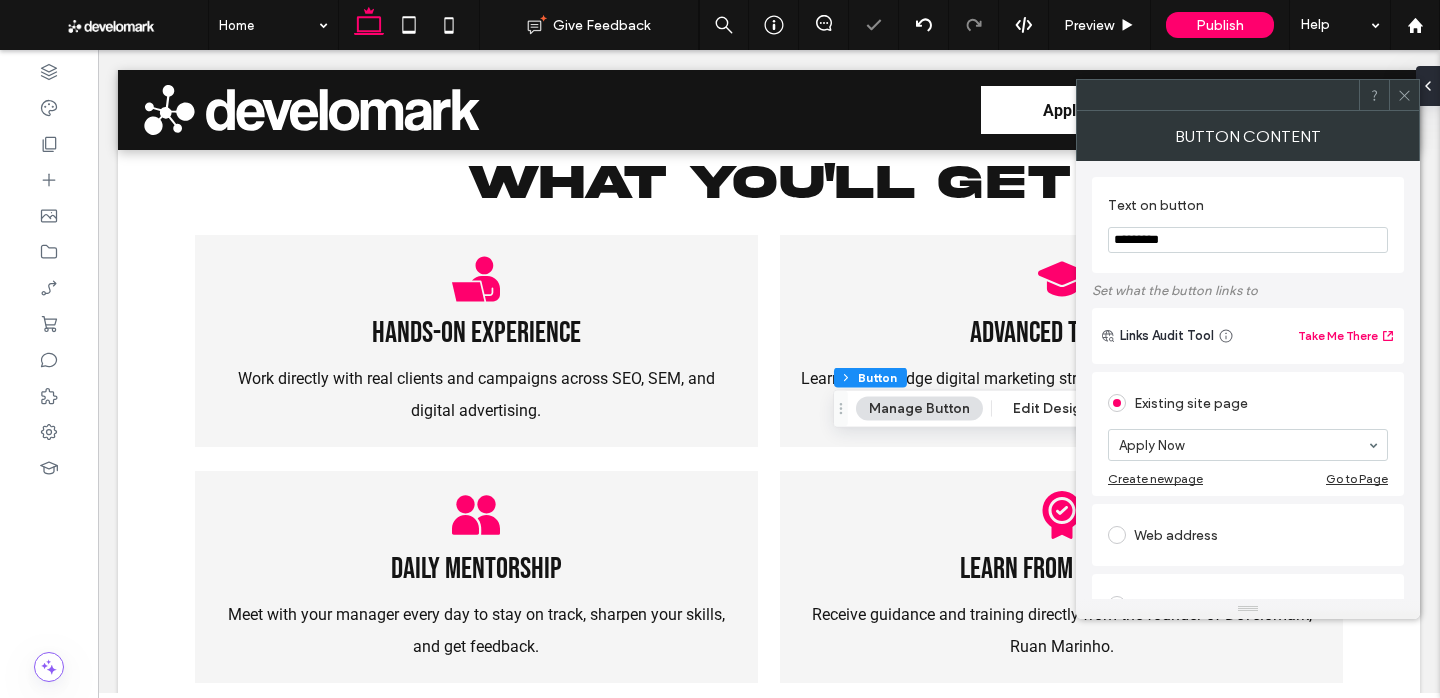 click at bounding box center [1404, 95] 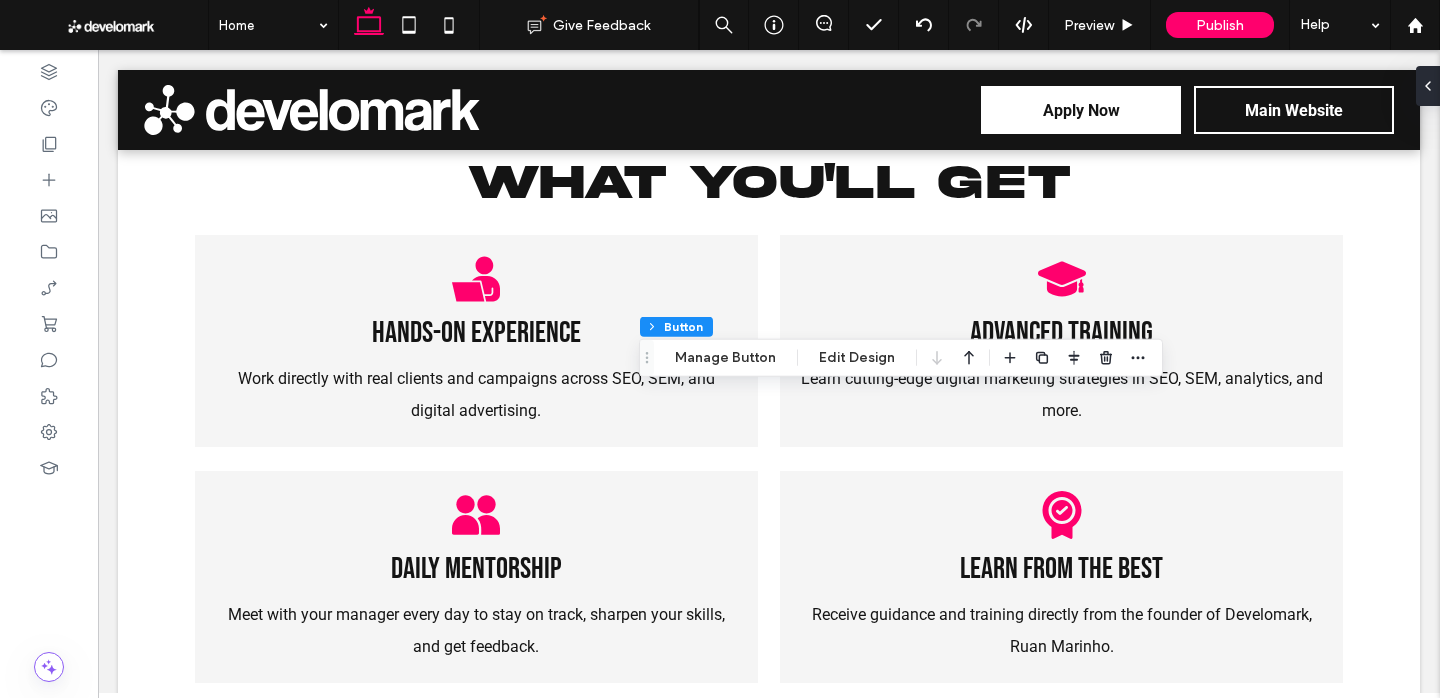 click on "Section Column Button Manage Button Edit Design" at bounding box center [901, 358] 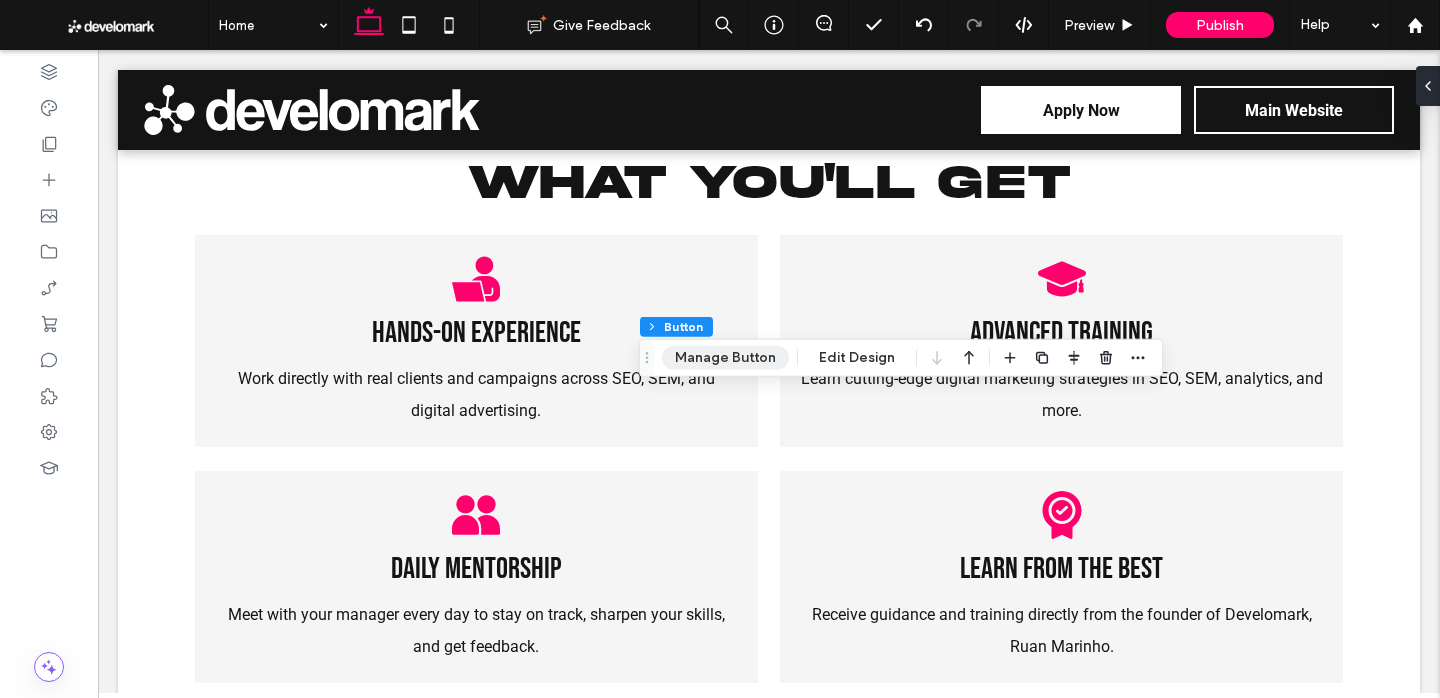 click on "Manage Button" at bounding box center [725, 358] 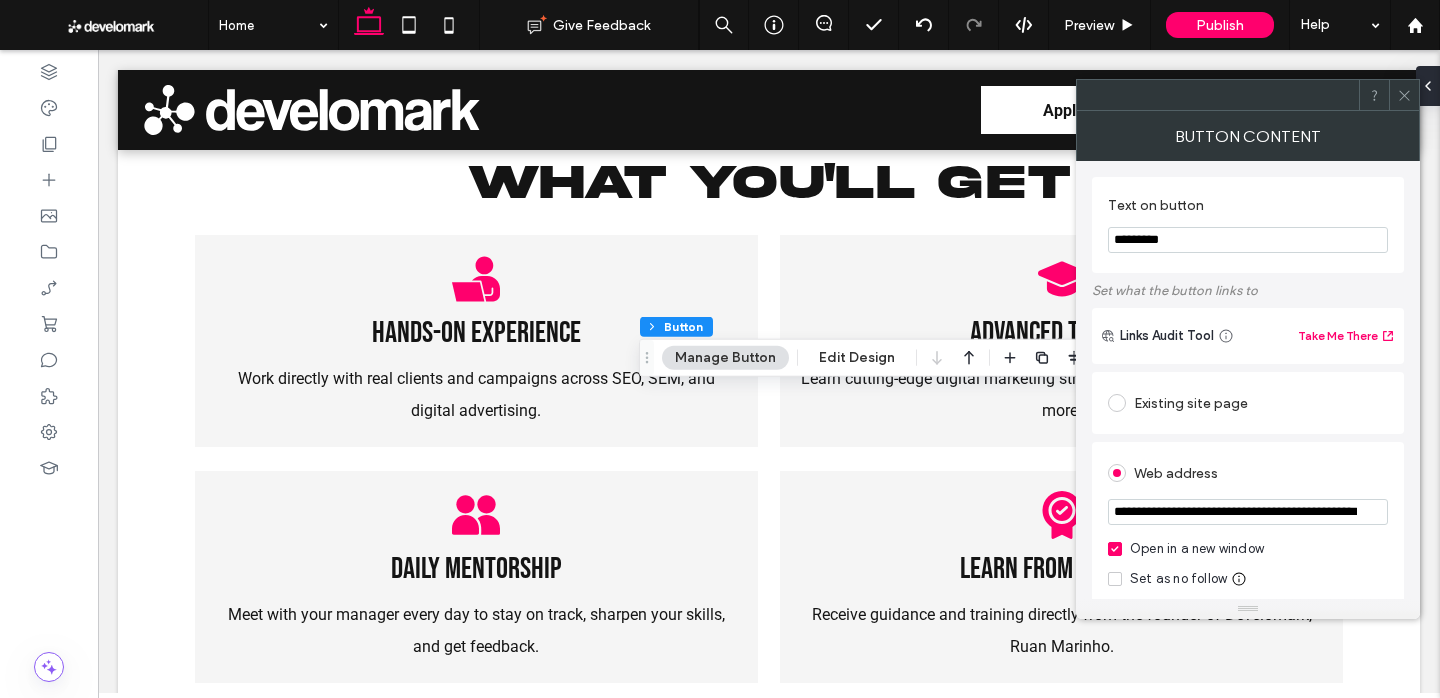 drag, startPoint x: 1189, startPoint y: 433, endPoint x: 1189, endPoint y: 407, distance: 26 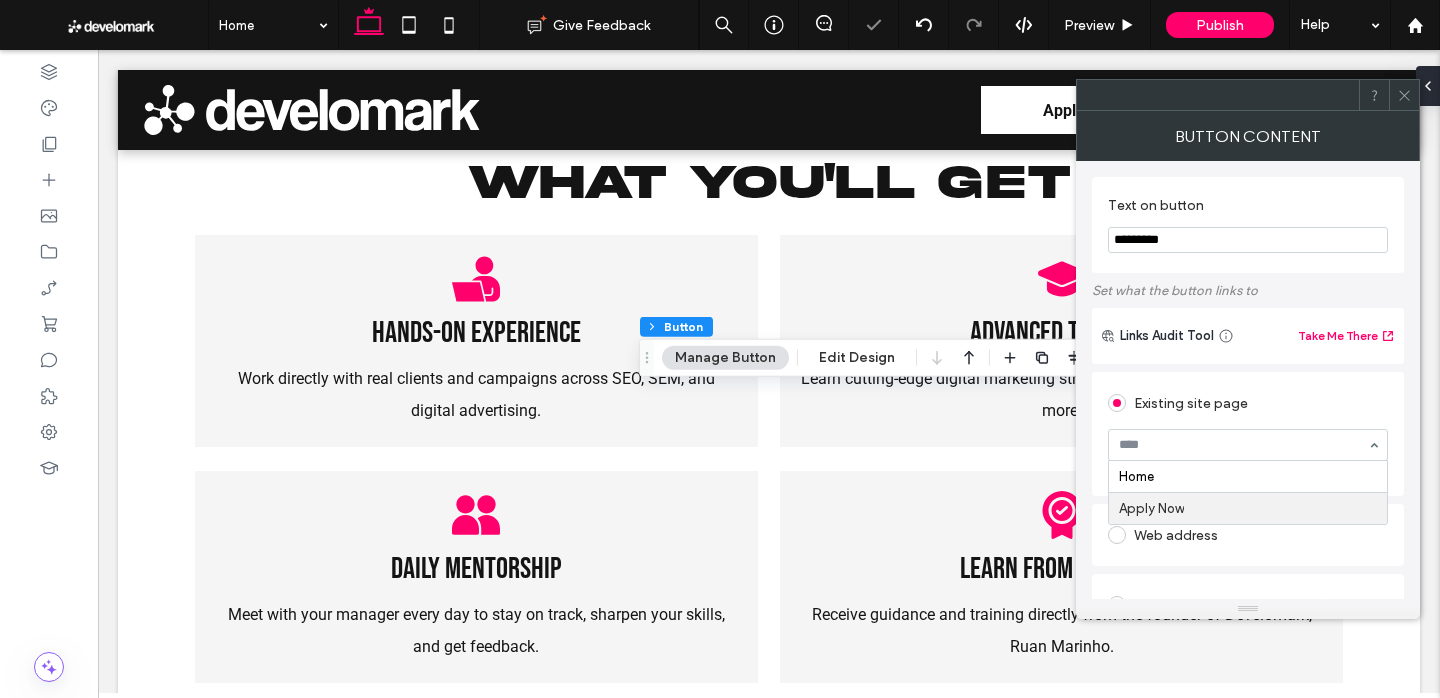 drag, startPoint x: 1190, startPoint y: 501, endPoint x: 1236, endPoint y: 390, distance: 120.15407 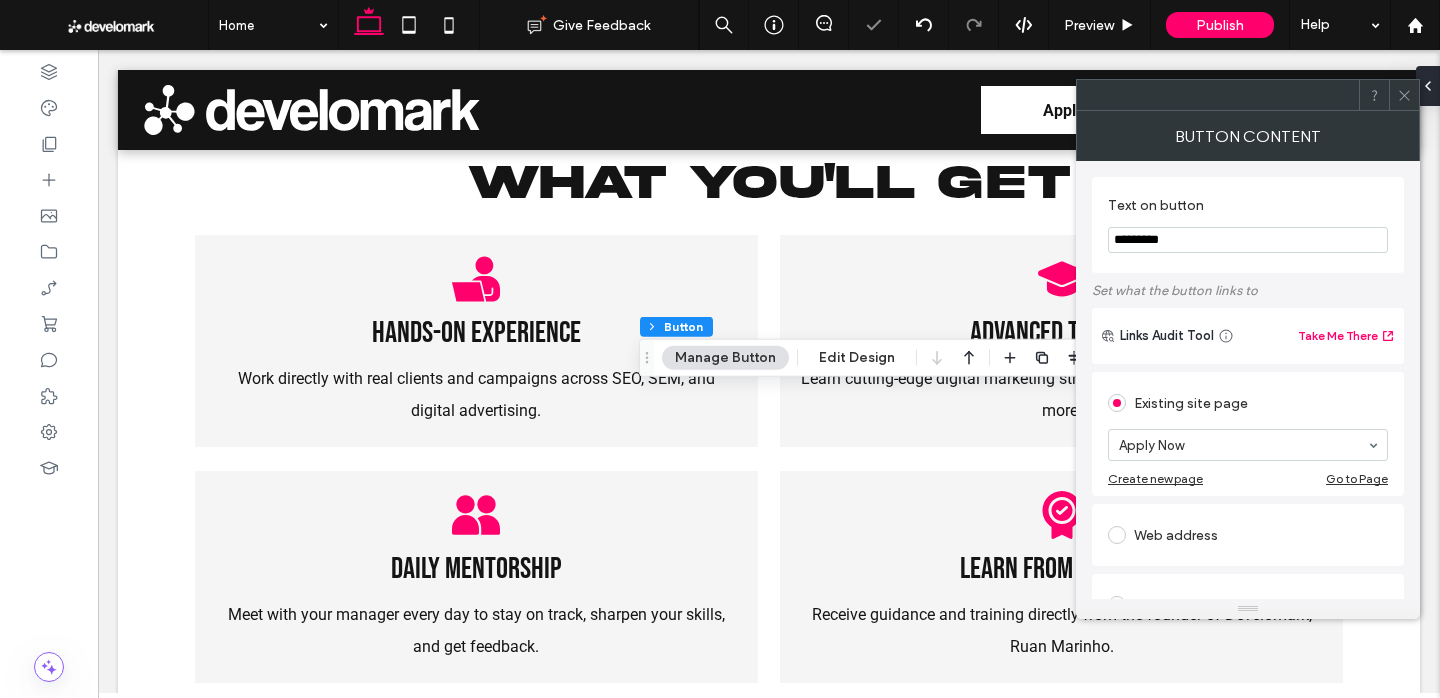 click 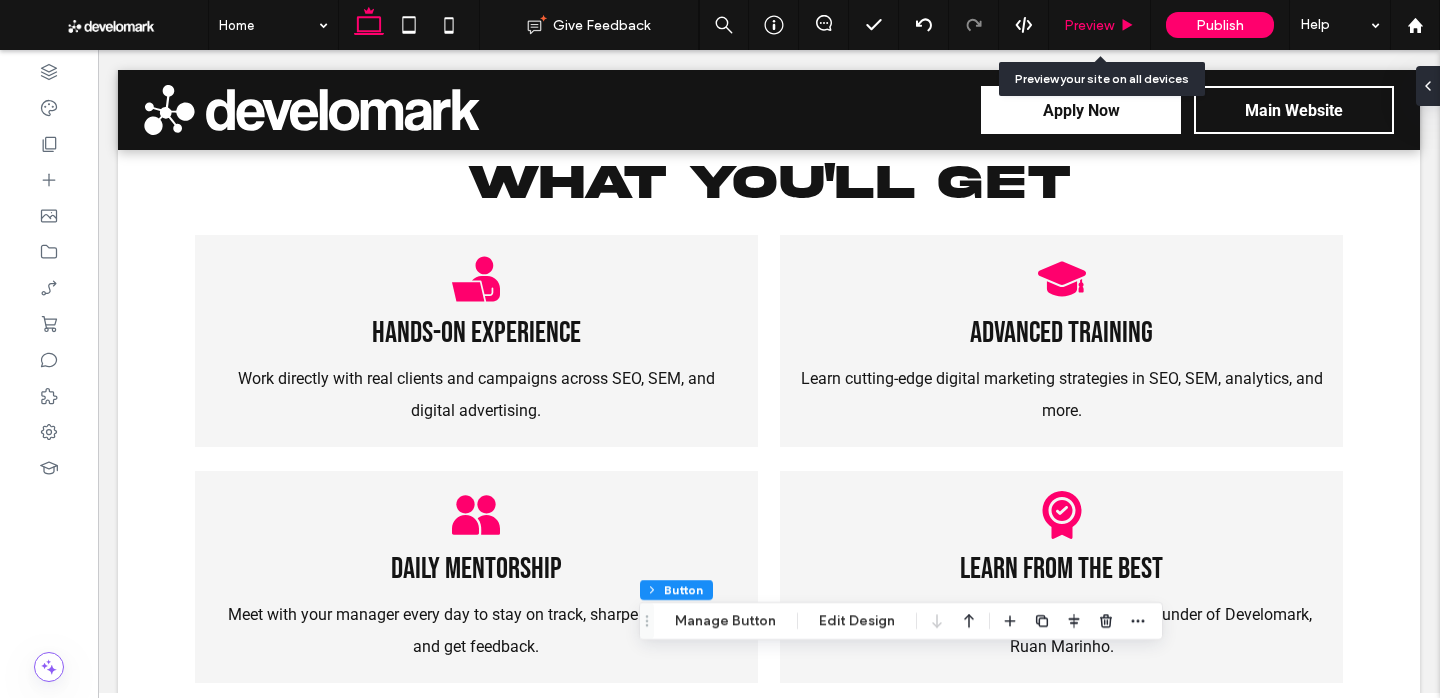 click on "Preview" at bounding box center (1099, 25) 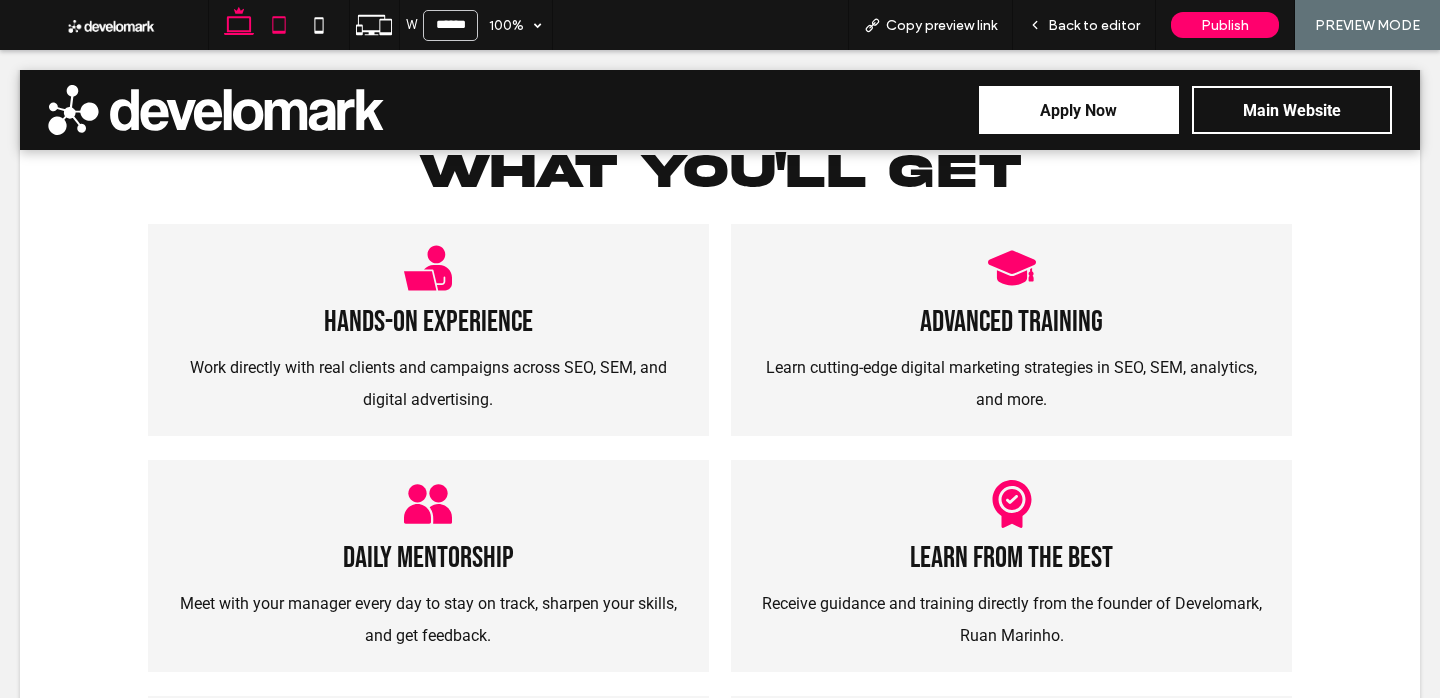 click 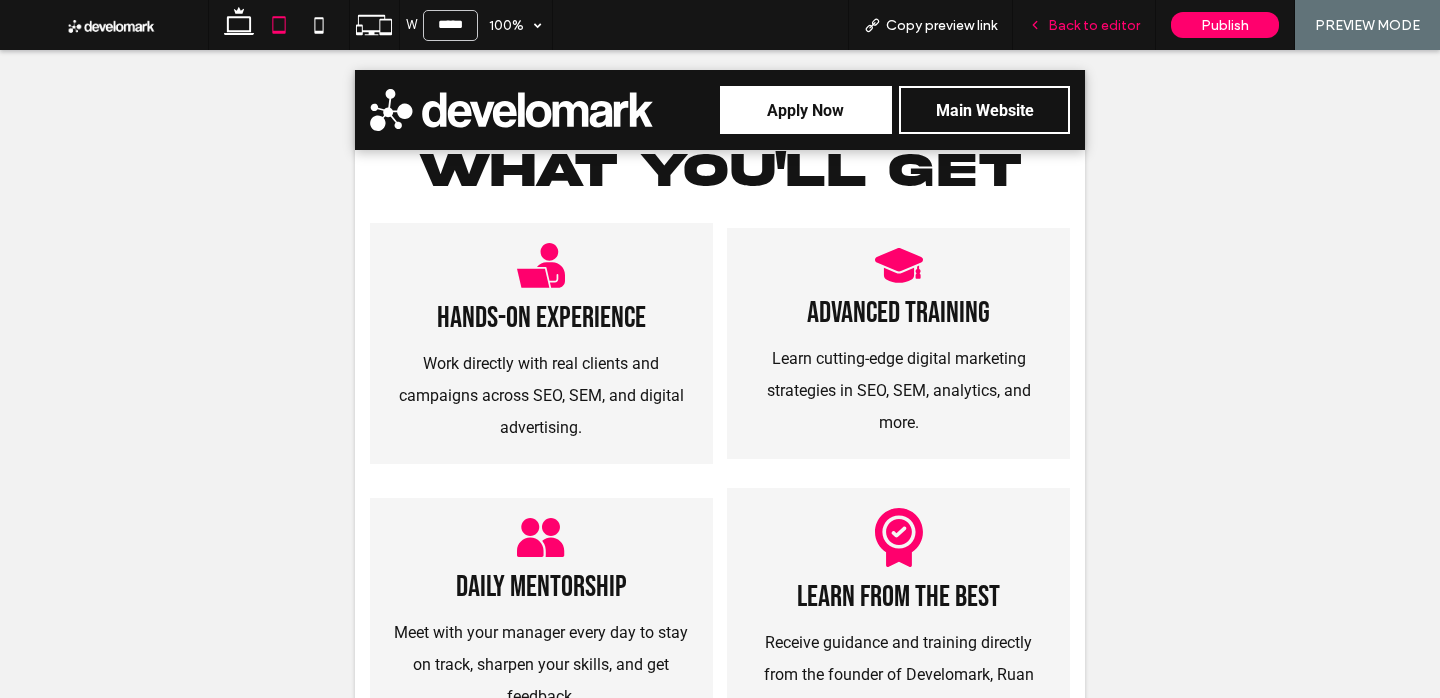 click on "Back to editor" at bounding box center (1084, 25) 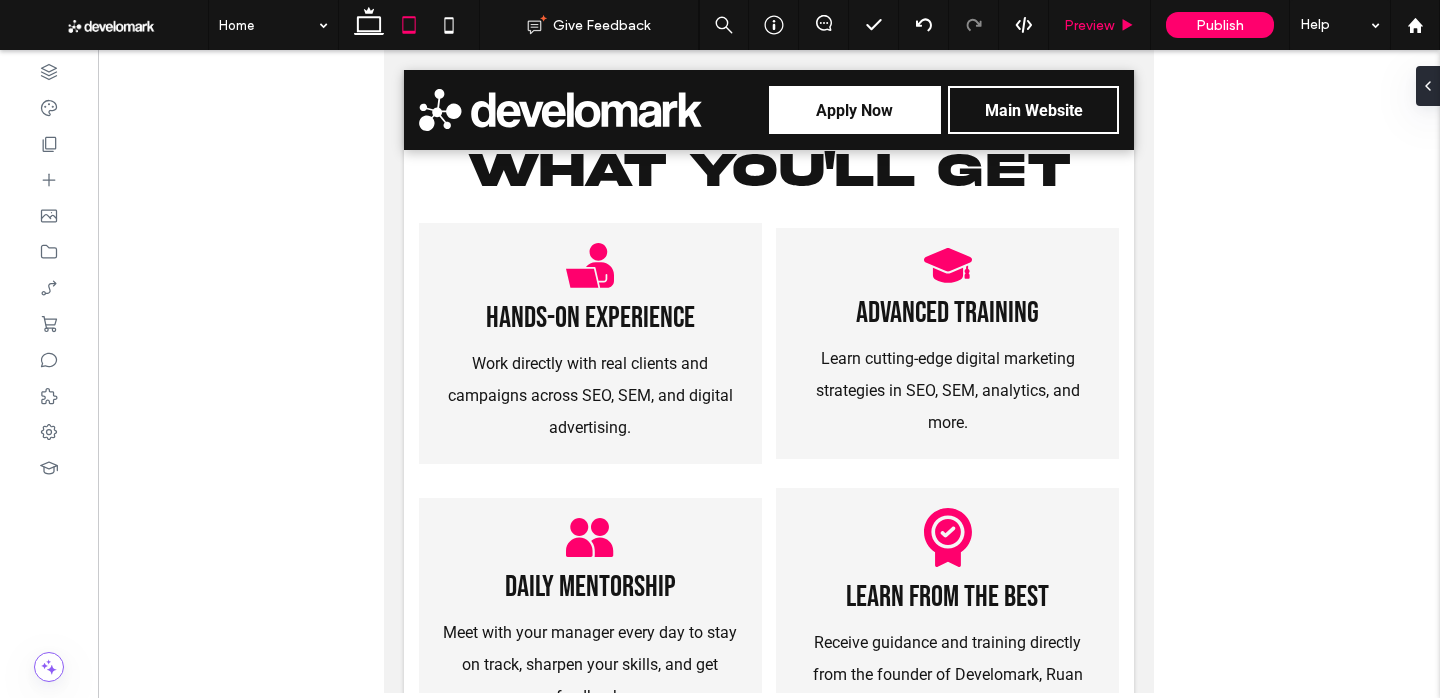 type on "**********" 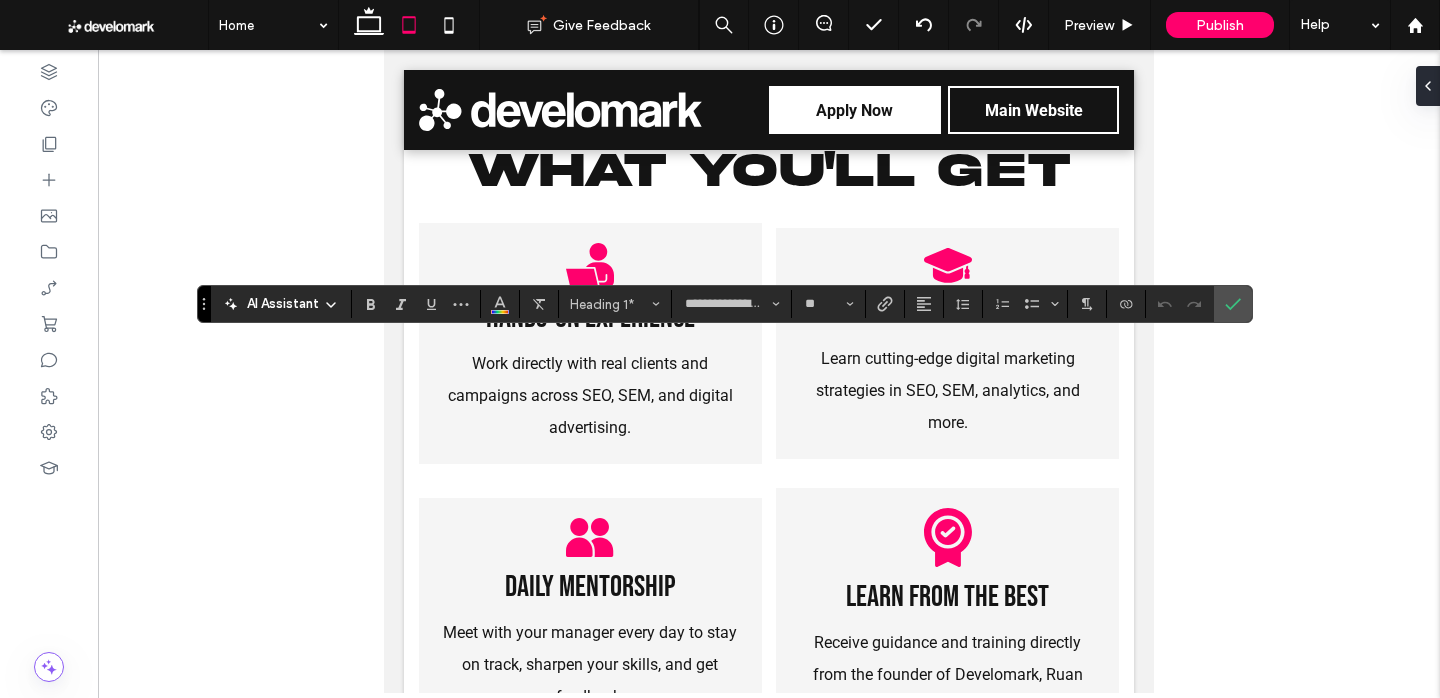 click at bounding box center (924, 304) 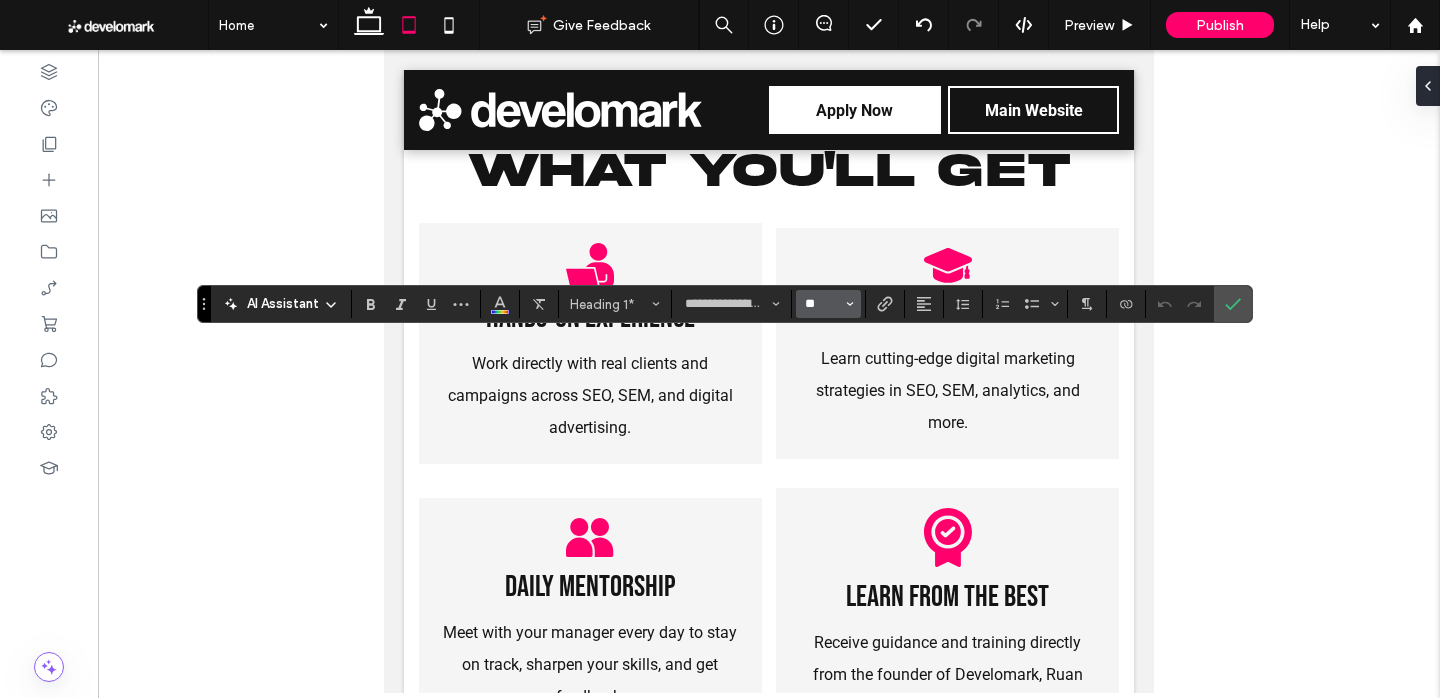 click on "**" at bounding box center (822, 304) 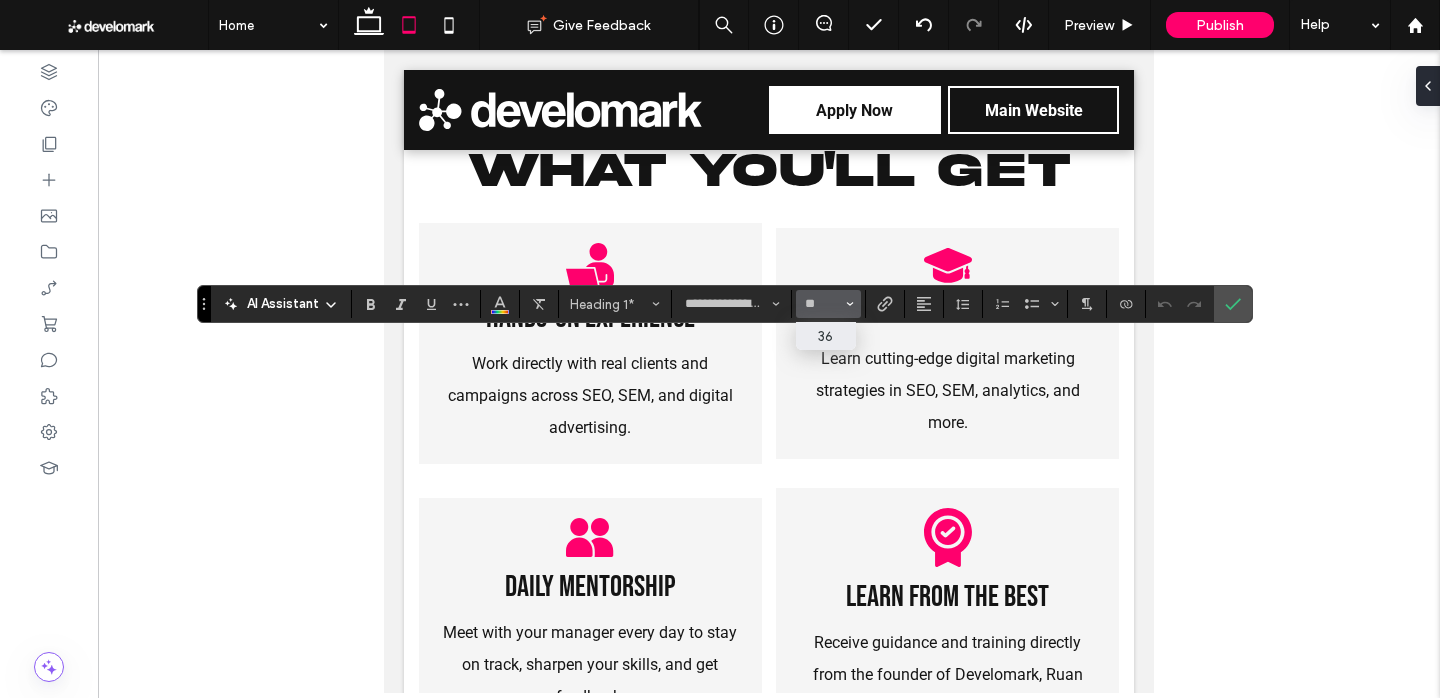 type on "**" 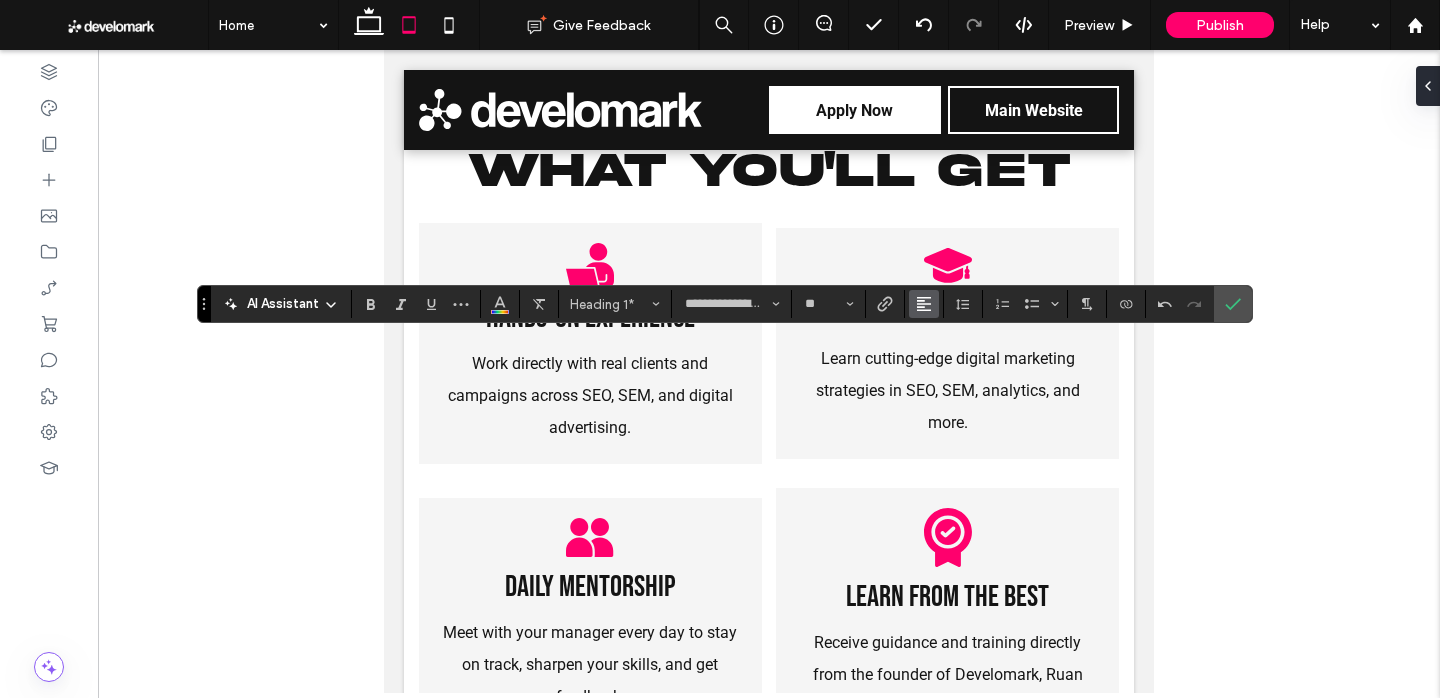 click at bounding box center [924, 304] 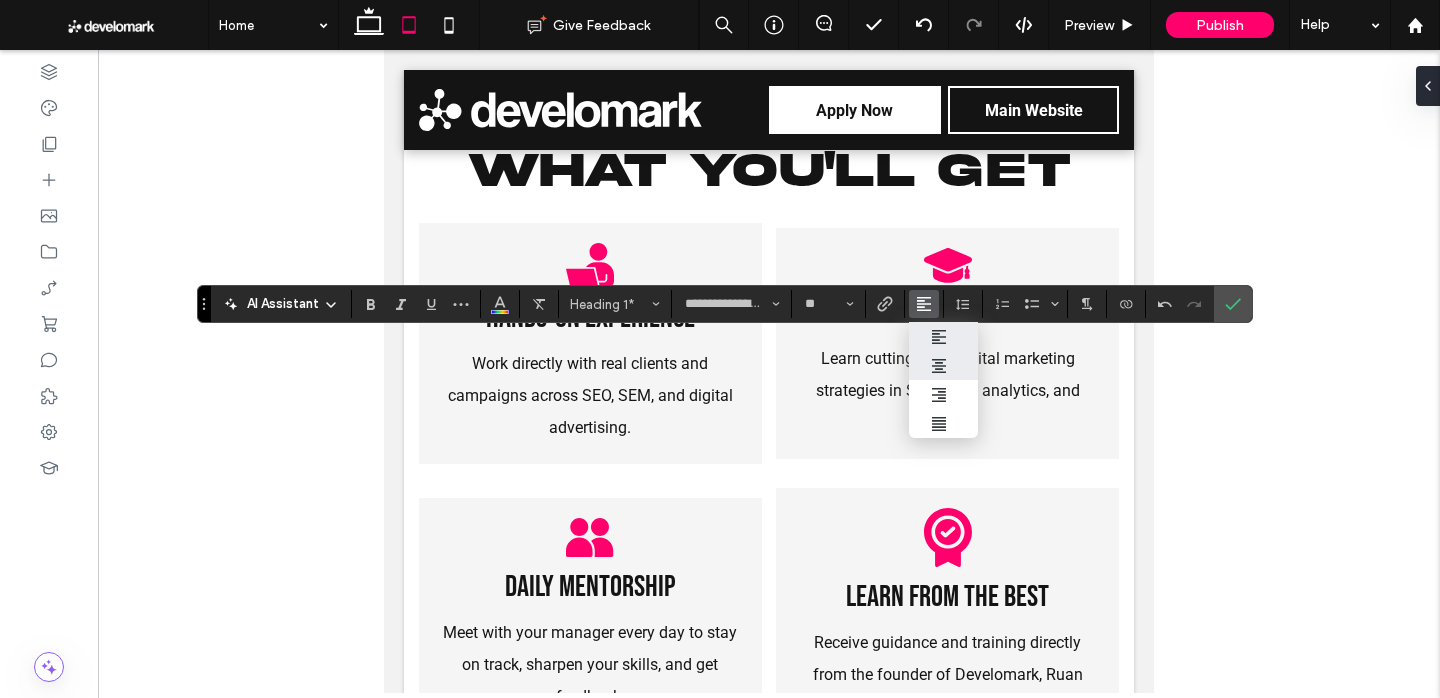 click at bounding box center (944, 365) 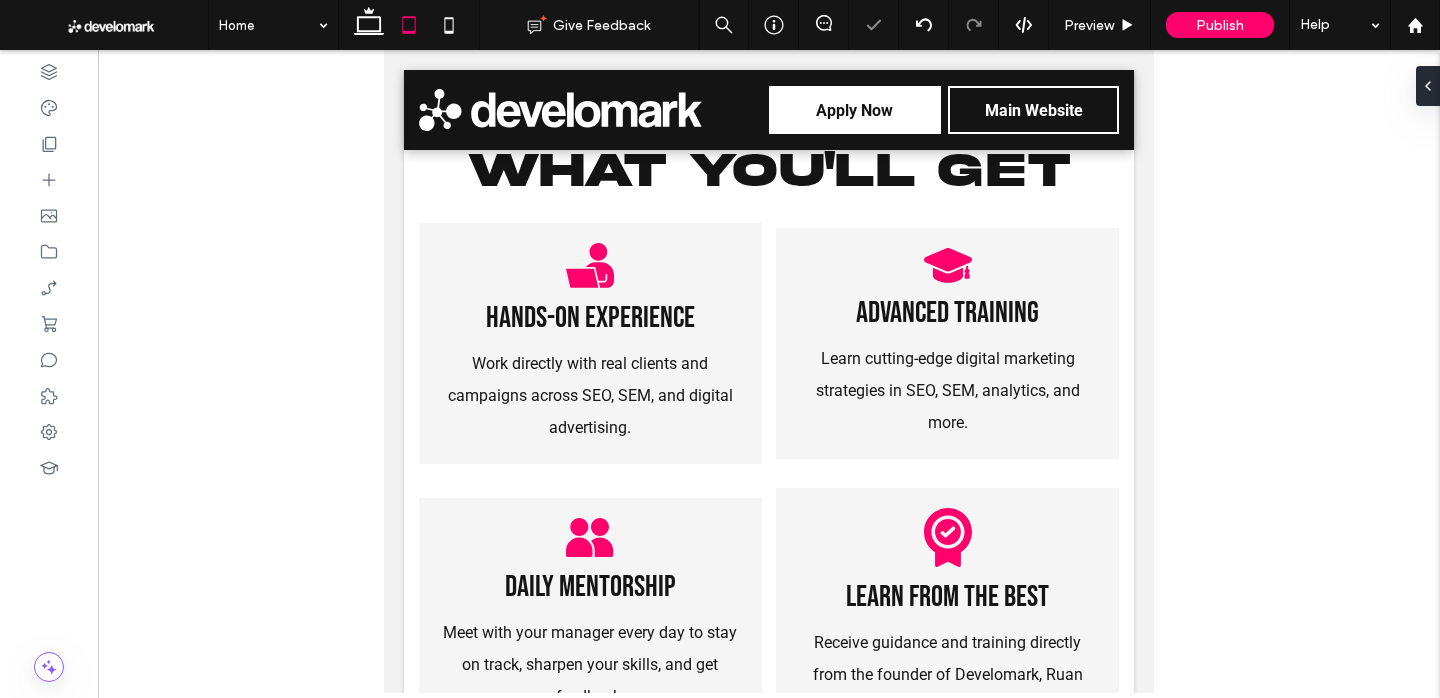 type on "******" 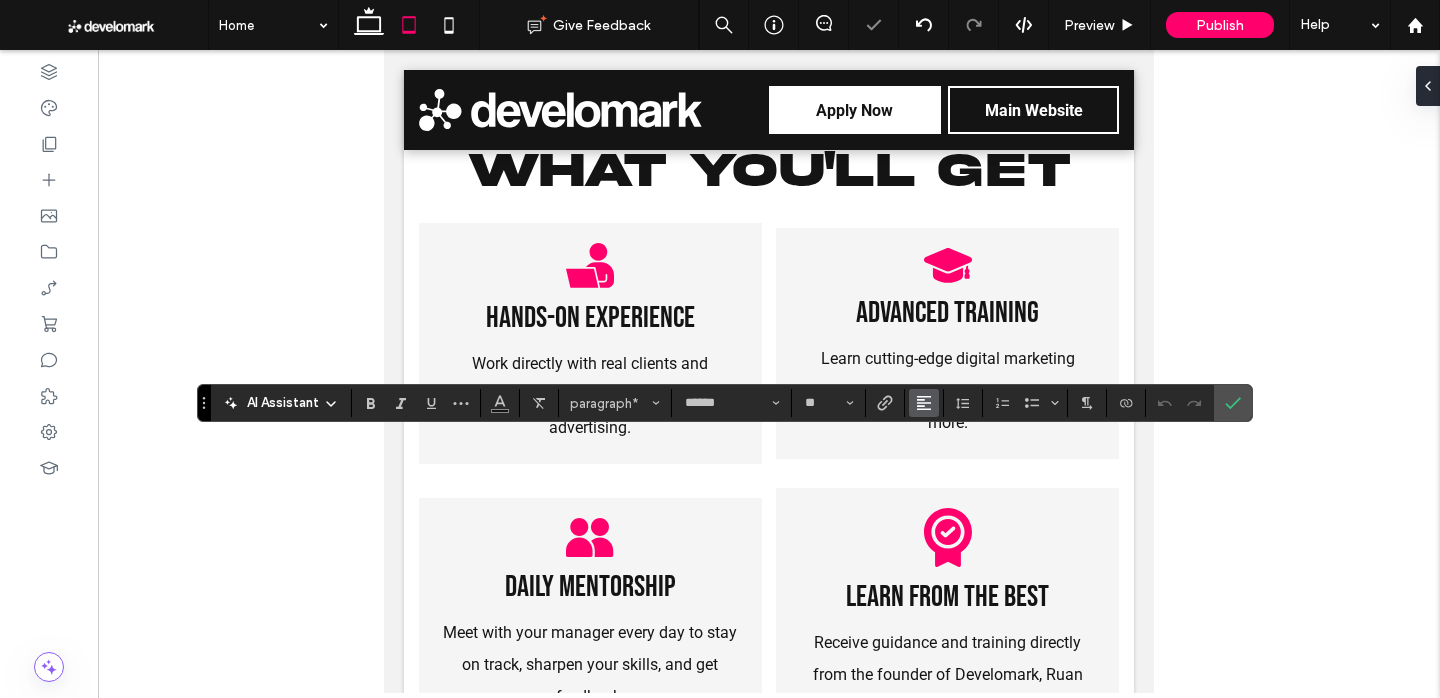click 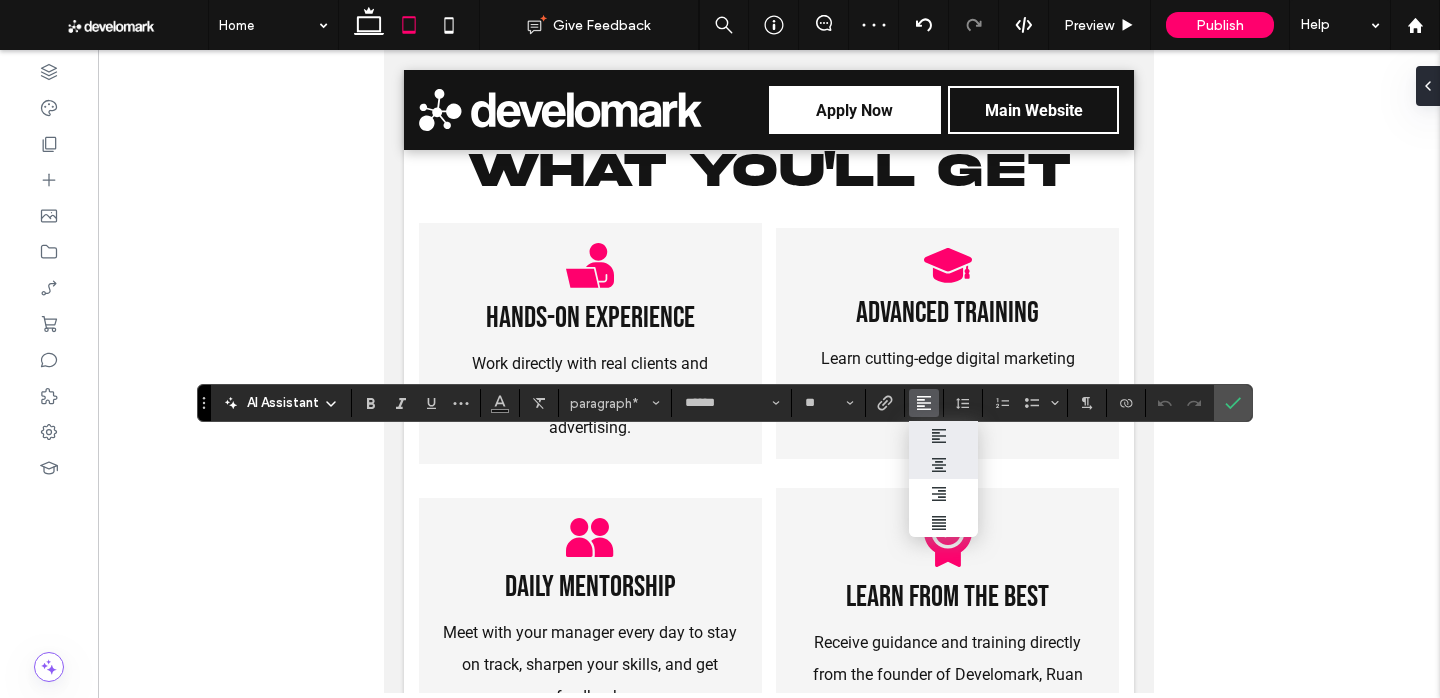 click at bounding box center (944, 465) 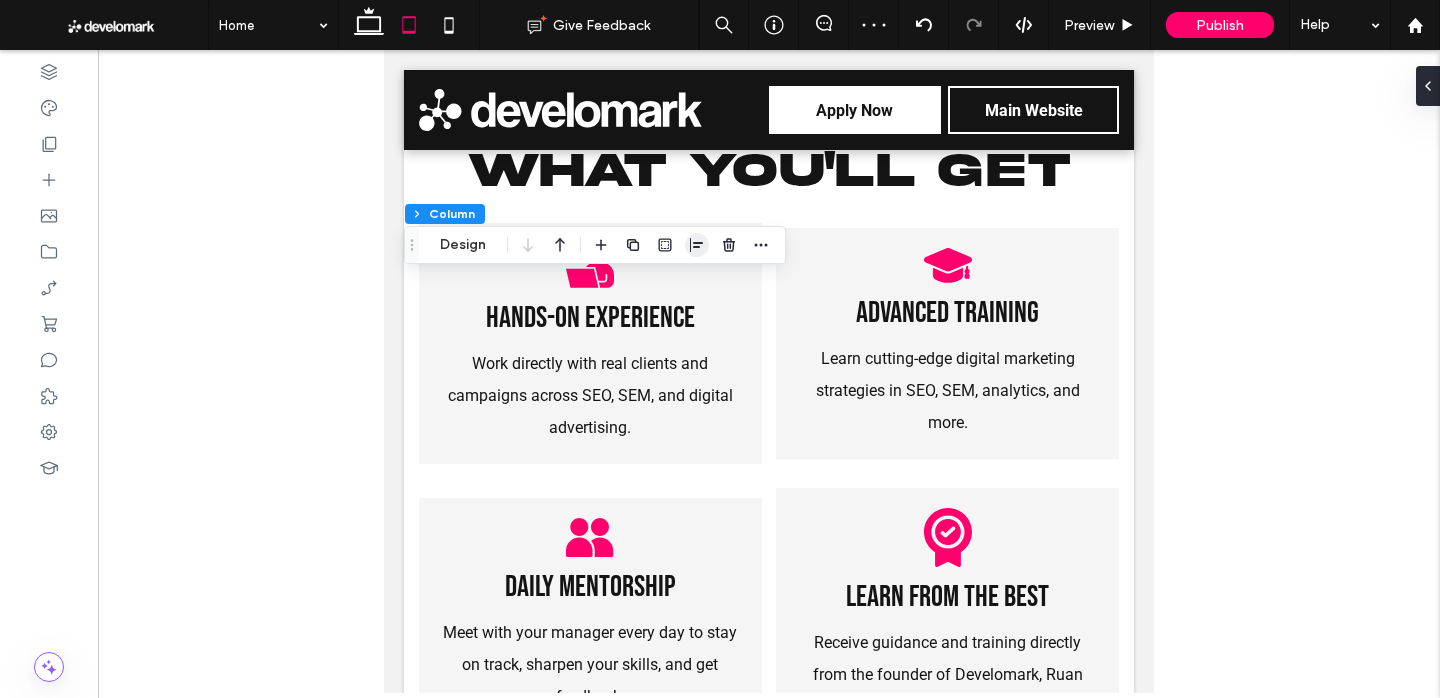 click 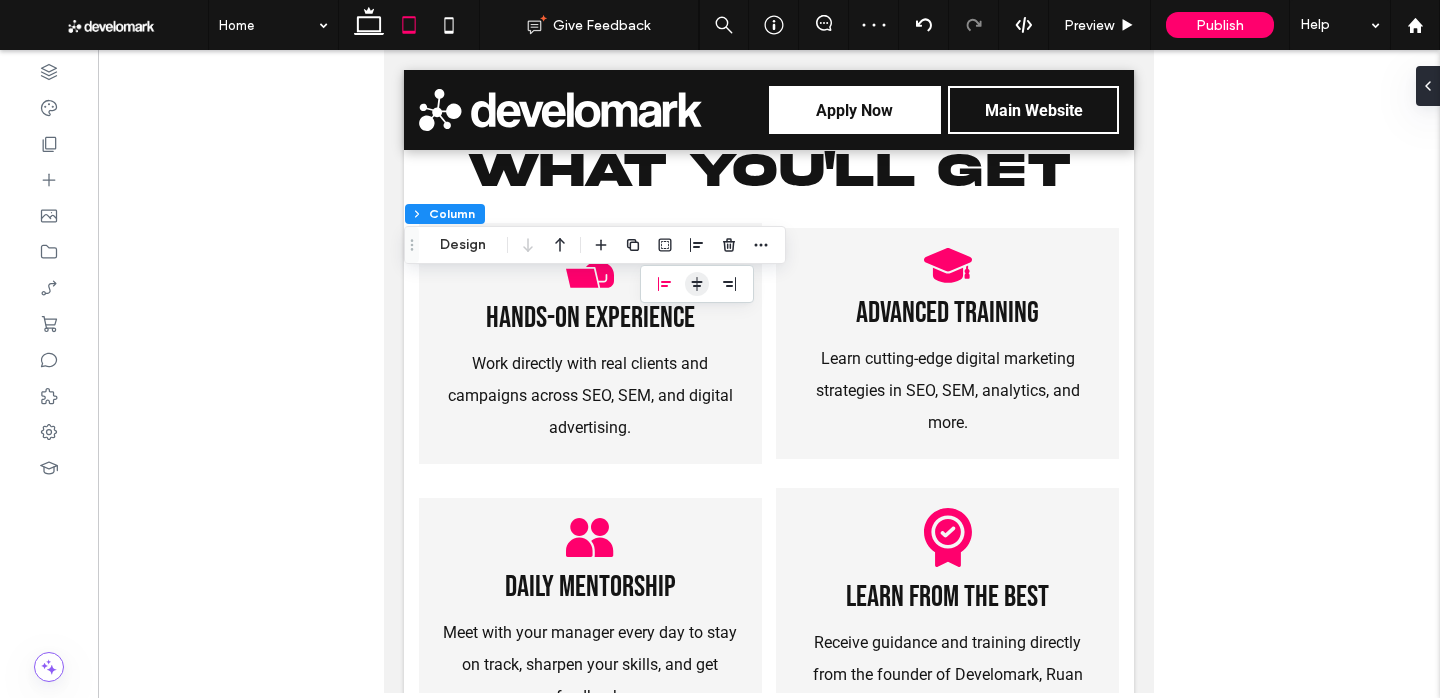 click 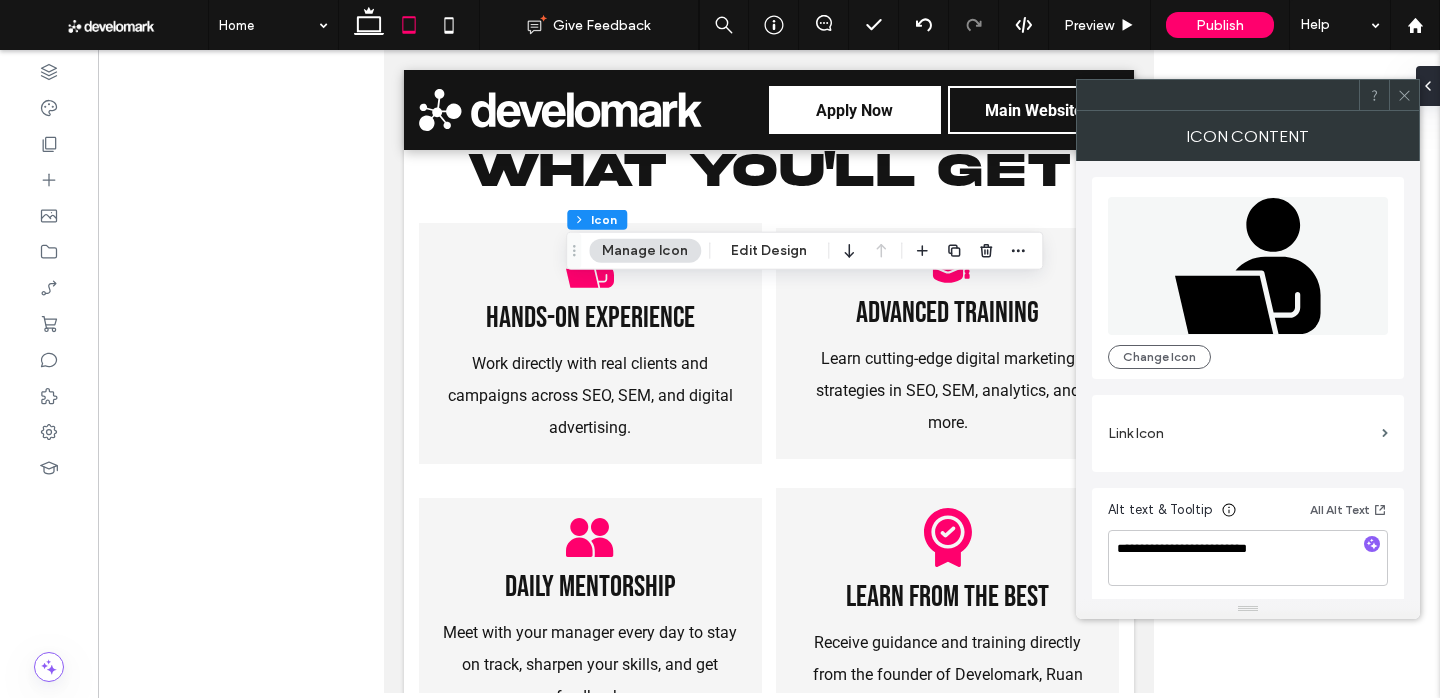 drag, startPoint x: 1398, startPoint y: 93, endPoint x: 1212, endPoint y: 128, distance: 189.26436 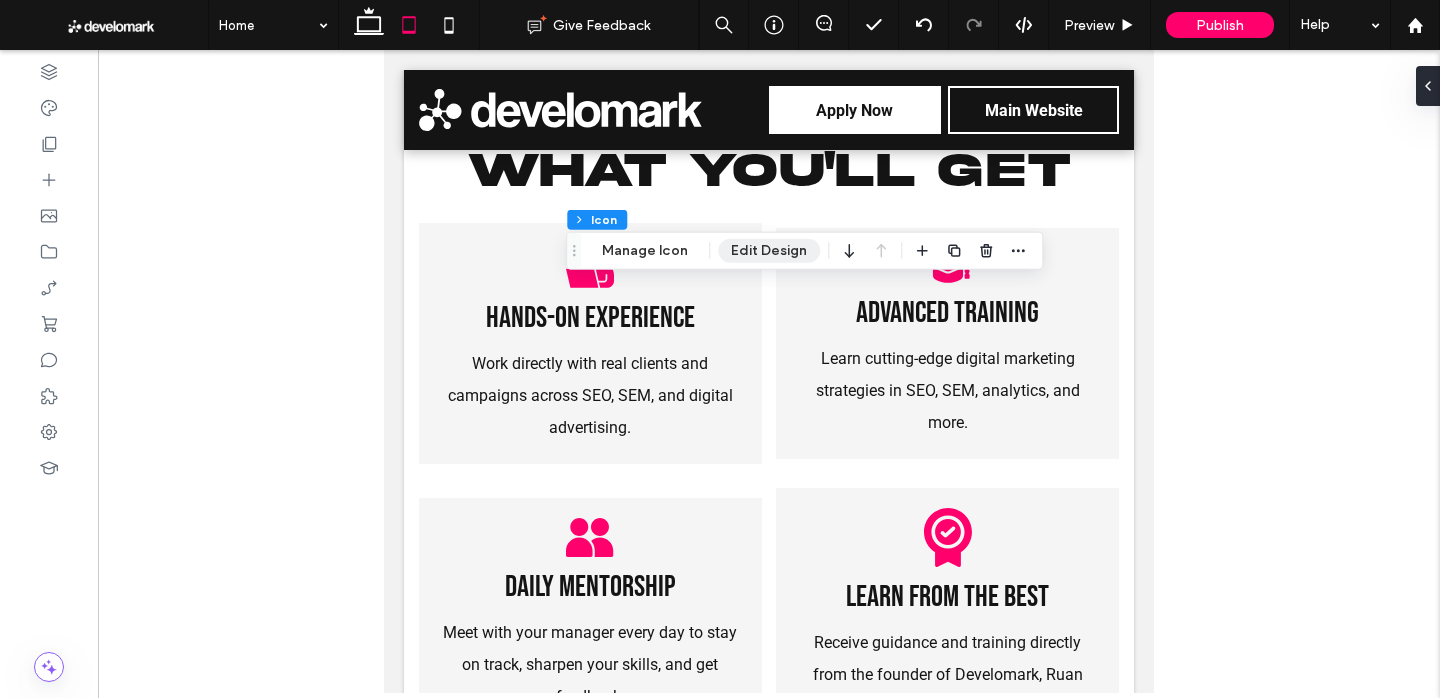 click on "Edit Design" at bounding box center [769, 251] 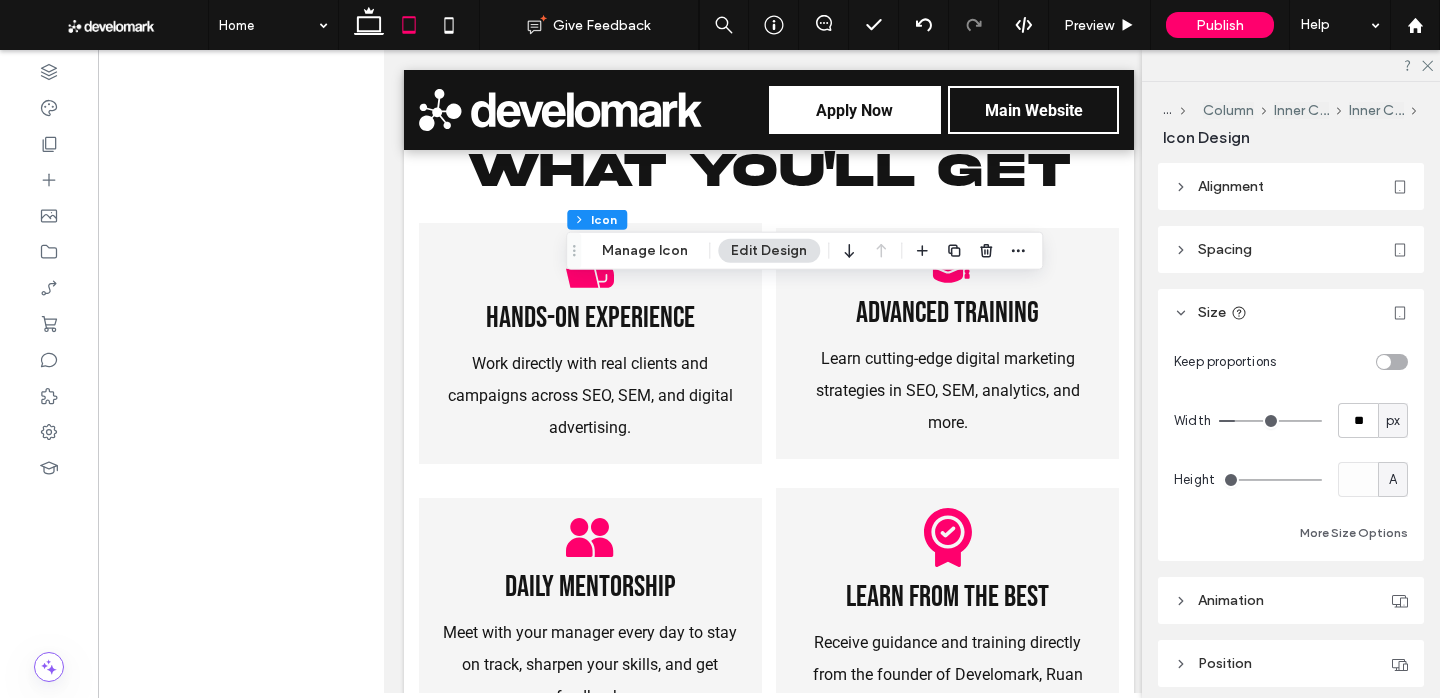 click on "A" at bounding box center (1393, 480) 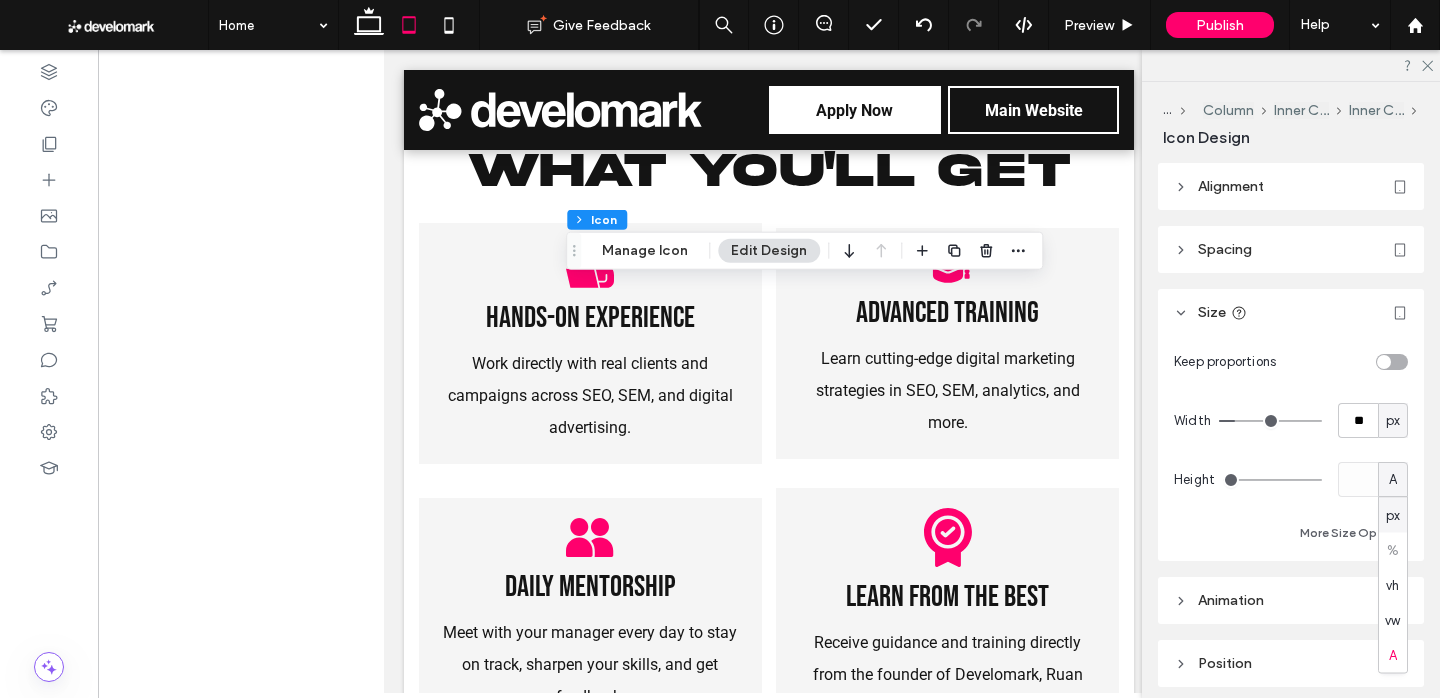 click on "px" at bounding box center (1393, 515) 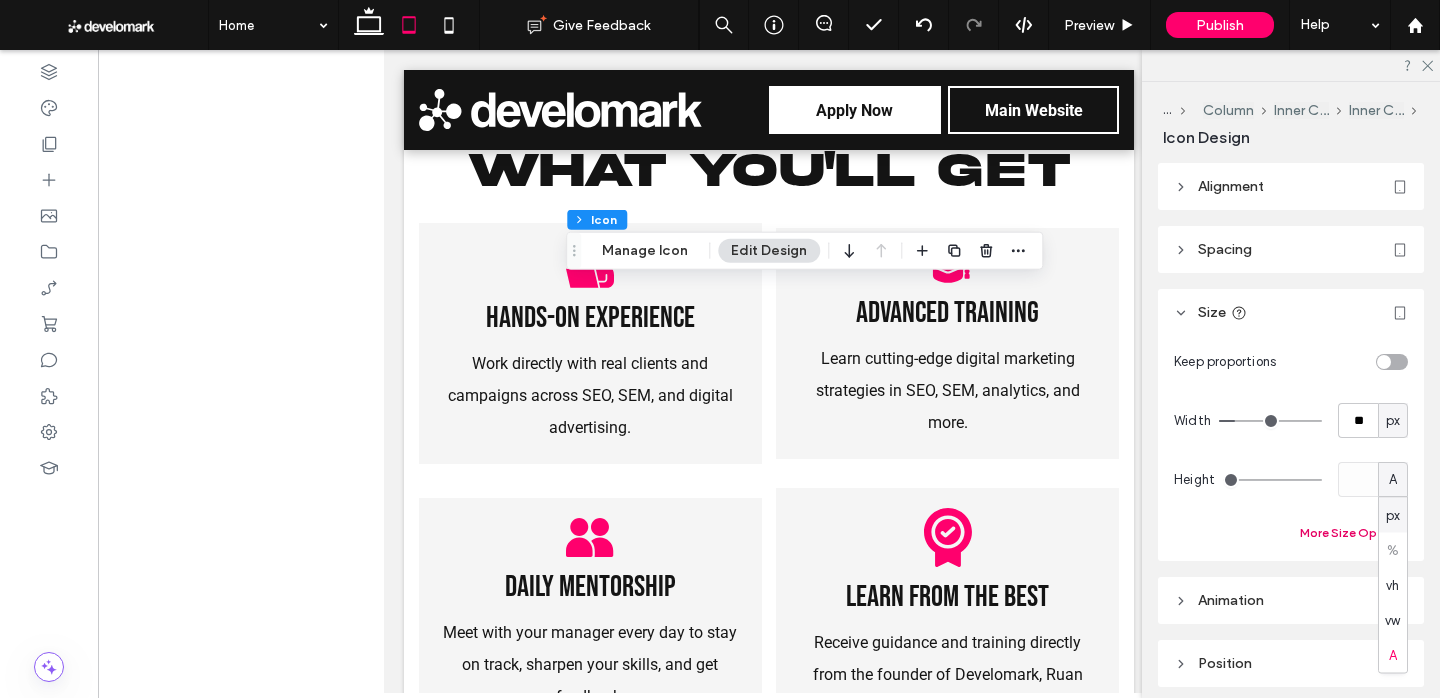 type on "**" 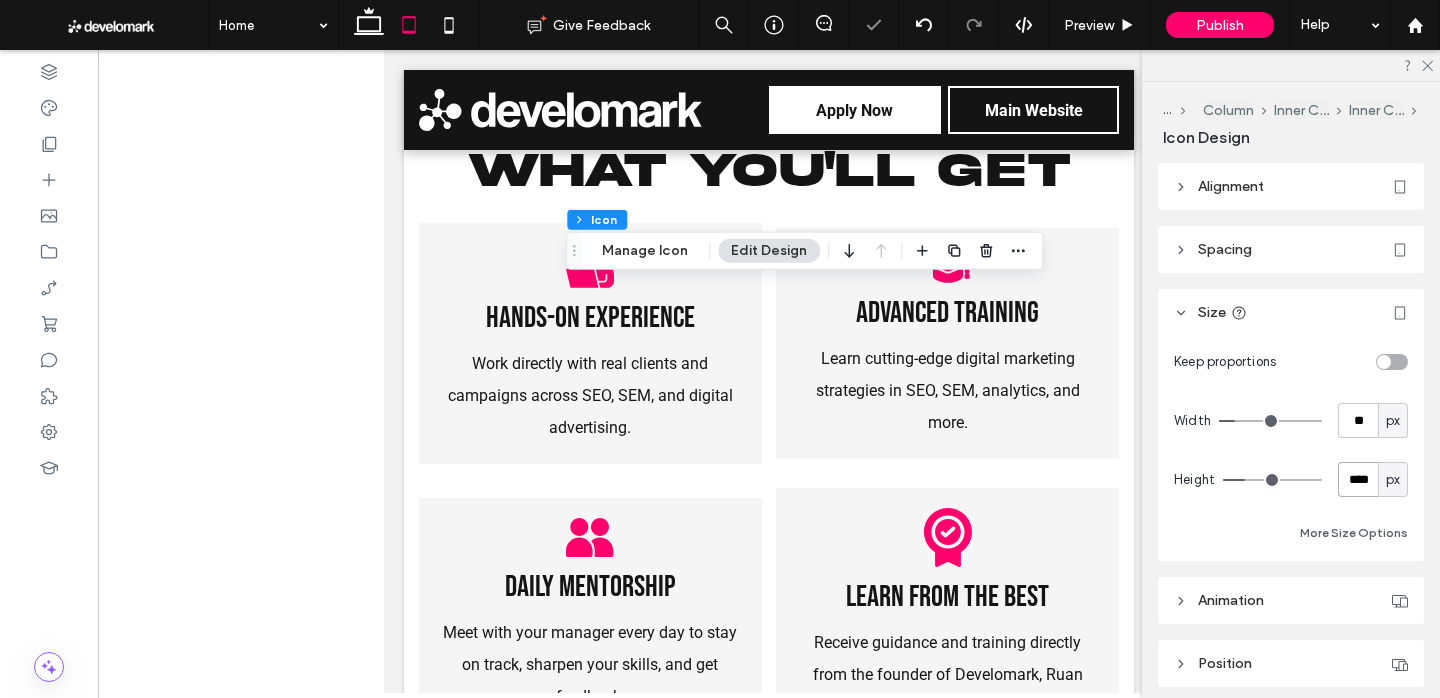 click on "****" at bounding box center (1358, 479) 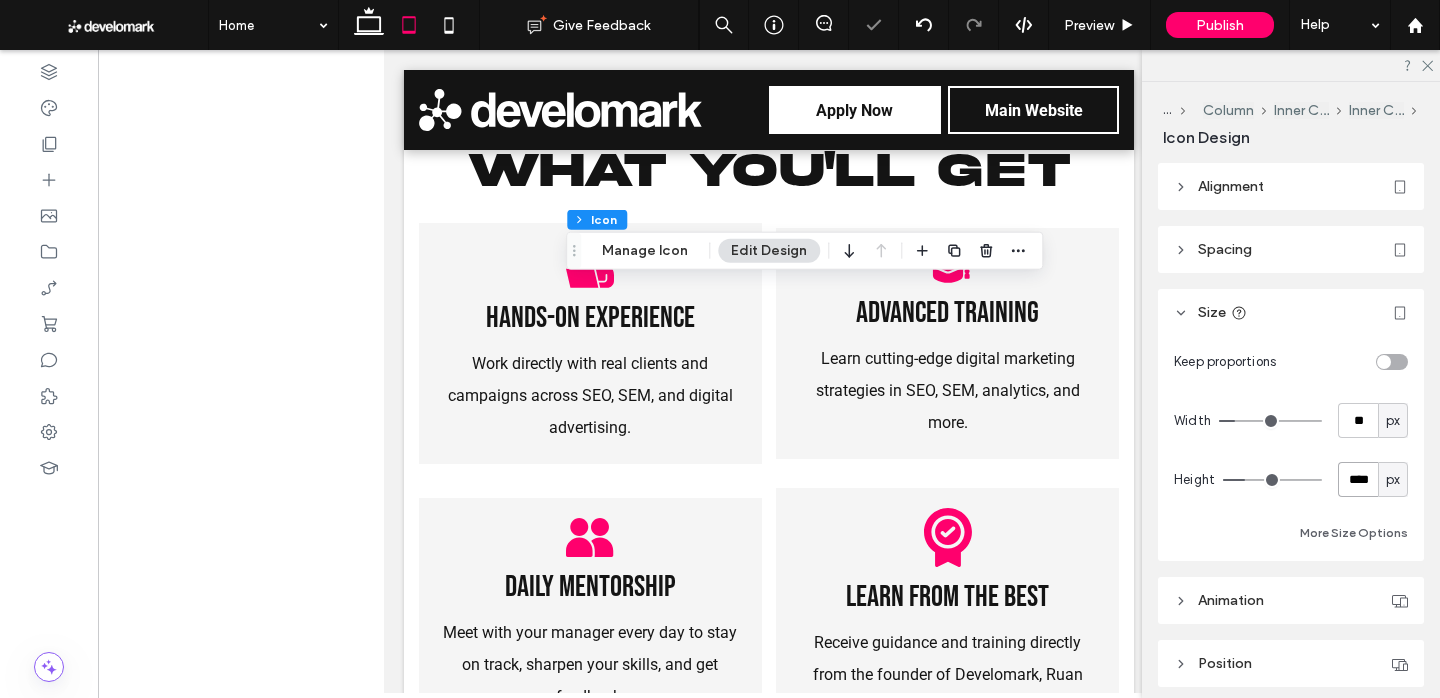 click on "****" at bounding box center (1358, 479) 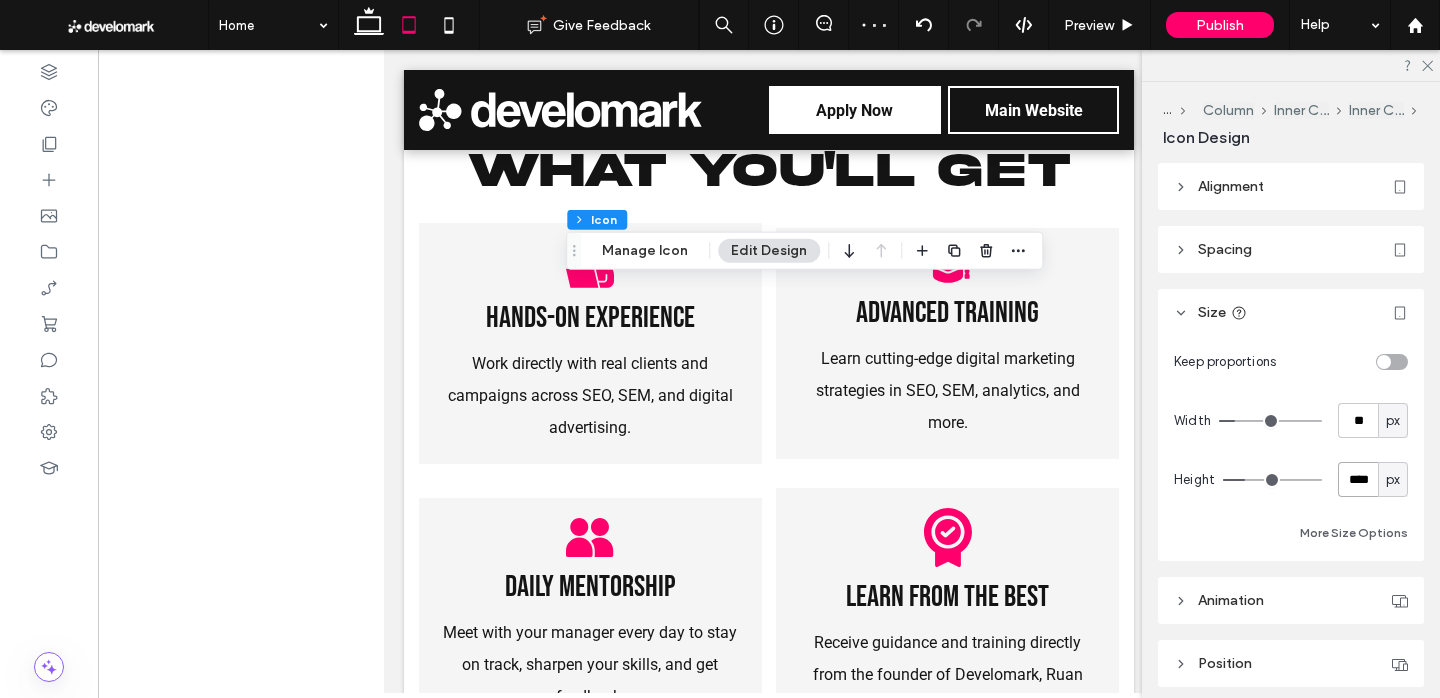 click on "****" at bounding box center (1358, 479) 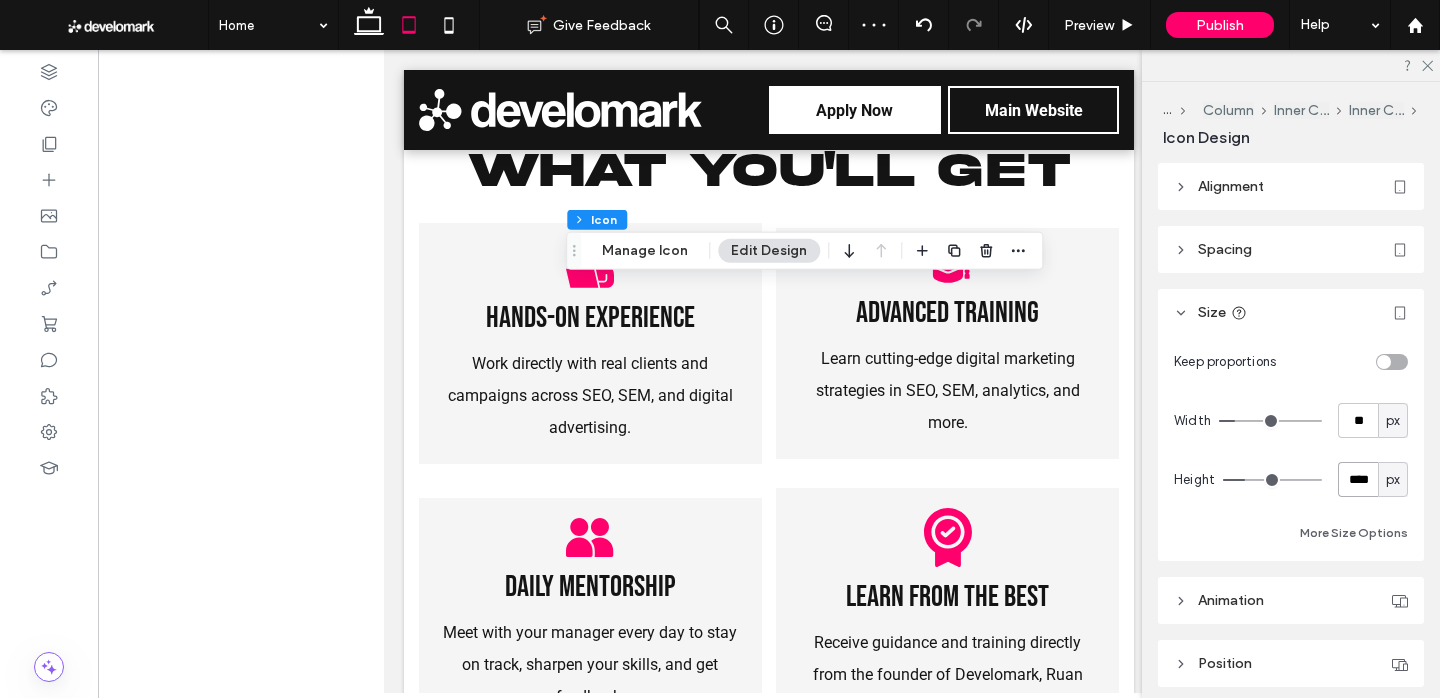 click on "****" at bounding box center (1358, 479) 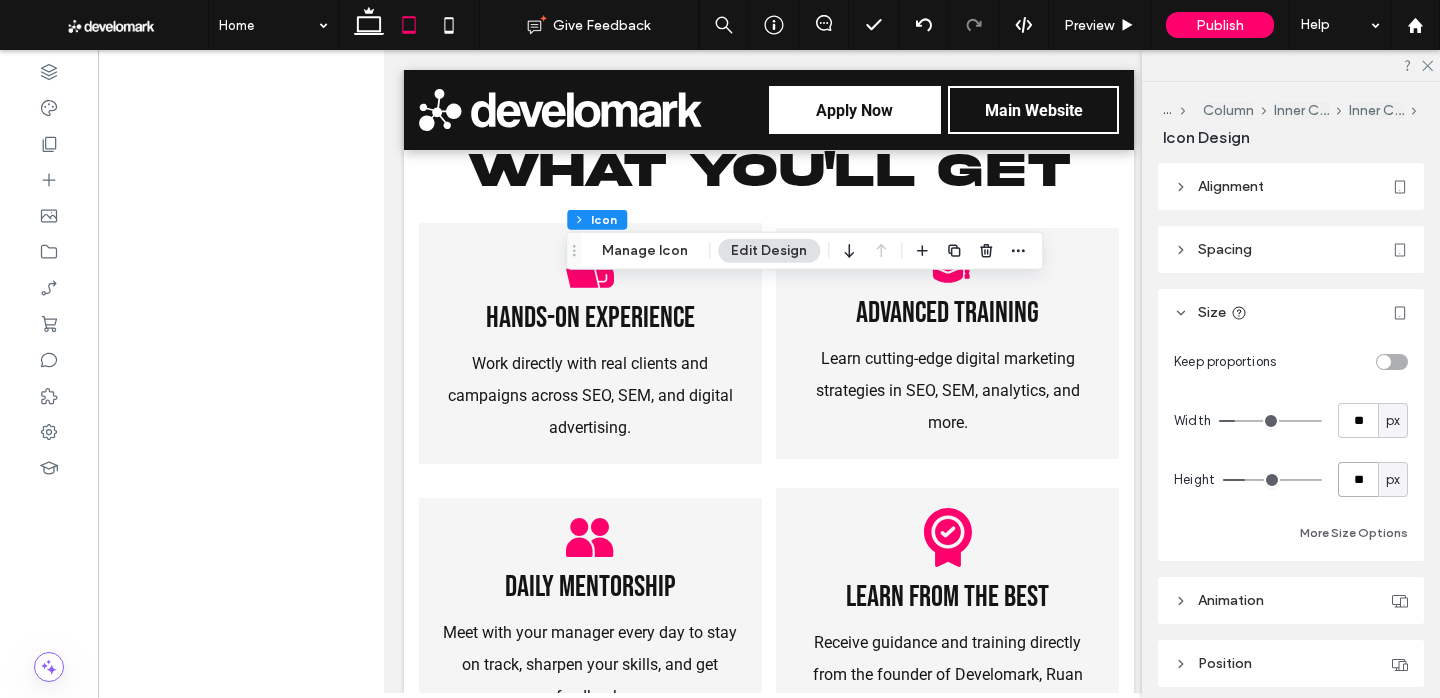 type on "**" 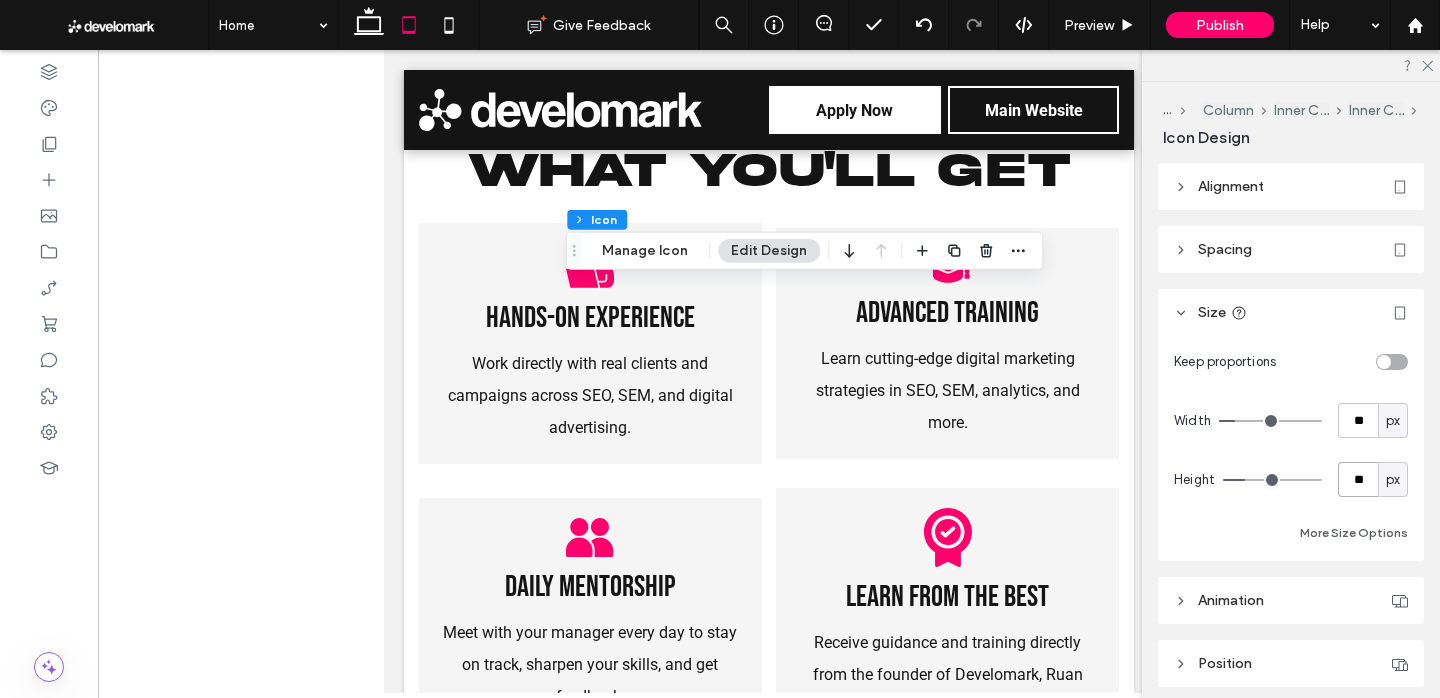 type on "**" 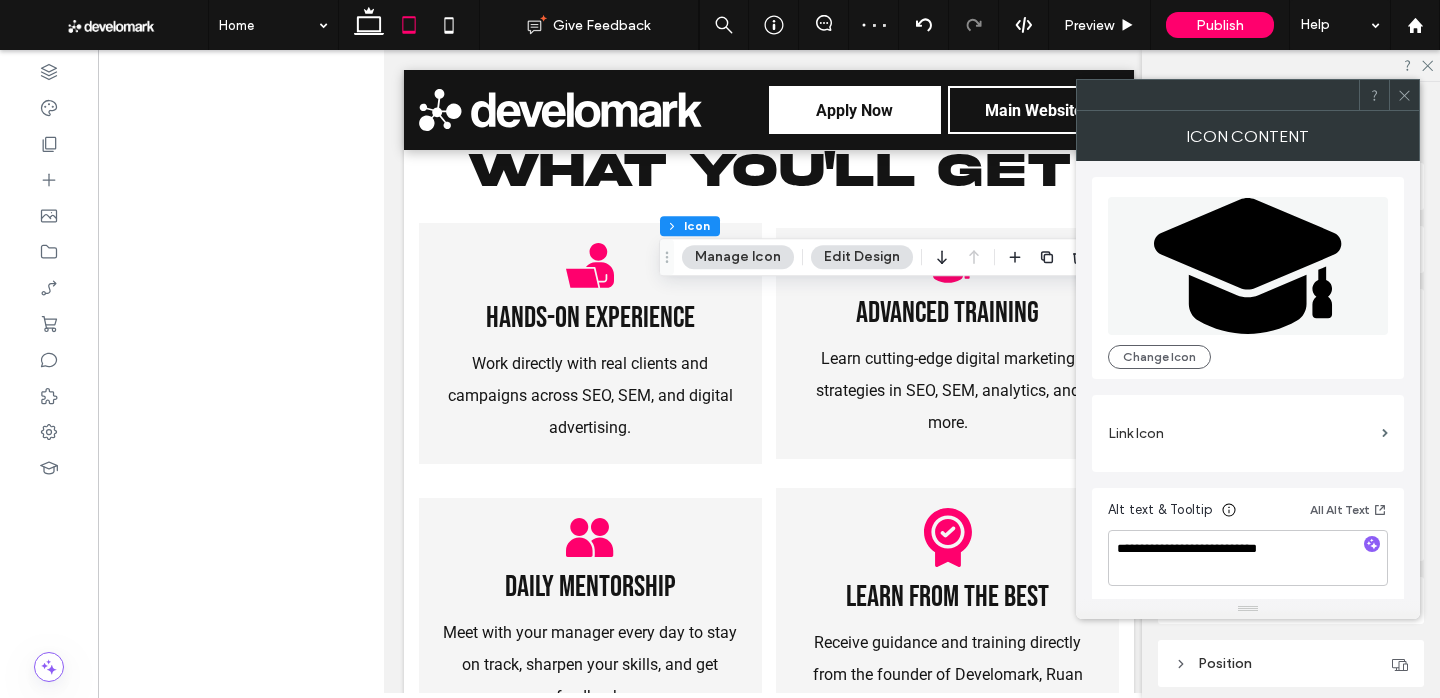 click 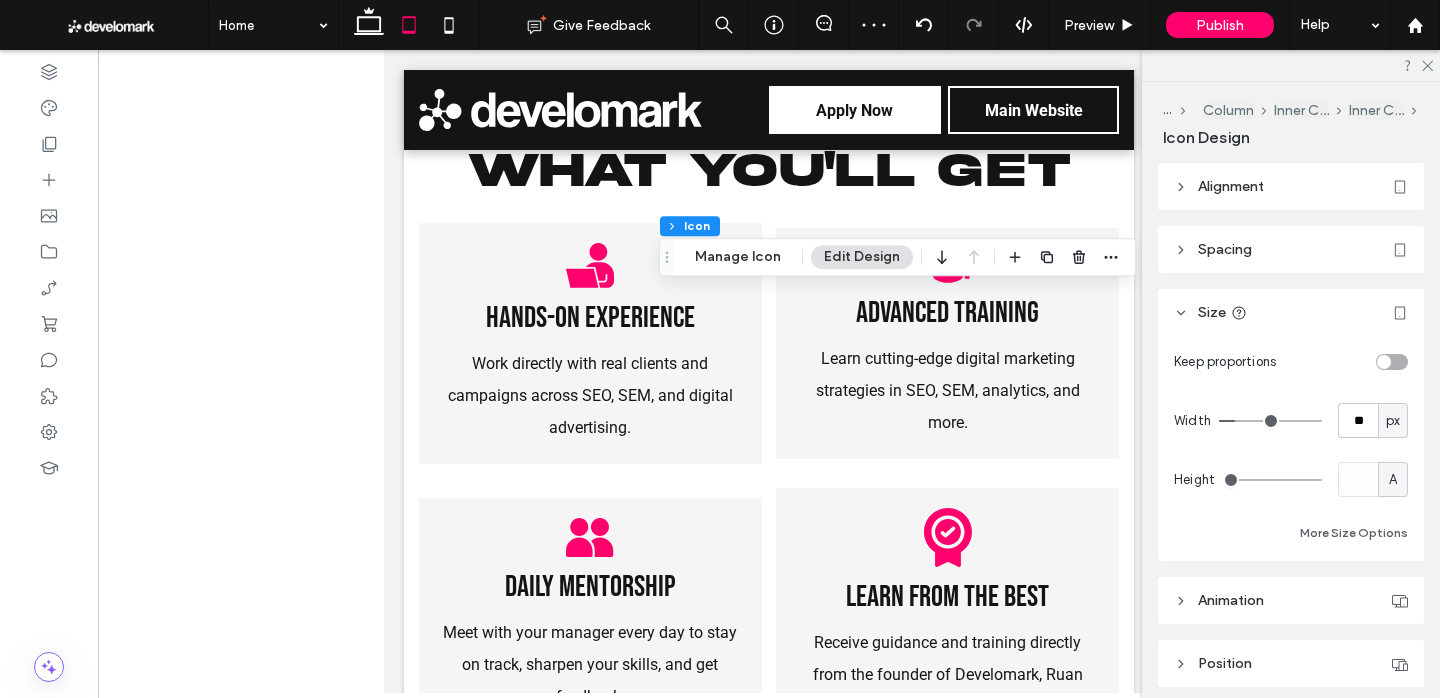 click on "A" at bounding box center [1393, 479] 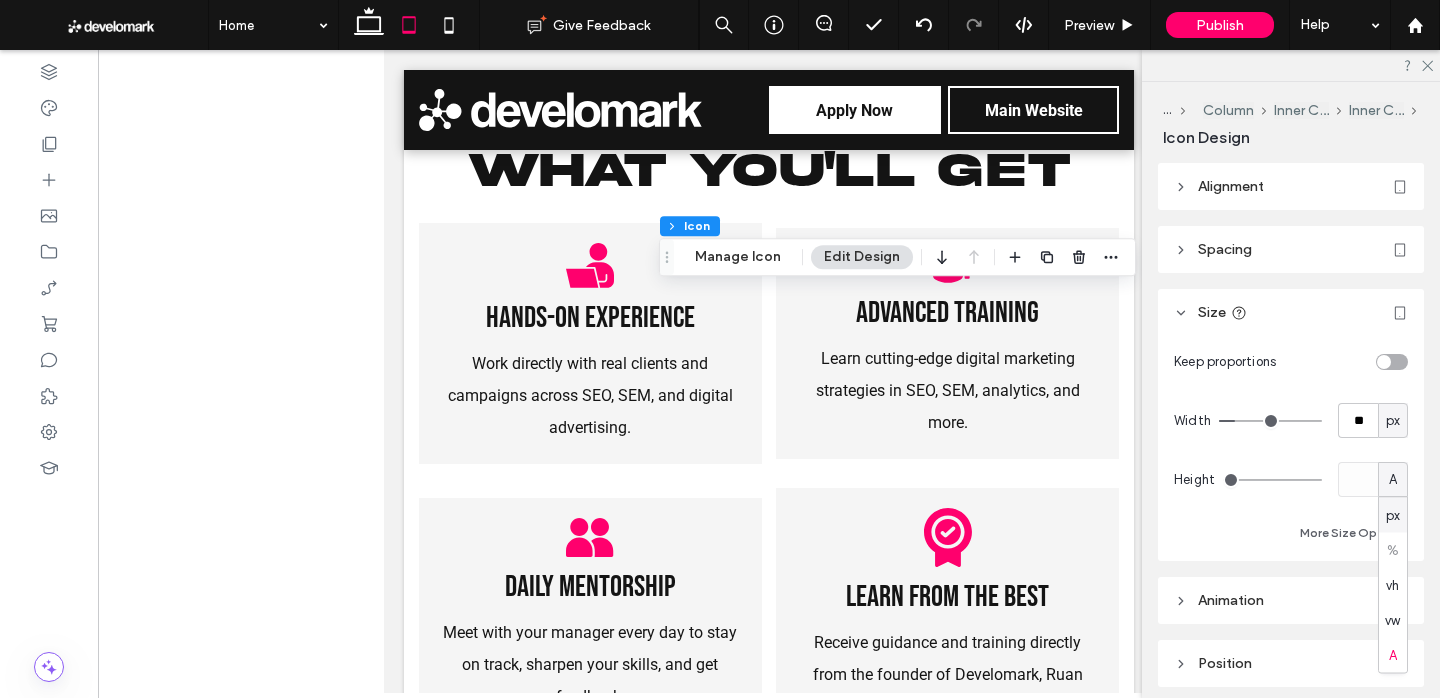 click on "px" at bounding box center [1393, 515] 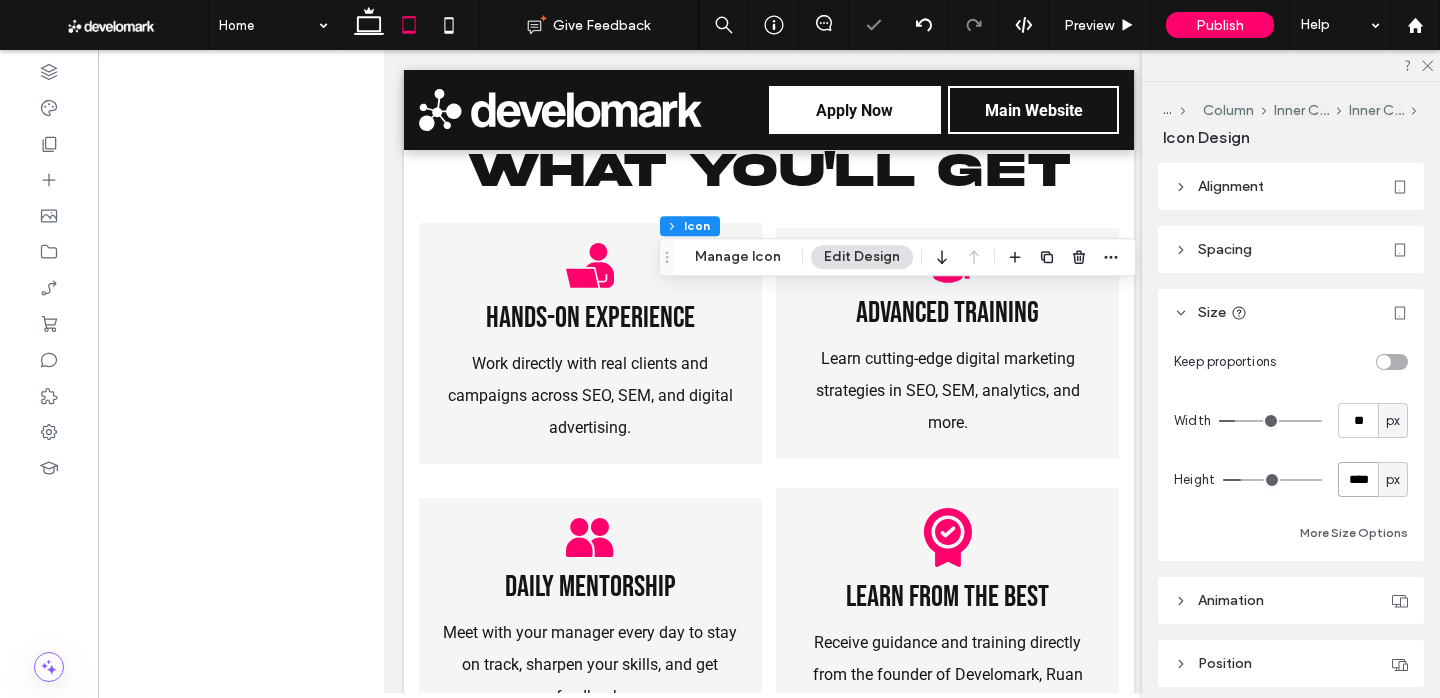 click on "****" at bounding box center (1358, 479) 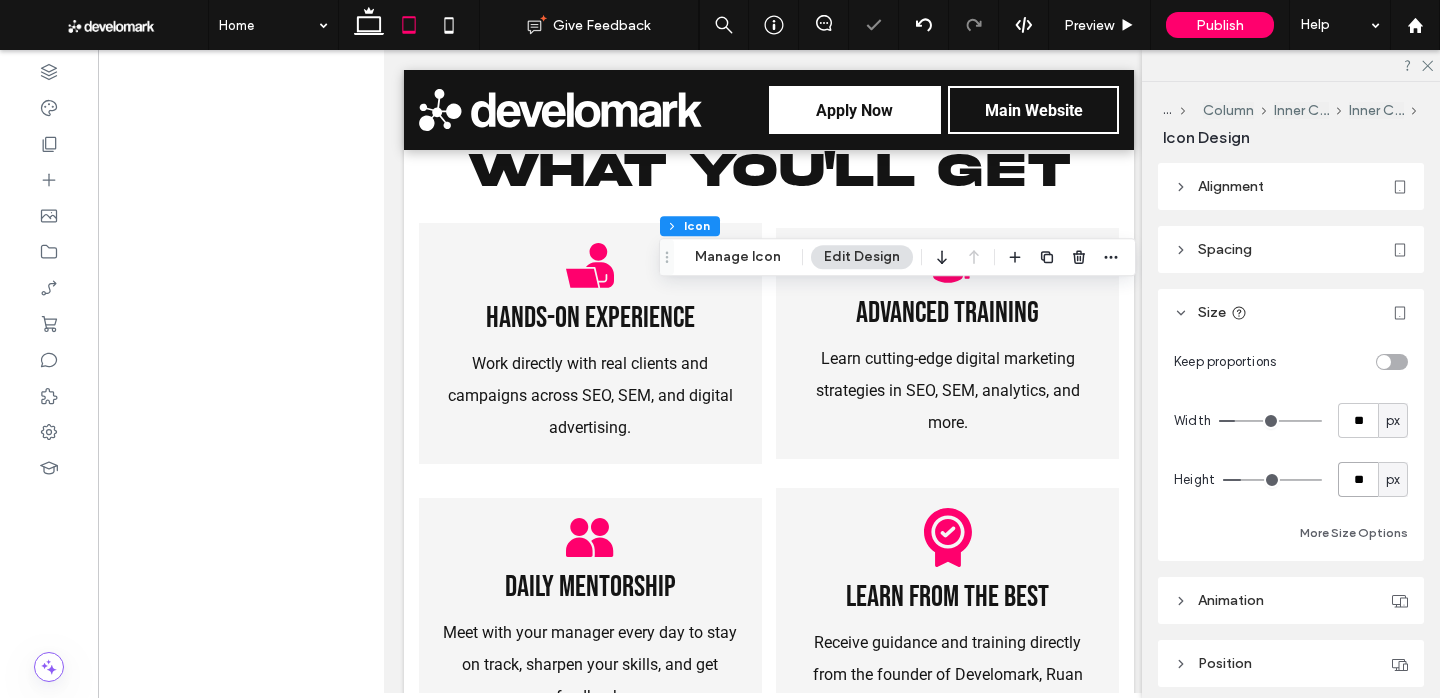 type on "**" 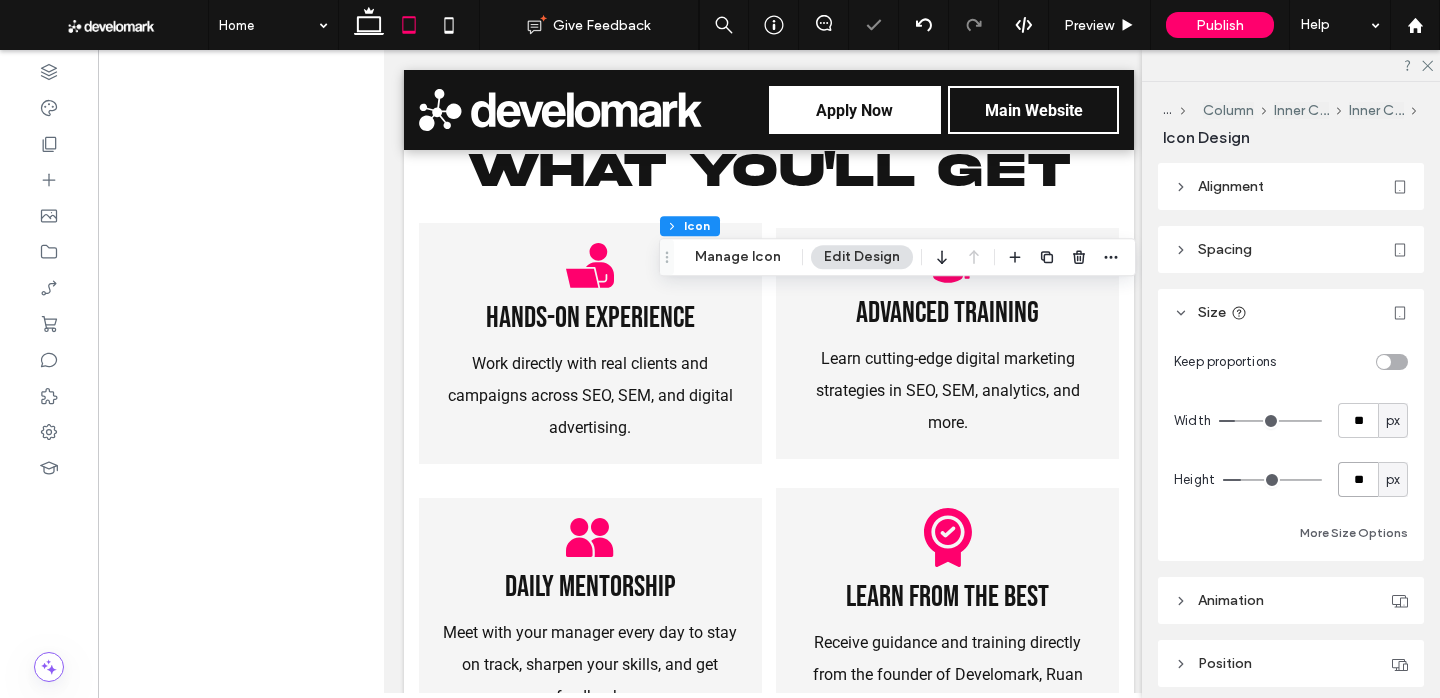 type on "**" 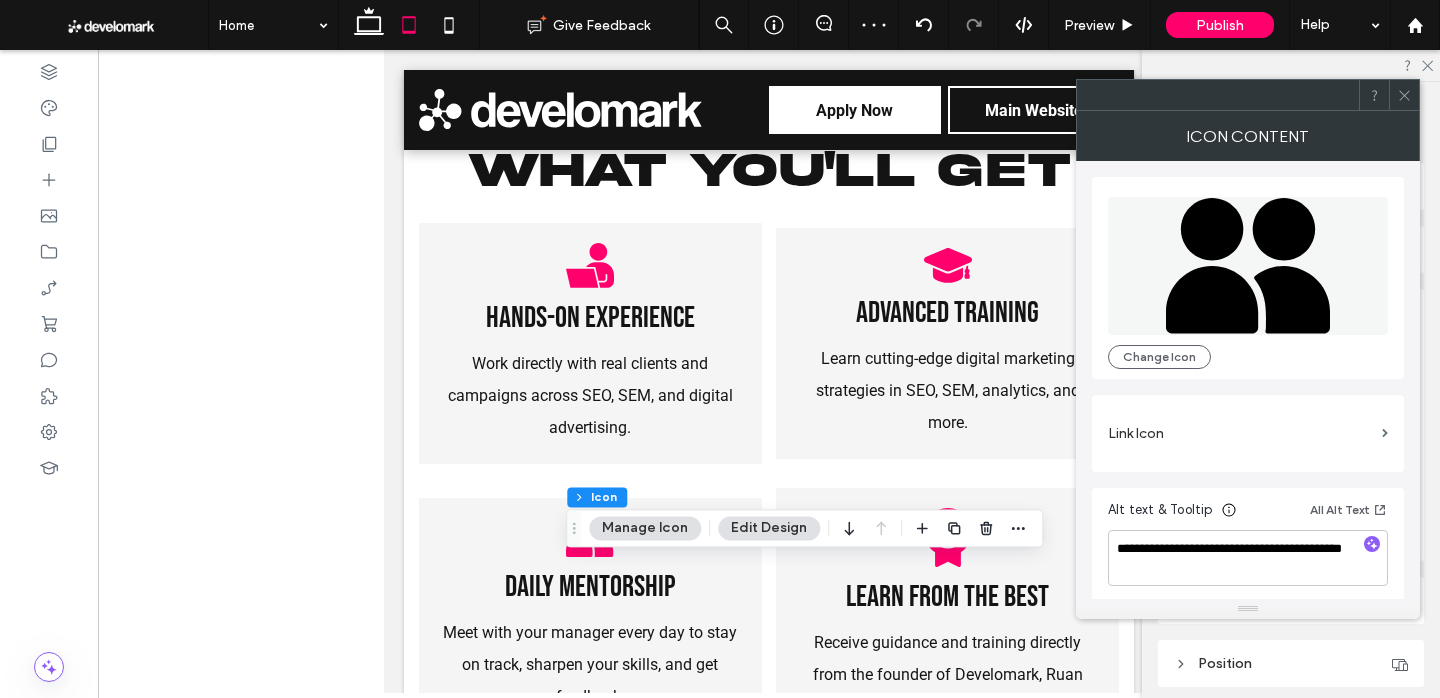 drag, startPoint x: 1415, startPoint y: 94, endPoint x: 1429, endPoint y: 336, distance: 242.40462 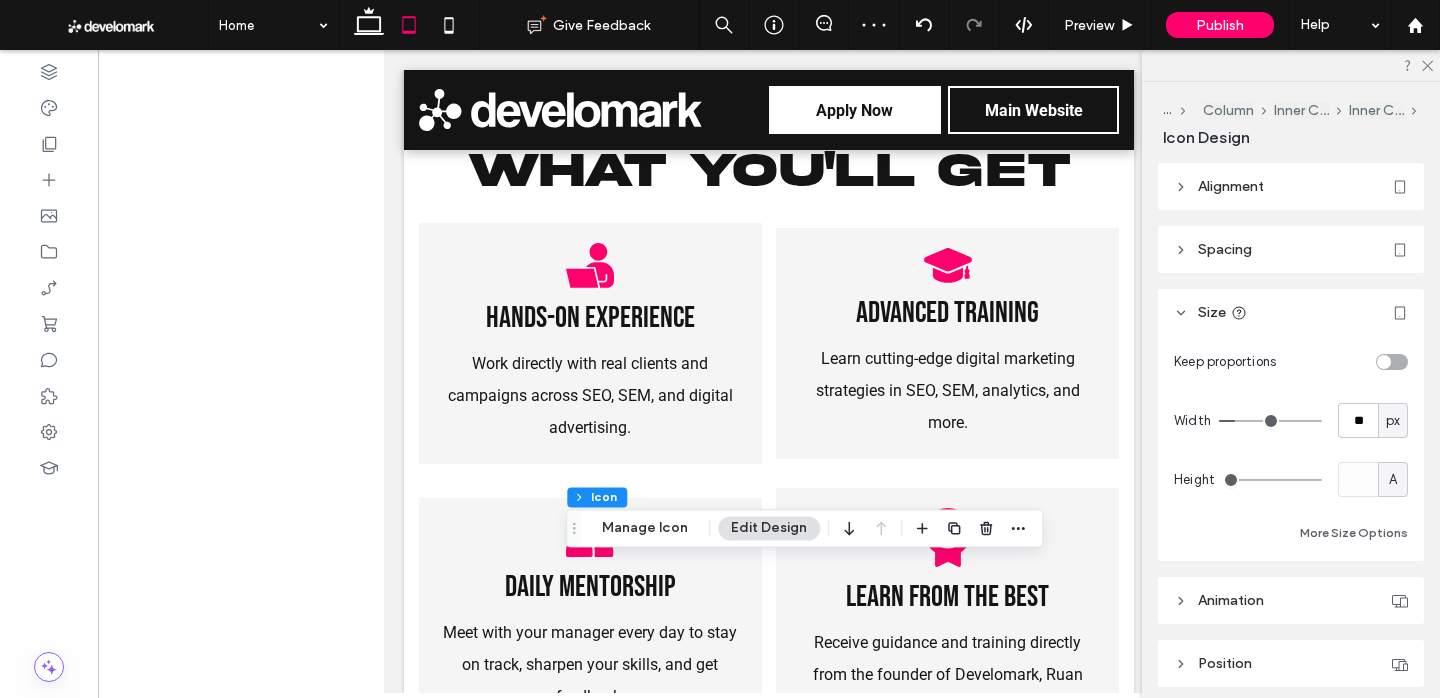 drag, startPoint x: 1395, startPoint y: 477, endPoint x: 1393, endPoint y: 488, distance: 11.18034 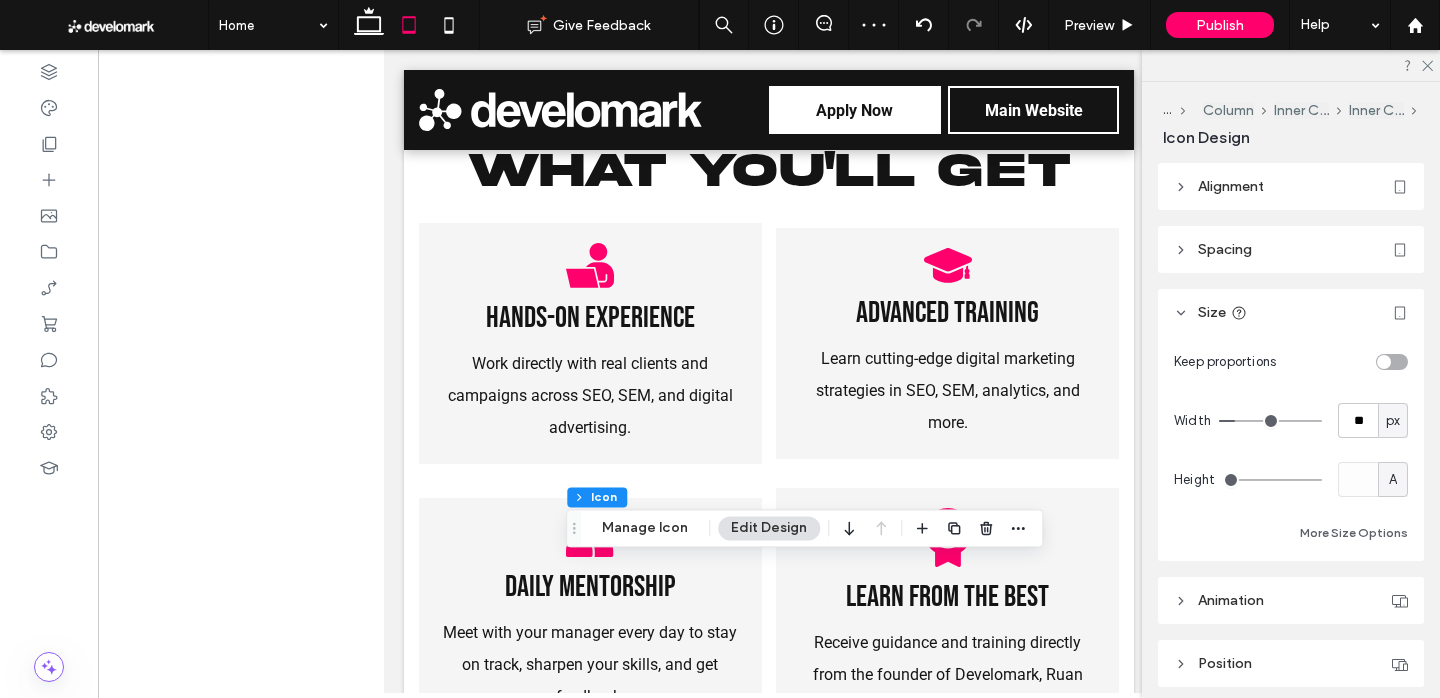 click on "A" at bounding box center (1393, 480) 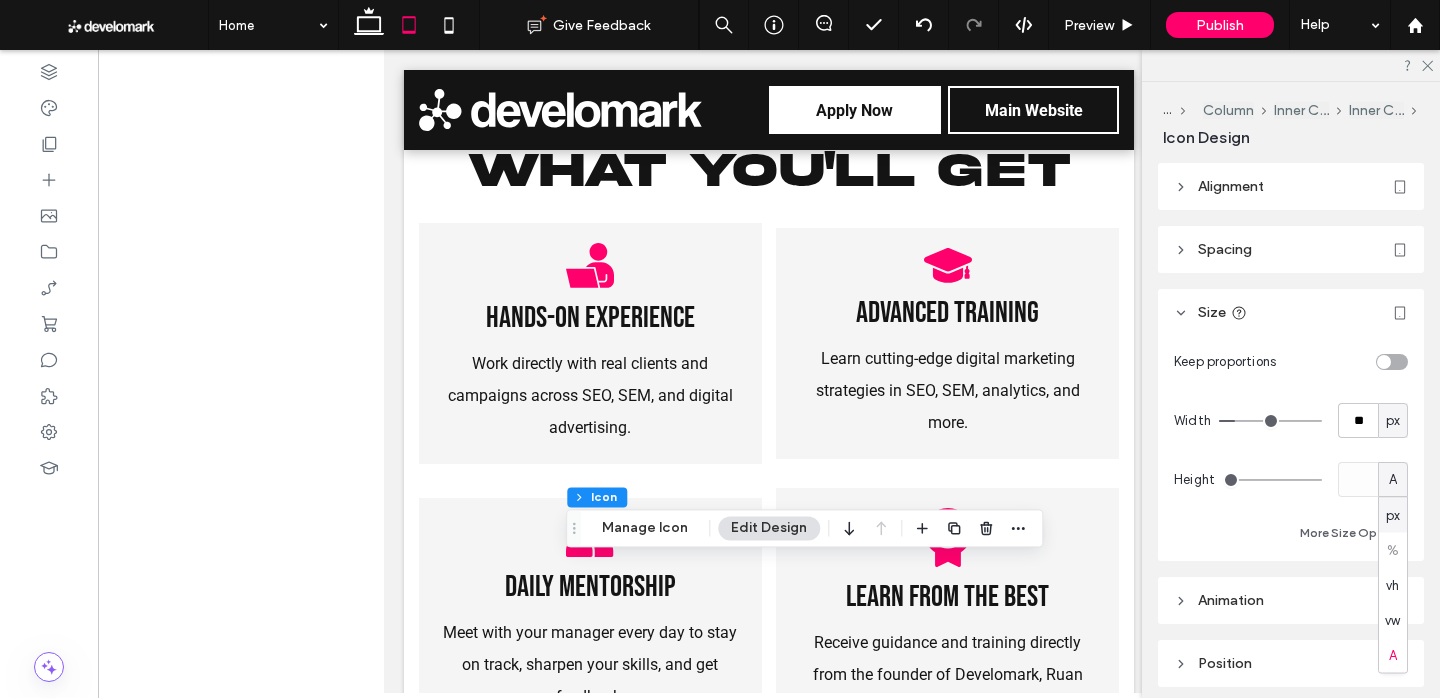 click on "px" at bounding box center [1393, 515] 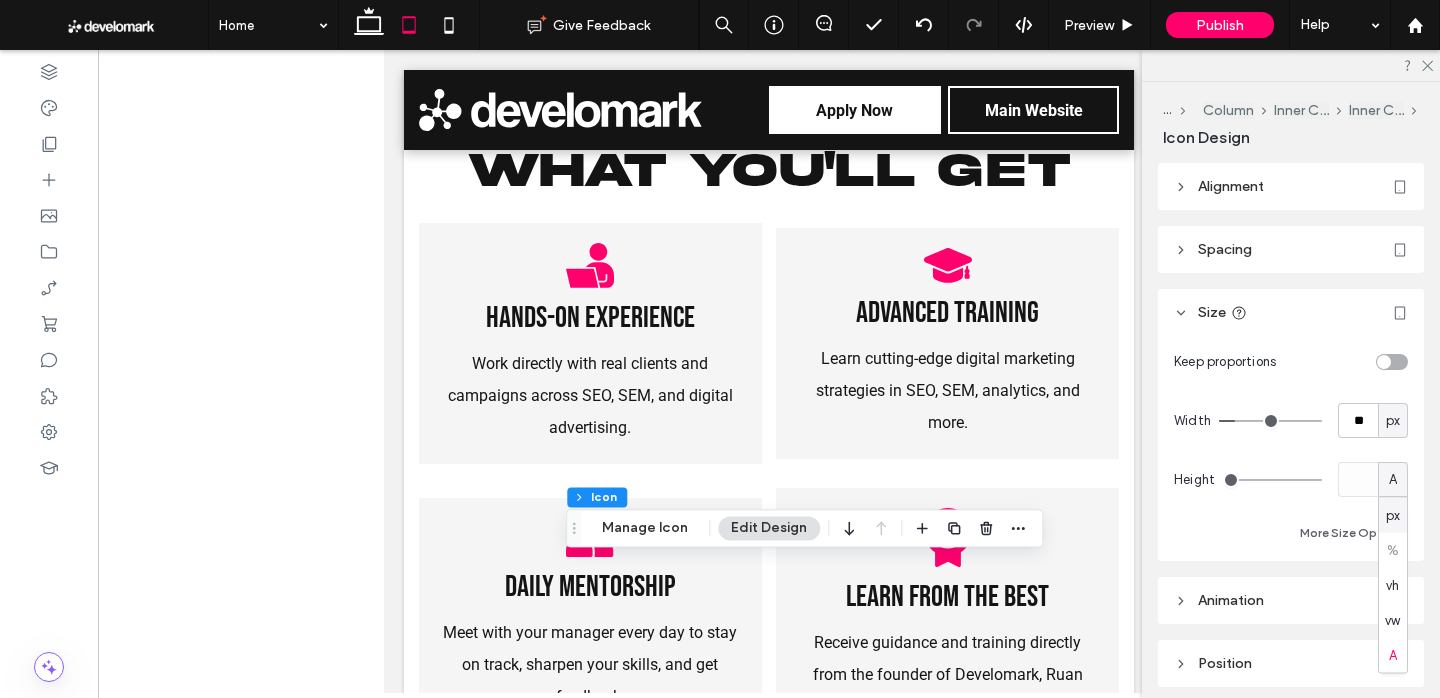 type on "**" 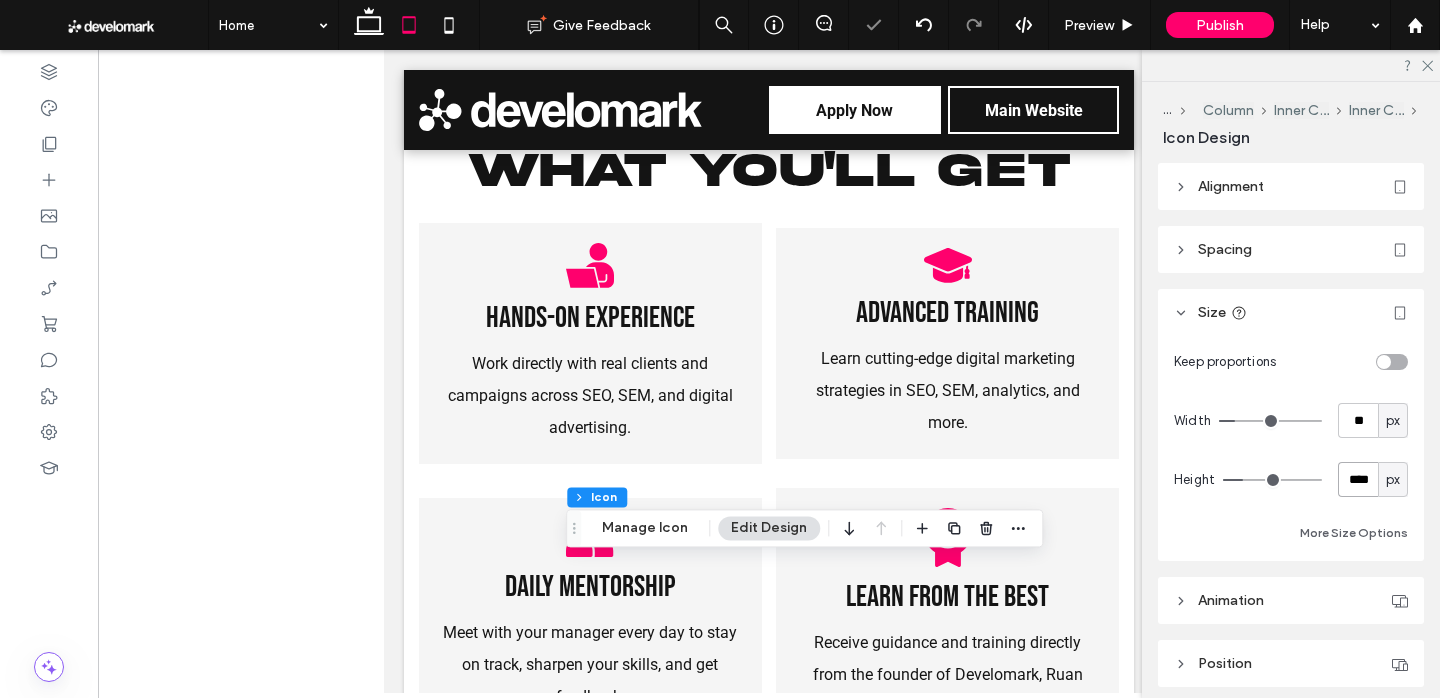 click on "****" at bounding box center (1358, 479) 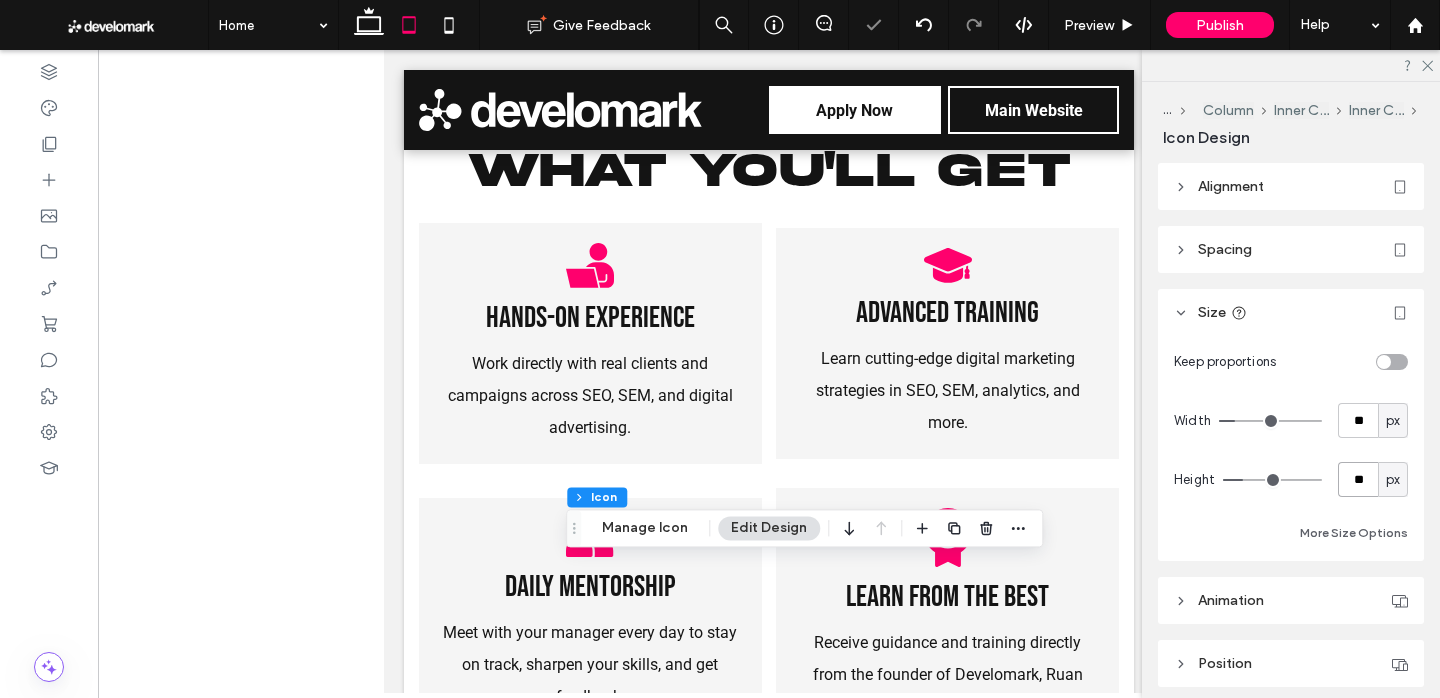 type on "**" 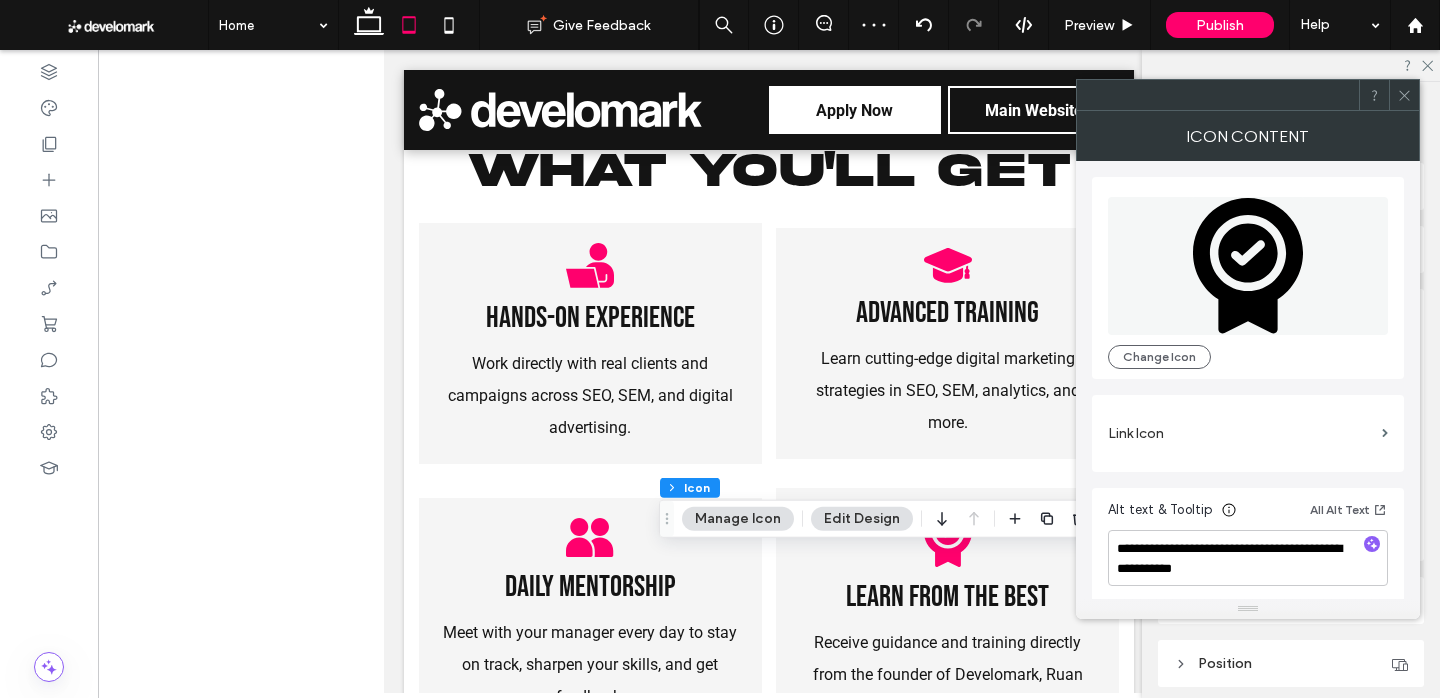 click at bounding box center [1404, 95] 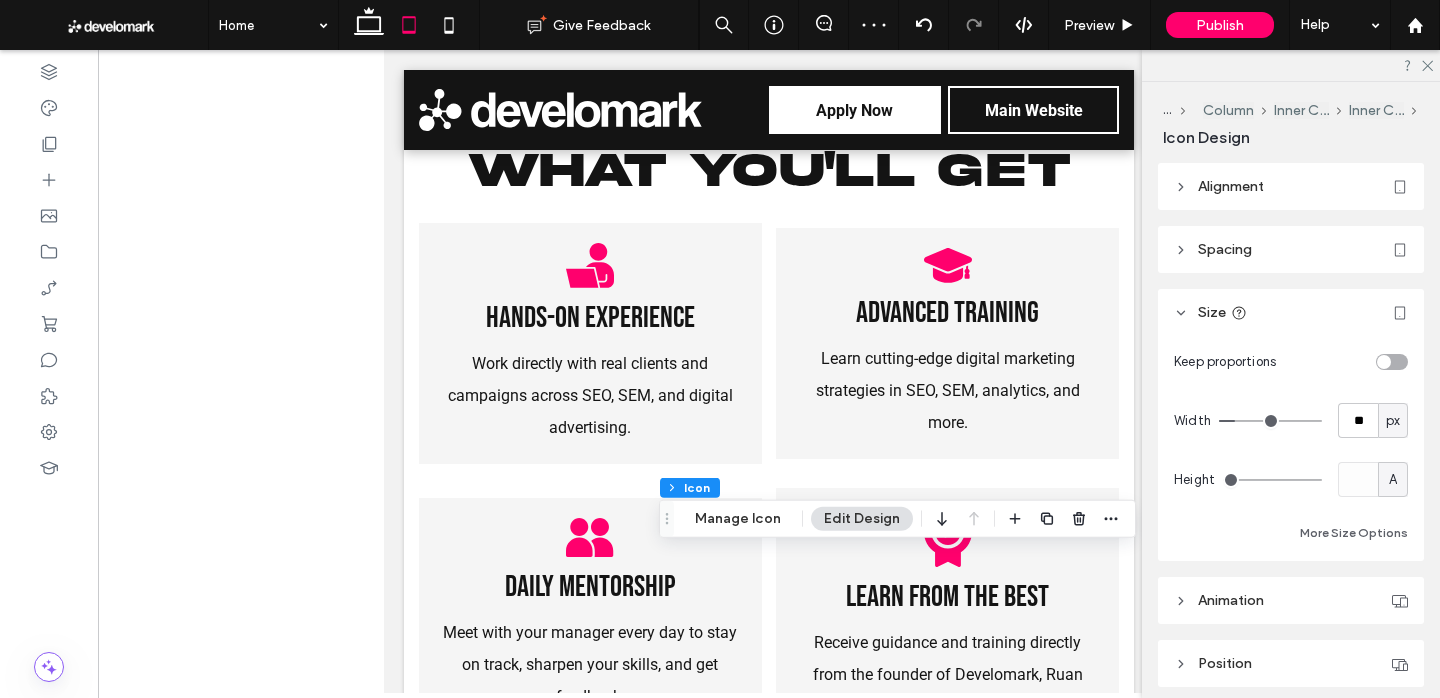 click on "A" at bounding box center [1393, 480] 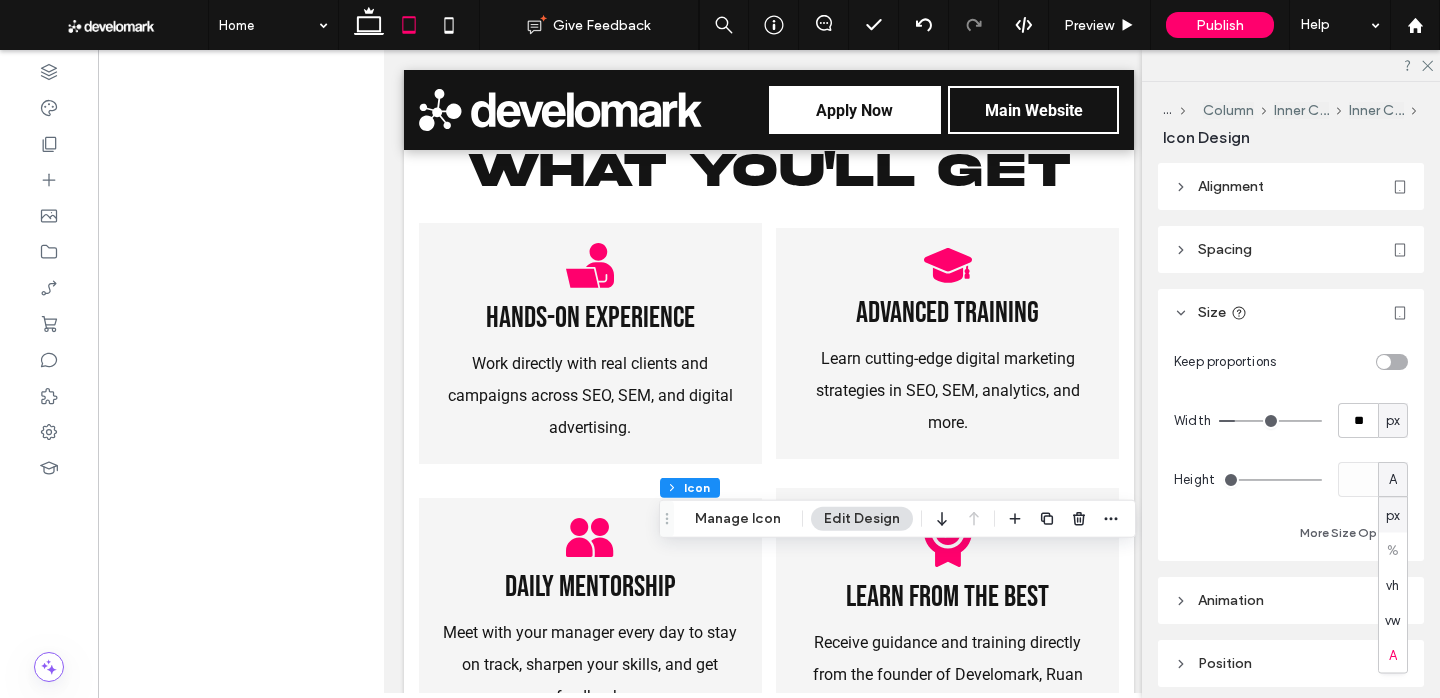 click on "px" at bounding box center (1393, 515) 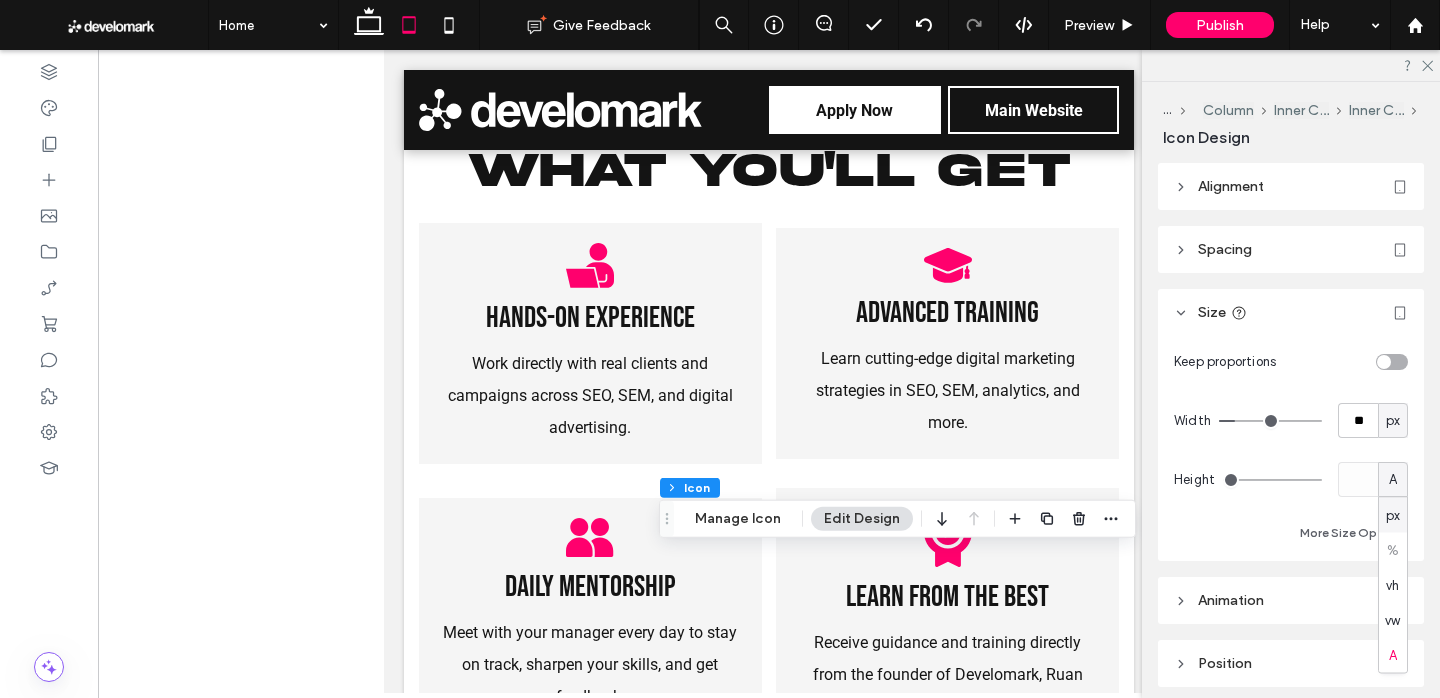 type on "**" 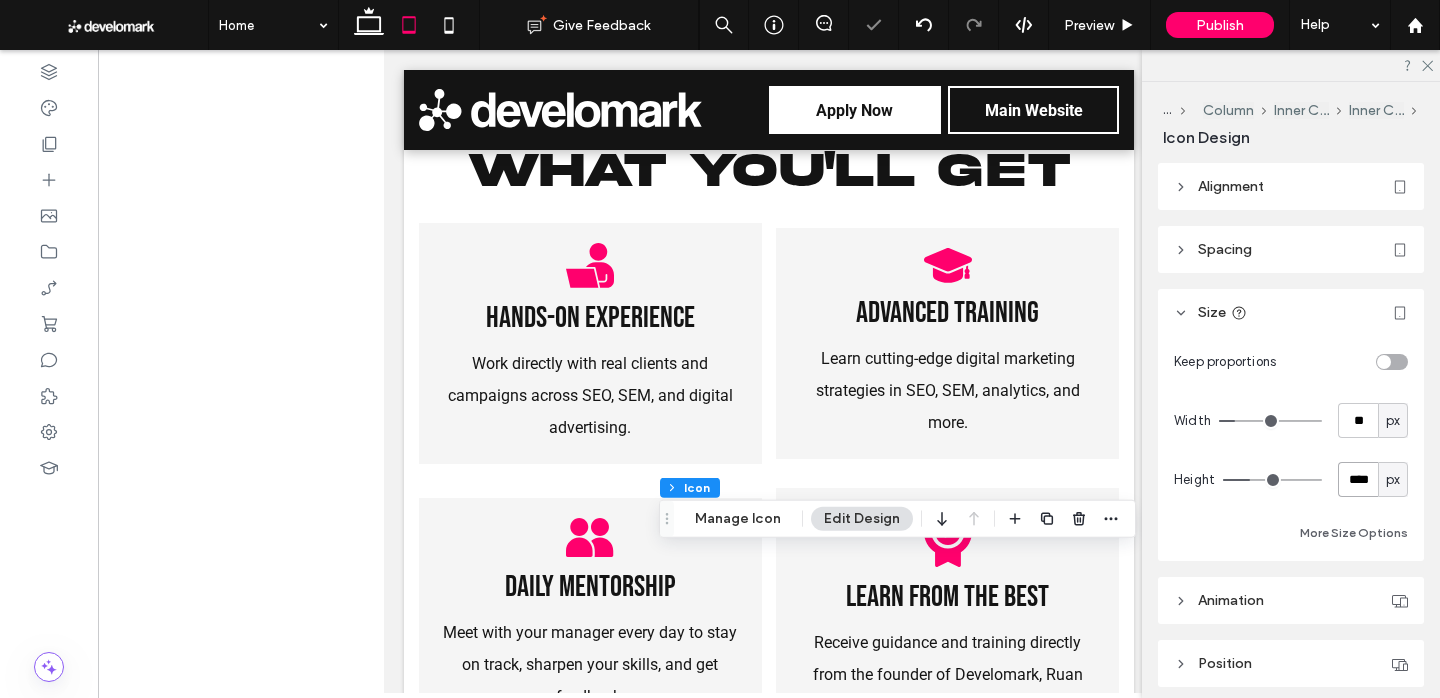 click on "****" at bounding box center (1358, 479) 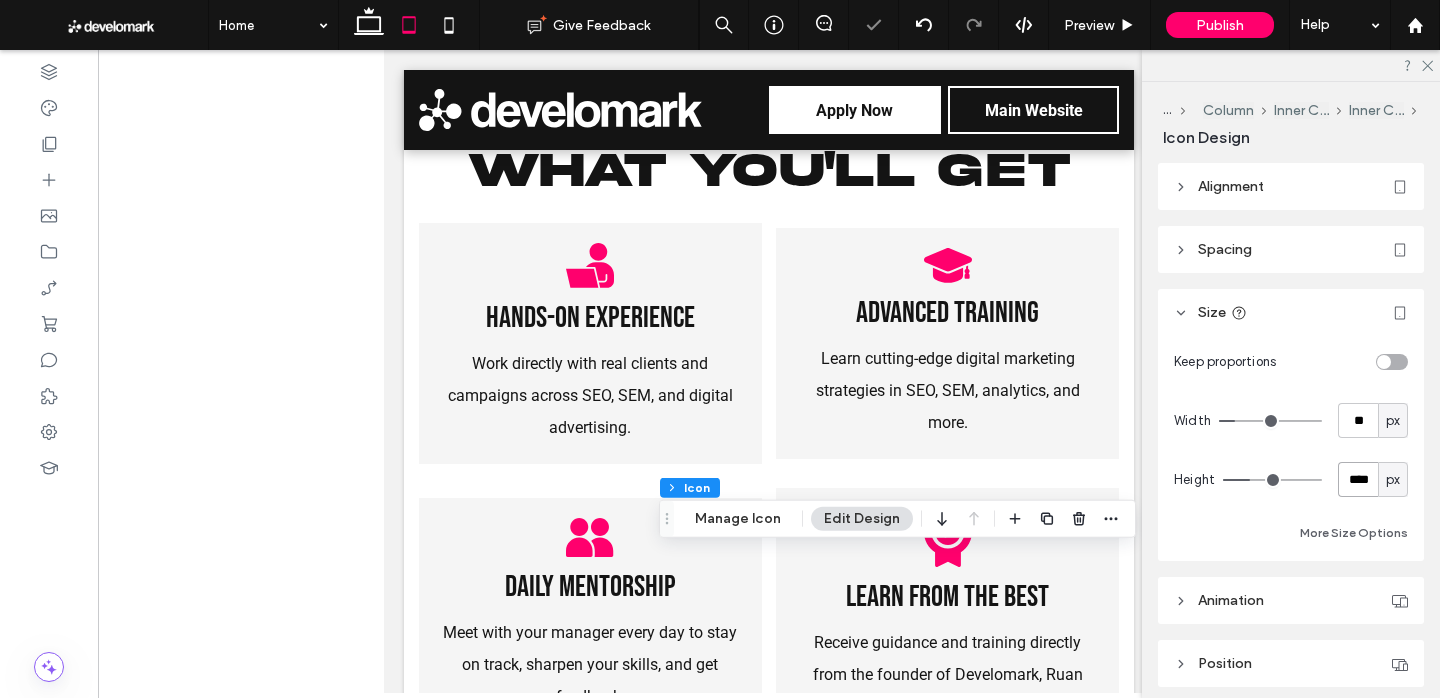 click on "****" at bounding box center (1358, 479) 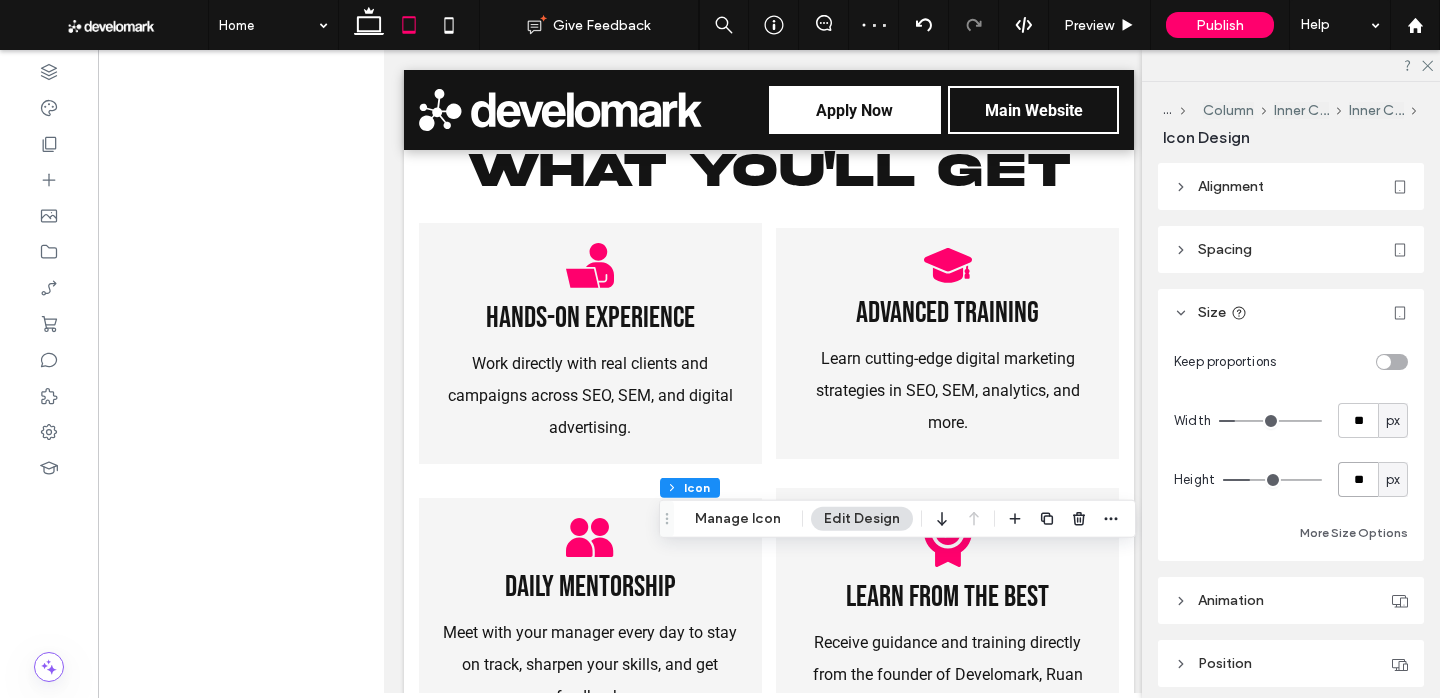 type on "**" 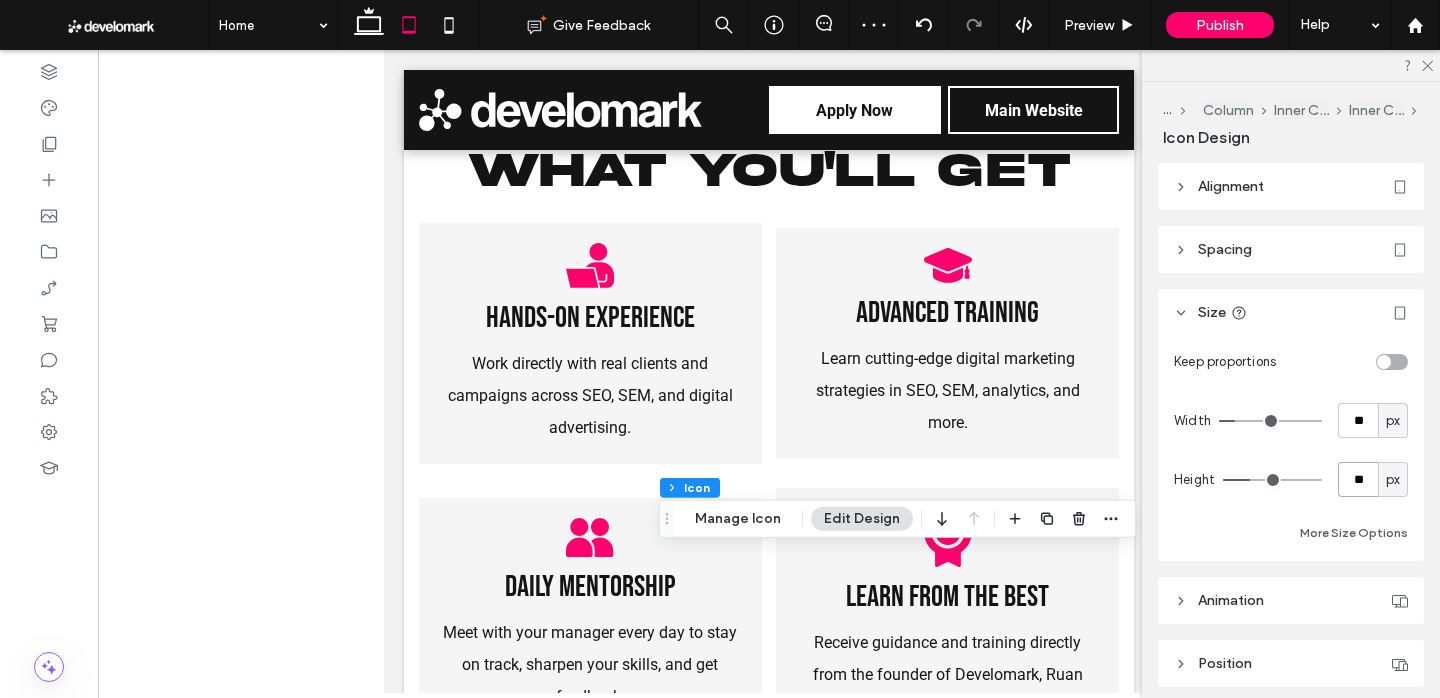 type on "**" 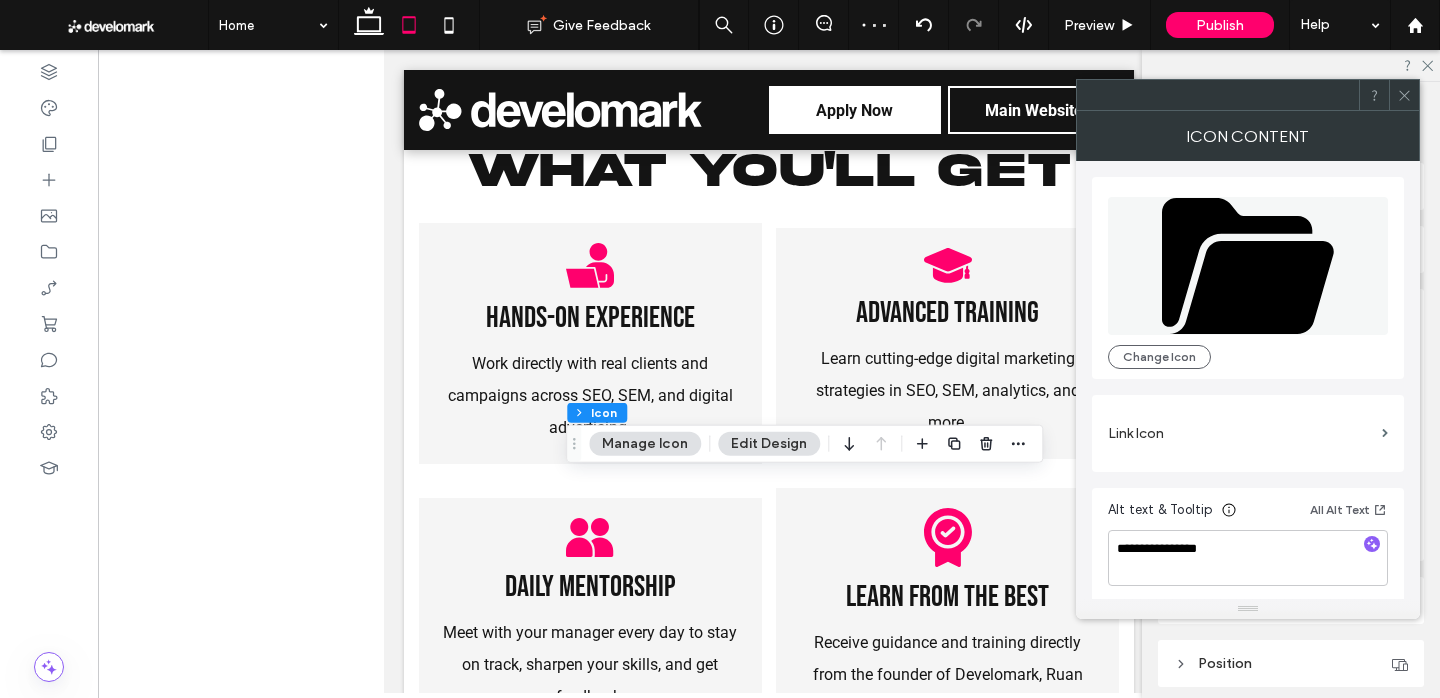 click 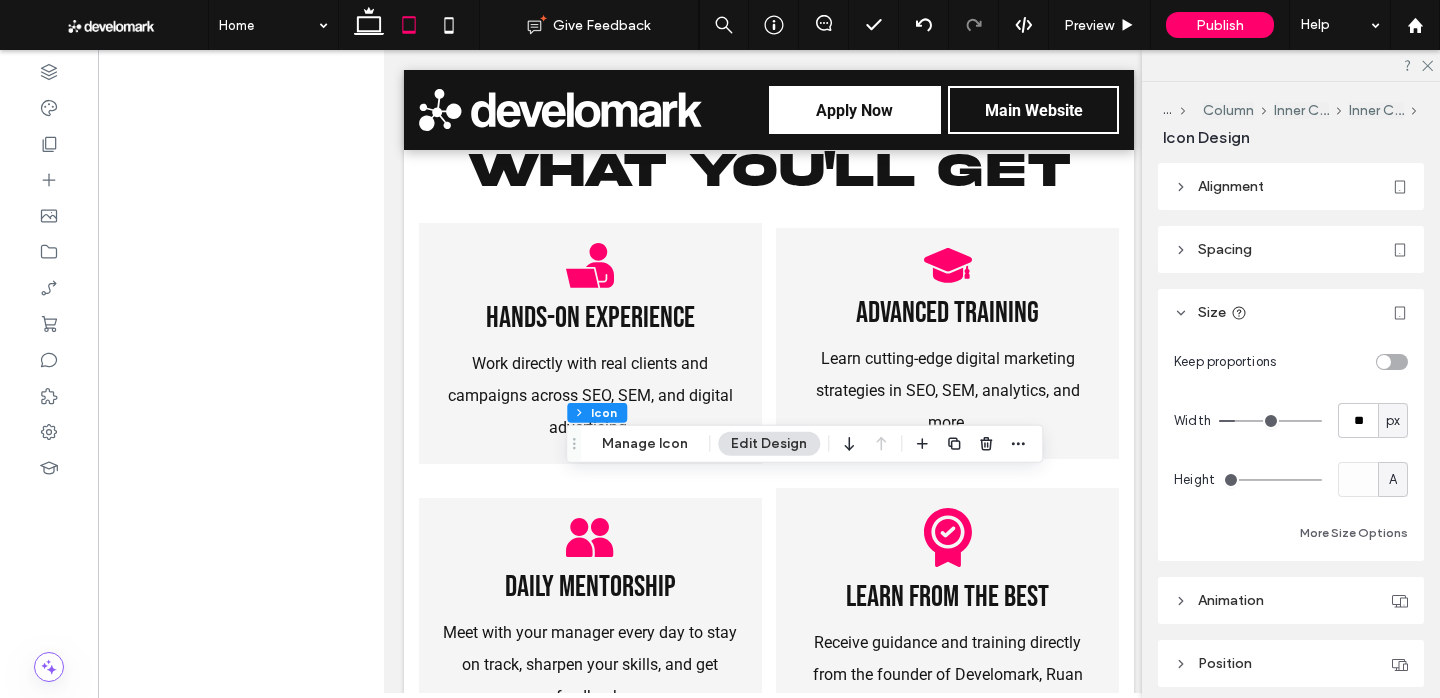 click on "A" at bounding box center (1393, 479) 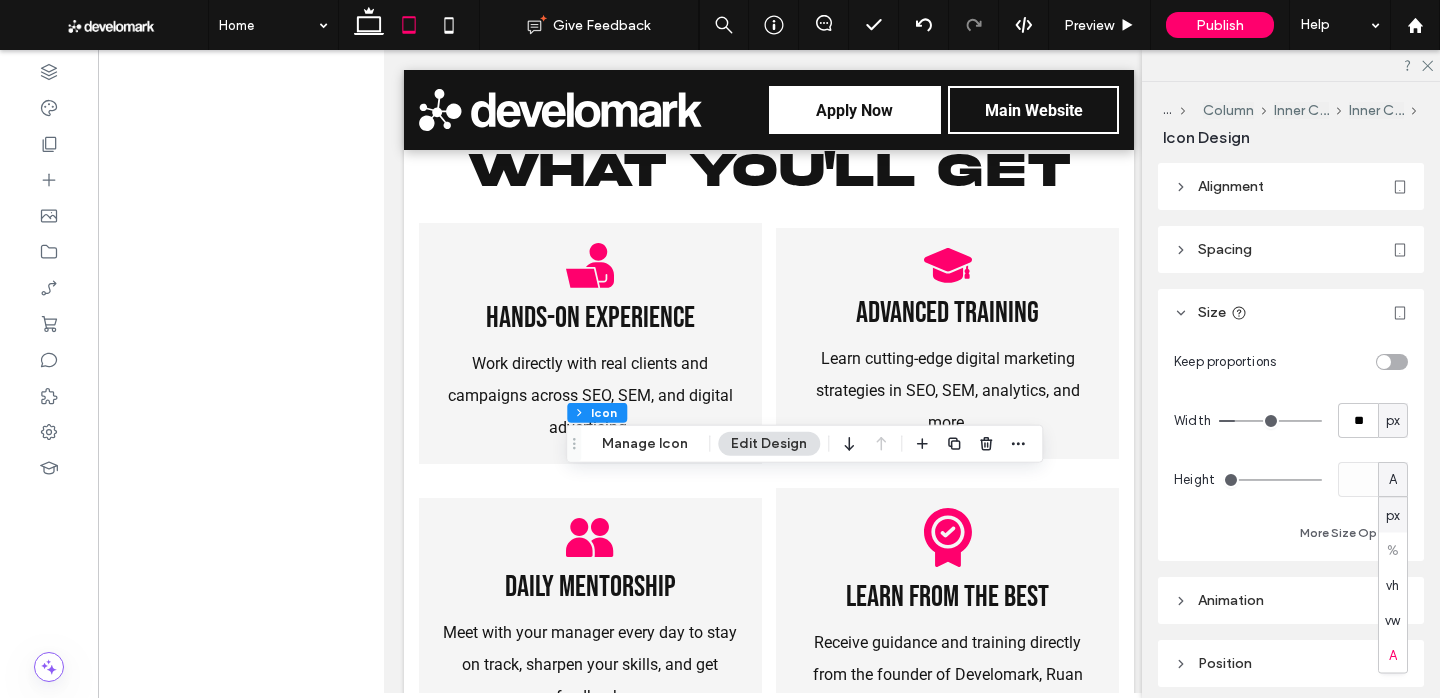 click on "px" at bounding box center [1393, 515] 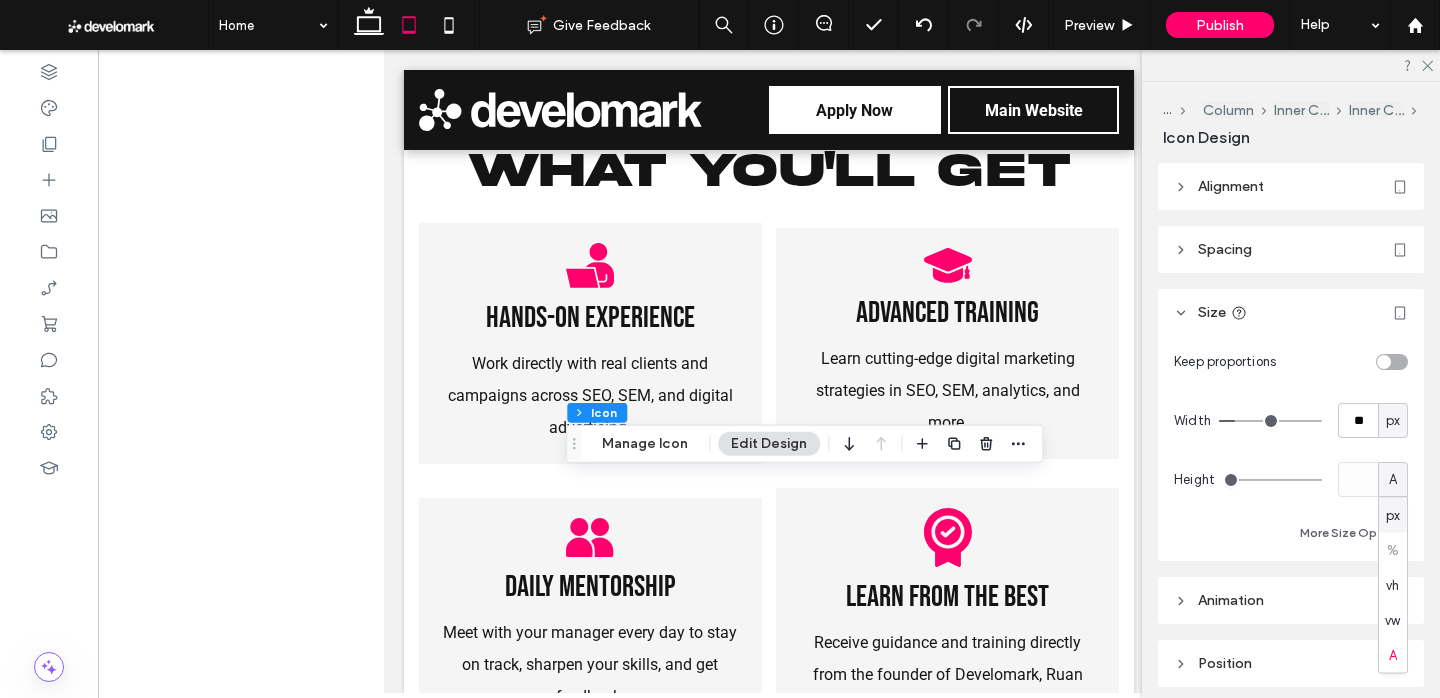 type on "**" 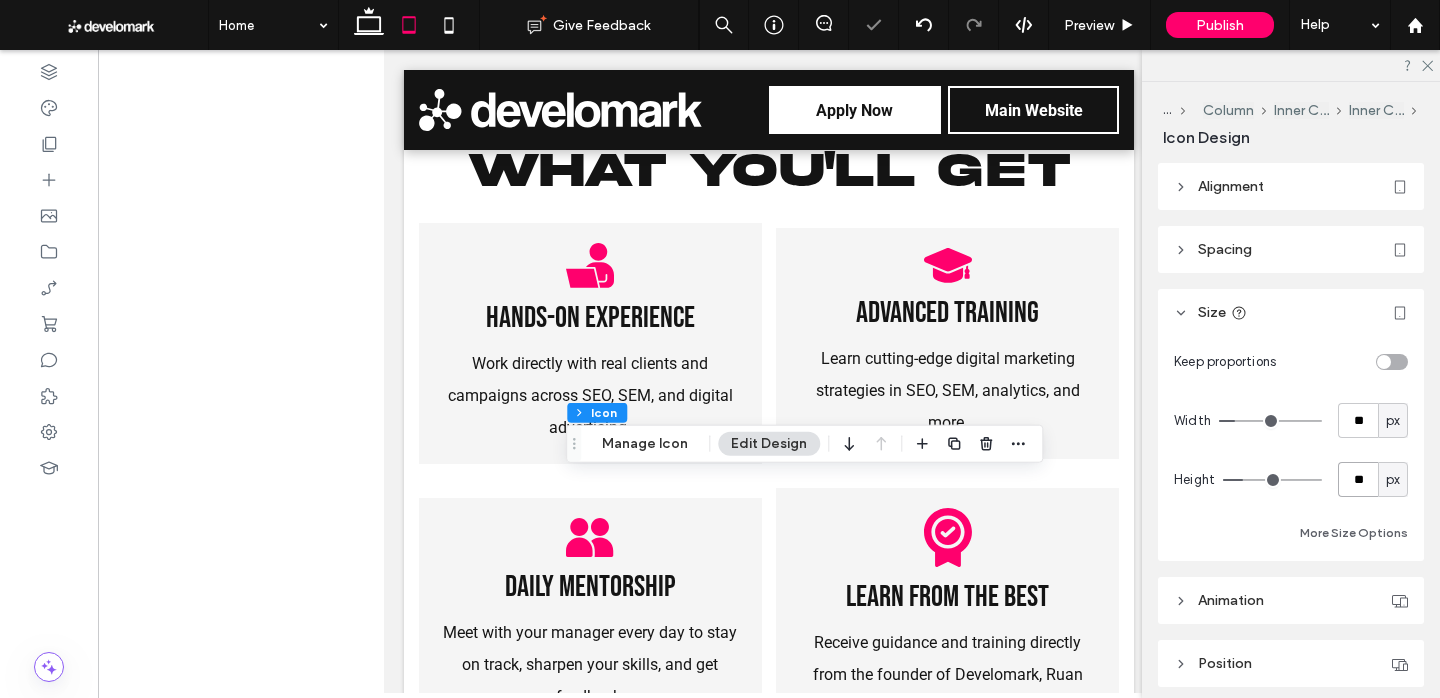click on "**" at bounding box center (1358, 479) 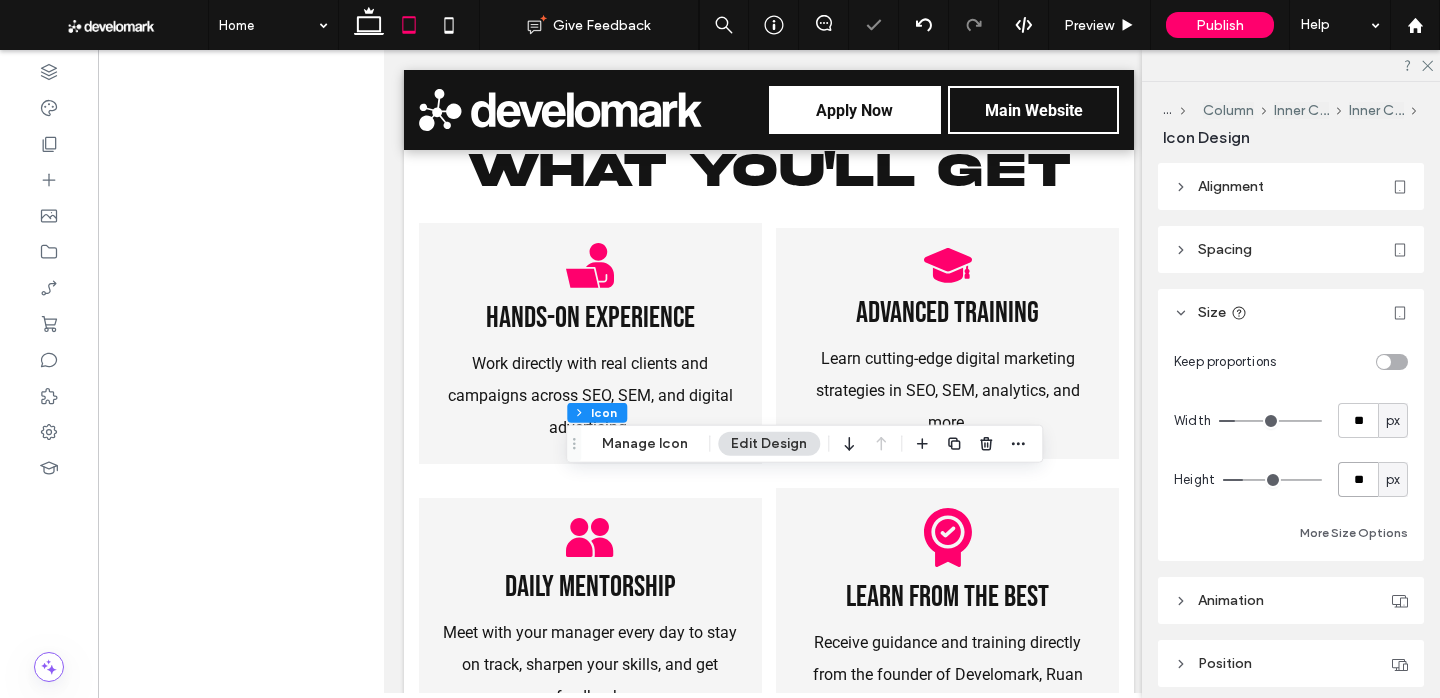 type on "**" 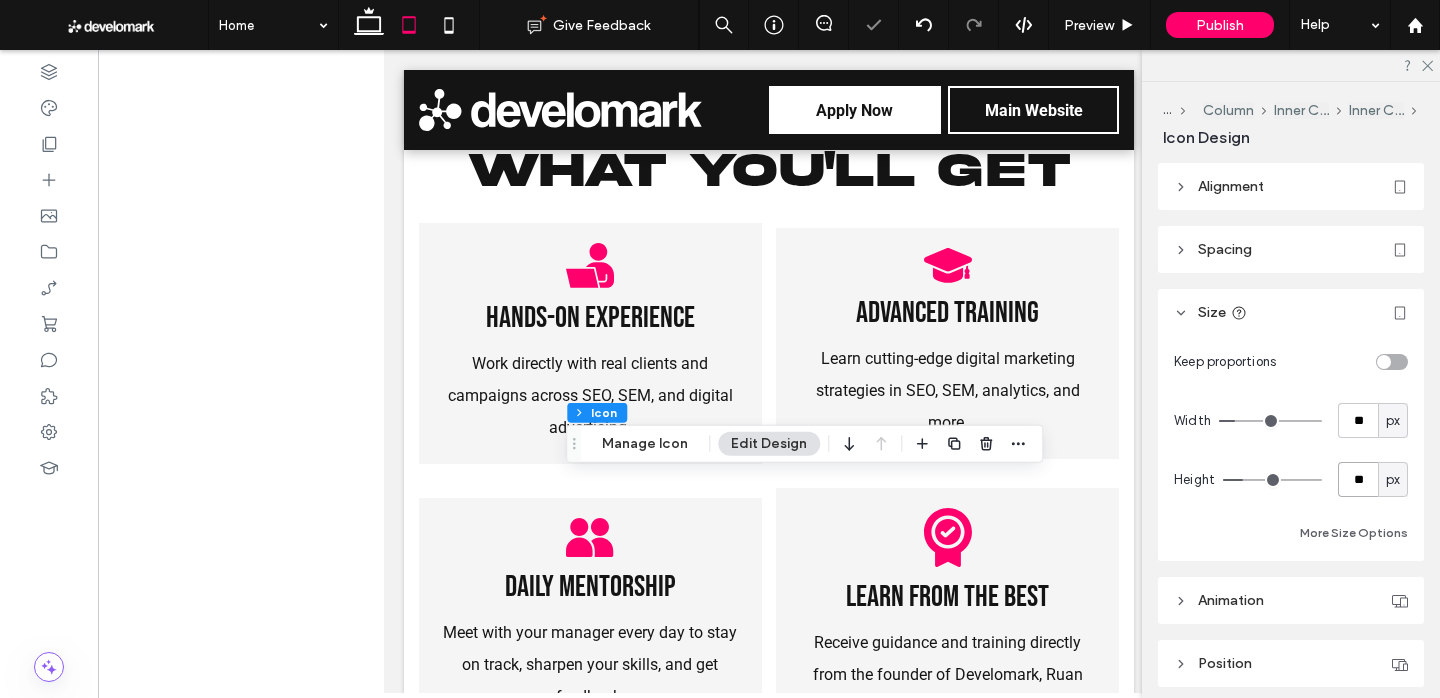 type on "**" 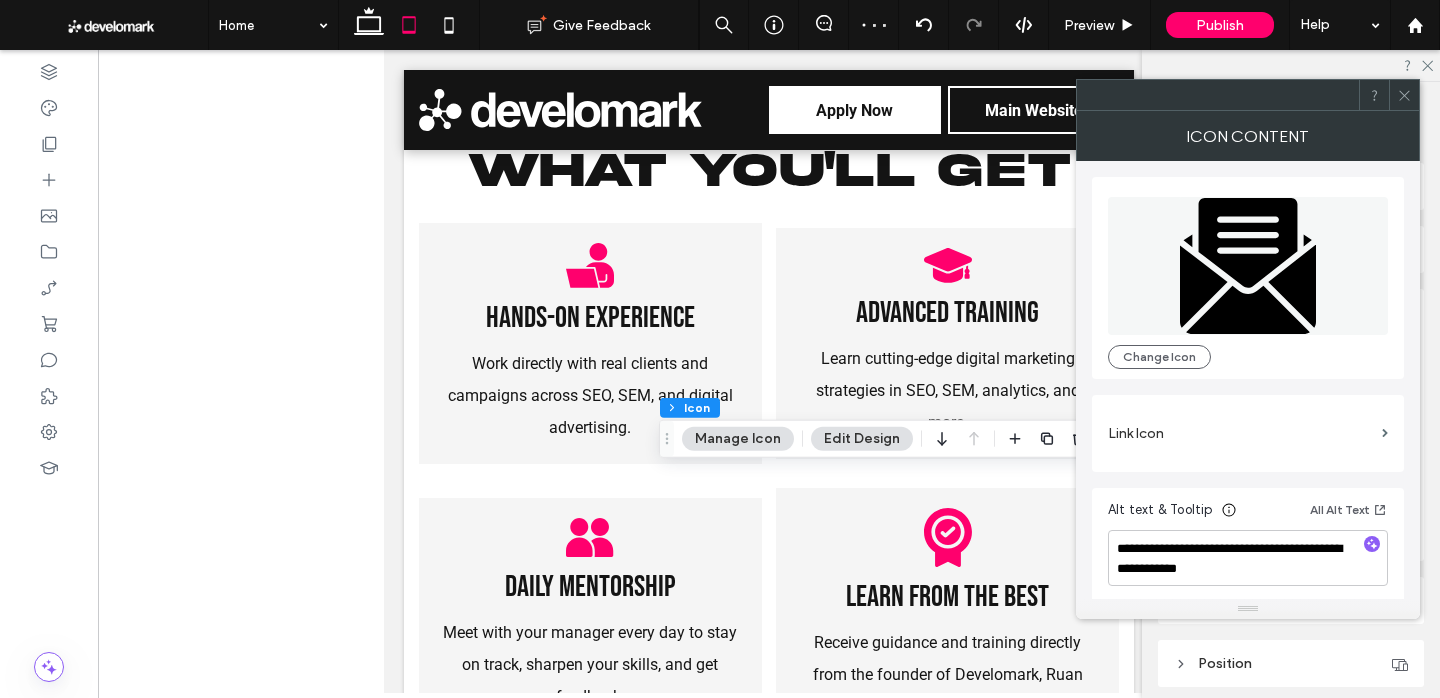 click at bounding box center (1404, 95) 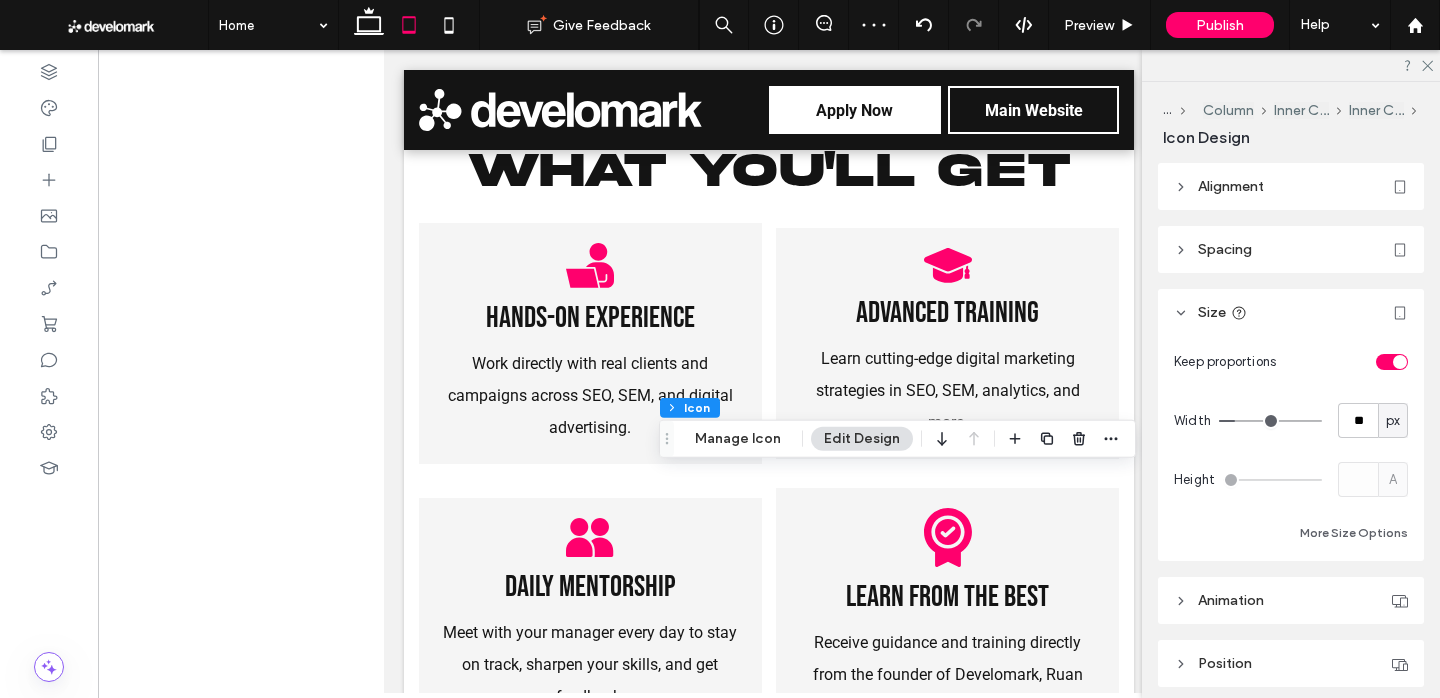 drag, startPoint x: 1396, startPoint y: 482, endPoint x: 1393, endPoint y: 499, distance: 17.262676 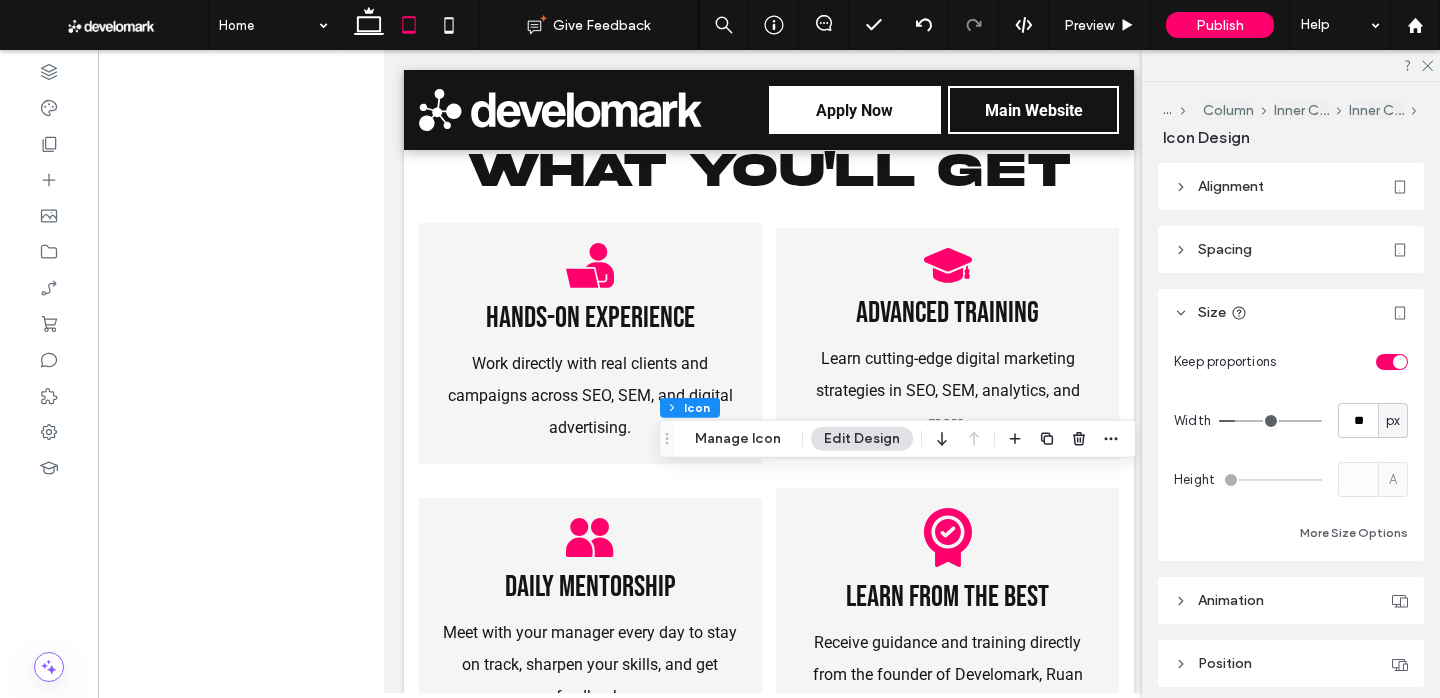 drag, startPoint x: 1395, startPoint y: 360, endPoint x: 1395, endPoint y: 397, distance: 37 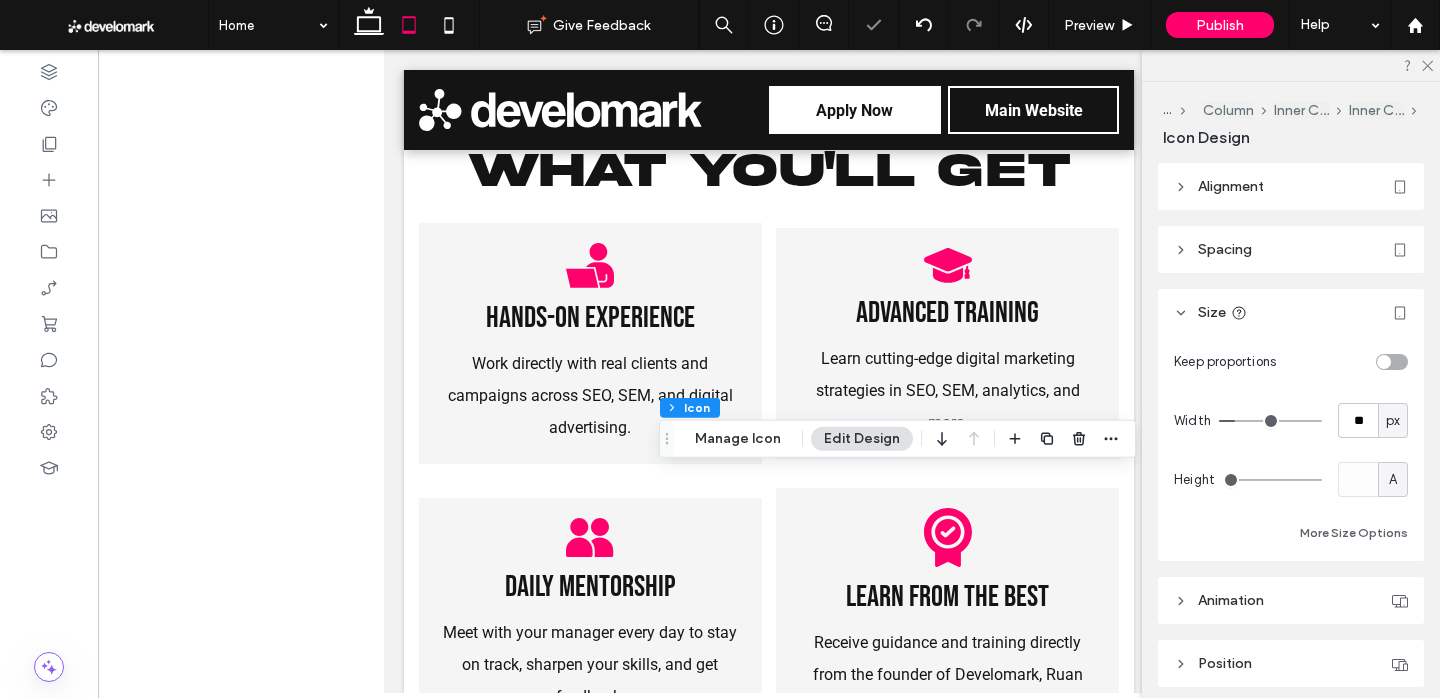 type on "**" 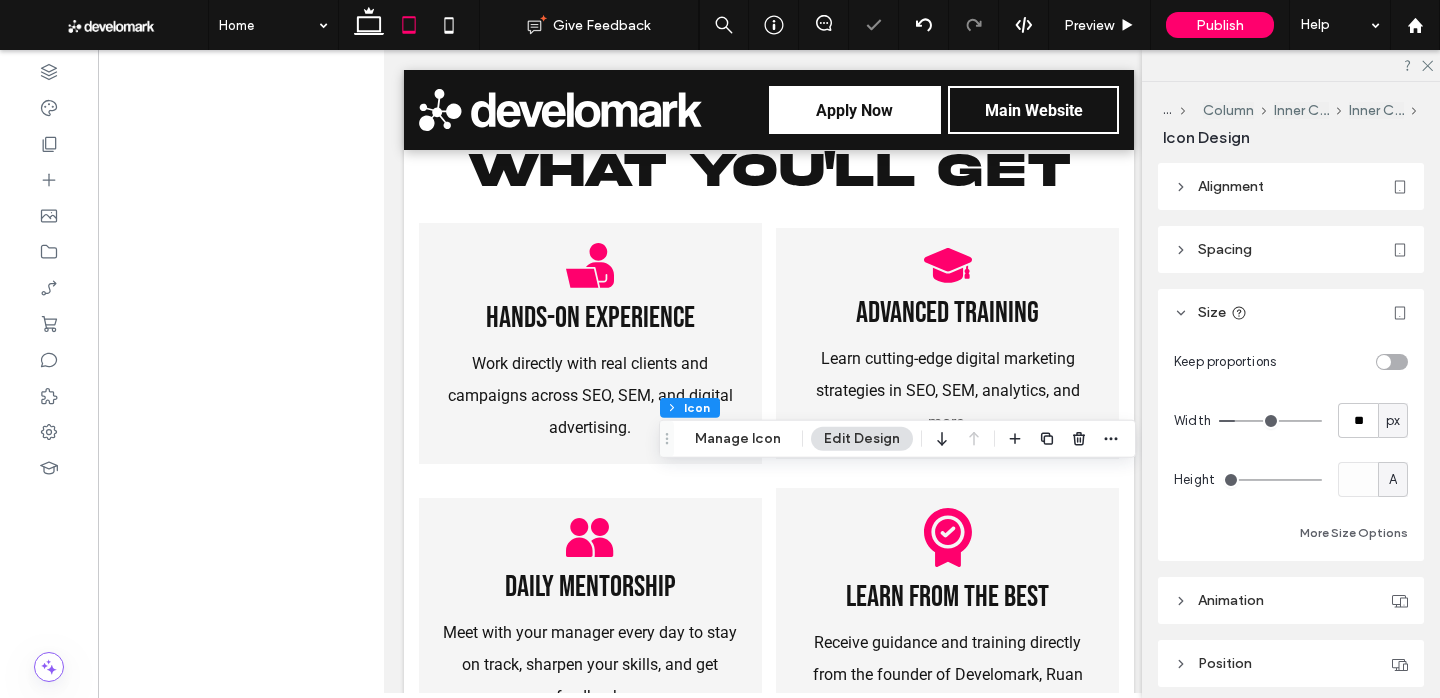 type on "**" 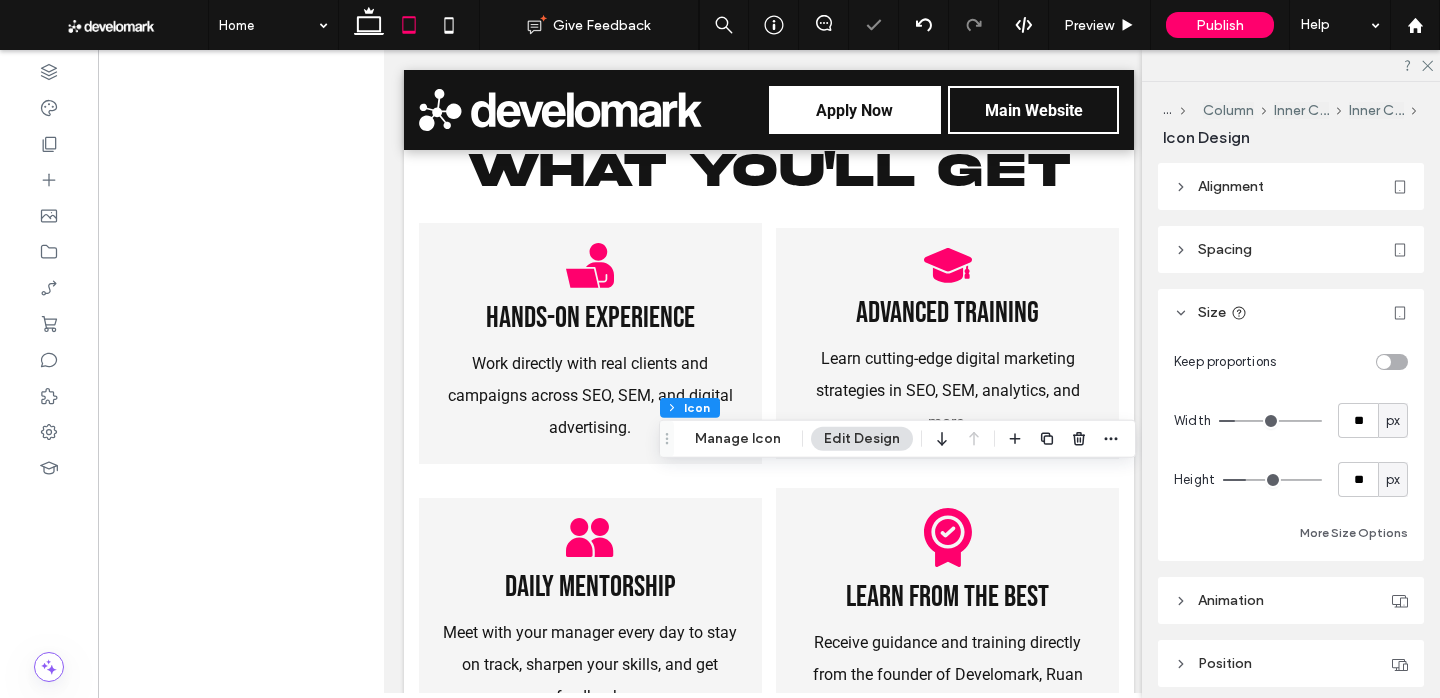 click at bounding box center [1384, 362] 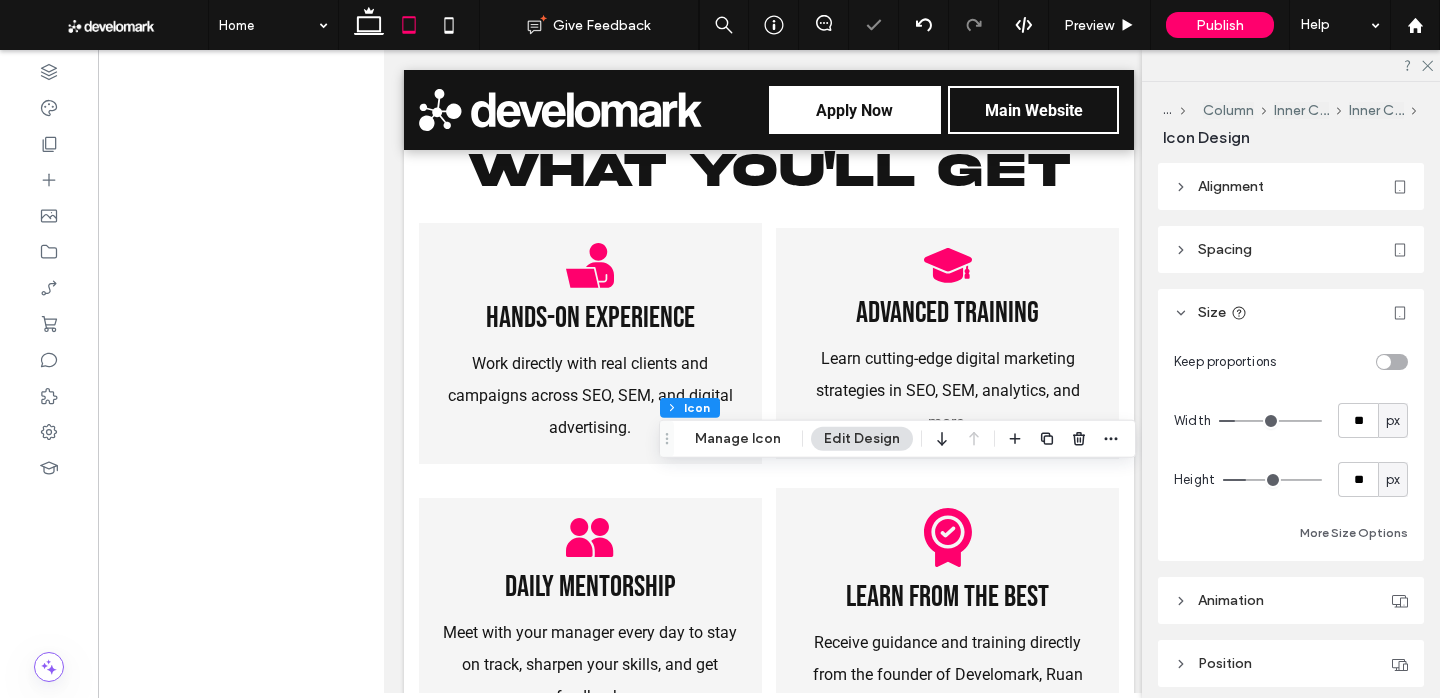 type on "*" 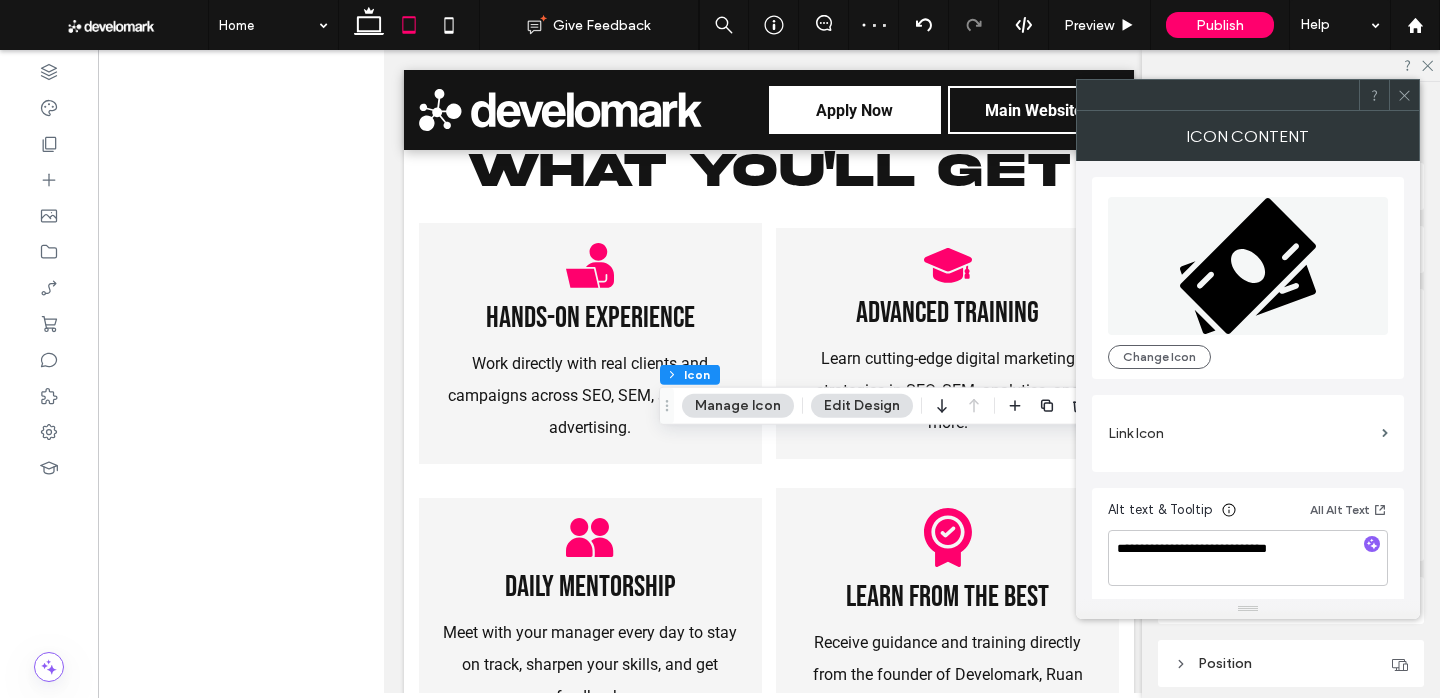 click 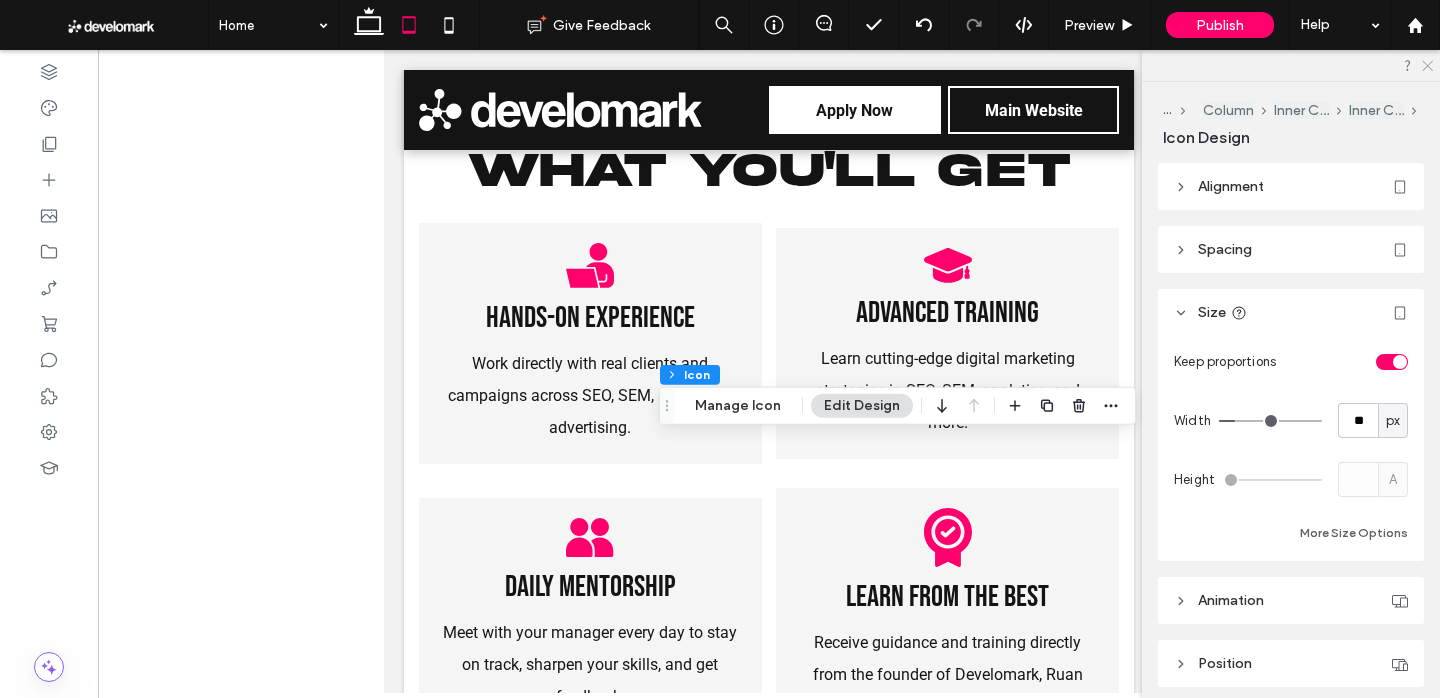 click 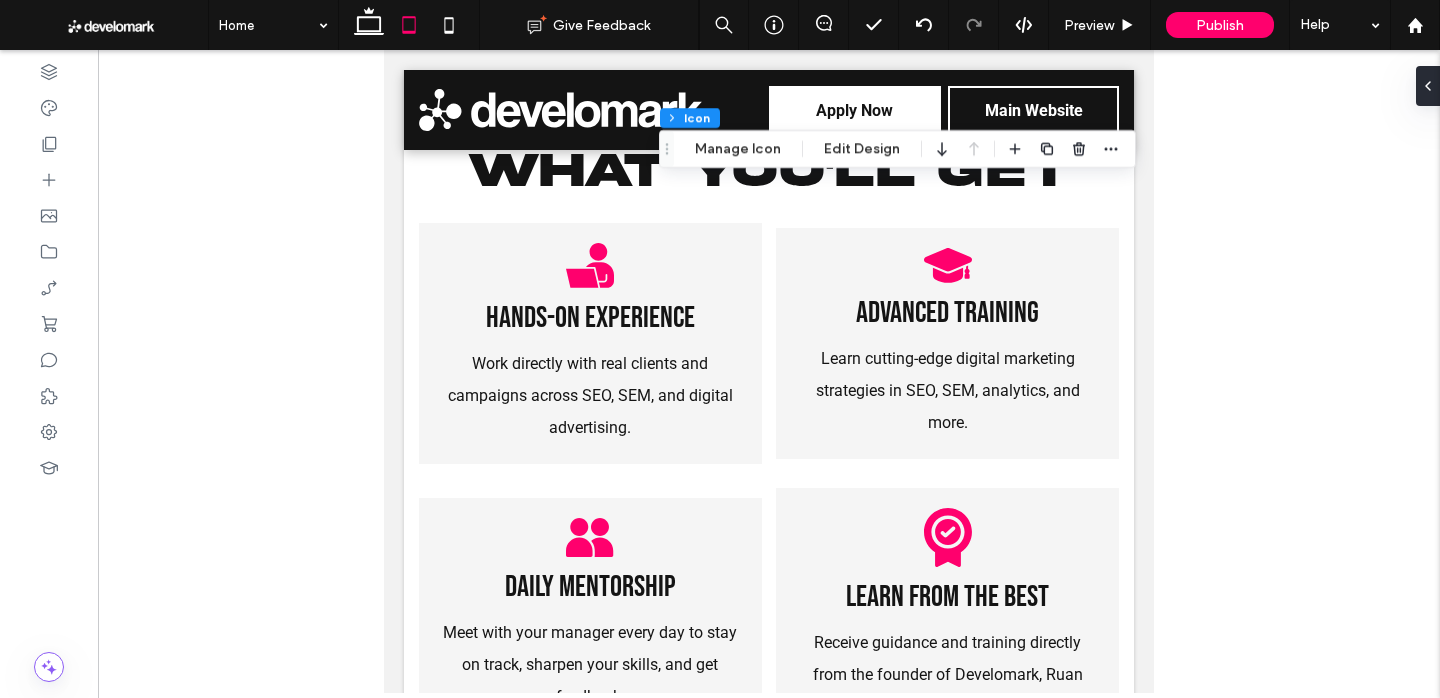 drag, startPoint x: 448, startPoint y: 12, endPoint x: 469, endPoint y: 19, distance: 22.135944 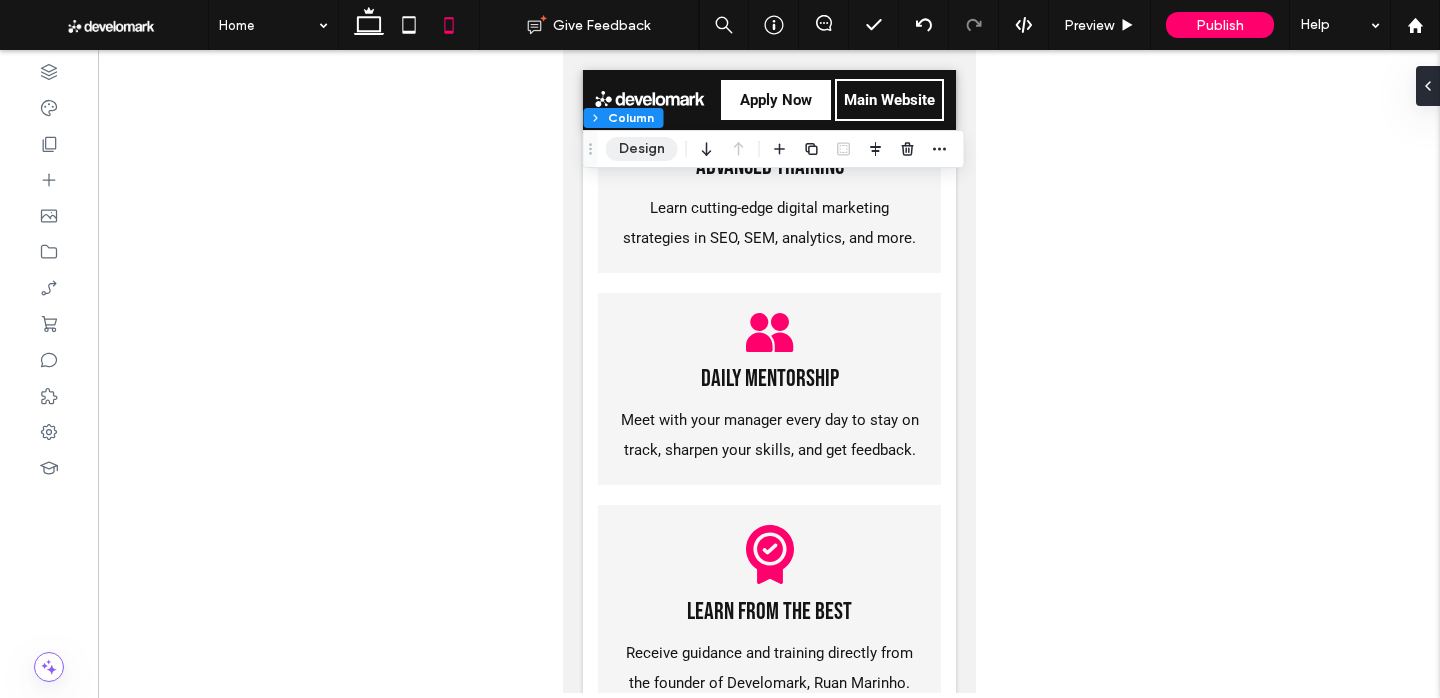 click on "Design" at bounding box center (642, 149) 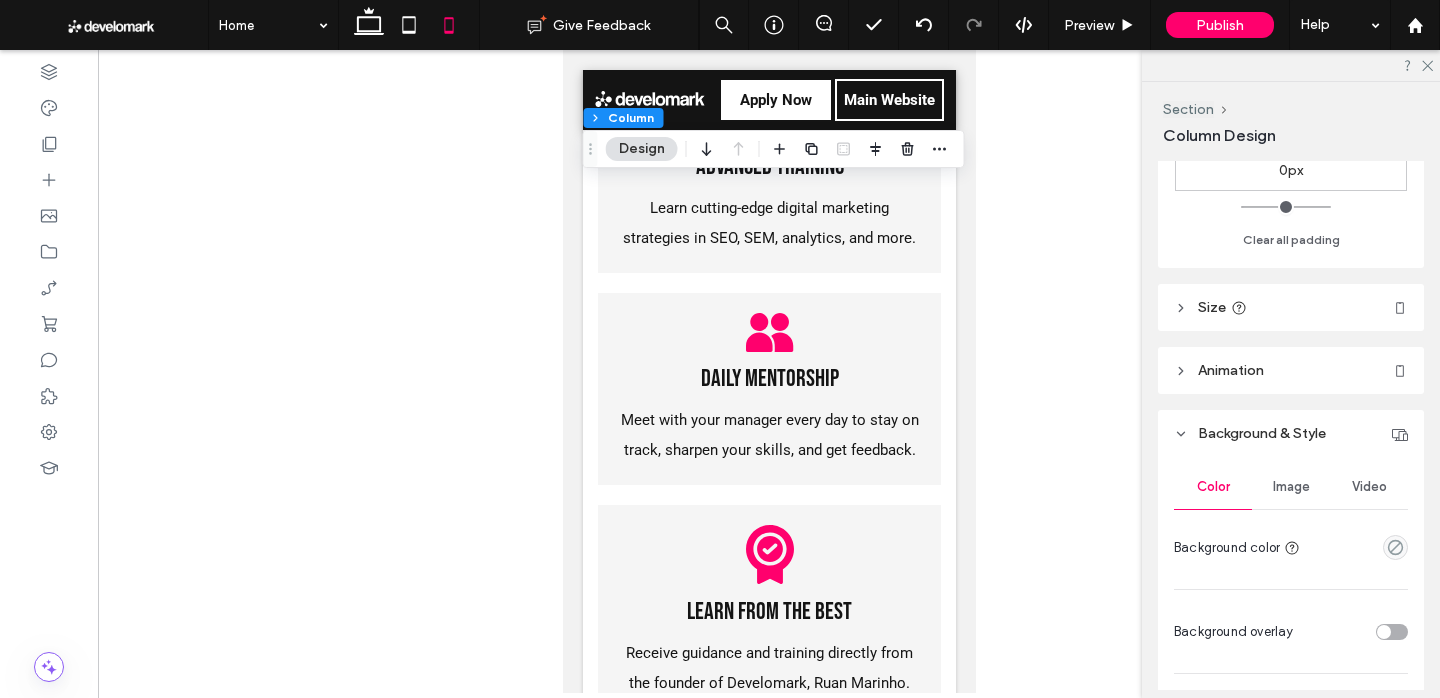 scroll, scrollTop: 678, scrollLeft: 0, axis: vertical 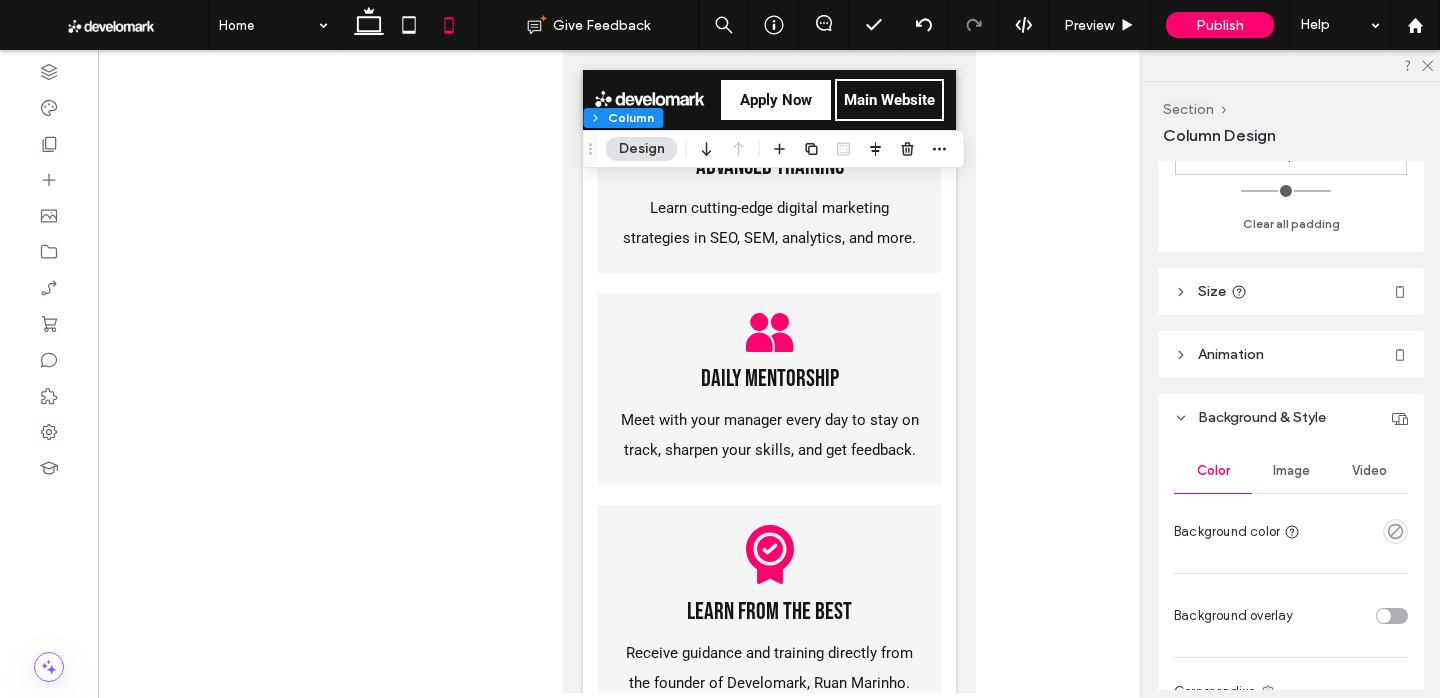 click on "Image" at bounding box center (1291, 471) 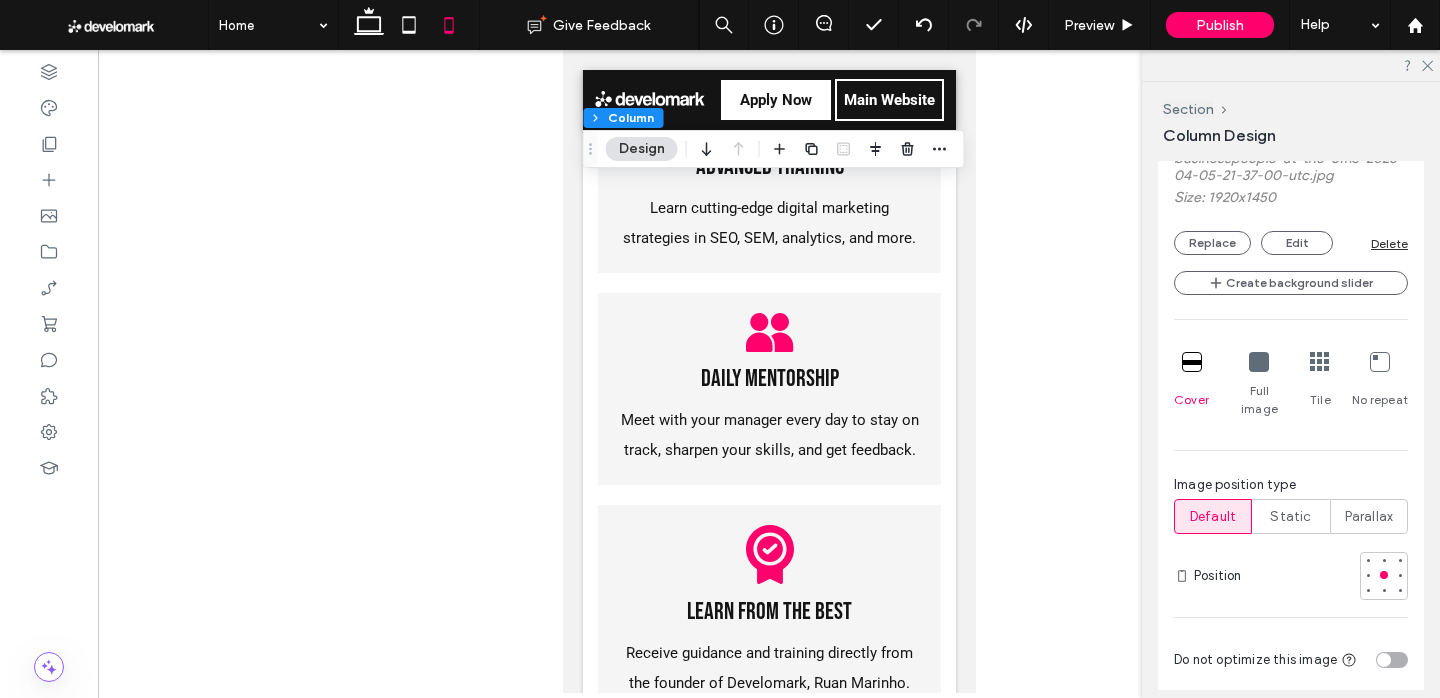 scroll, scrollTop: 1271, scrollLeft: 0, axis: vertical 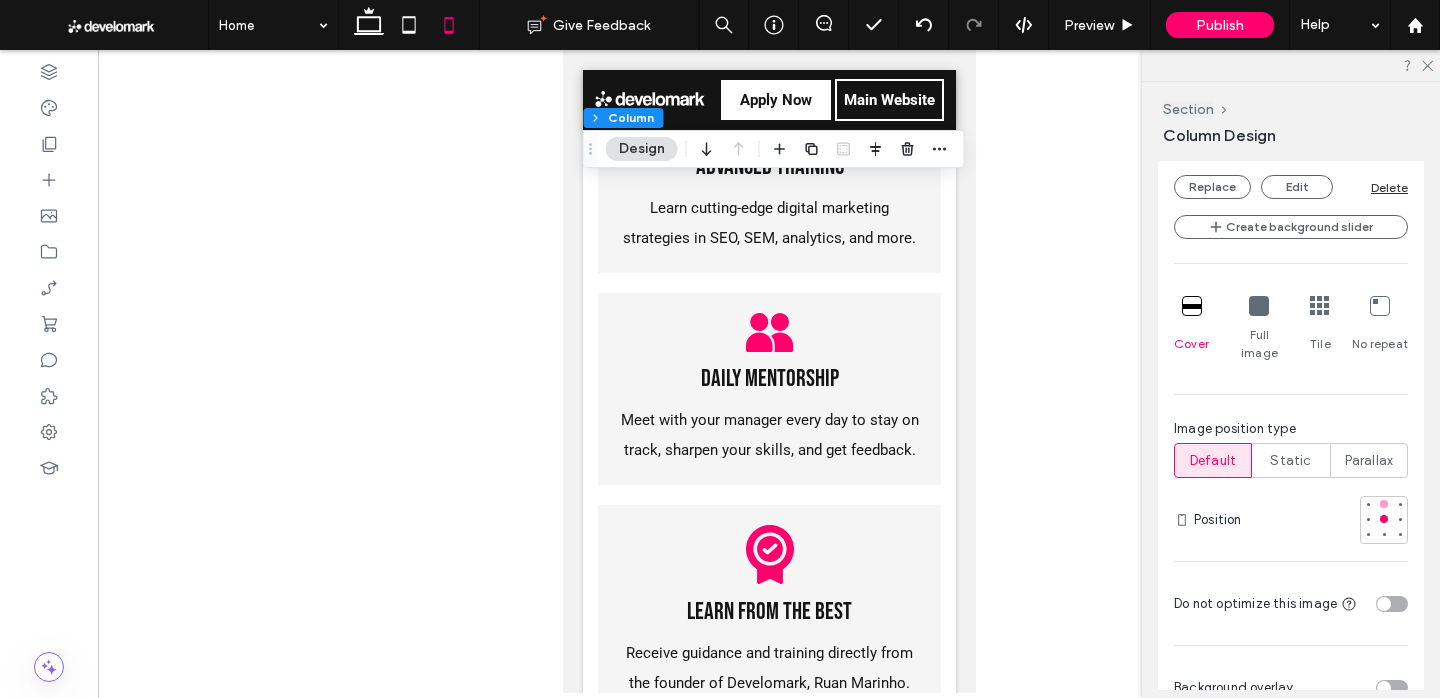 click at bounding box center (1384, 504) 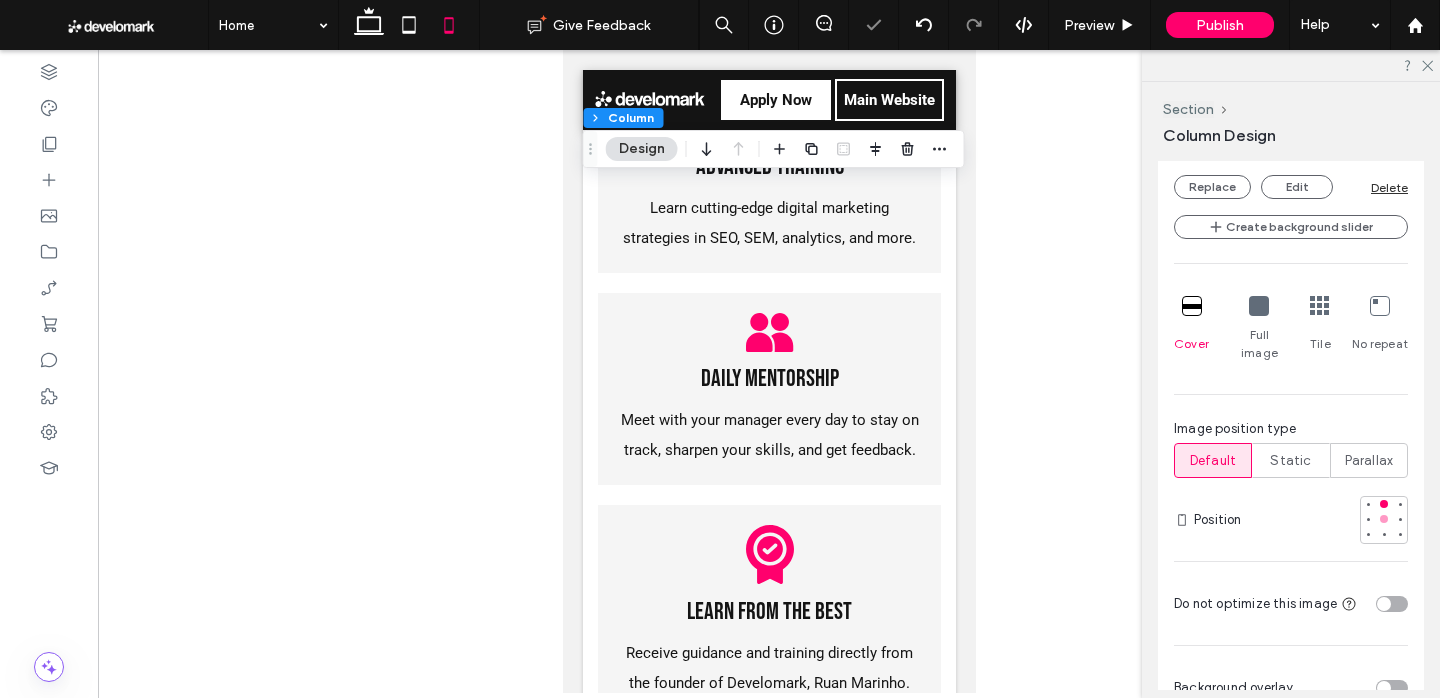 click at bounding box center [1384, 519] 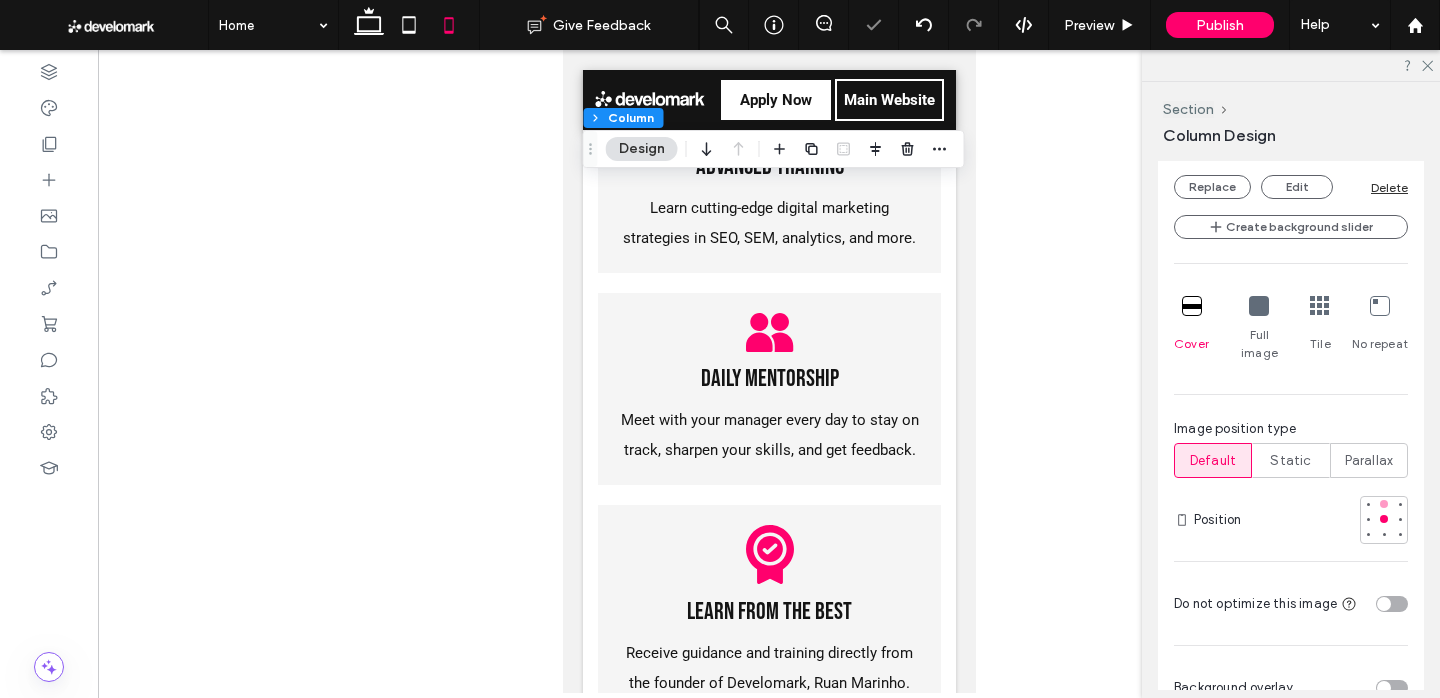 click at bounding box center (1384, 504) 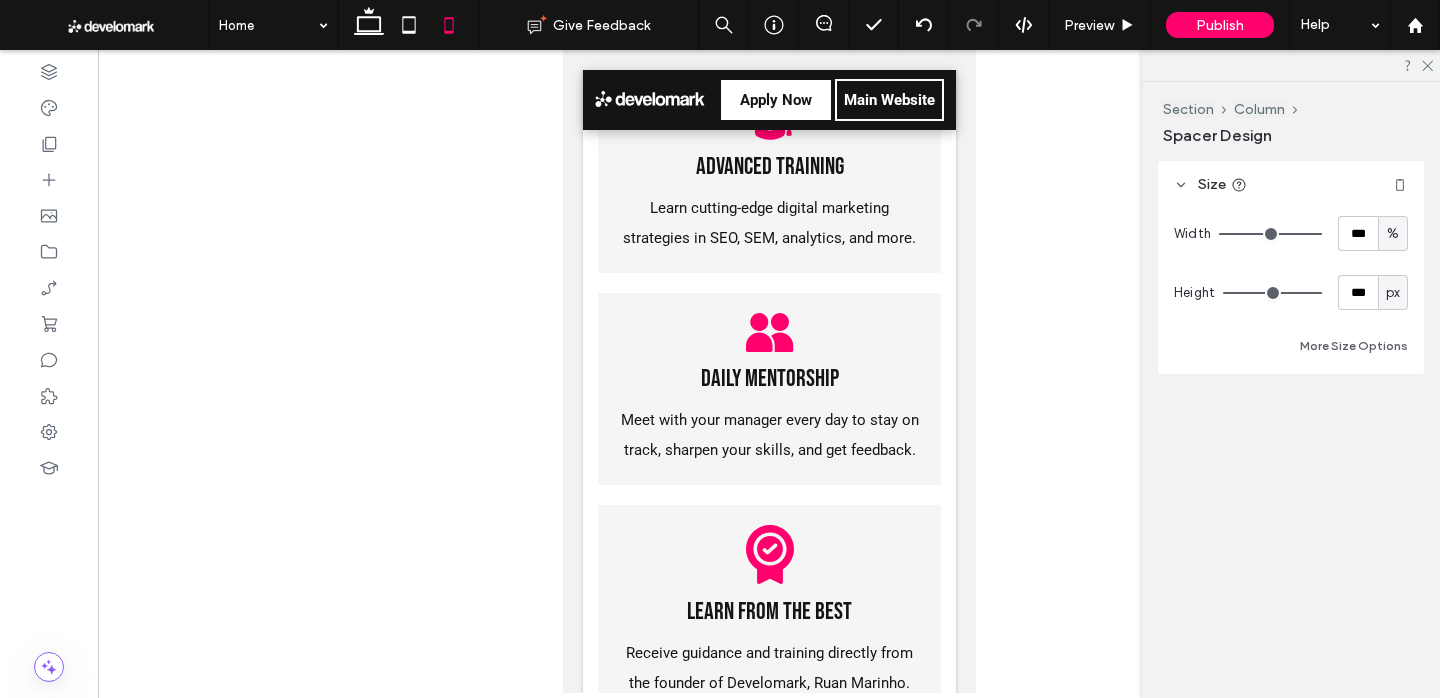 type on "***" 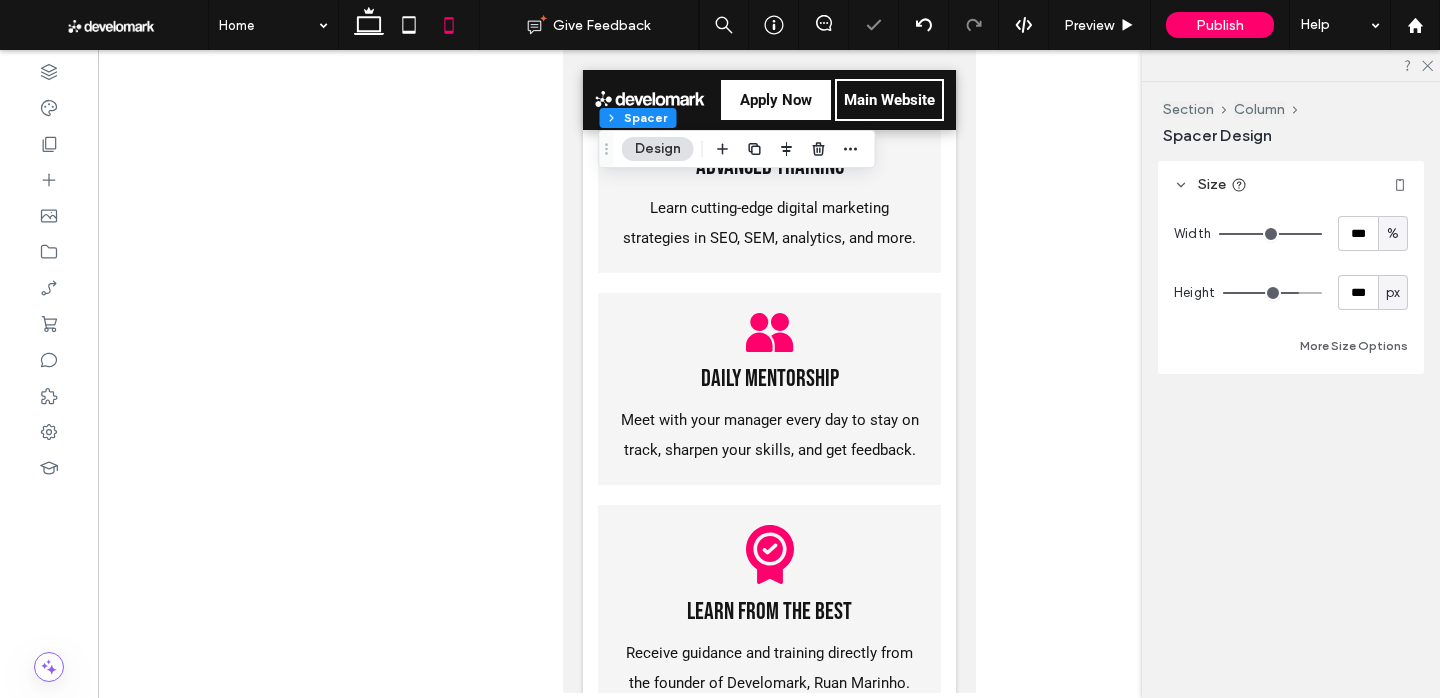 click at bounding box center (769, 371) 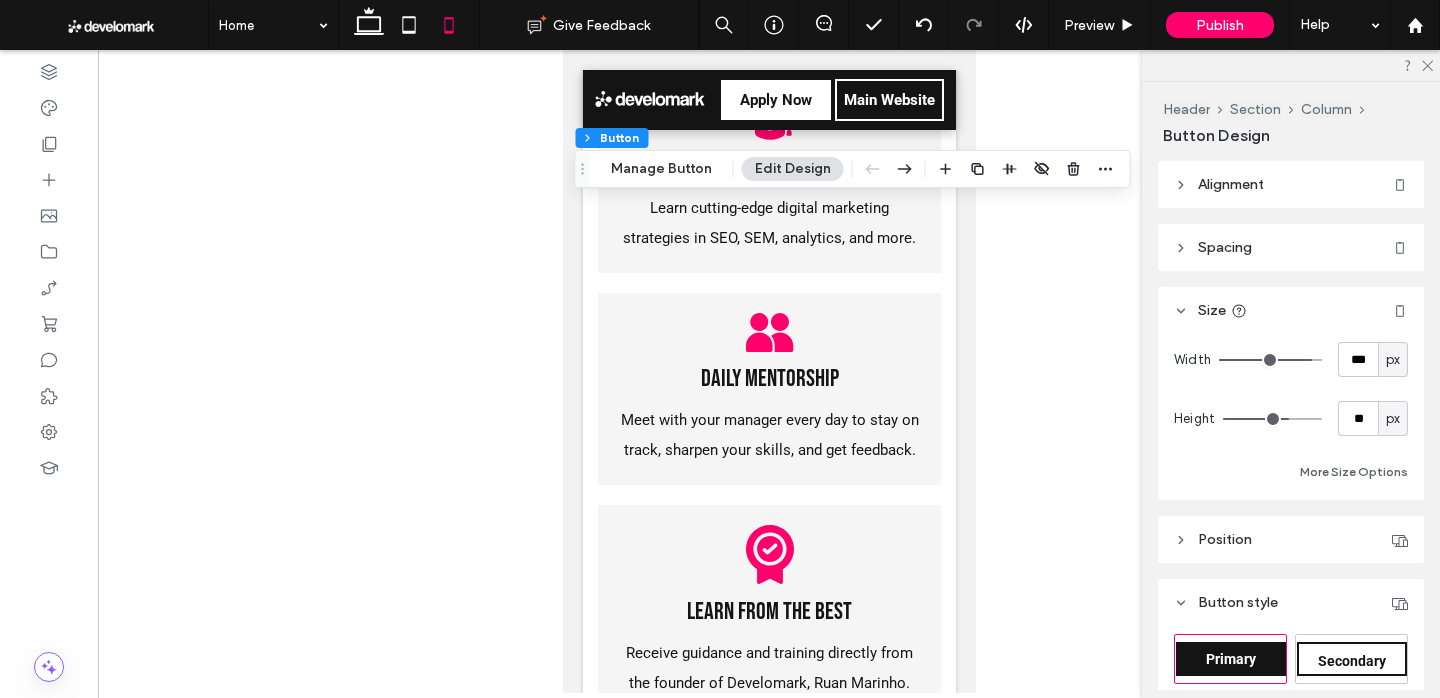 click on "Header Section Column Button Manage Button Edit Design" at bounding box center [853, 169] 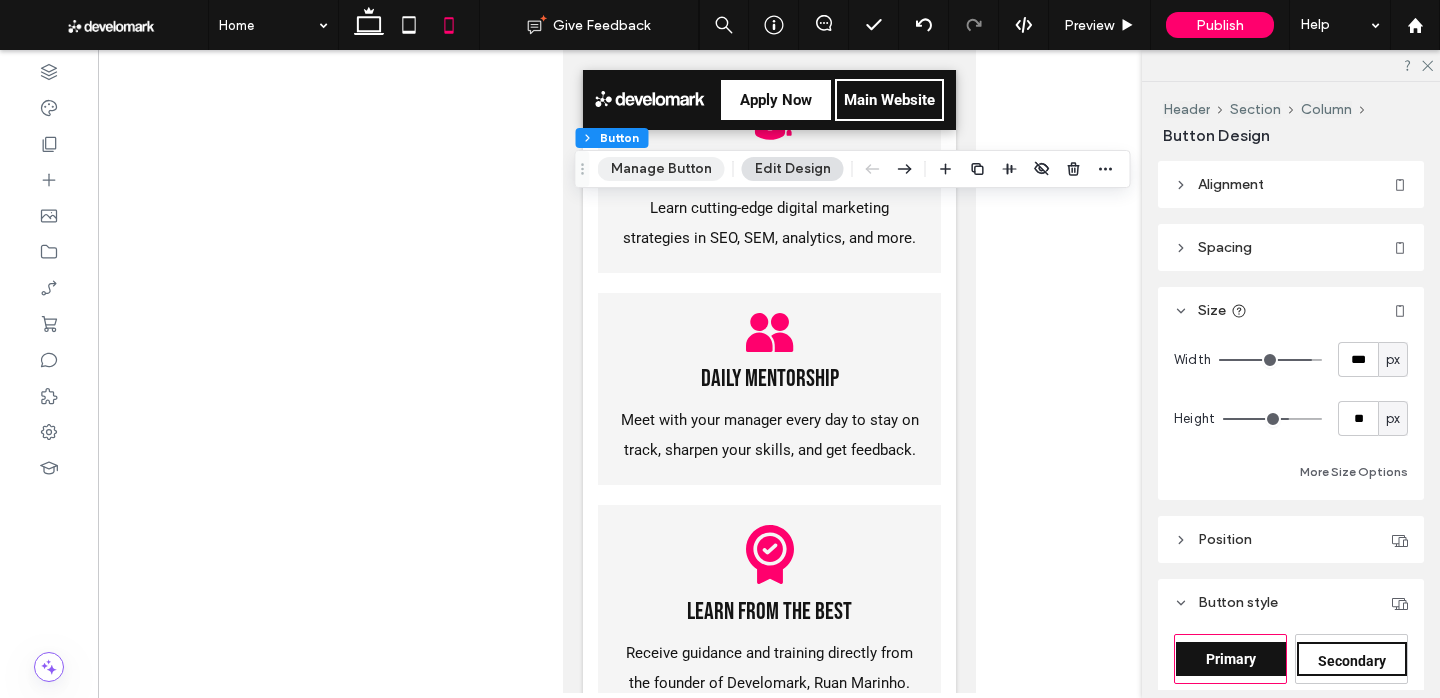 click on "Manage Button" at bounding box center (661, 169) 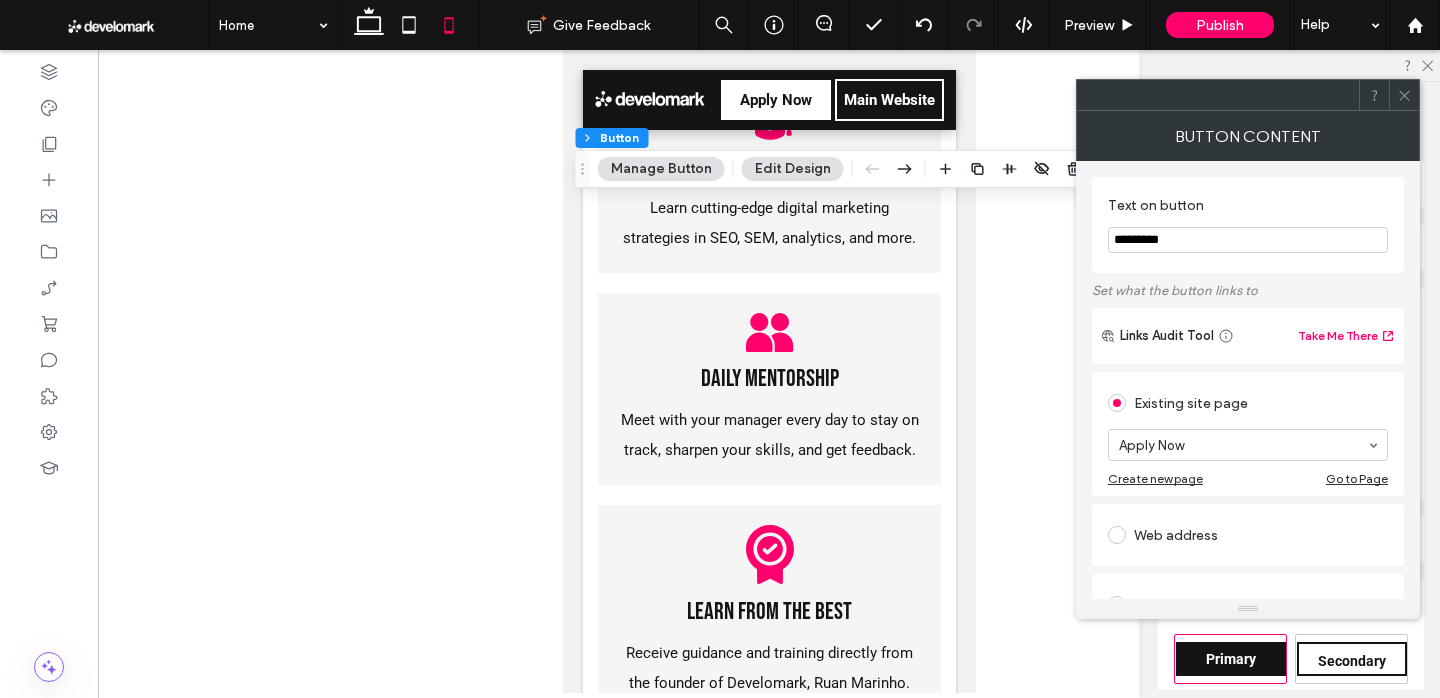 drag, startPoint x: 1400, startPoint y: 87, endPoint x: 1372, endPoint y: 108, distance: 35 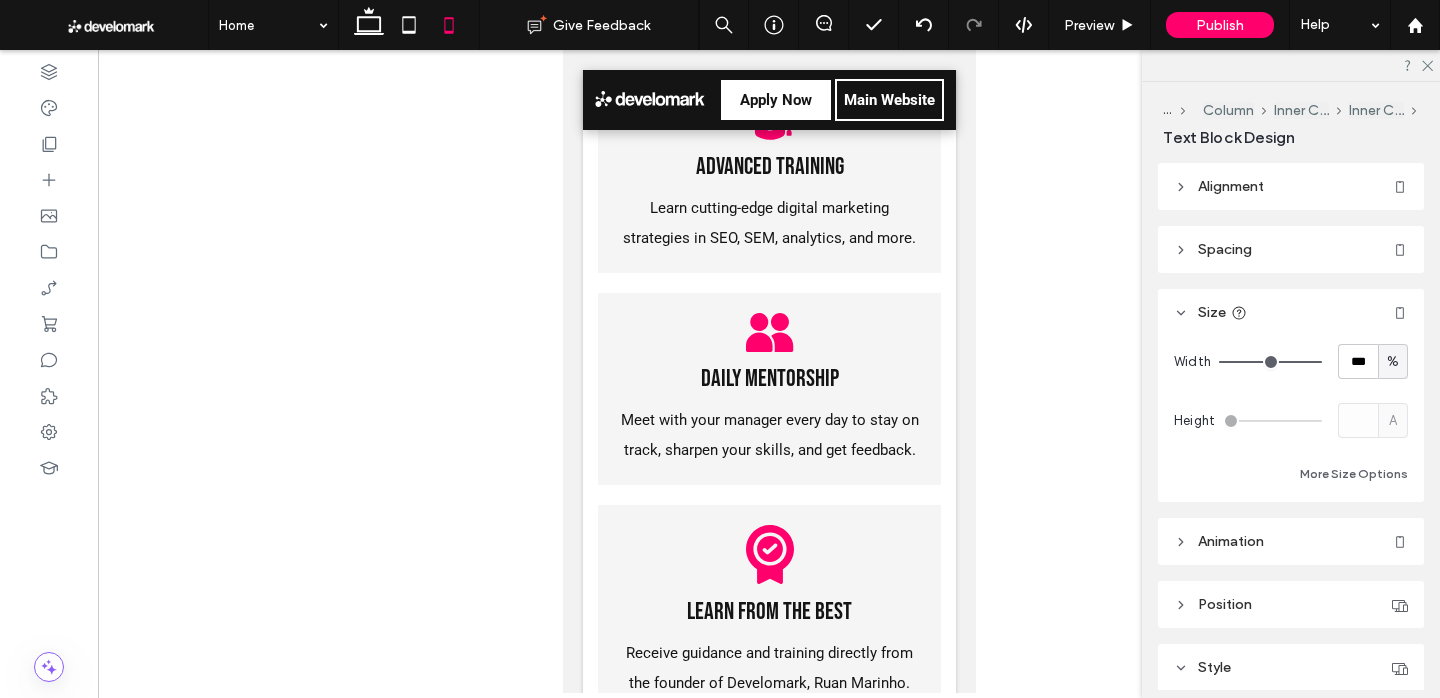 type on "******" 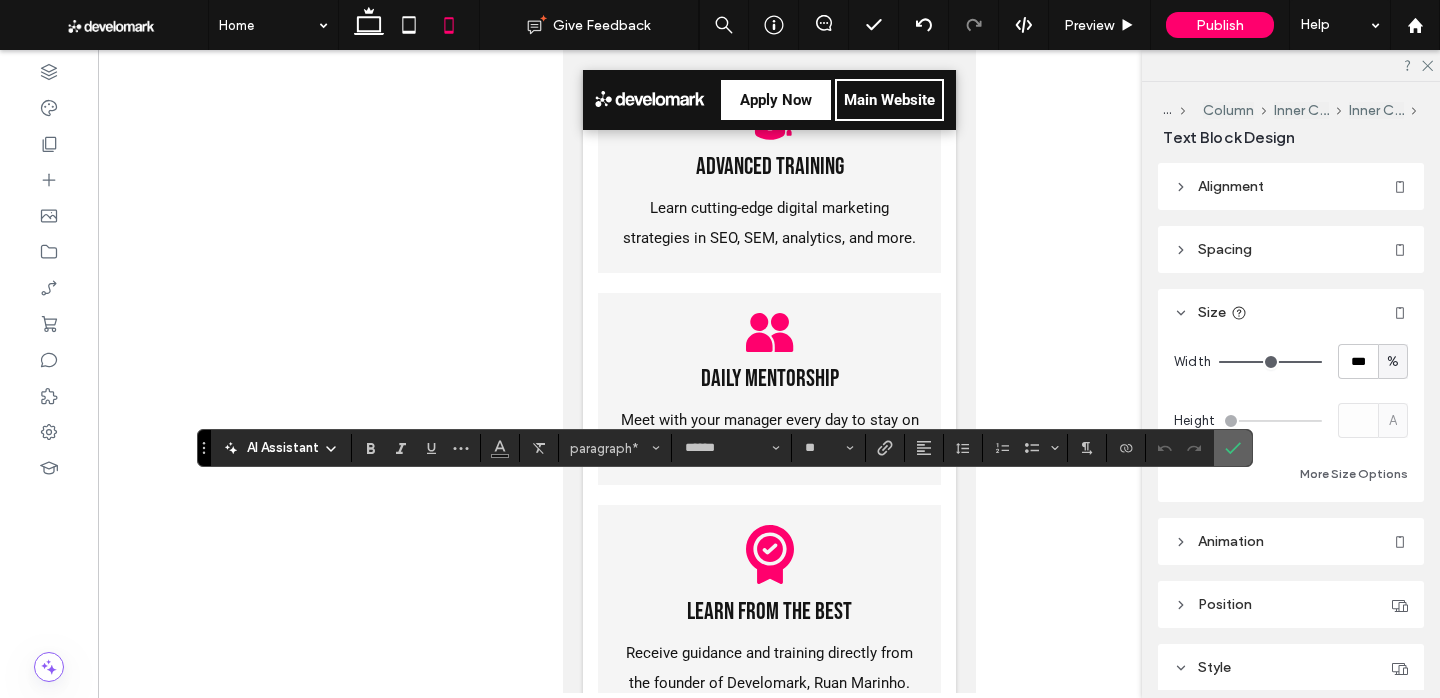 drag, startPoint x: 1233, startPoint y: 449, endPoint x: 1031, endPoint y: 485, distance: 205.18285 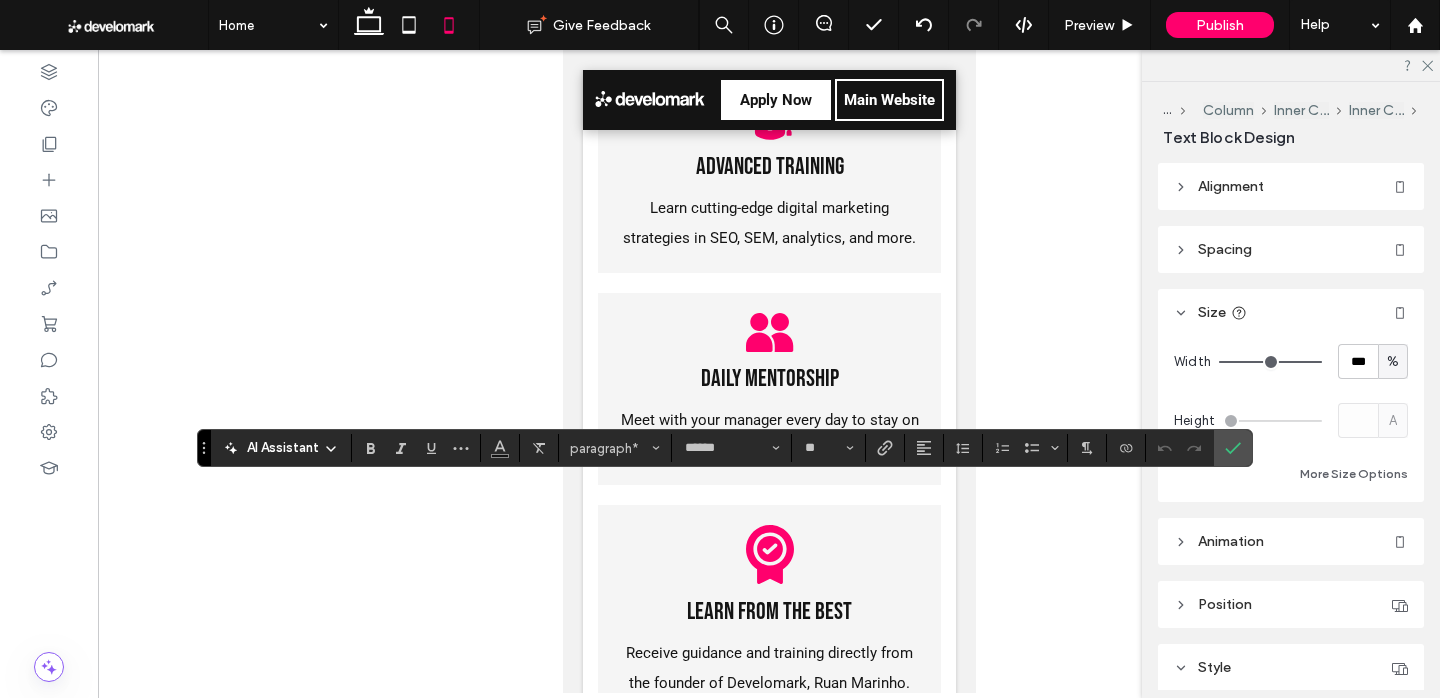 click 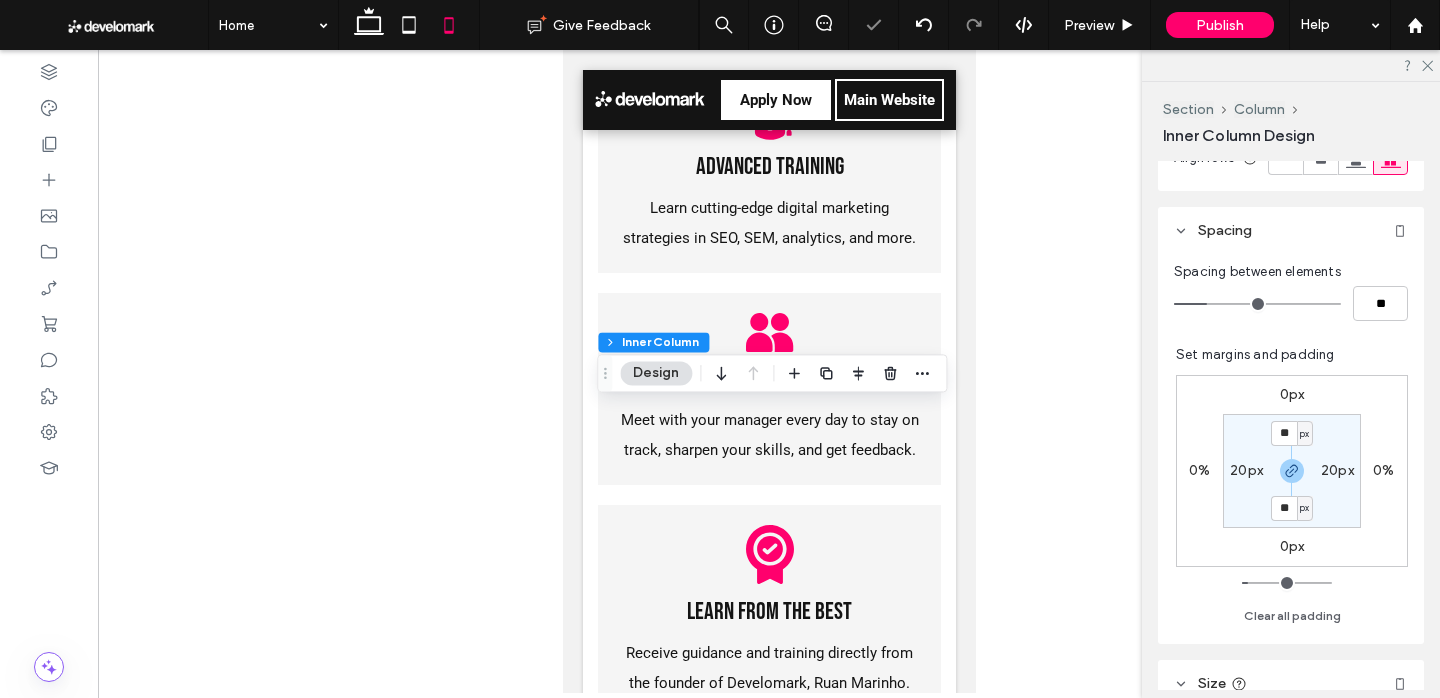 scroll, scrollTop: 605, scrollLeft: 0, axis: vertical 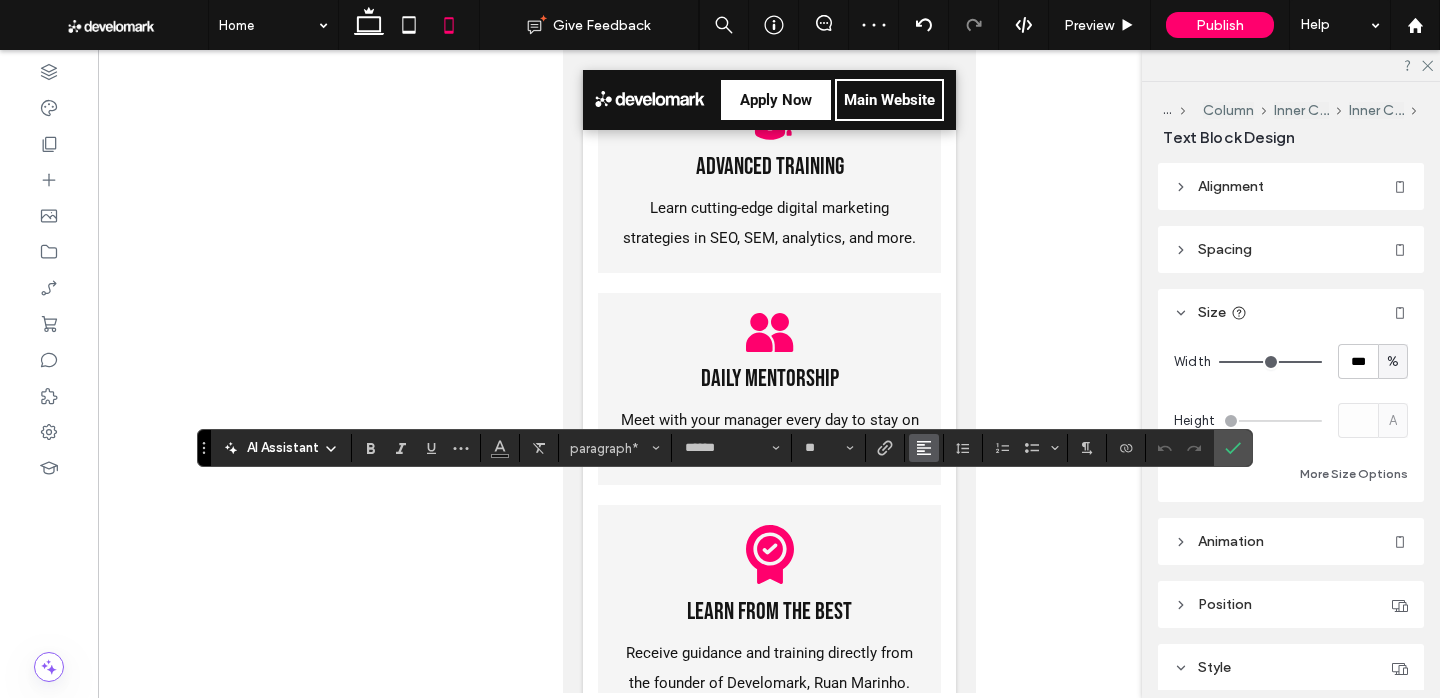 click 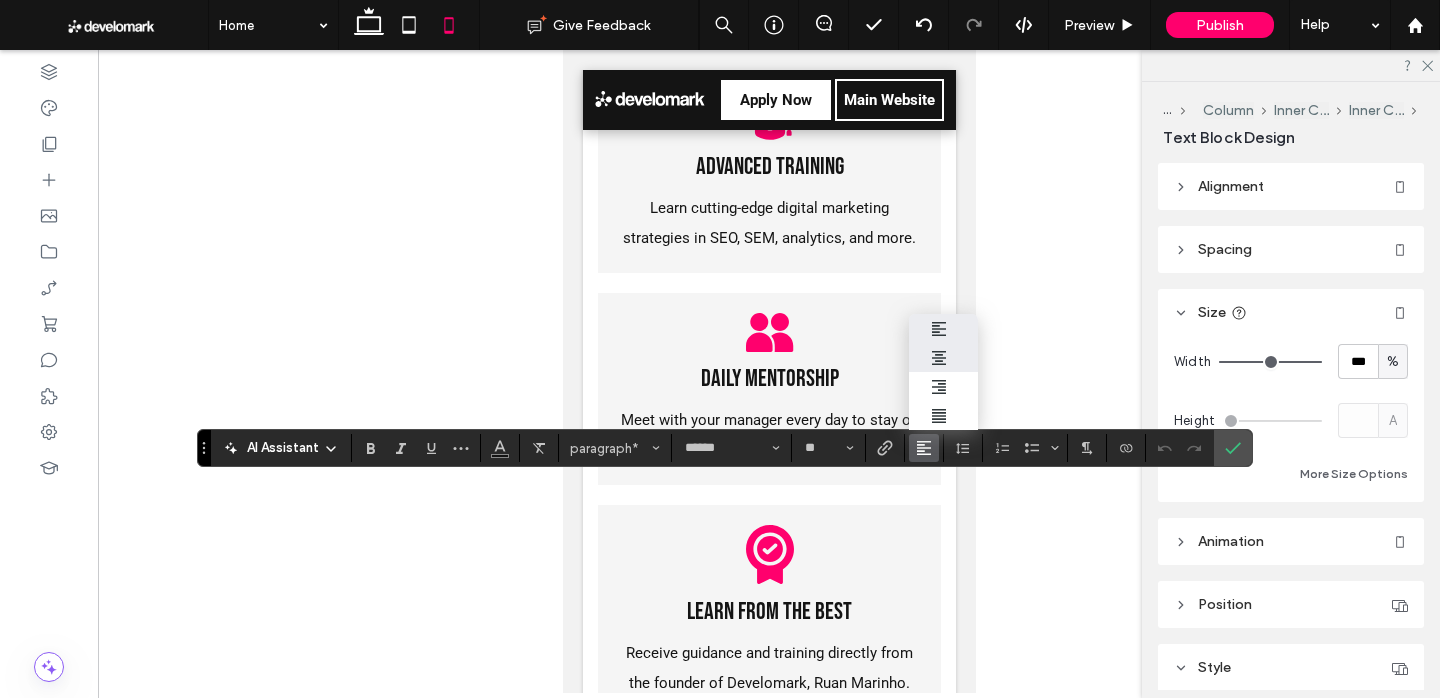 click 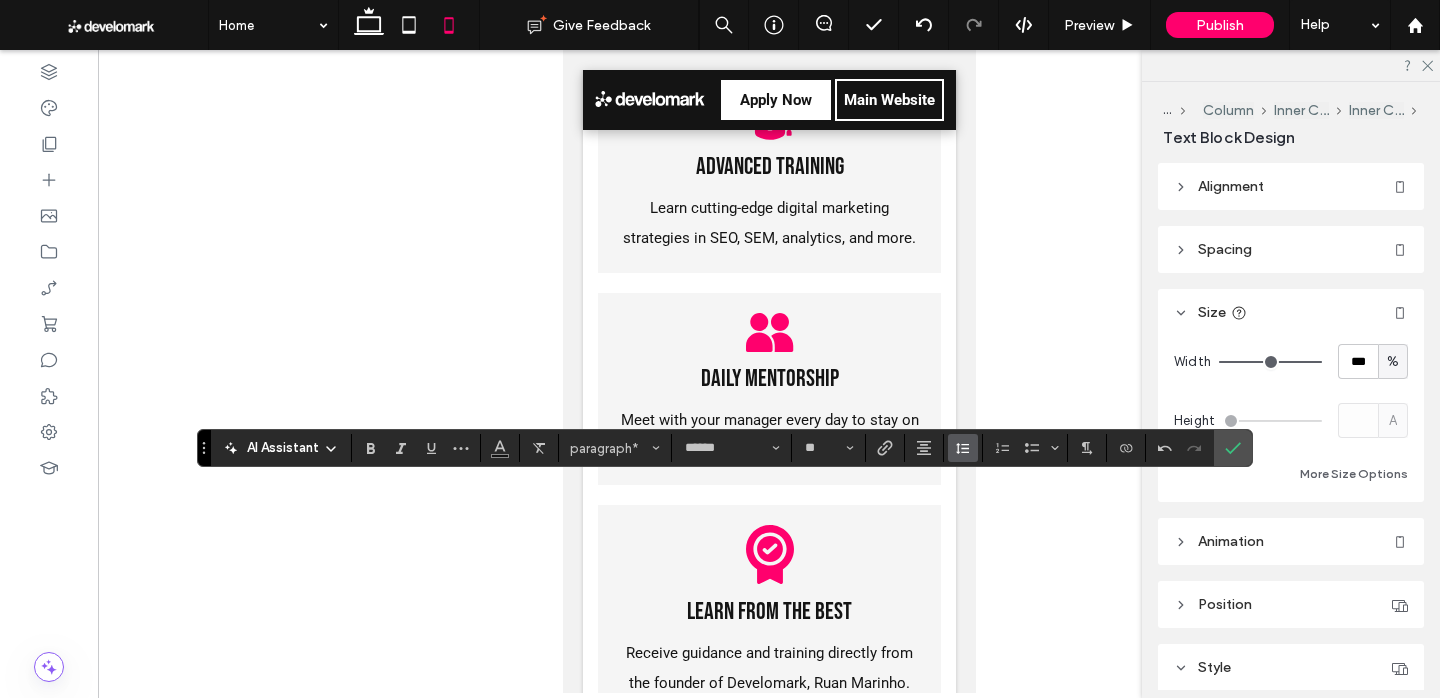 click at bounding box center [963, 448] 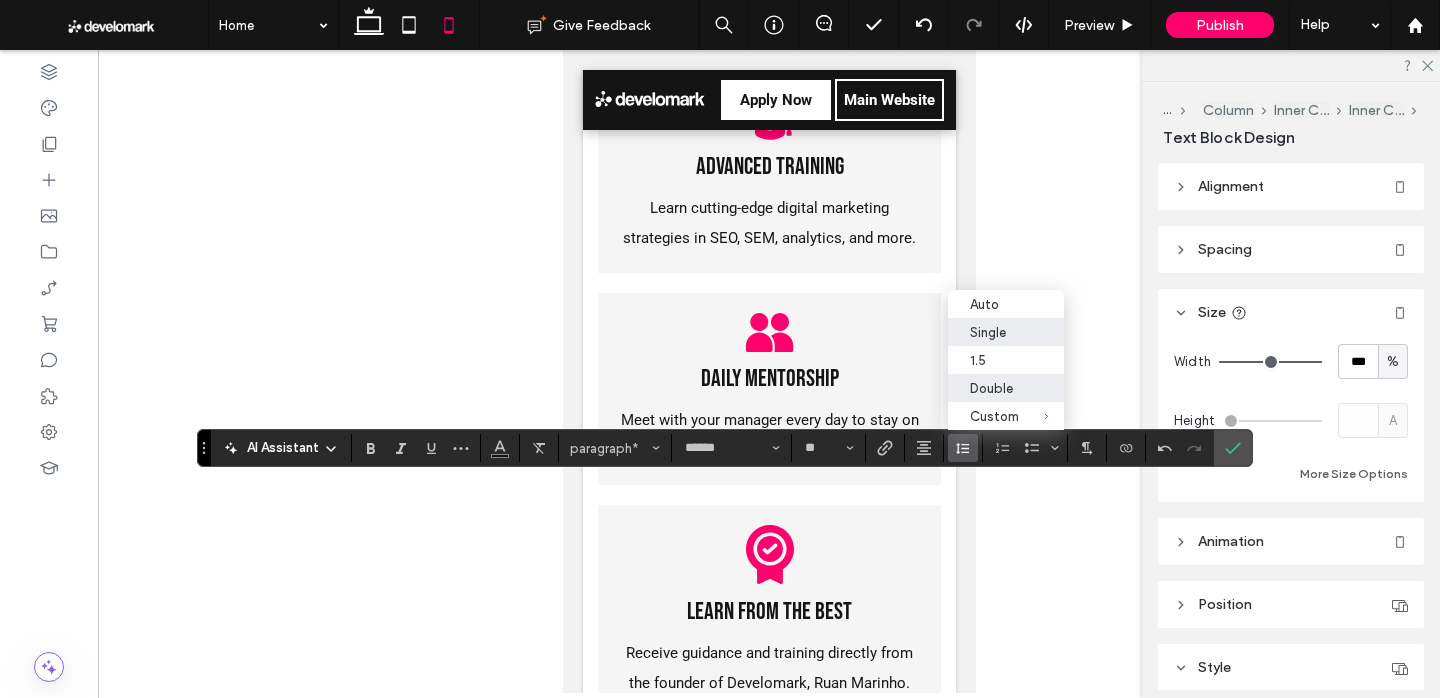 click on "Double" at bounding box center [994, 388] 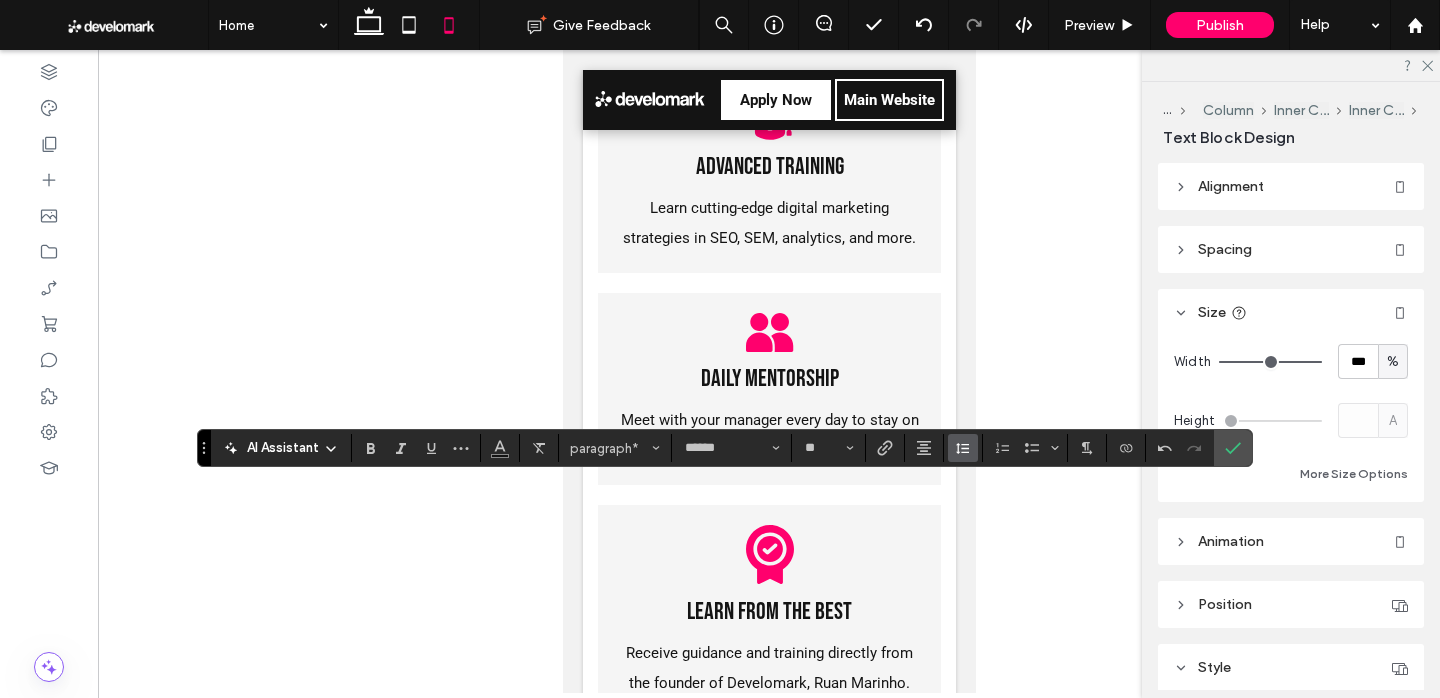 click at bounding box center [963, 448] 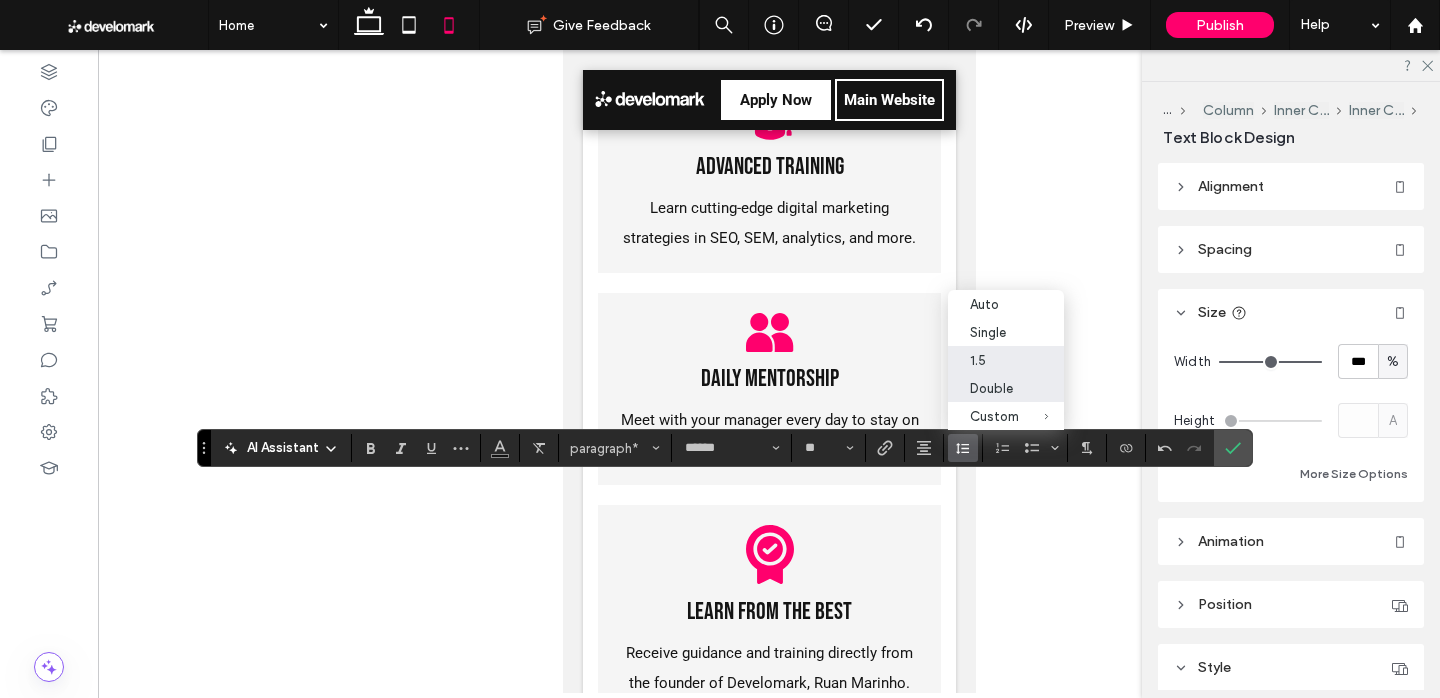 click on "1.5" at bounding box center (994, 360) 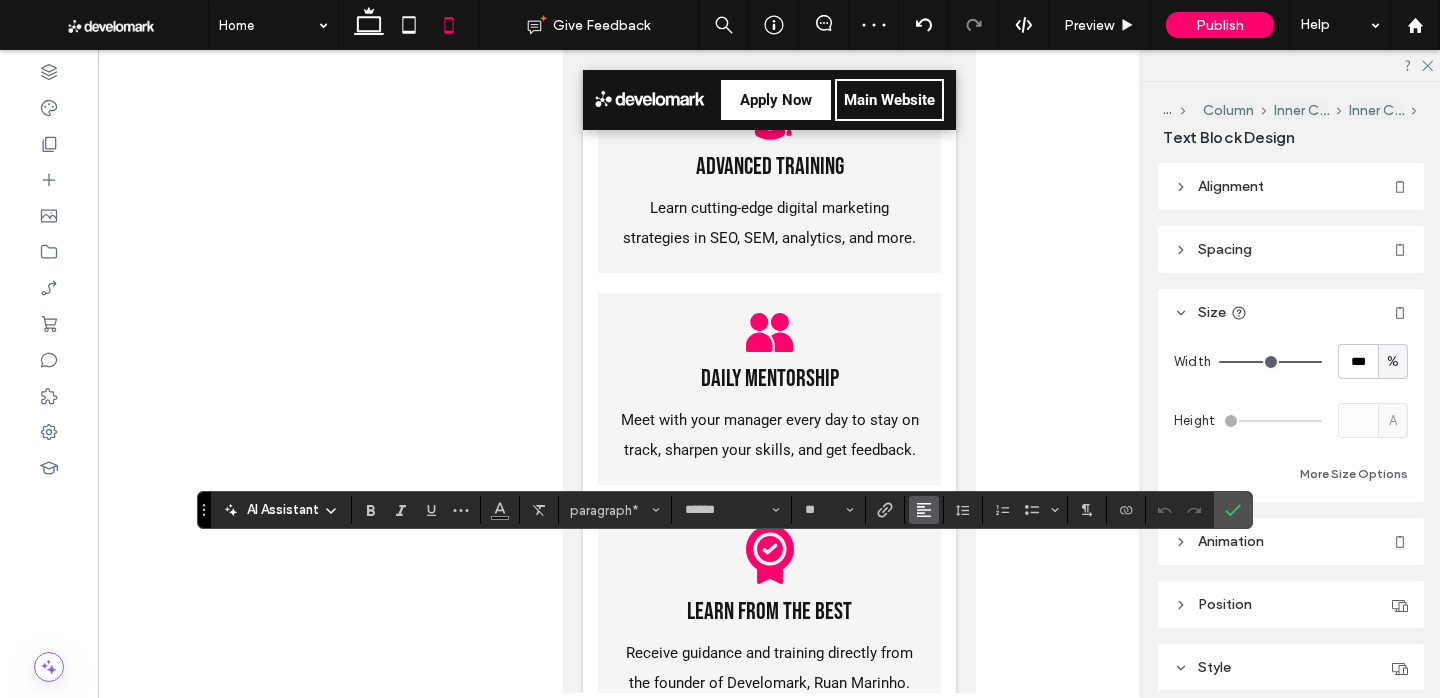 click 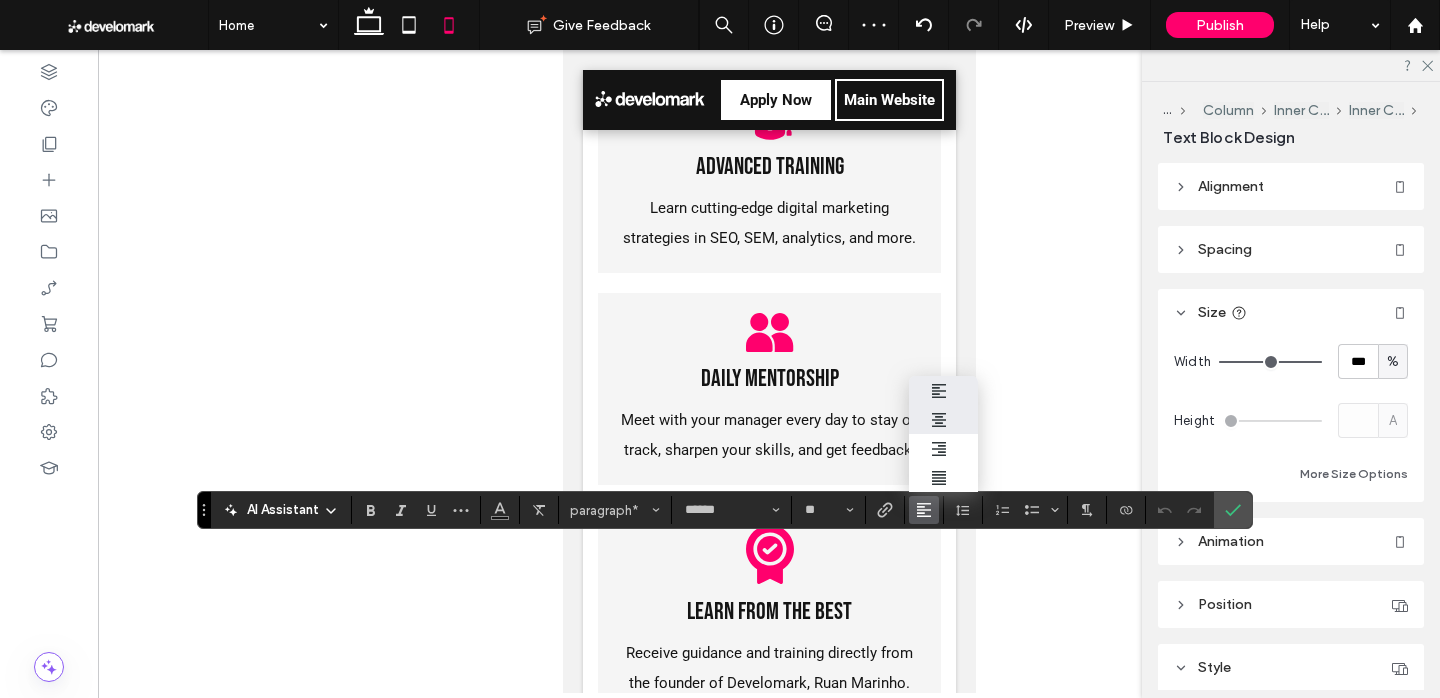 click 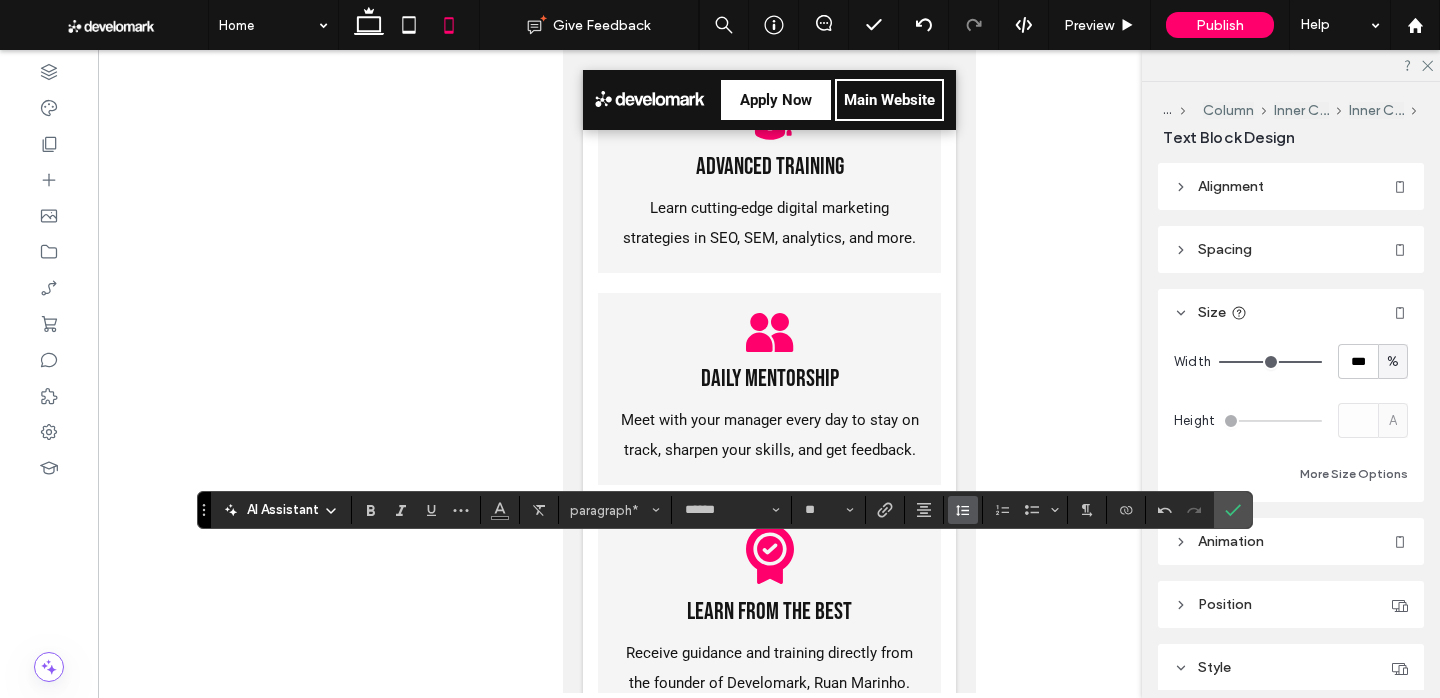 click 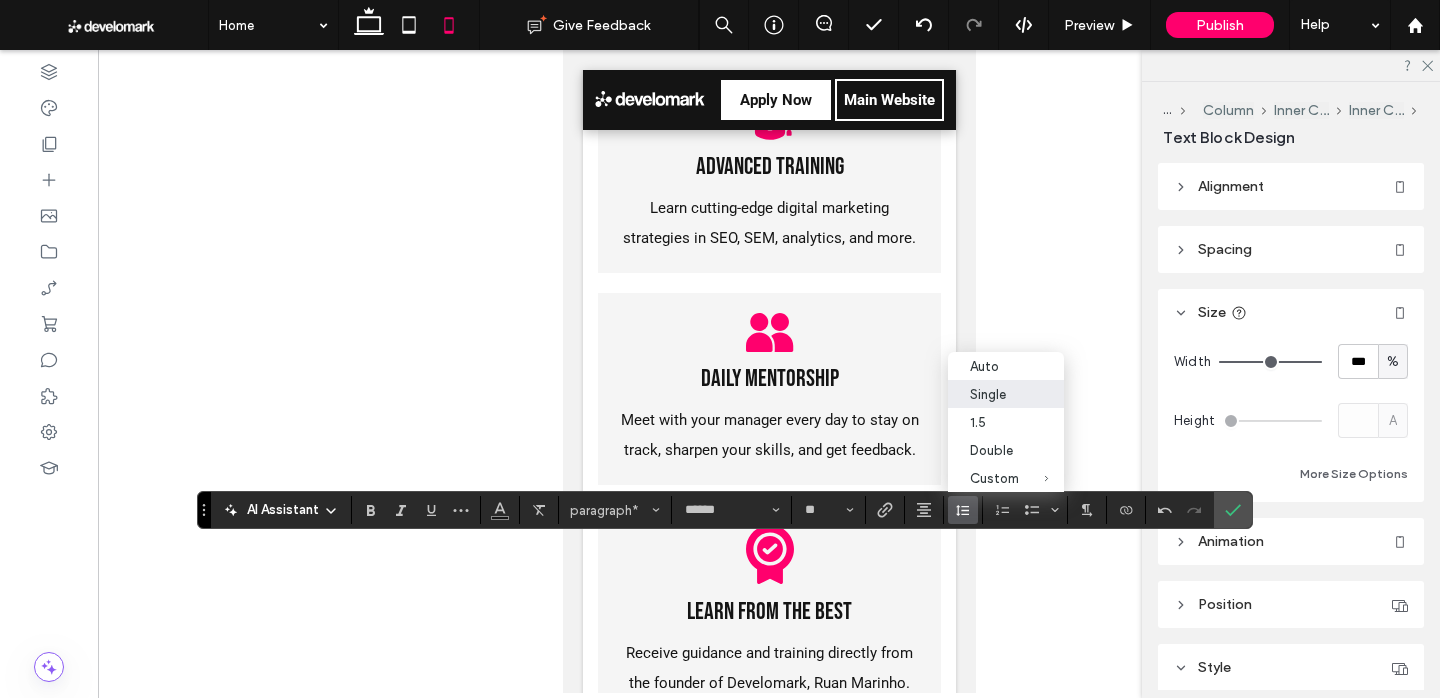click on "1.5" at bounding box center [994, 422] 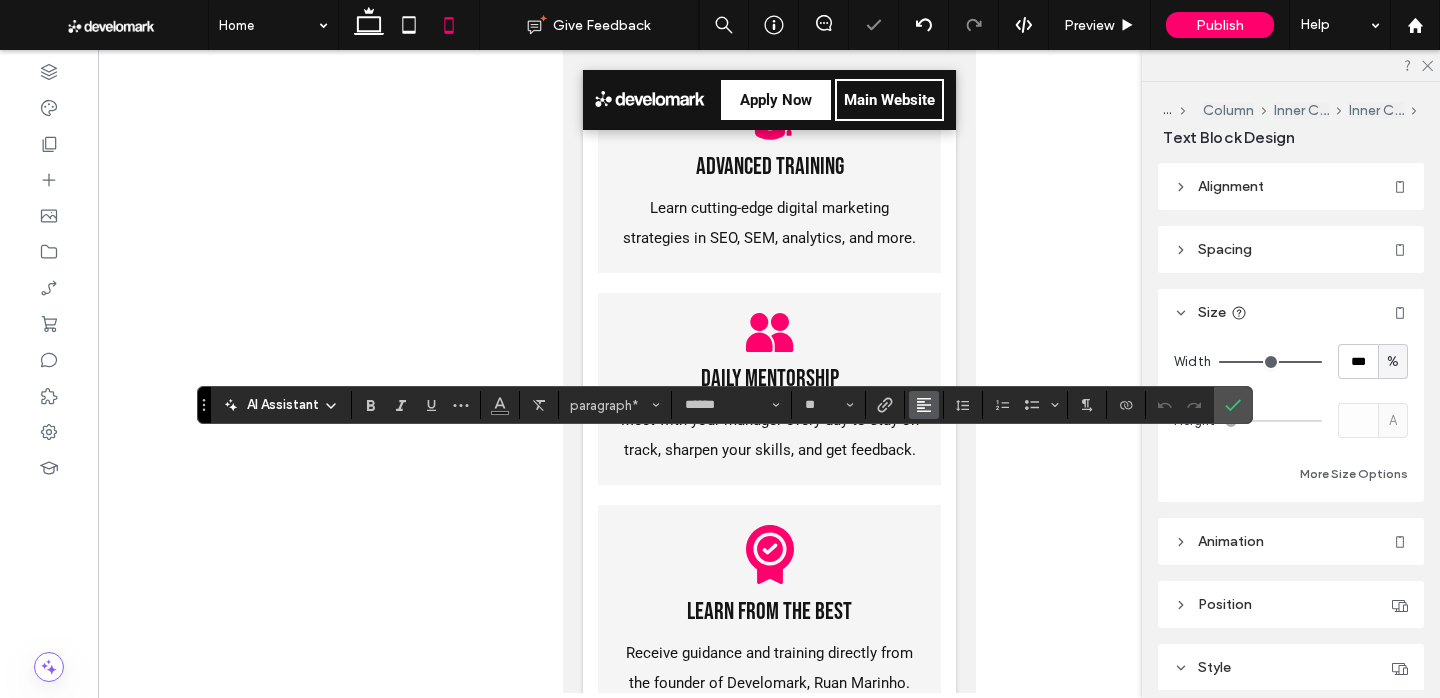 click 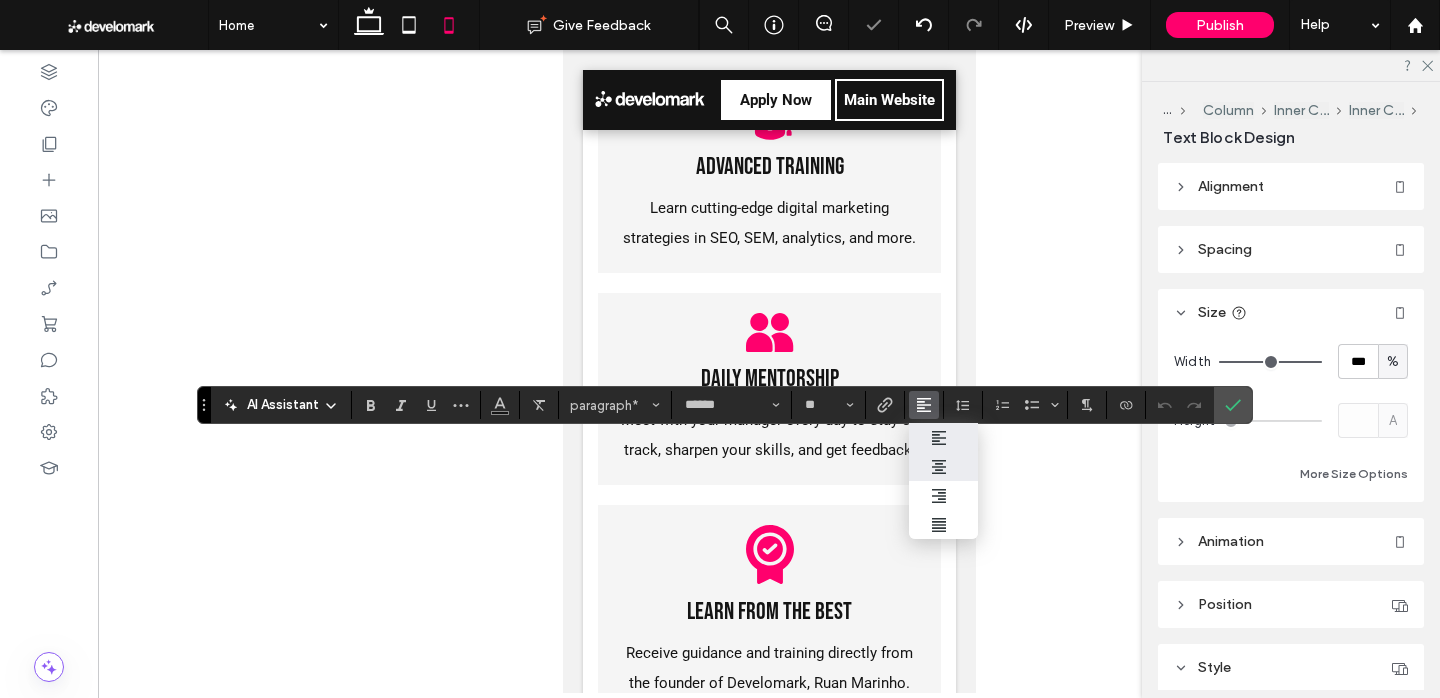 click 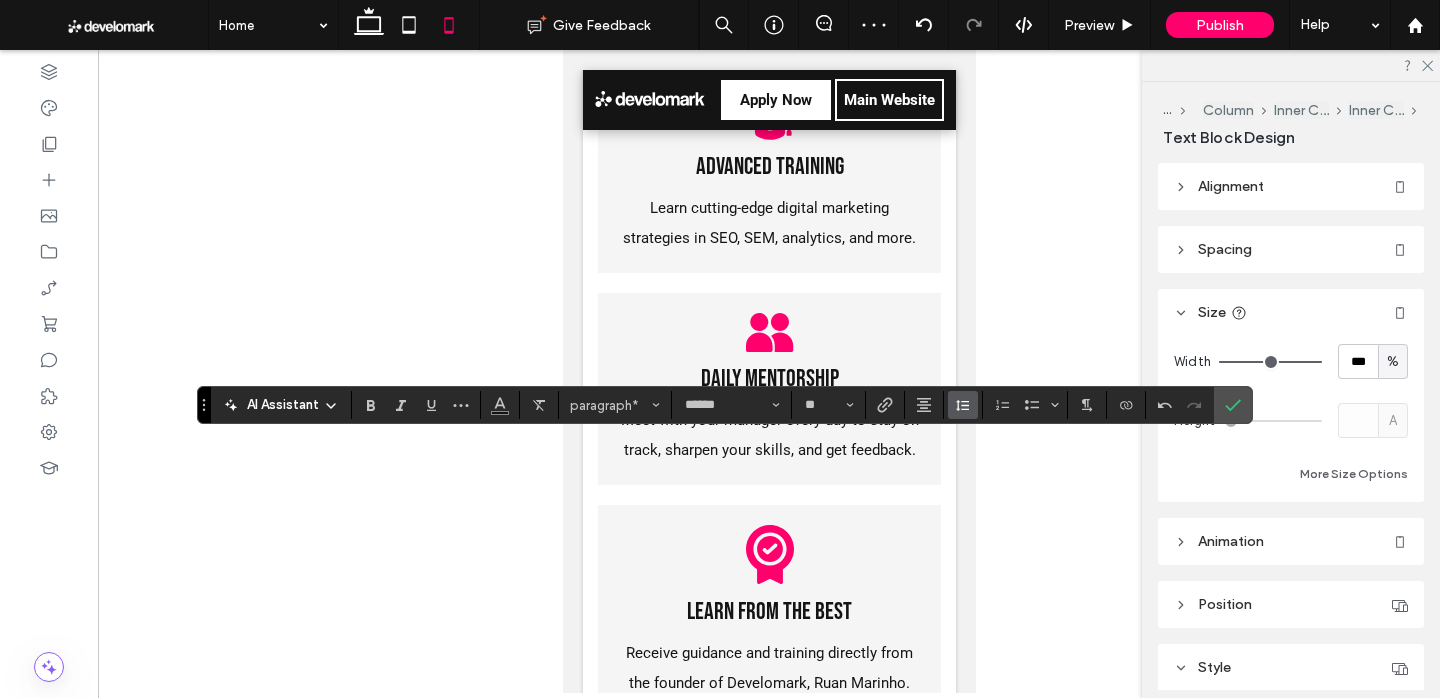 click 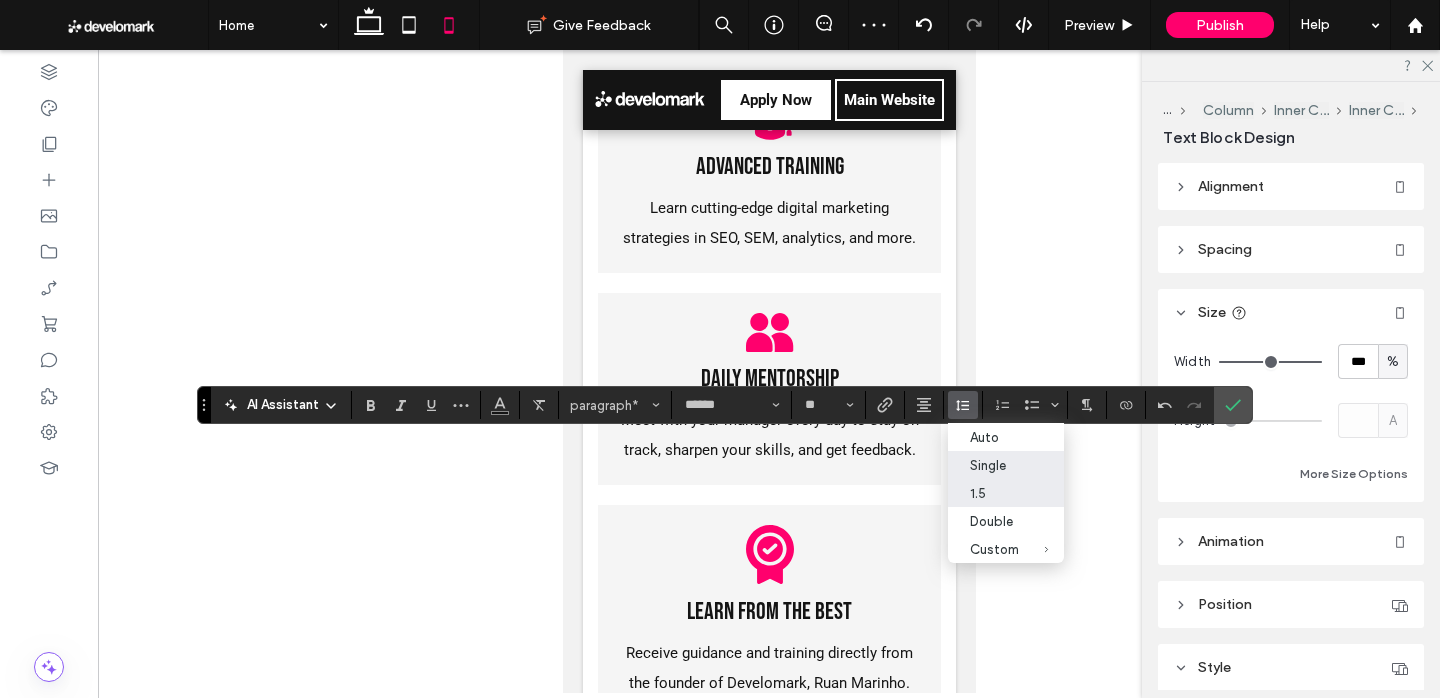 click on "1.5" at bounding box center (1006, 493) 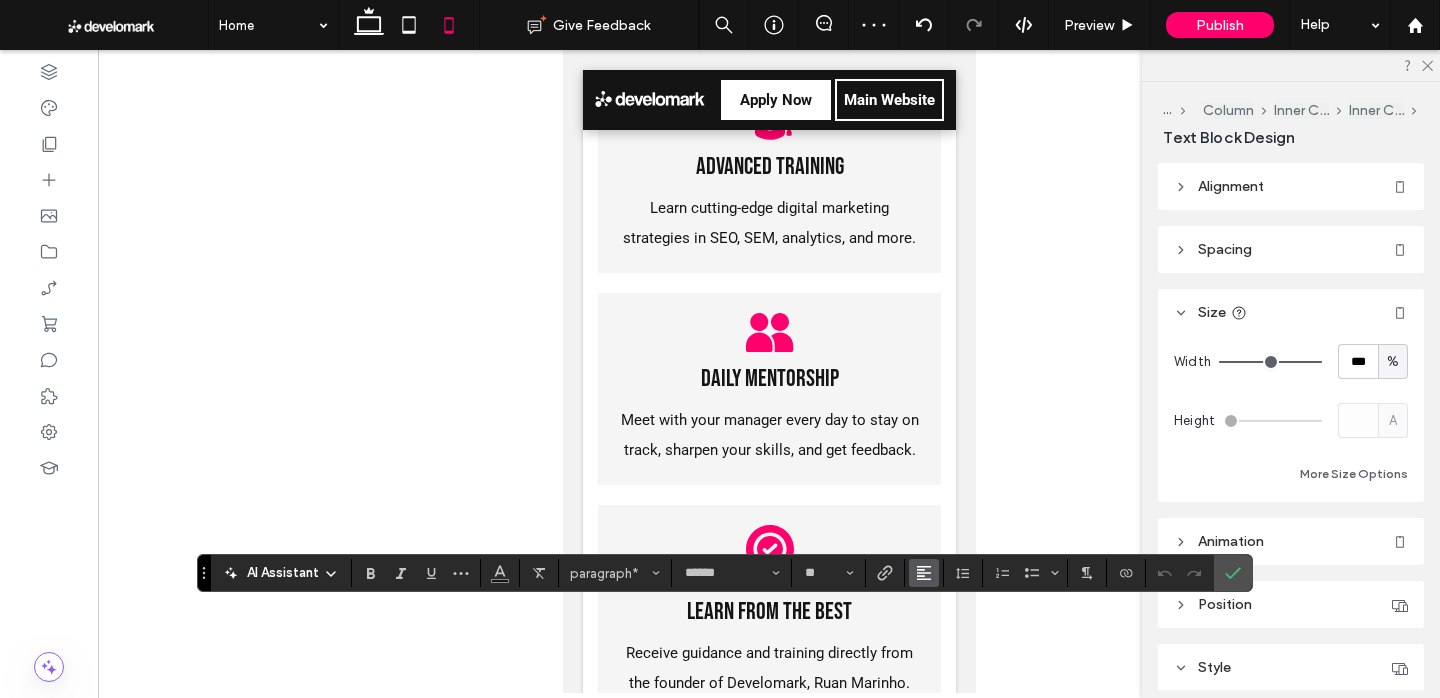 click 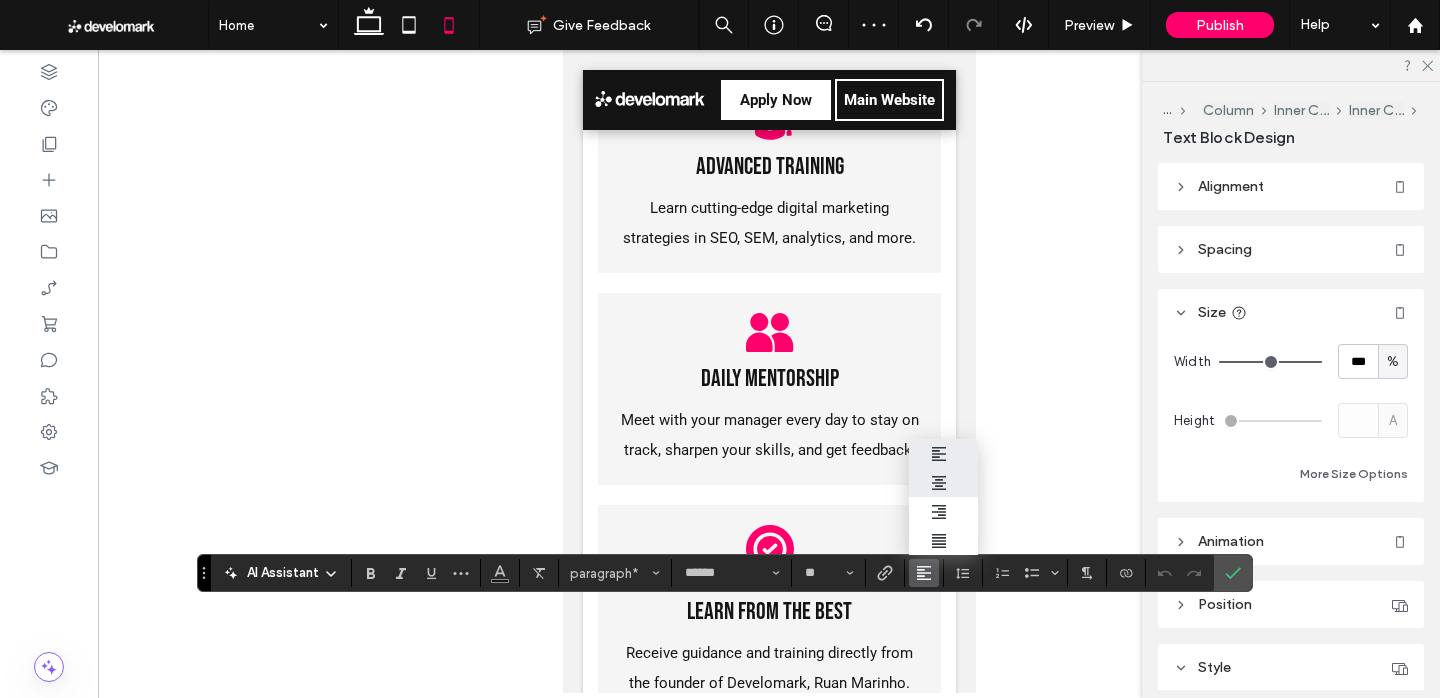 click 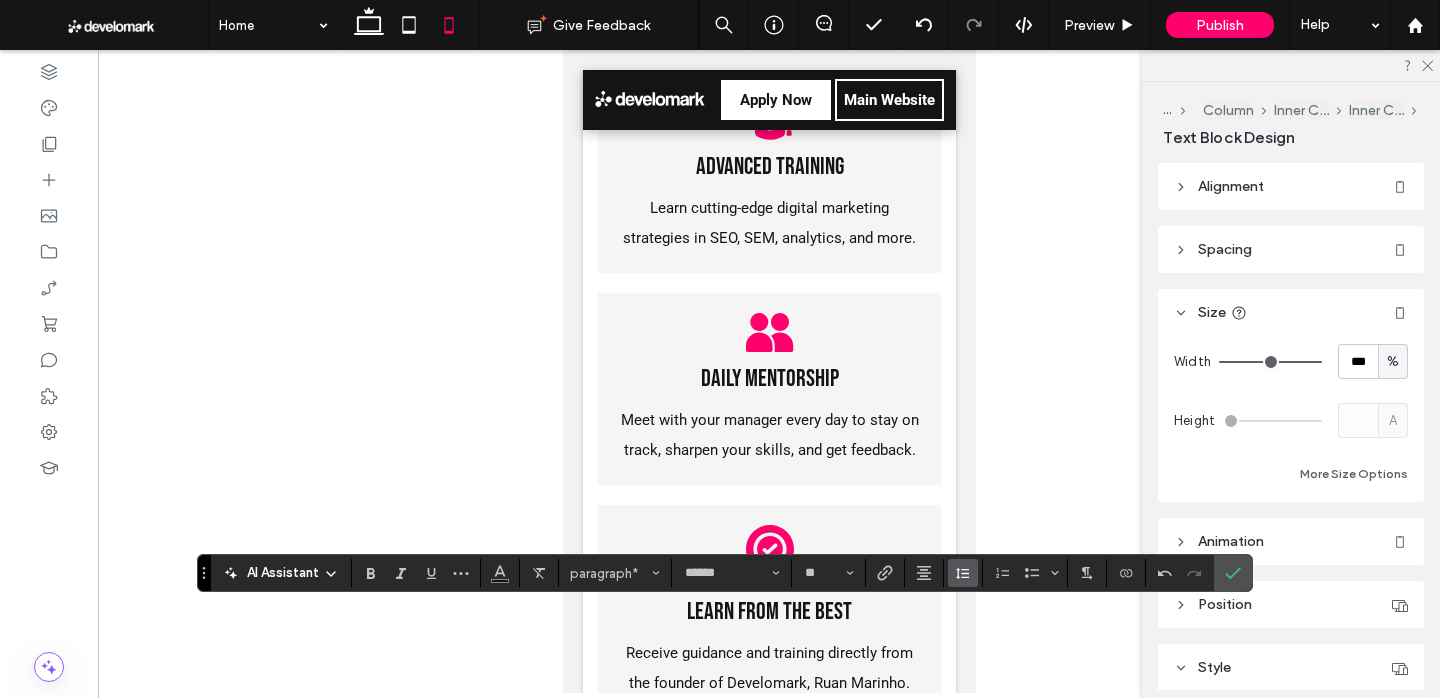 click 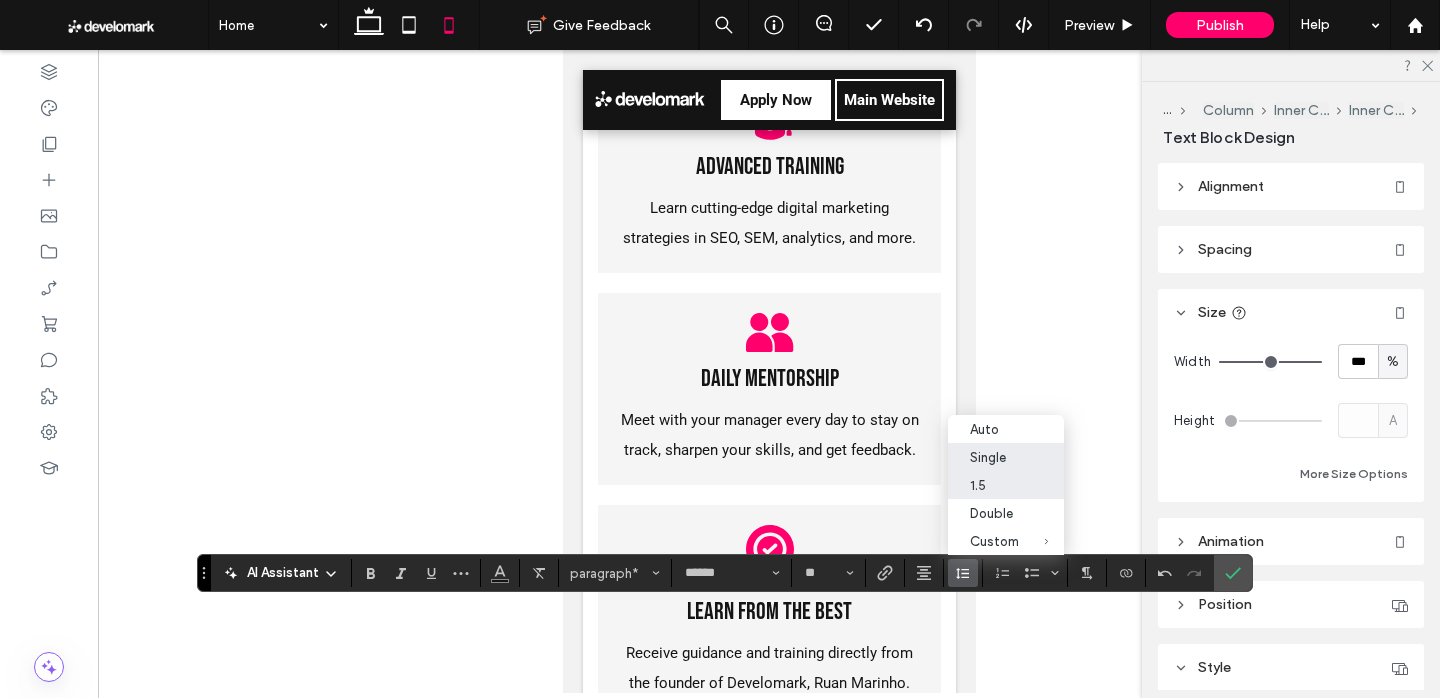 click on "1.5" at bounding box center [1006, 485] 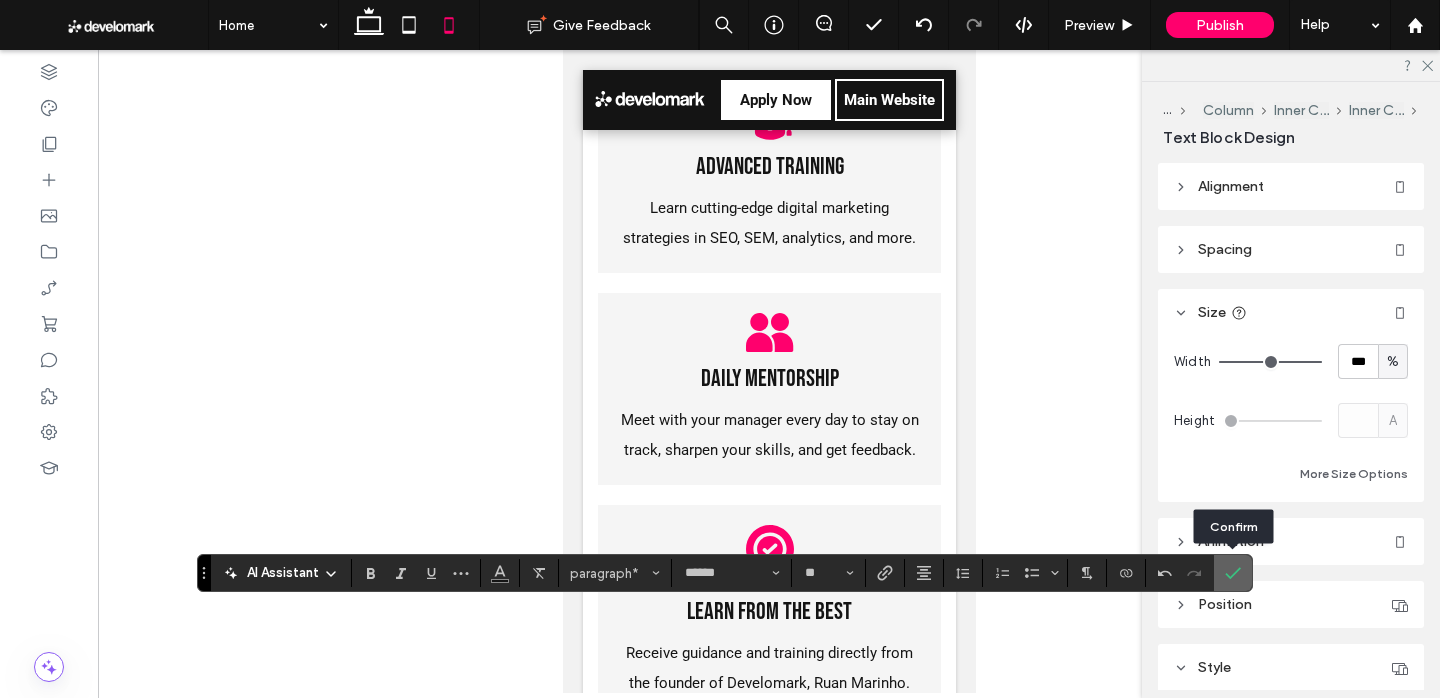 click 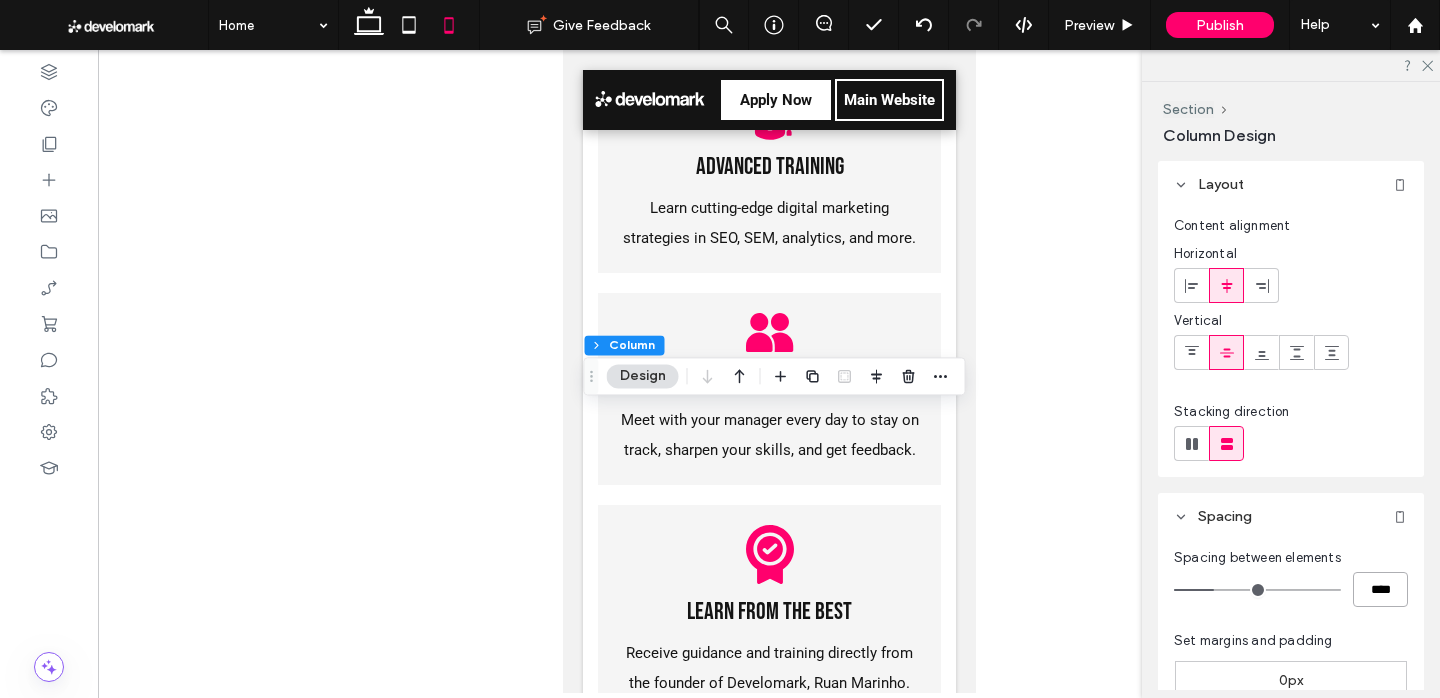 click on "****" at bounding box center (1380, 589) 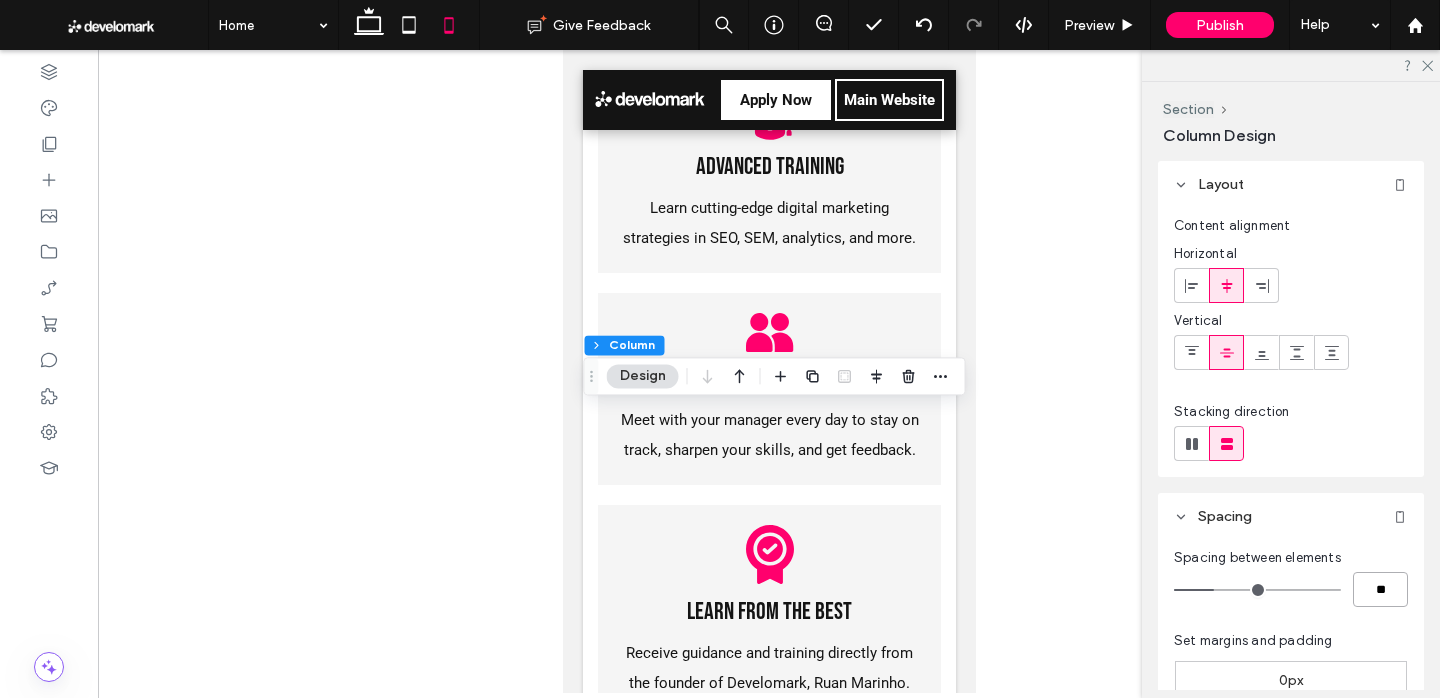 type on "**" 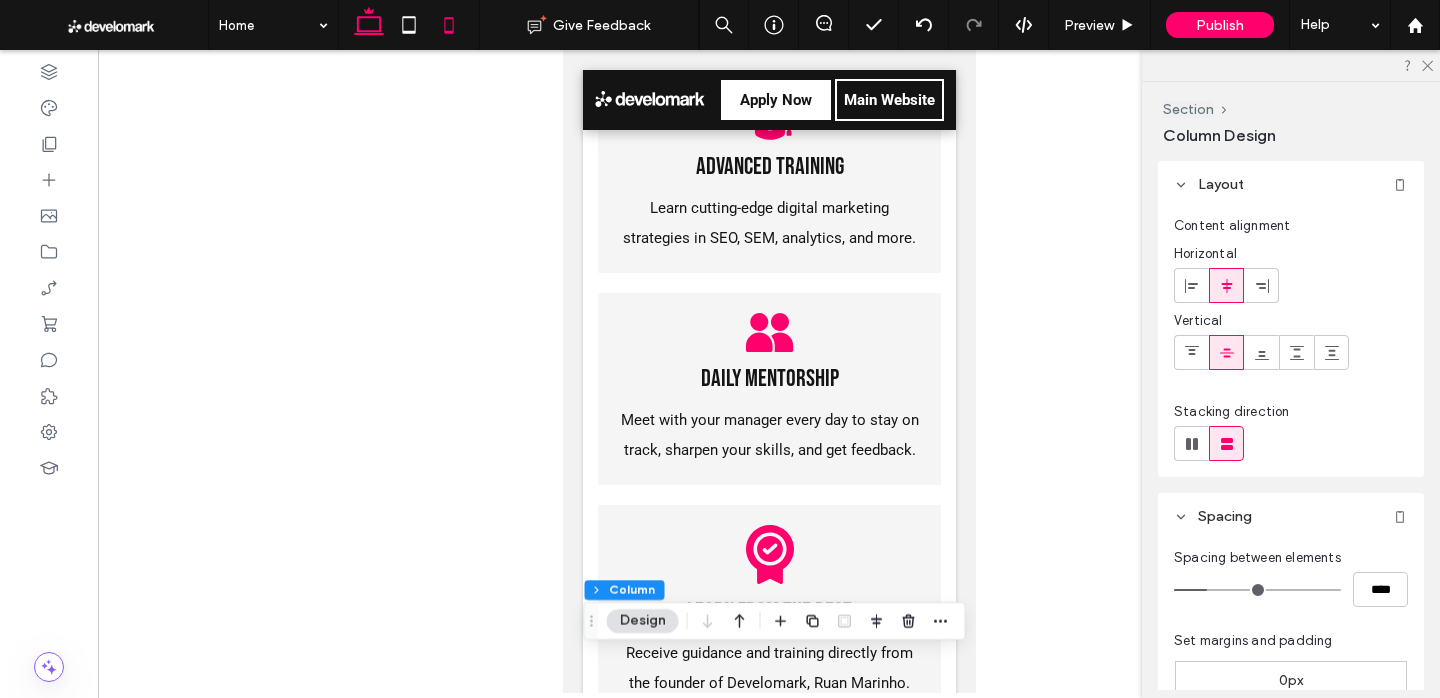click 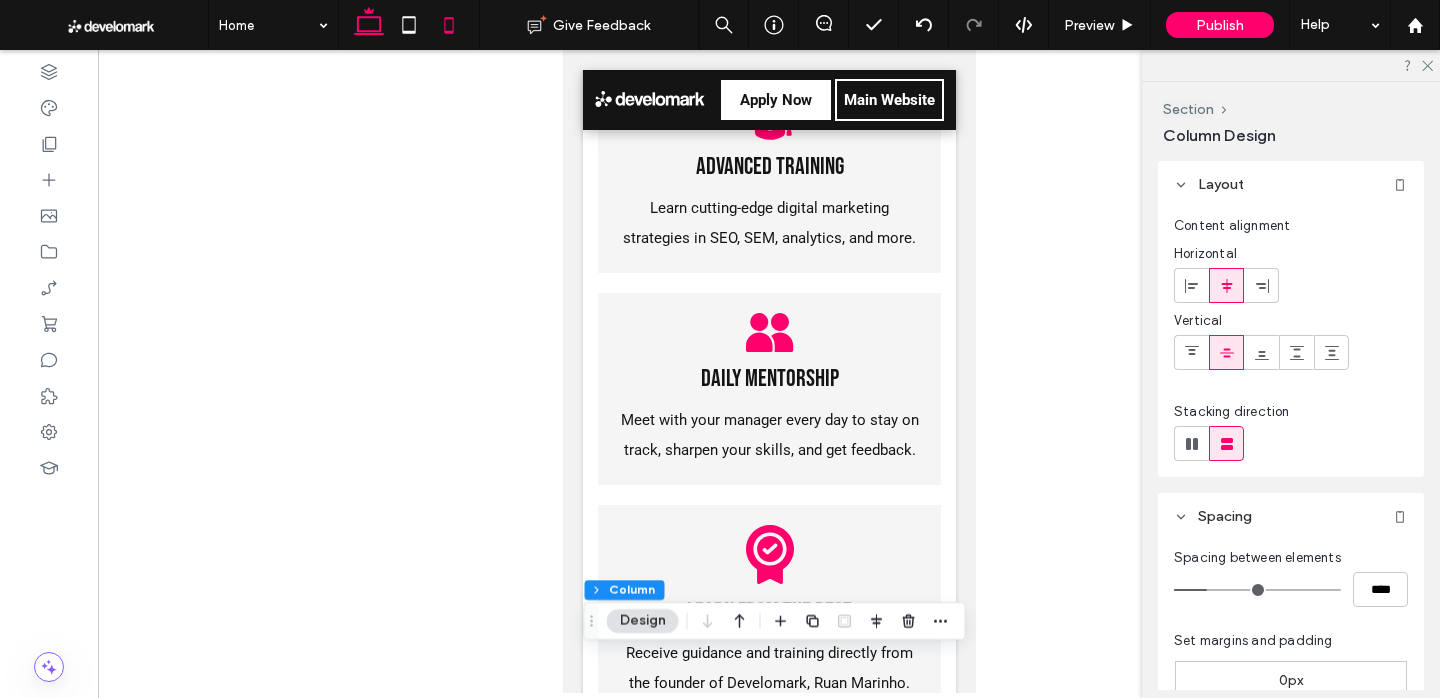 type on "**" 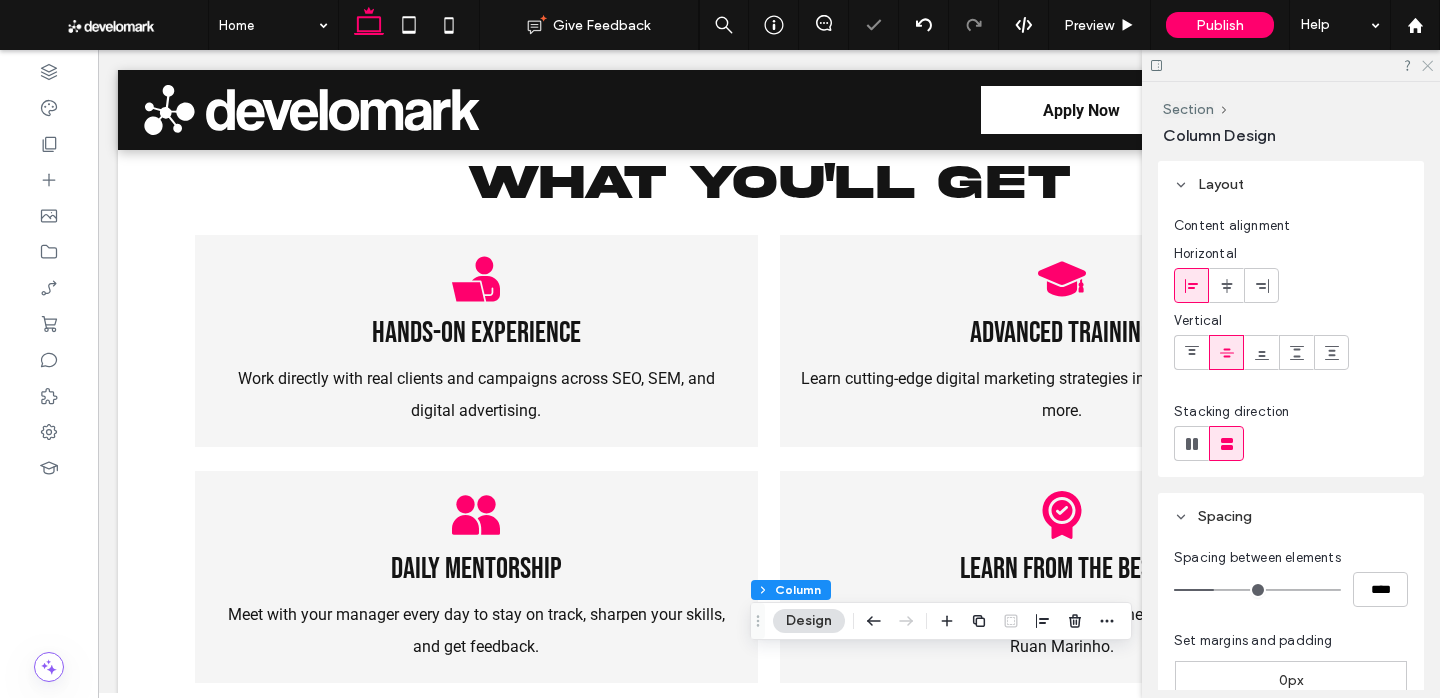 click 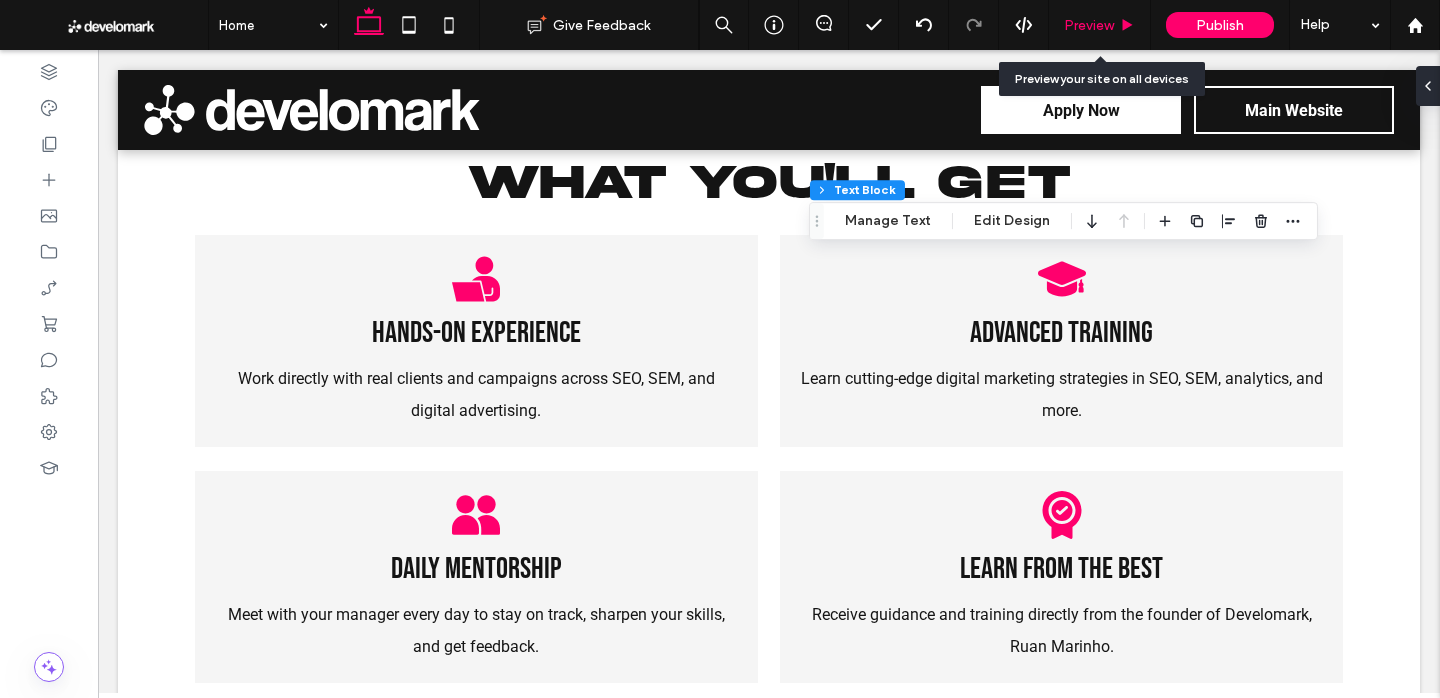 click on "Preview" at bounding box center (1100, 25) 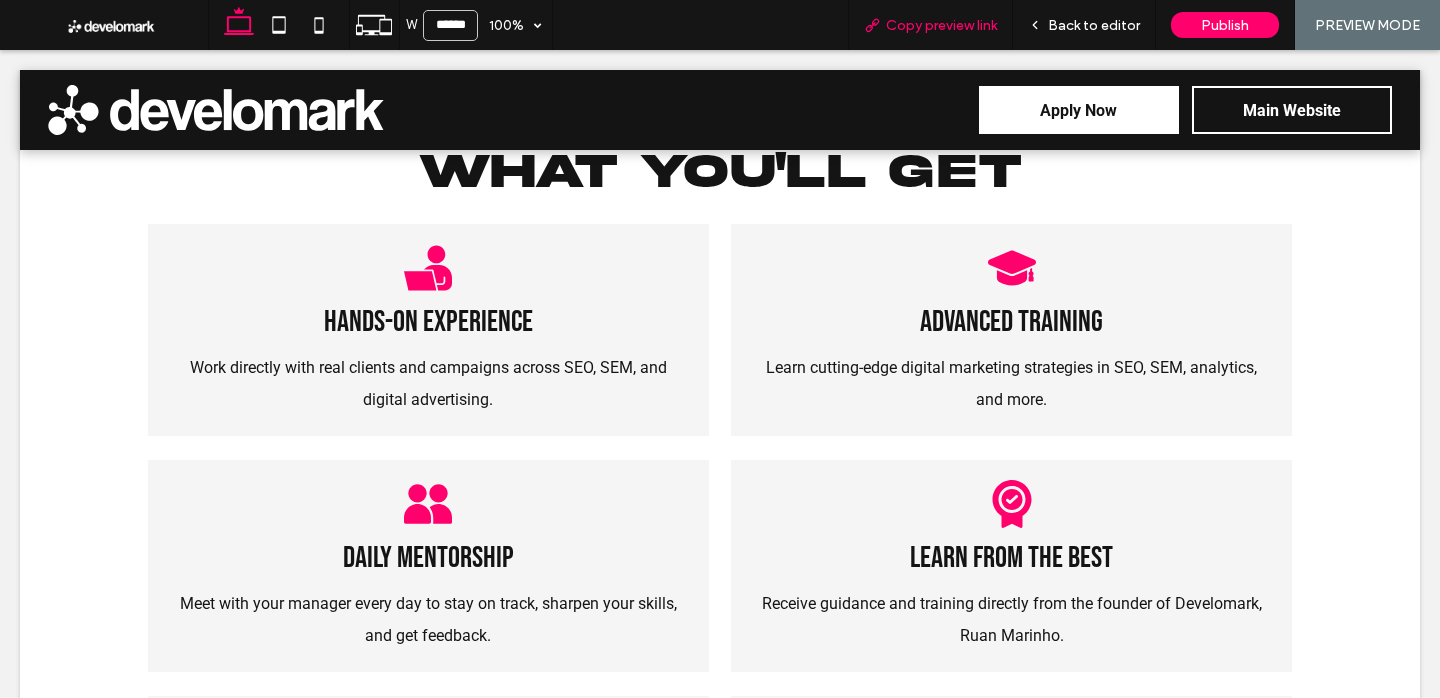 click on "Copy preview link" at bounding box center [941, 25] 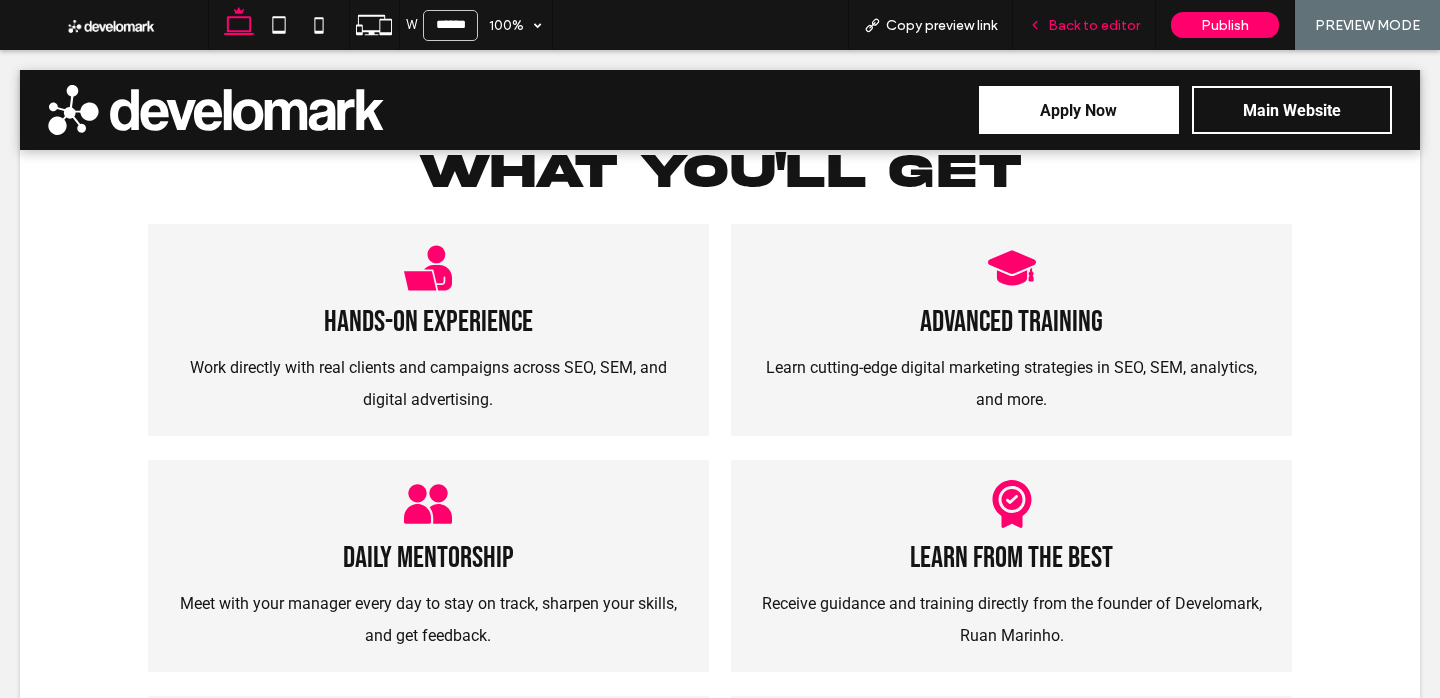 click on "Back to editor" at bounding box center [1094, 25] 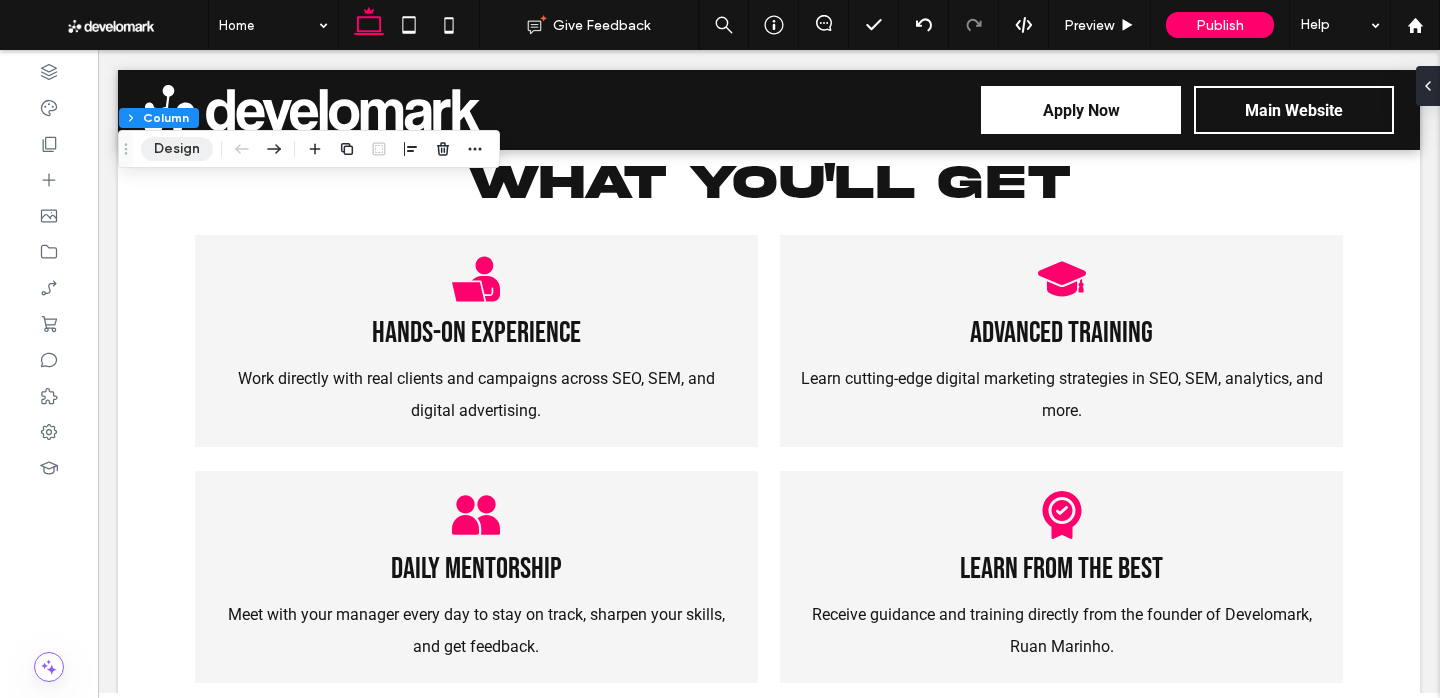 drag, startPoint x: 153, startPoint y: 148, endPoint x: 195, endPoint y: 158, distance: 43.174065 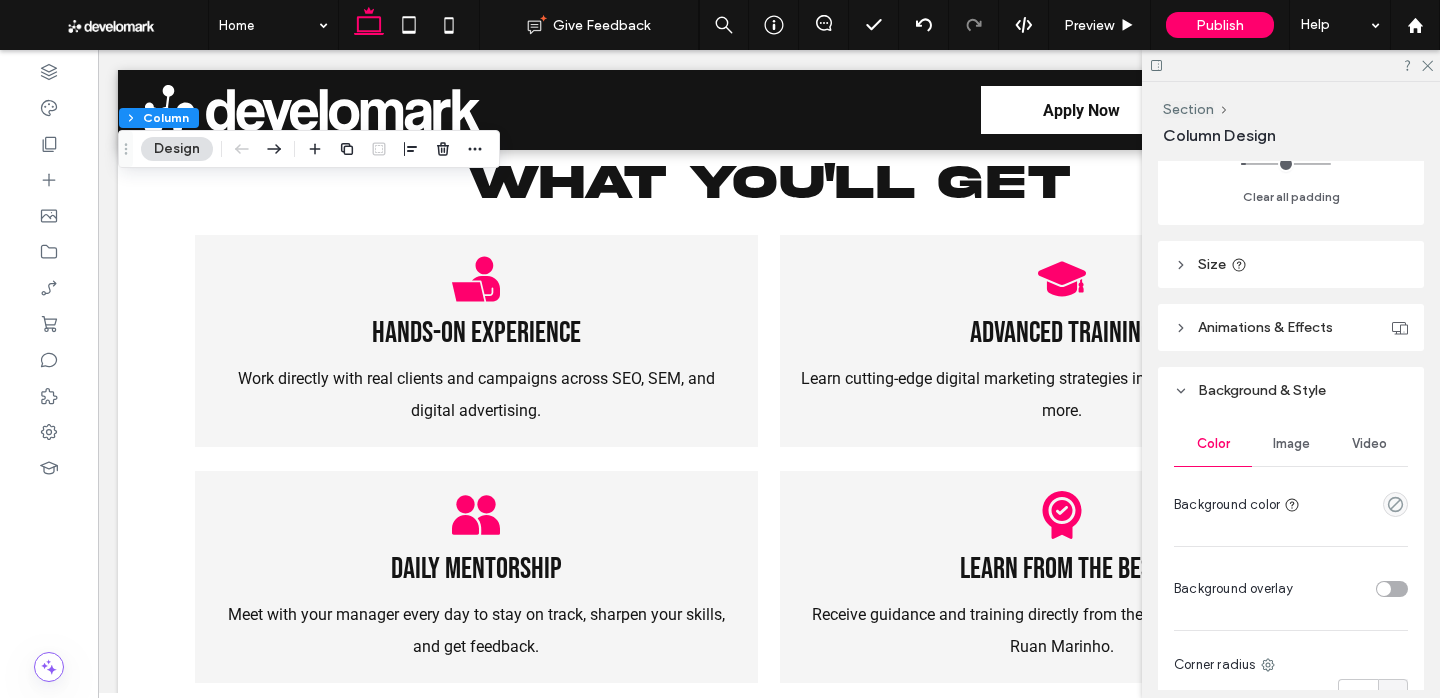 click on "Image" at bounding box center (1291, 444) 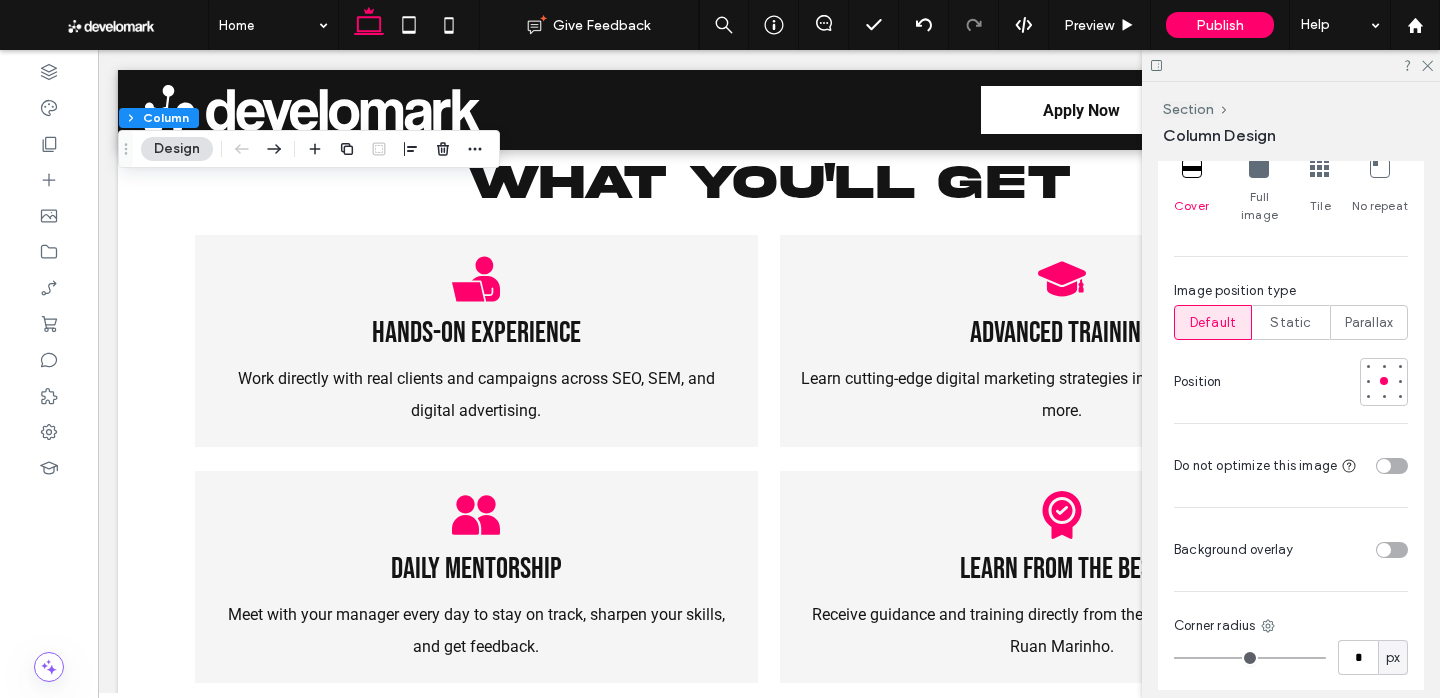 scroll, scrollTop: 1407, scrollLeft: 0, axis: vertical 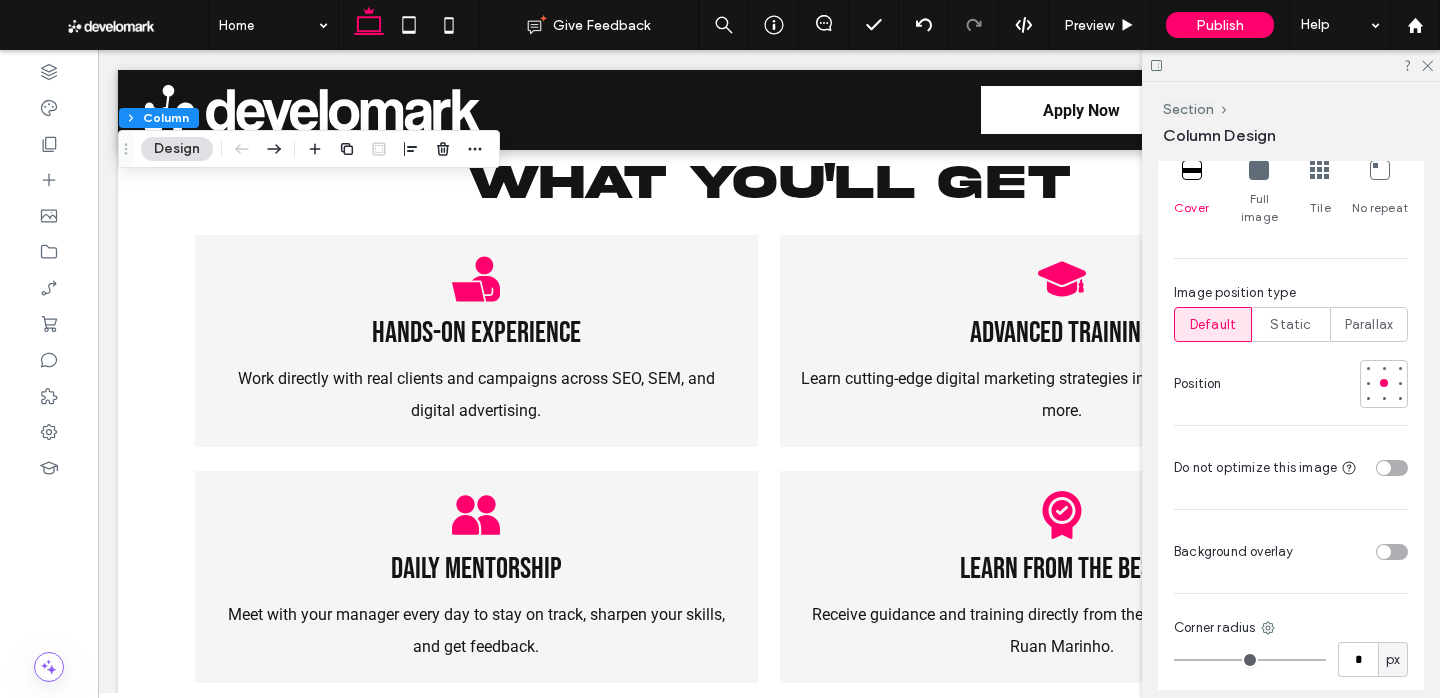 click at bounding box center (1392, 468) 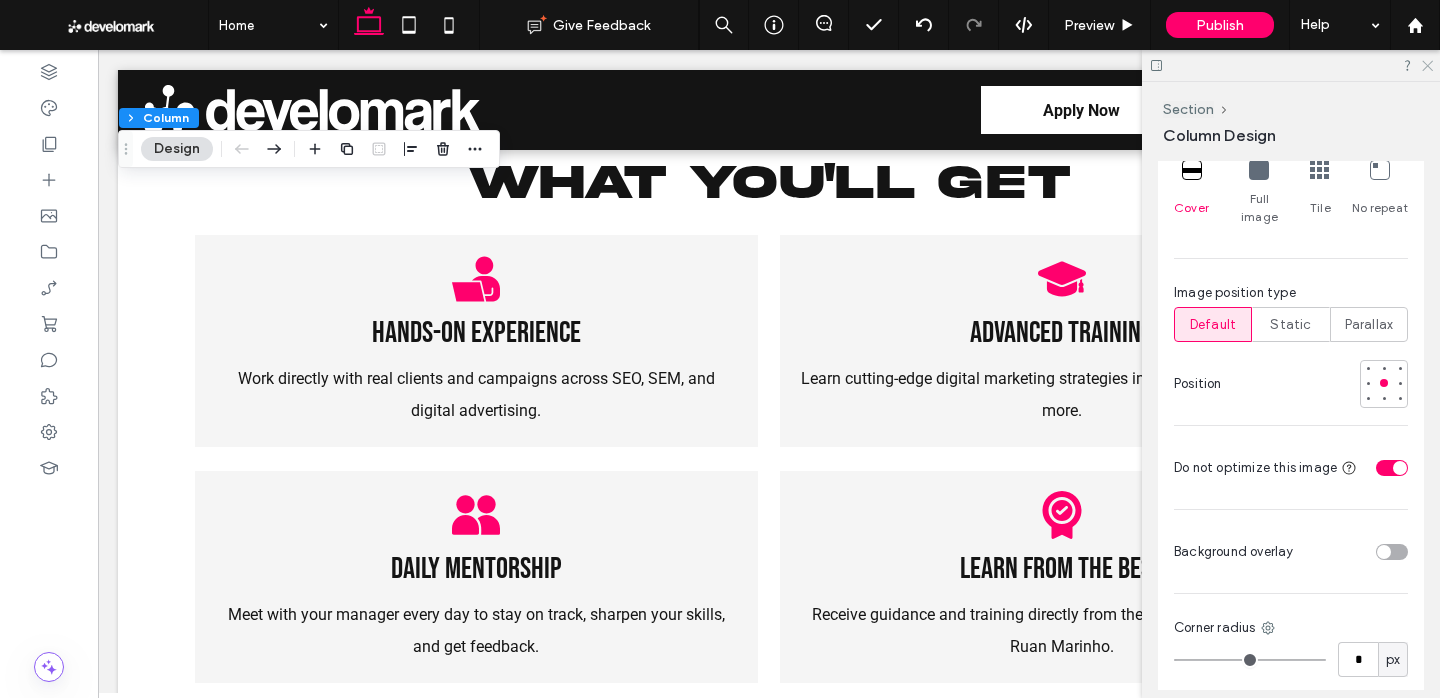 click 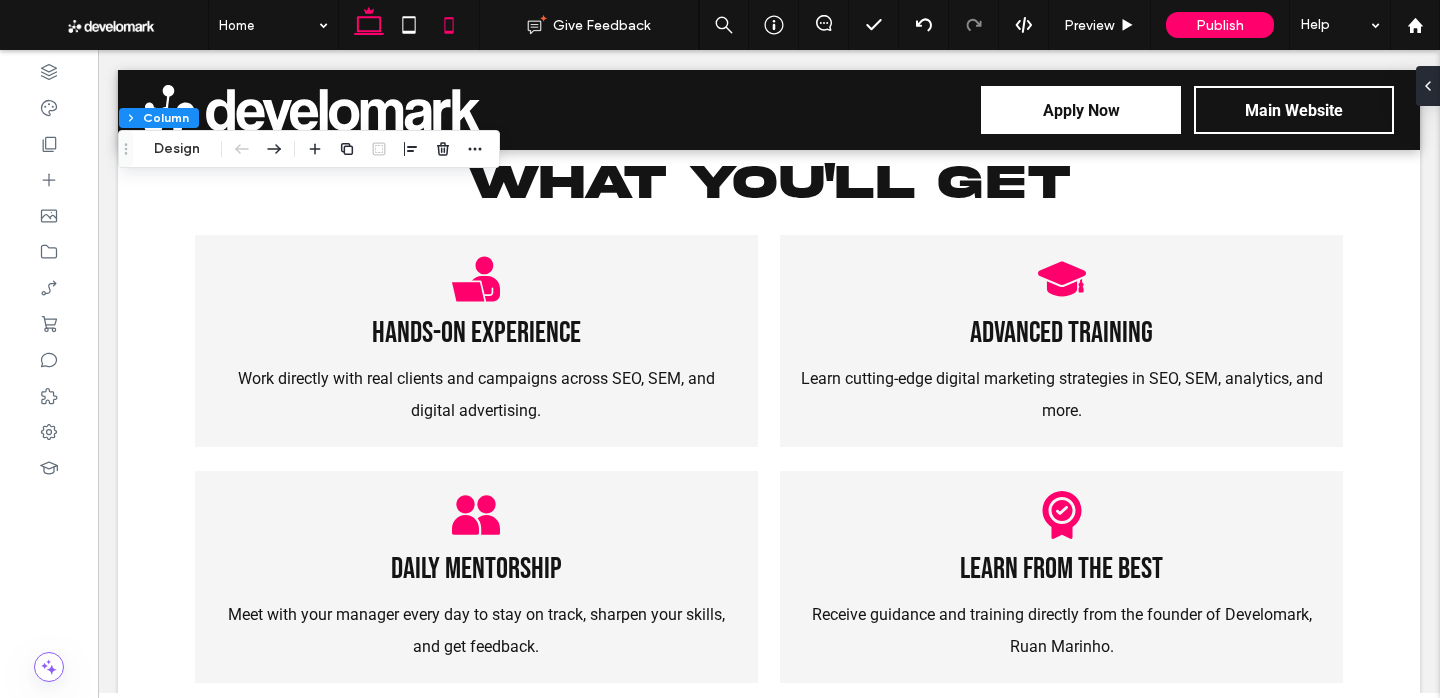click 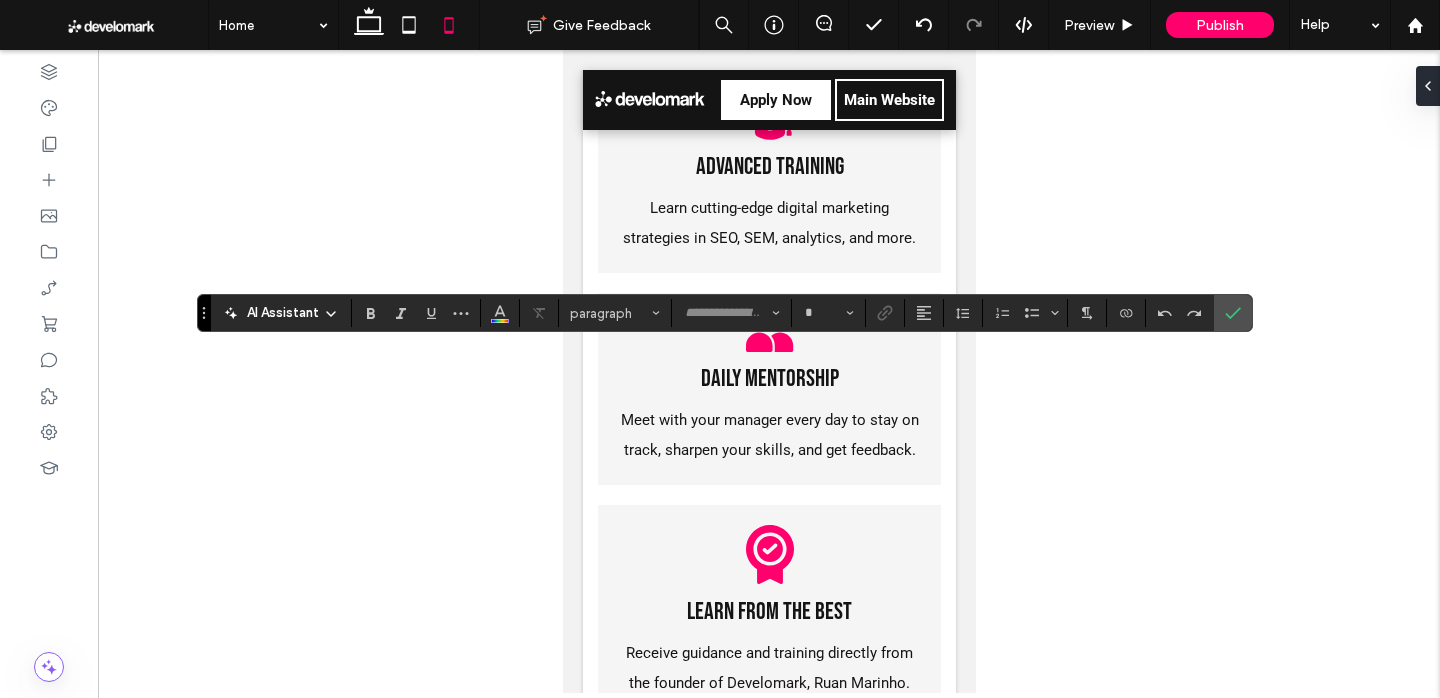 type on "******" 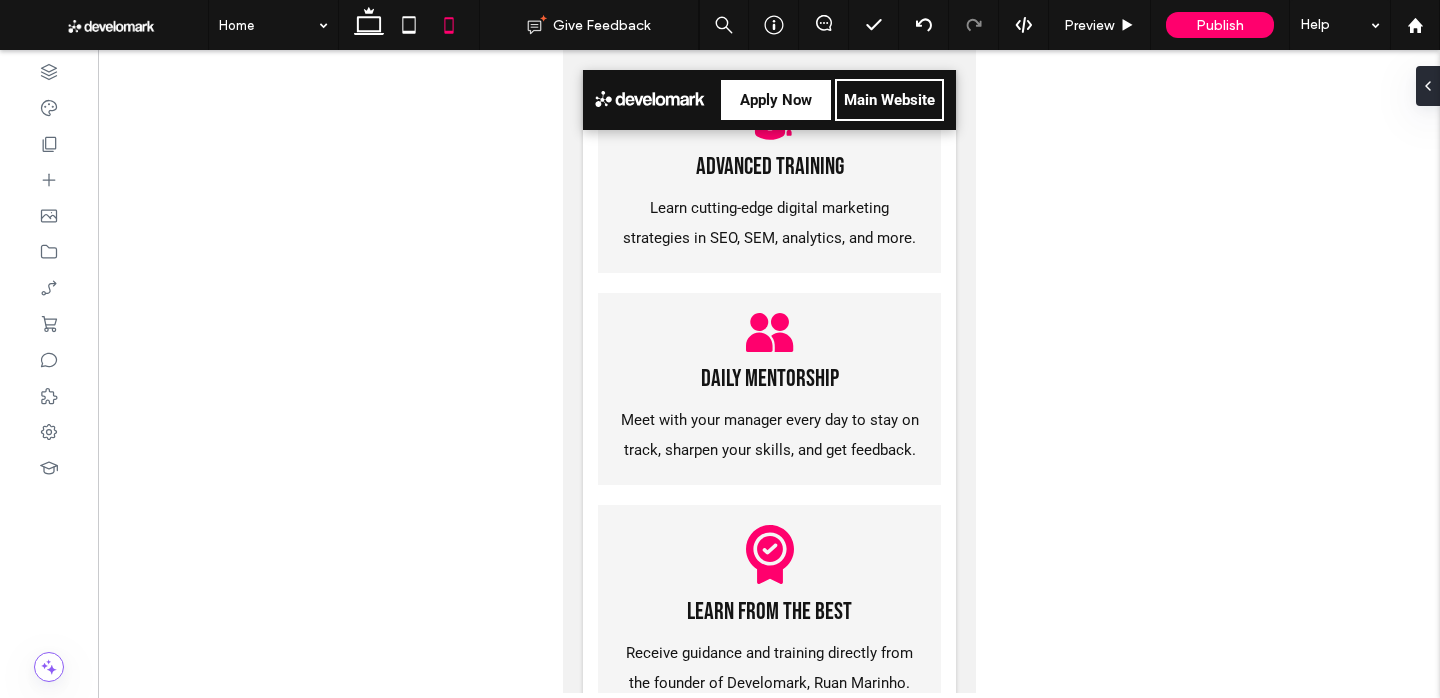 type on "******" 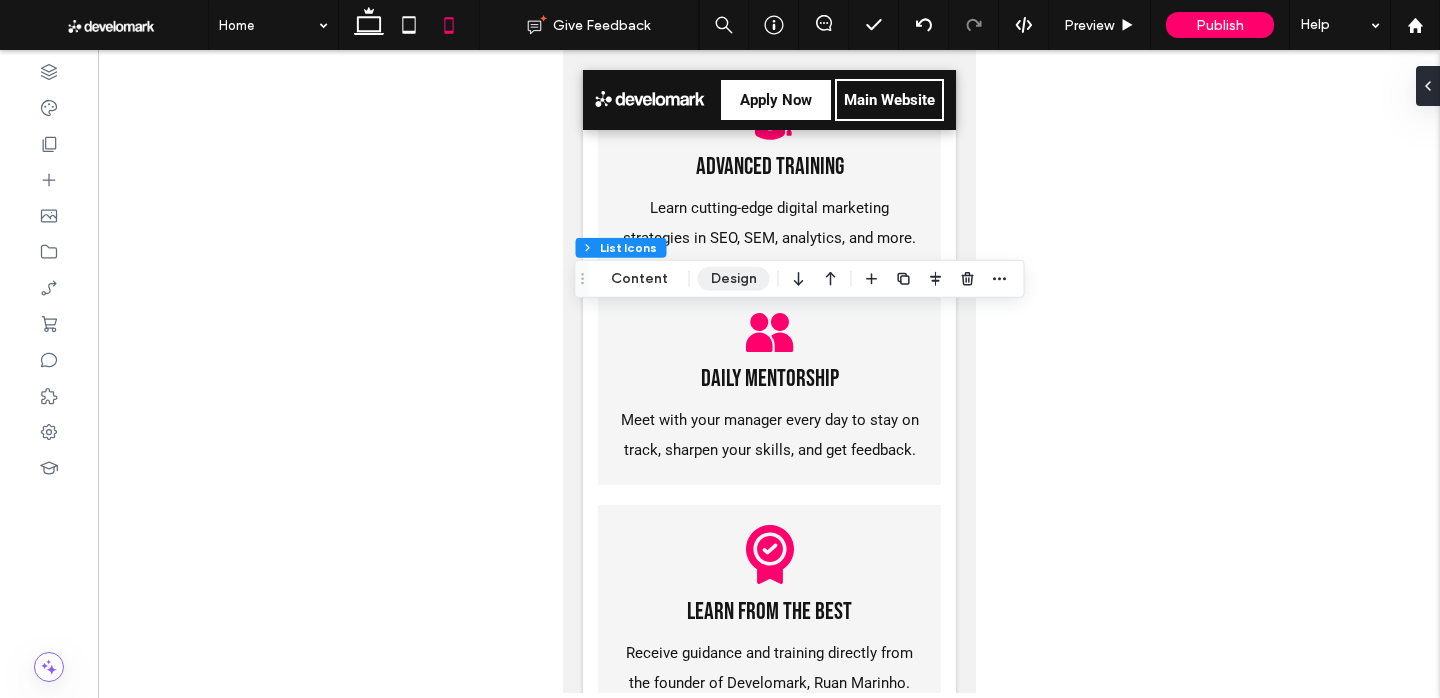 click on "Design" at bounding box center [734, 279] 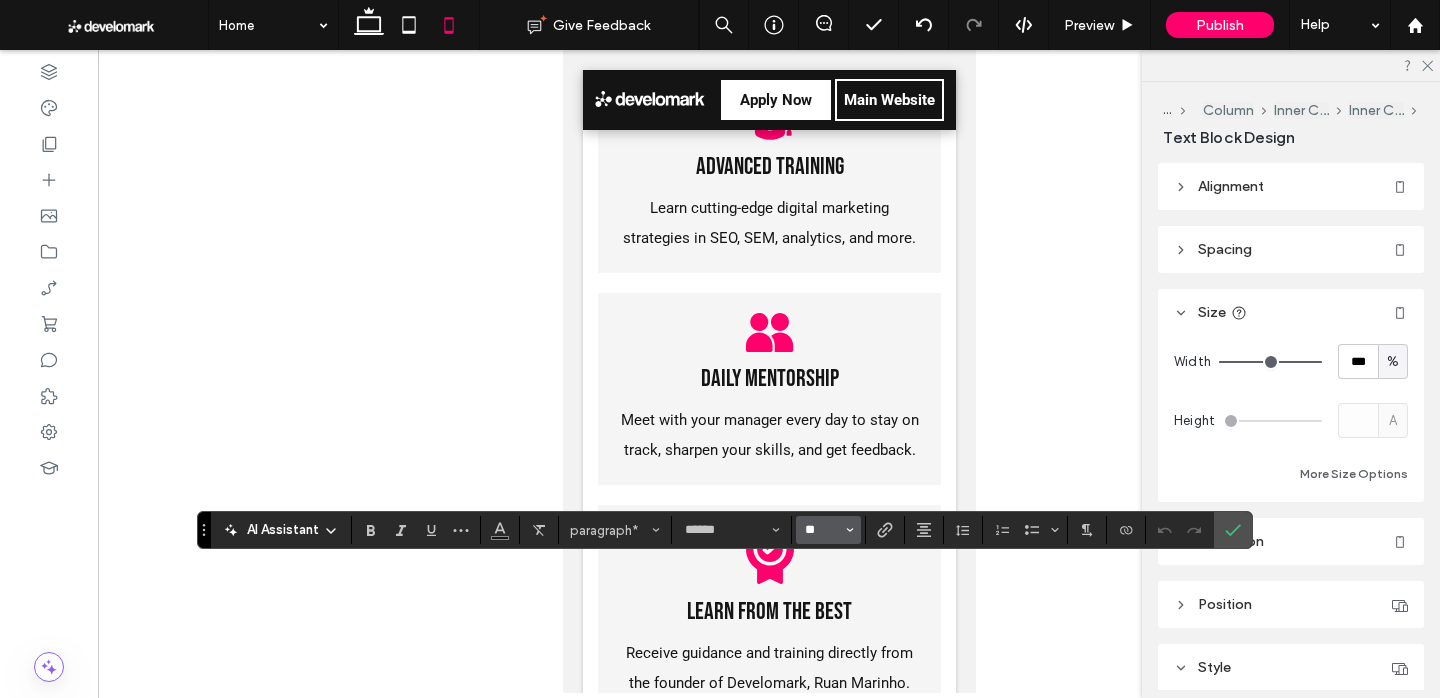 click on "**" at bounding box center [822, 530] 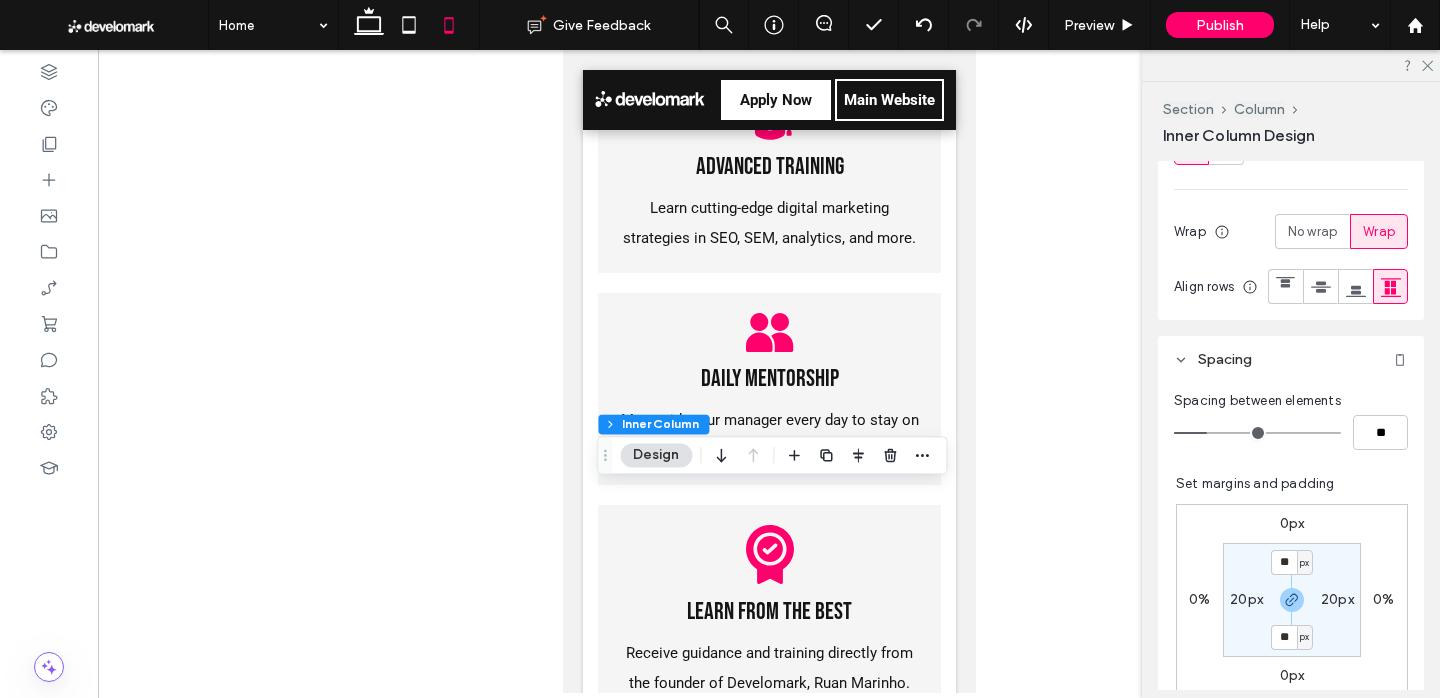 scroll, scrollTop: 463, scrollLeft: 0, axis: vertical 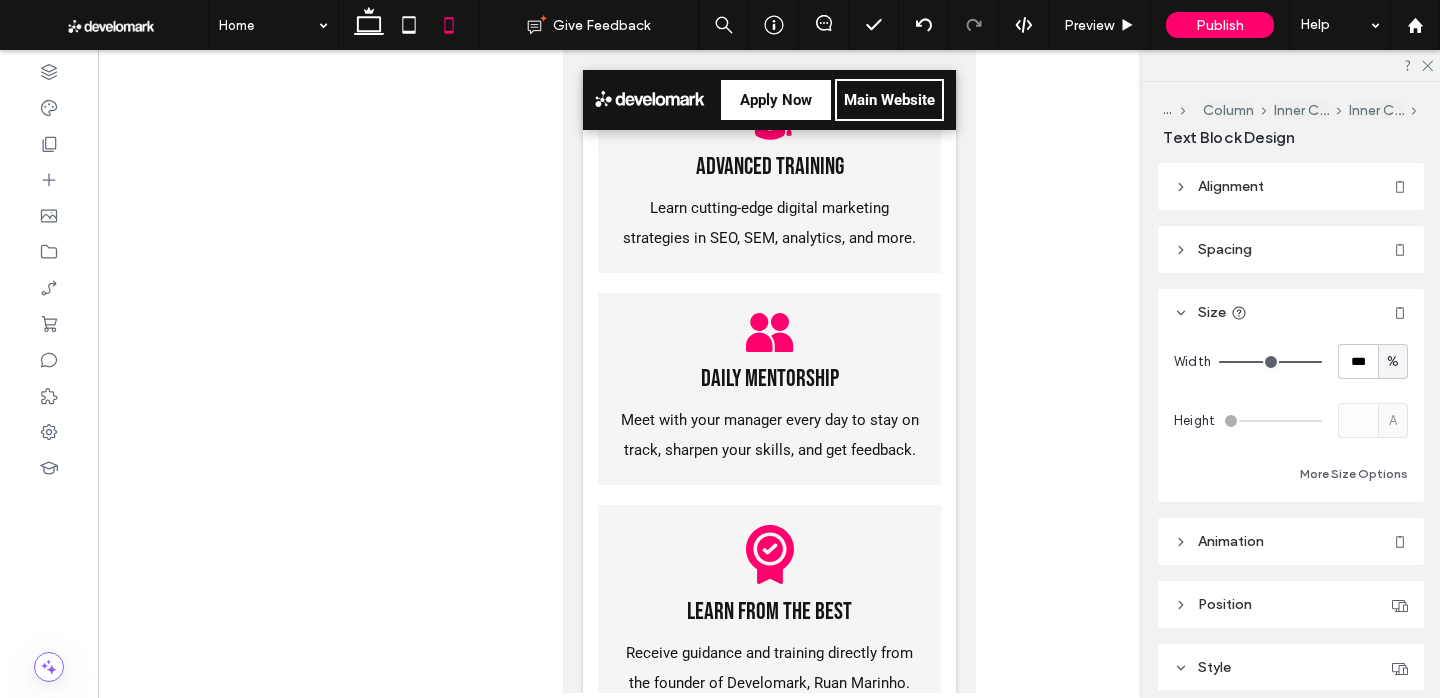 type on "******" 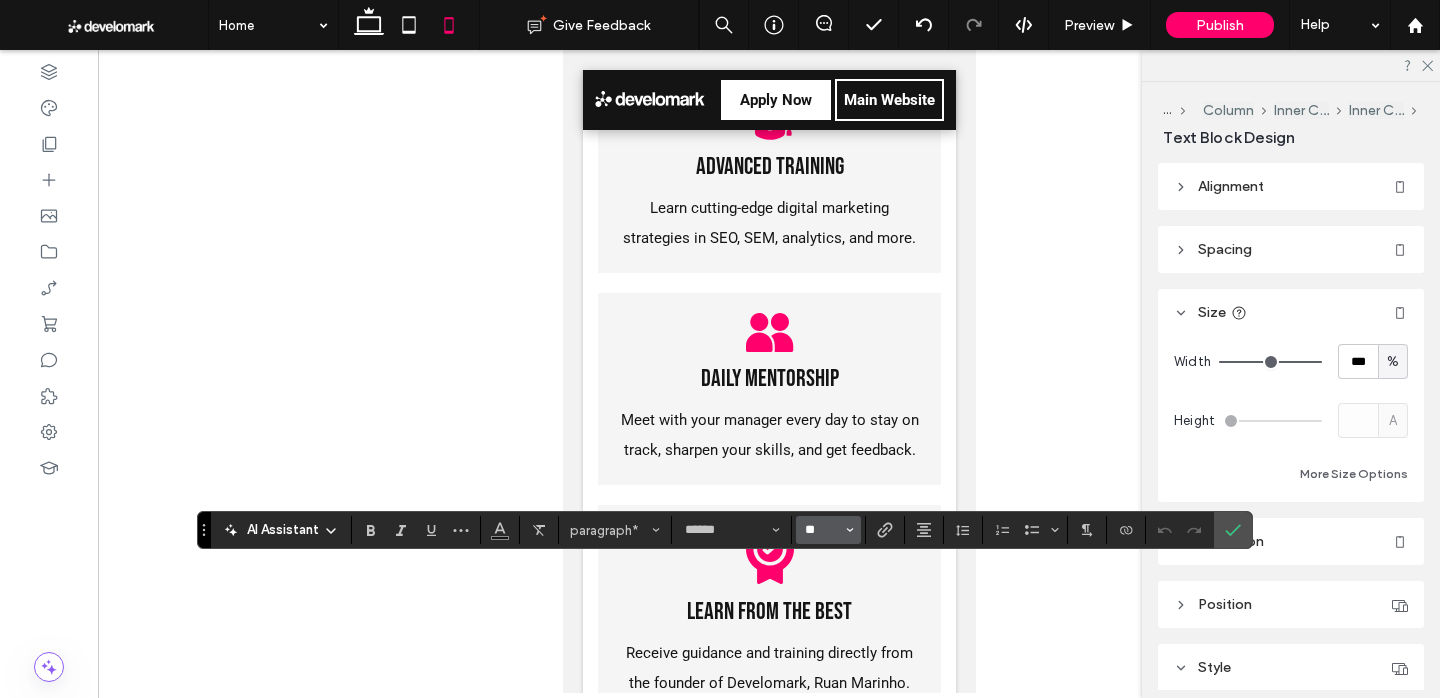 click on "**" at bounding box center [822, 530] 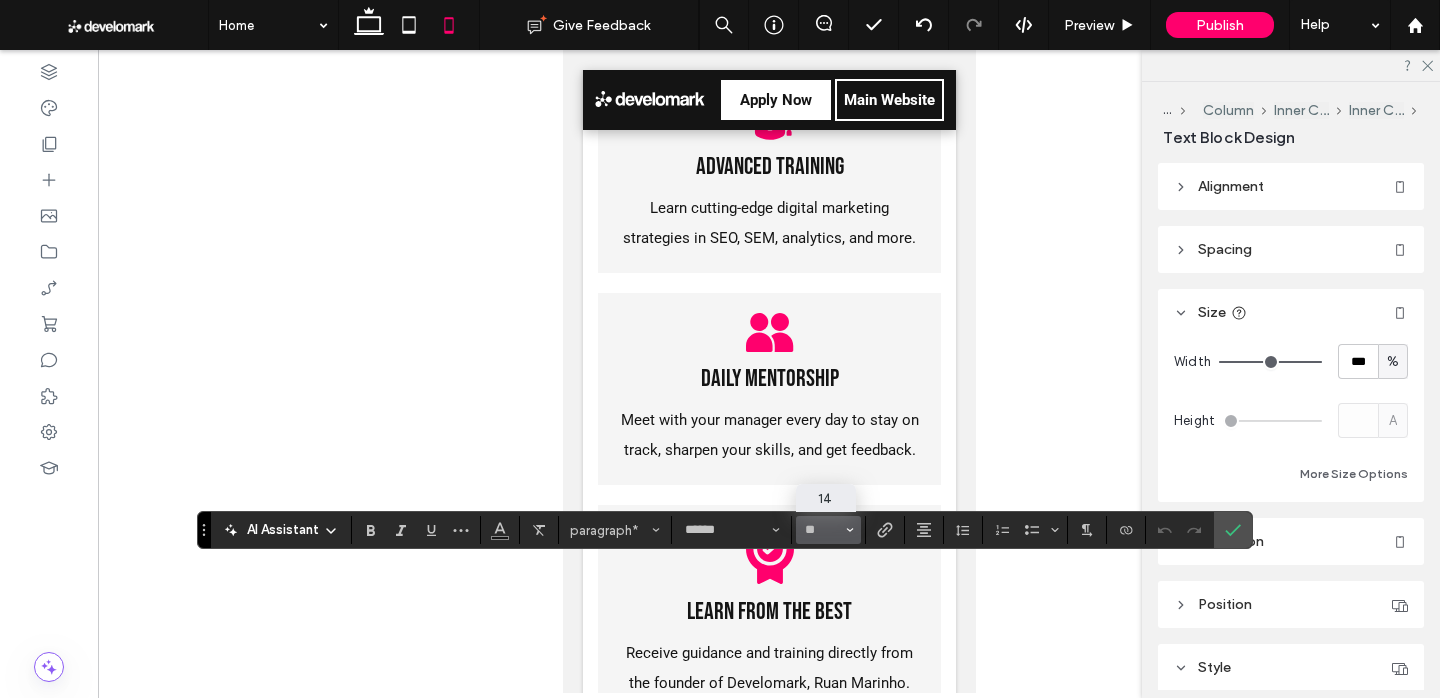 type on "**" 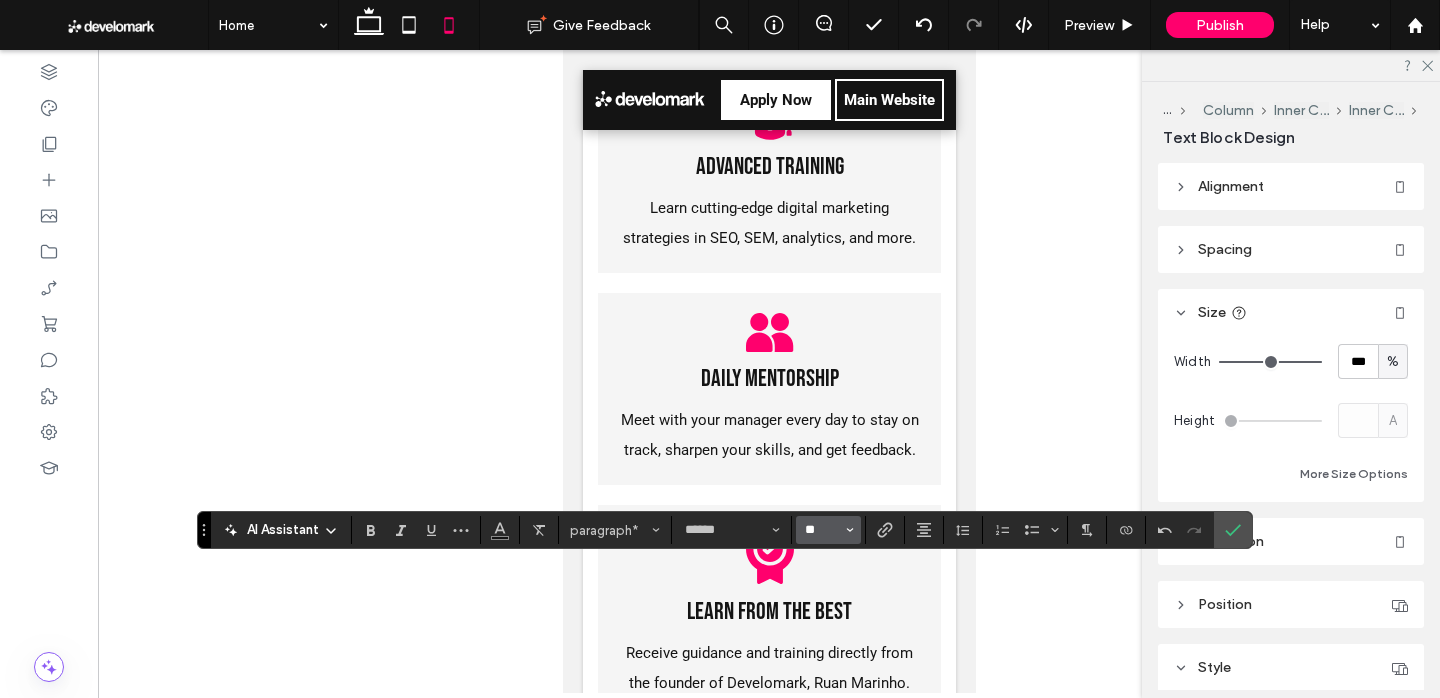 click on "**" at bounding box center [822, 530] 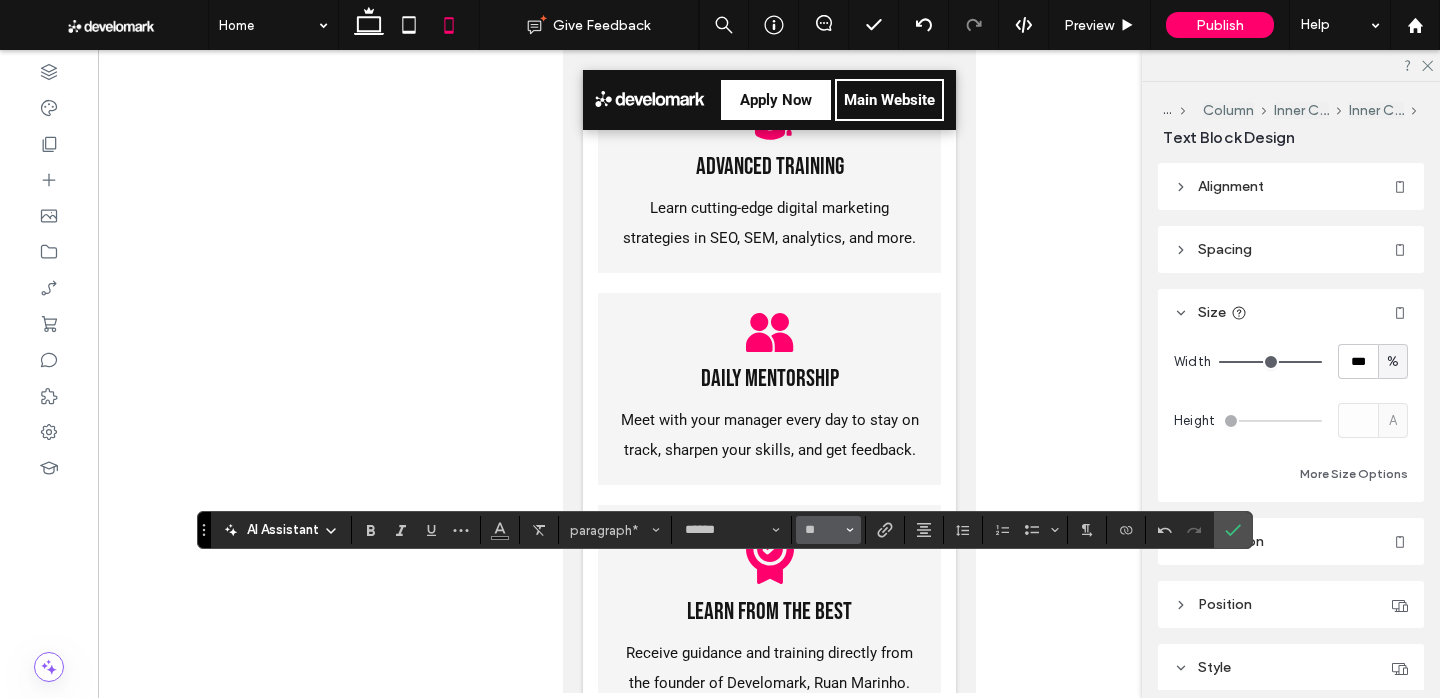type on "**" 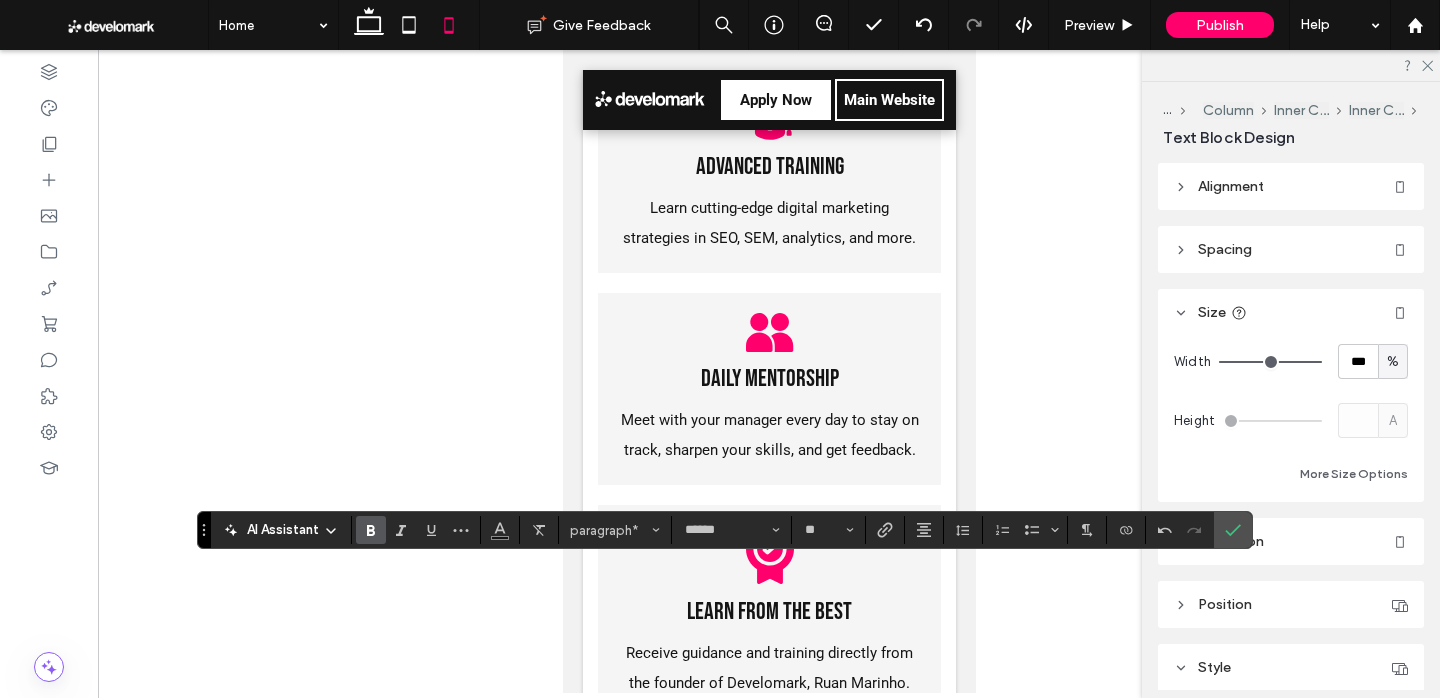 click 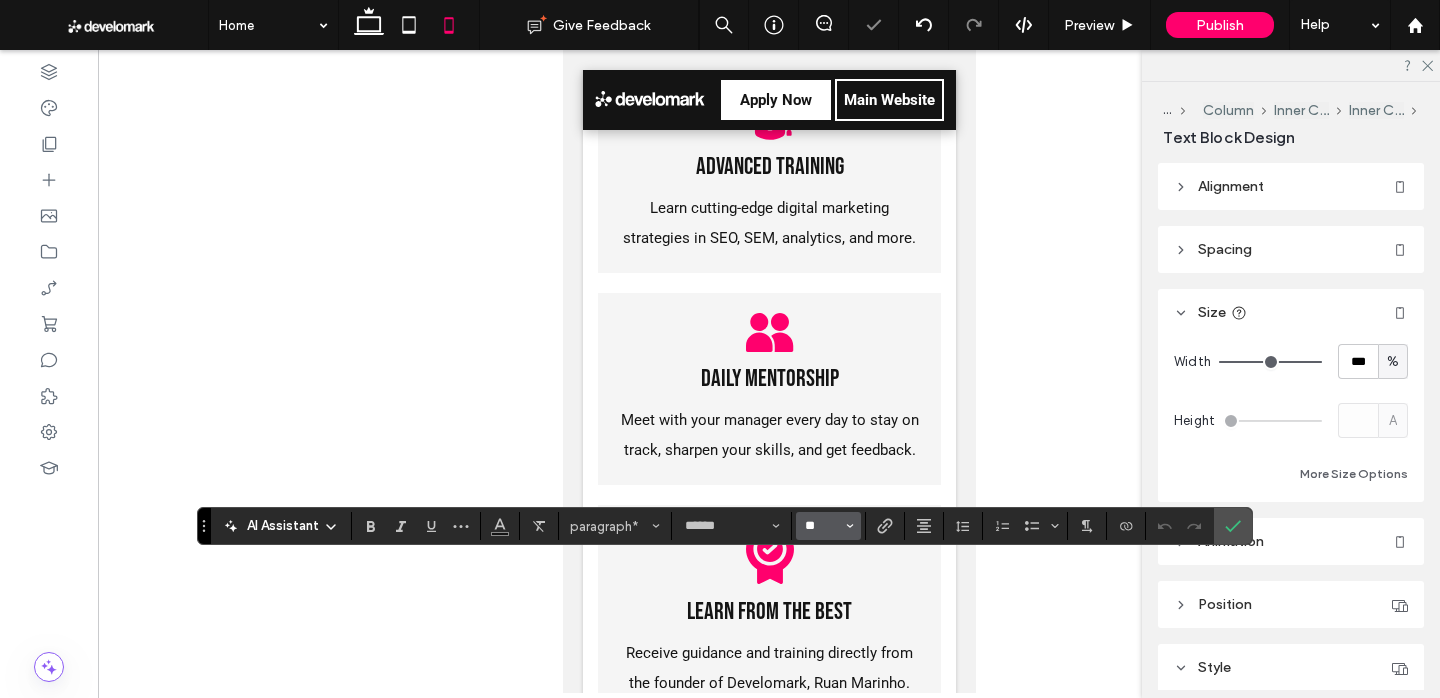 click on "**" at bounding box center (822, 526) 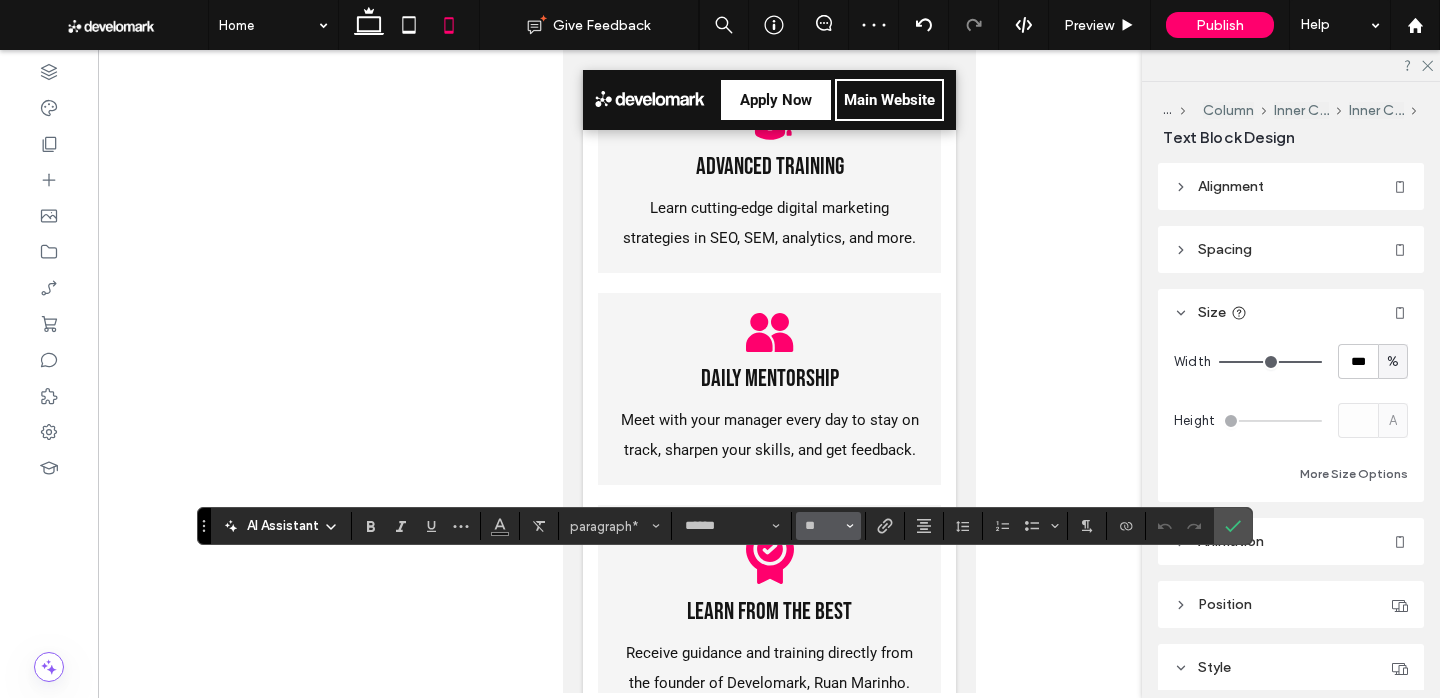 type on "**" 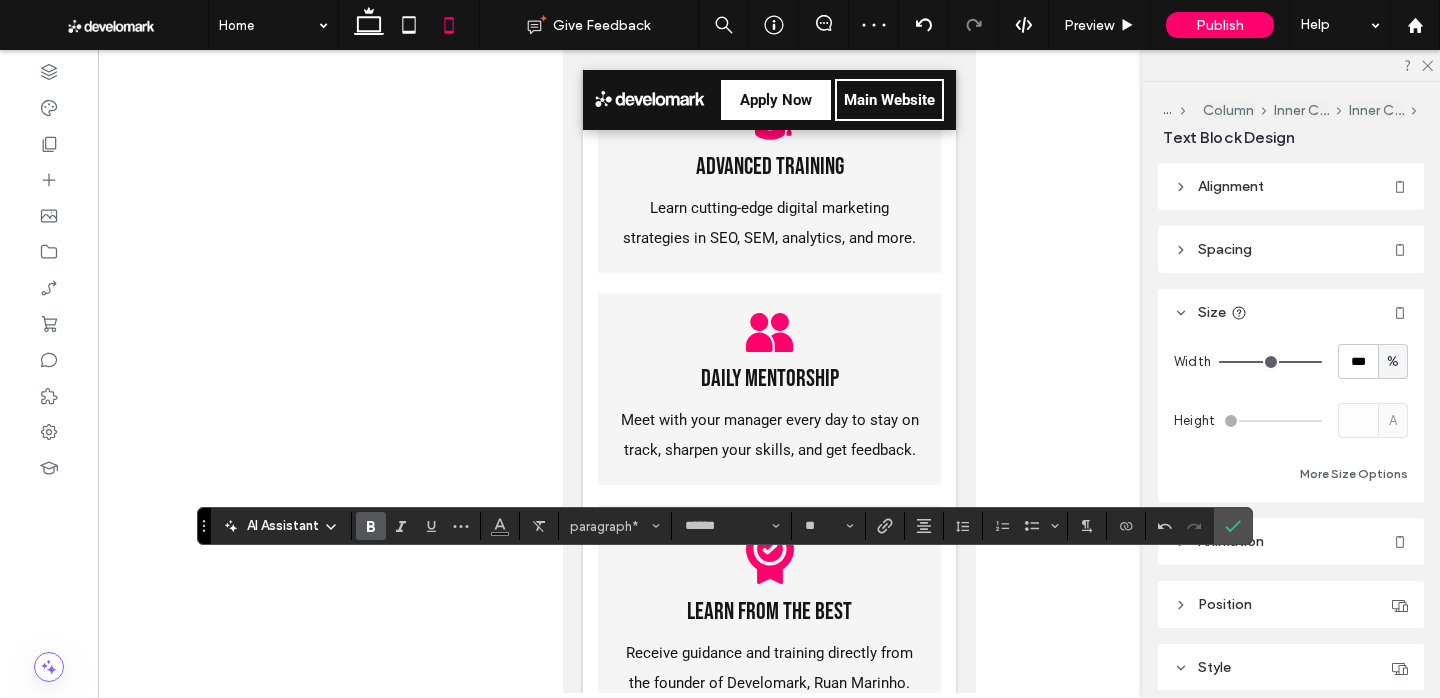 click at bounding box center (371, 526) 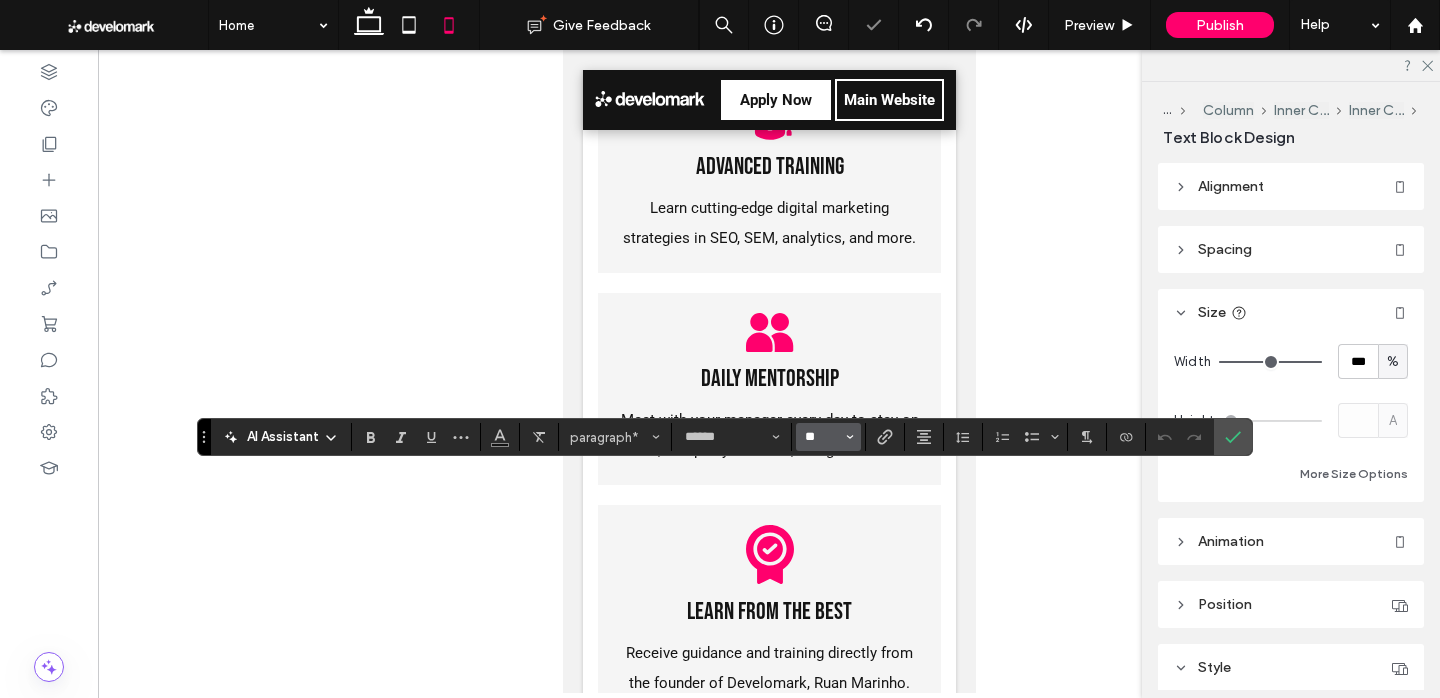click on "**" at bounding box center (822, 437) 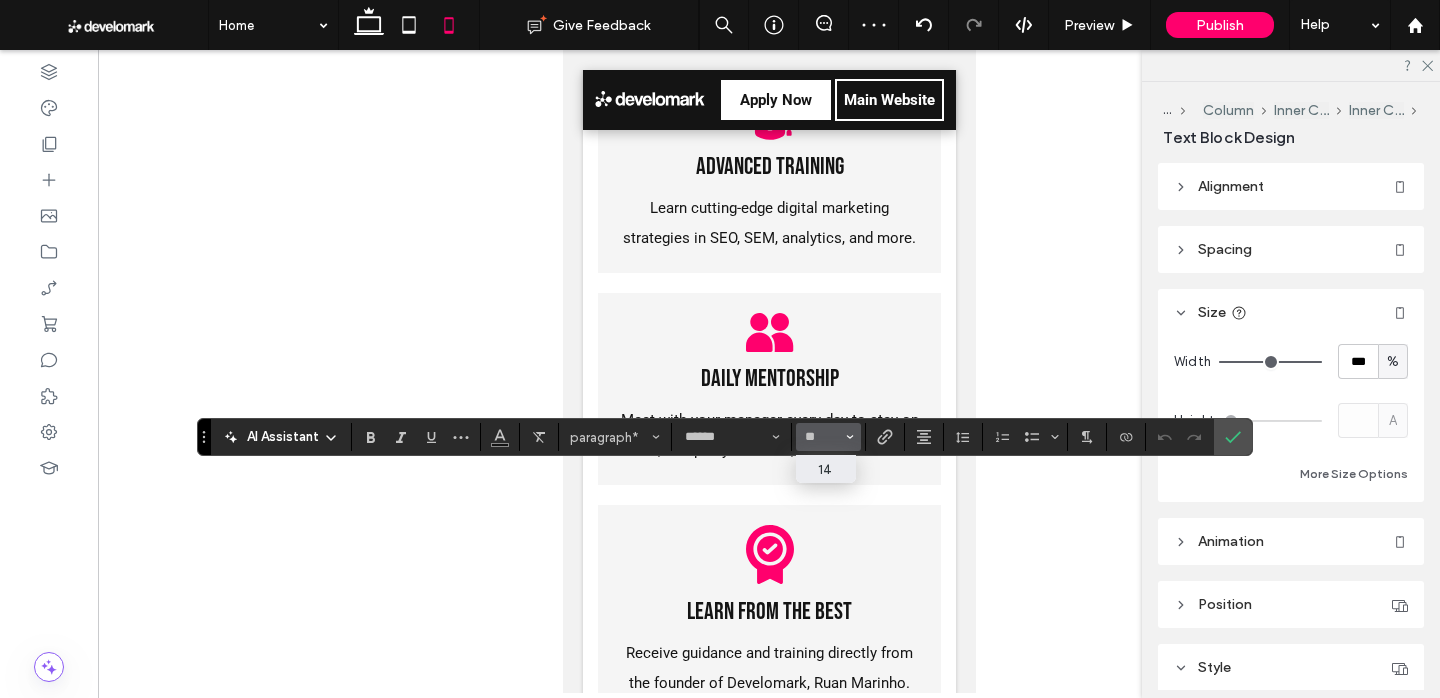 type on "**" 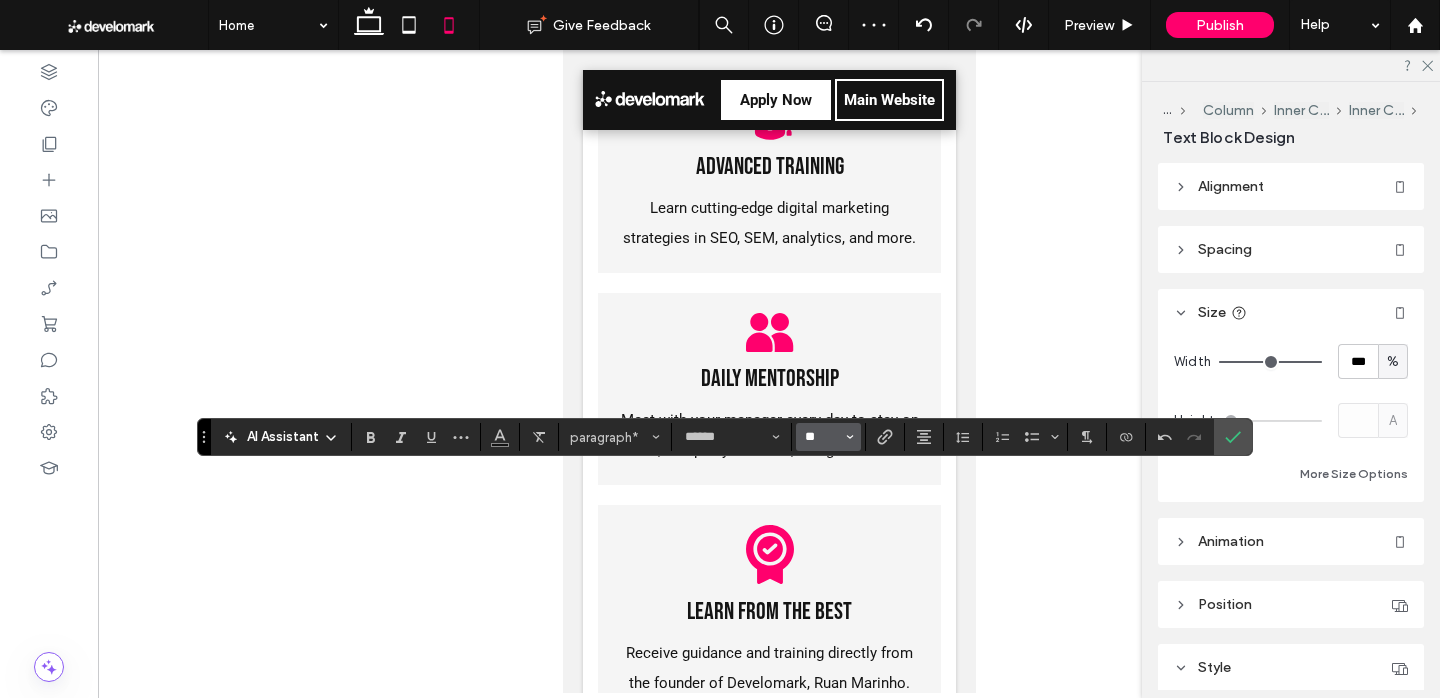click on "**" at bounding box center [822, 437] 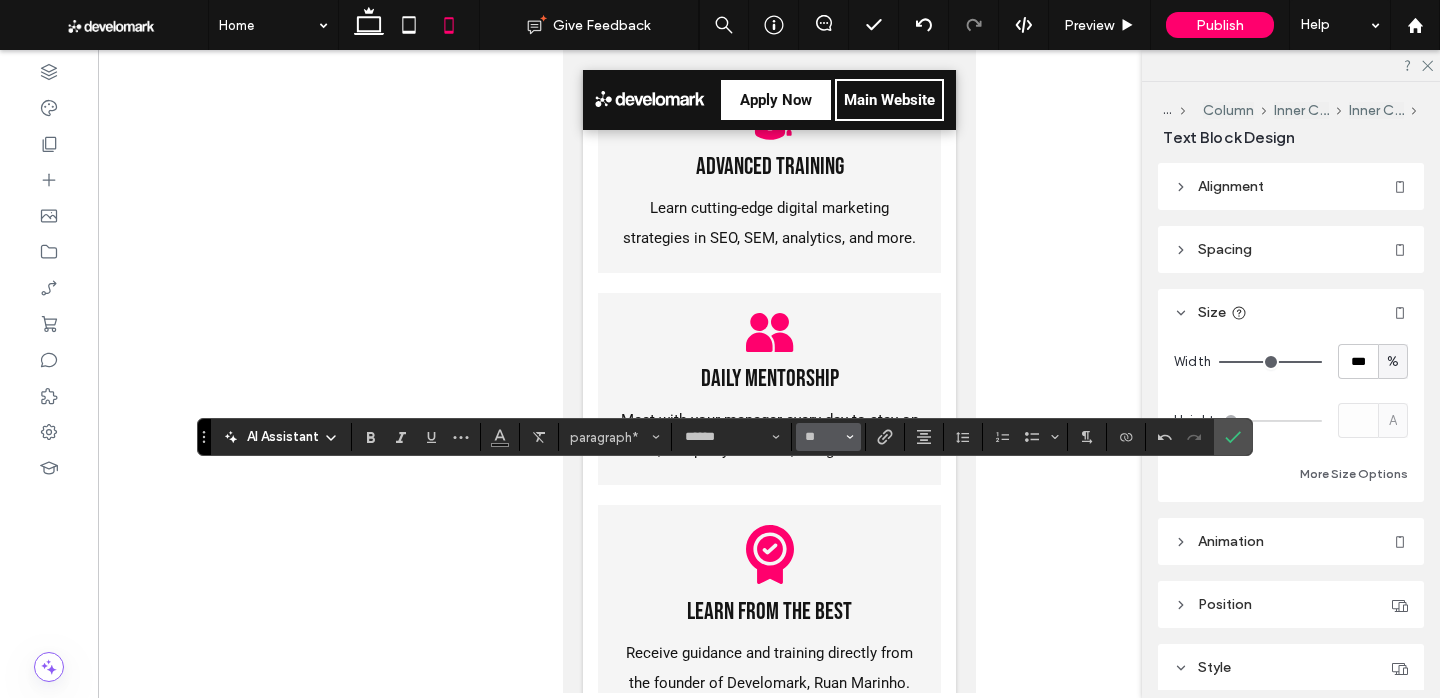 type on "**" 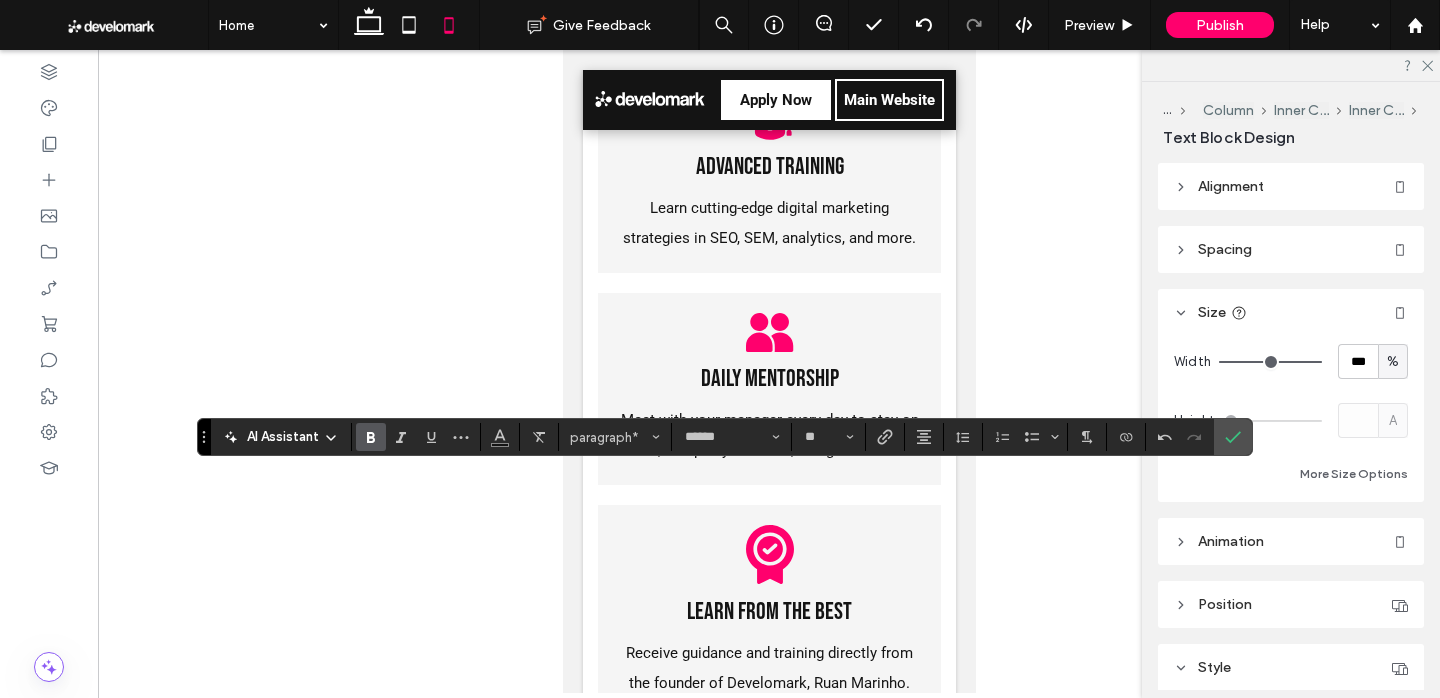 click 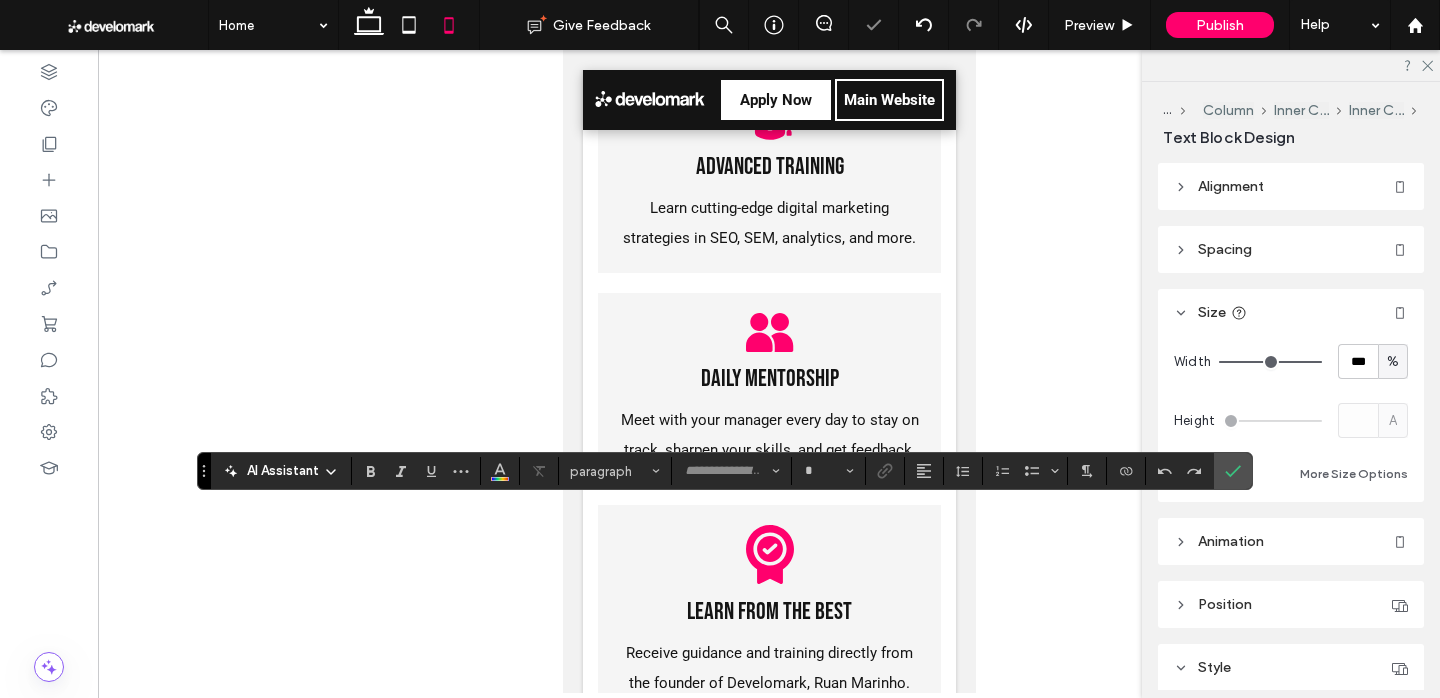 type on "******" 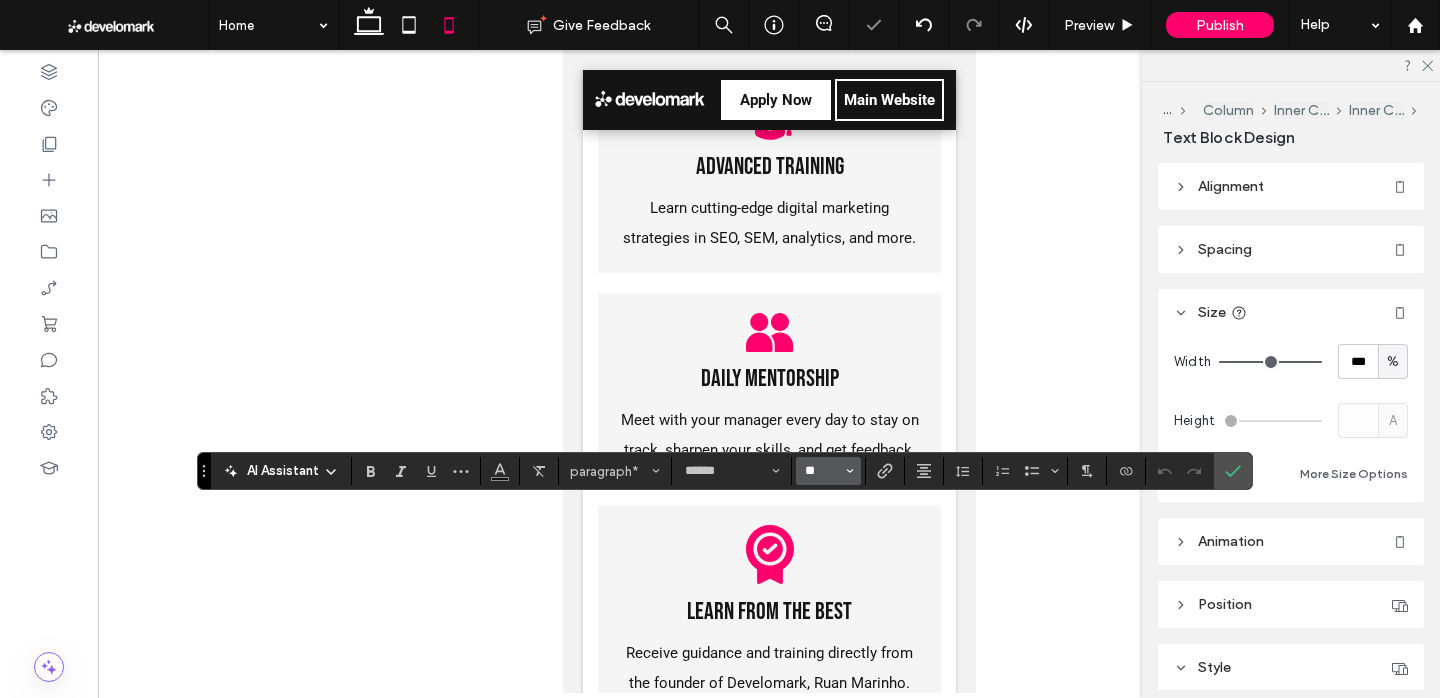 click on "**" at bounding box center [822, 471] 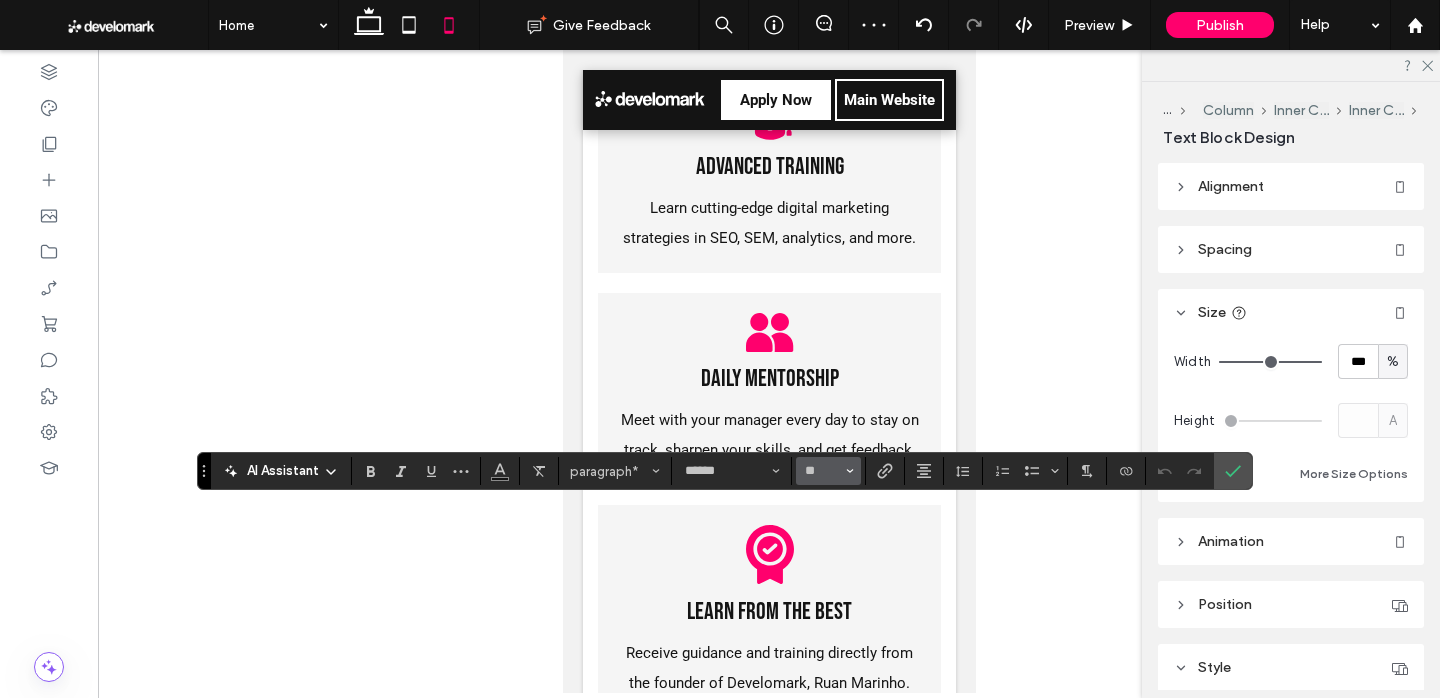 type on "**" 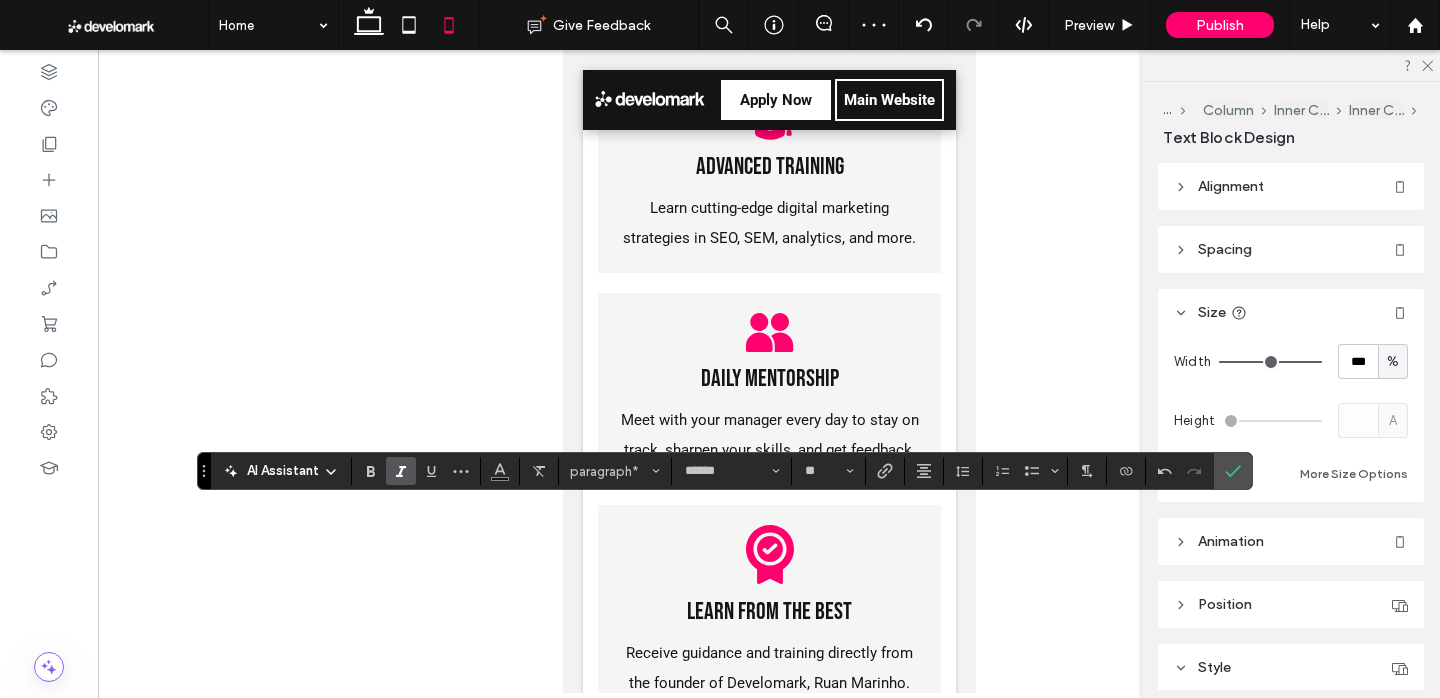 drag, startPoint x: 374, startPoint y: 474, endPoint x: 409, endPoint y: 475, distance: 35.014282 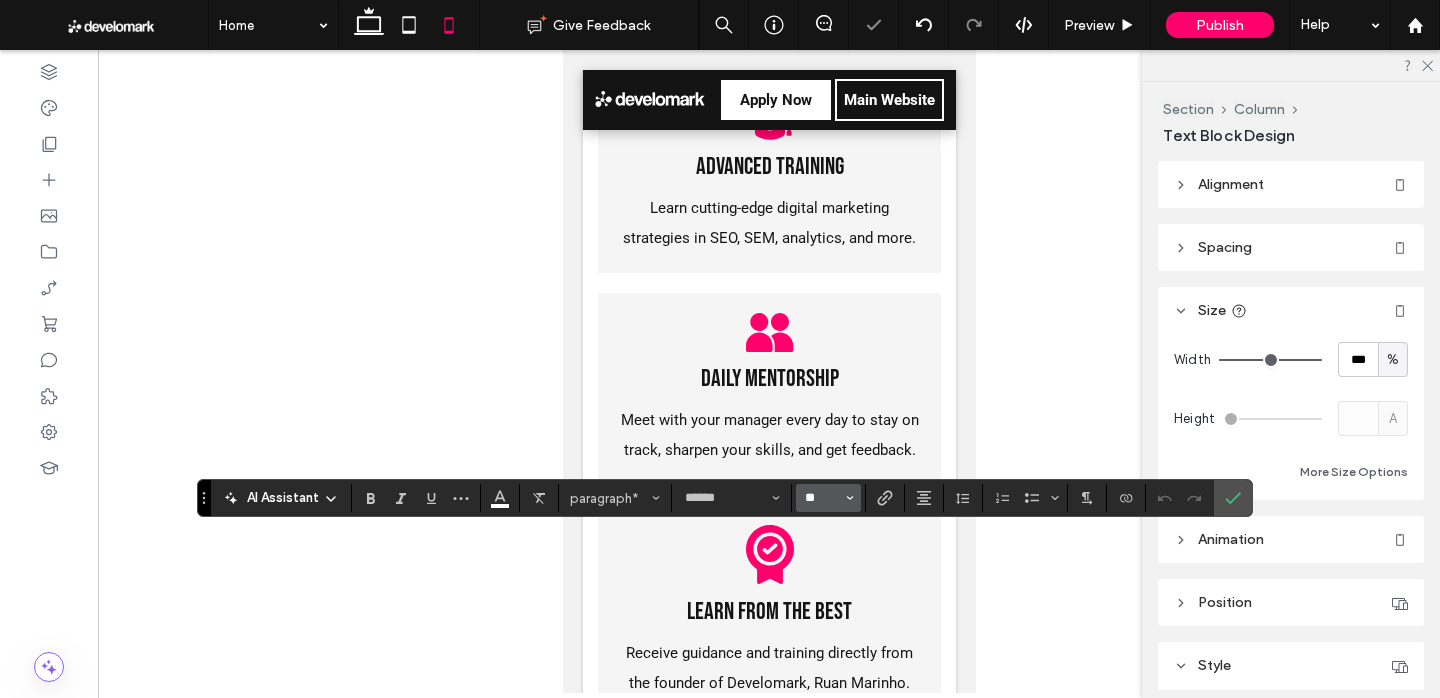 click on "**" at bounding box center [822, 498] 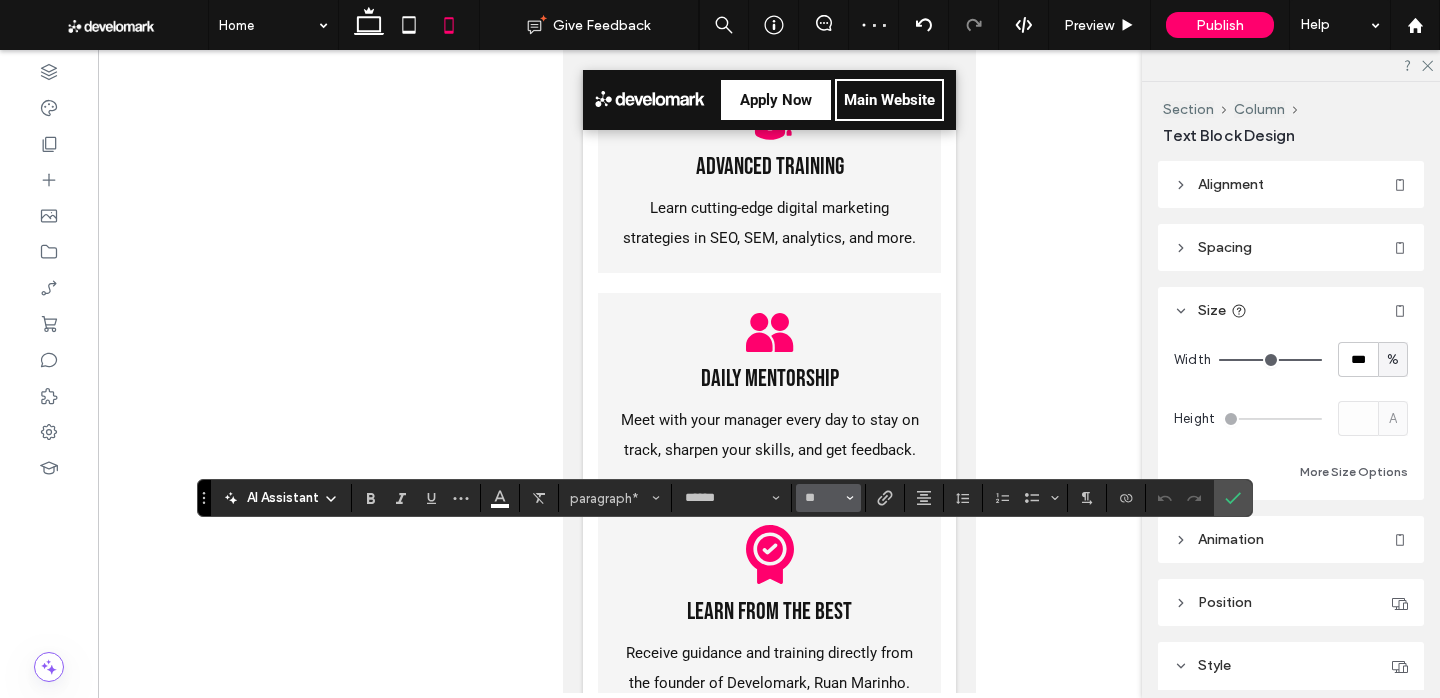 type on "**" 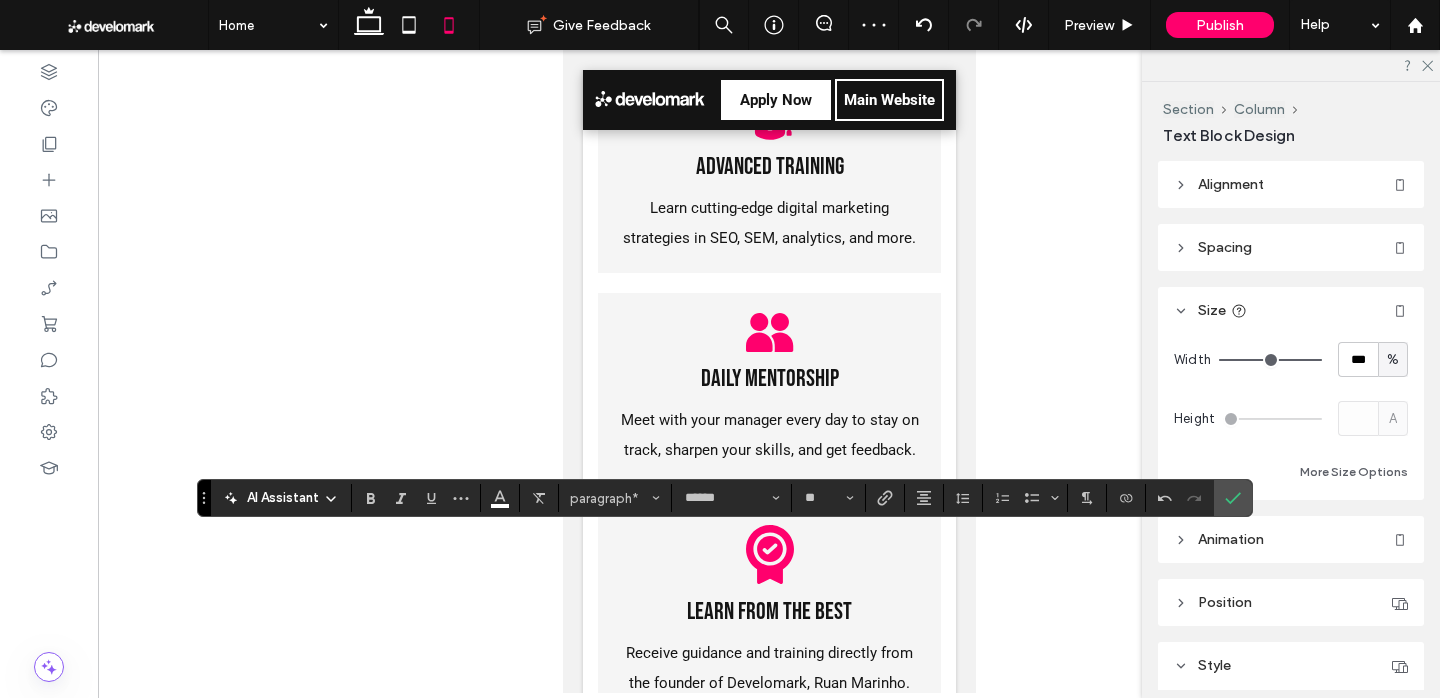 click 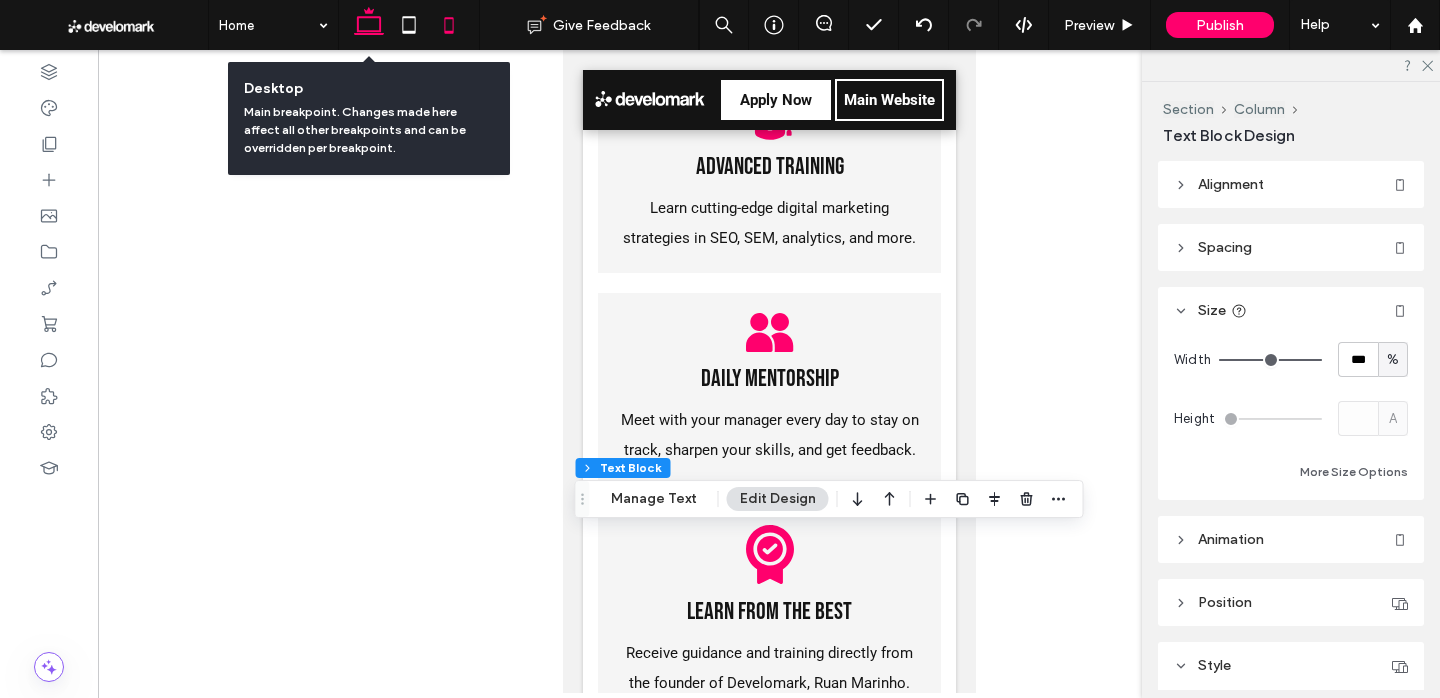 click 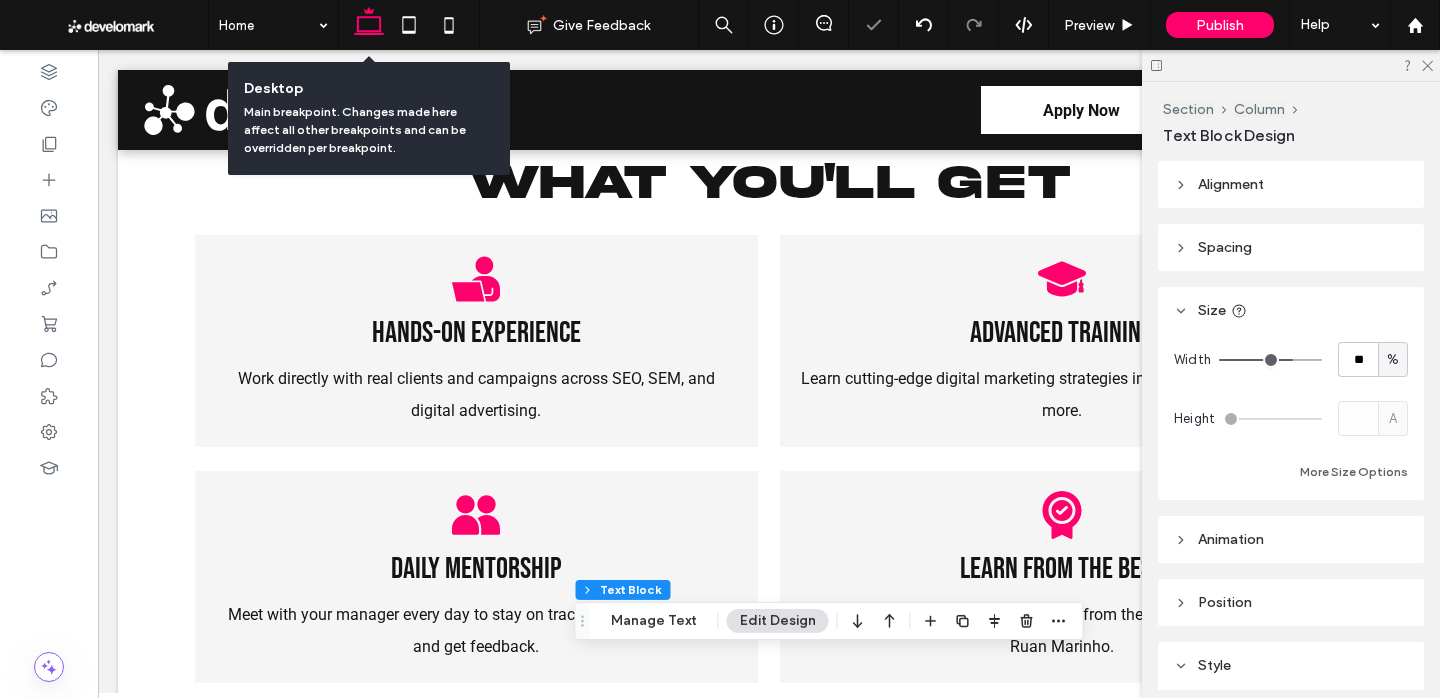 type on "**" 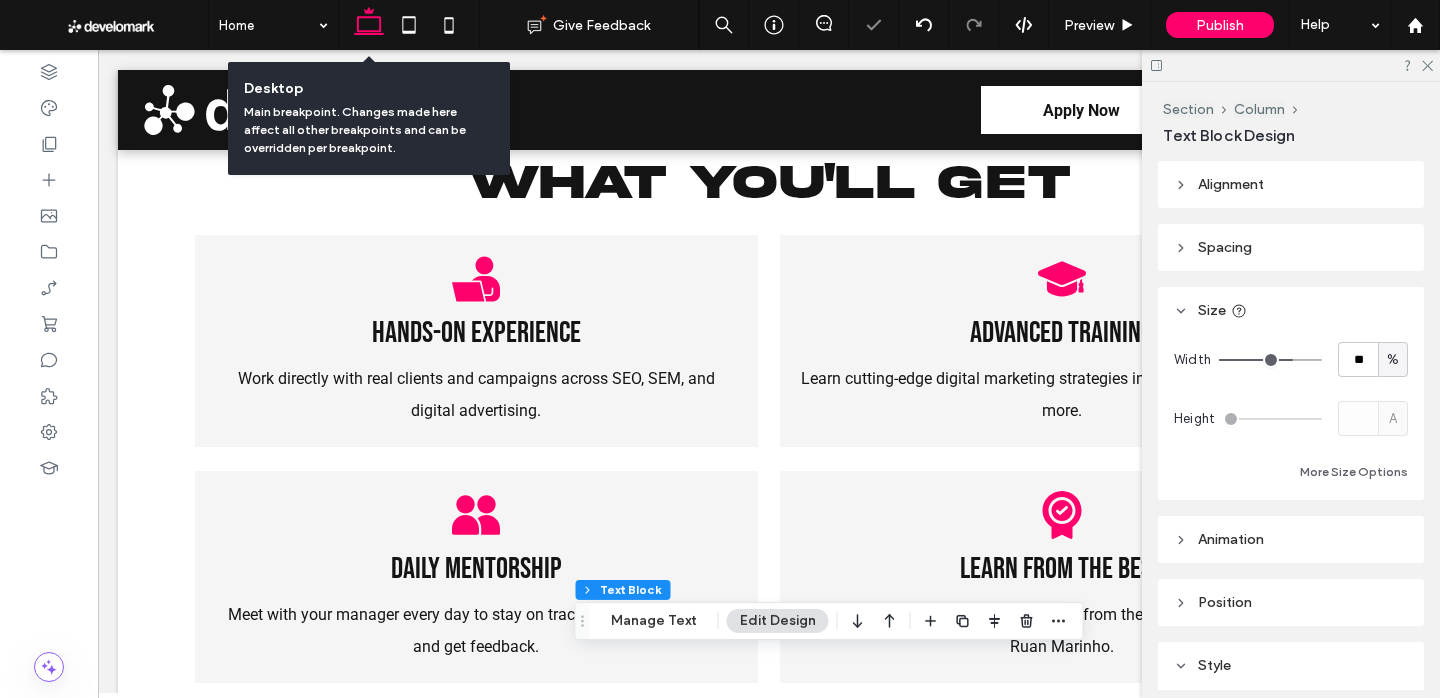 type on "**" 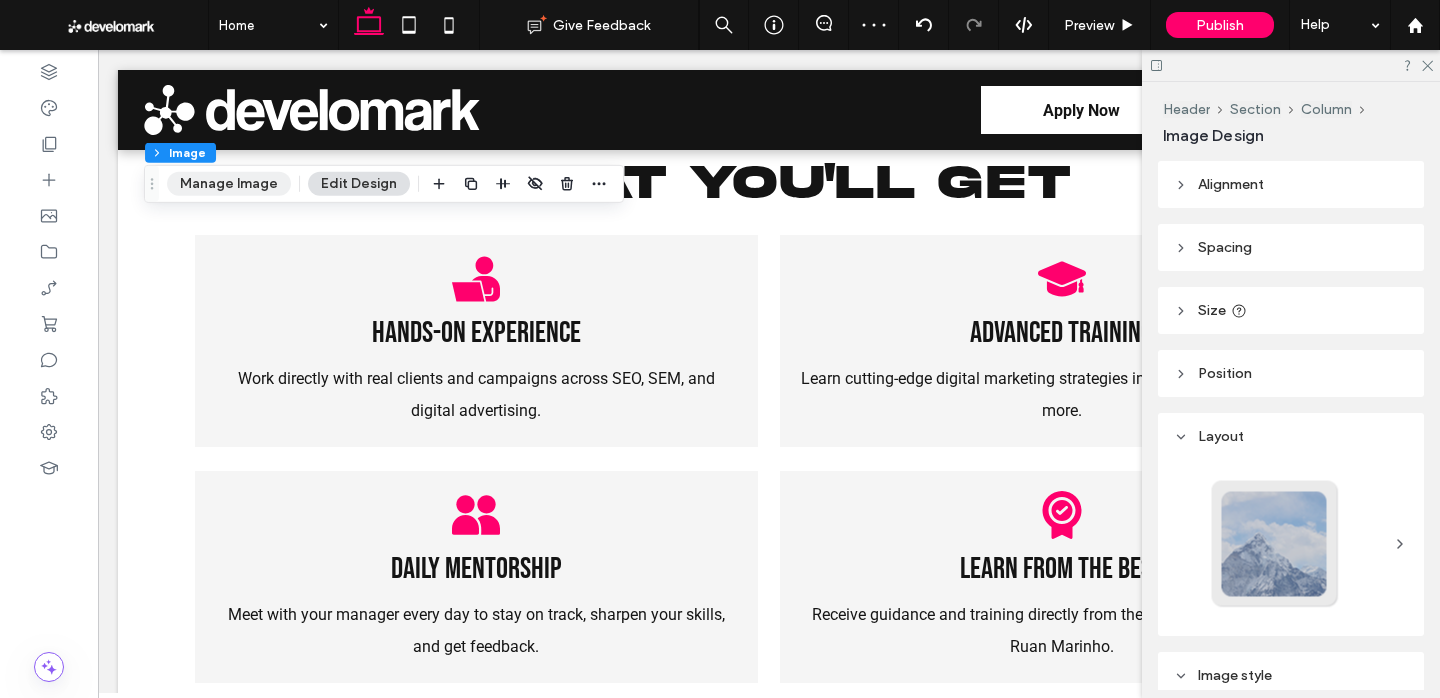 click on "Manage Image" at bounding box center [229, 184] 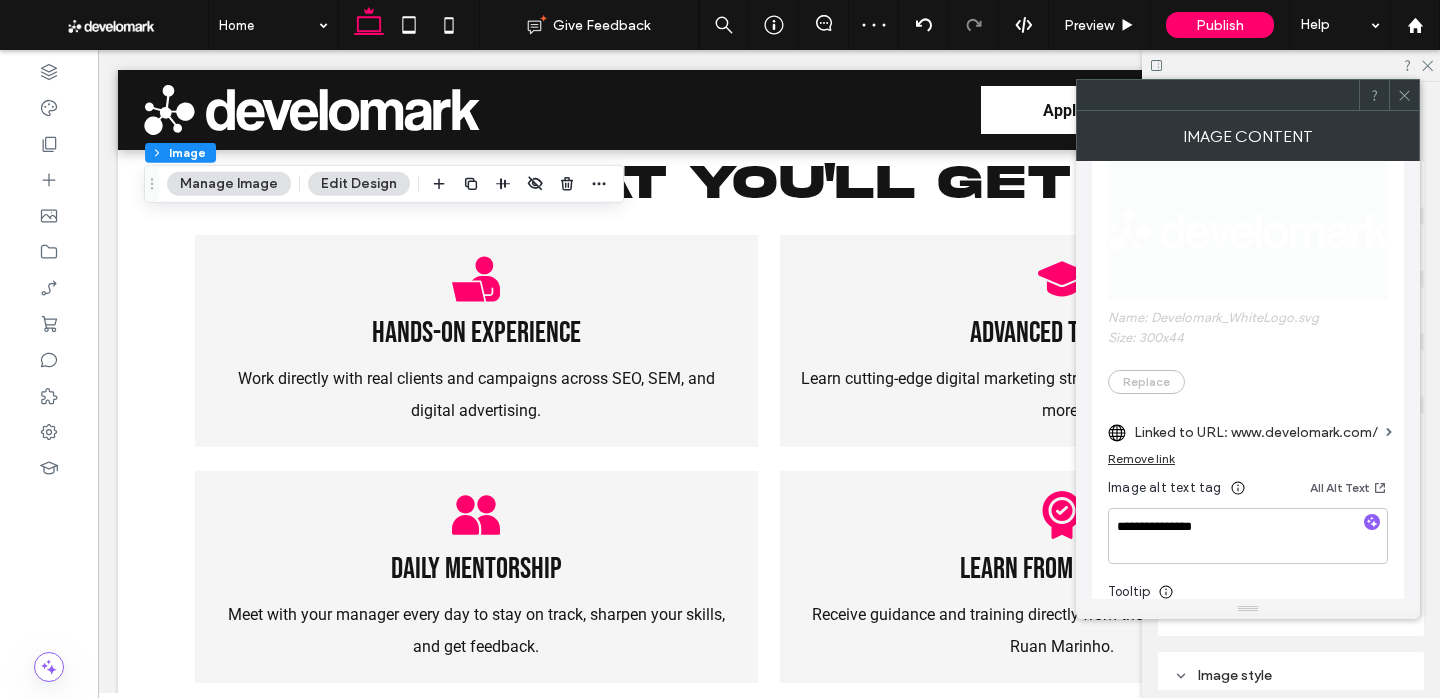scroll, scrollTop: 412, scrollLeft: 0, axis: vertical 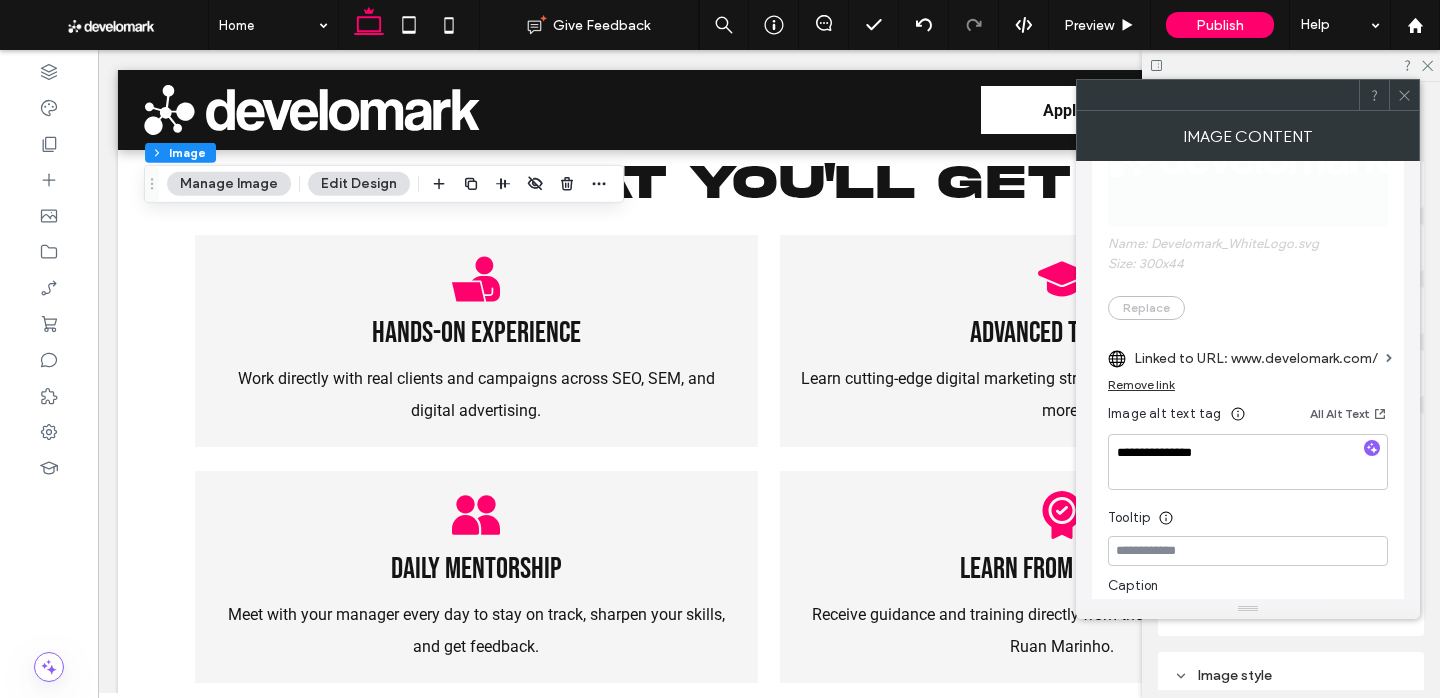 click on "Linked to URL: www.develomark.com/" at bounding box center (1256, 358) 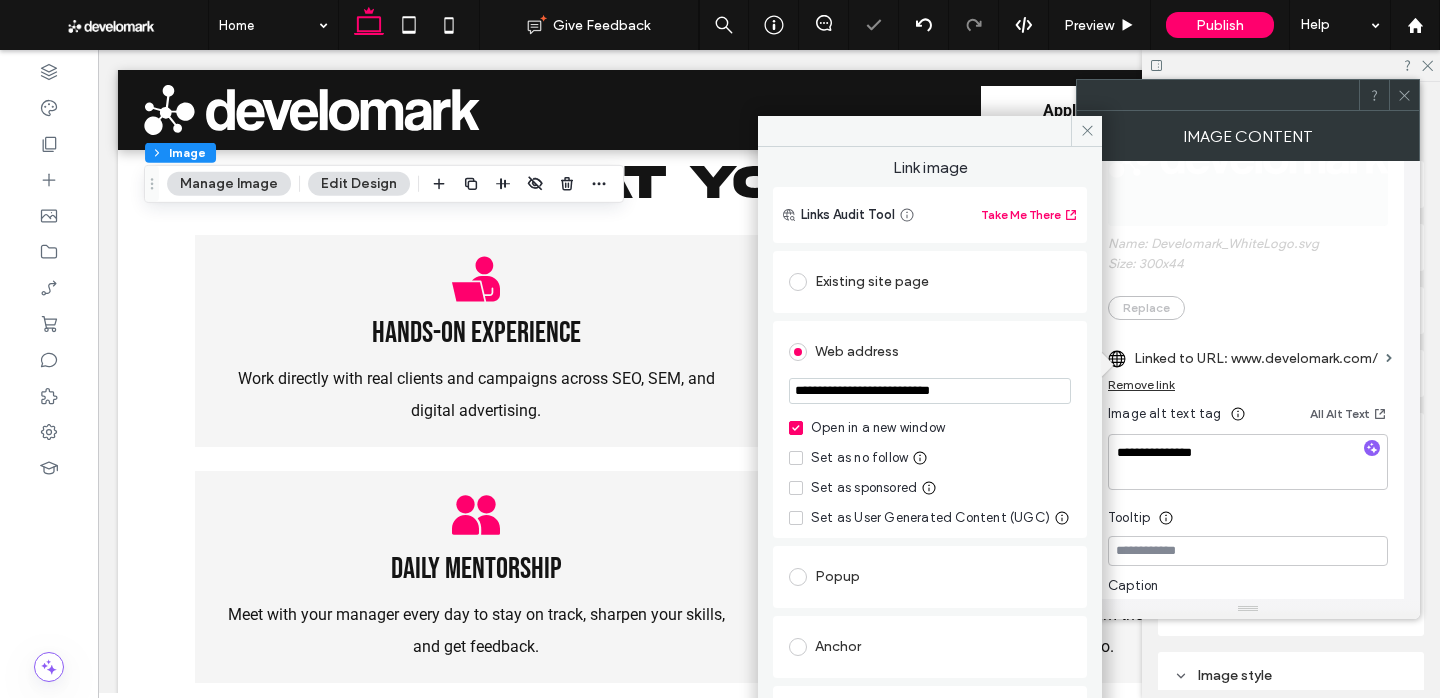 click on "**********" at bounding box center (930, 391) 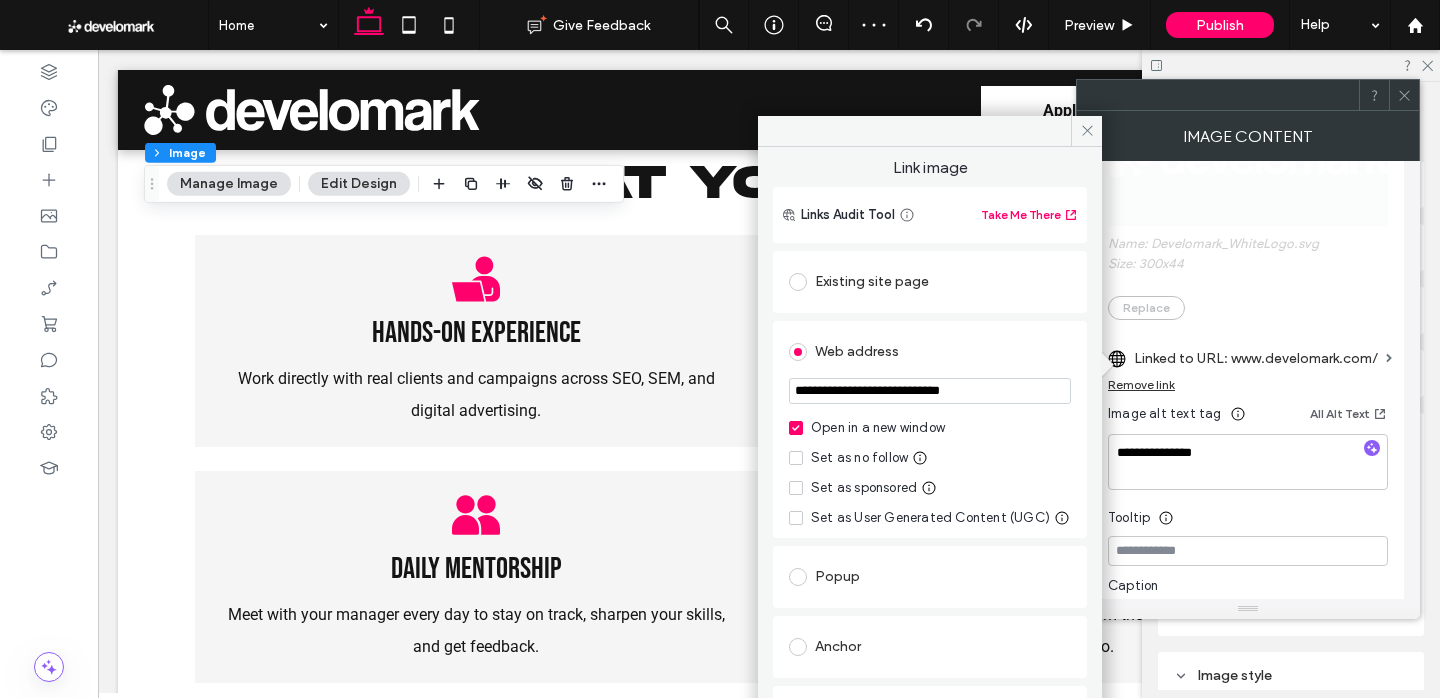 type on "**********" 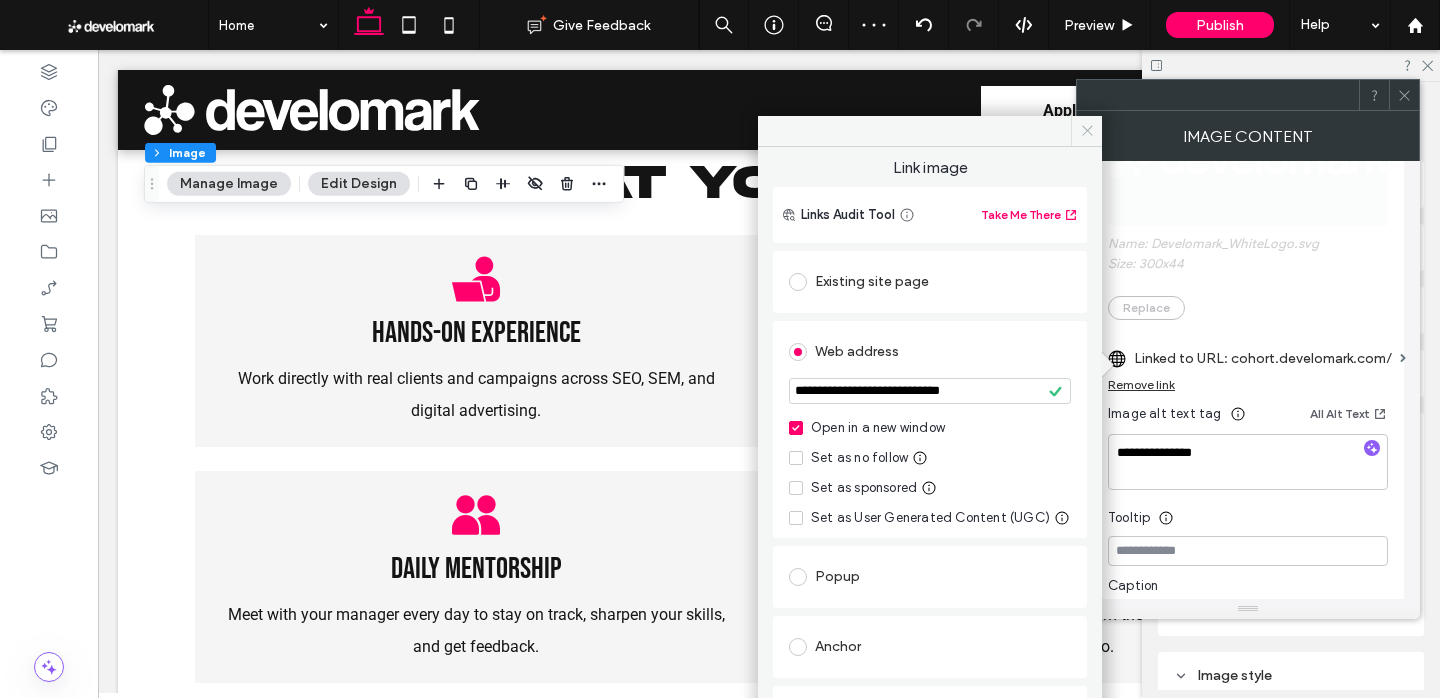 click 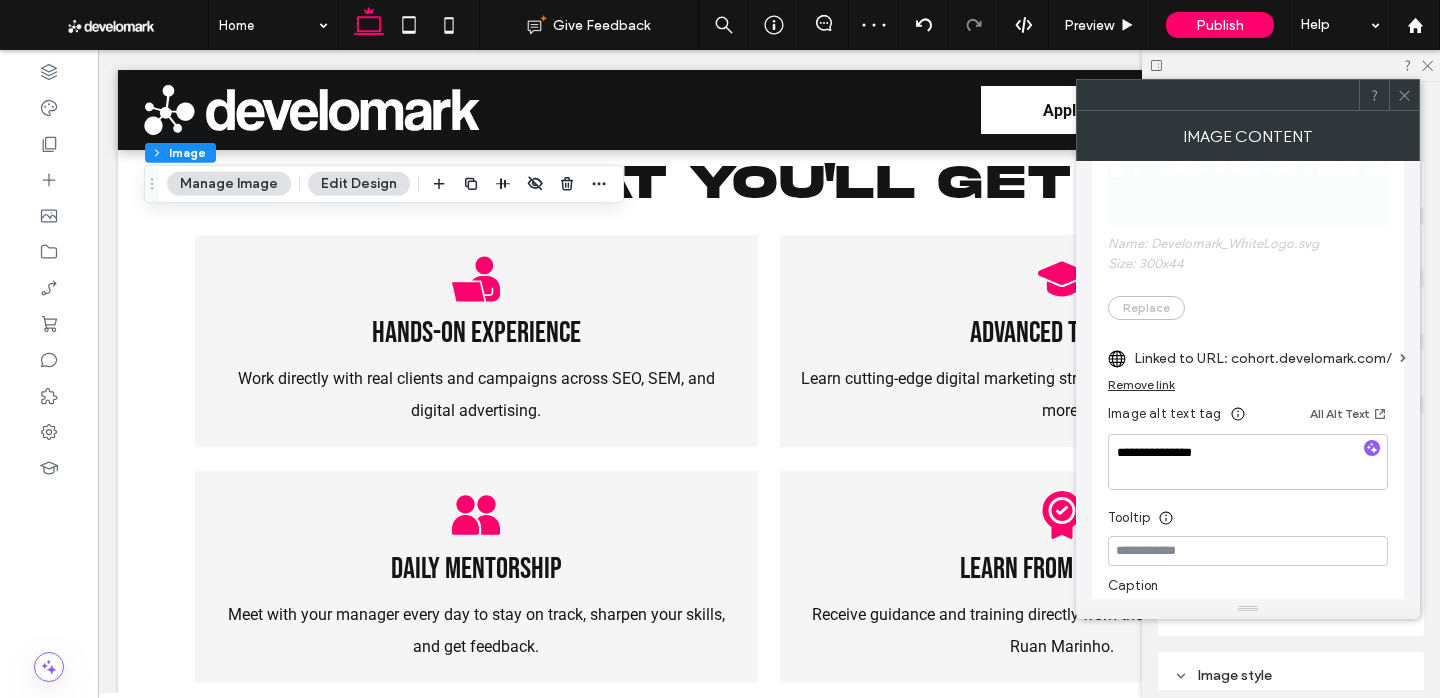 click 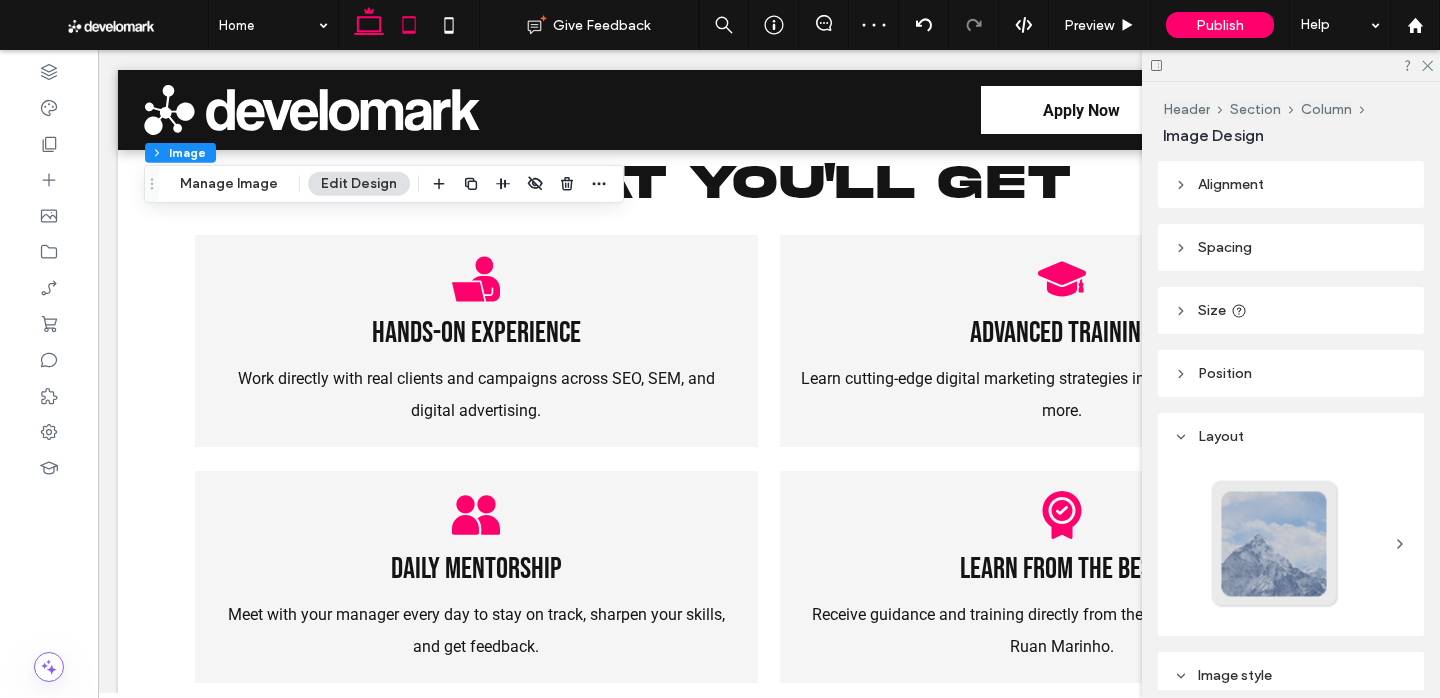 click 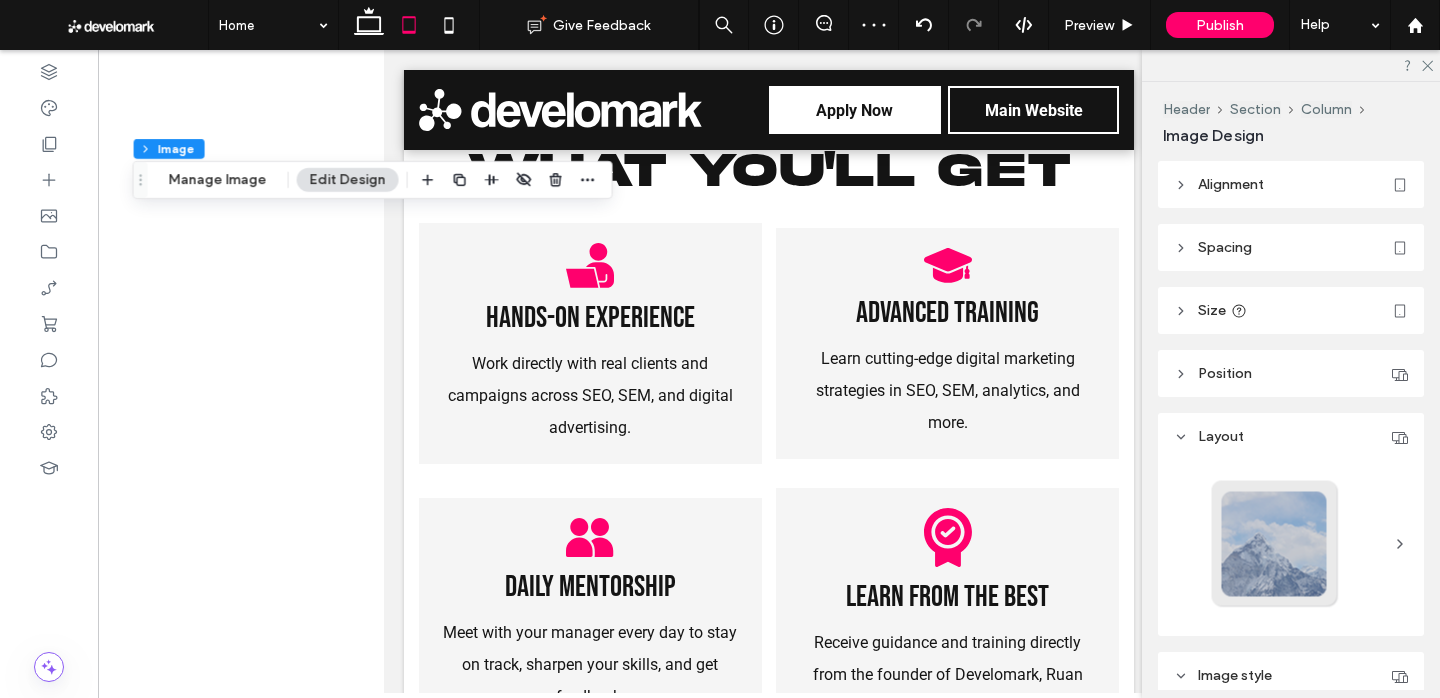 type on "***" 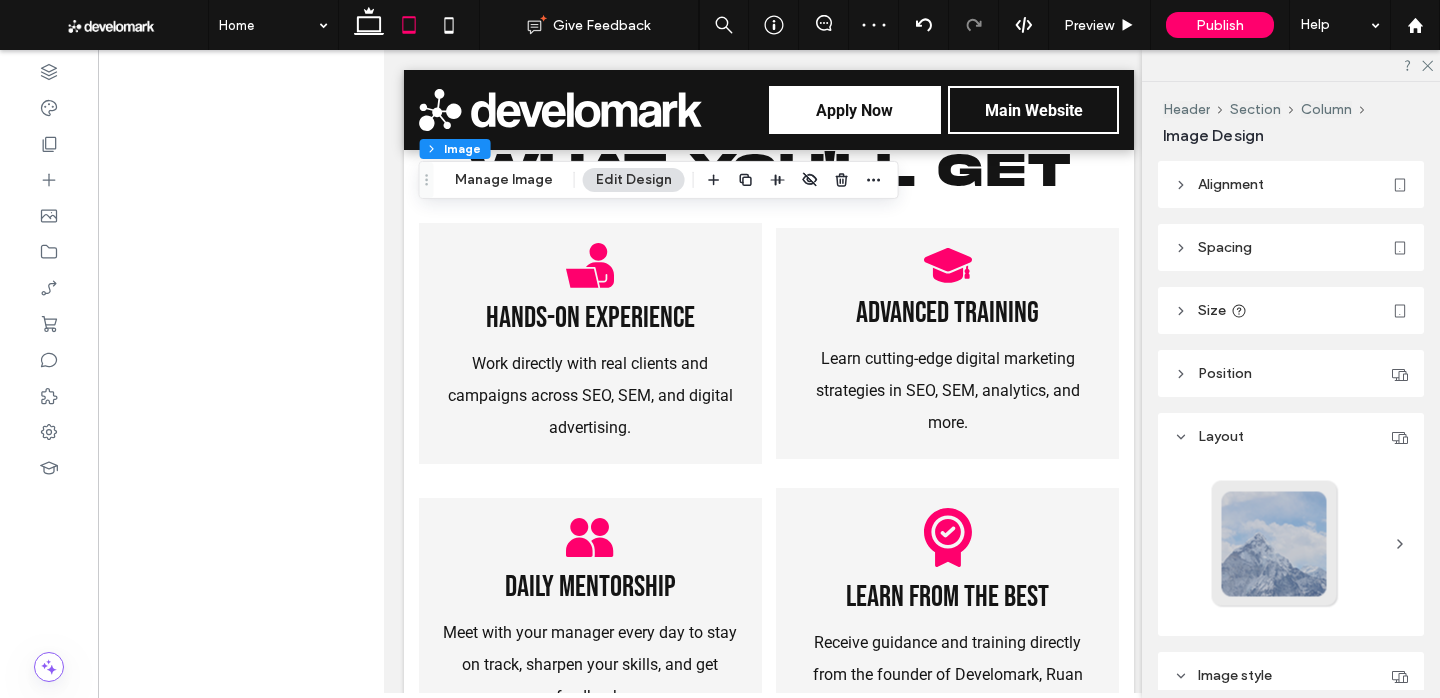 click on "Header Section Column Image Manage Image Edit Design" at bounding box center (659, 180) 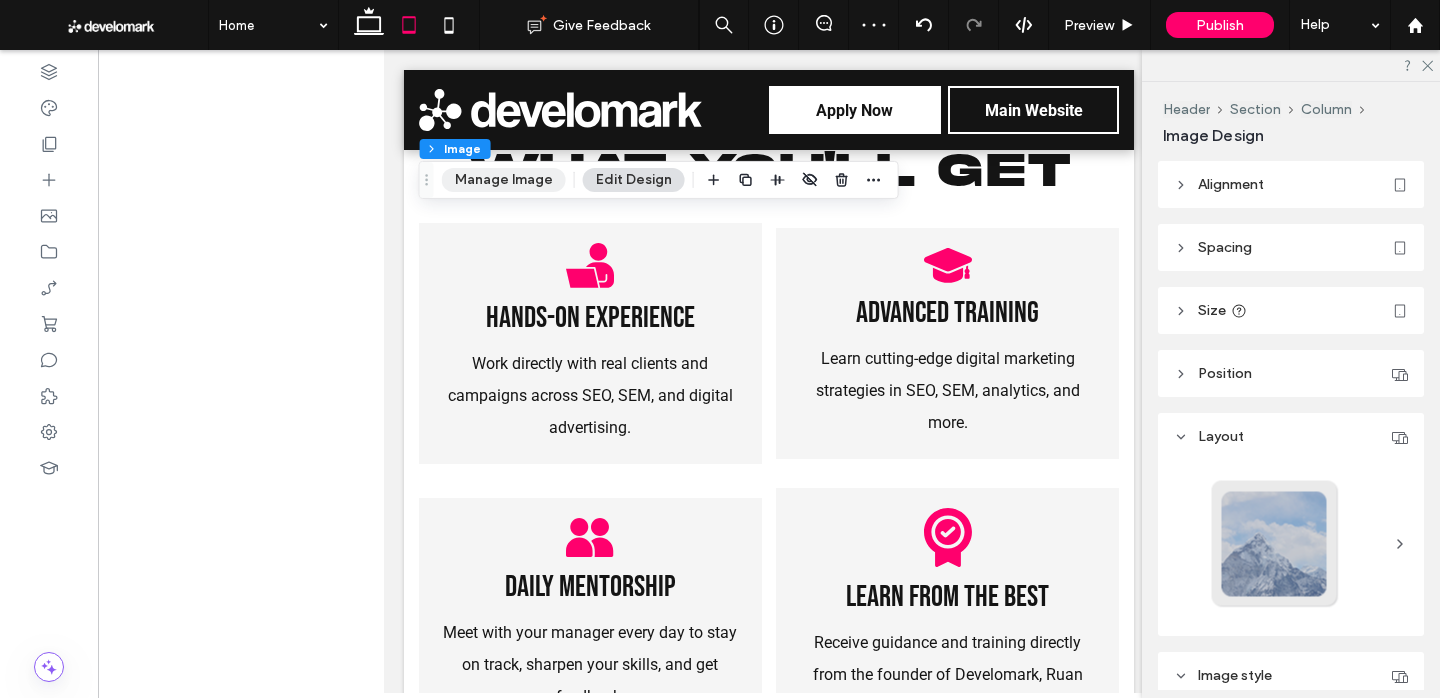 click on "Manage Image" at bounding box center (504, 180) 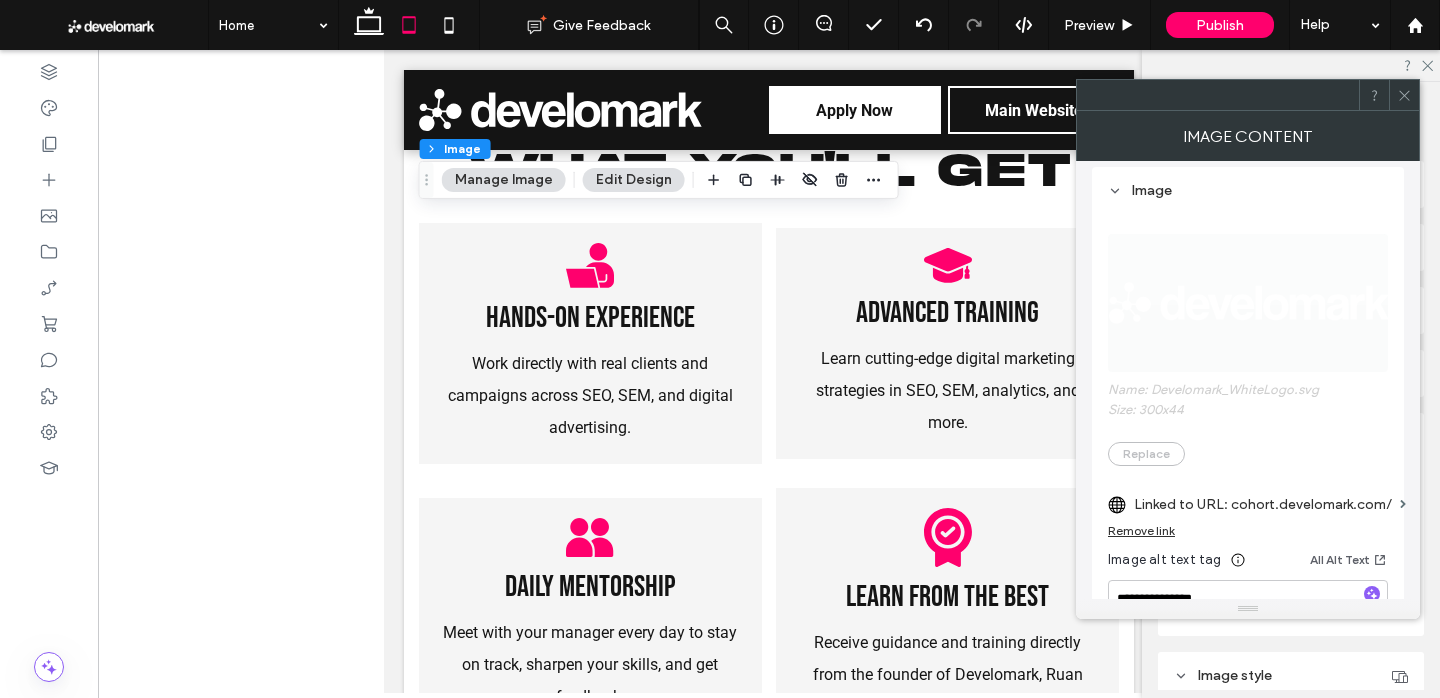 scroll, scrollTop: 399, scrollLeft: 0, axis: vertical 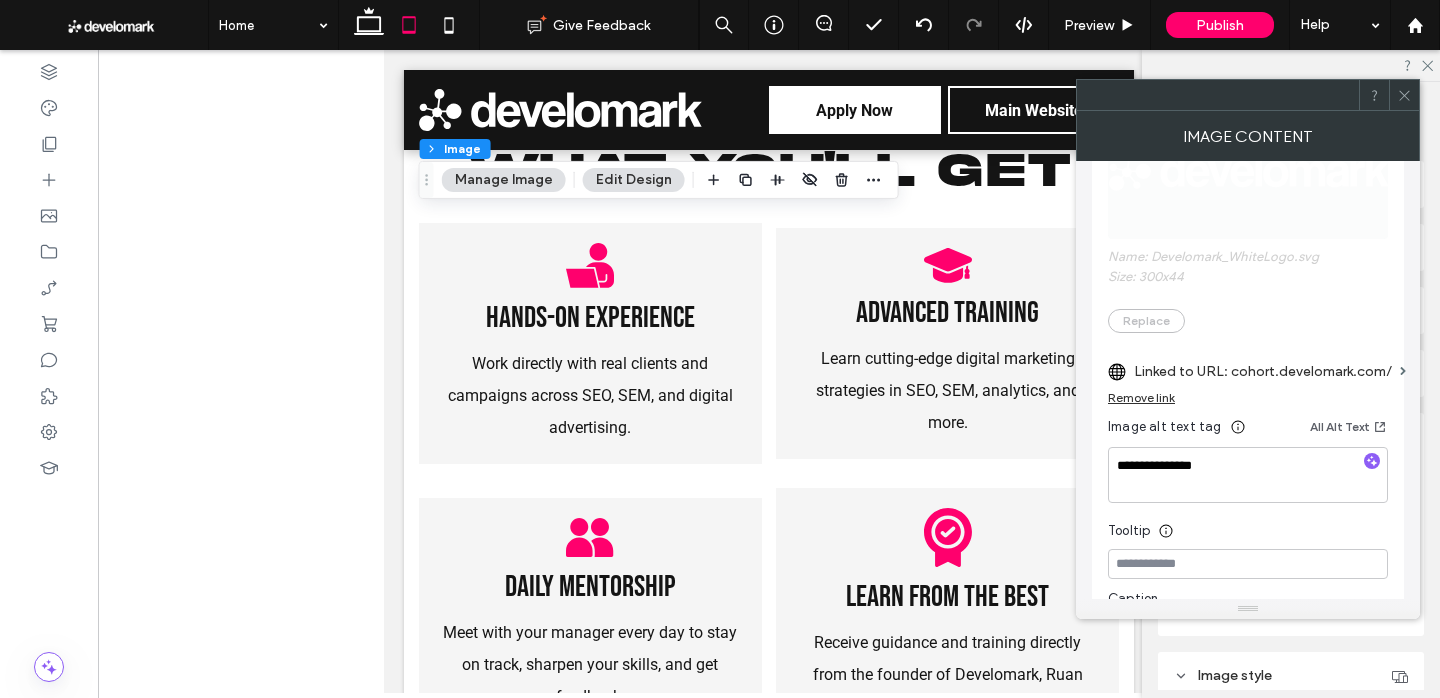 click 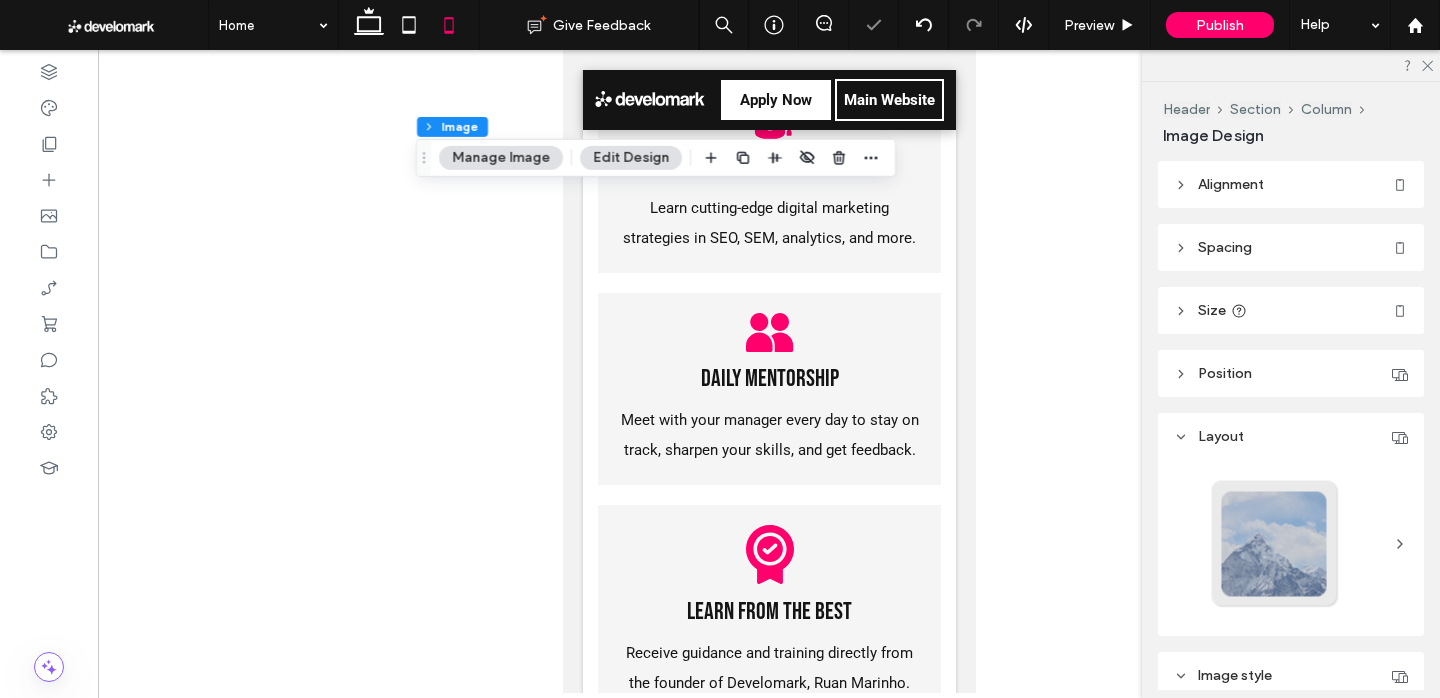 type on "***" 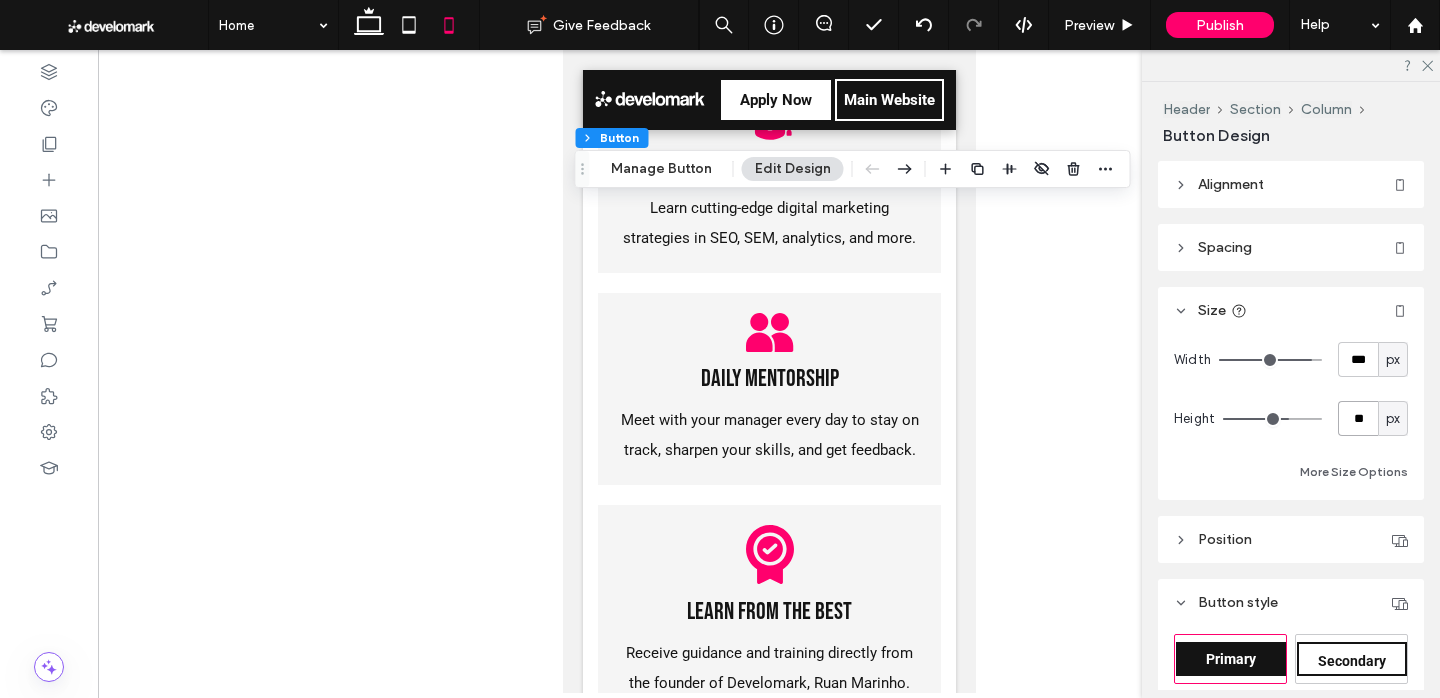 click on "**" at bounding box center (1358, 418) 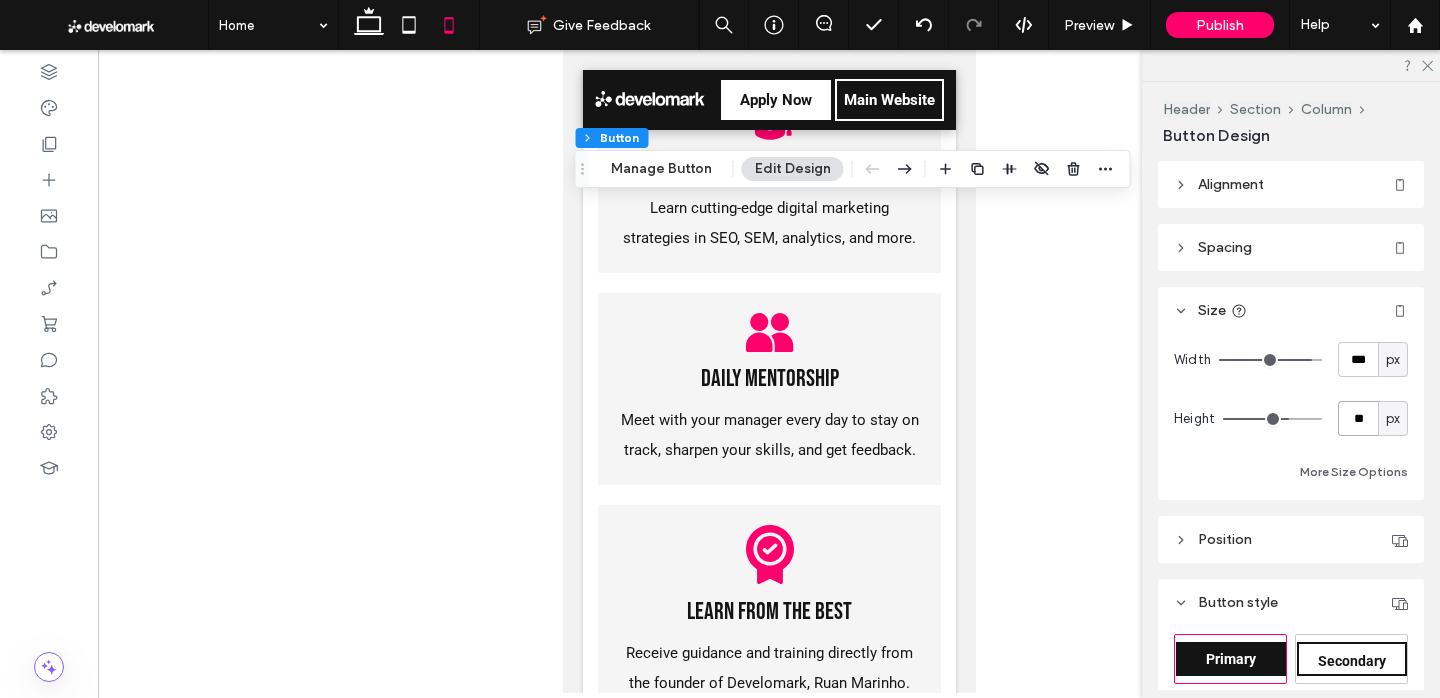 type on "**" 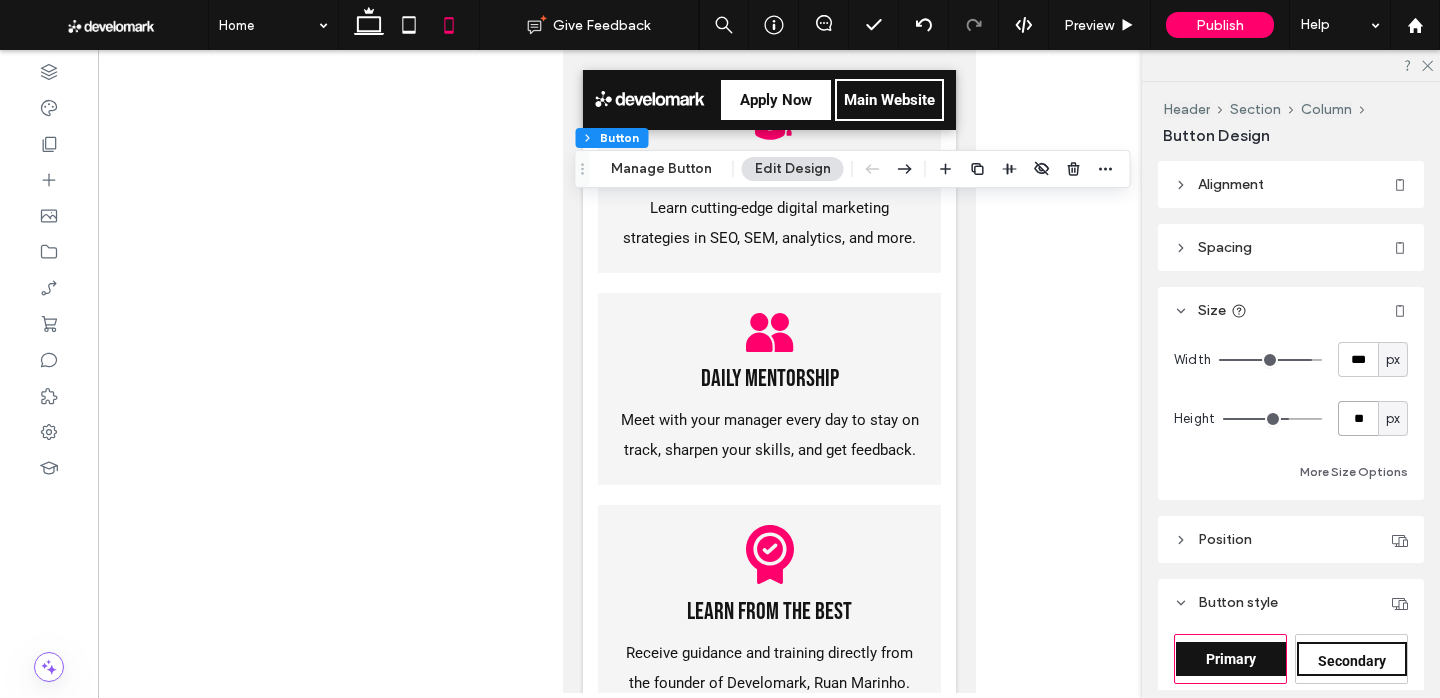 type on "**" 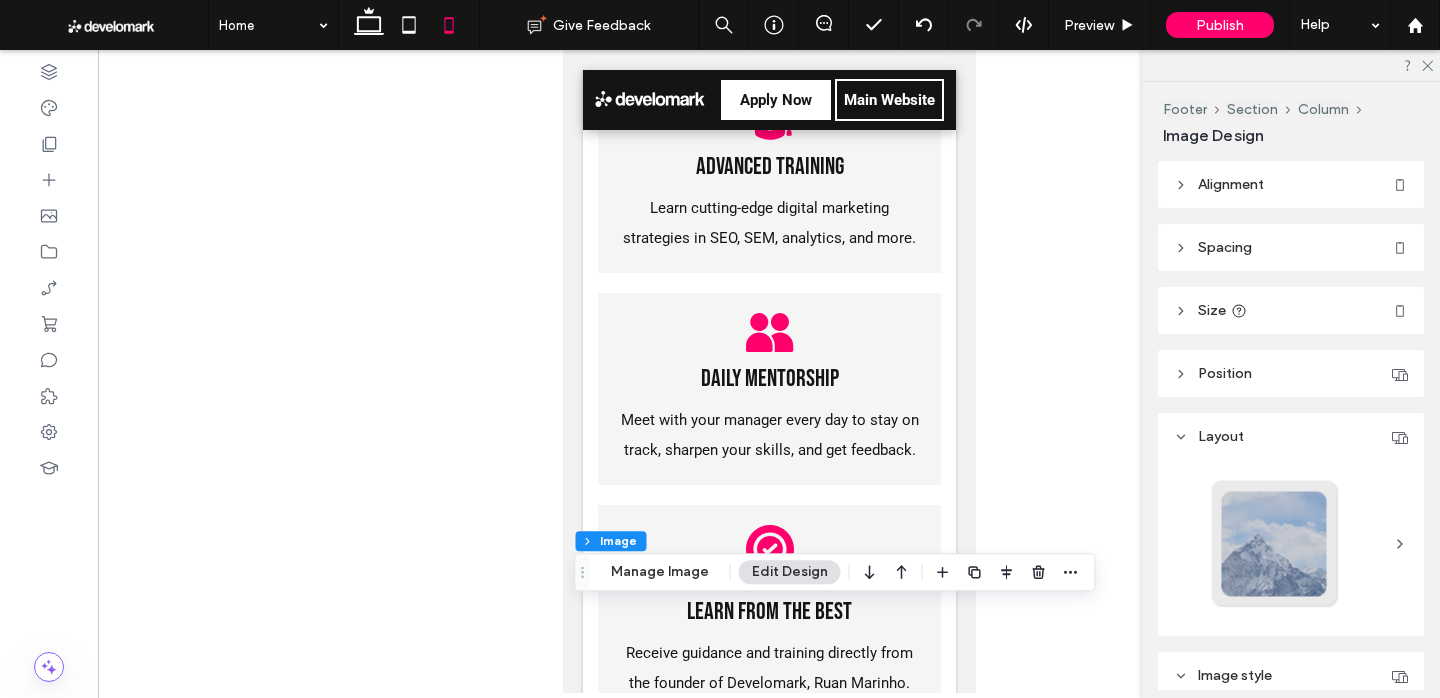 drag, startPoint x: 673, startPoint y: 568, endPoint x: 1043, endPoint y: 539, distance: 371.13474 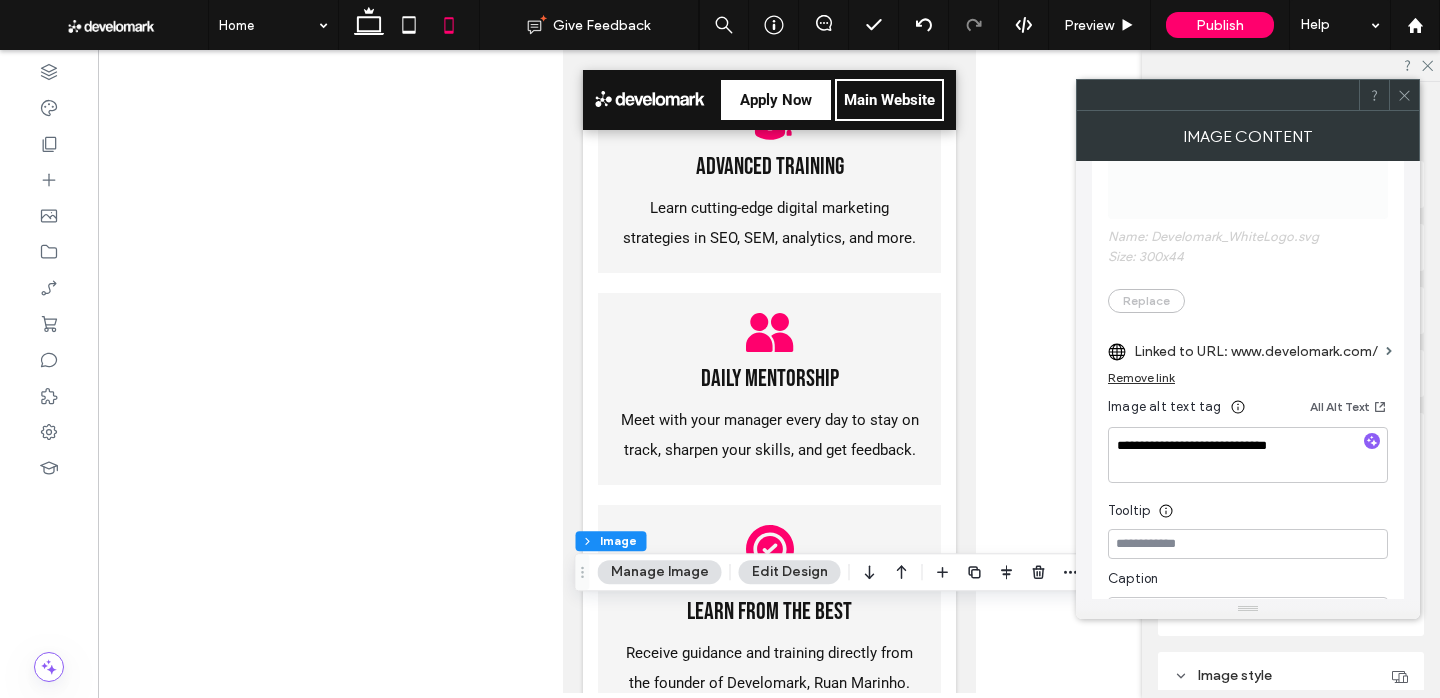 scroll, scrollTop: 587, scrollLeft: 0, axis: vertical 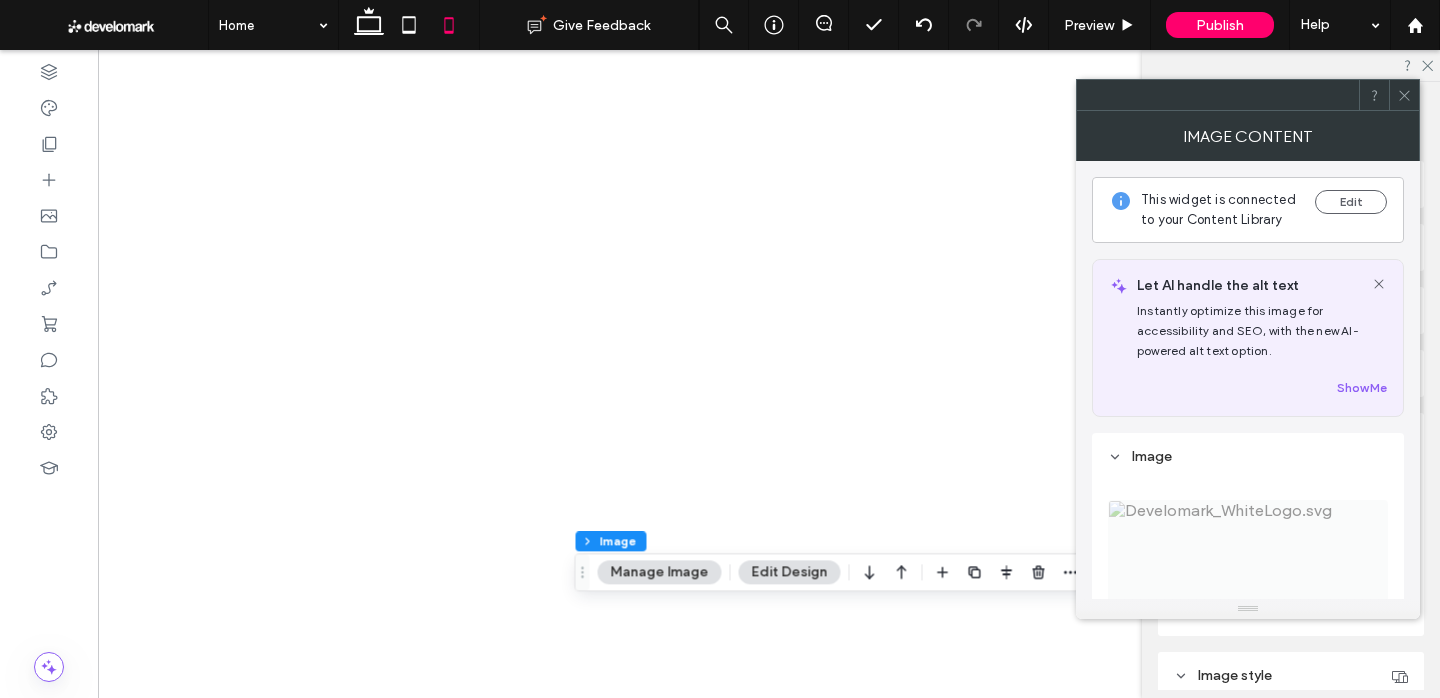 click 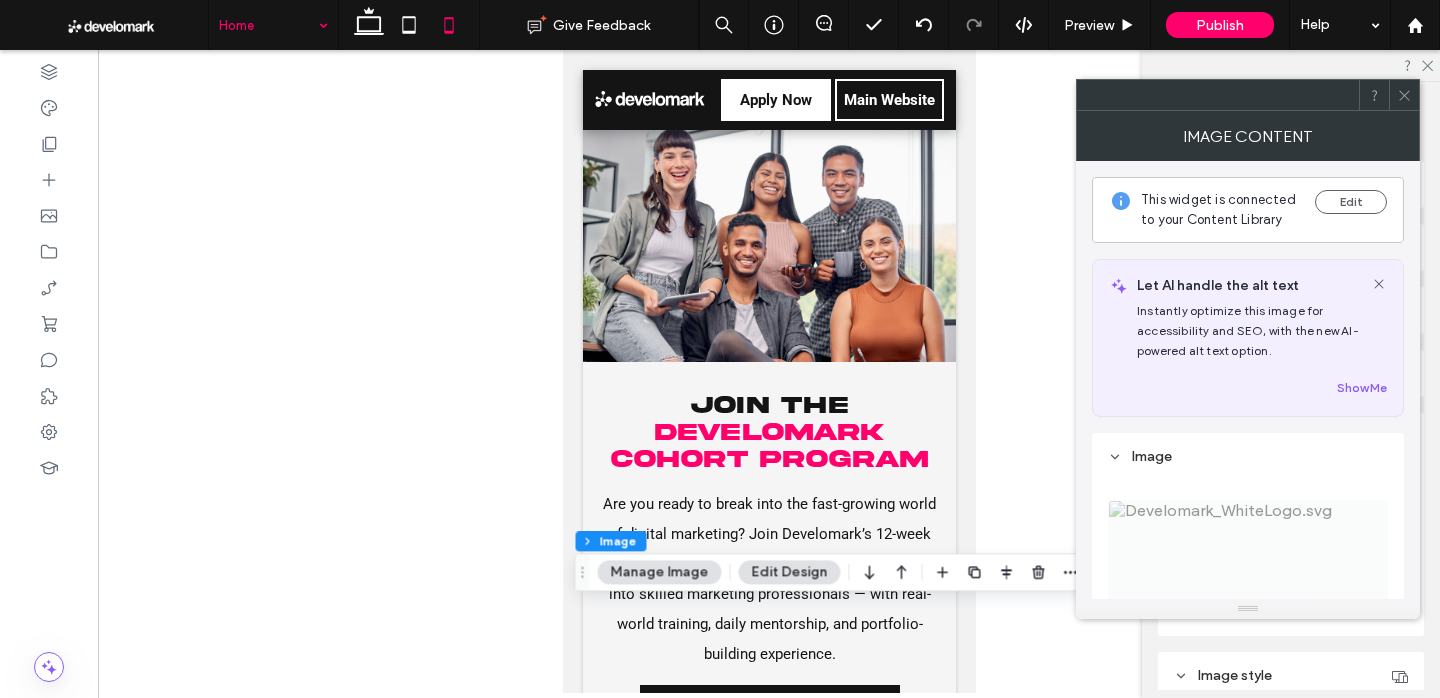 scroll, scrollTop: 0, scrollLeft: 0, axis: both 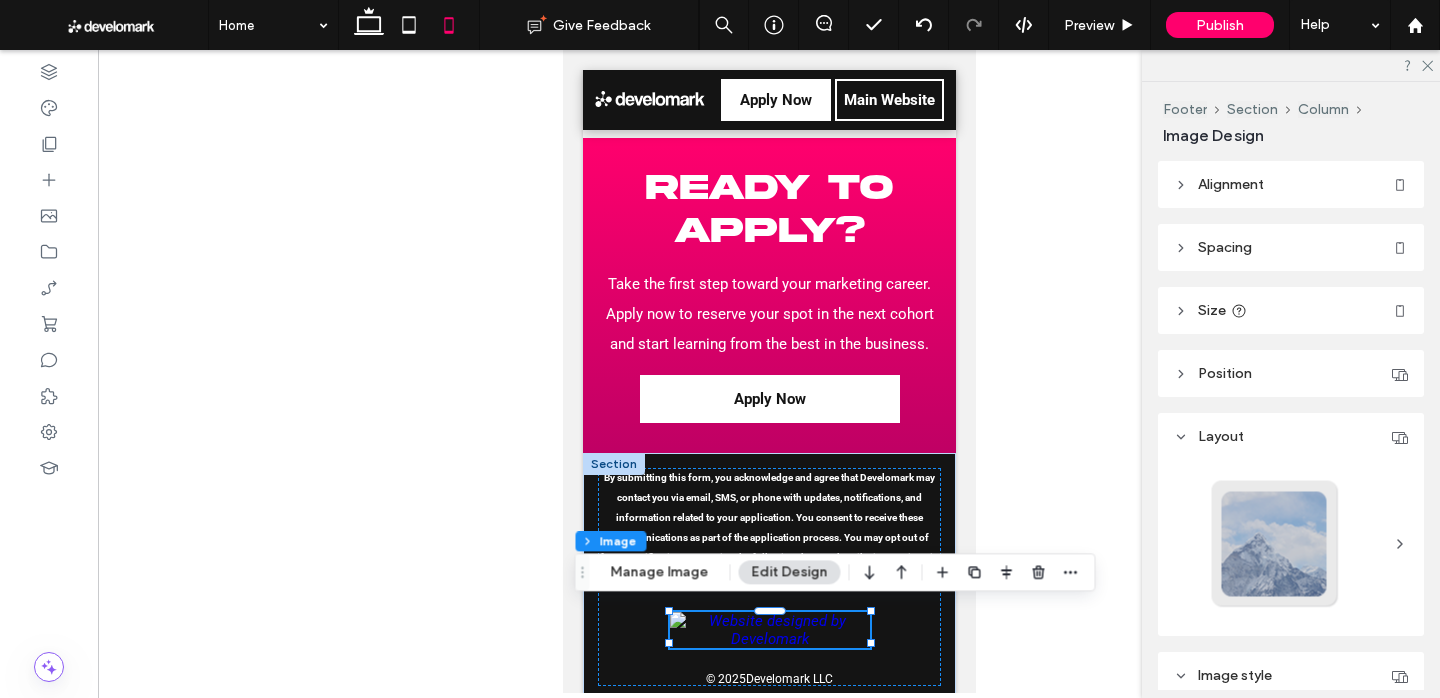 drag, startPoint x: 370, startPoint y: 22, endPoint x: 448, endPoint y: 39, distance: 79.83107 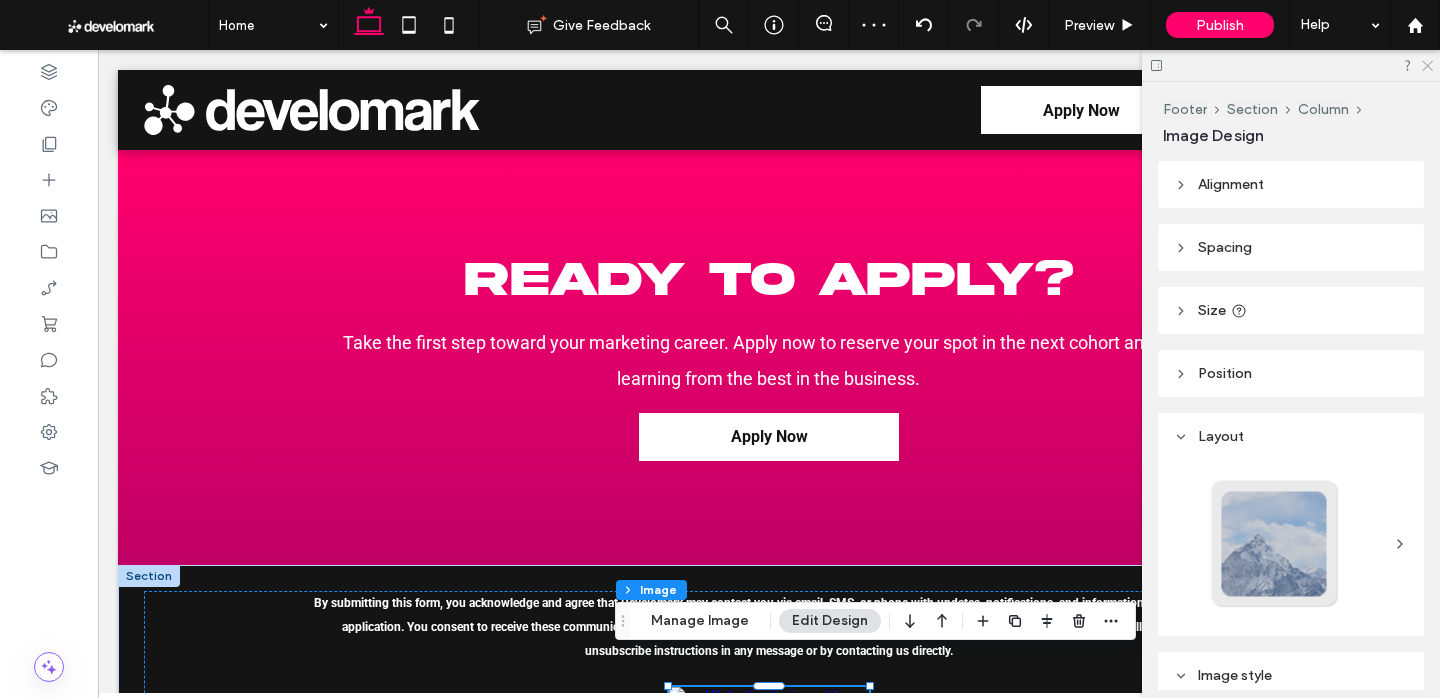 click 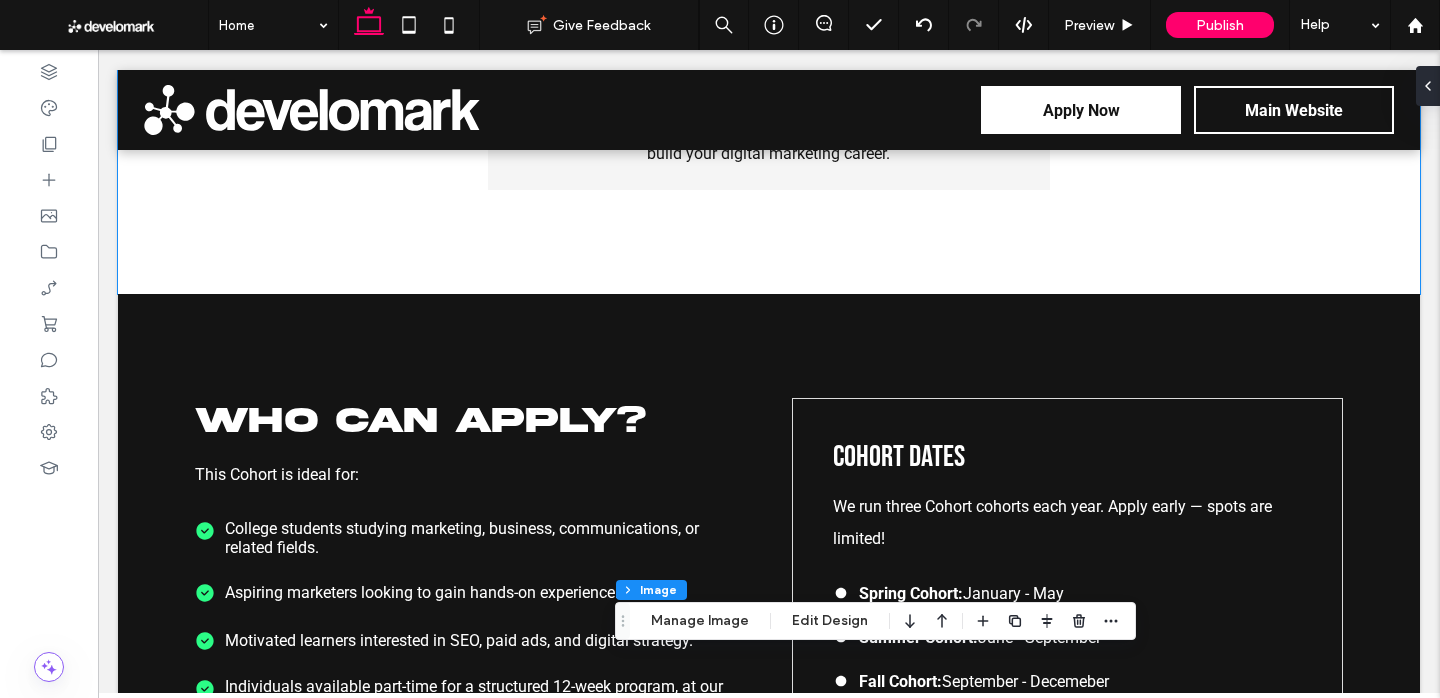 scroll, scrollTop: 2422, scrollLeft: 0, axis: vertical 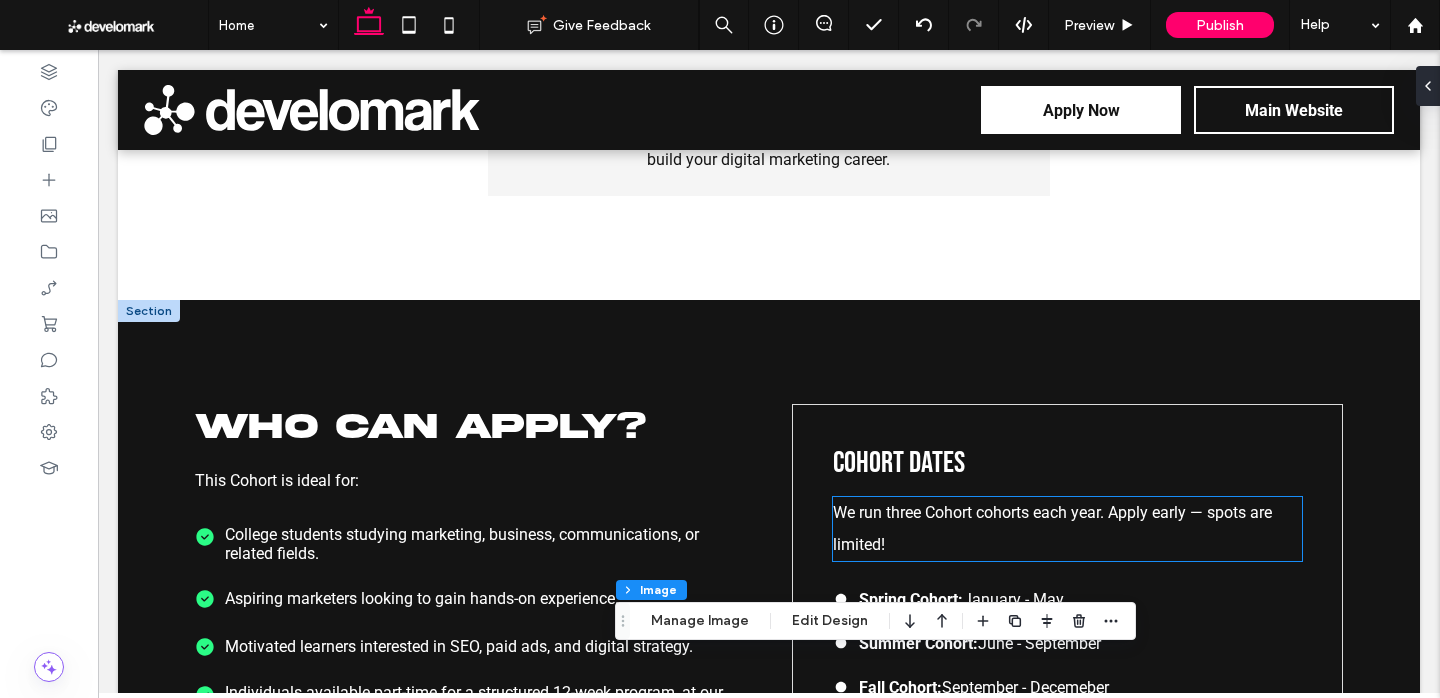 click on "We run three Cohort cohorts each year. Apply early — spots are limited!" at bounding box center [1052, 528] 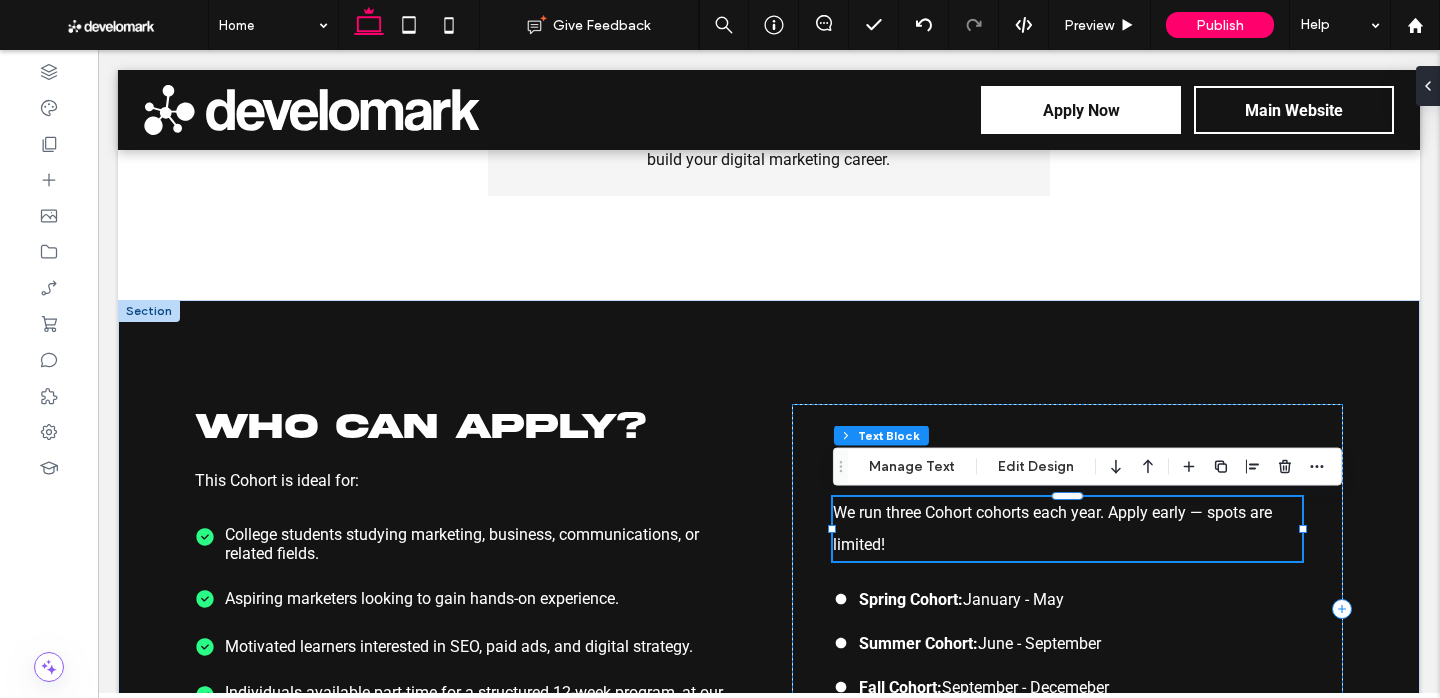 click on "We run three Cohort cohorts each year. Apply early — spots are limited!" at bounding box center (1052, 528) 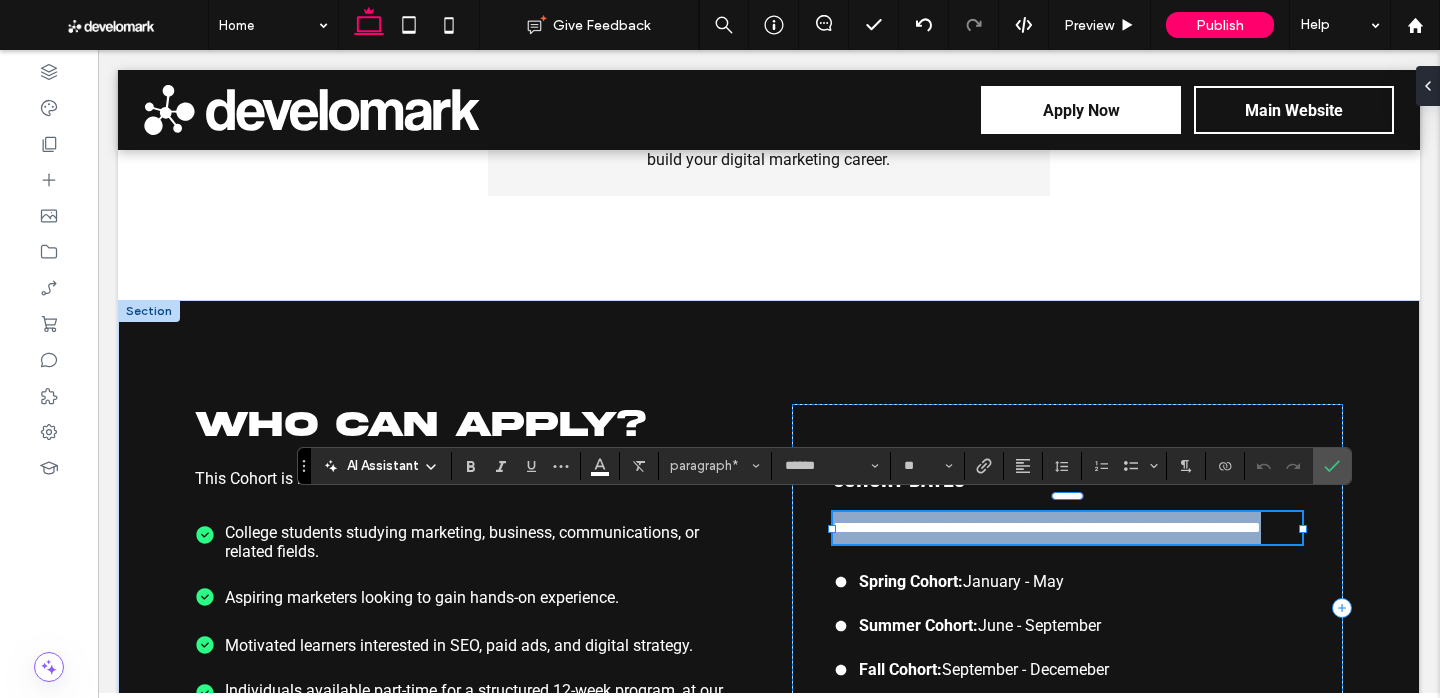 click on "**********" at bounding box center [1047, 527] 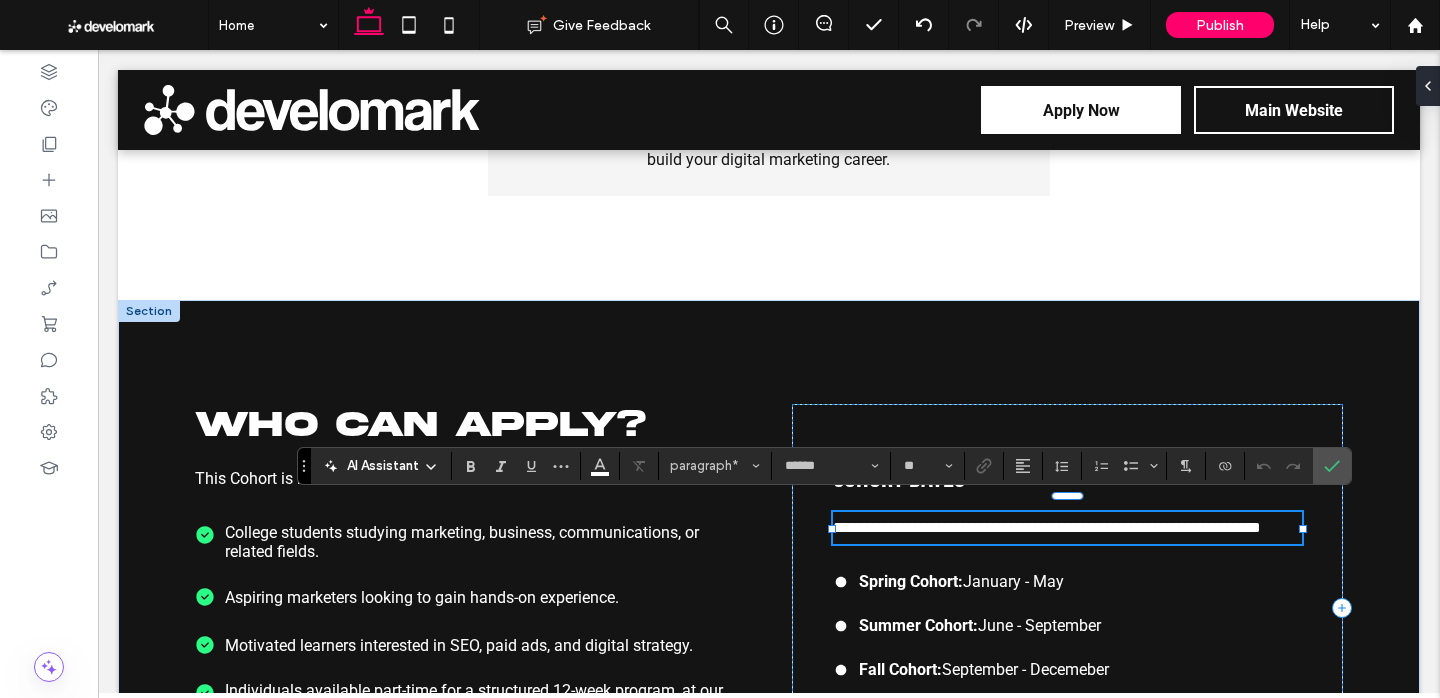 click on "**********" at bounding box center (1047, 527) 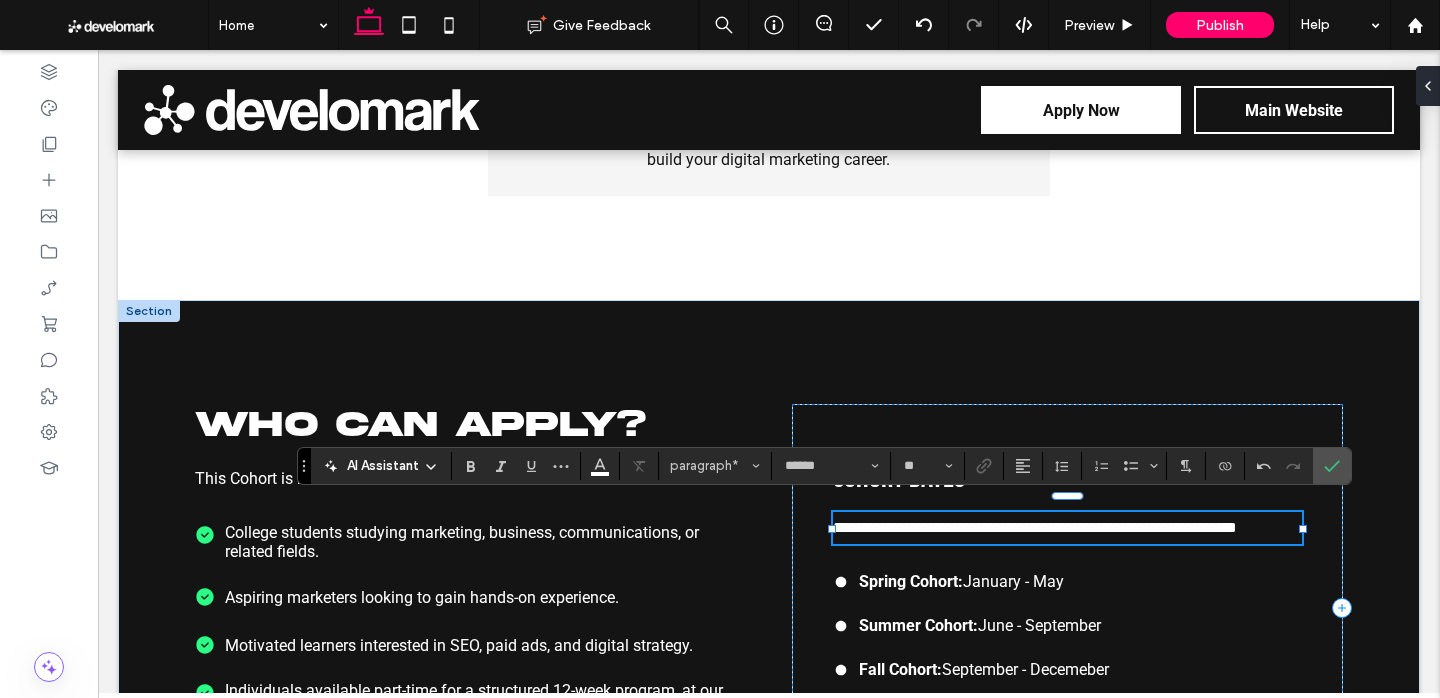 scroll, scrollTop: 2437, scrollLeft: 0, axis: vertical 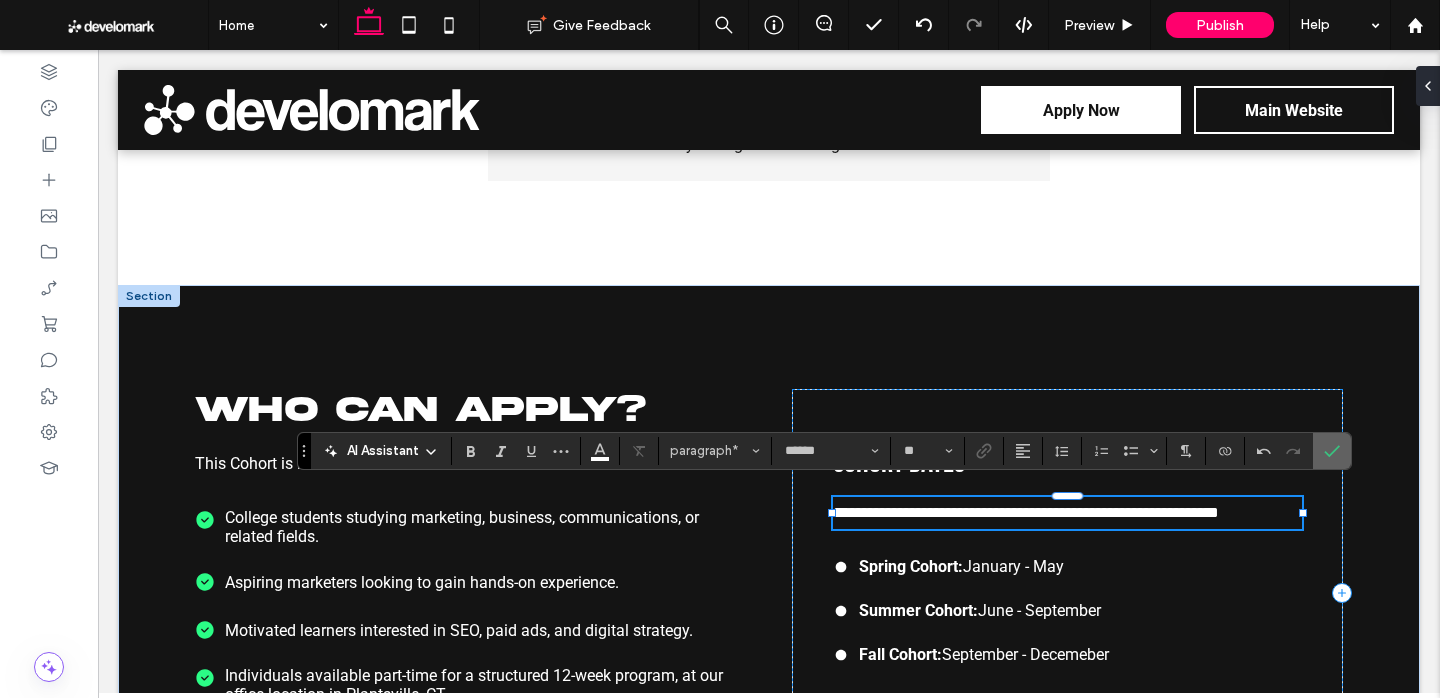 click 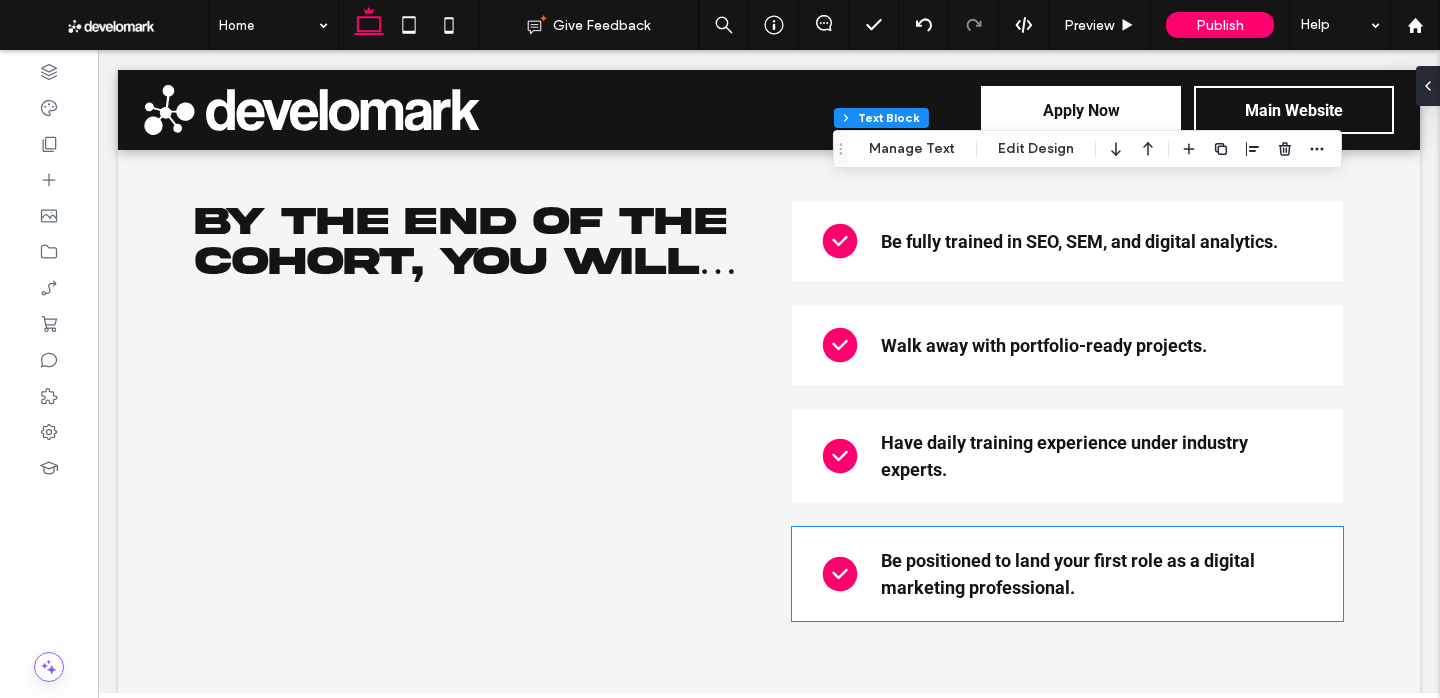 scroll, scrollTop: 3231, scrollLeft: 0, axis: vertical 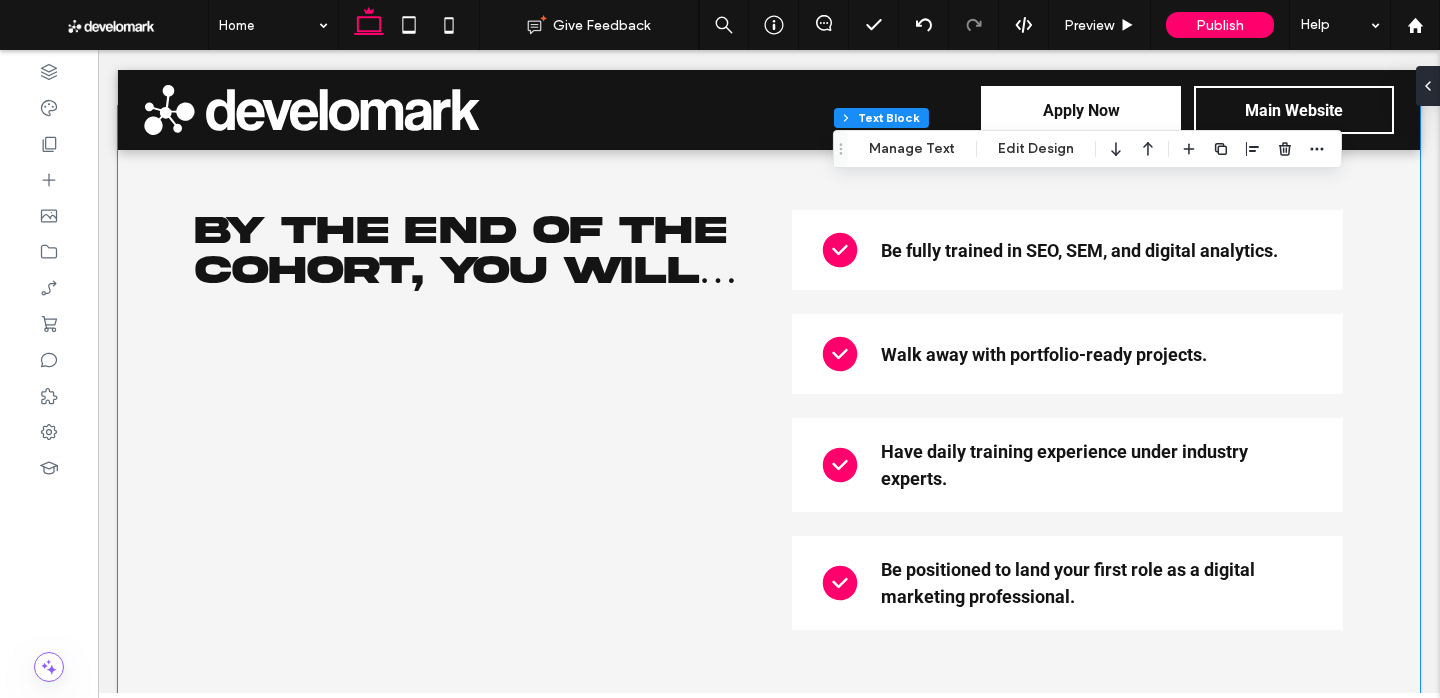 click on "By the End of the Cohort, You Will…
Be fully trained in SEO, SEM, and digital analytics.
Walk away with portfolio-ready projects.
Have daily training experience under industry experts.
Be positioned to land your first role as a digital marketing professional." at bounding box center [769, 420] 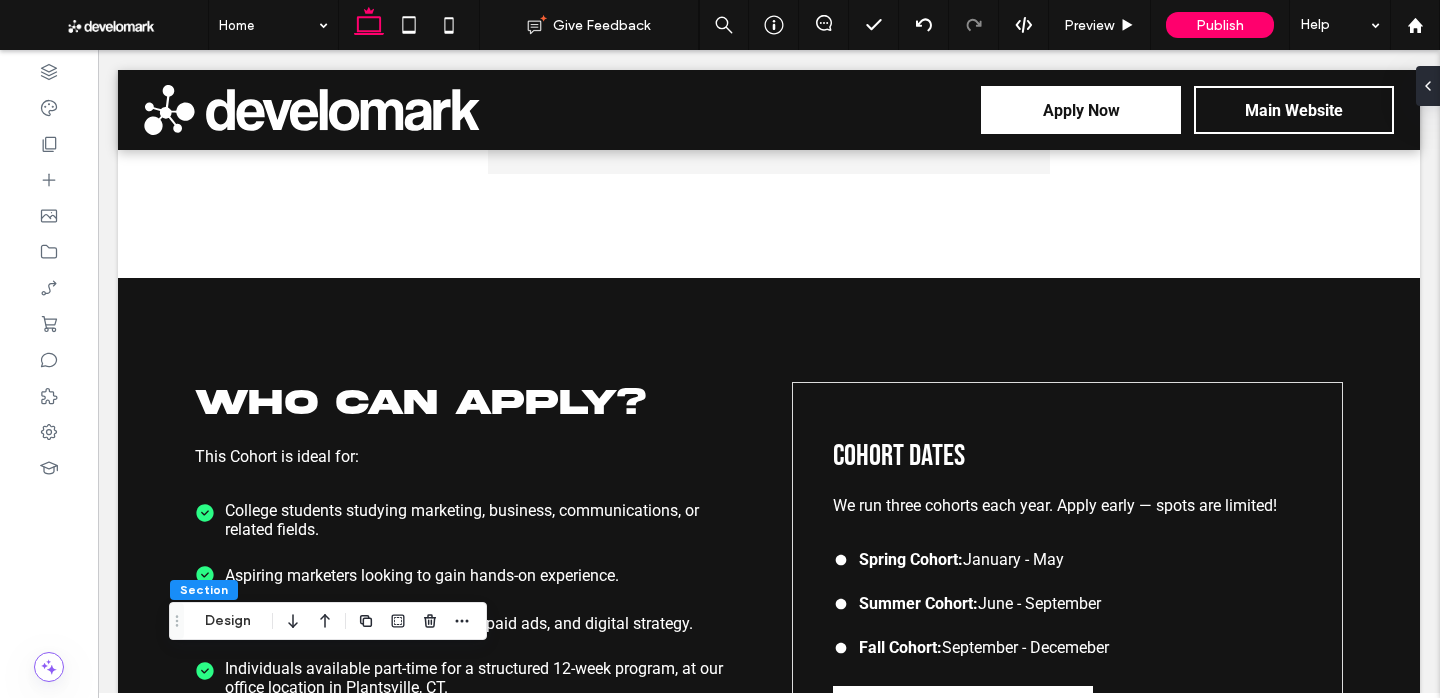 scroll, scrollTop: 2369, scrollLeft: 0, axis: vertical 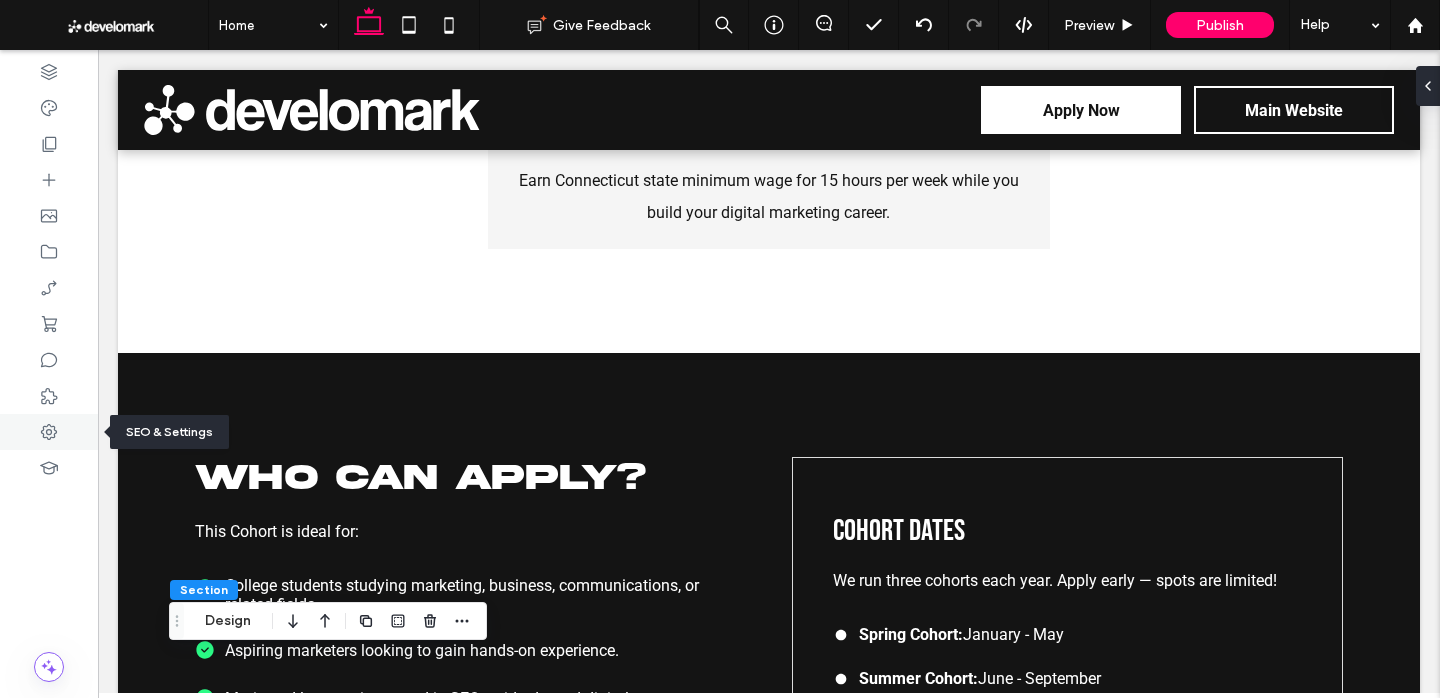 click 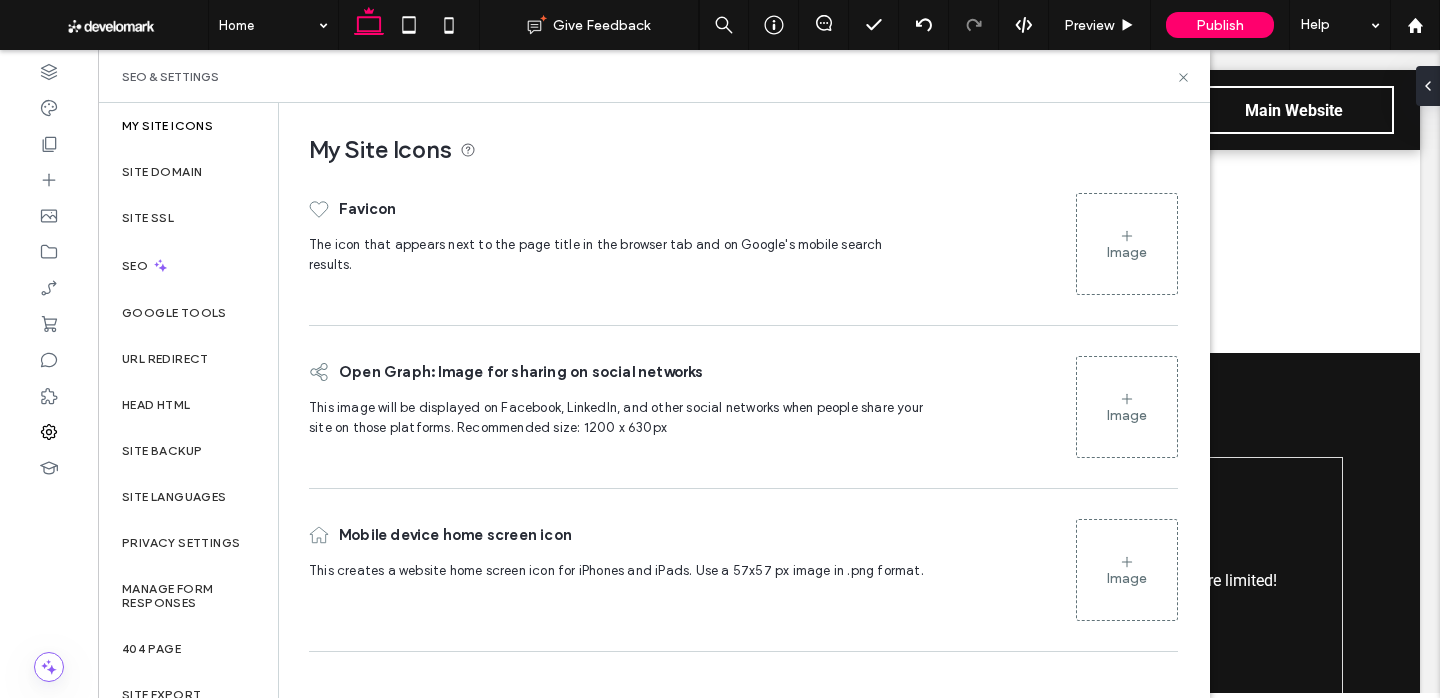 click on "Image" at bounding box center (1127, 244) 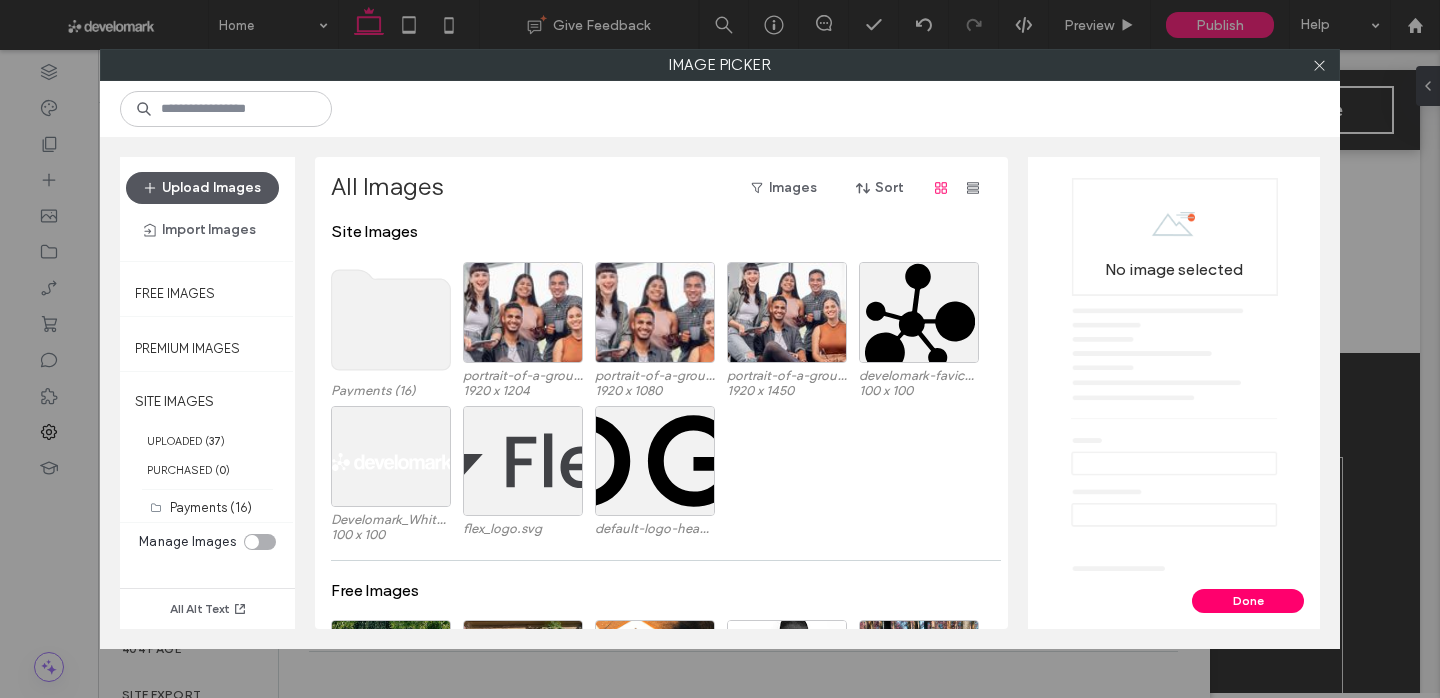 click at bounding box center [152, 188] 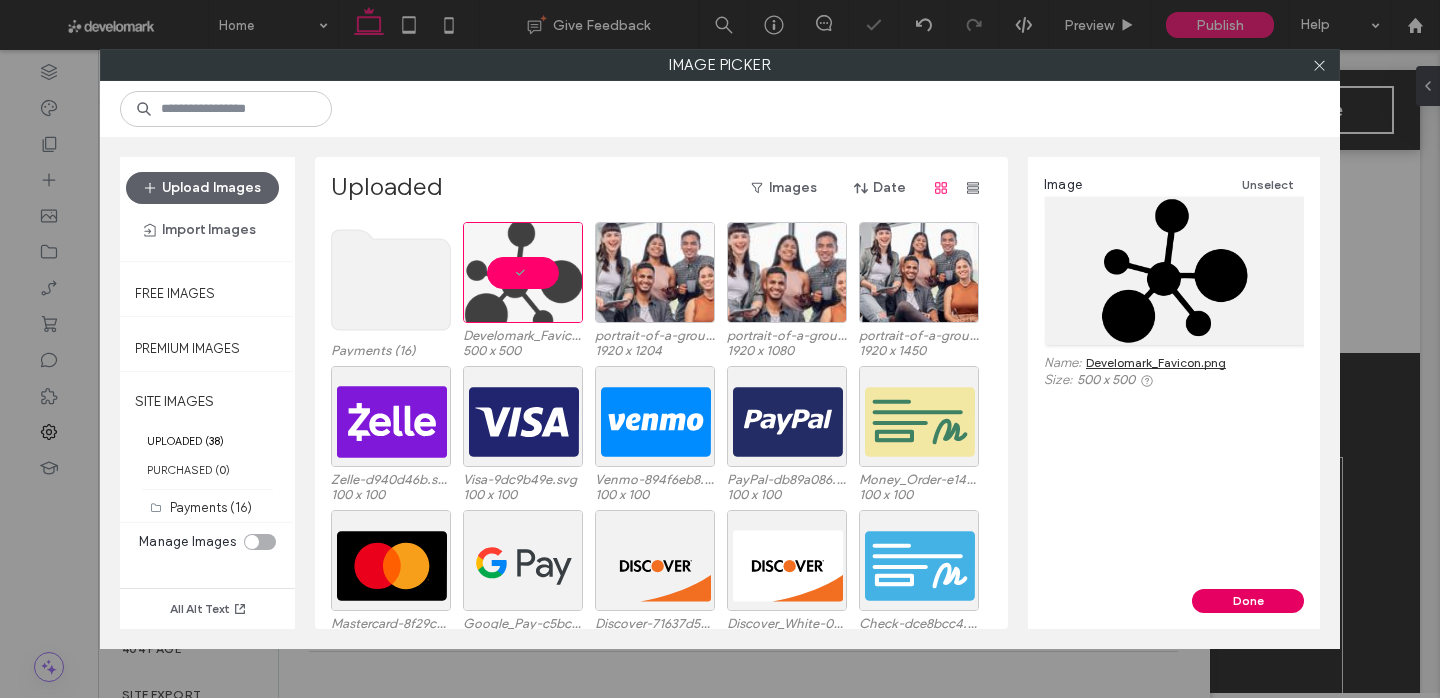 click on "Done" at bounding box center (1248, 601) 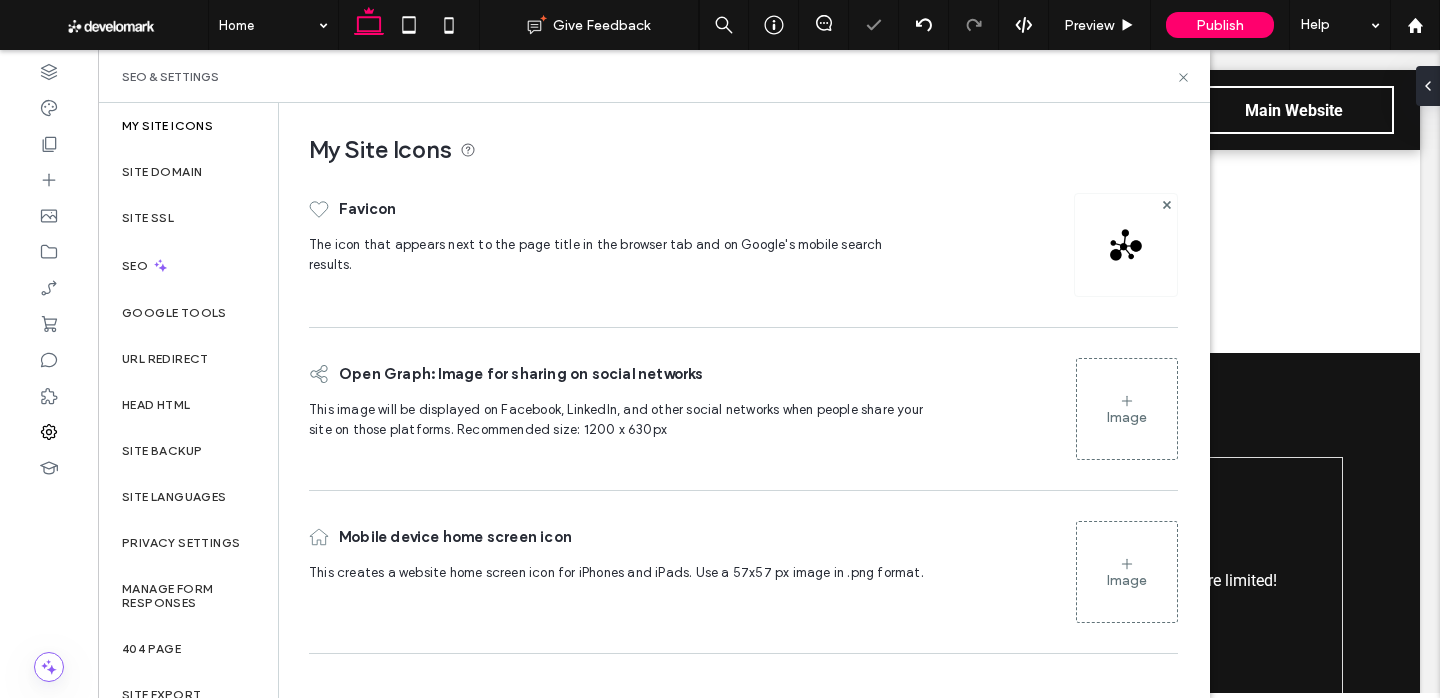 click on "Image" at bounding box center [1127, 572] 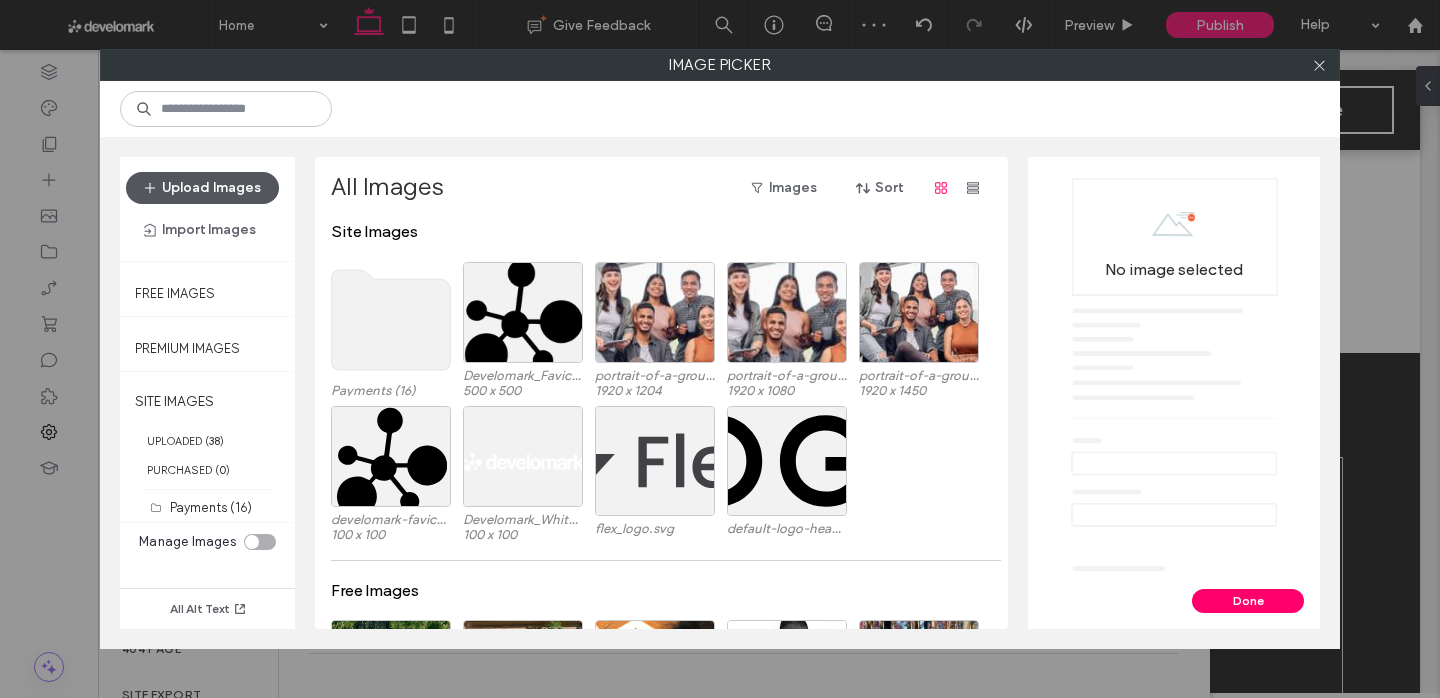 click on "Upload Images" at bounding box center [202, 188] 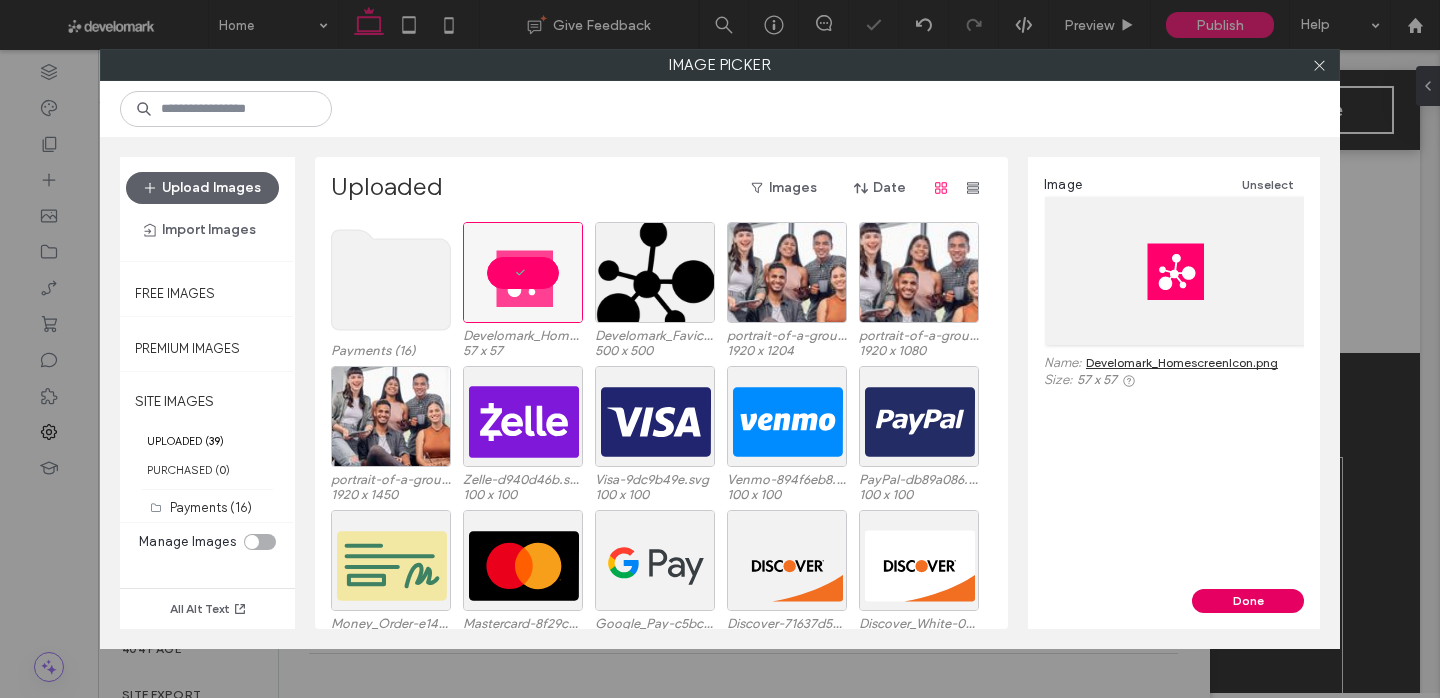 click on "Done" at bounding box center [1248, 601] 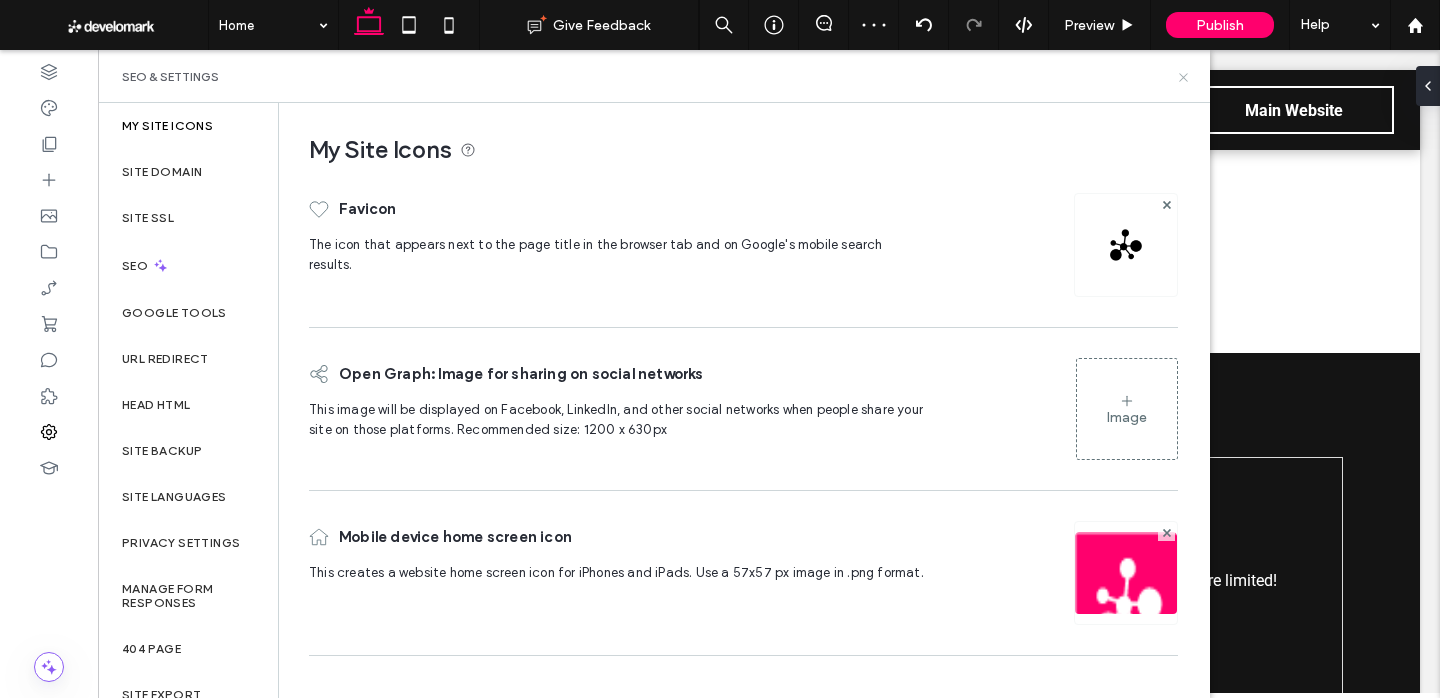 click 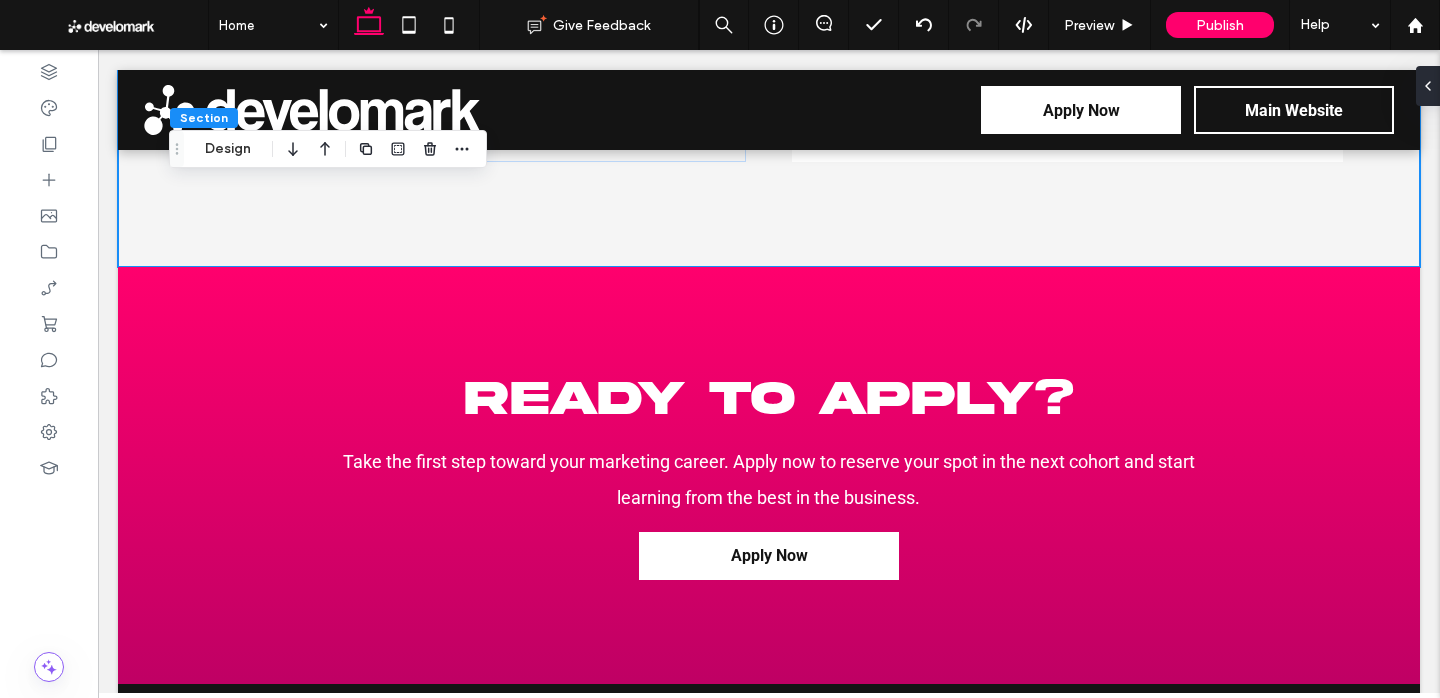 scroll, scrollTop: 3914, scrollLeft: 0, axis: vertical 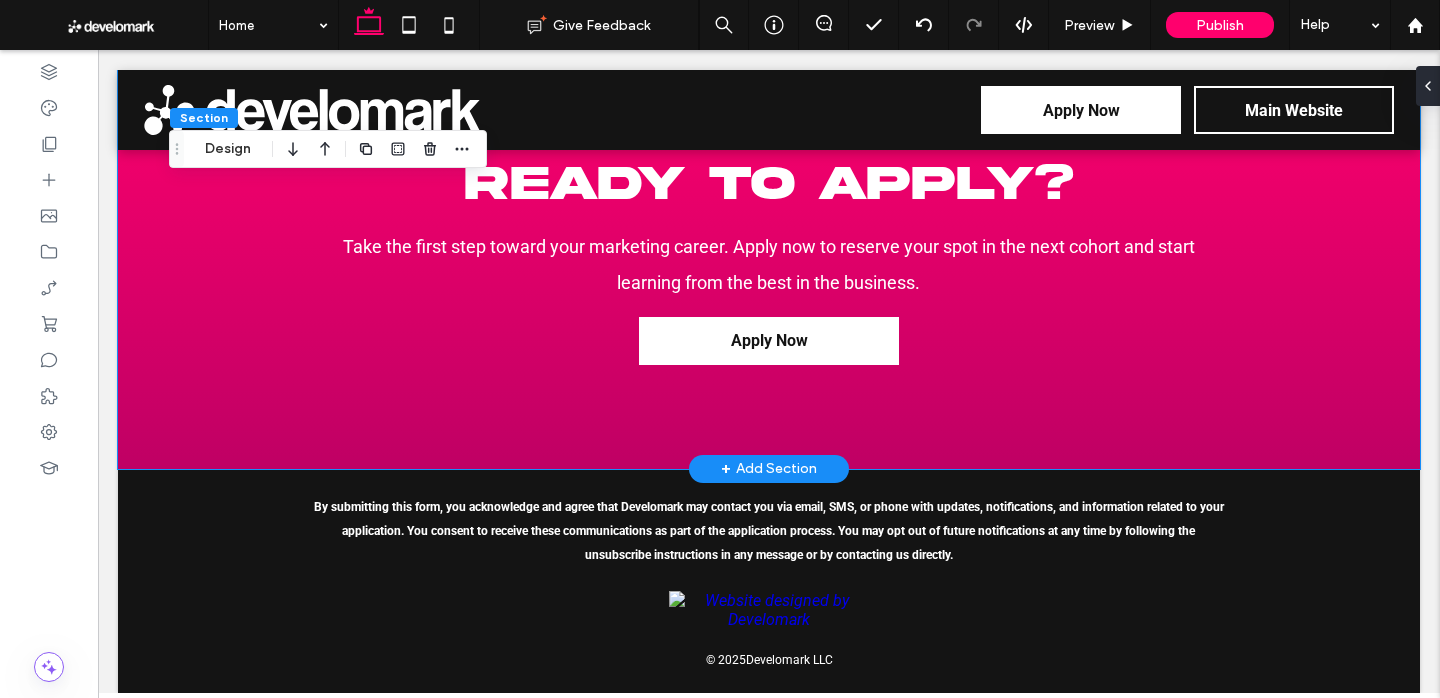 click on "Ready to Apply?
Take the first step toward your marketing career. Apply now to reserve your spot in the next cohort and start learning from the best in the business.
Apply Now" at bounding box center (769, 260) 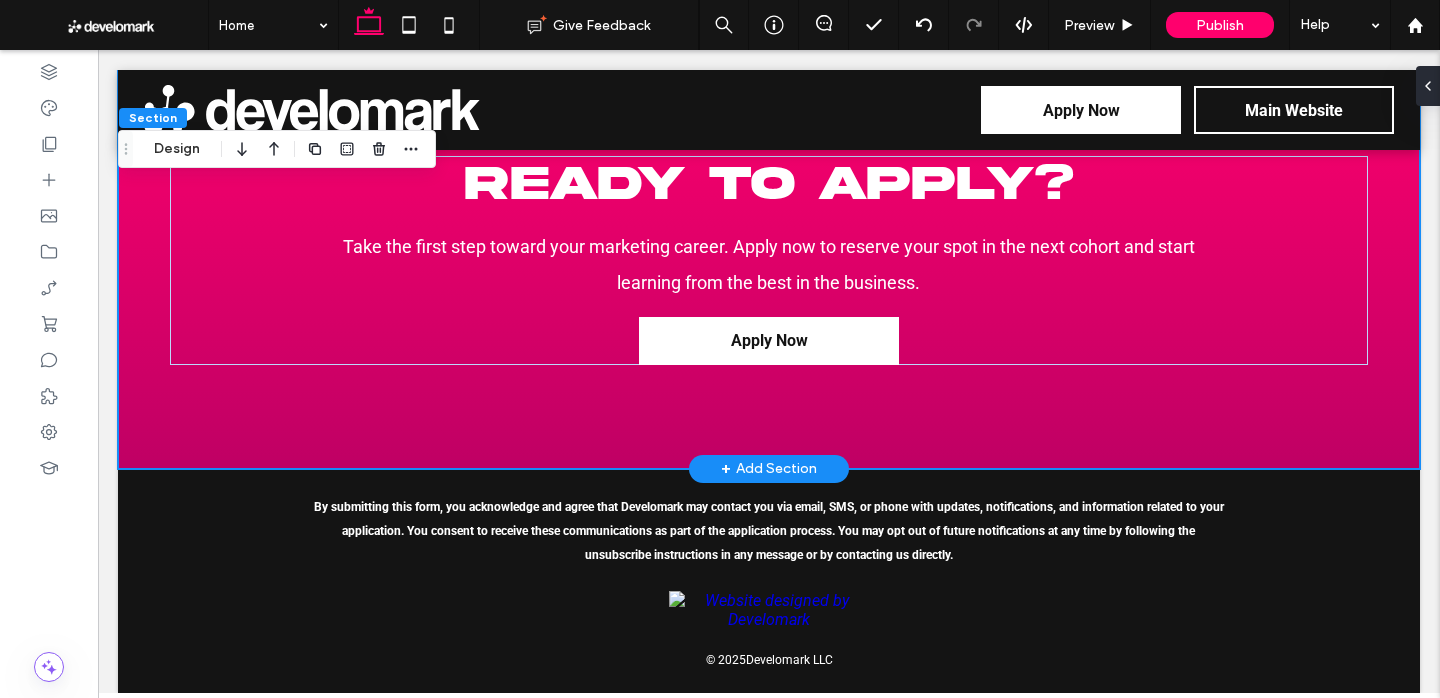 click on "Ready to Apply?
Take the first step toward your marketing career. Apply now to reserve your spot in the next cohort and start learning from the best in the business.
Apply Now" at bounding box center (769, 260) 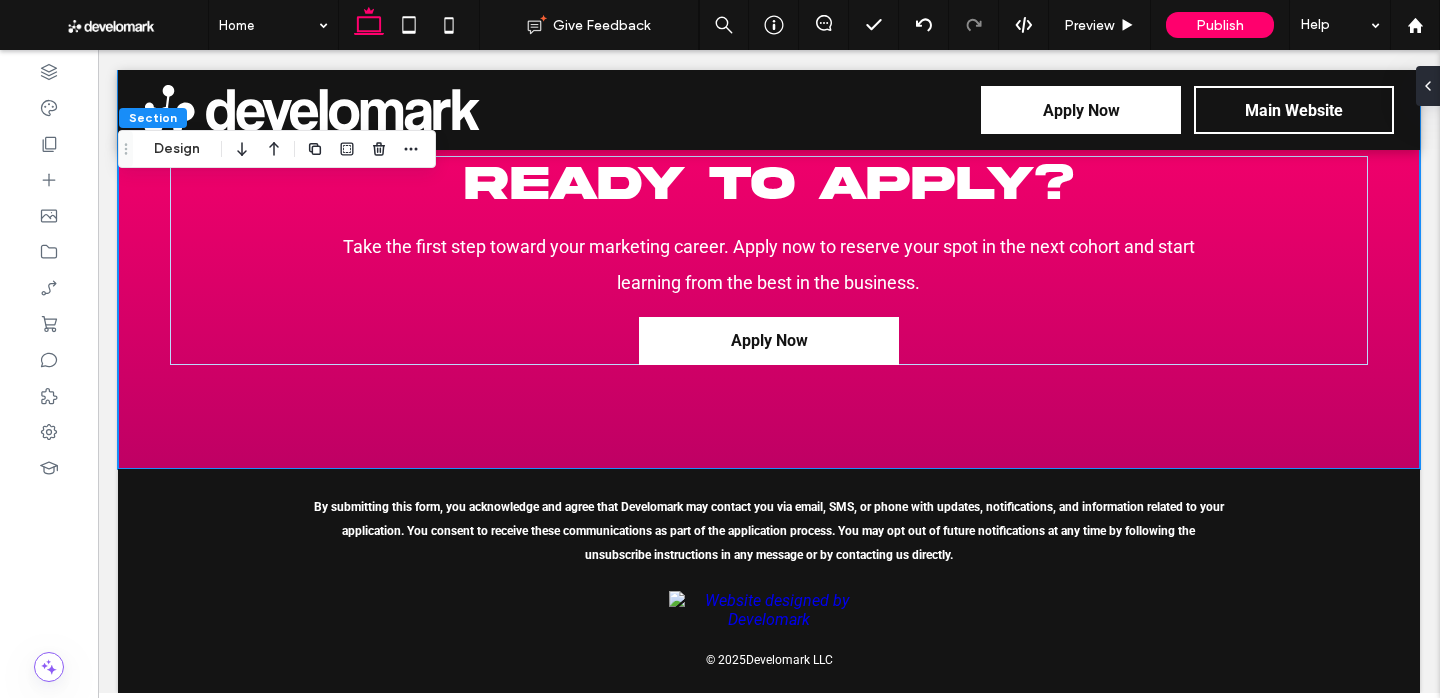 drag, startPoint x: 185, startPoint y: 155, endPoint x: 206, endPoint y: 163, distance: 22.472204 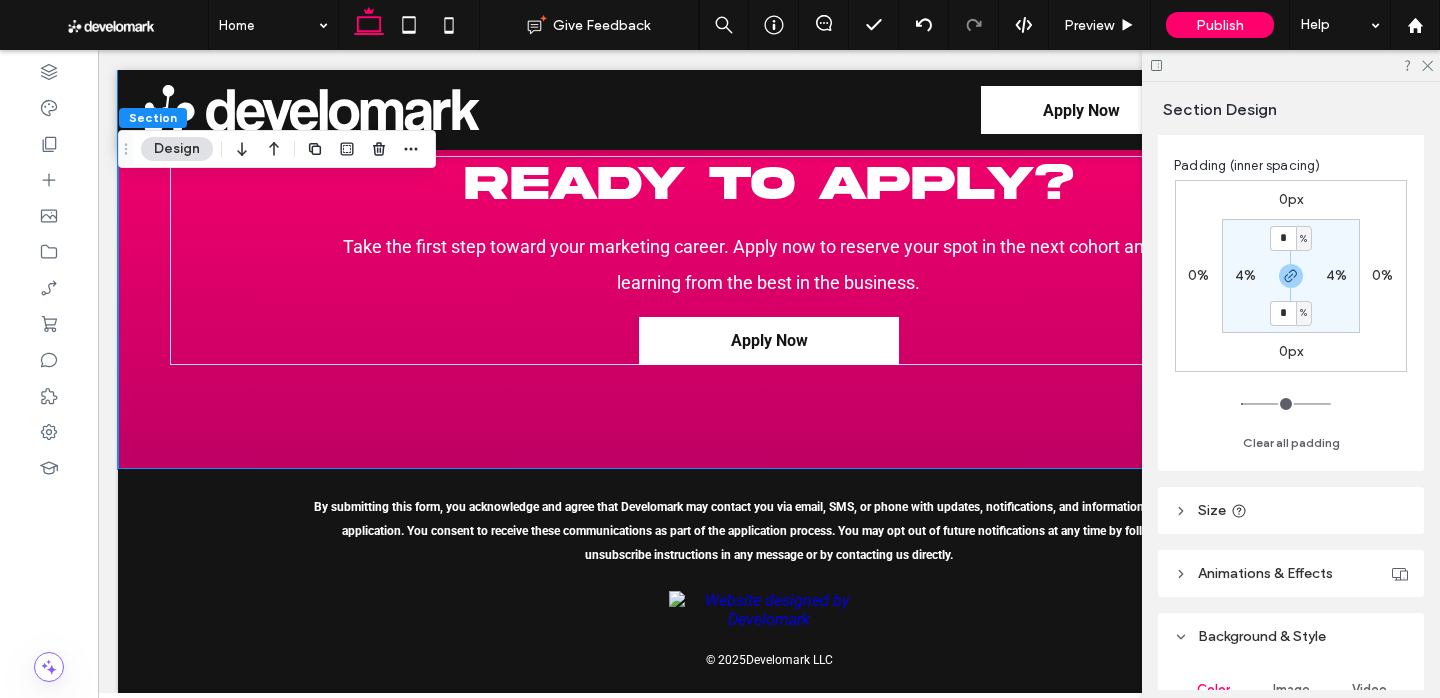 scroll, scrollTop: 644, scrollLeft: 0, axis: vertical 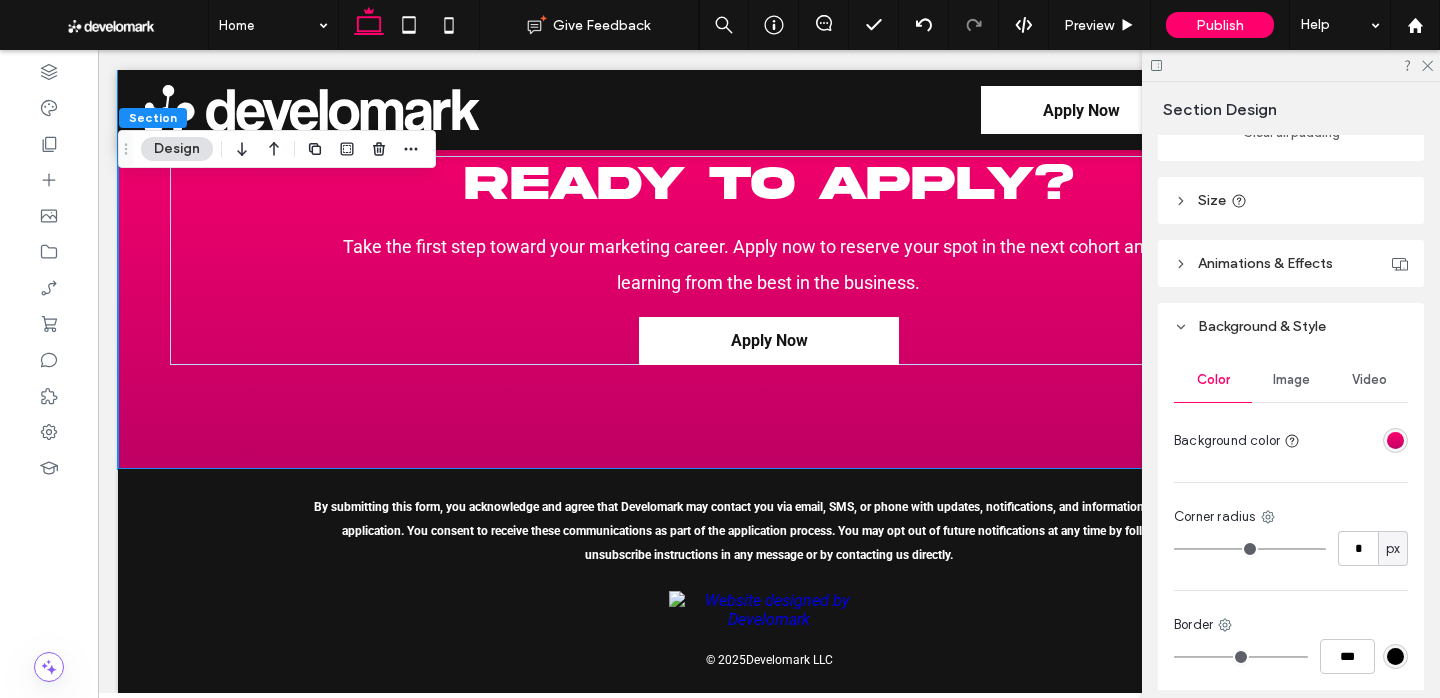 click at bounding box center [1395, 440] 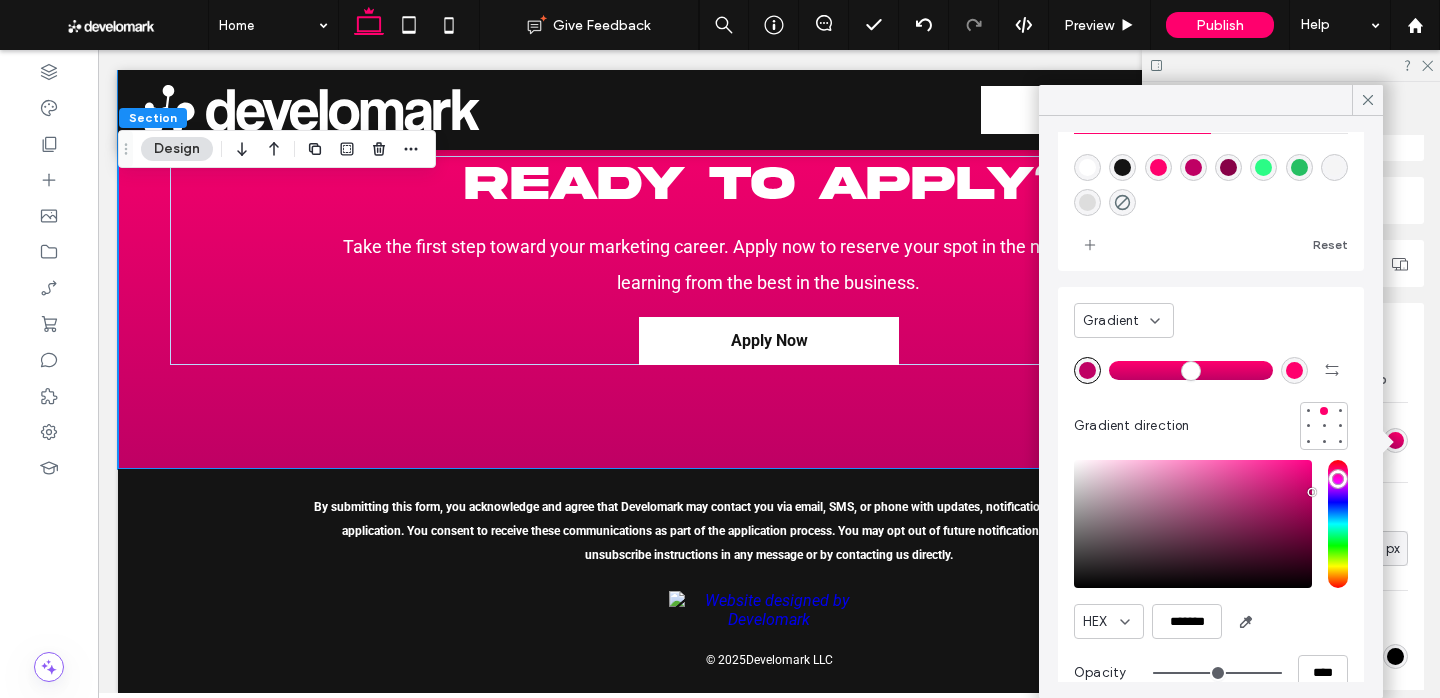 scroll, scrollTop: 102, scrollLeft: 0, axis: vertical 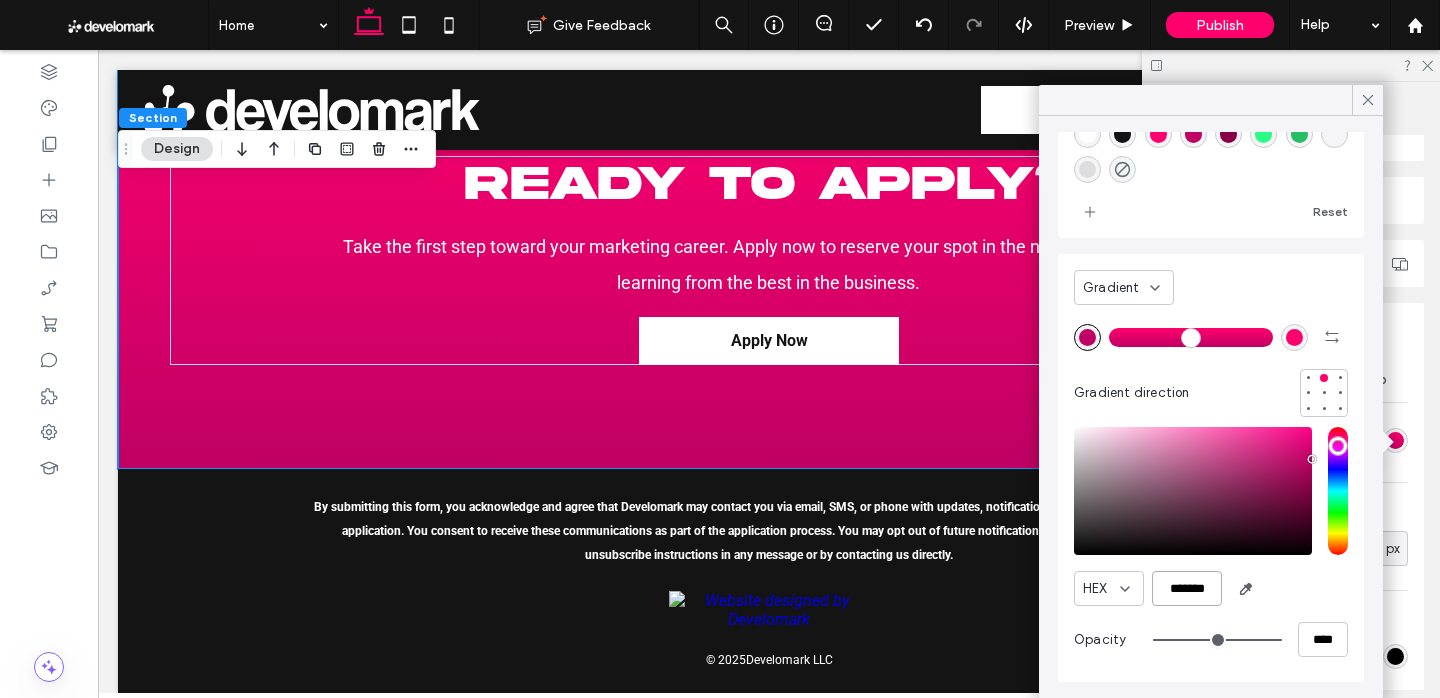 click on "*******" at bounding box center [1187, 588] 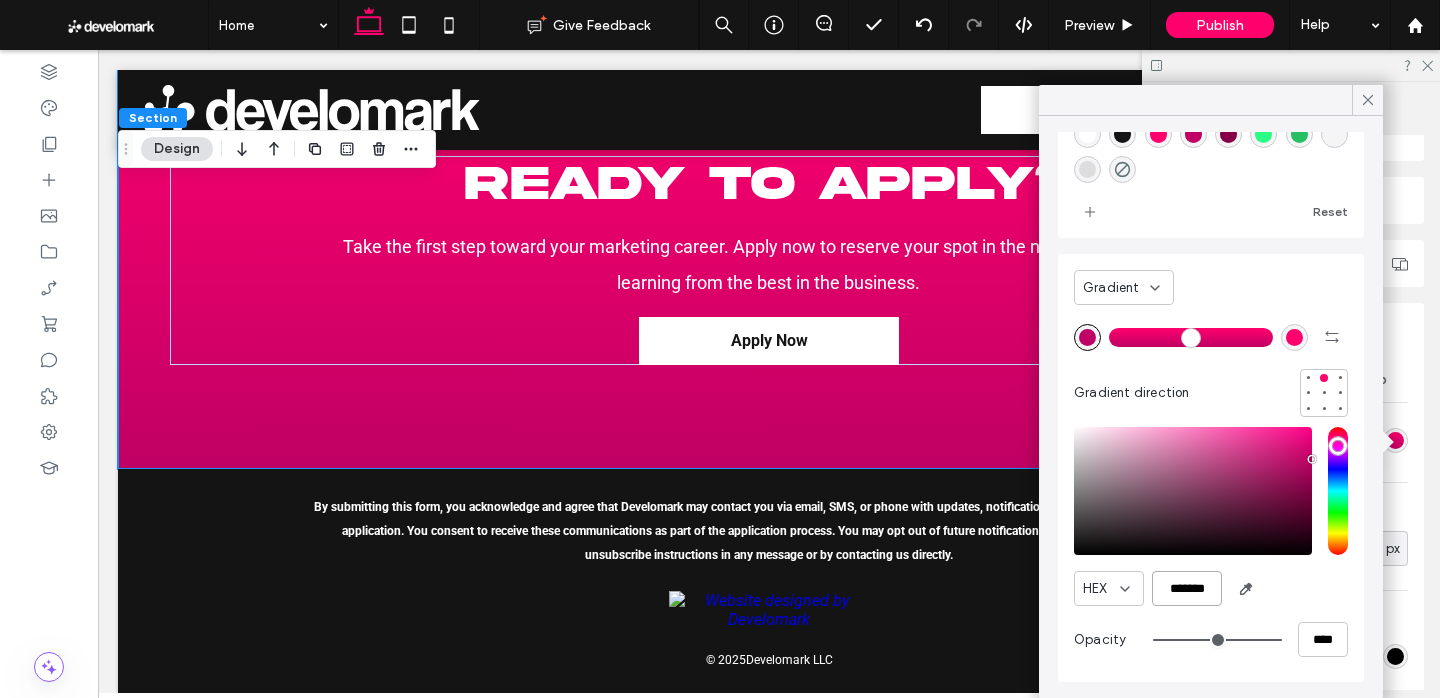 click on "*******" at bounding box center [1187, 588] 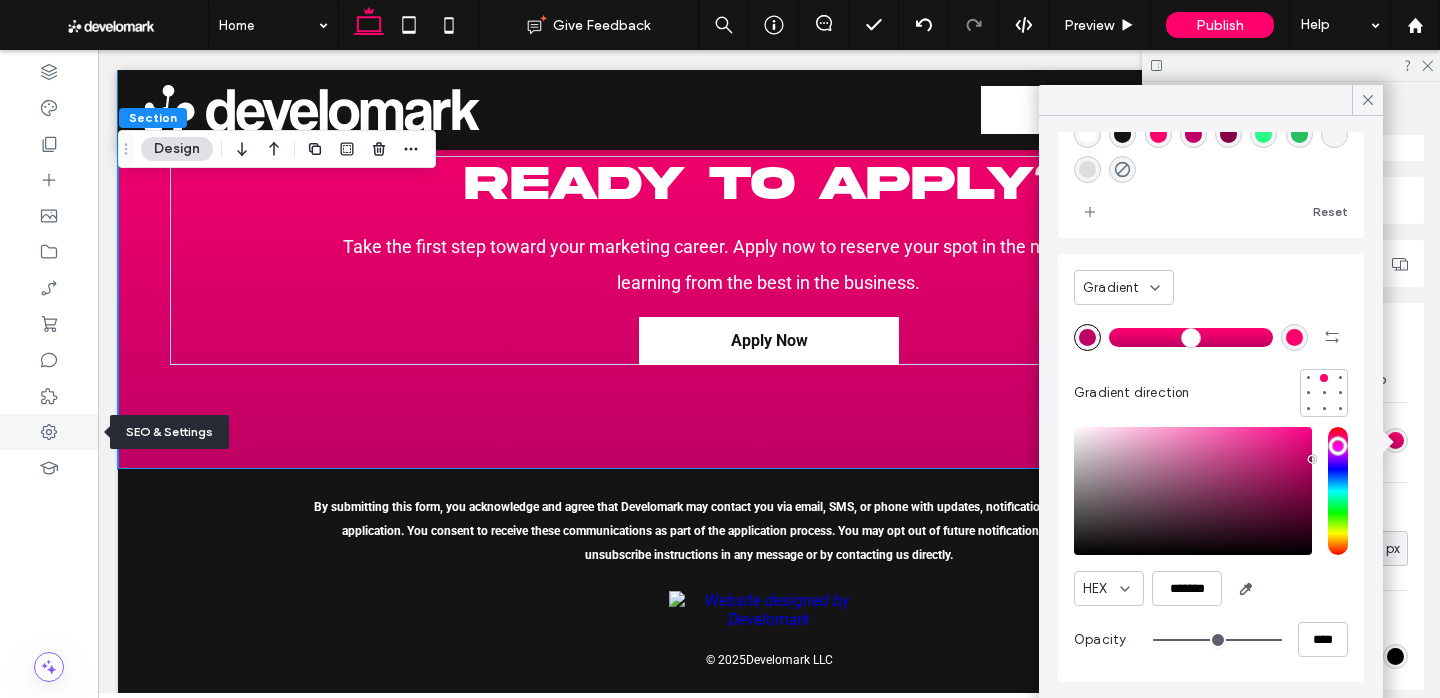 click at bounding box center (49, 432) 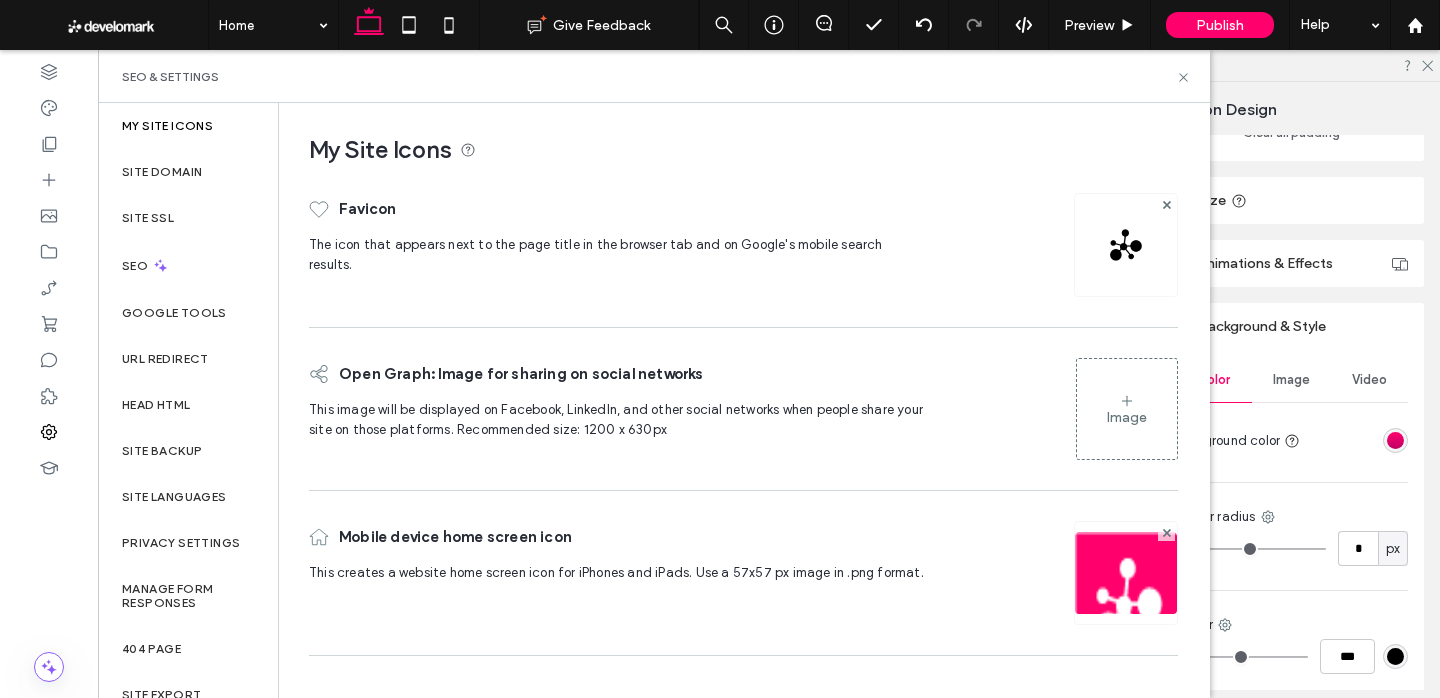 click on "Image" at bounding box center (1127, 409) 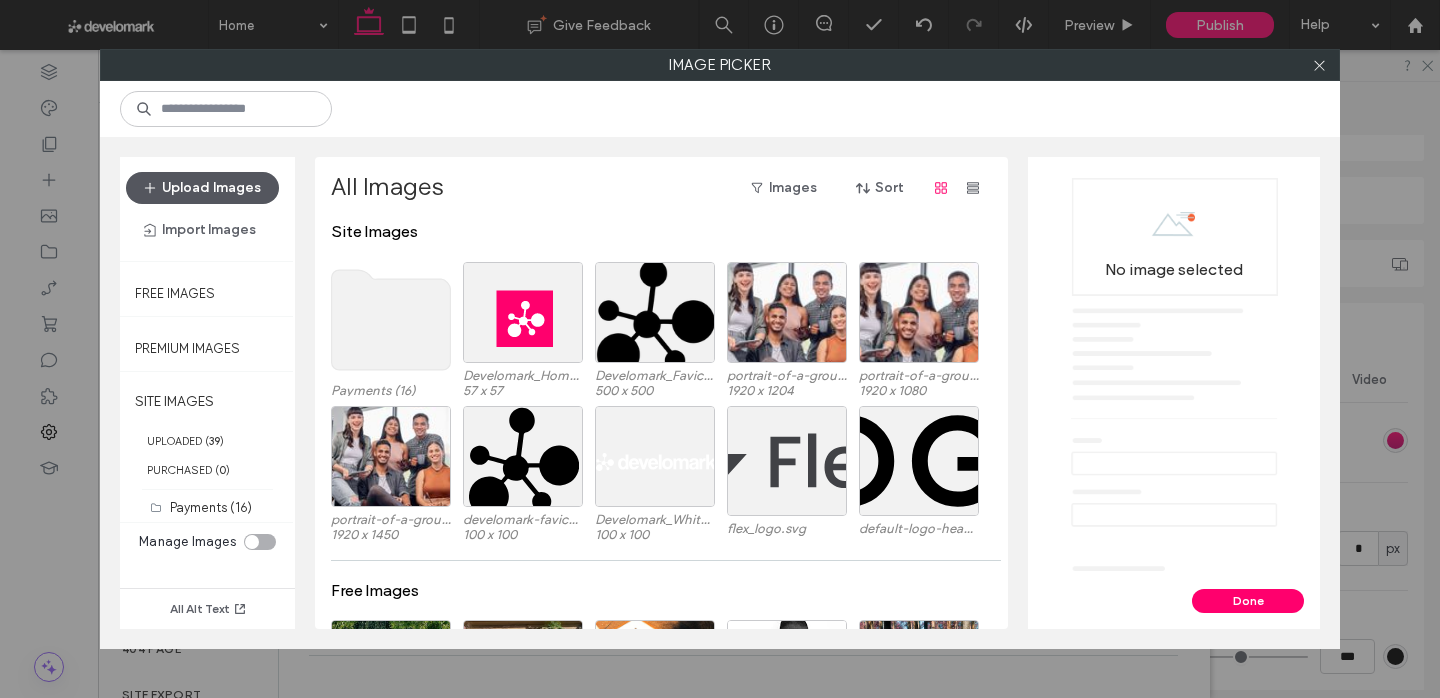 click on "Upload Images" at bounding box center [202, 188] 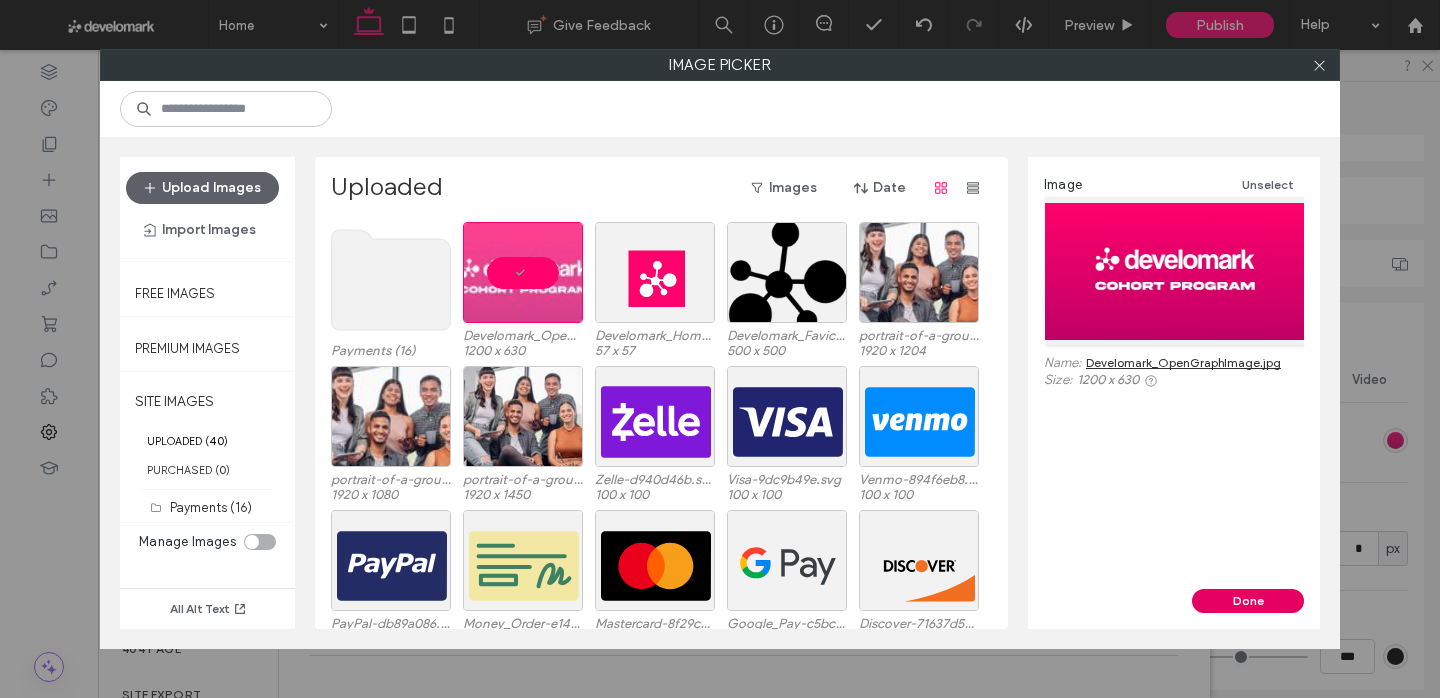 click on "Done" at bounding box center (1248, 601) 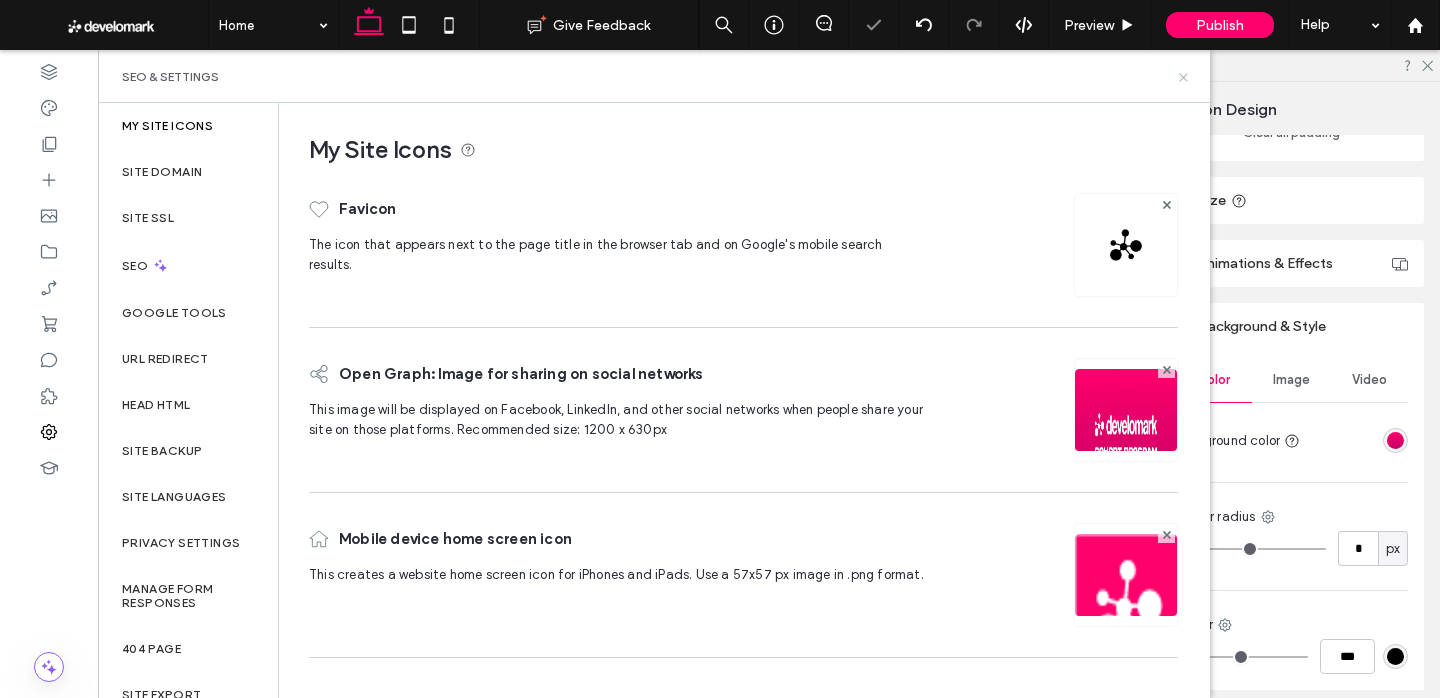 click 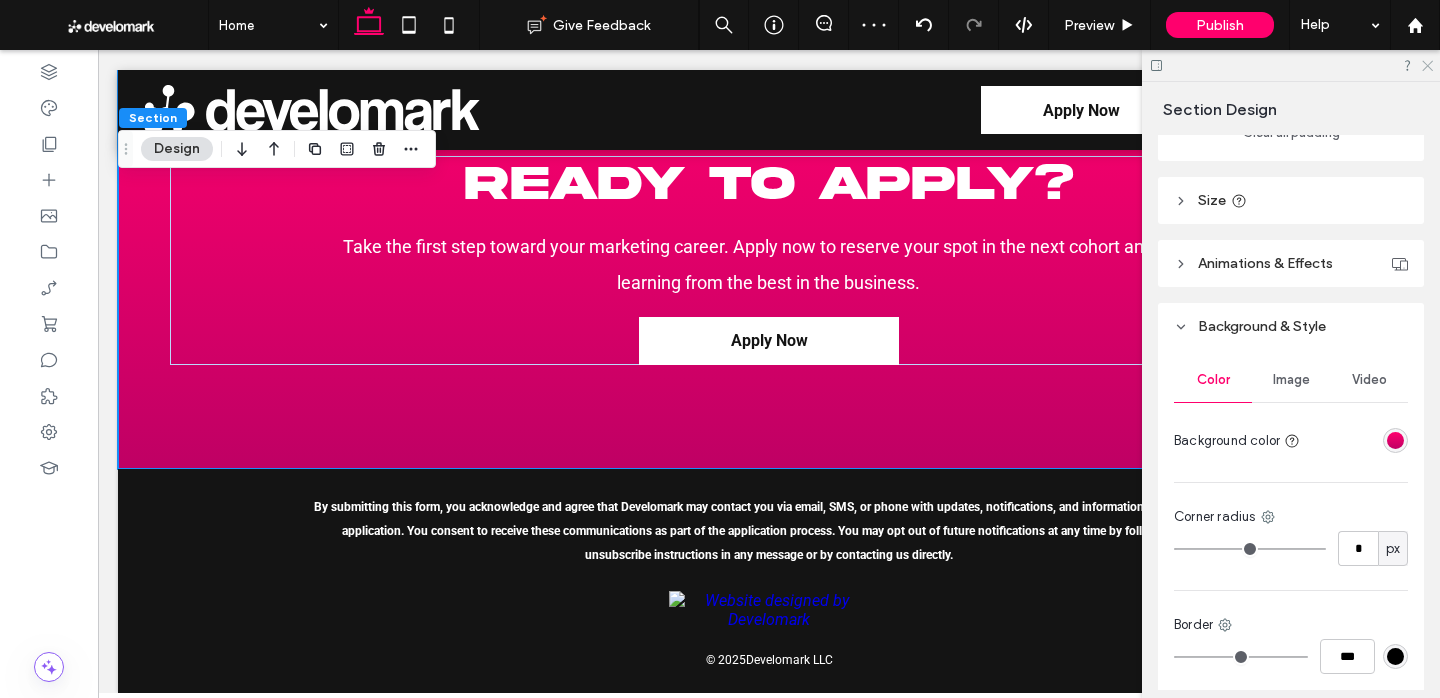 click 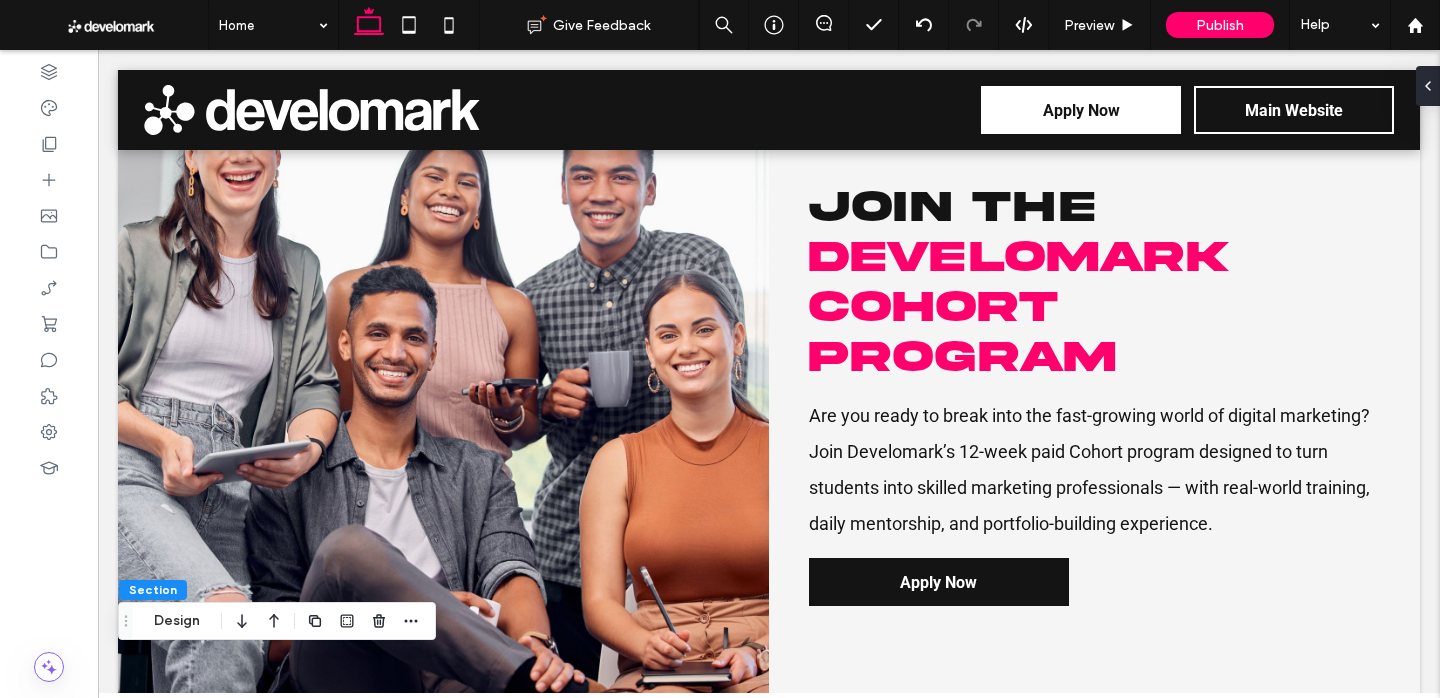 scroll, scrollTop: 0, scrollLeft: 0, axis: both 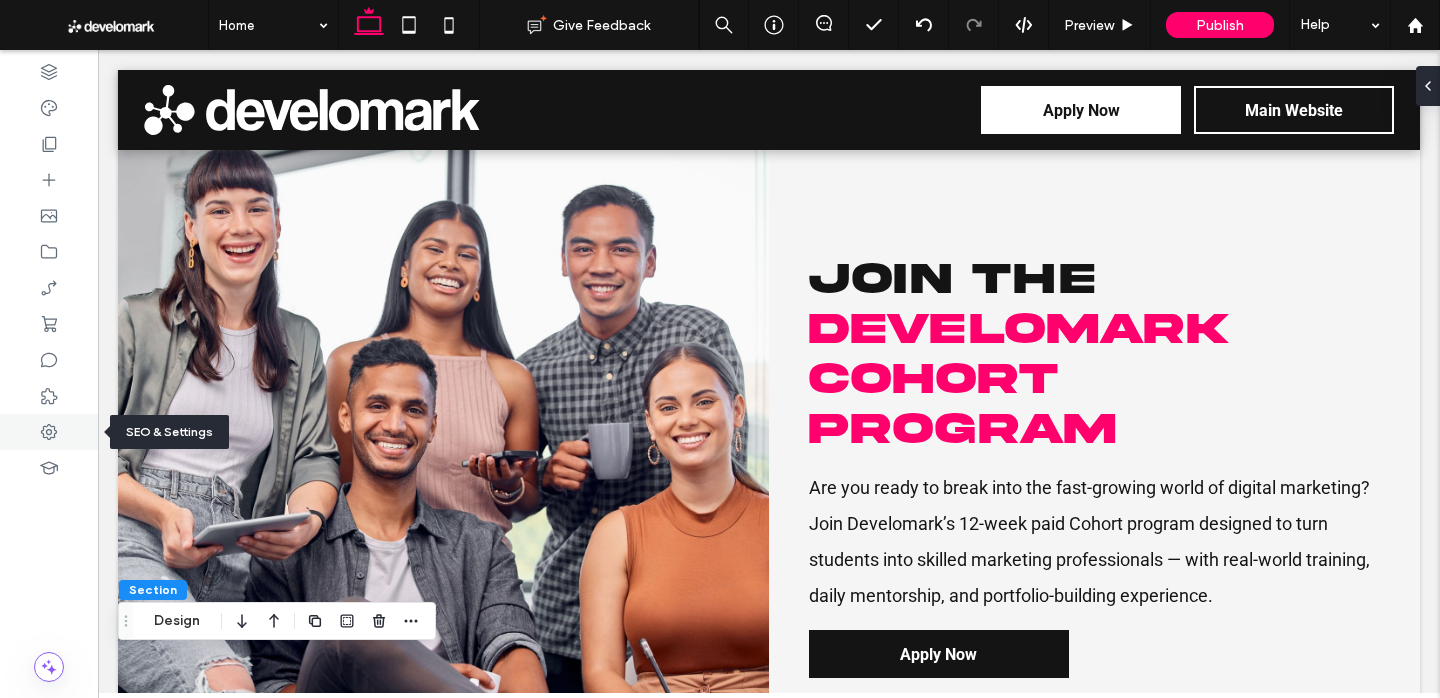 click 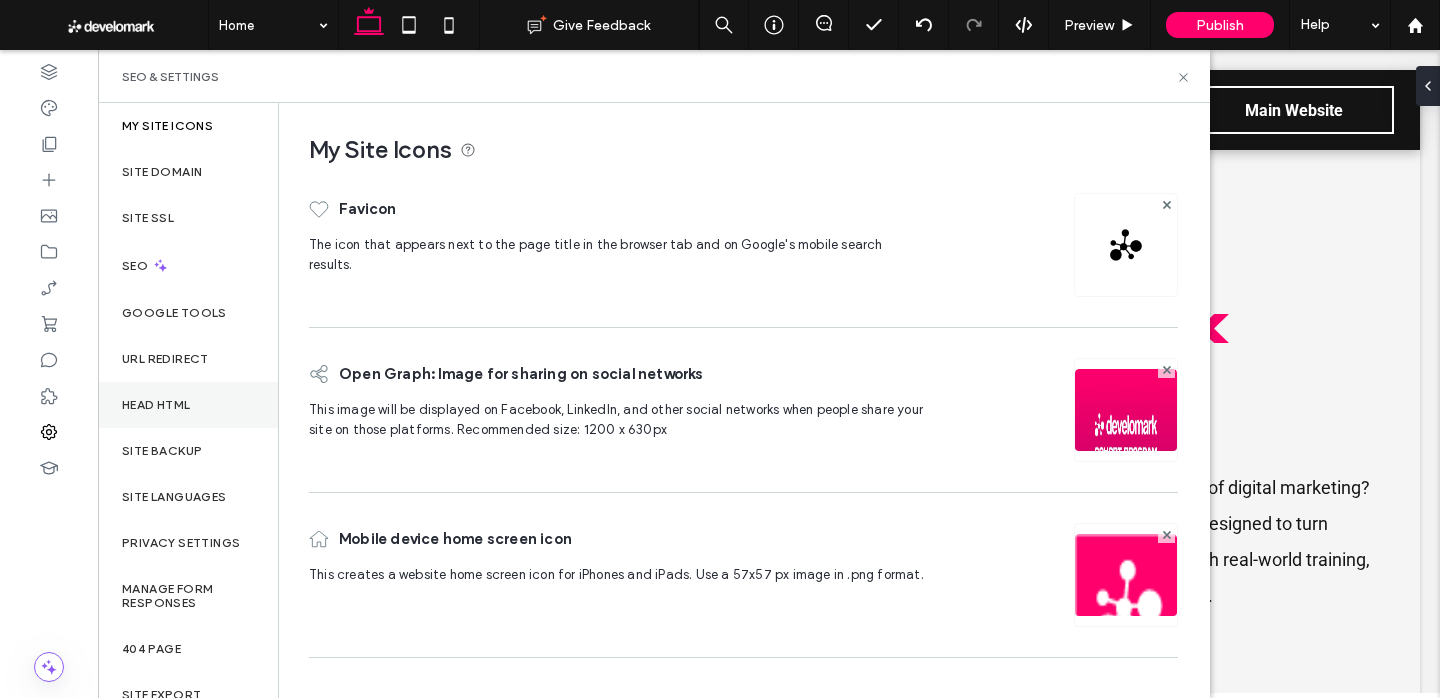 click on "Head HTML" at bounding box center [188, 405] 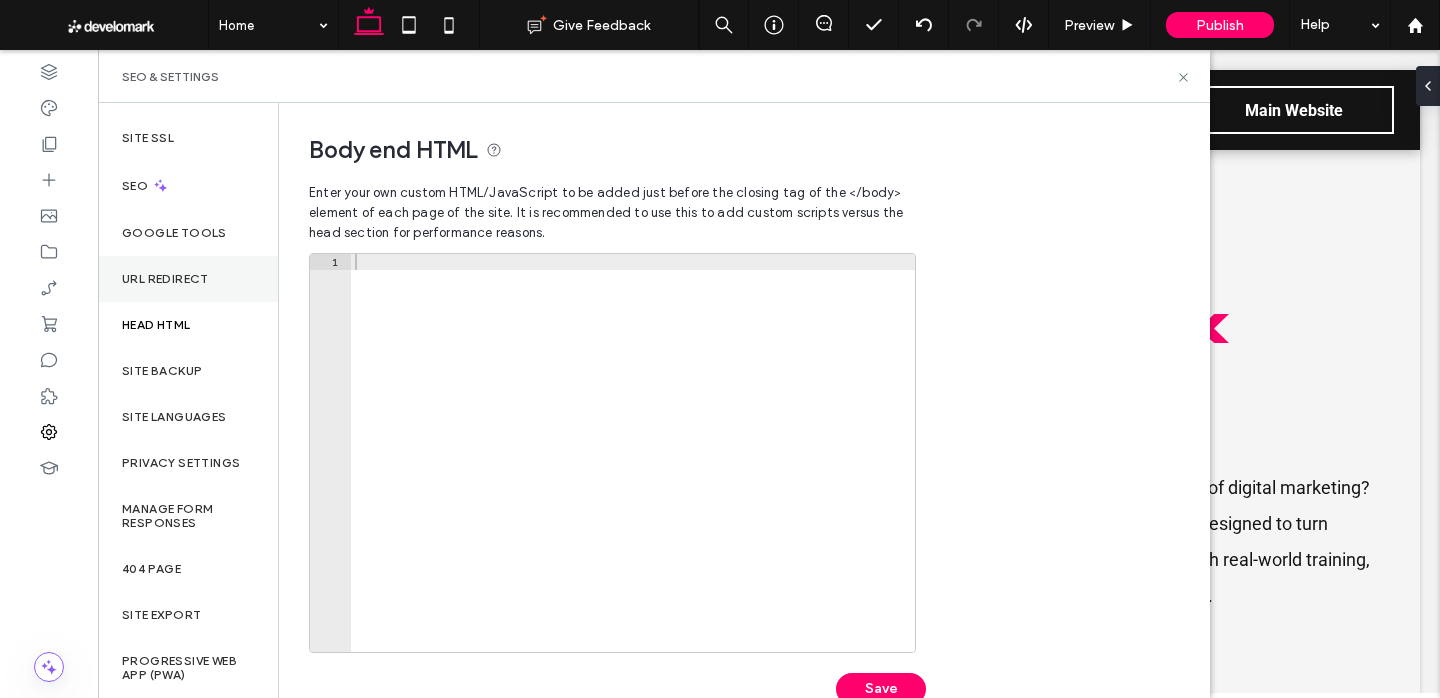 scroll, scrollTop: 0, scrollLeft: 0, axis: both 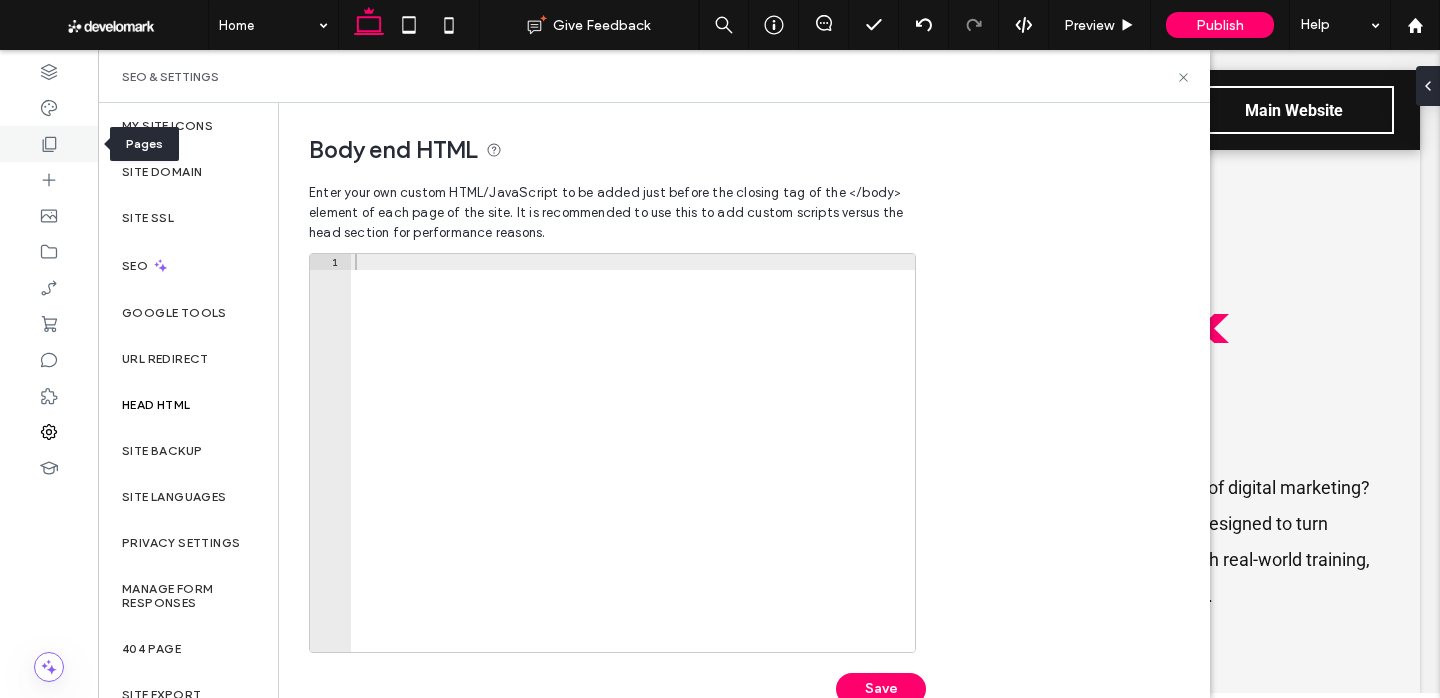 click 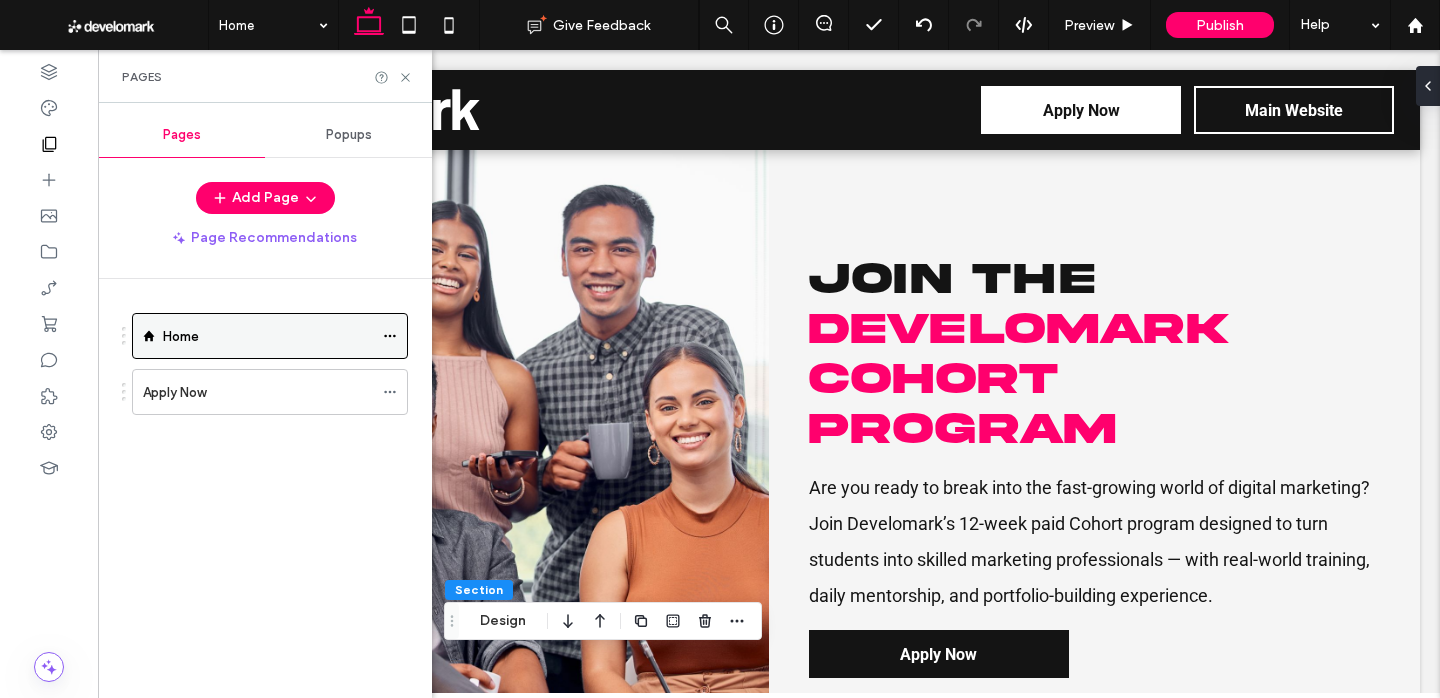 click 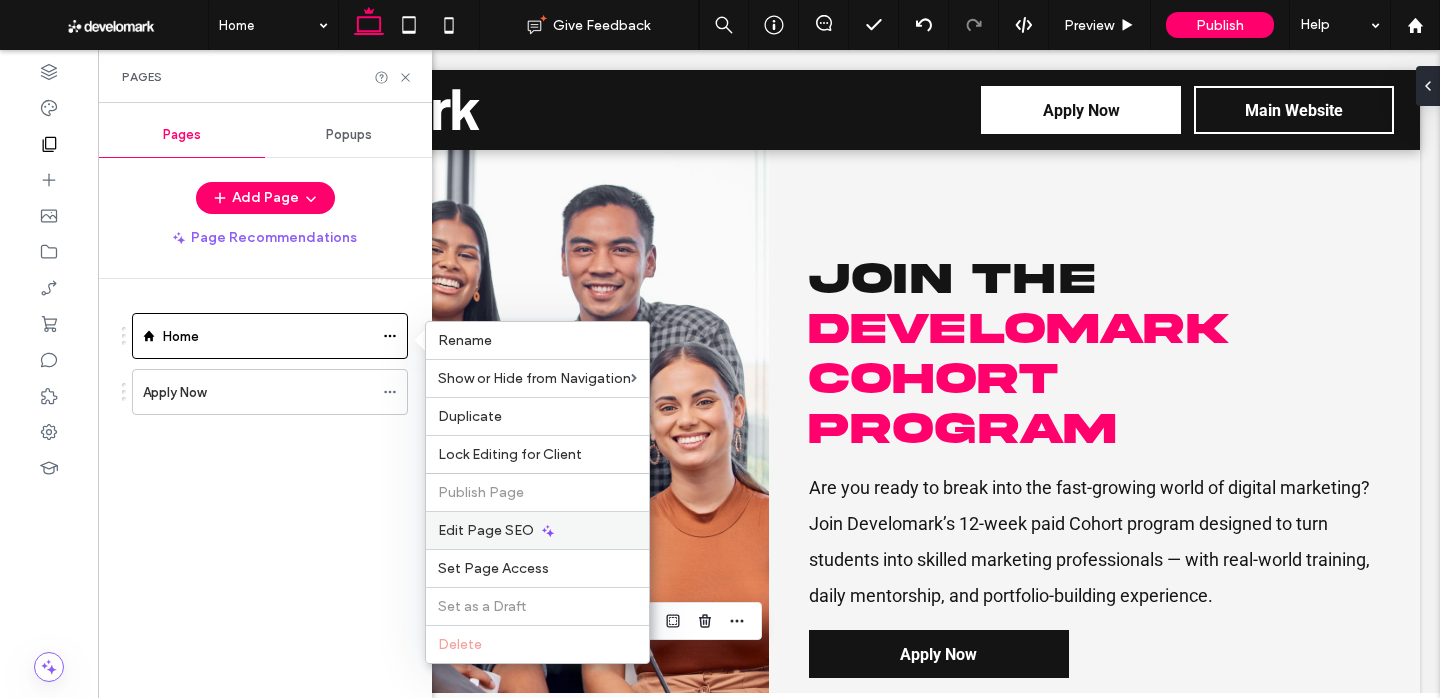 click on "Edit Page SEO" at bounding box center [486, 530] 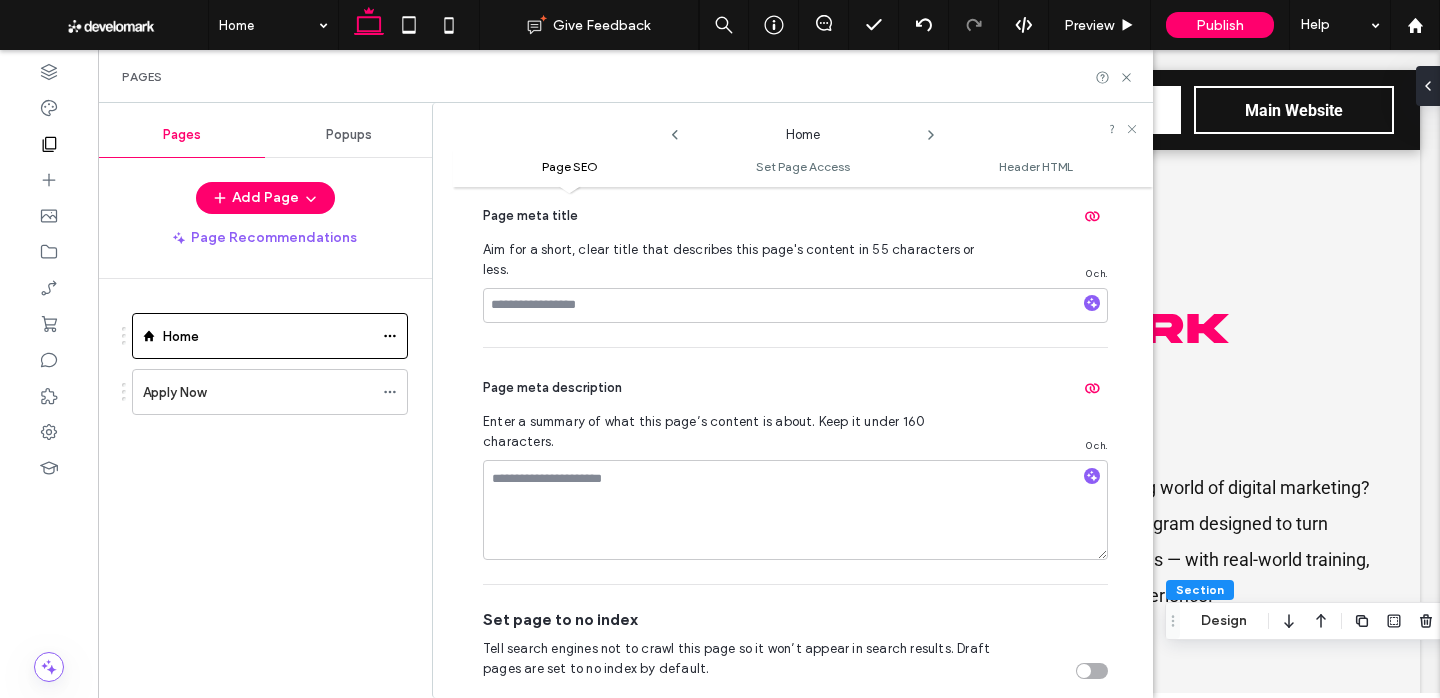 scroll, scrollTop: 143, scrollLeft: 0, axis: vertical 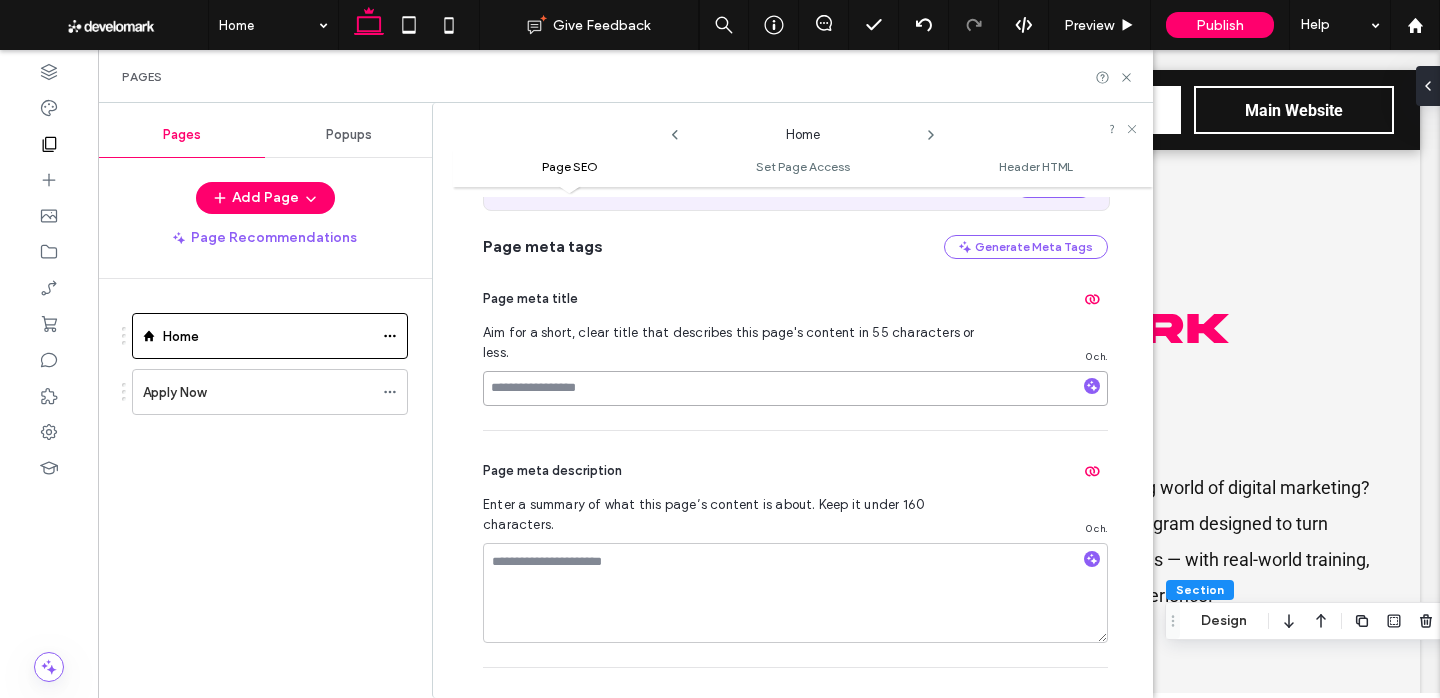 click at bounding box center (795, 388) 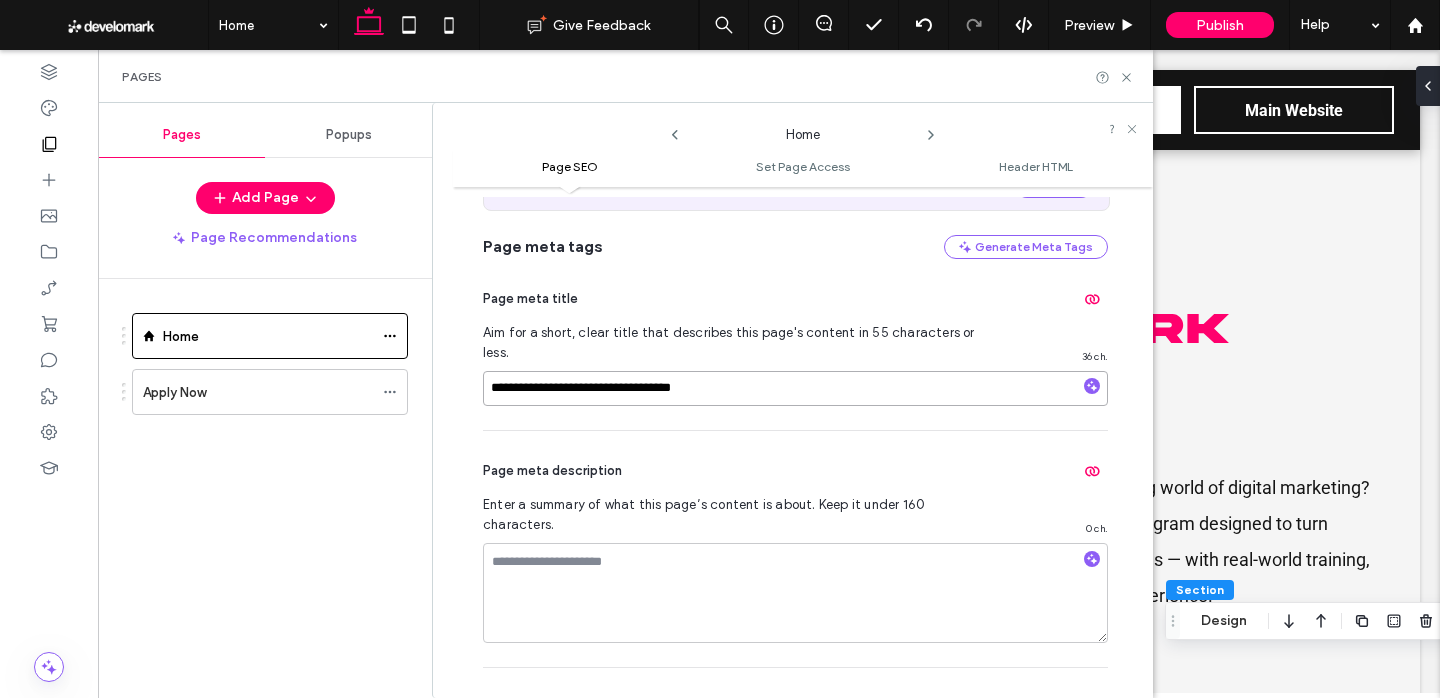 click on "**********" at bounding box center (795, 388) 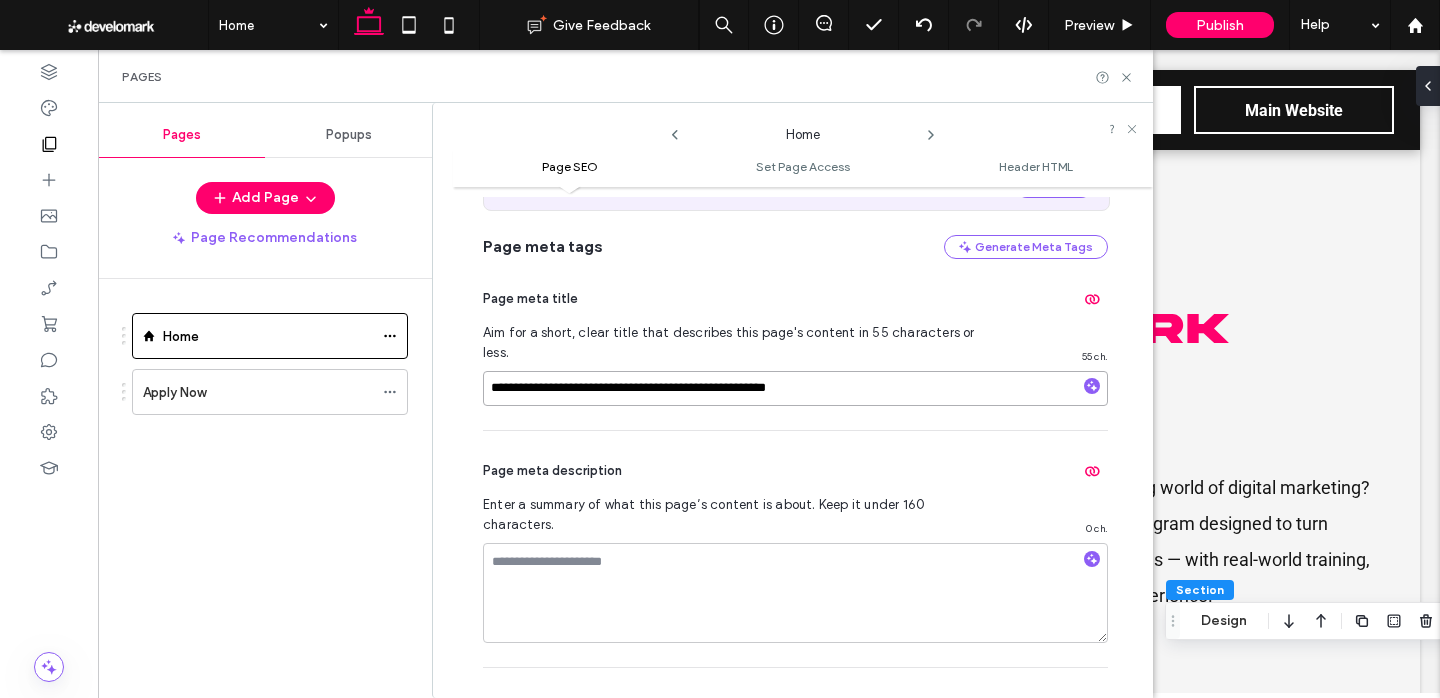 type on "**********" 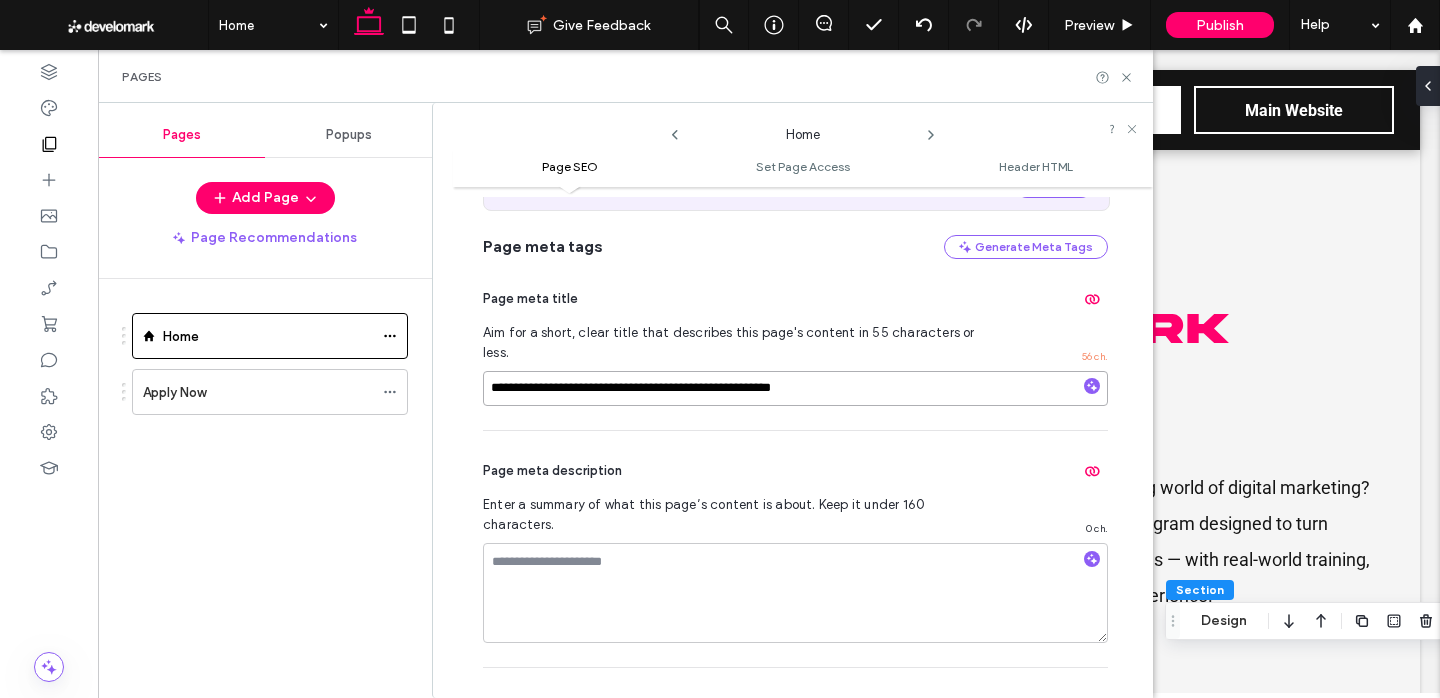 drag, startPoint x: 714, startPoint y: 368, endPoint x: 421, endPoint y: 368, distance: 293 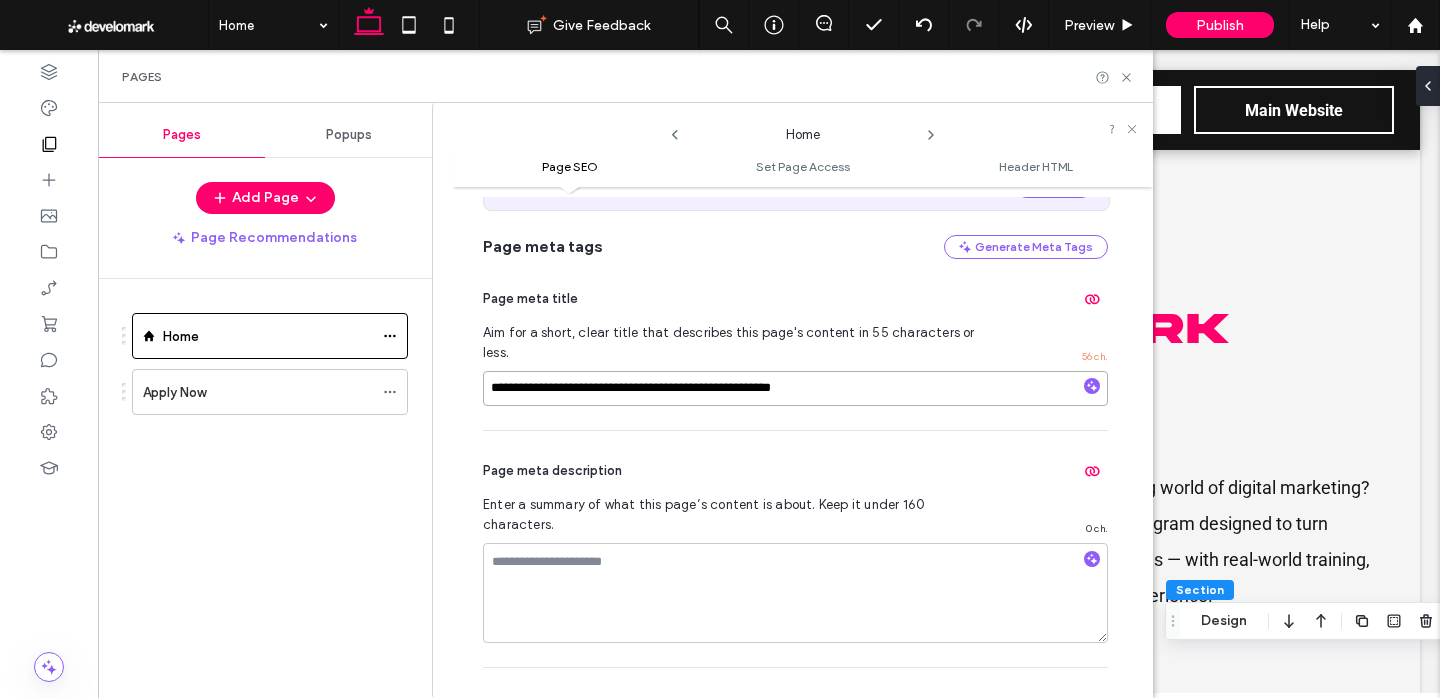 click on "**********" at bounding box center [625, 400] 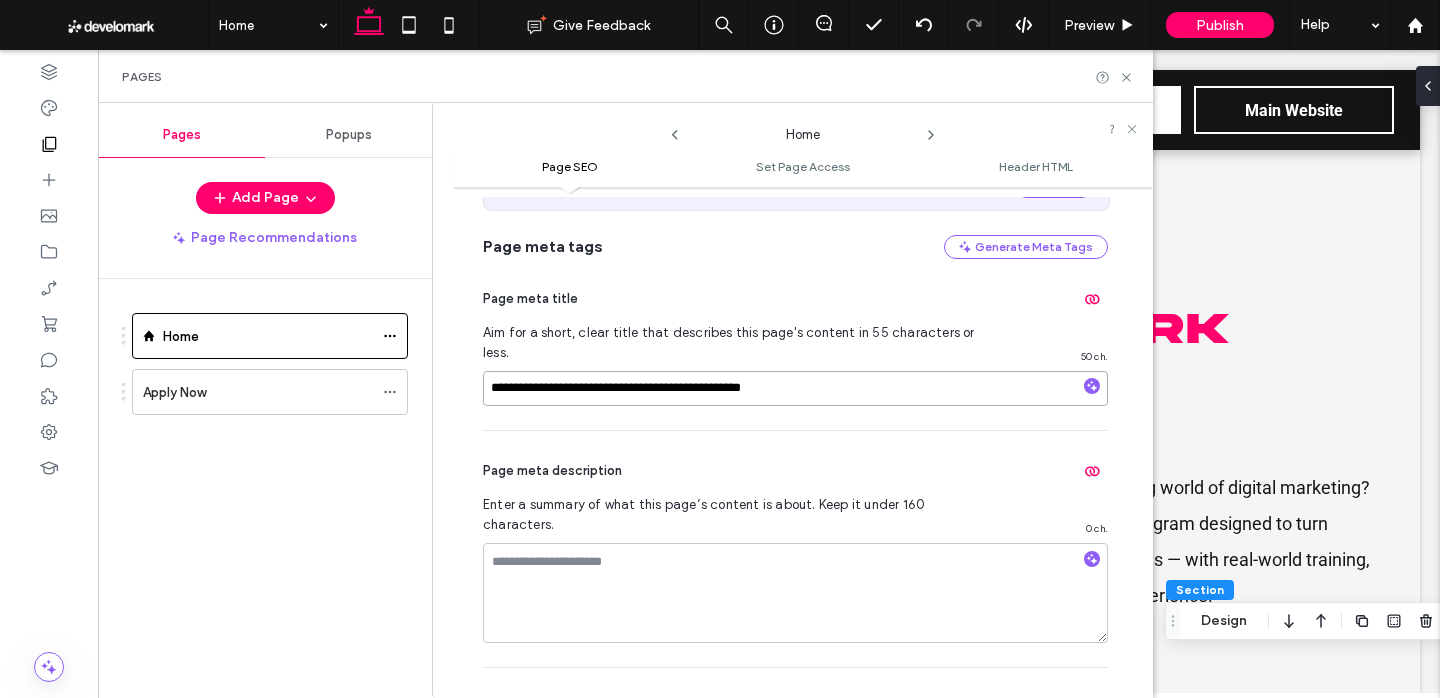 type on "**********" 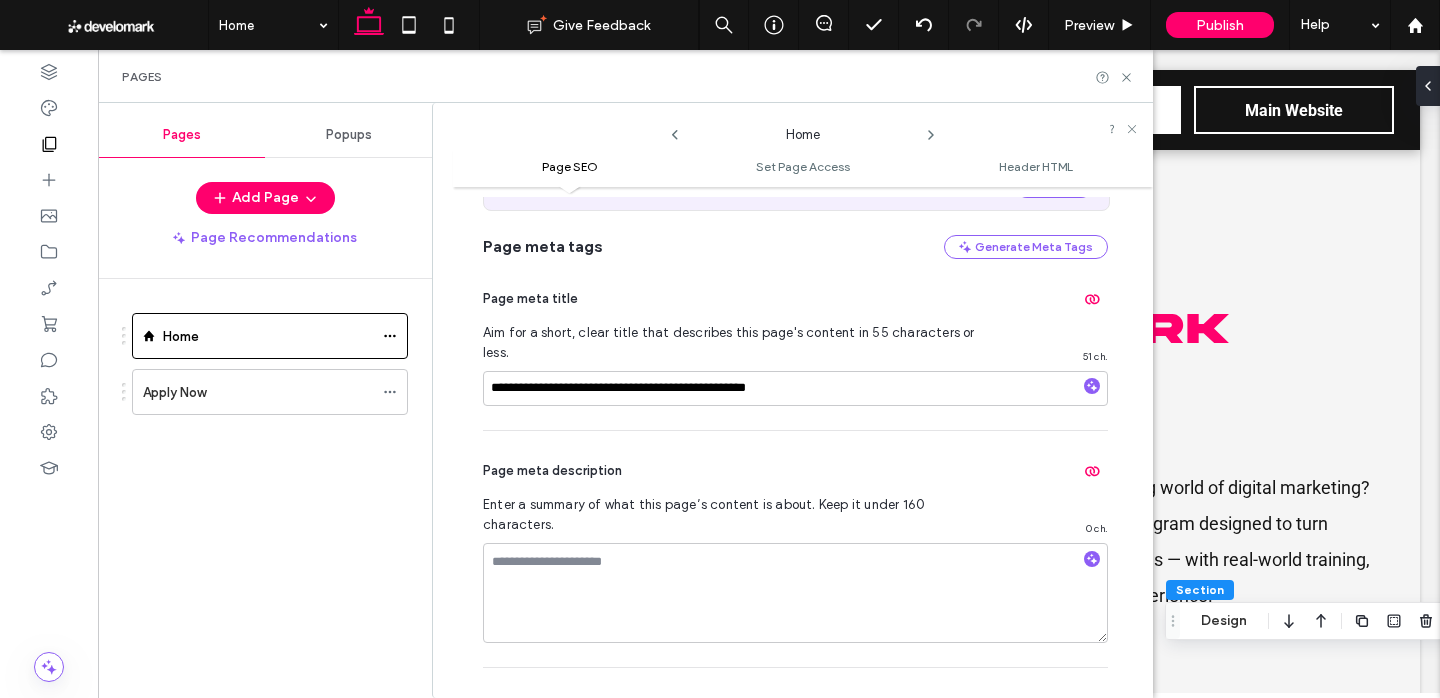 click on "**********" at bounding box center [795, 344] 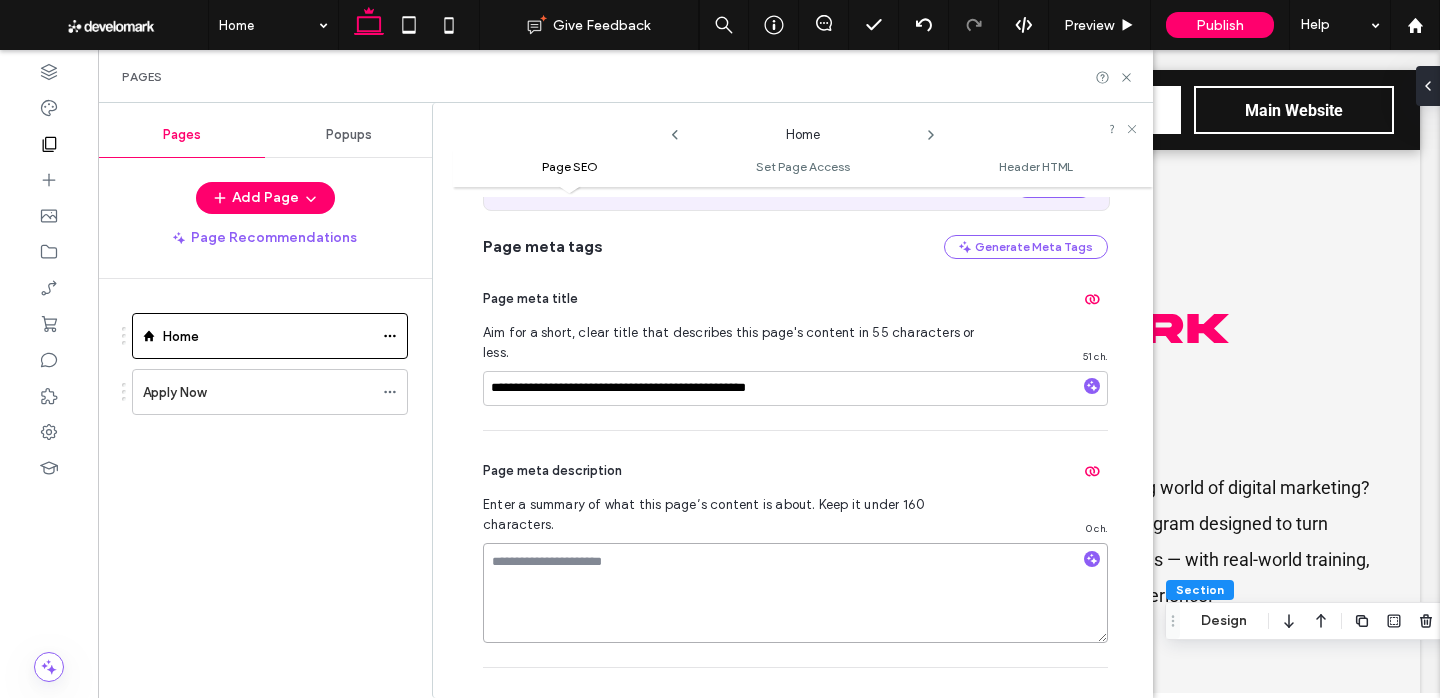 click at bounding box center [795, 593] 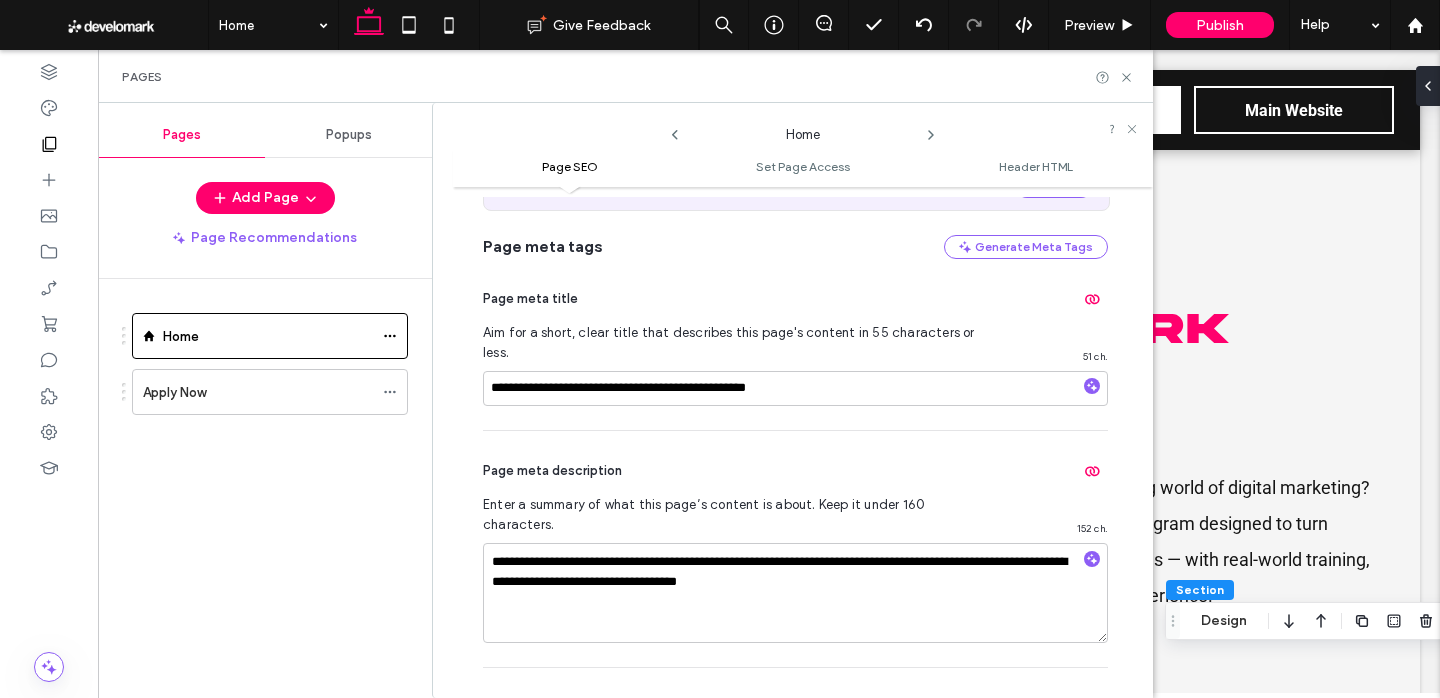 click on "**********" at bounding box center (795, 549) 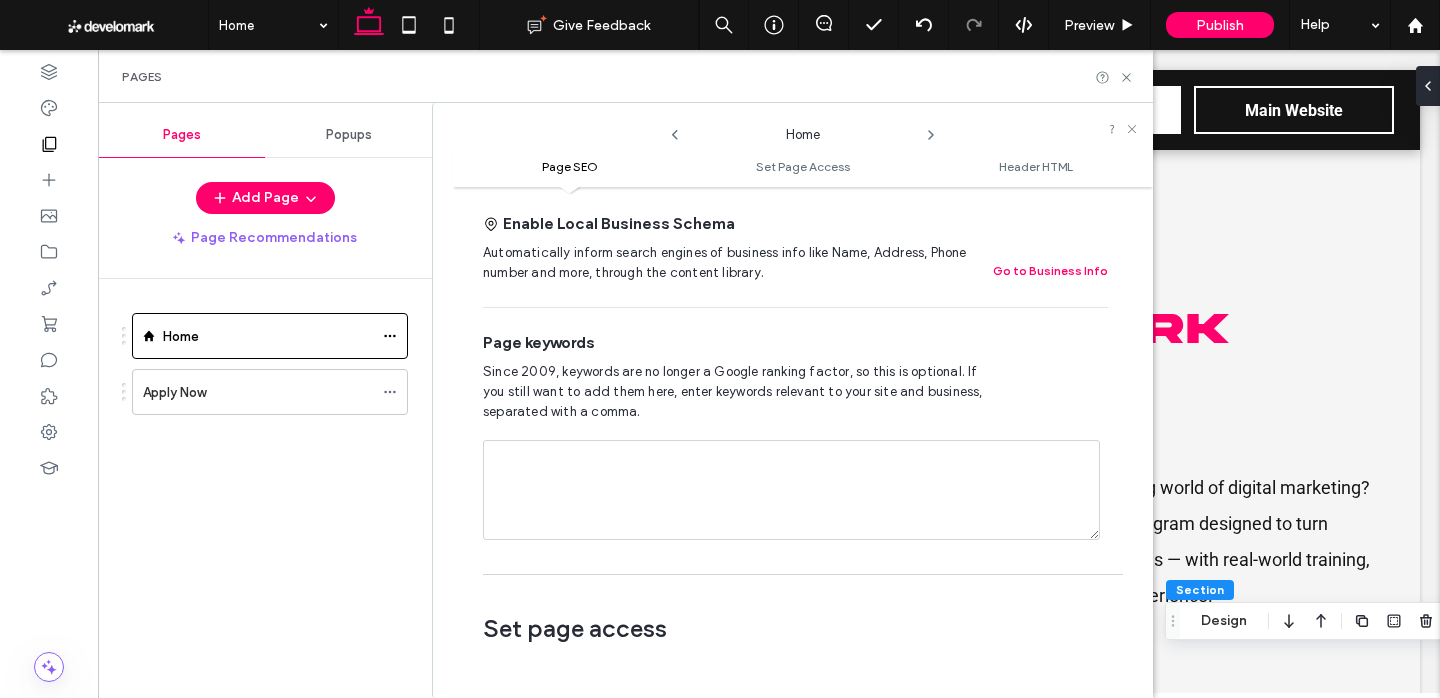 scroll, scrollTop: 1043, scrollLeft: 0, axis: vertical 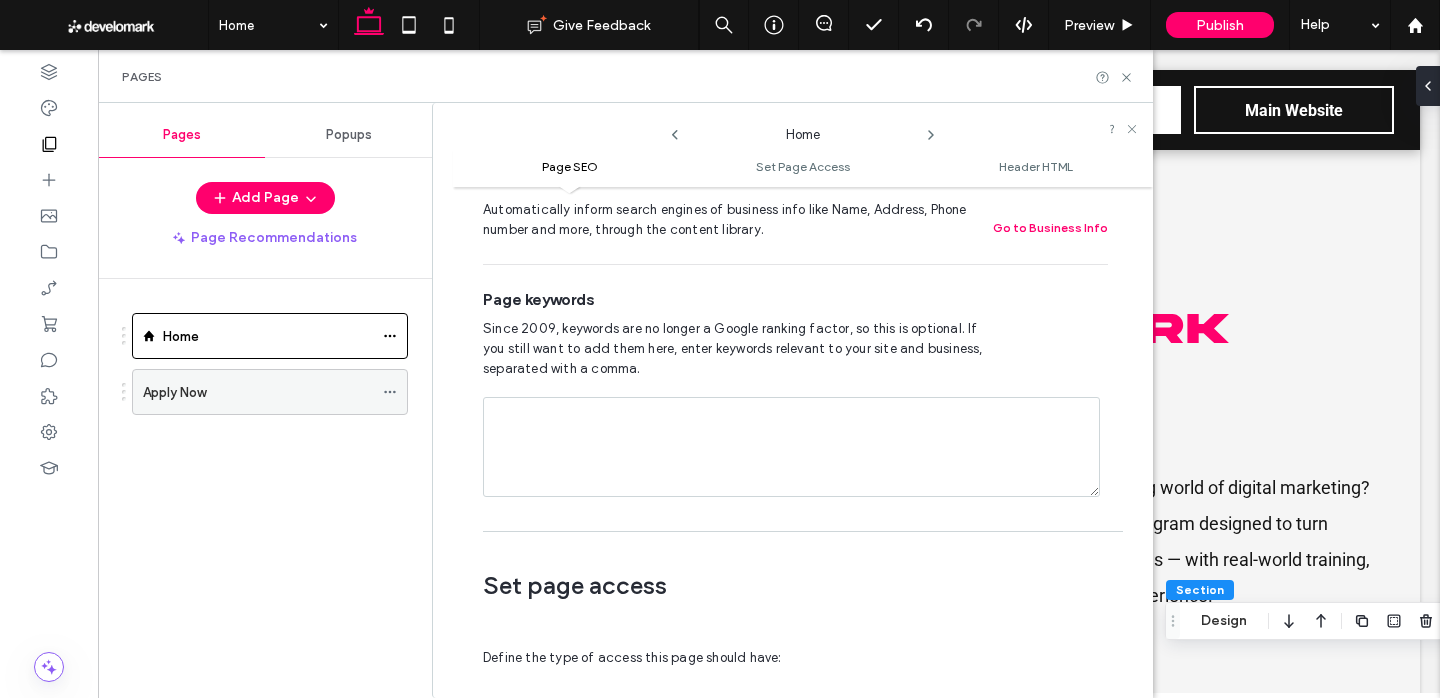 click 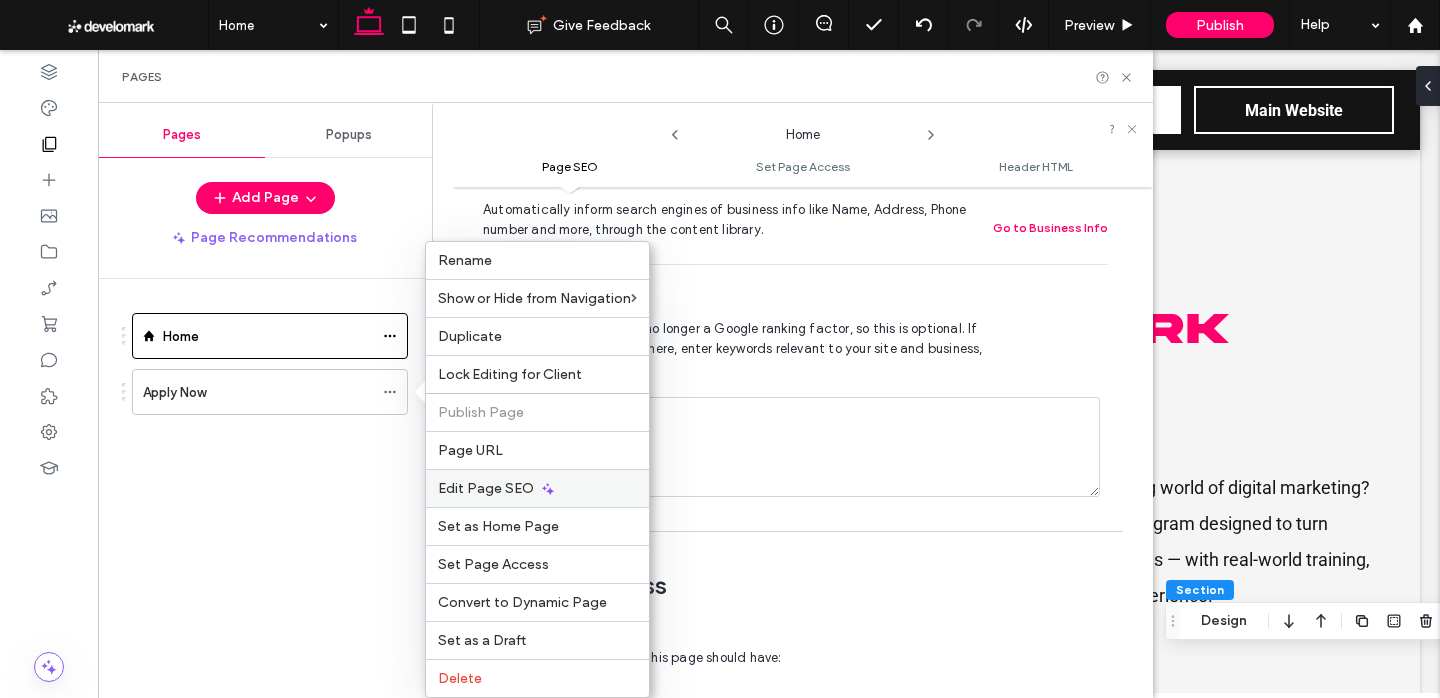 click on "Edit Page SEO" at bounding box center [537, 488] 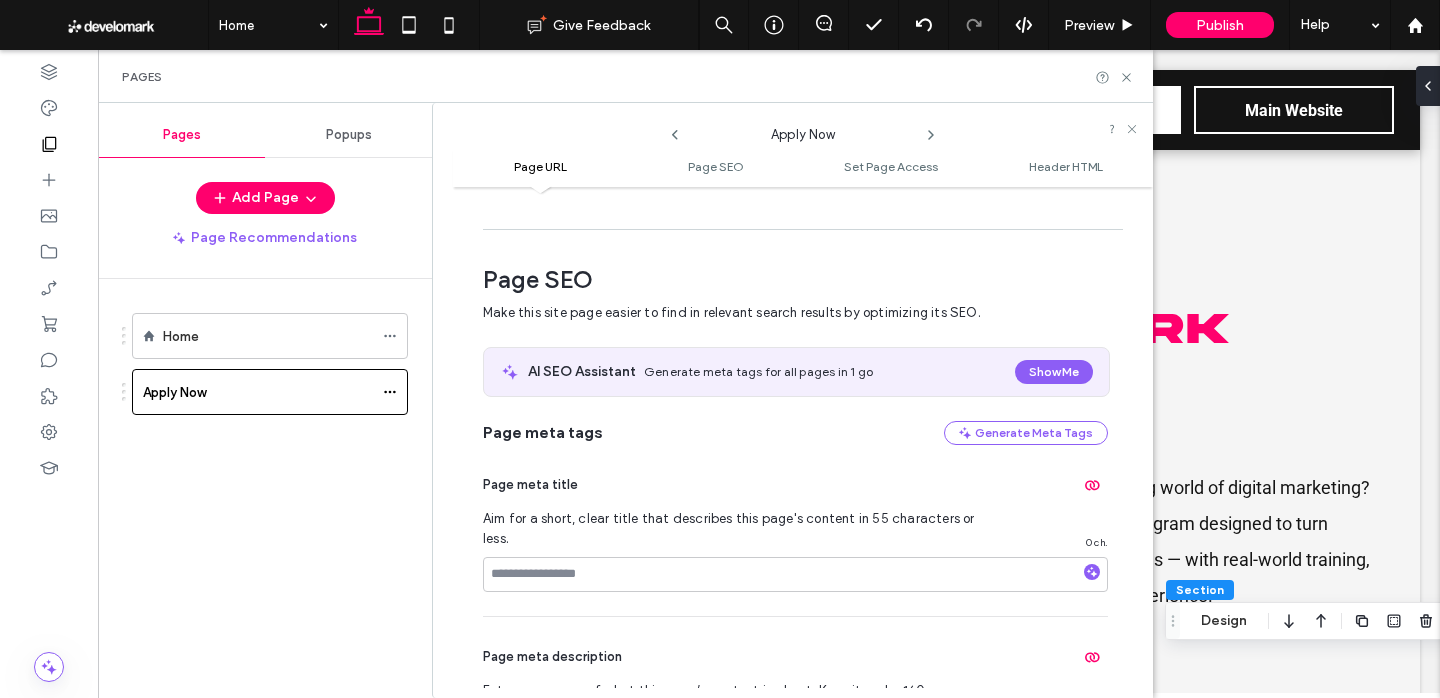 scroll, scrollTop: 275, scrollLeft: 0, axis: vertical 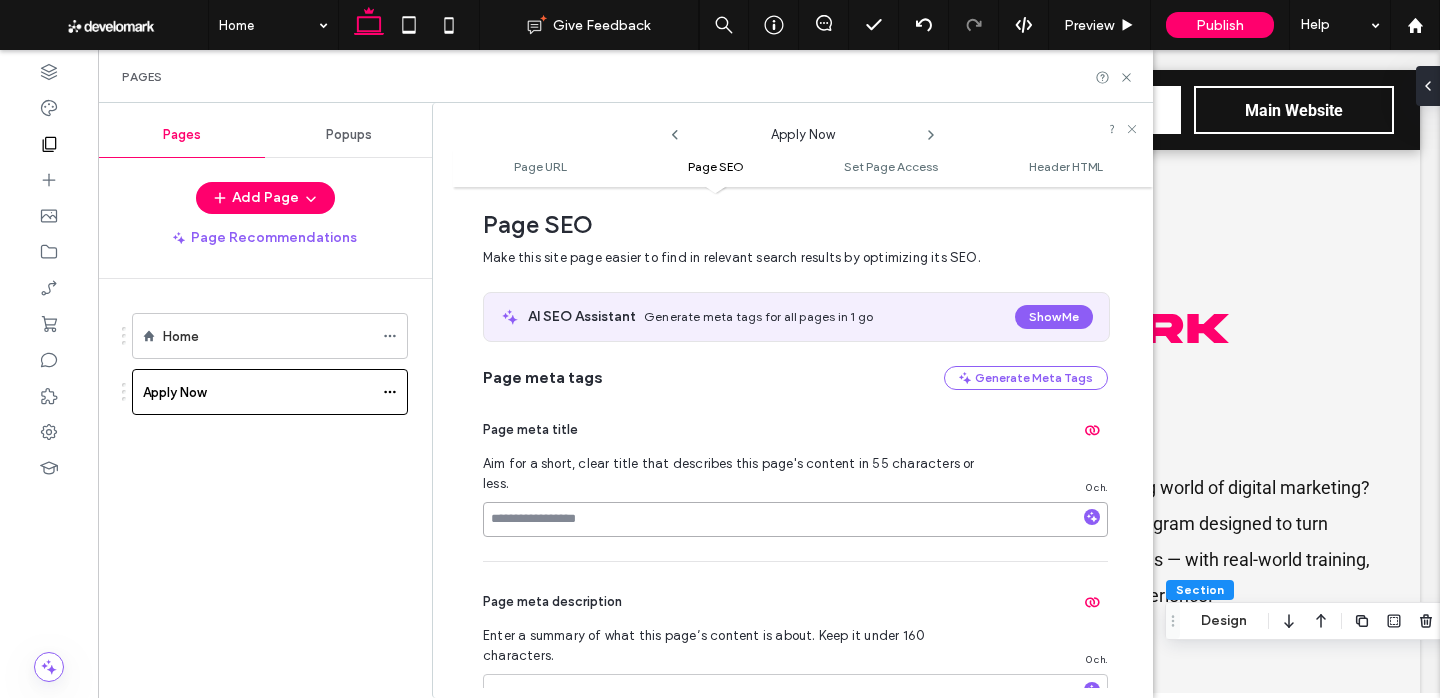 click at bounding box center (795, 519) 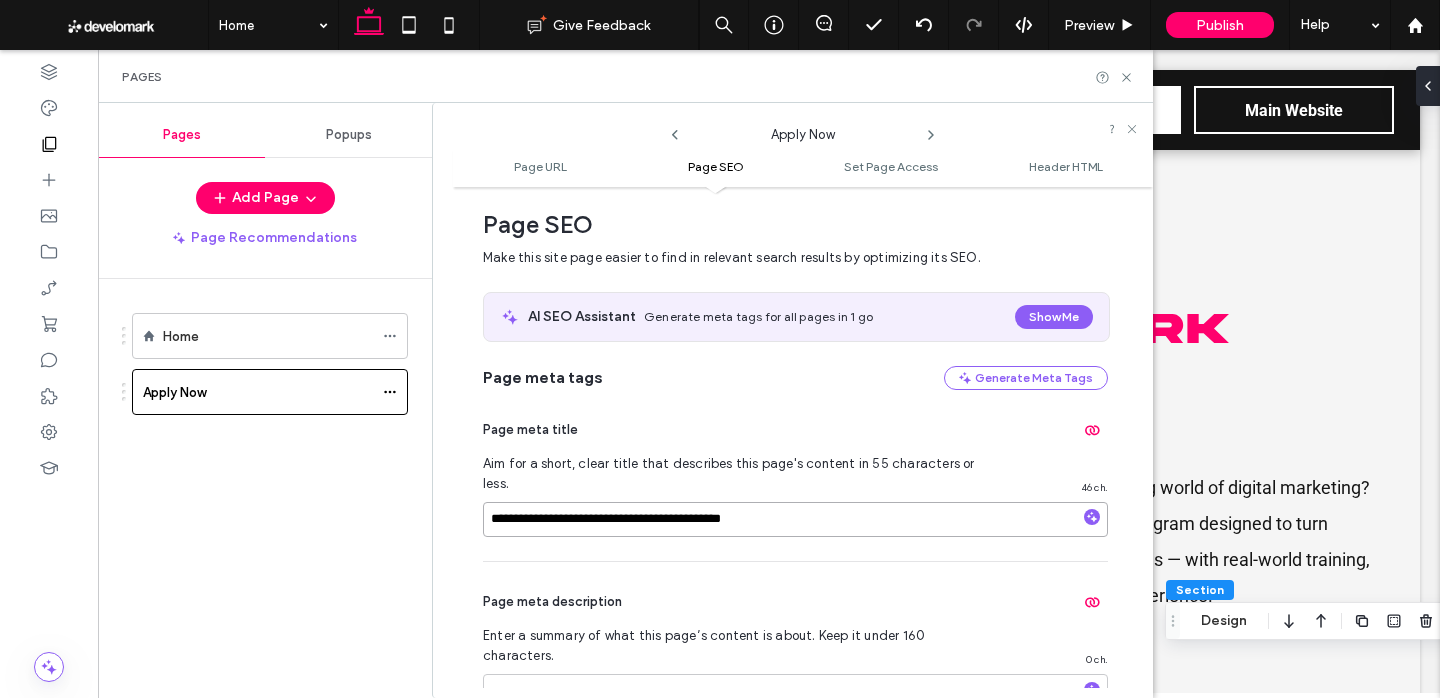 click on "**********" at bounding box center [795, 519] 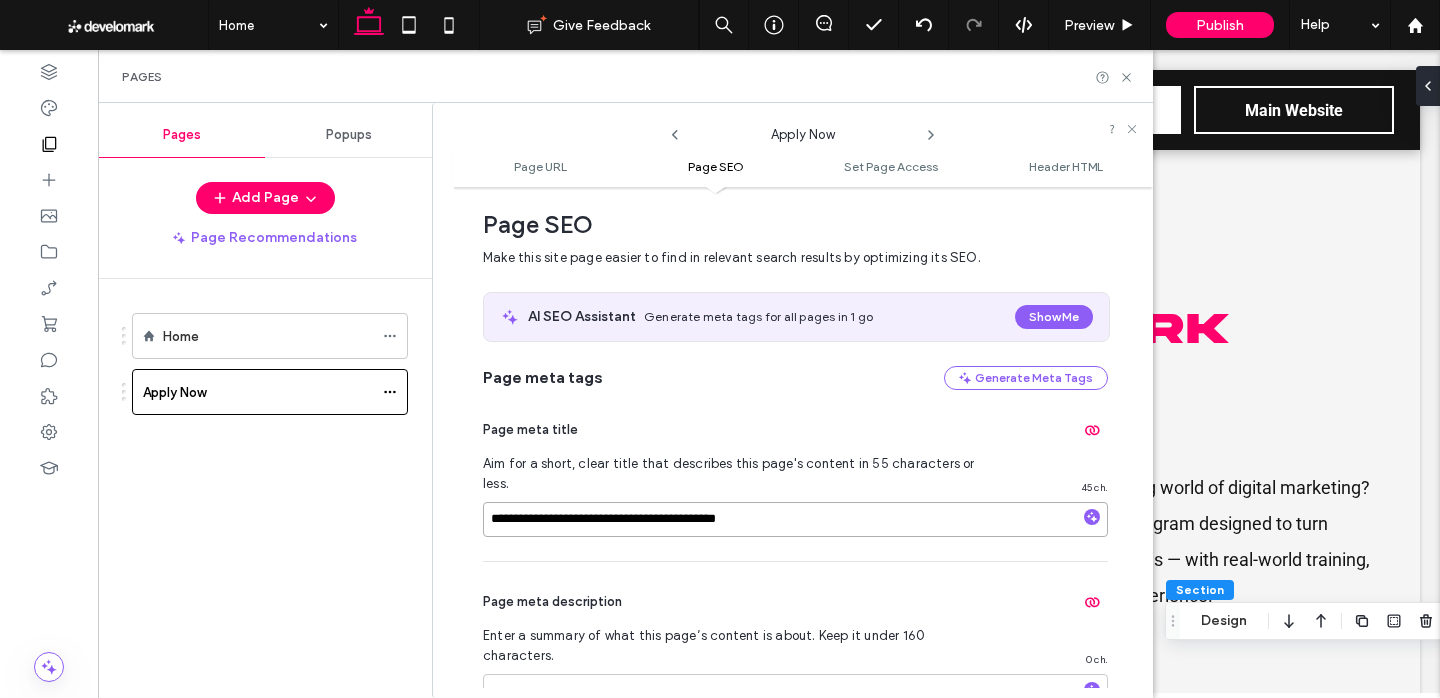 type on "**********" 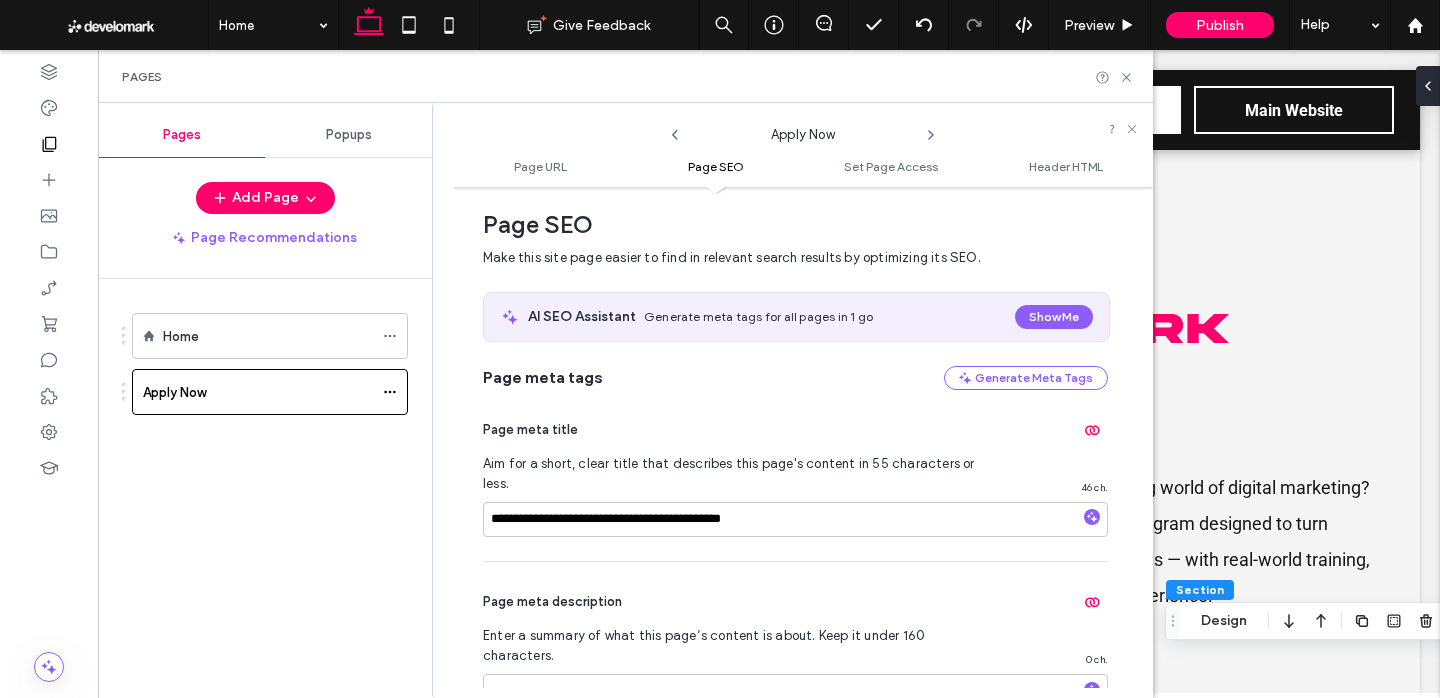 click on "Page meta description Enter a summary of what this page’s content is about. Keep it under 160 characters. 0   ch." at bounding box center [795, 680] 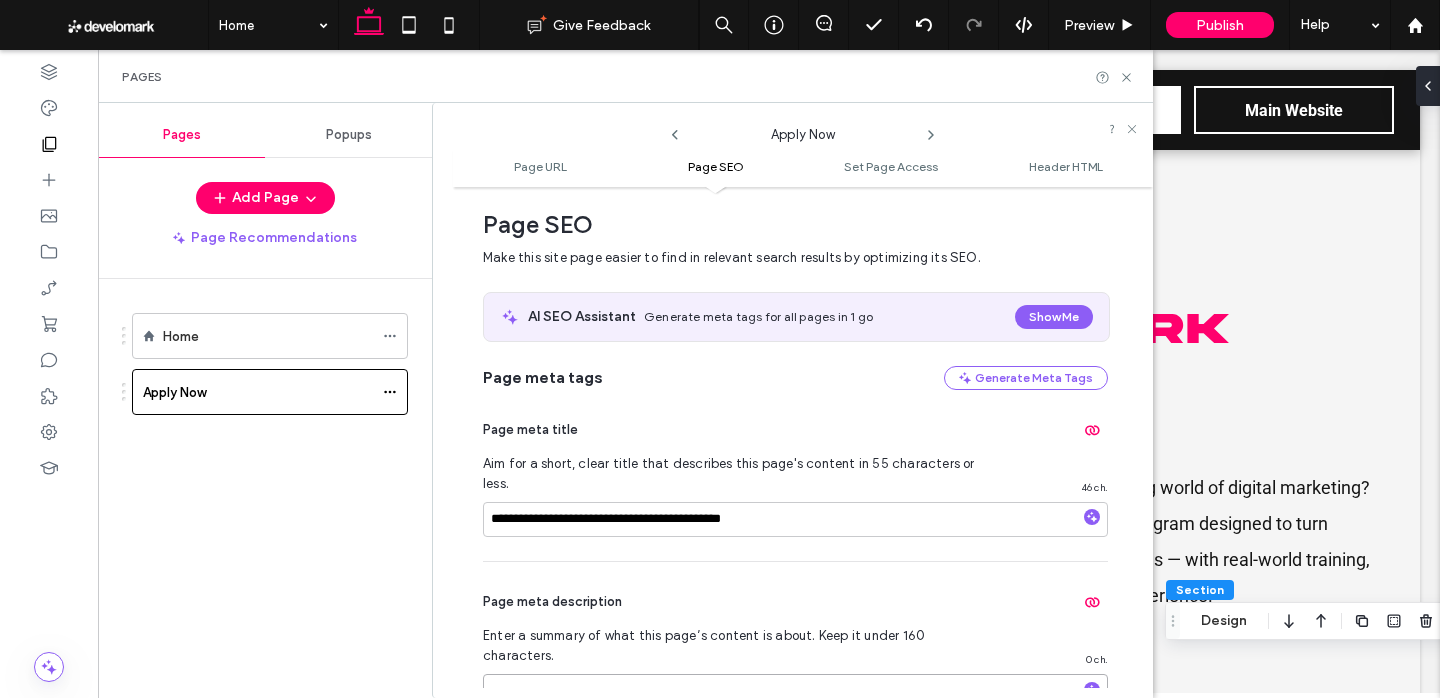 click at bounding box center (795, 724) 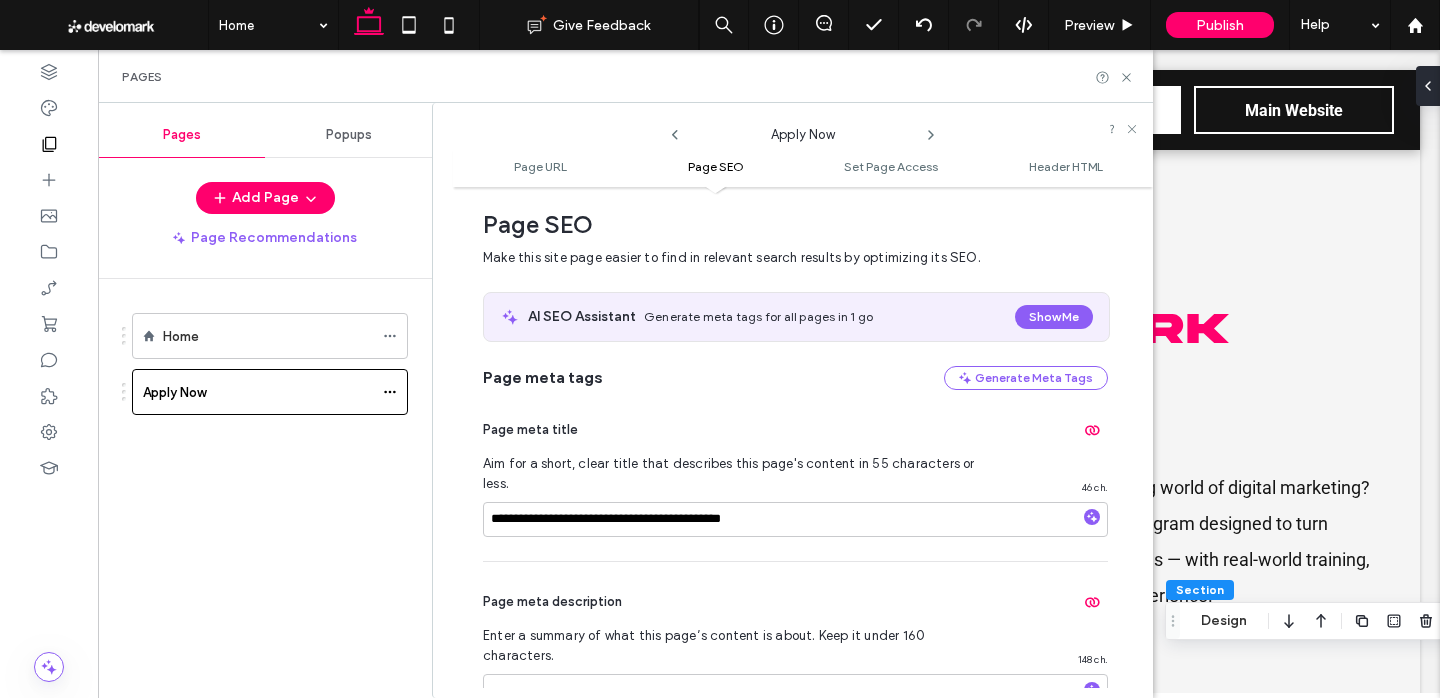 click on "**********" at bounding box center [795, 680] 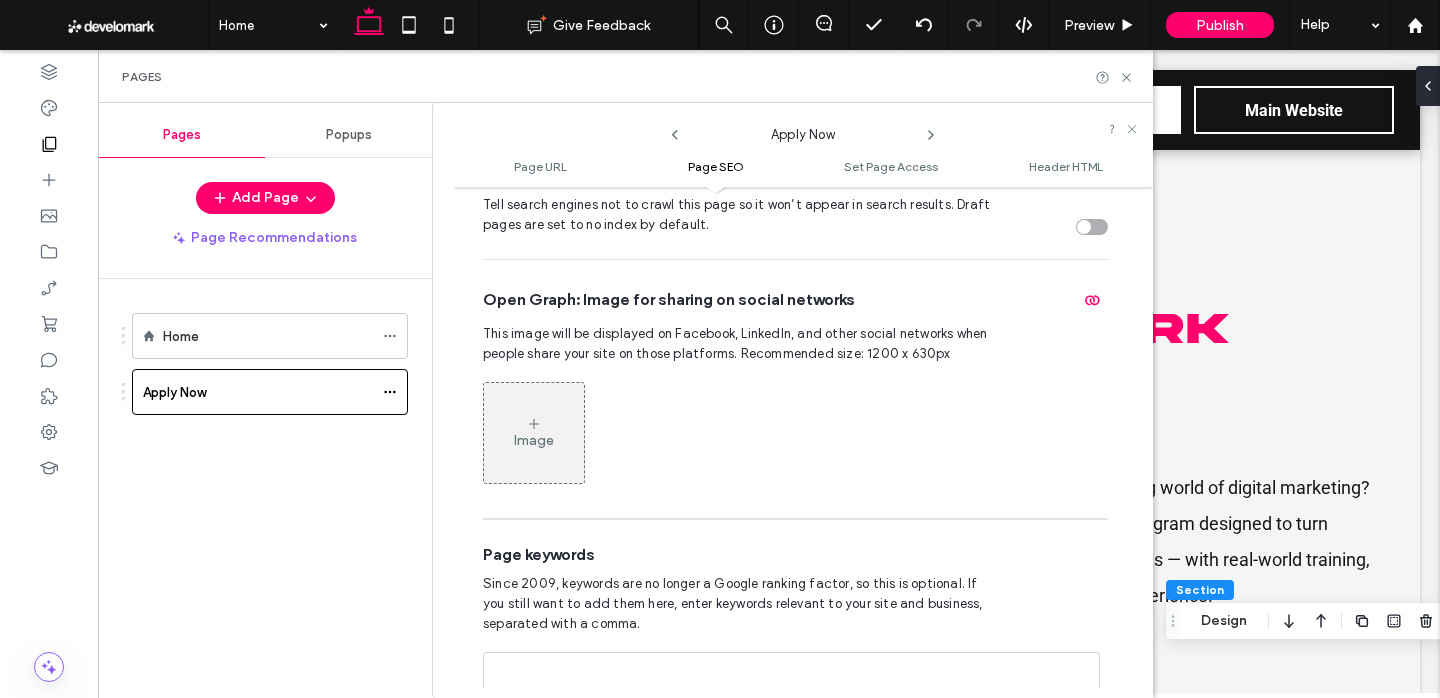 scroll, scrollTop: 1070, scrollLeft: 0, axis: vertical 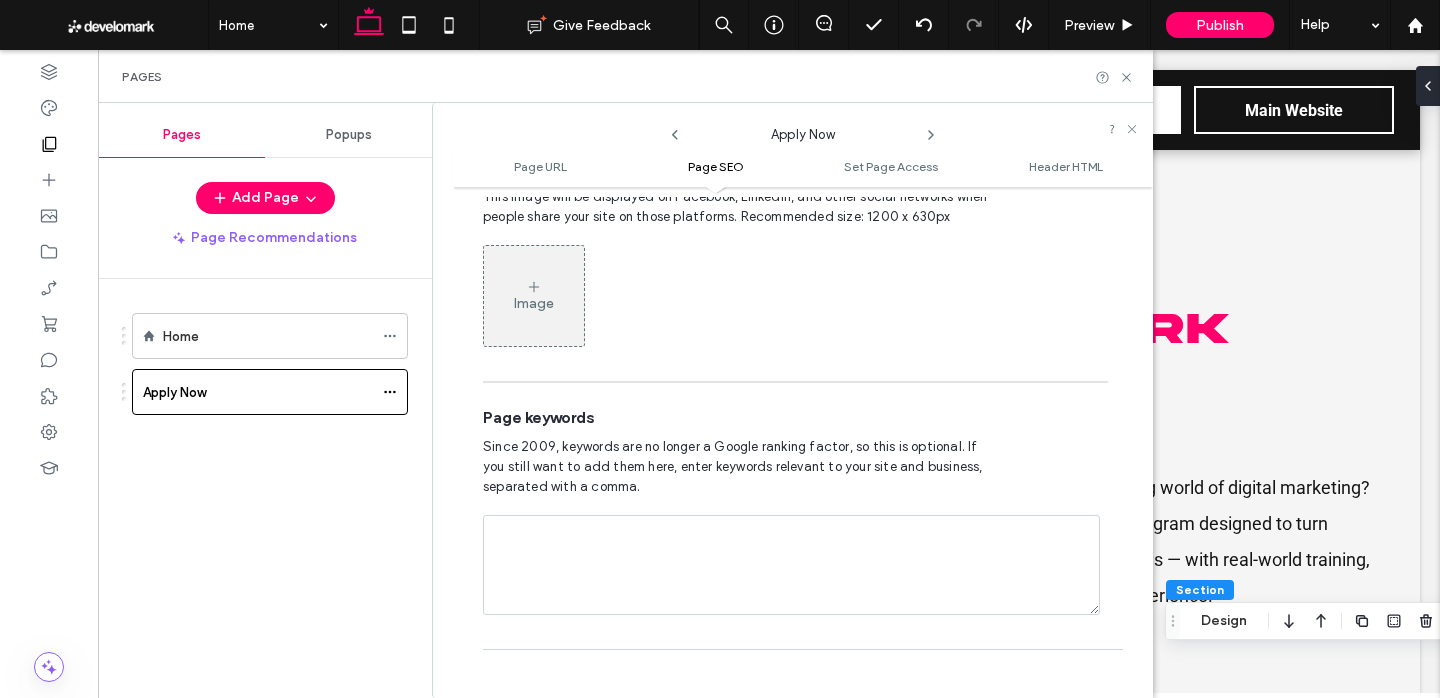 click at bounding box center (791, 565) 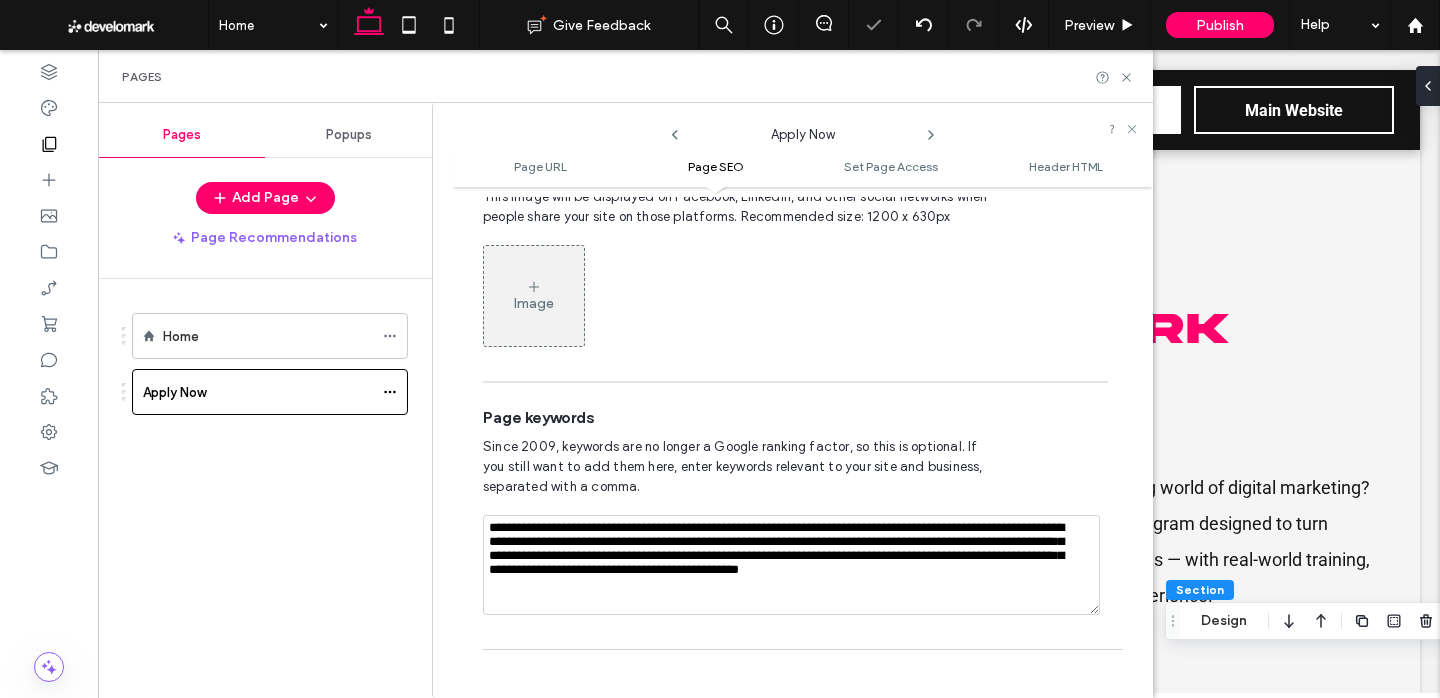 click on "**********" at bounding box center [795, 511] 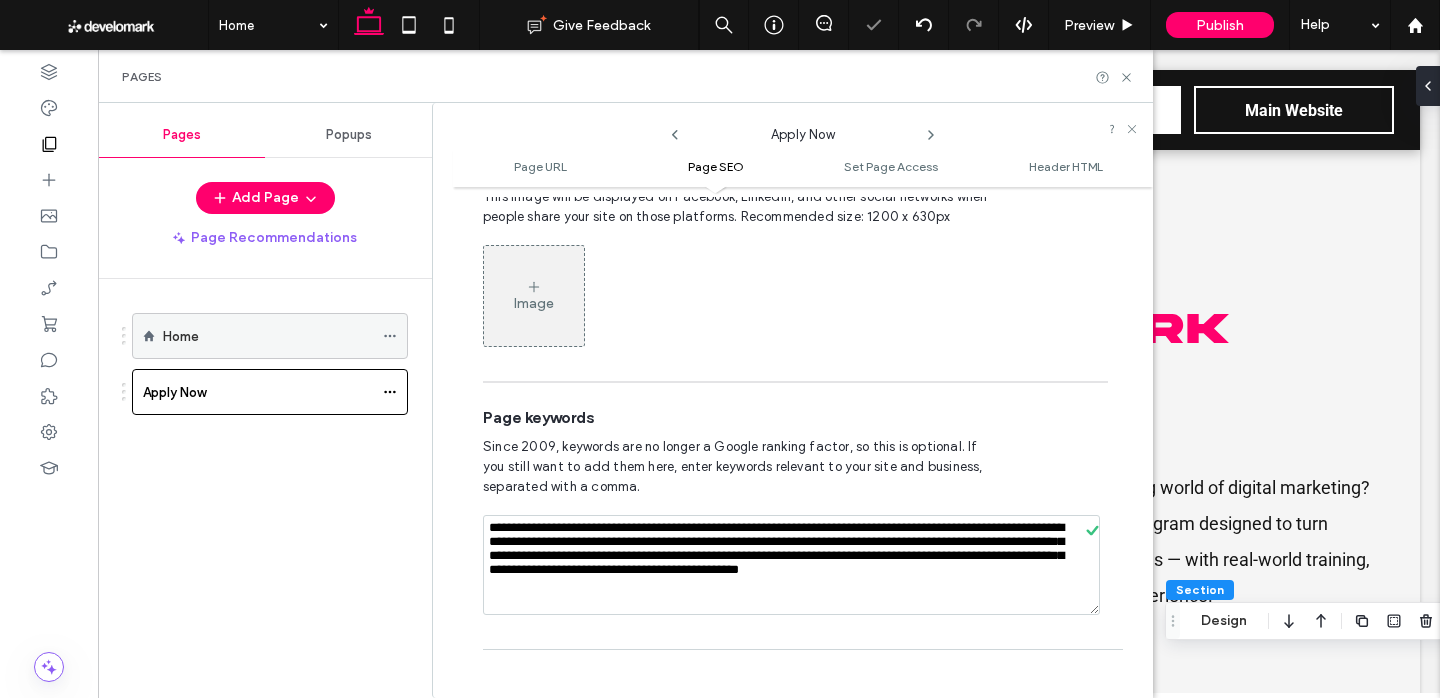click 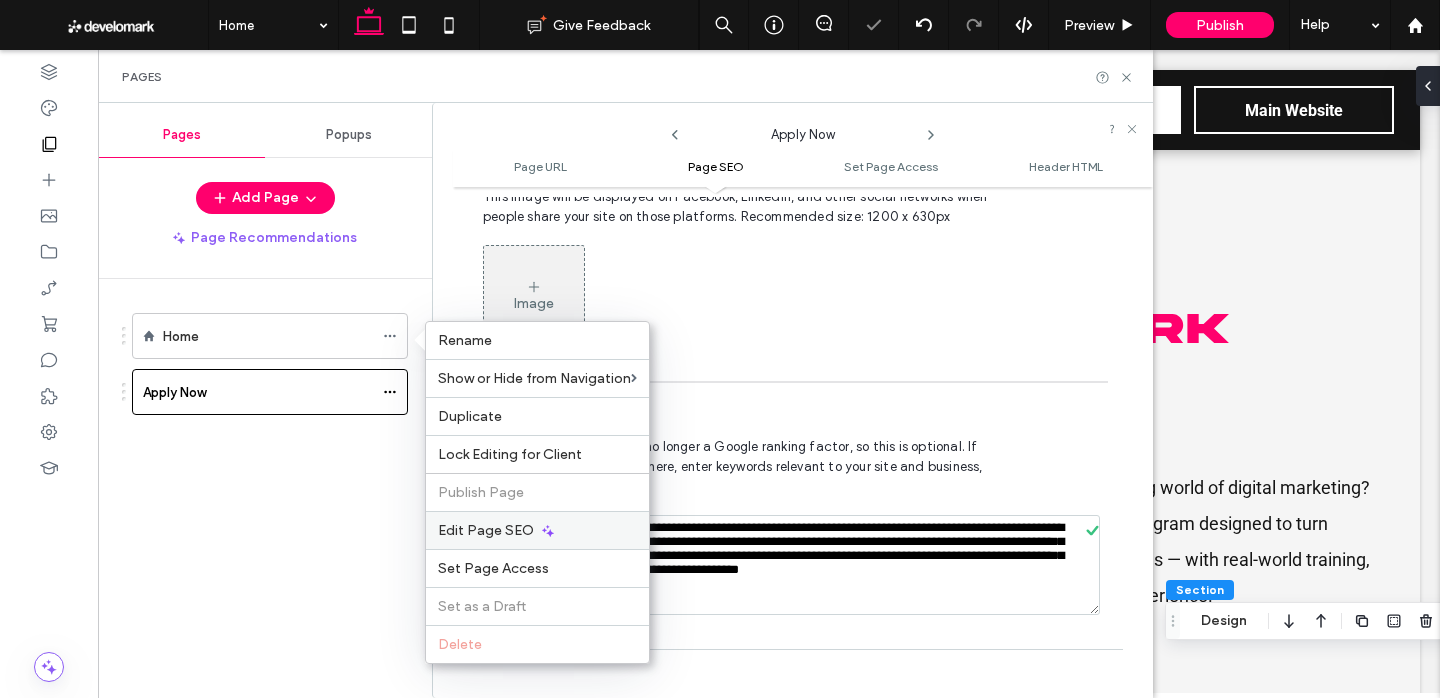 click 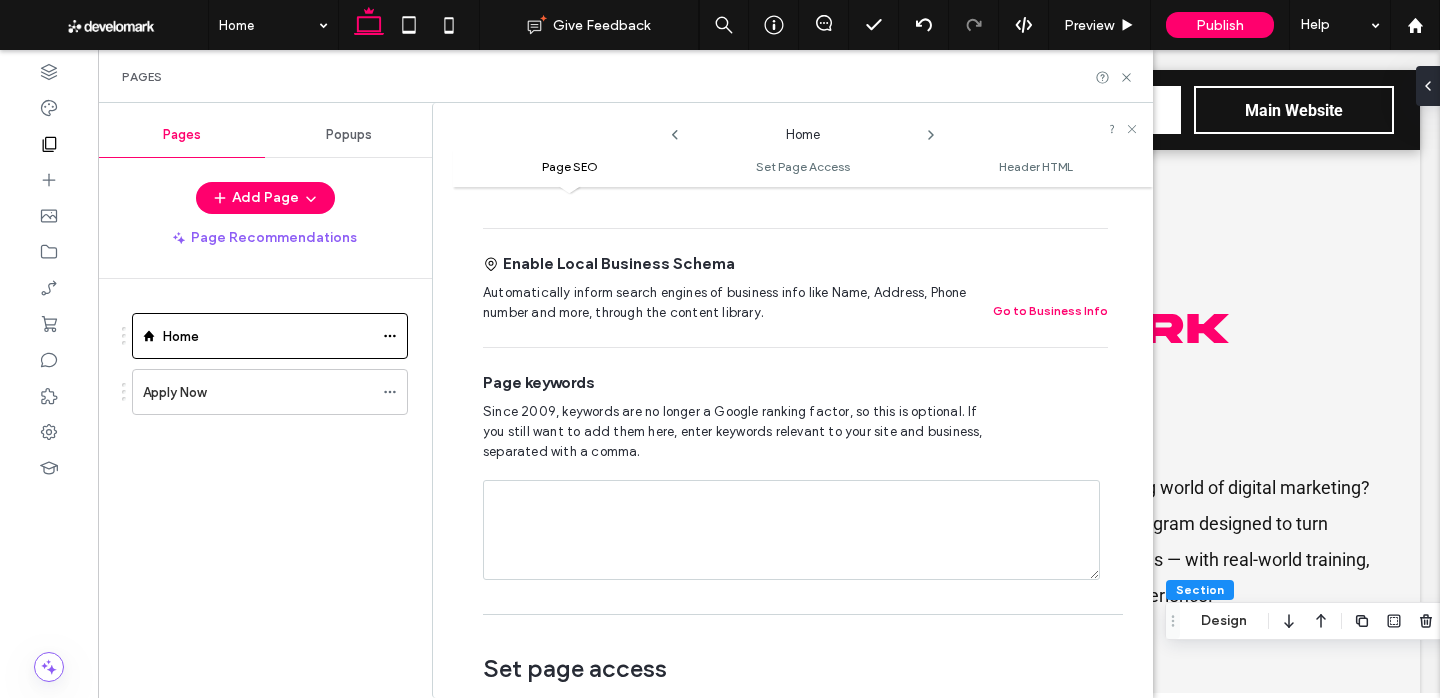 scroll, scrollTop: 1023, scrollLeft: 0, axis: vertical 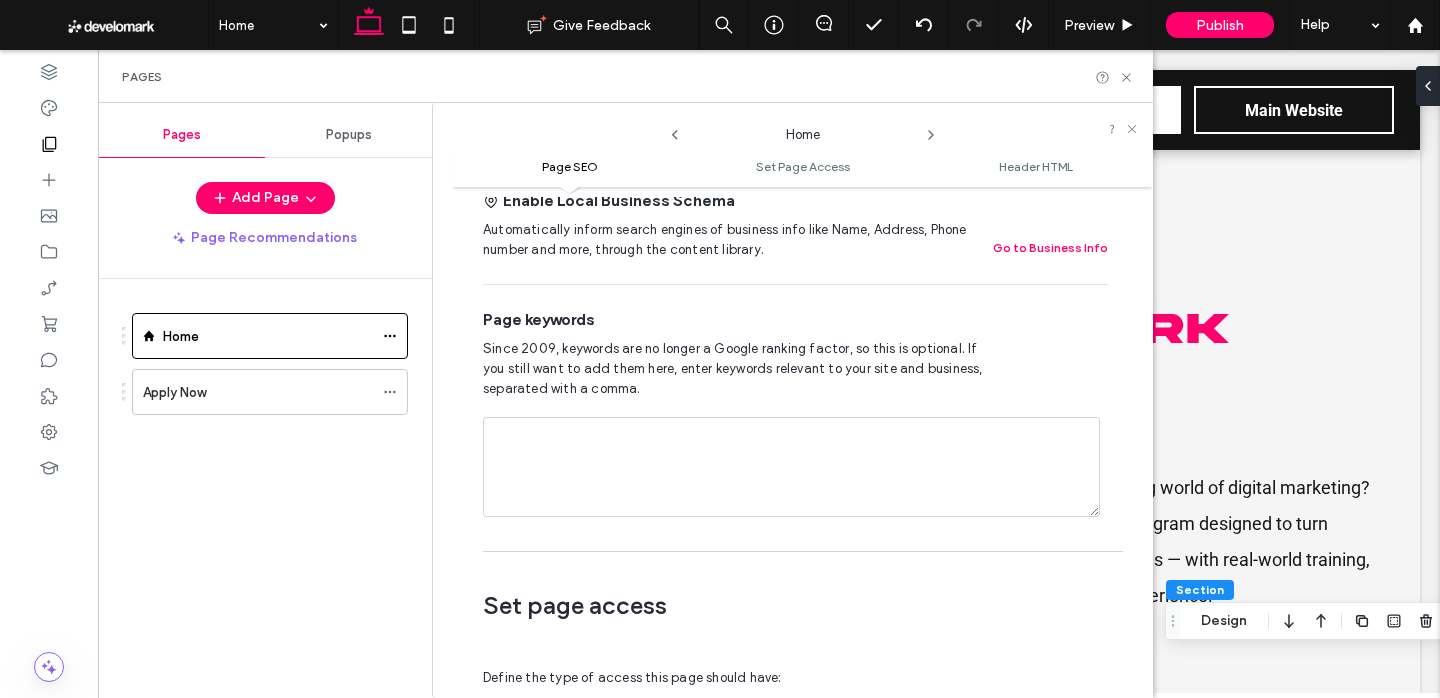 click at bounding box center (791, 467) 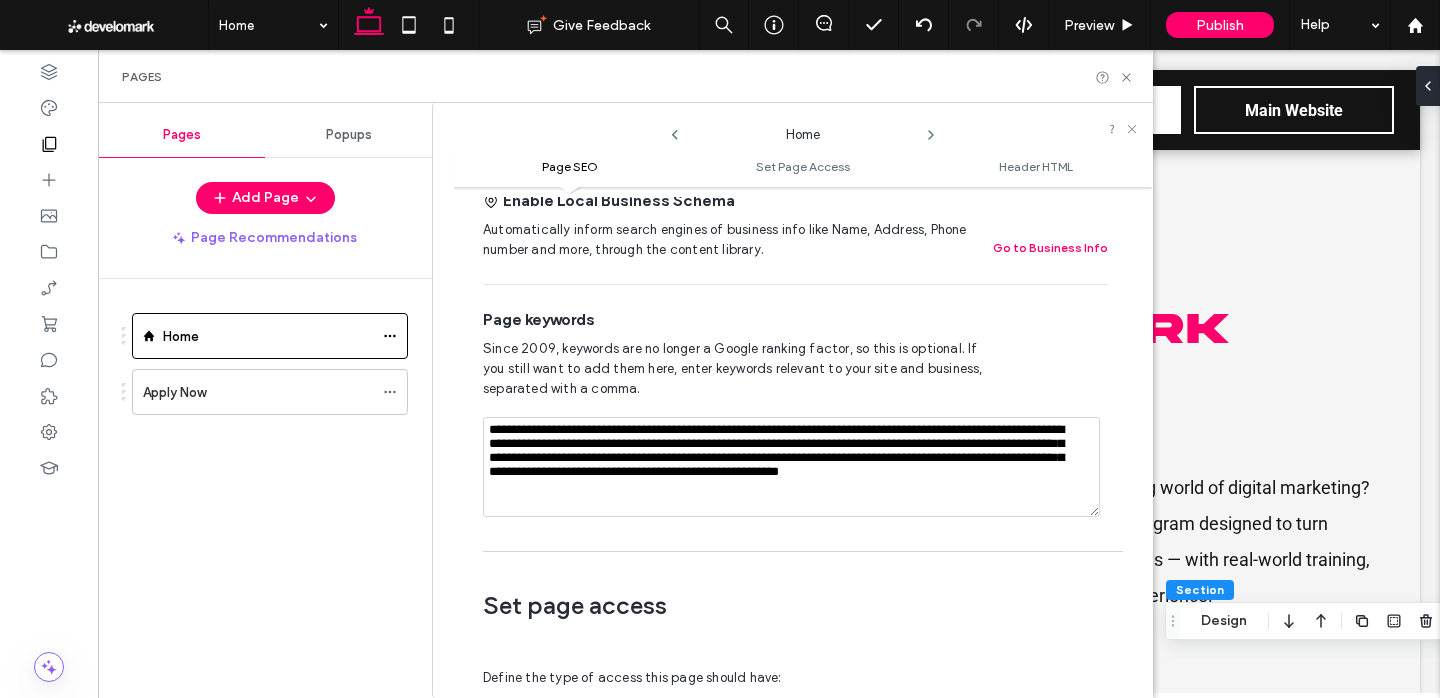 click on "Set page access Define the type of access this page should have: Open to everyone Password protected Members  only Every site visitor can access this page." at bounding box center (795, 726) 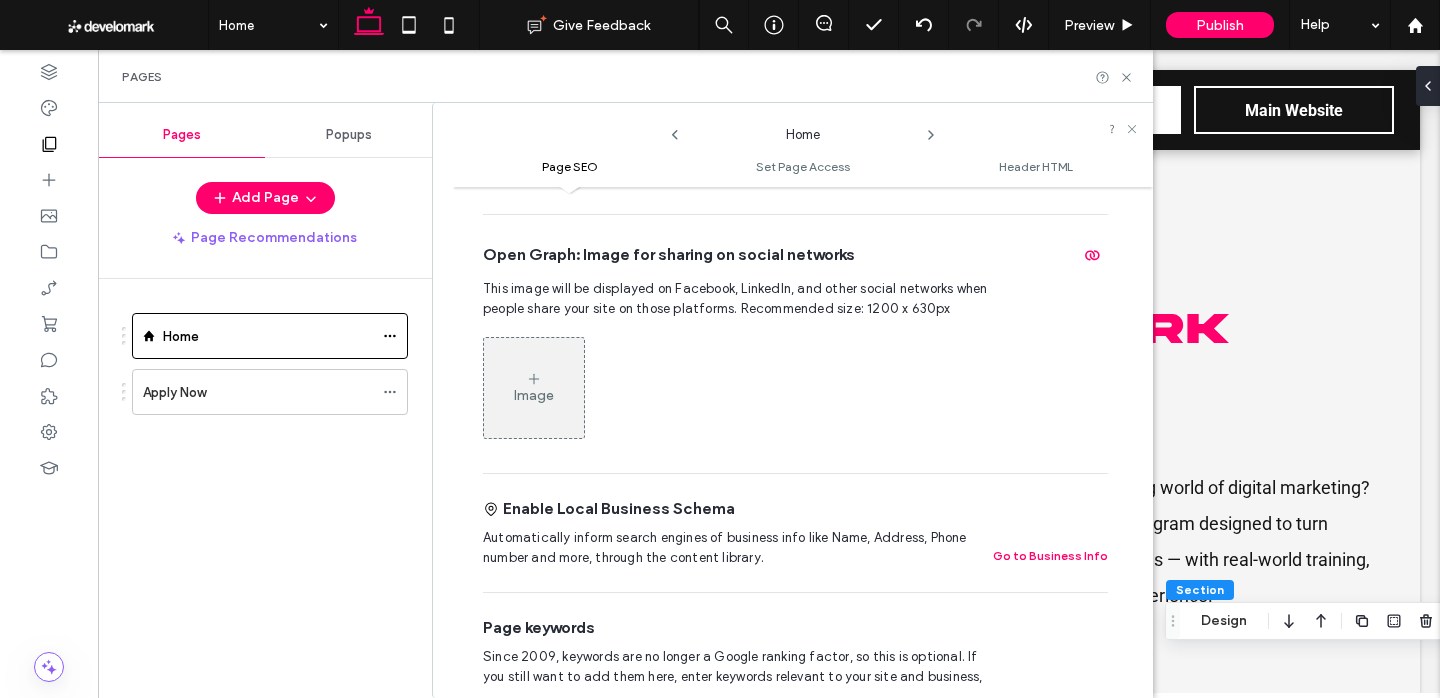scroll, scrollTop: 716, scrollLeft: 0, axis: vertical 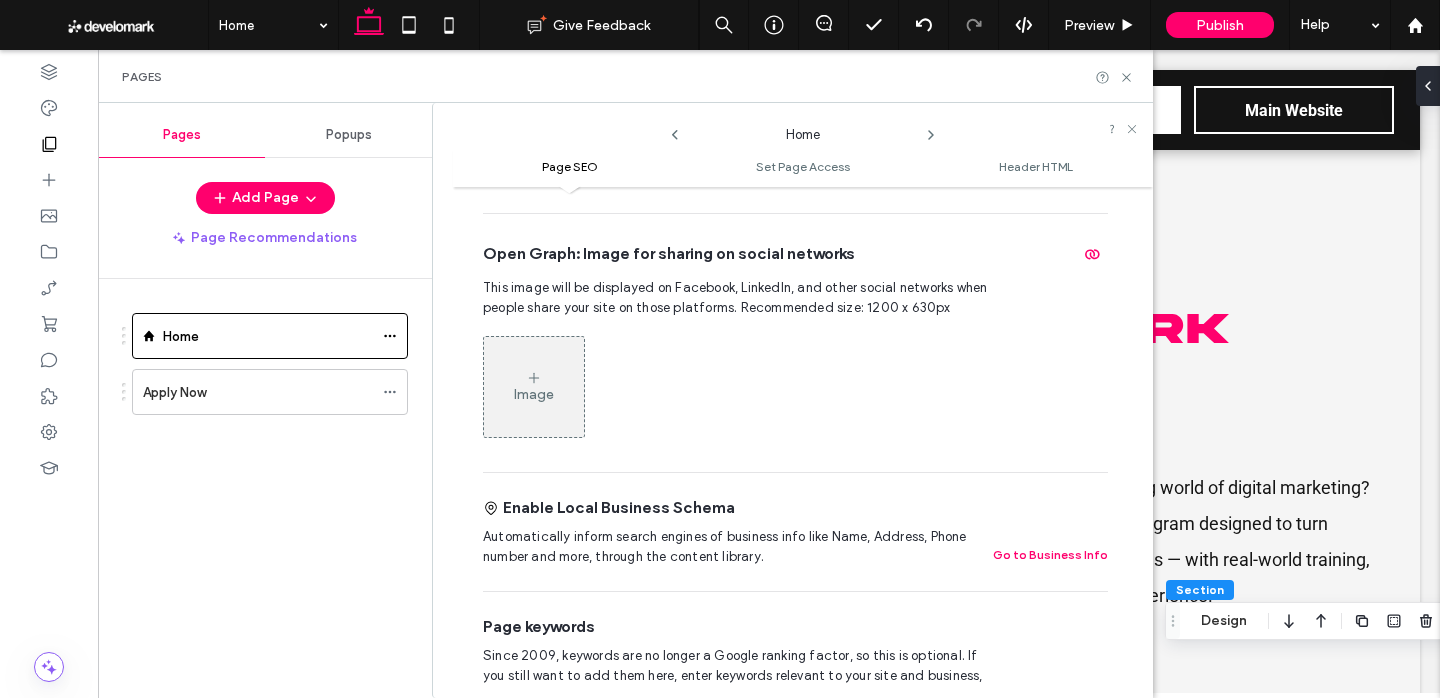 click on "Image" at bounding box center (534, 387) 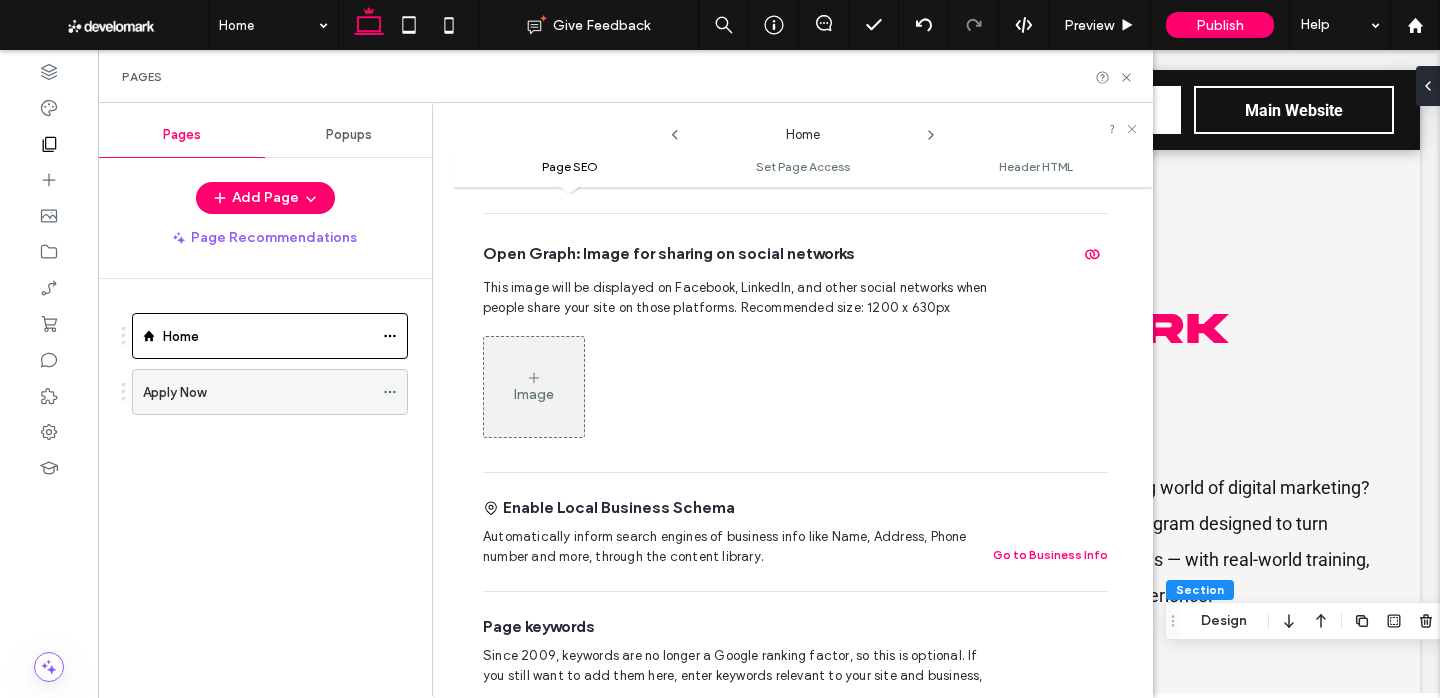 click 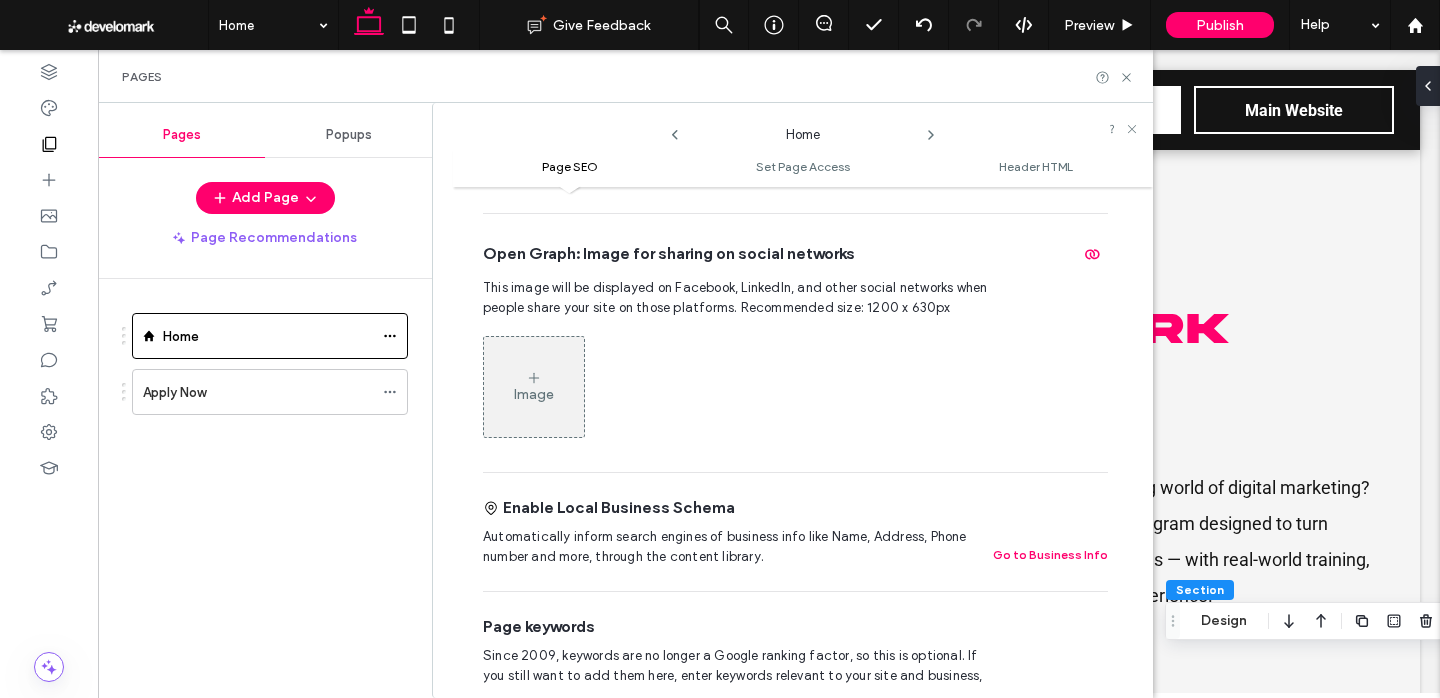 click on "Image" at bounding box center [795, 387] 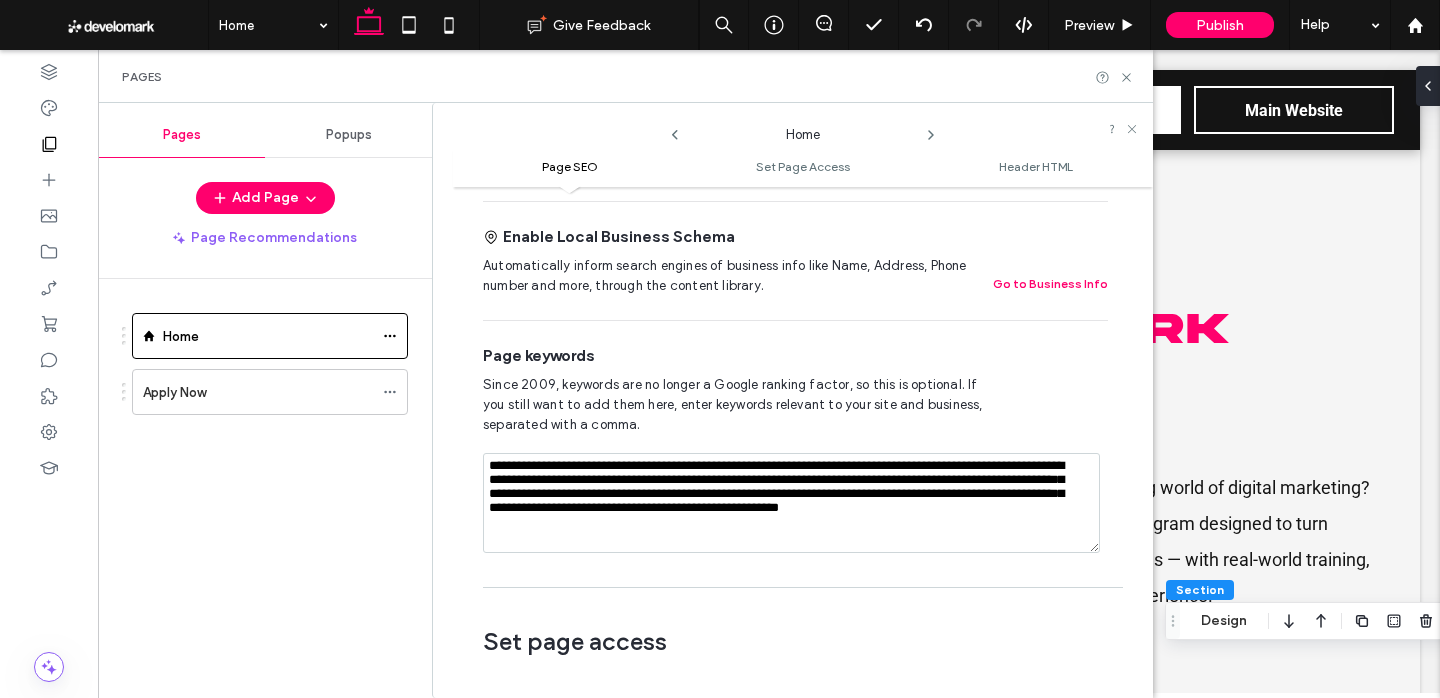 scroll, scrollTop: 1038, scrollLeft: 0, axis: vertical 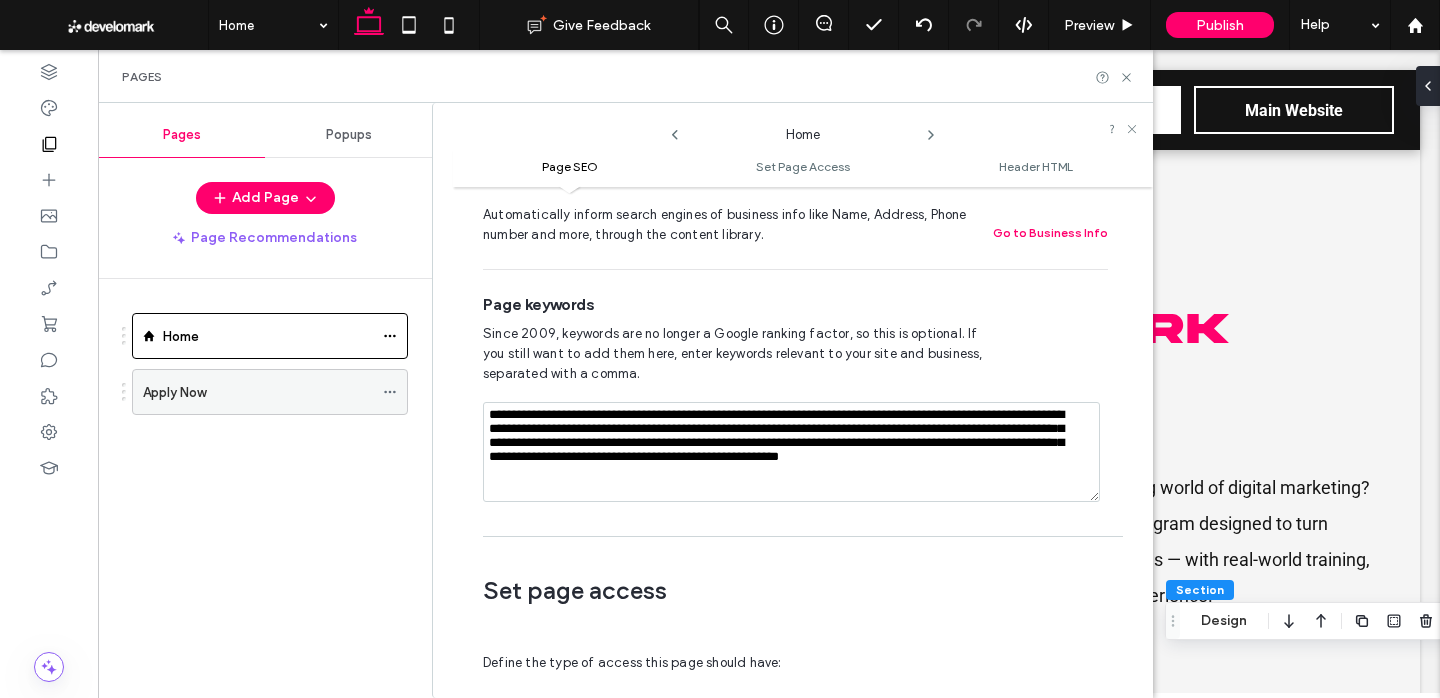 click 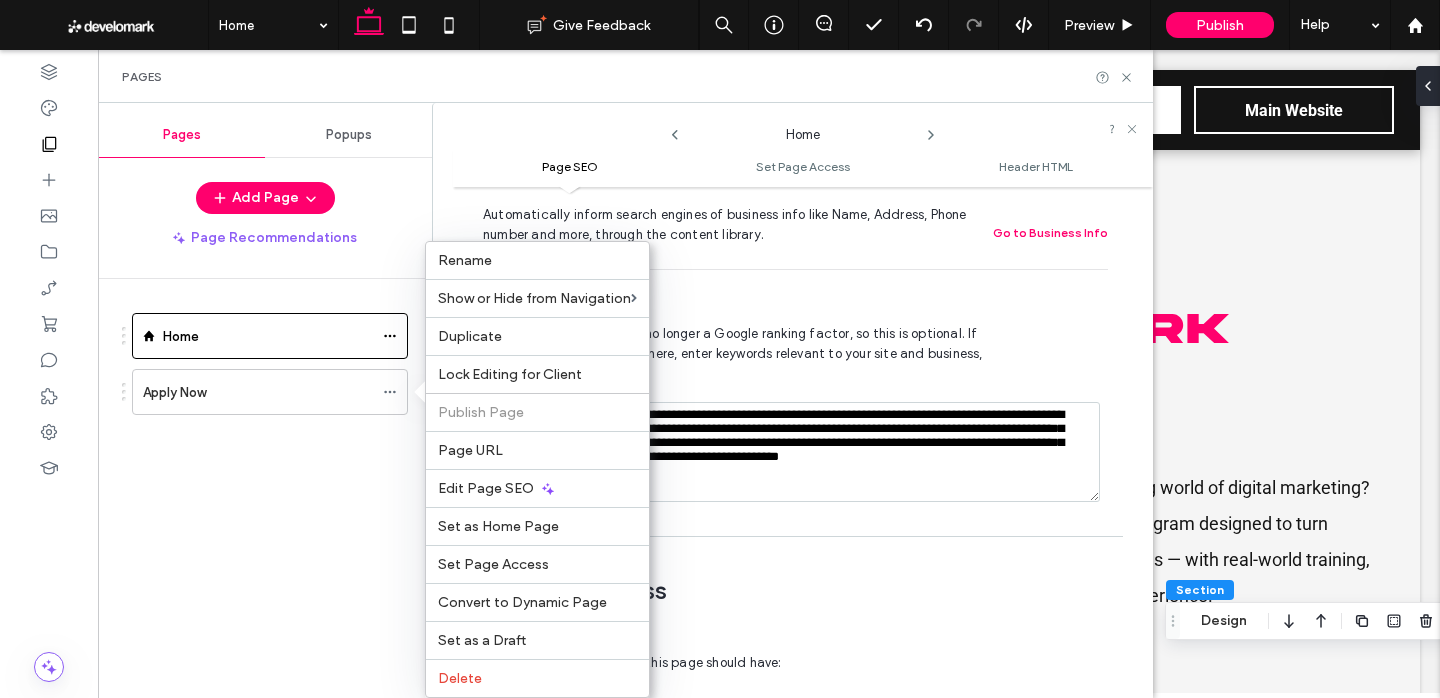 click on "Edit Page SEO" at bounding box center (537, 488) 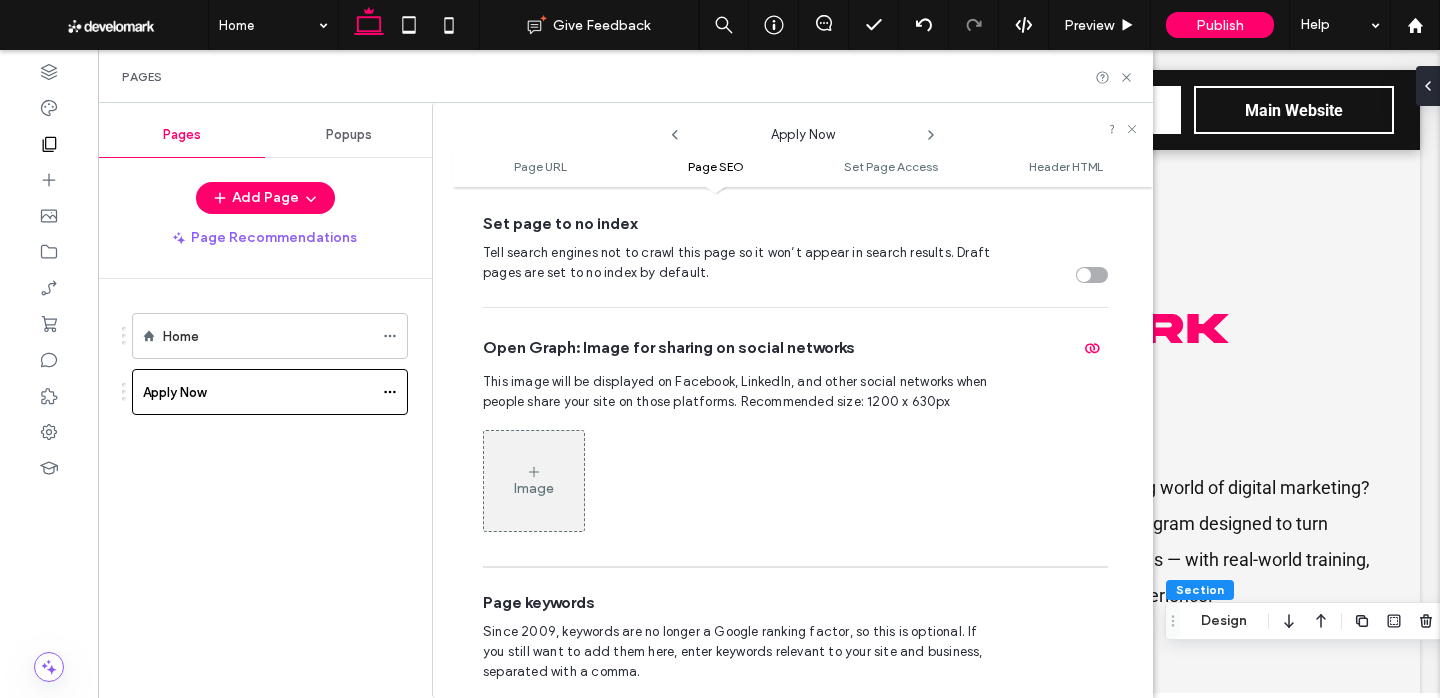 scroll, scrollTop: 884, scrollLeft: 0, axis: vertical 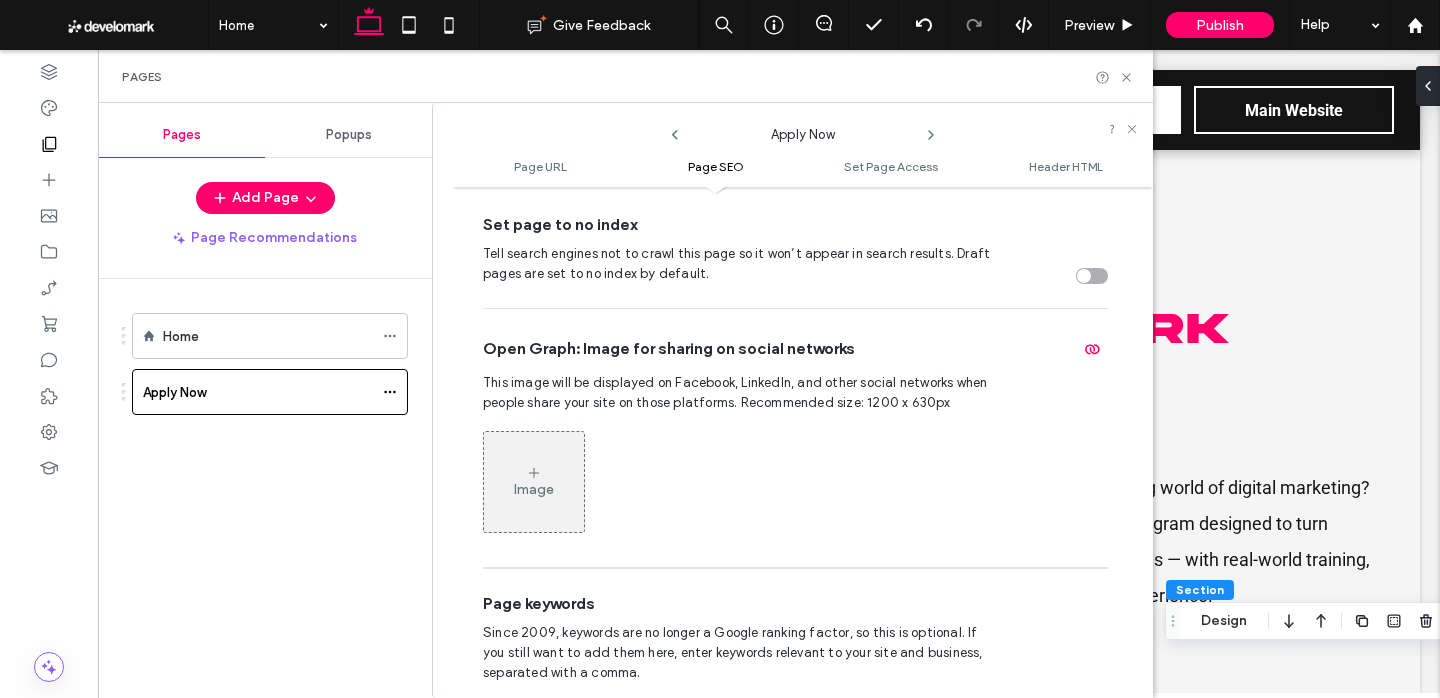 click on "Image" at bounding box center (534, 482) 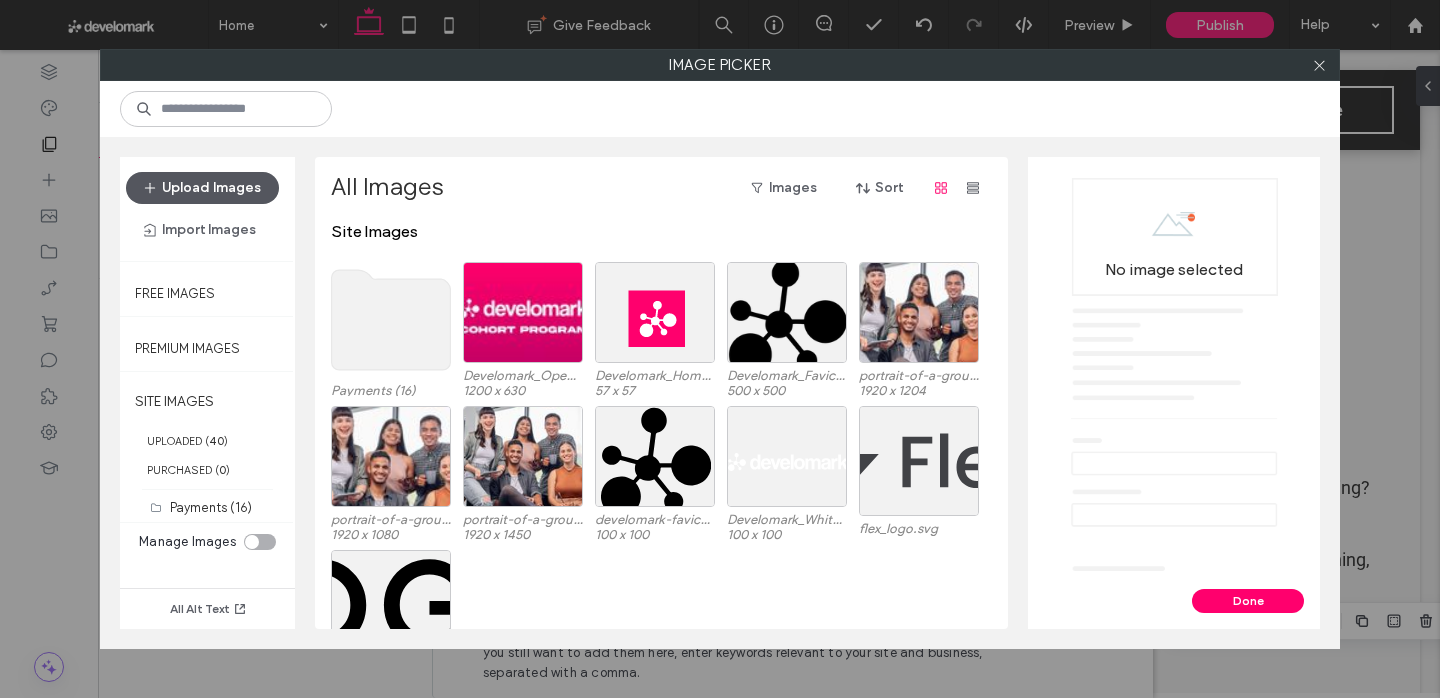 click on "Upload Images" at bounding box center [202, 188] 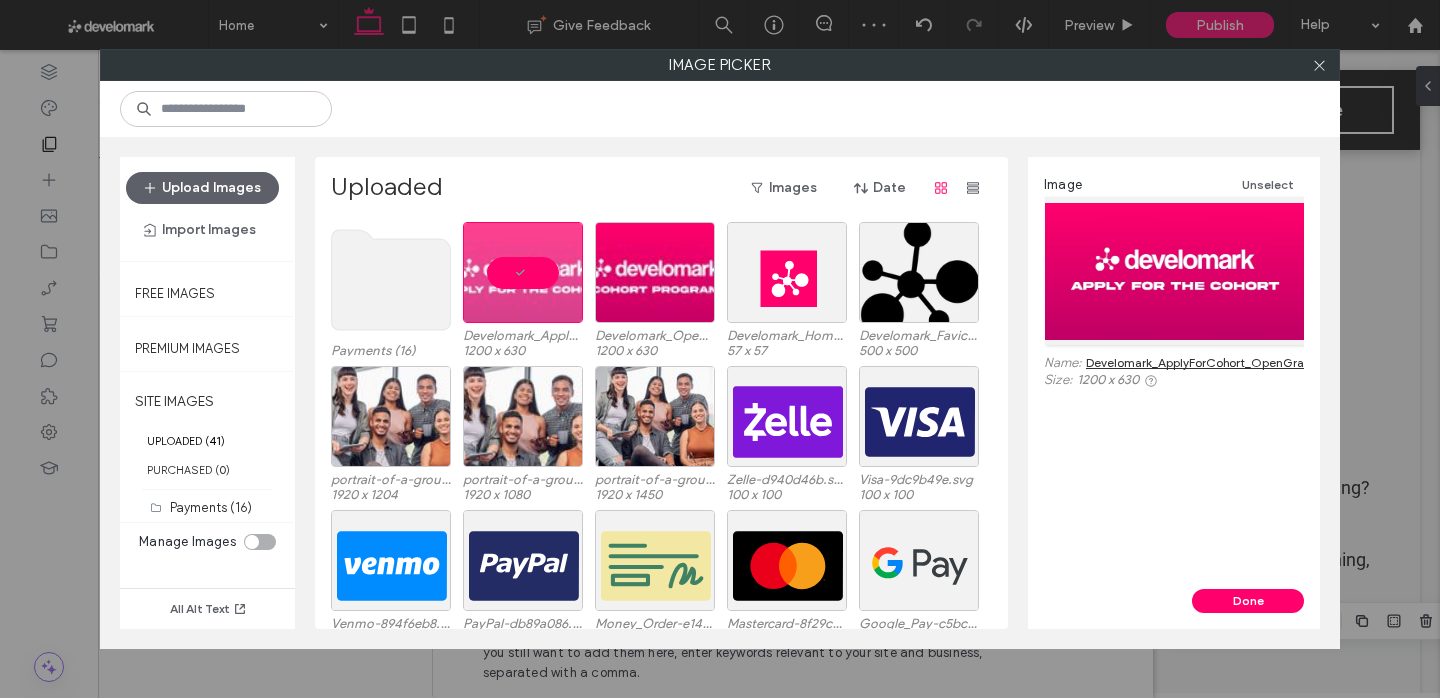 click on "Image Unselect Name: Develomark_ApplyForCohort_OpenGraphImage.jpg Size: 1200 x 630" at bounding box center [1174, 373] 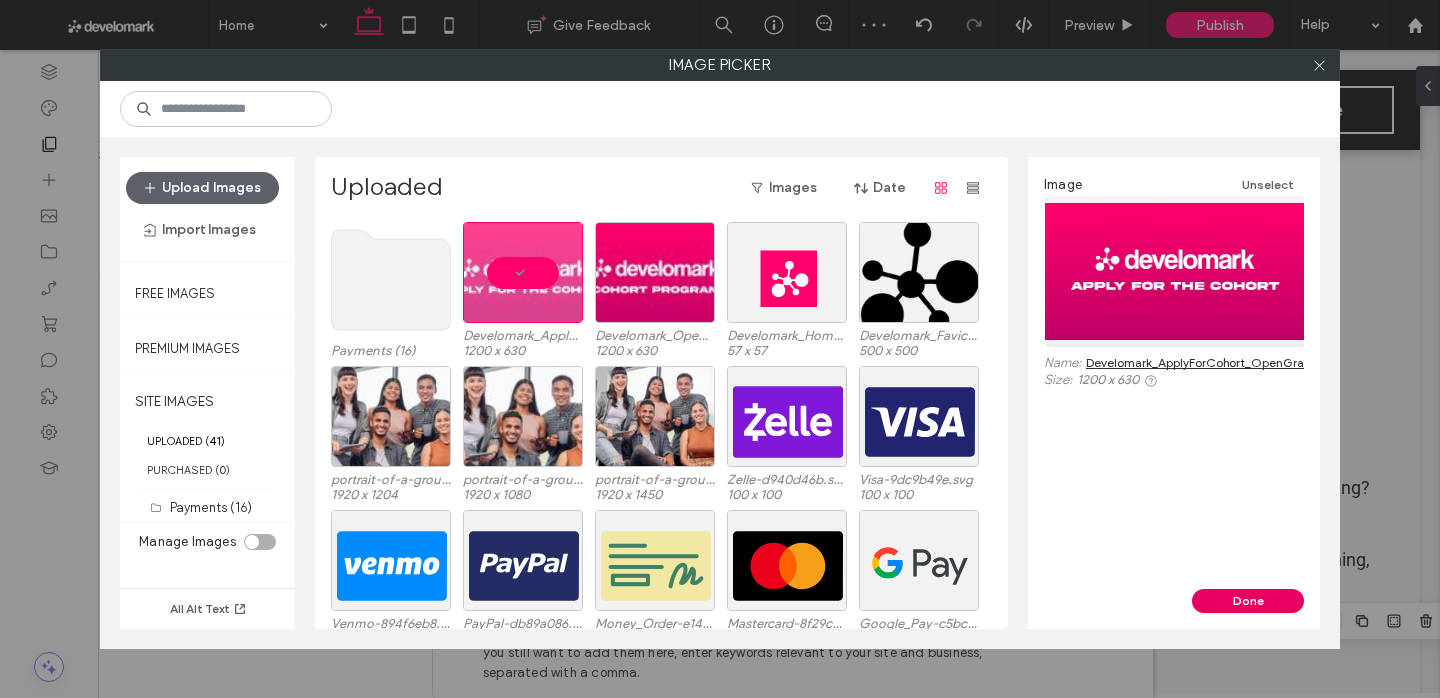 click on "Done" at bounding box center [1248, 601] 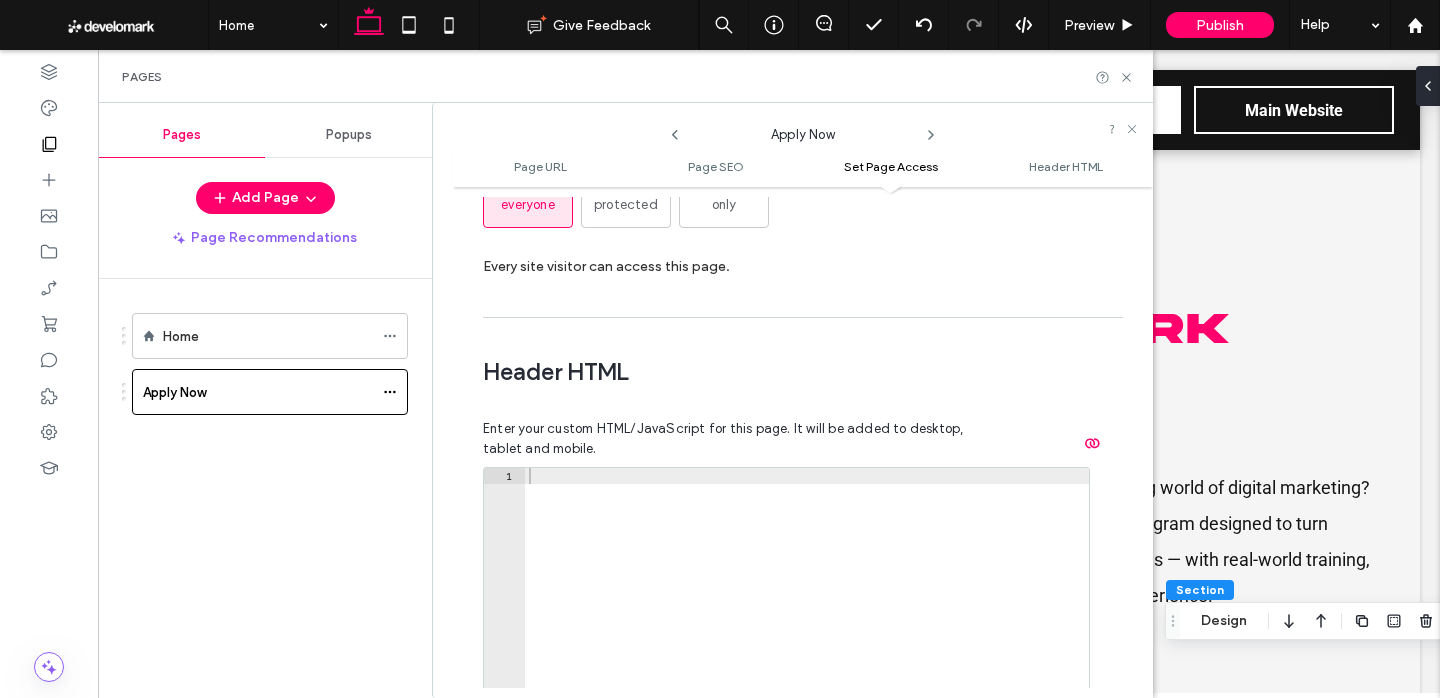 scroll, scrollTop: 1794, scrollLeft: 0, axis: vertical 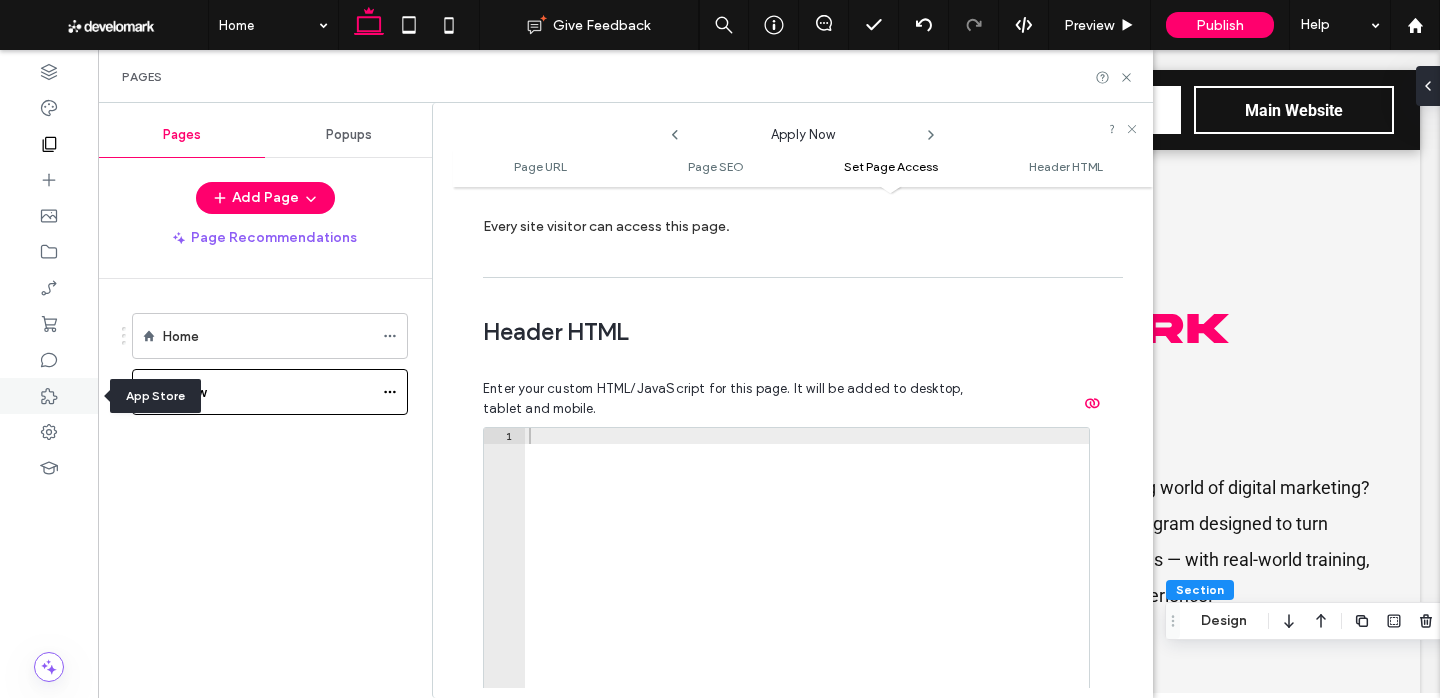 click at bounding box center (49, 432) 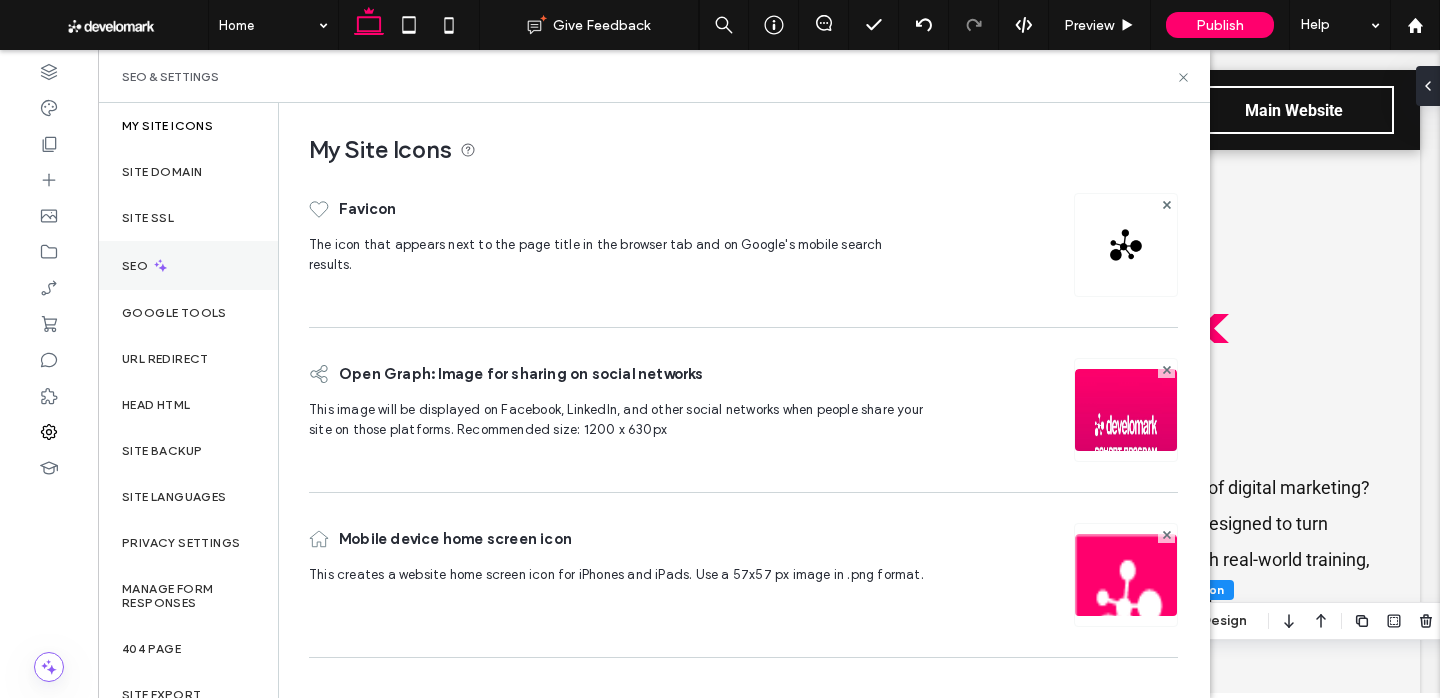 click on "SEO" at bounding box center (188, 265) 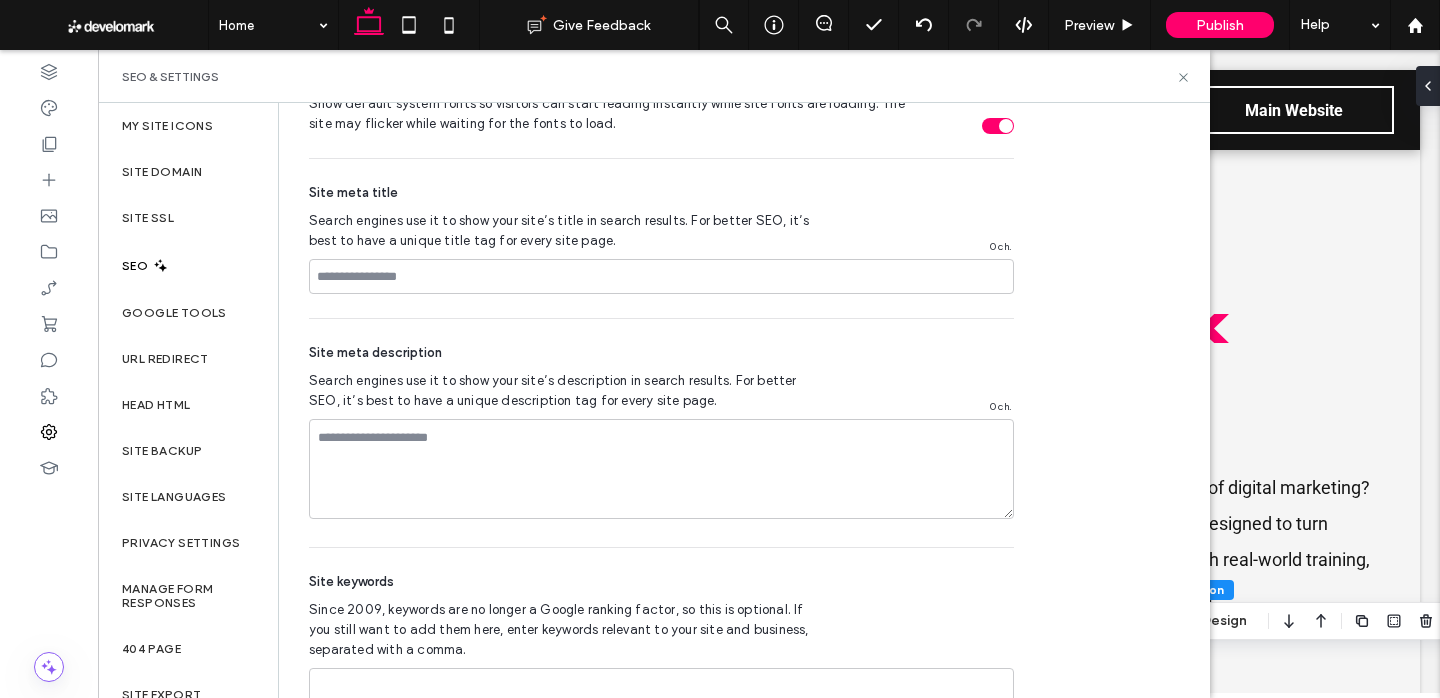 scroll, scrollTop: 1162, scrollLeft: 0, axis: vertical 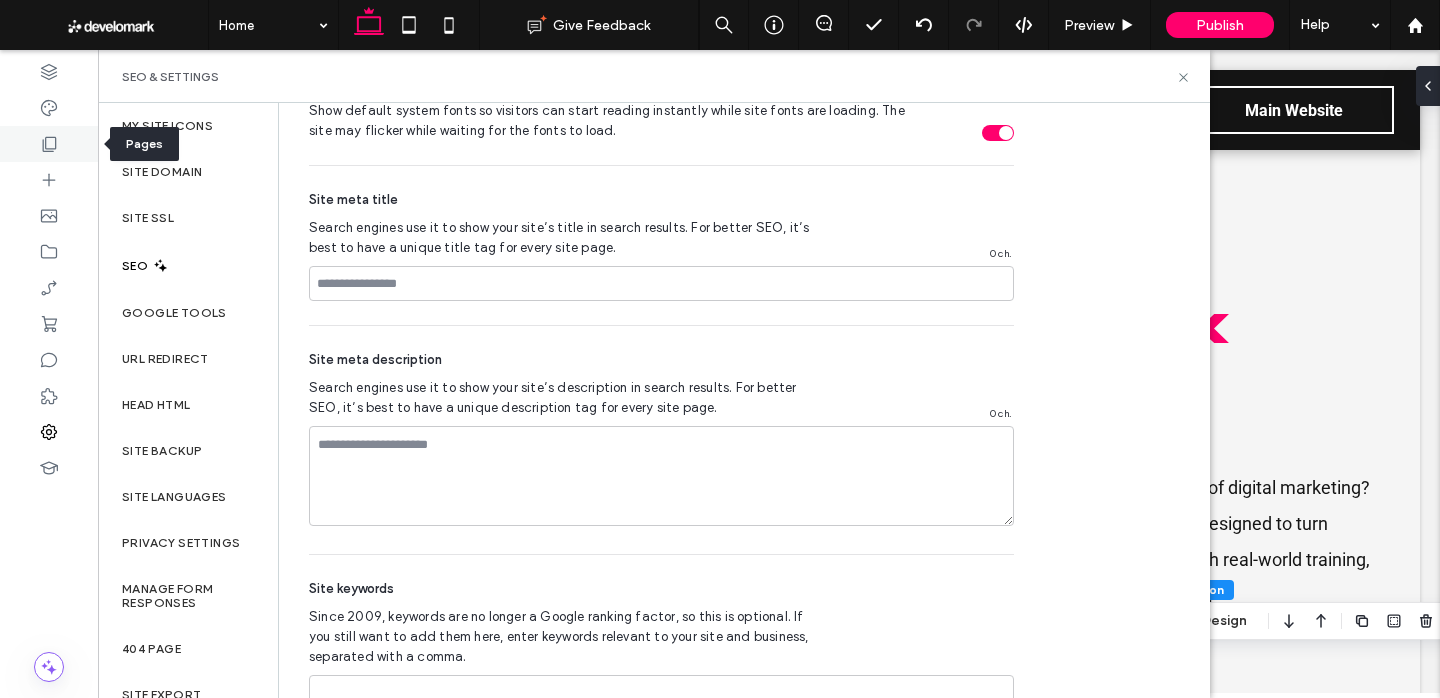 click 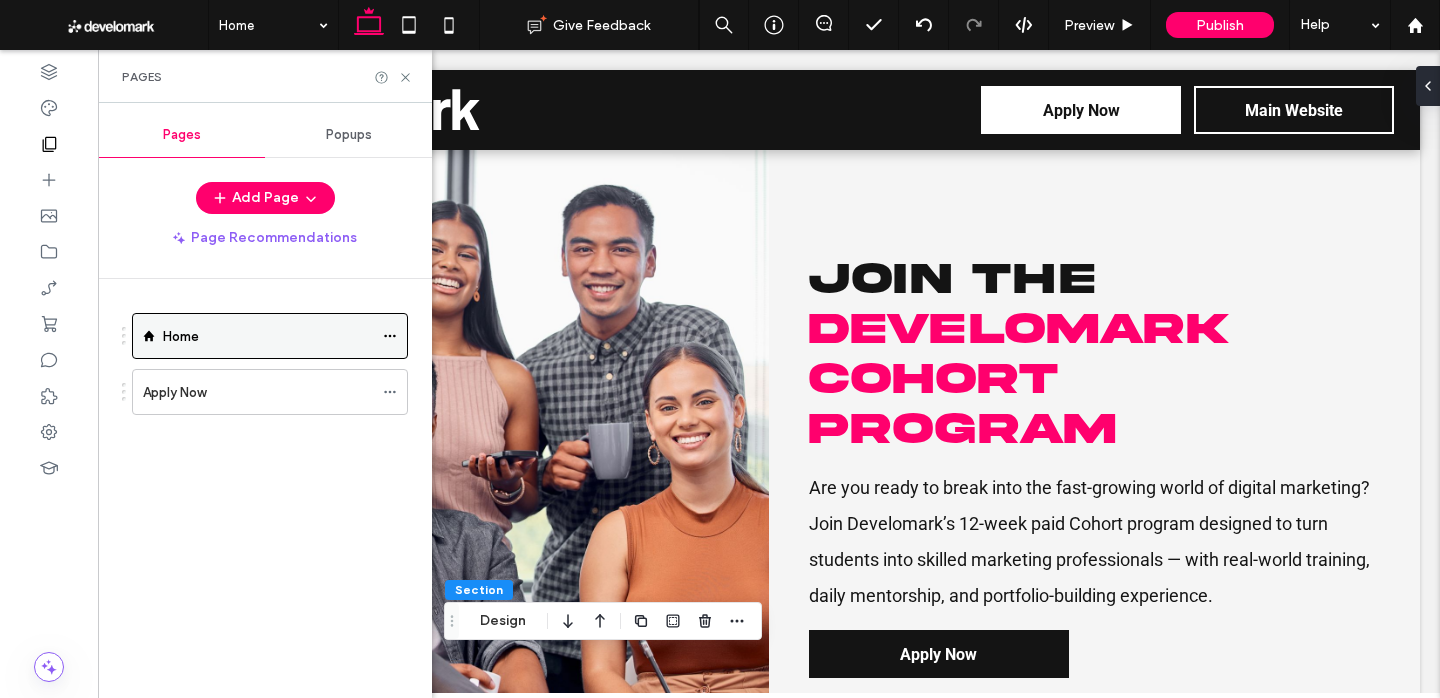 click 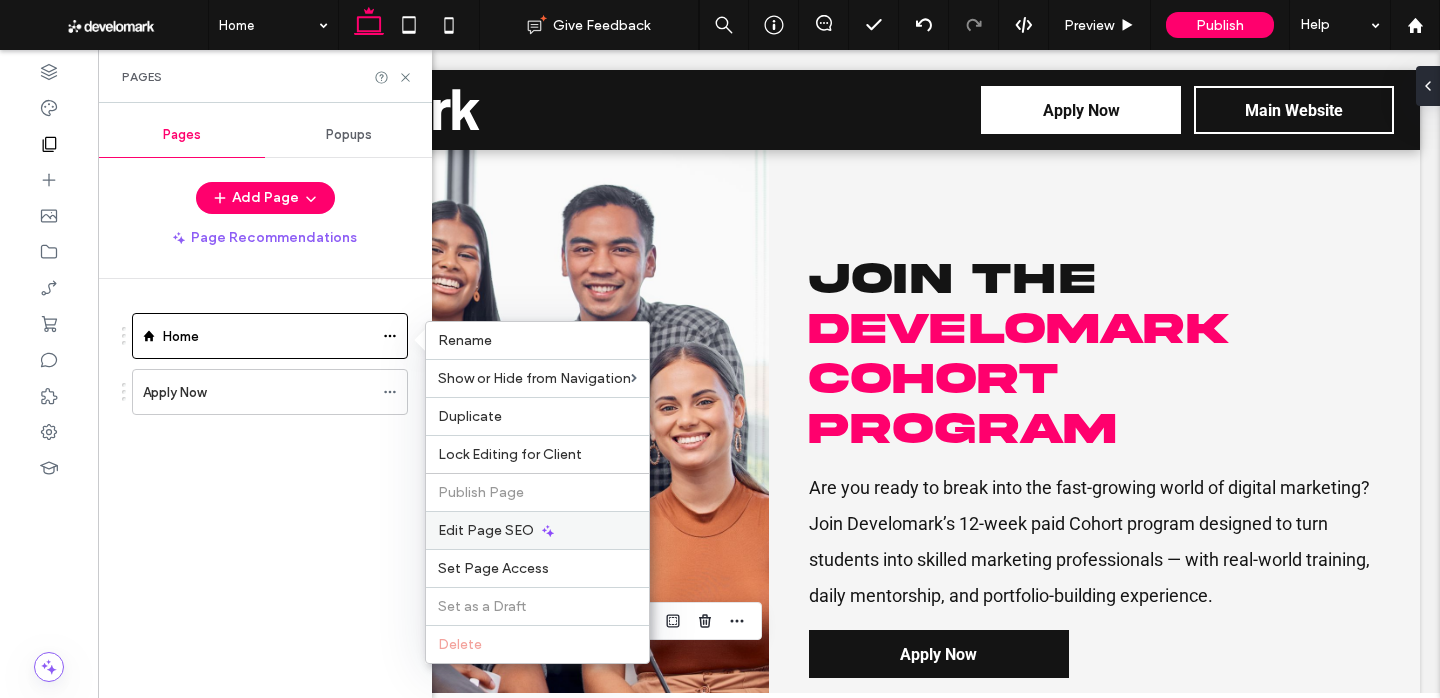 click on "Edit Page SEO" at bounding box center (537, 530) 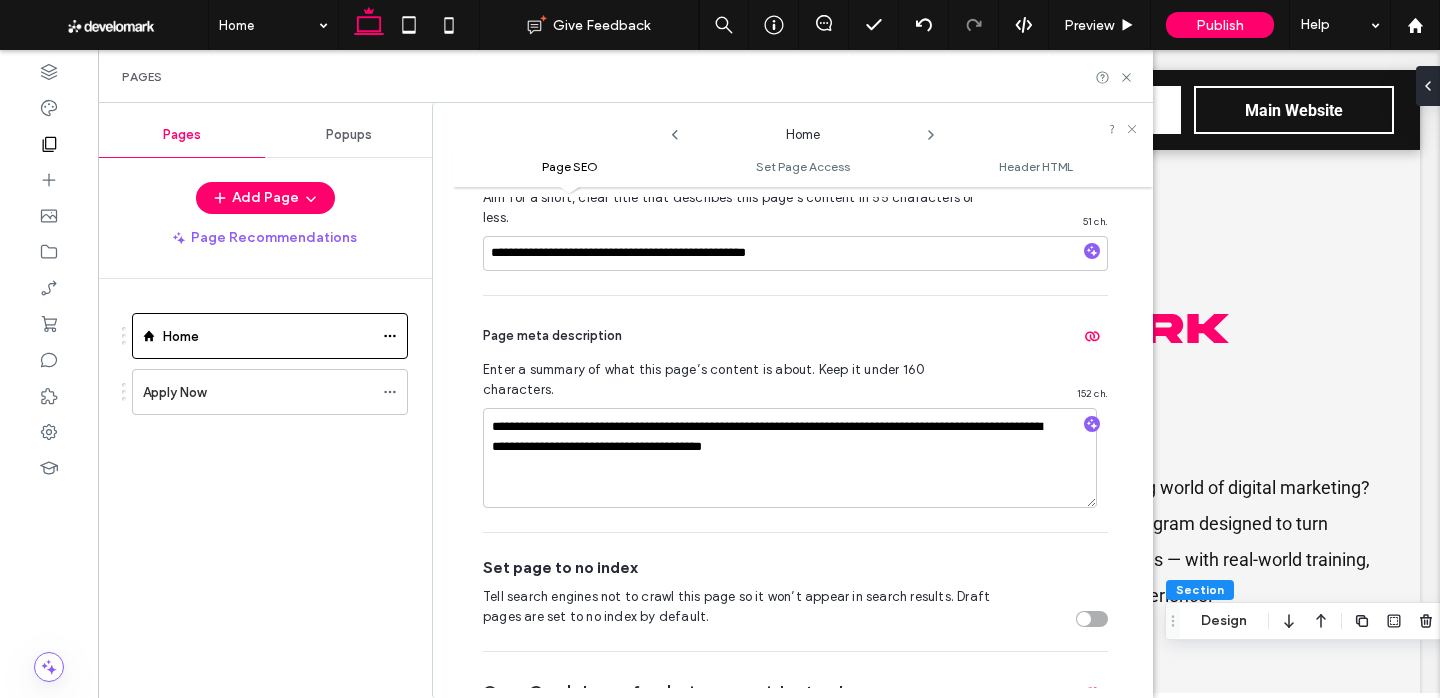 scroll, scrollTop: 350, scrollLeft: 0, axis: vertical 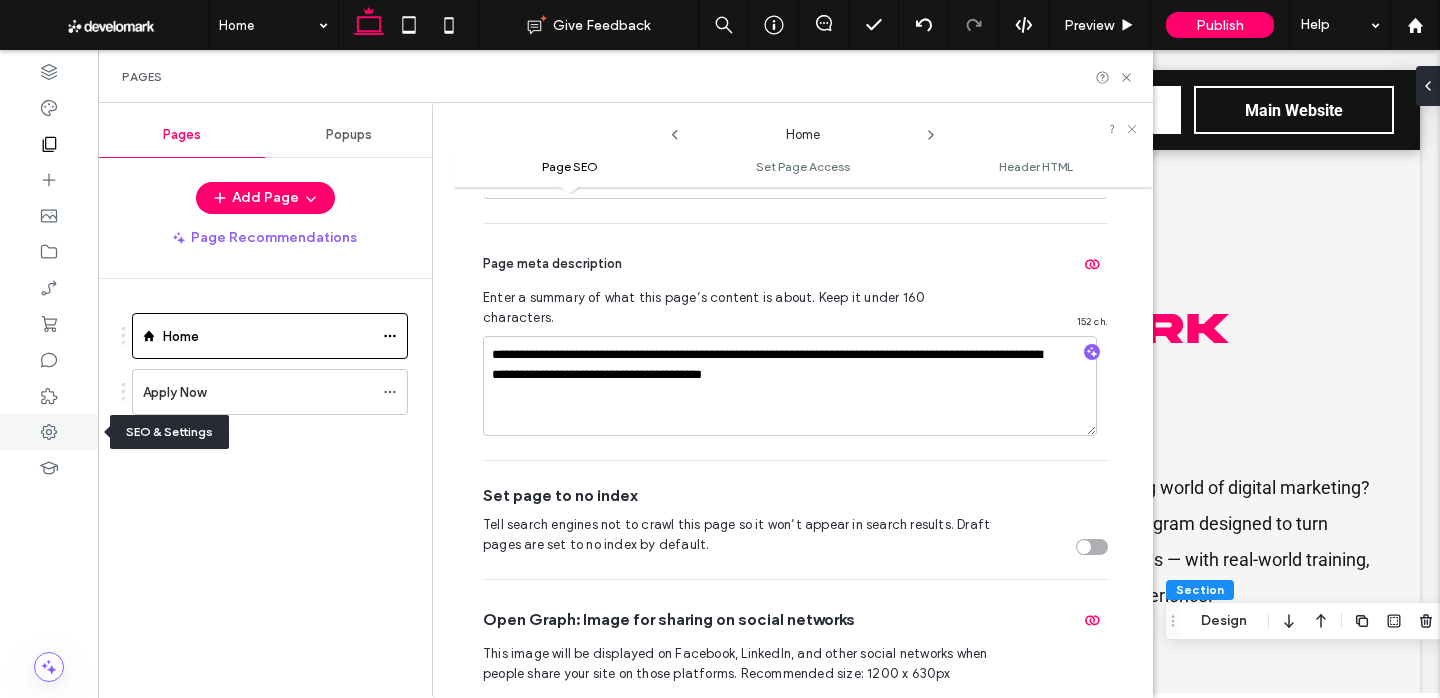 click at bounding box center [49, 432] 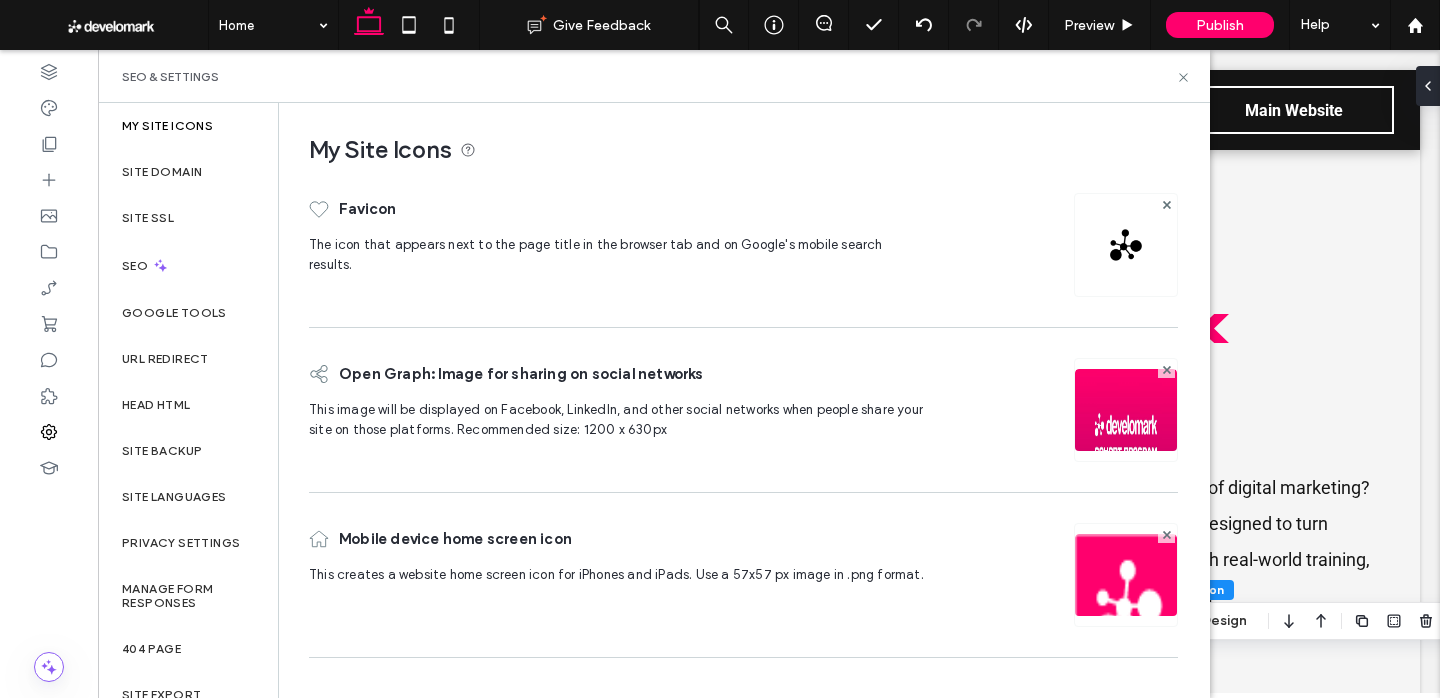 scroll, scrollTop: 0, scrollLeft: 0, axis: both 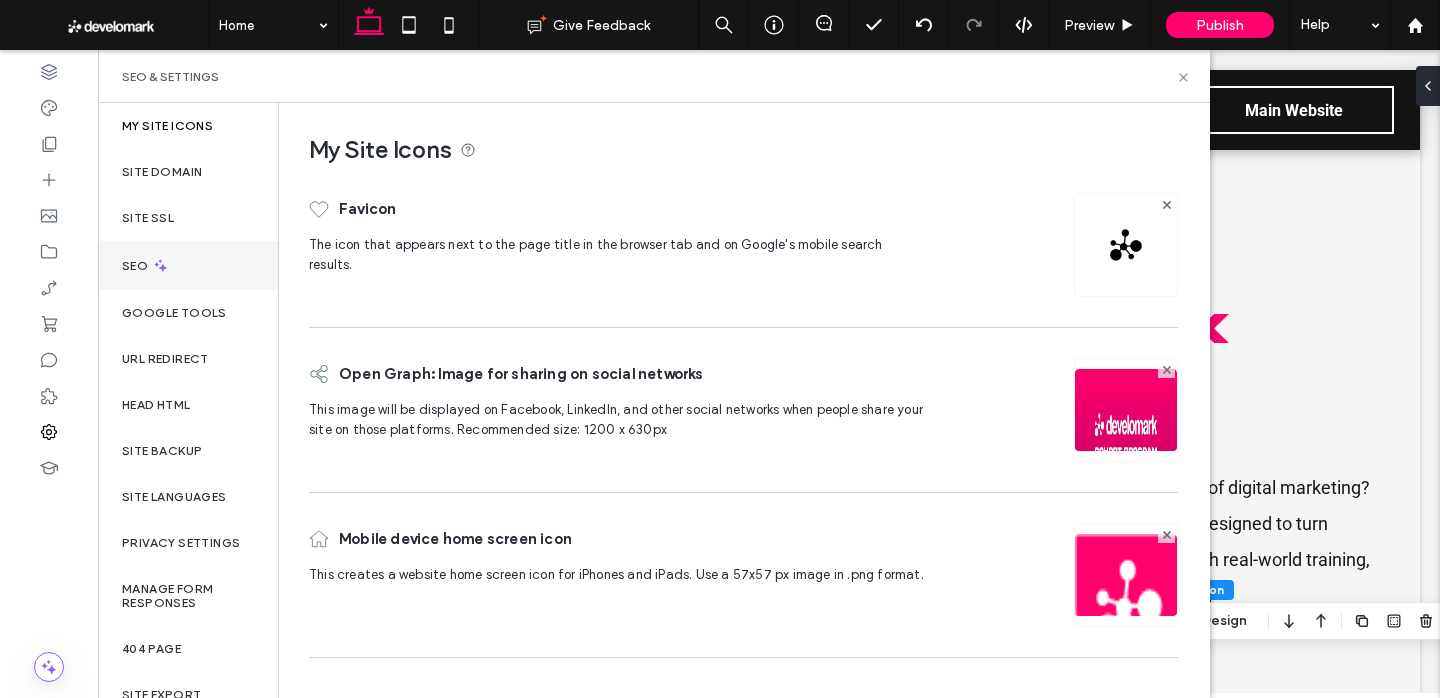 click on "SEO" at bounding box center [137, 266] 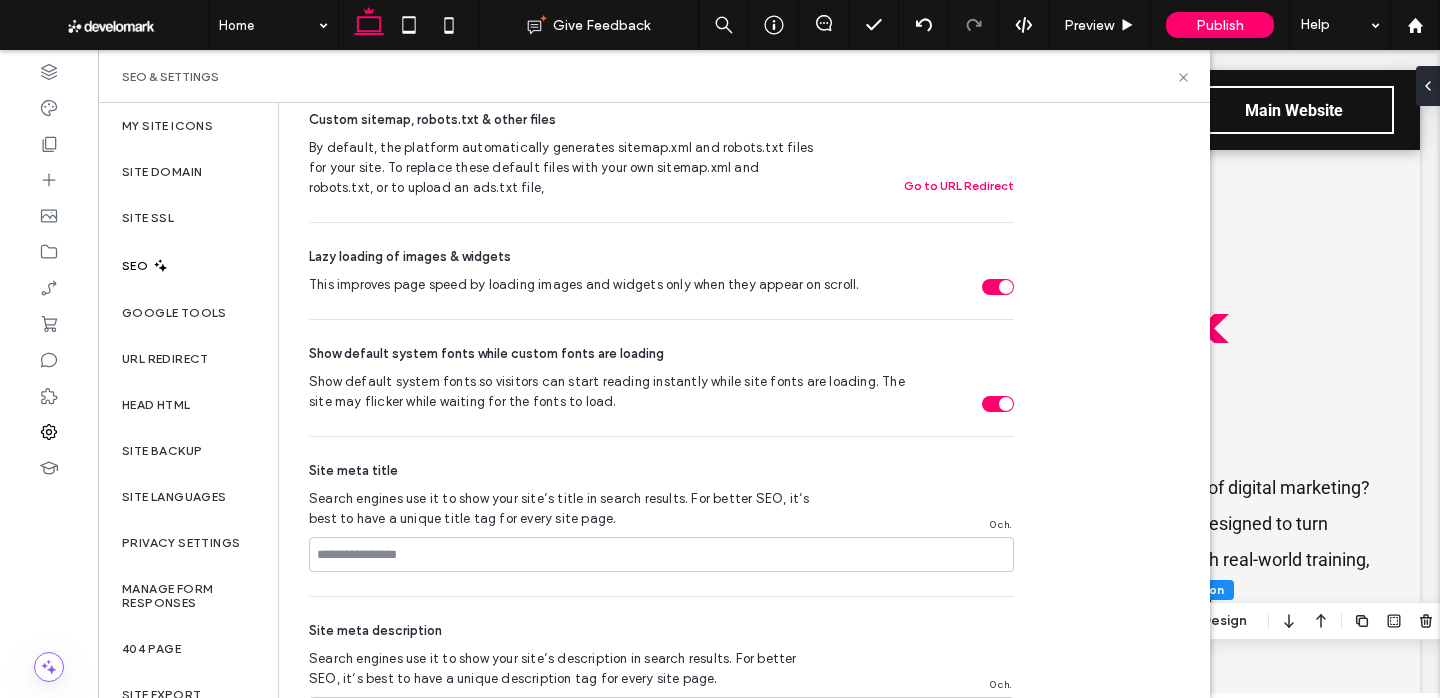 scroll, scrollTop: 960, scrollLeft: 0, axis: vertical 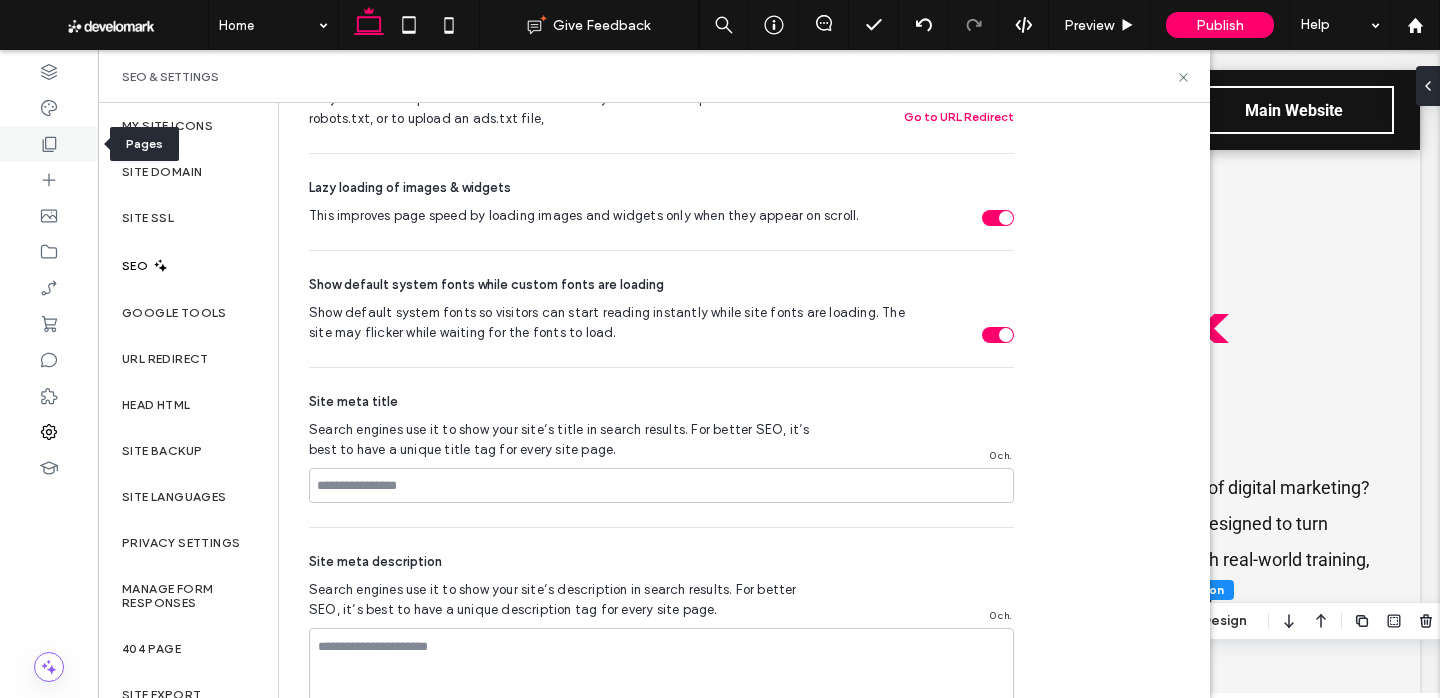 click at bounding box center [49, 144] 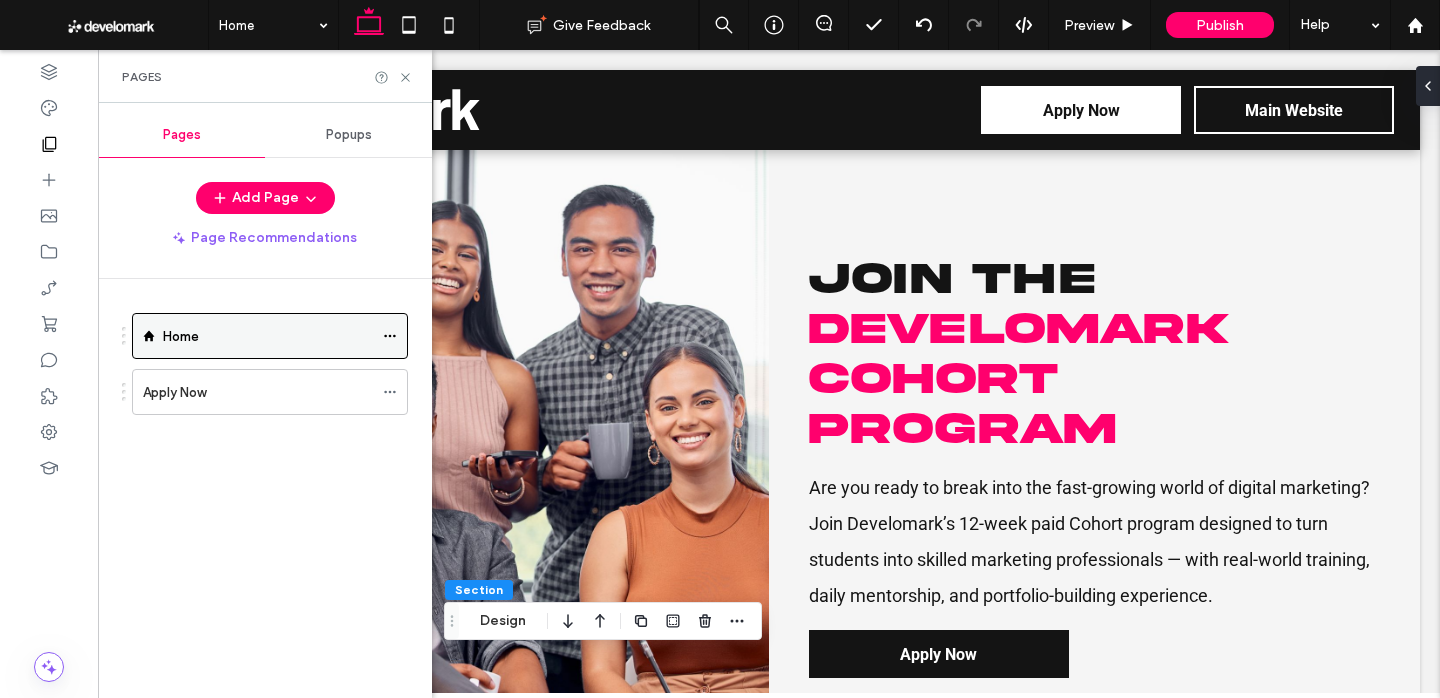 click 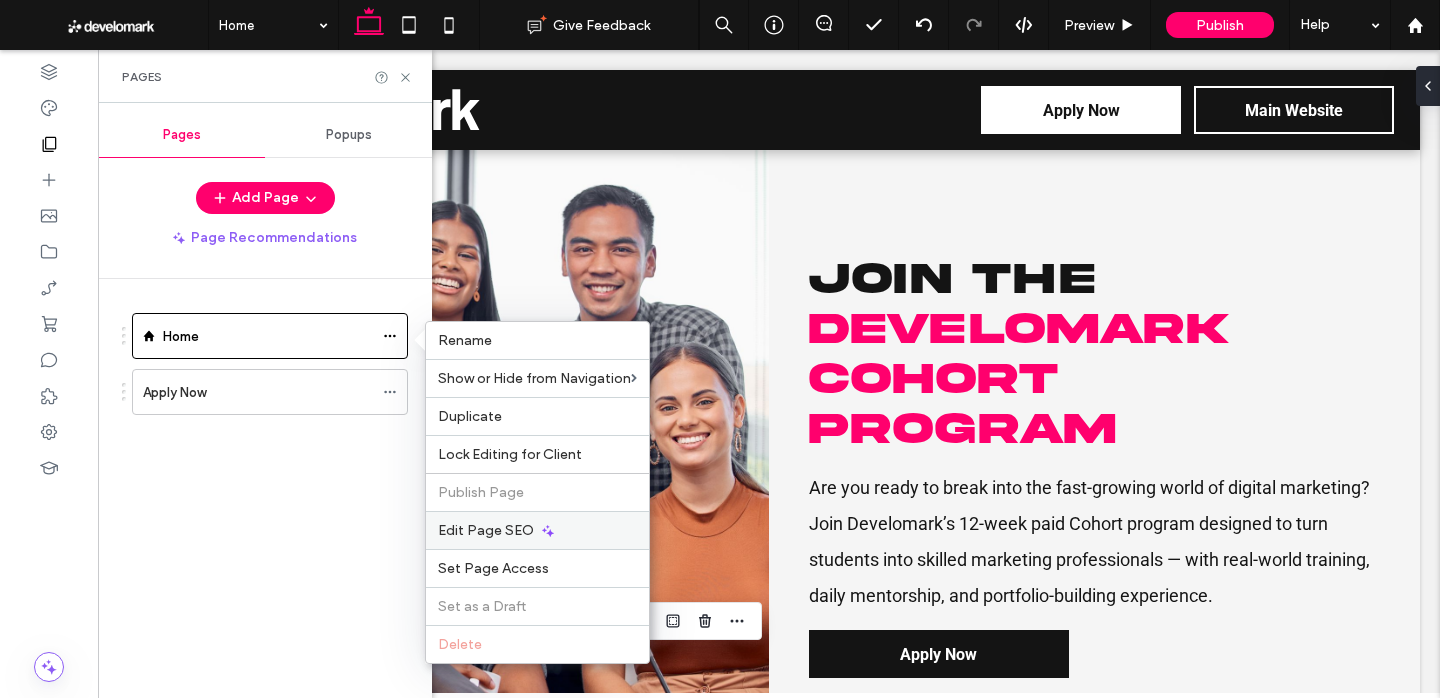 click on "Edit Page SEO" at bounding box center (537, 530) 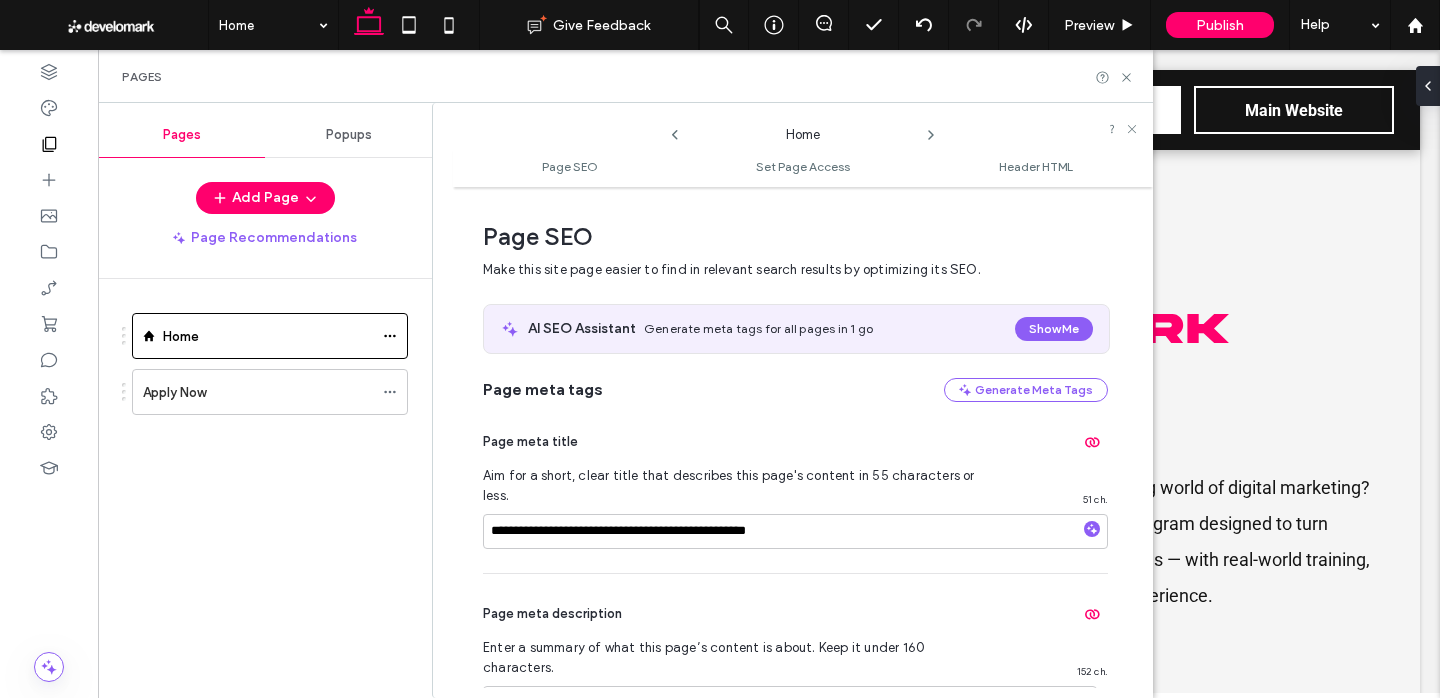 scroll, scrollTop: 10, scrollLeft: 0, axis: vertical 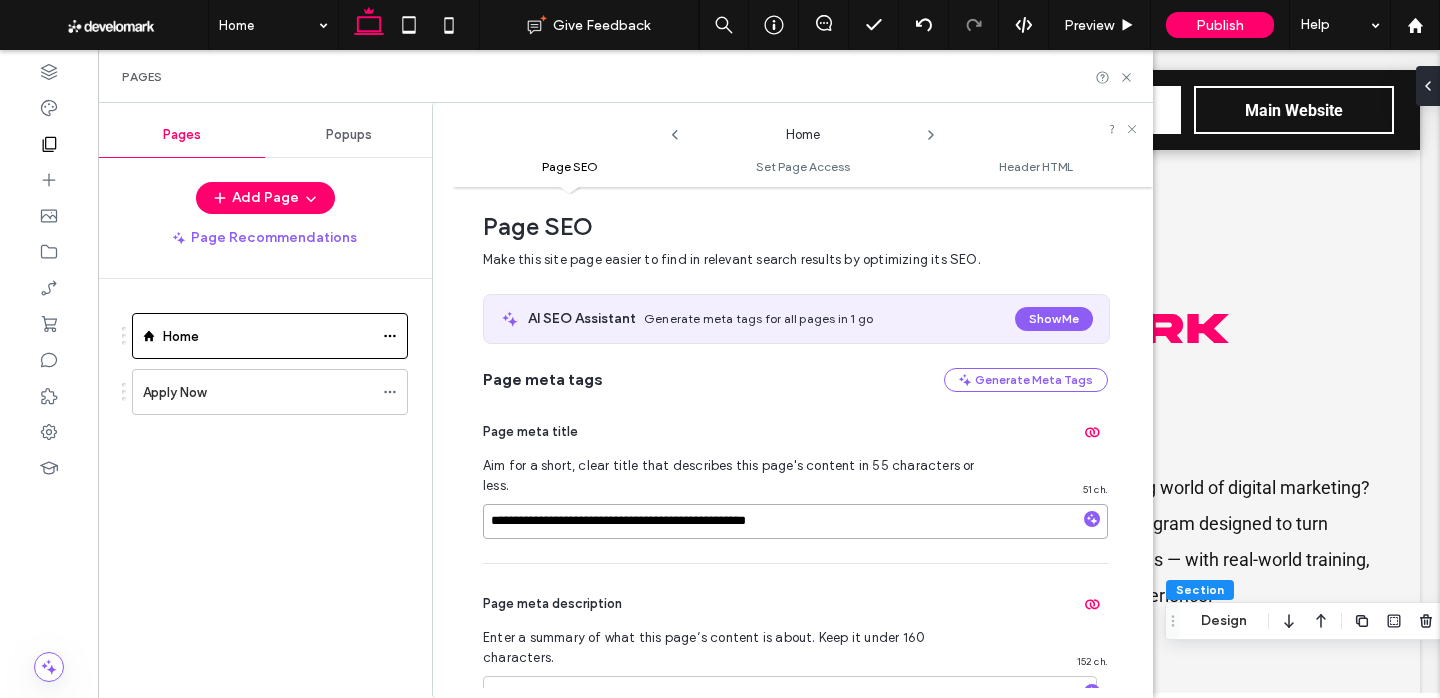 click on "**********" at bounding box center (795, 521) 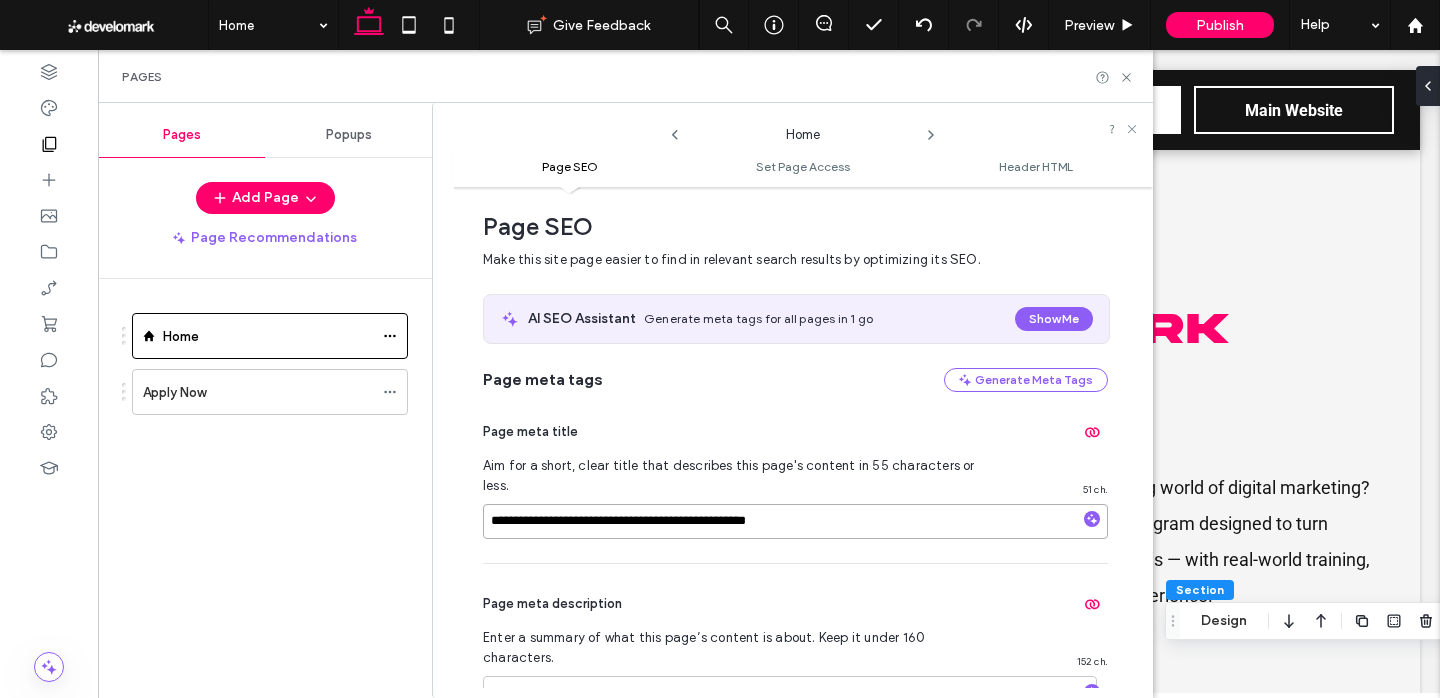 click on "**********" at bounding box center [795, 521] 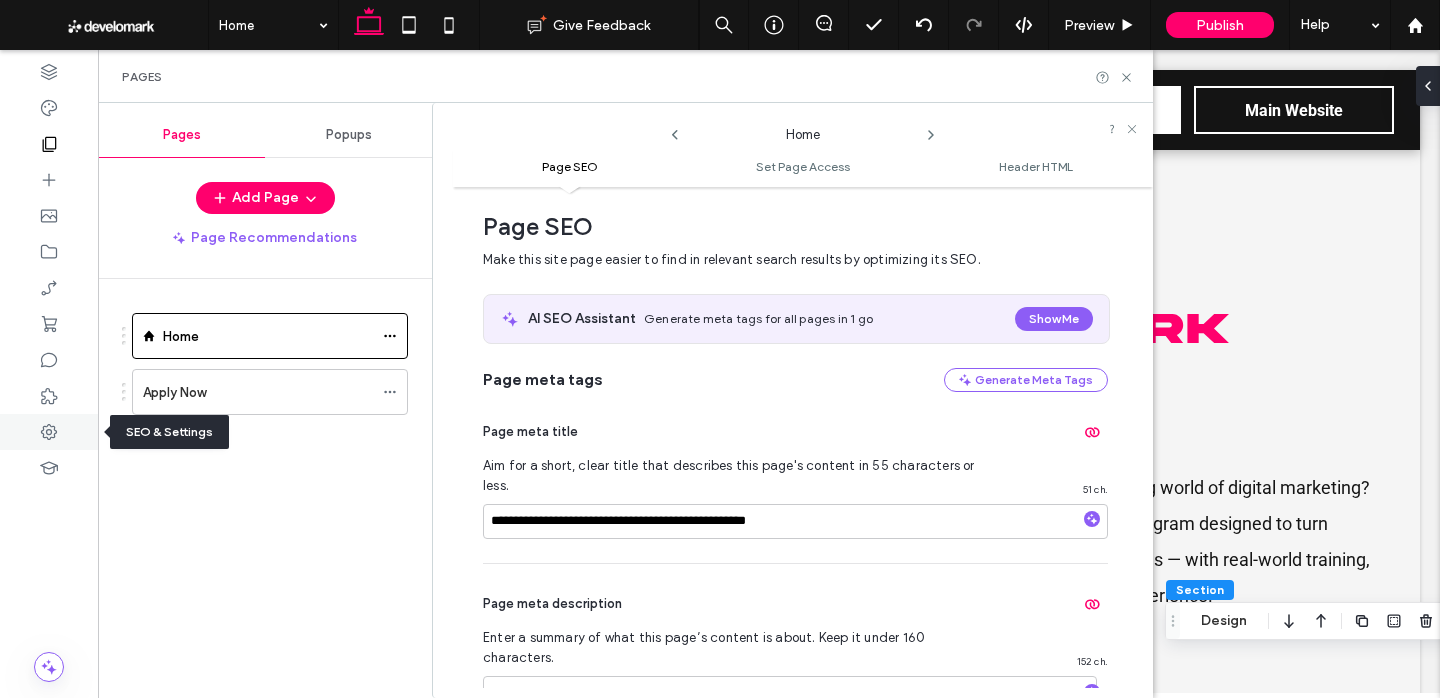 click at bounding box center [49, 432] 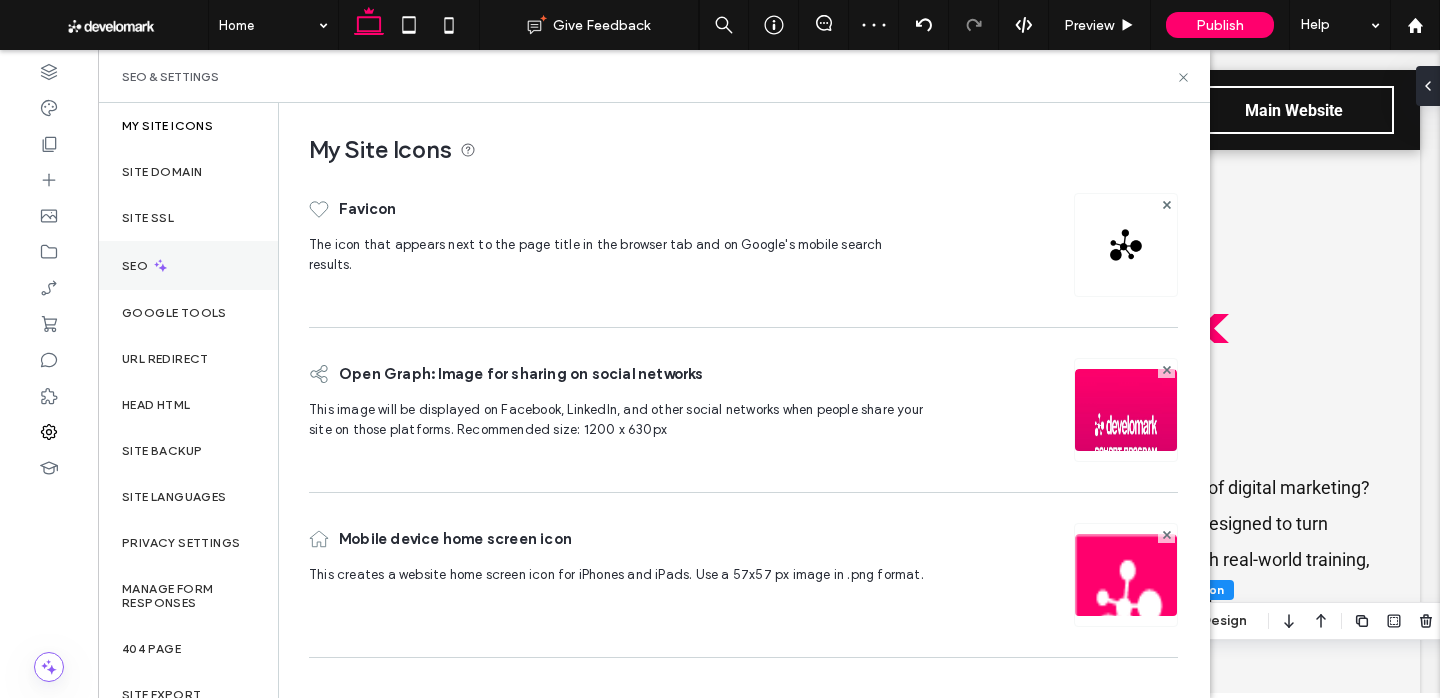 click on "SEO" at bounding box center [188, 265] 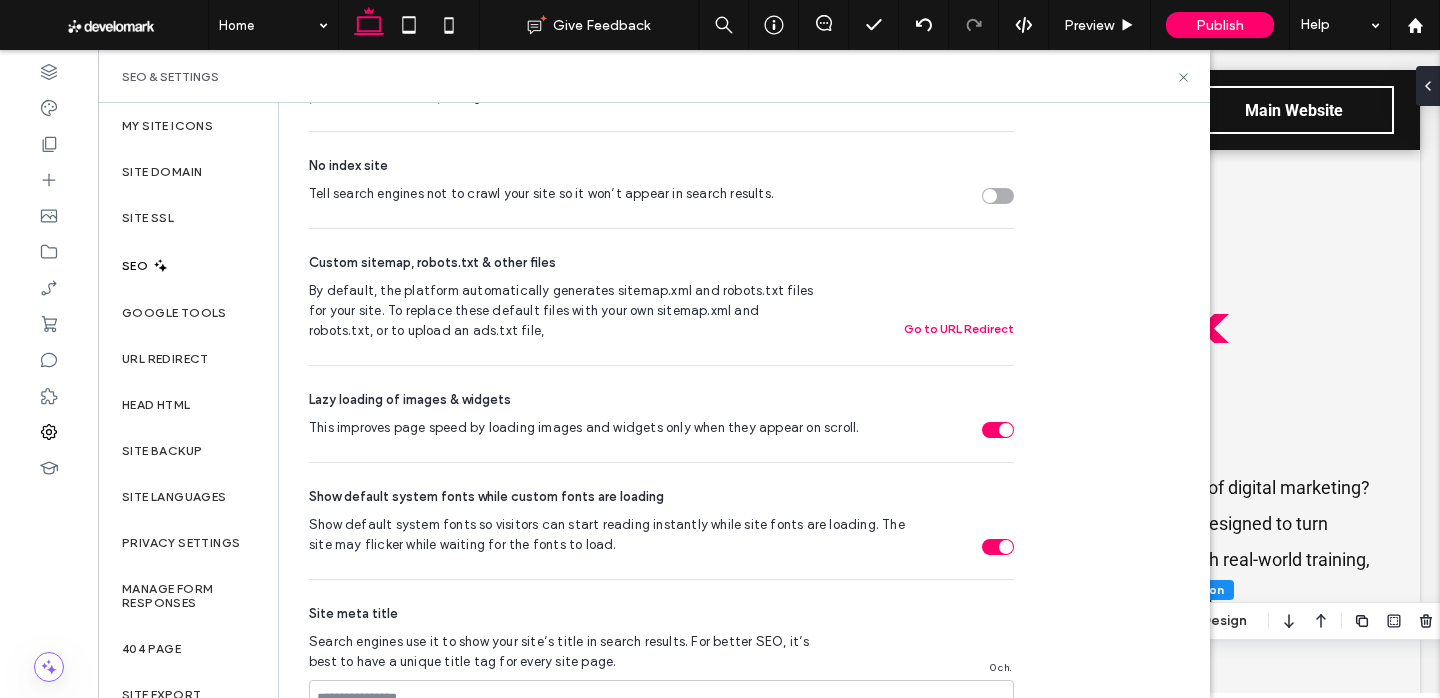 scroll, scrollTop: 937, scrollLeft: 0, axis: vertical 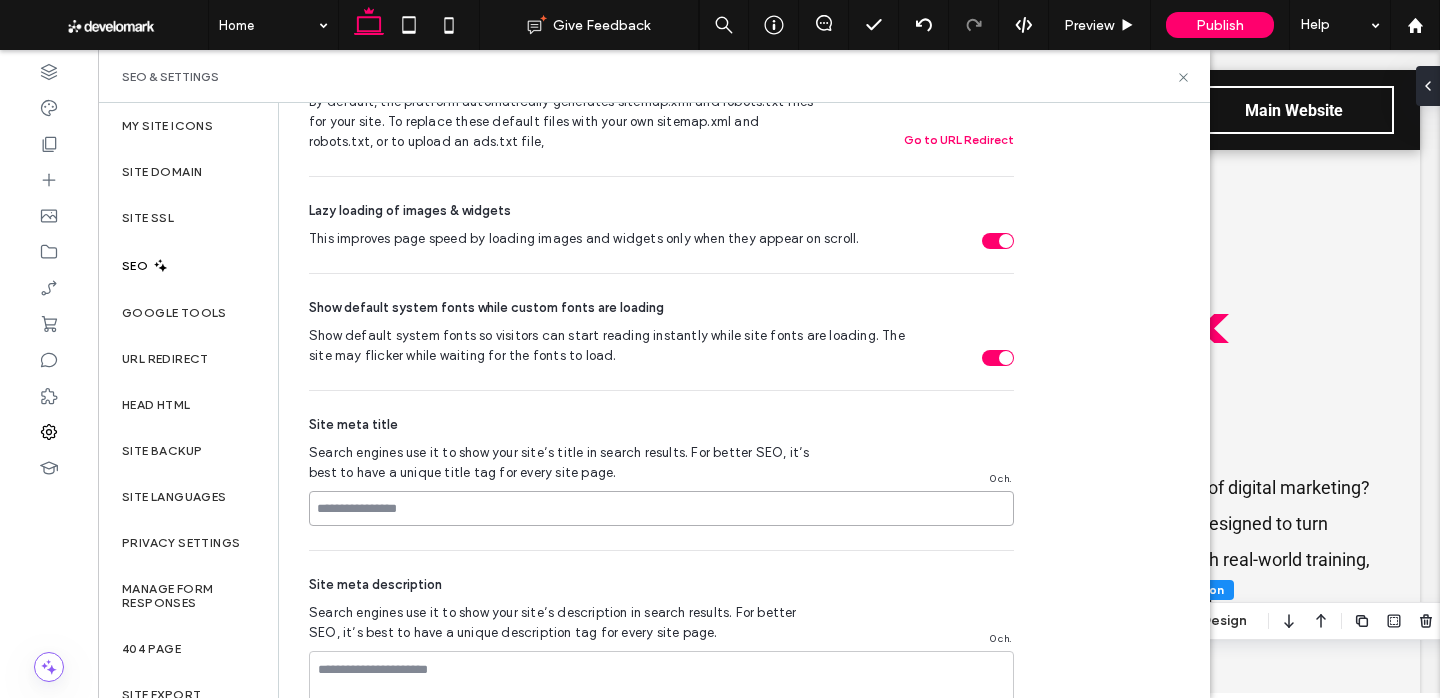 click at bounding box center [661, 508] 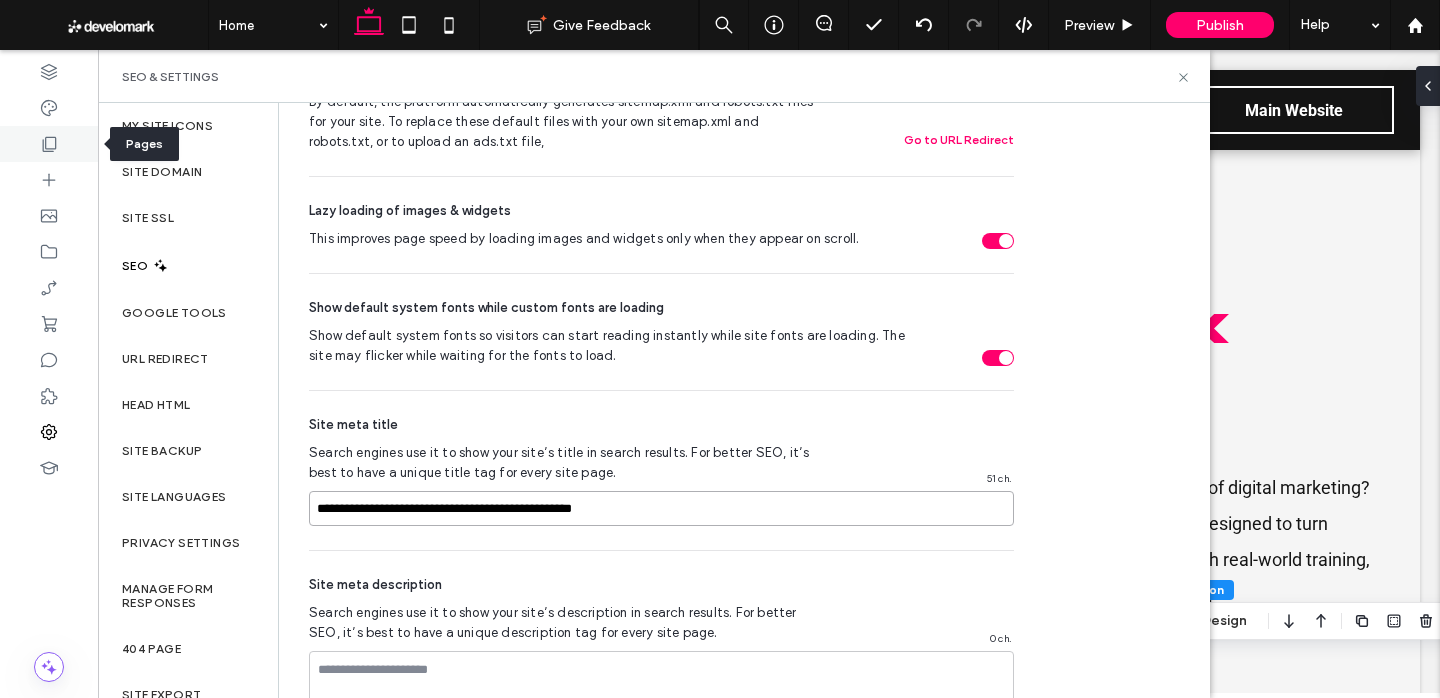 type on "**********" 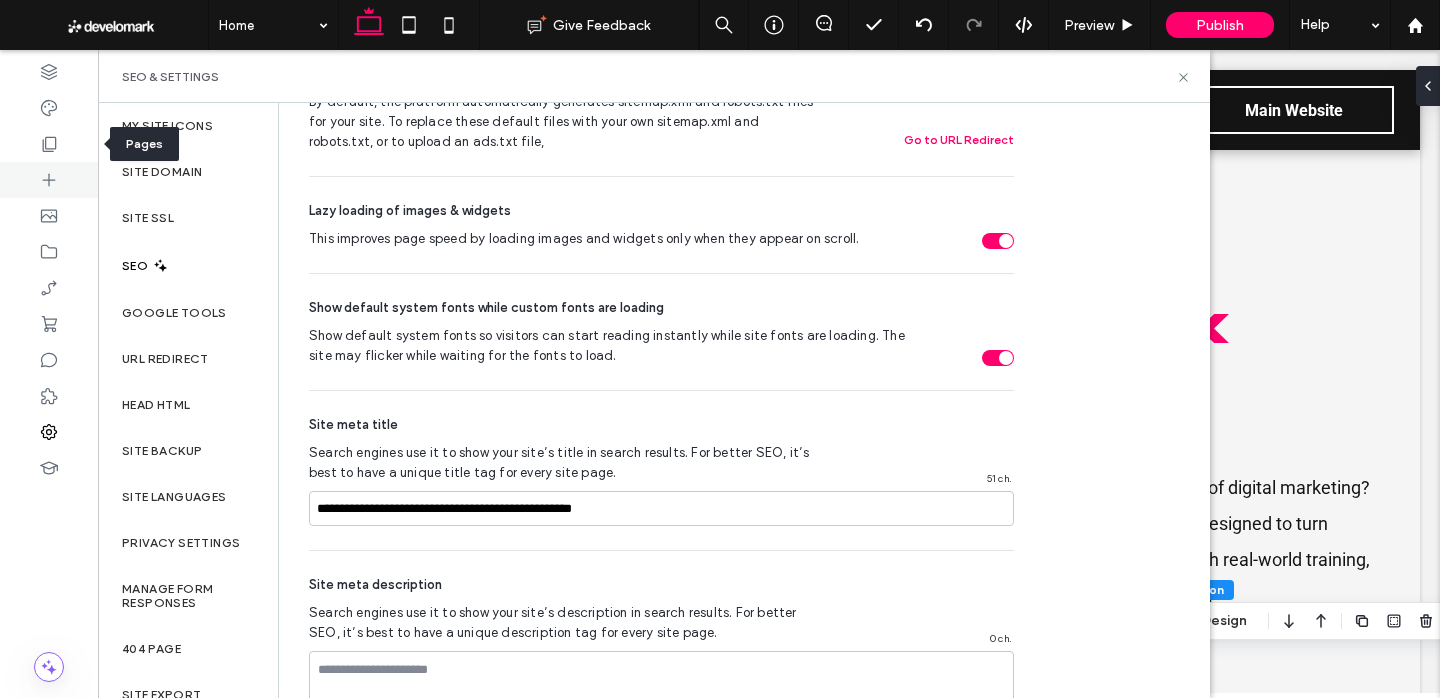 drag, startPoint x: 59, startPoint y: 157, endPoint x: 80, endPoint y: 182, distance: 32.649654 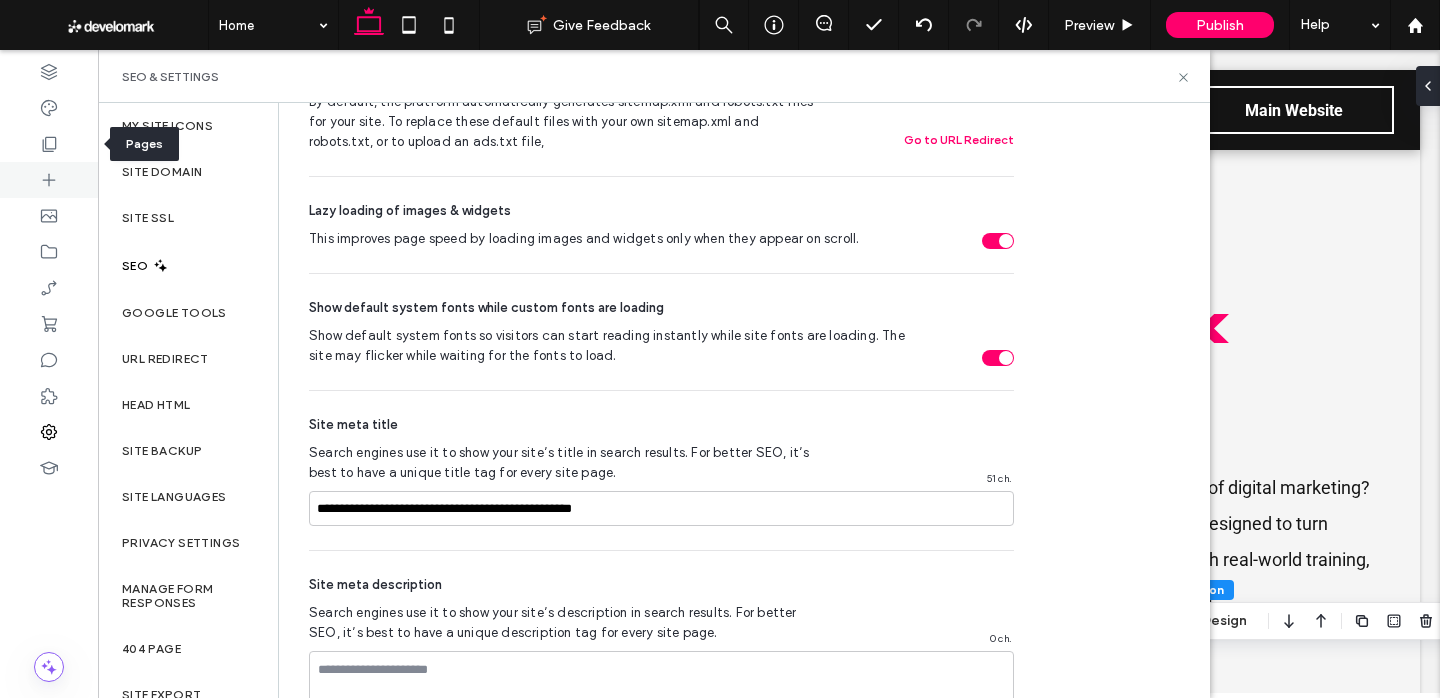 click at bounding box center [49, 144] 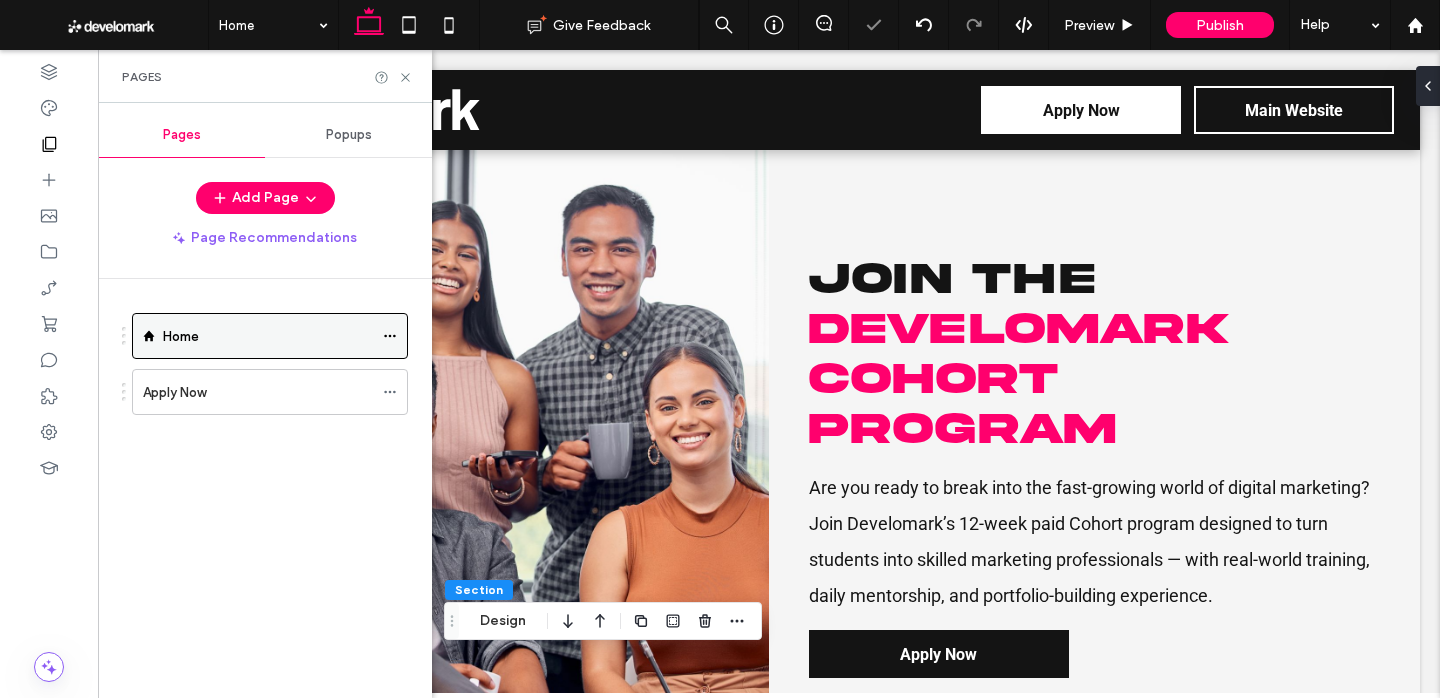 click 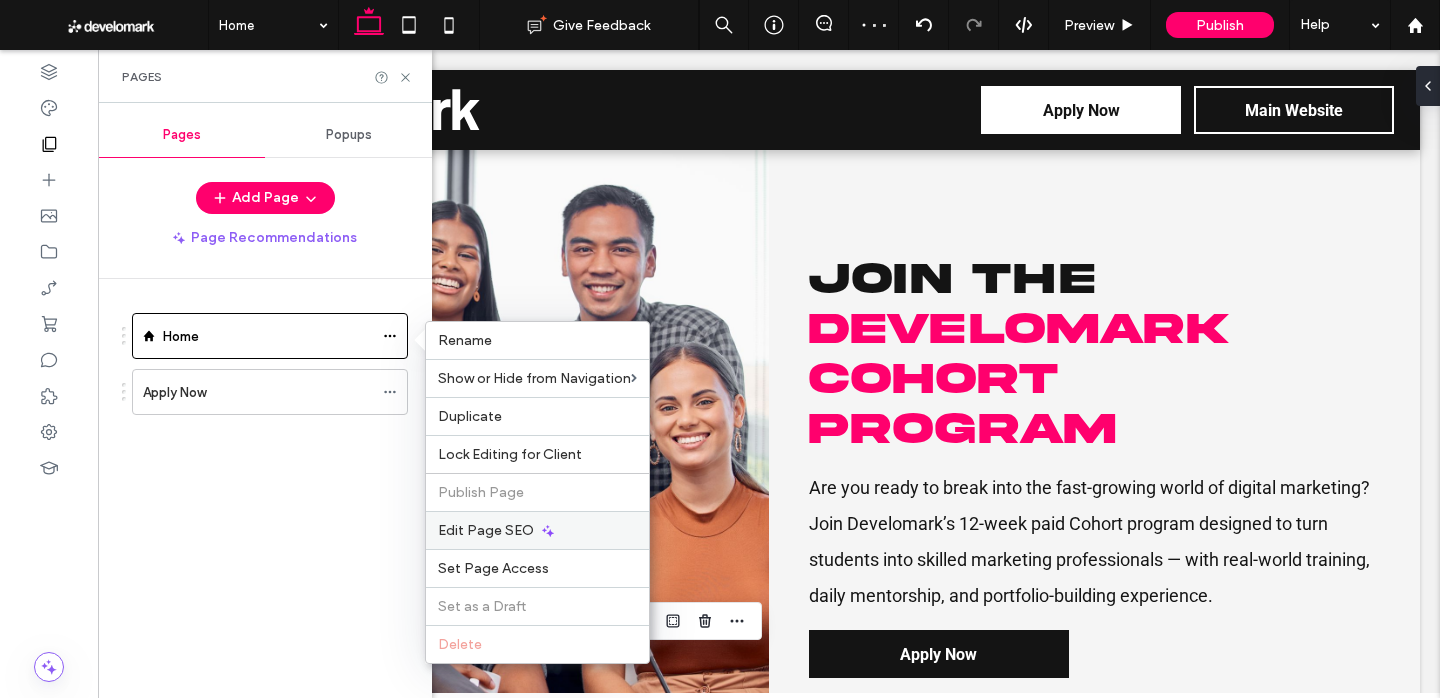 click on "Edit Page SEO" at bounding box center (486, 530) 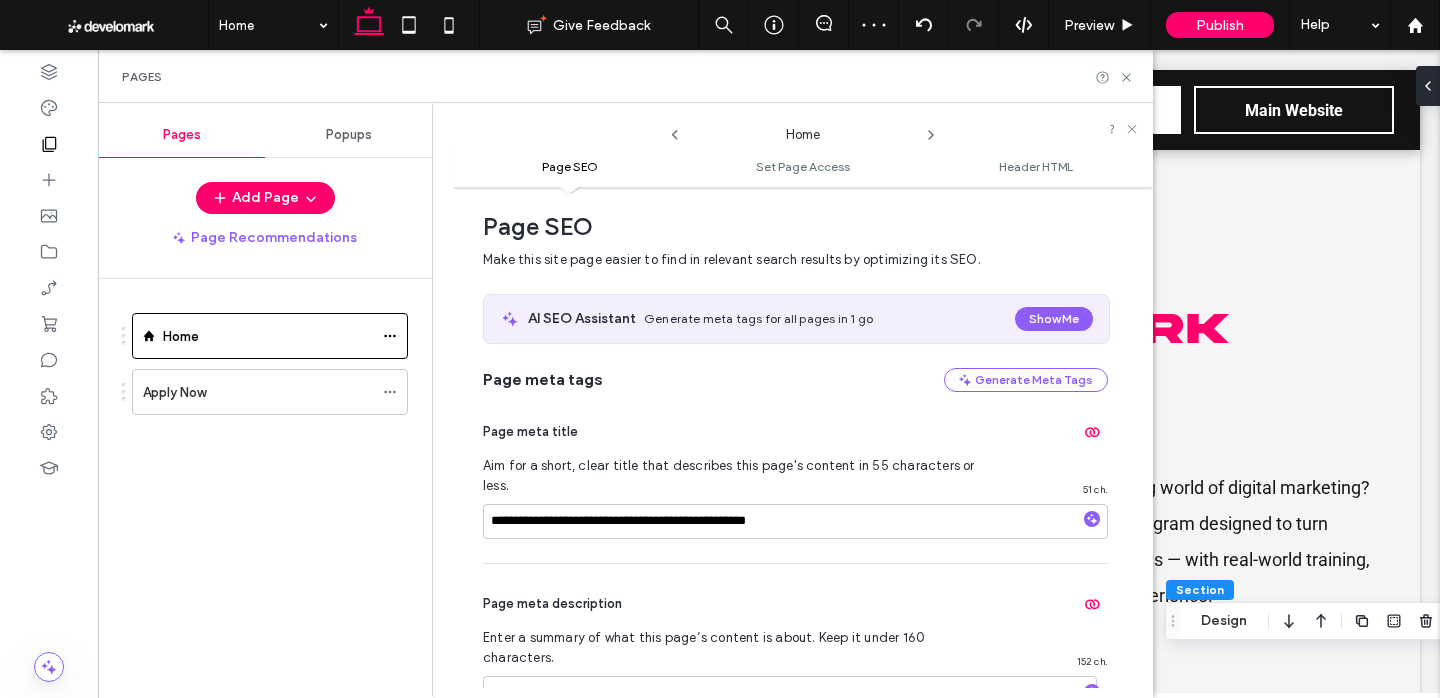 scroll, scrollTop: 143, scrollLeft: 0, axis: vertical 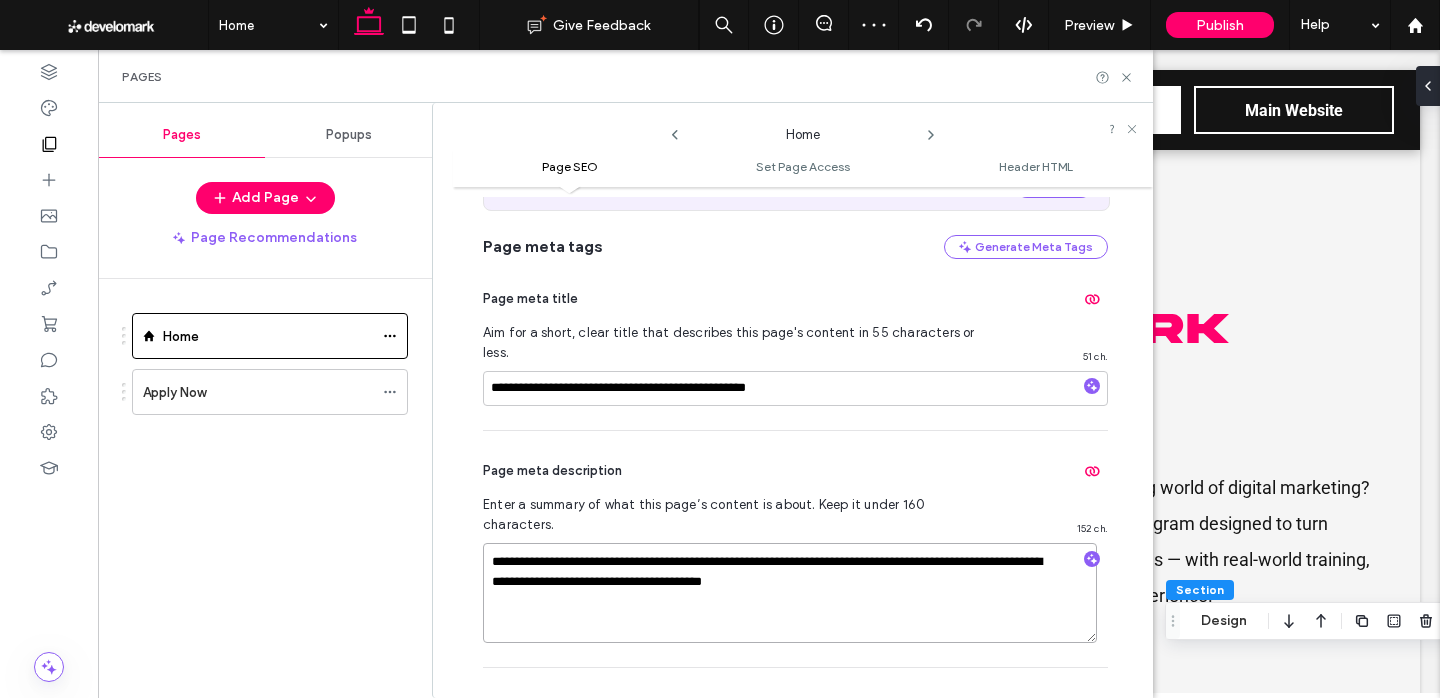 click on "**********" at bounding box center (790, 593) 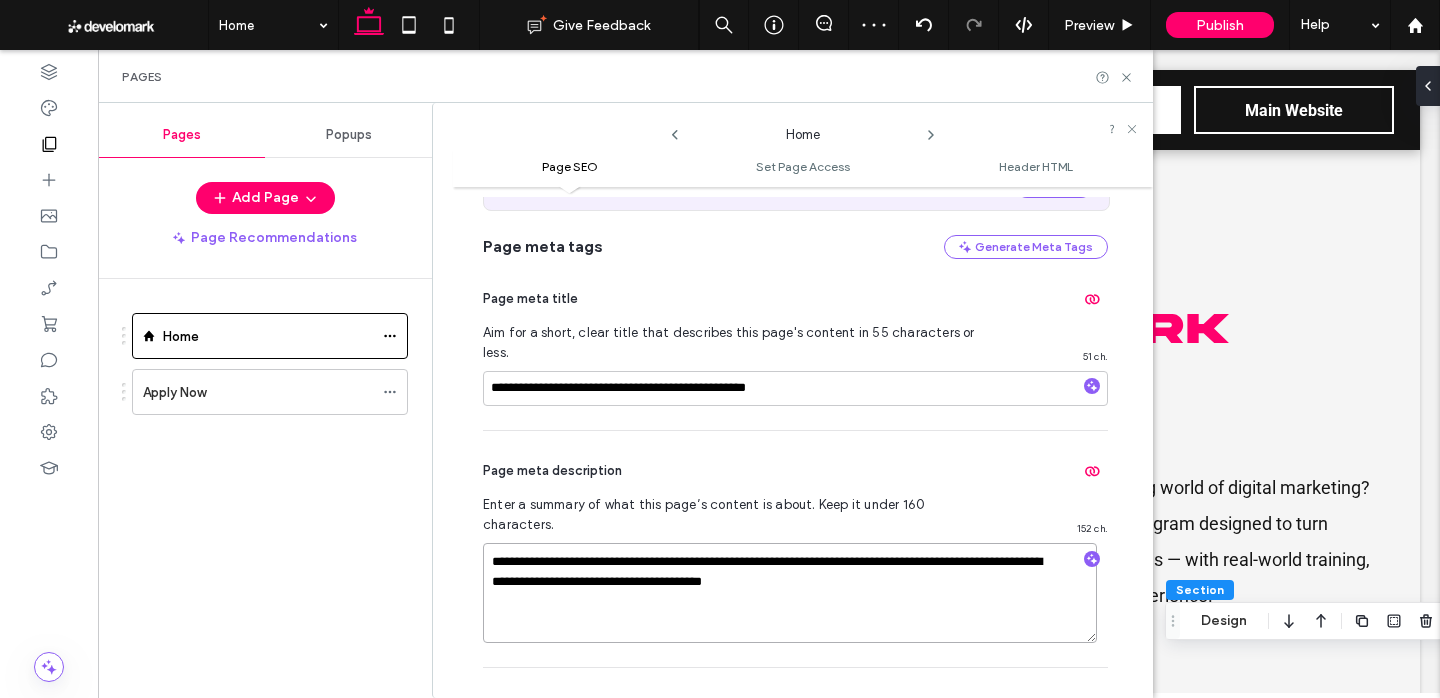 click on "**********" at bounding box center [790, 593] 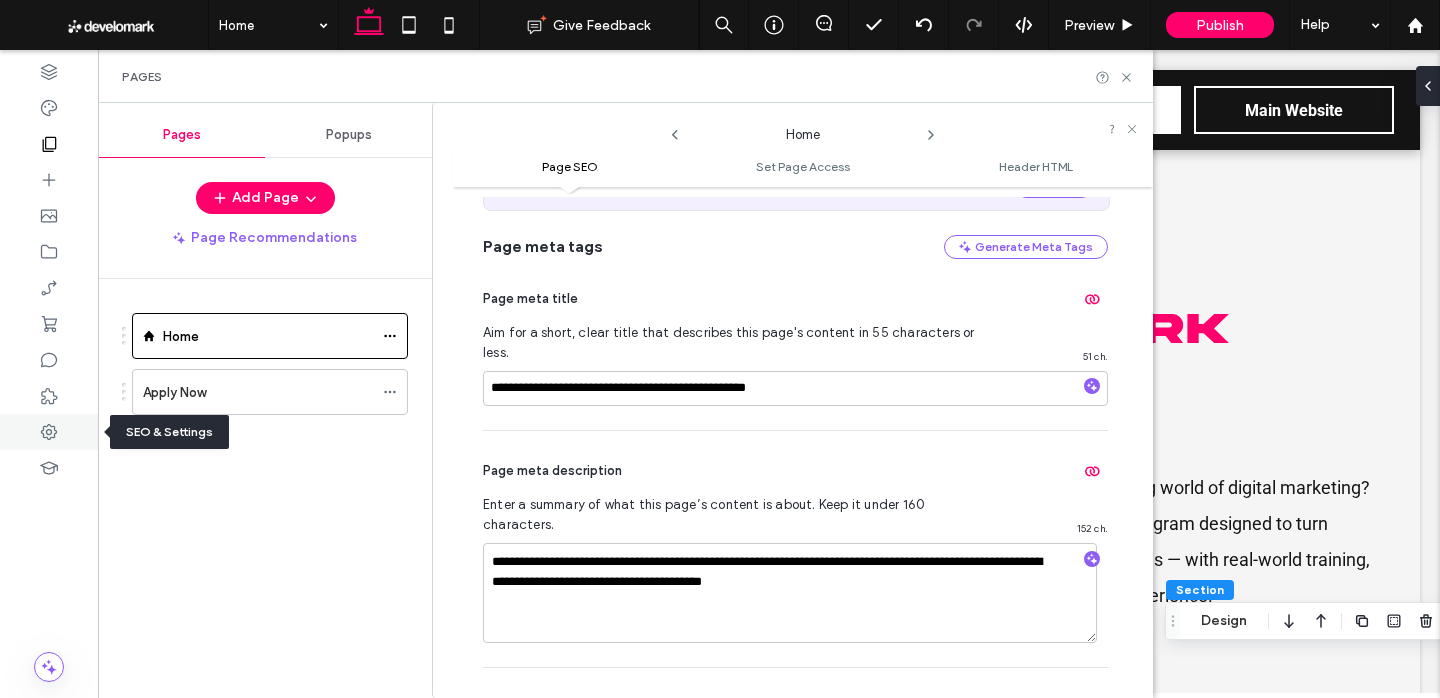 click 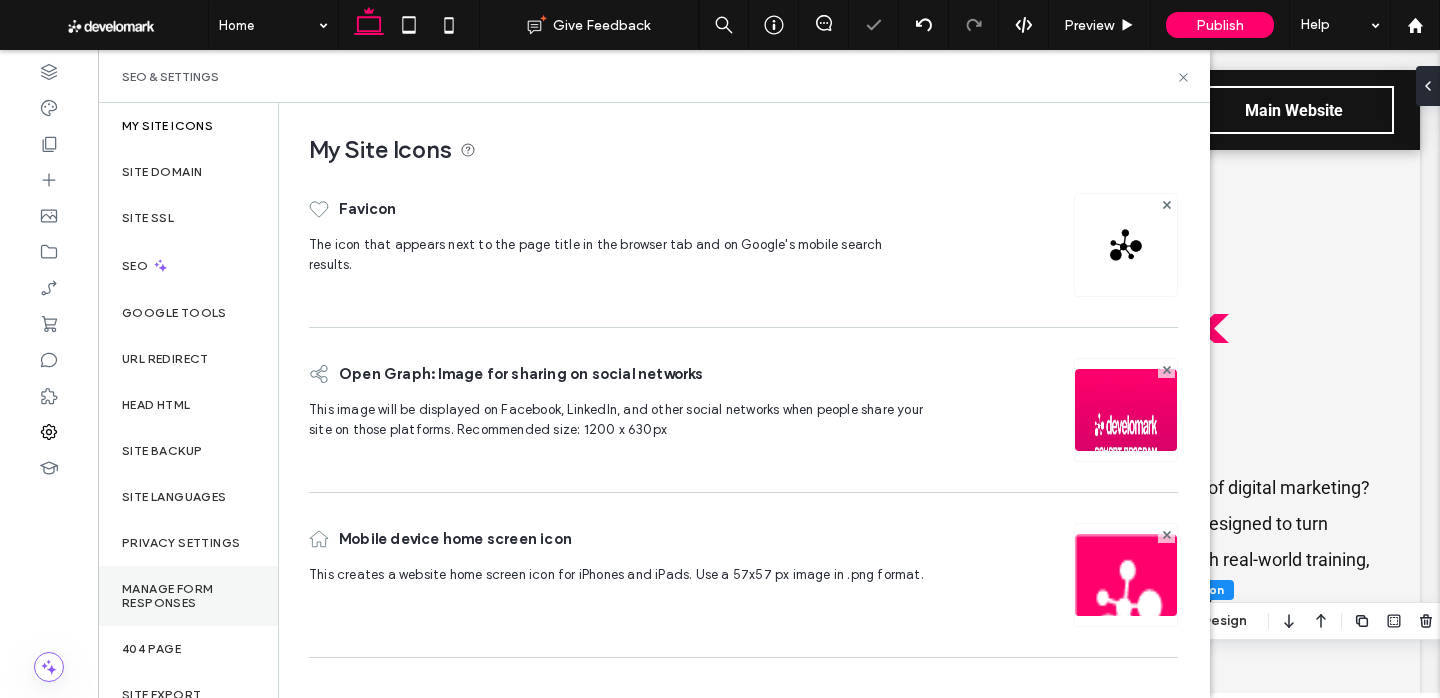 scroll, scrollTop: 10, scrollLeft: 0, axis: vertical 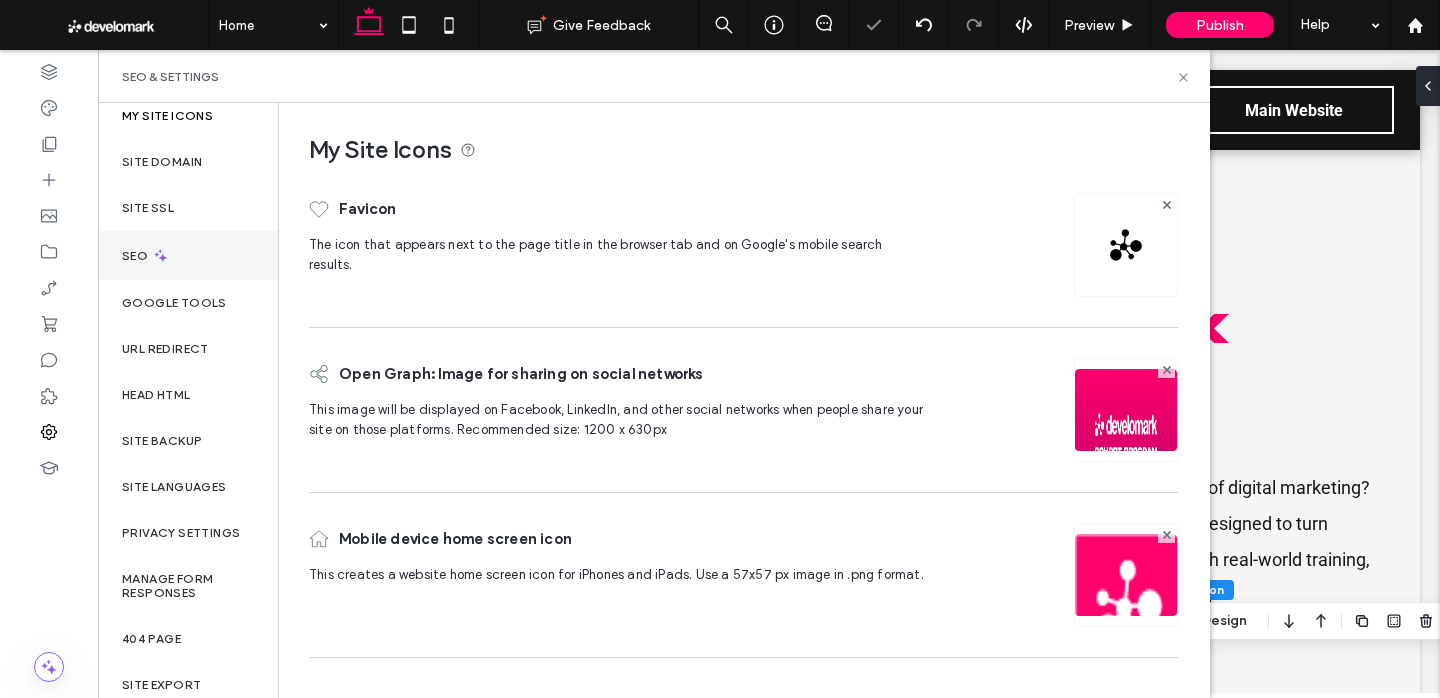 click 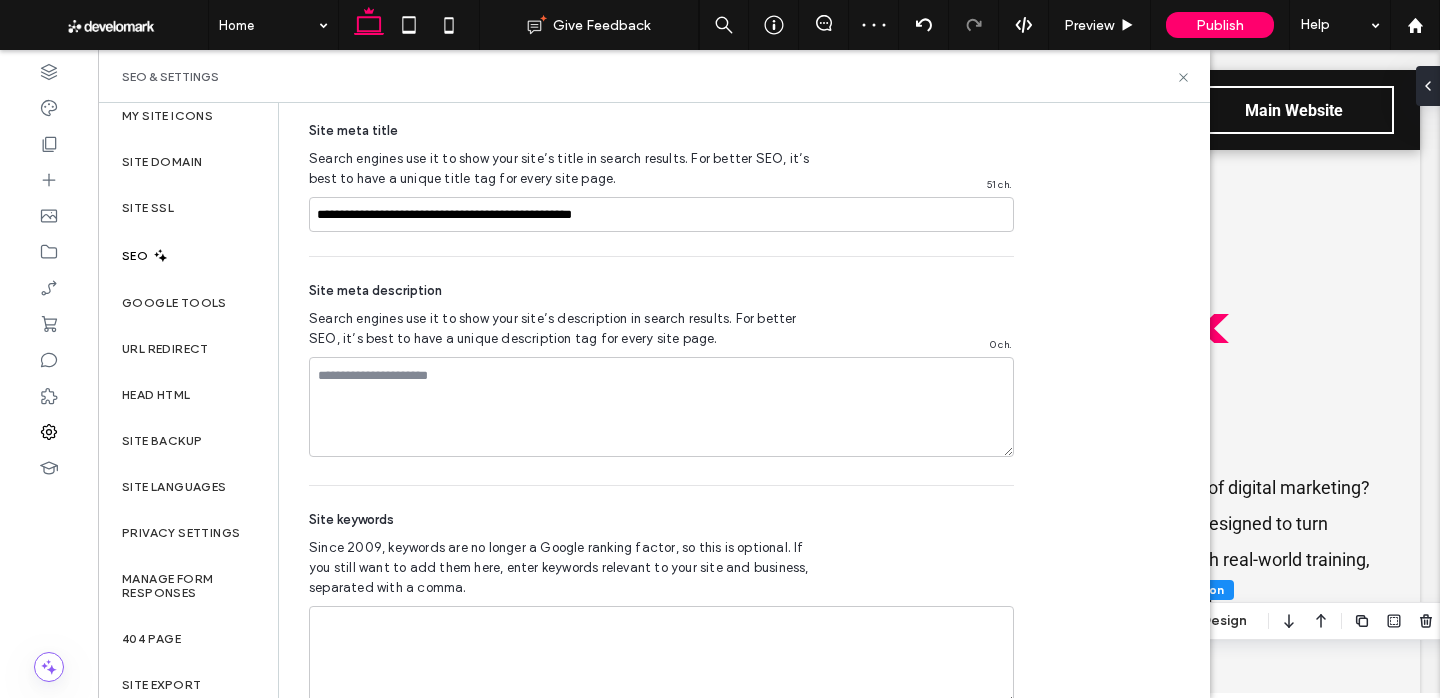 scroll, scrollTop: 1282, scrollLeft: 0, axis: vertical 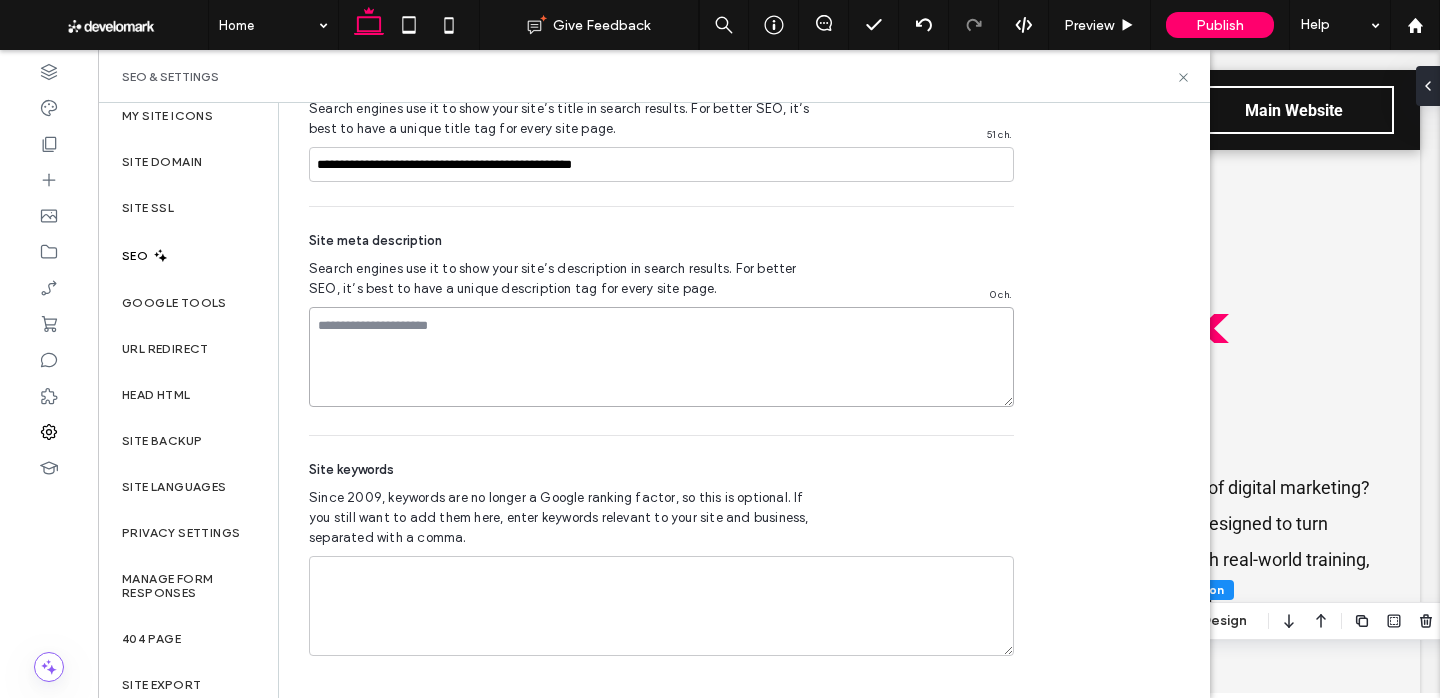 click at bounding box center (661, 357) 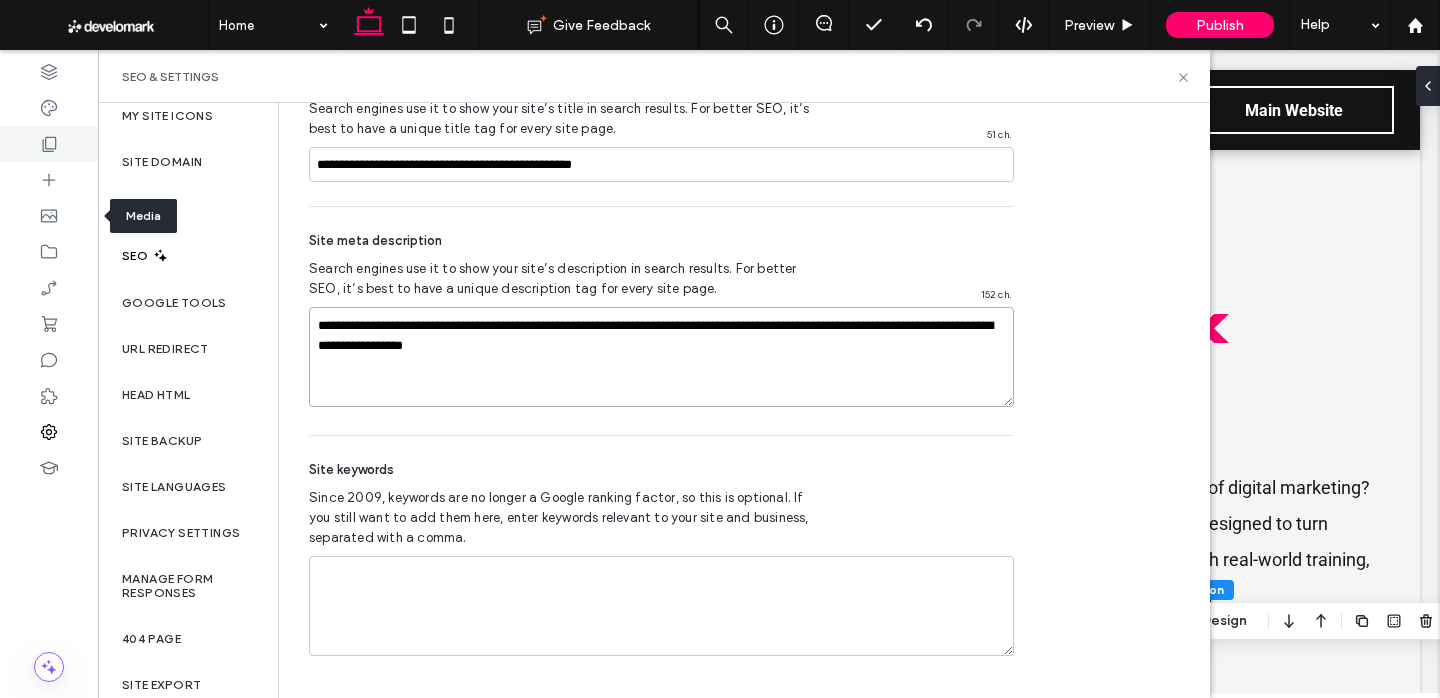 type on "**********" 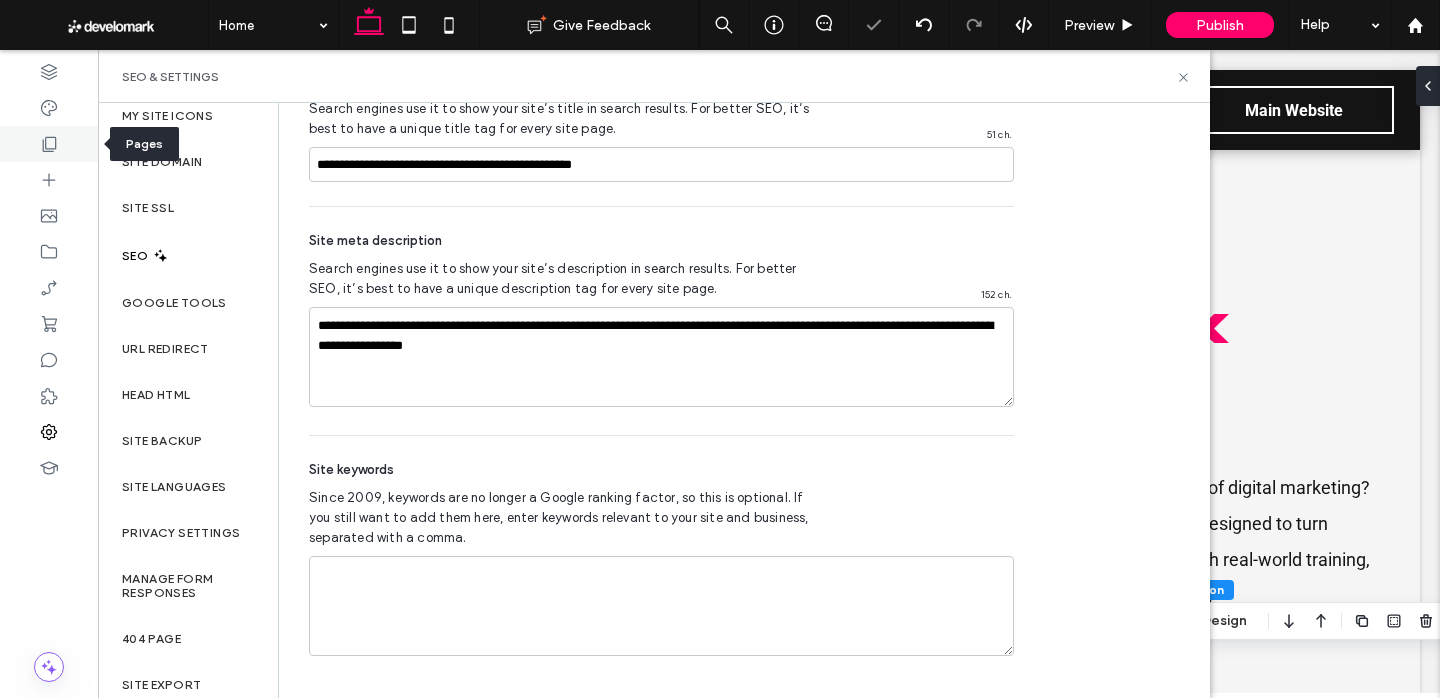 click at bounding box center (49, 144) 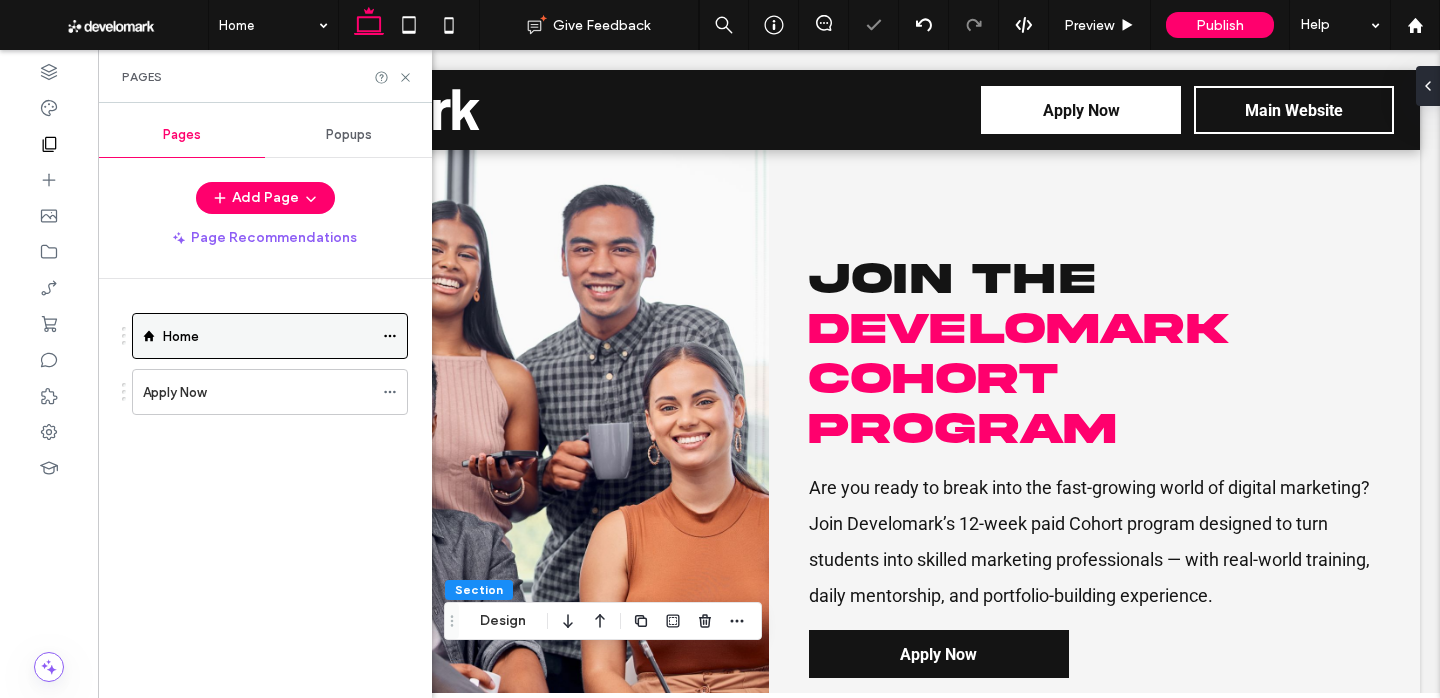 click 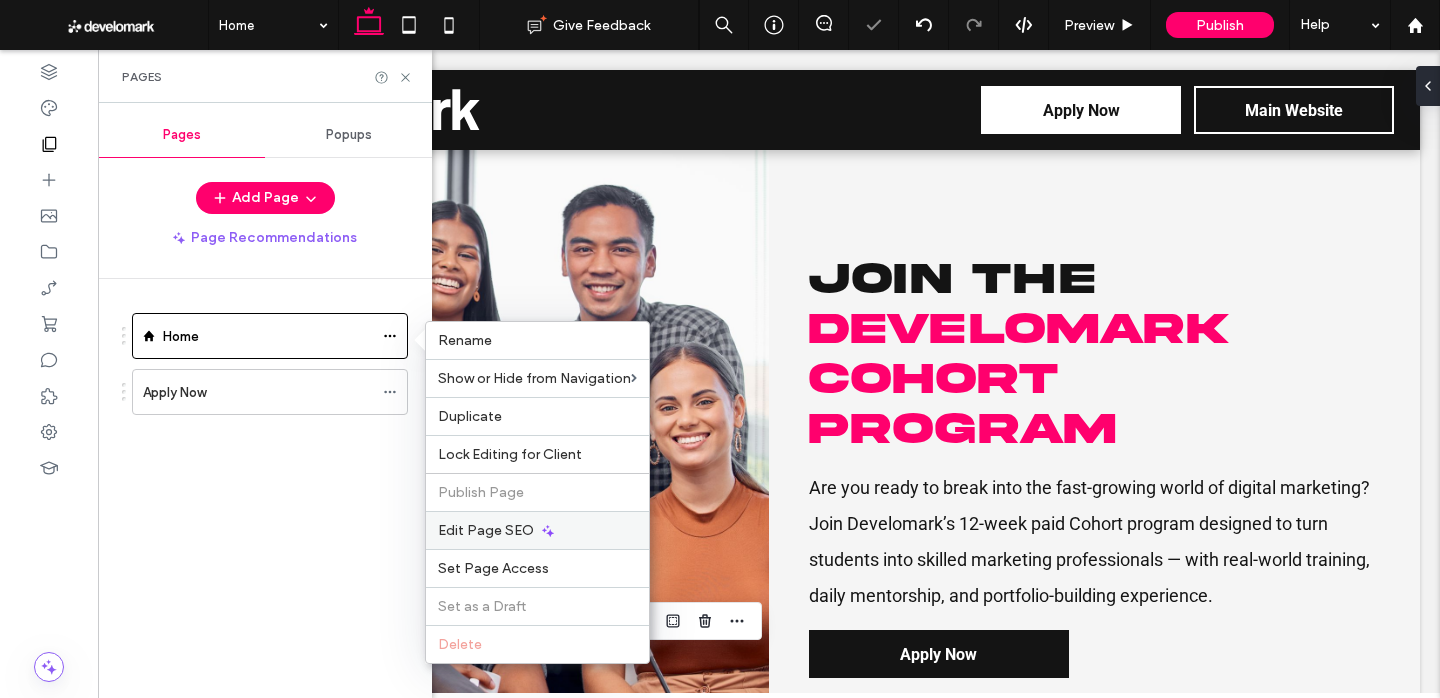 click on "Edit Page SEO" at bounding box center [486, 530] 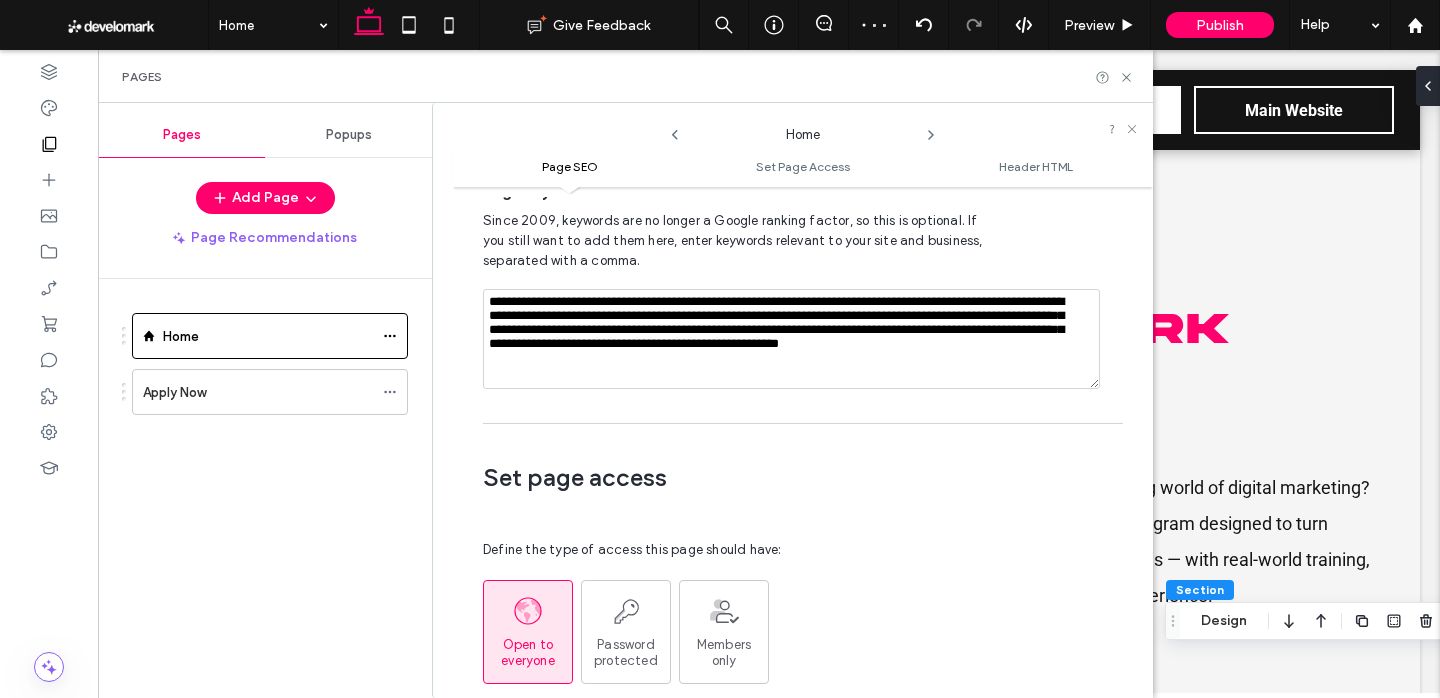 scroll, scrollTop: 991, scrollLeft: 0, axis: vertical 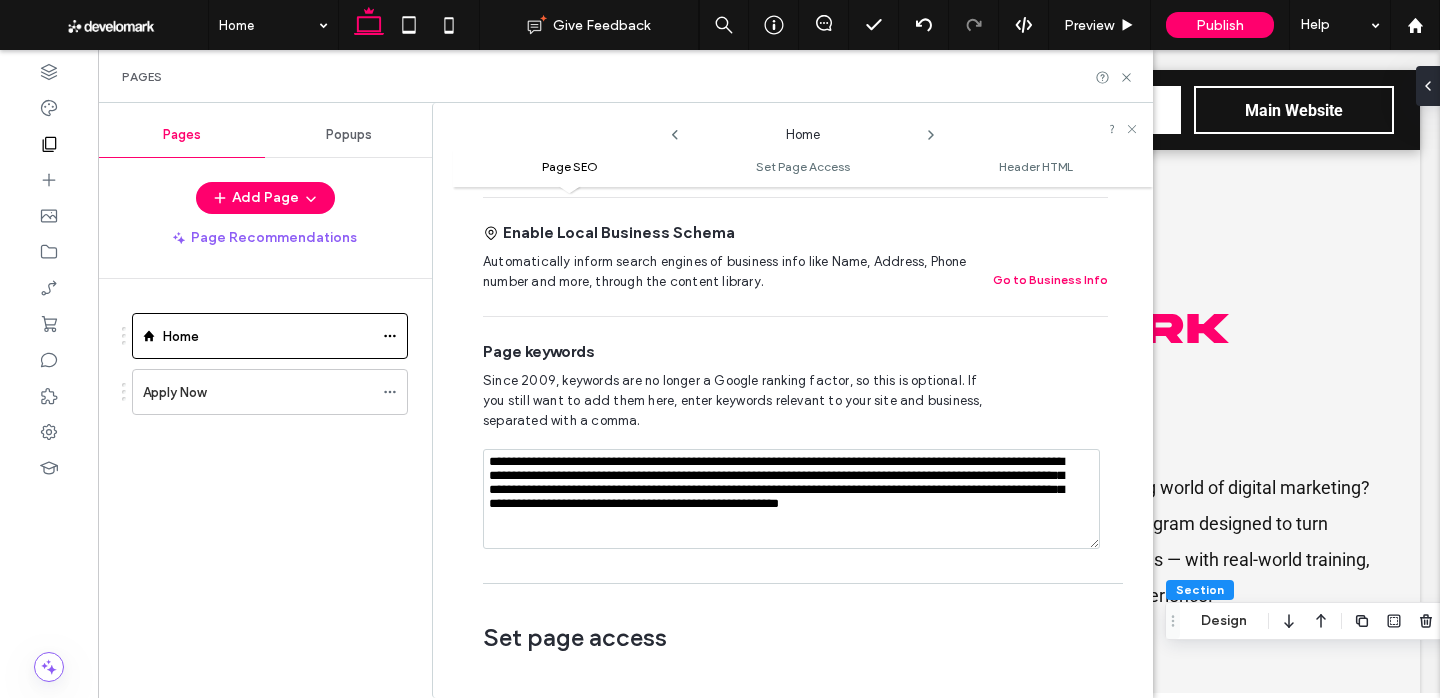 click on "**********" at bounding box center [791, 499] 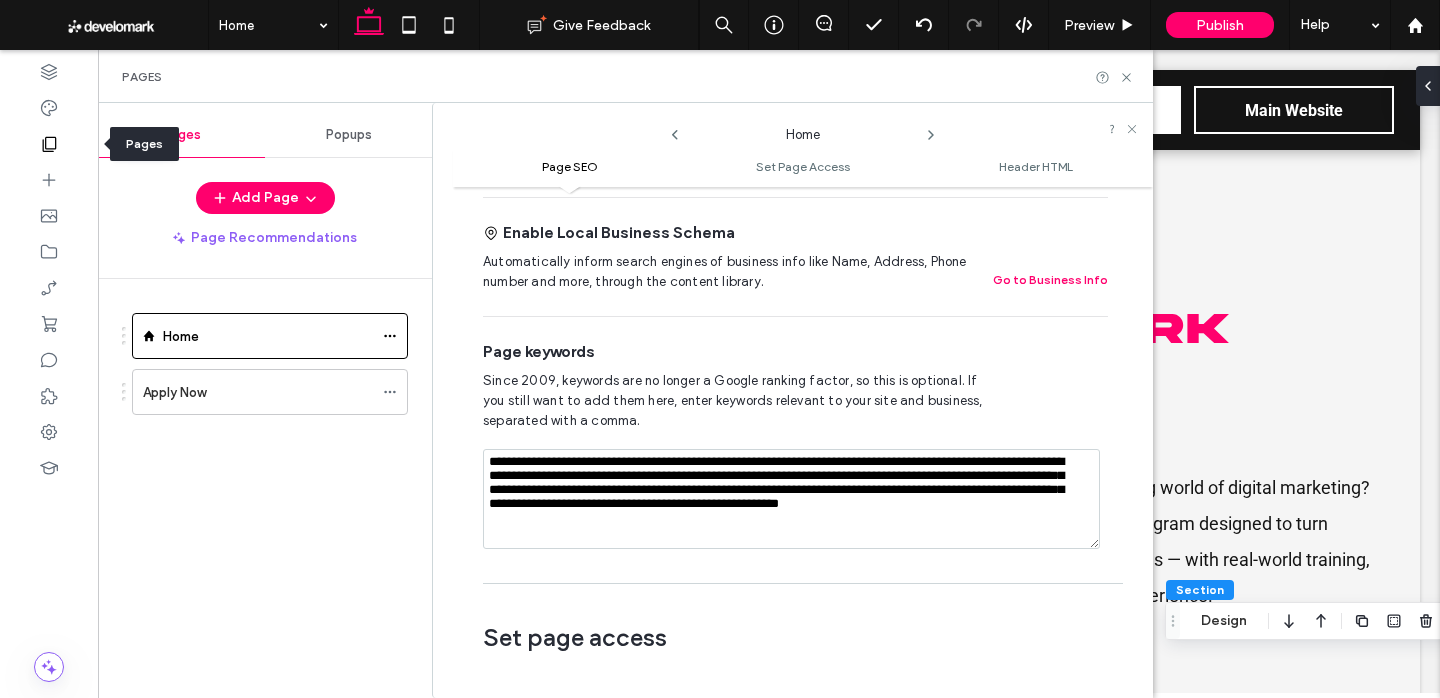 click at bounding box center (49, 144) 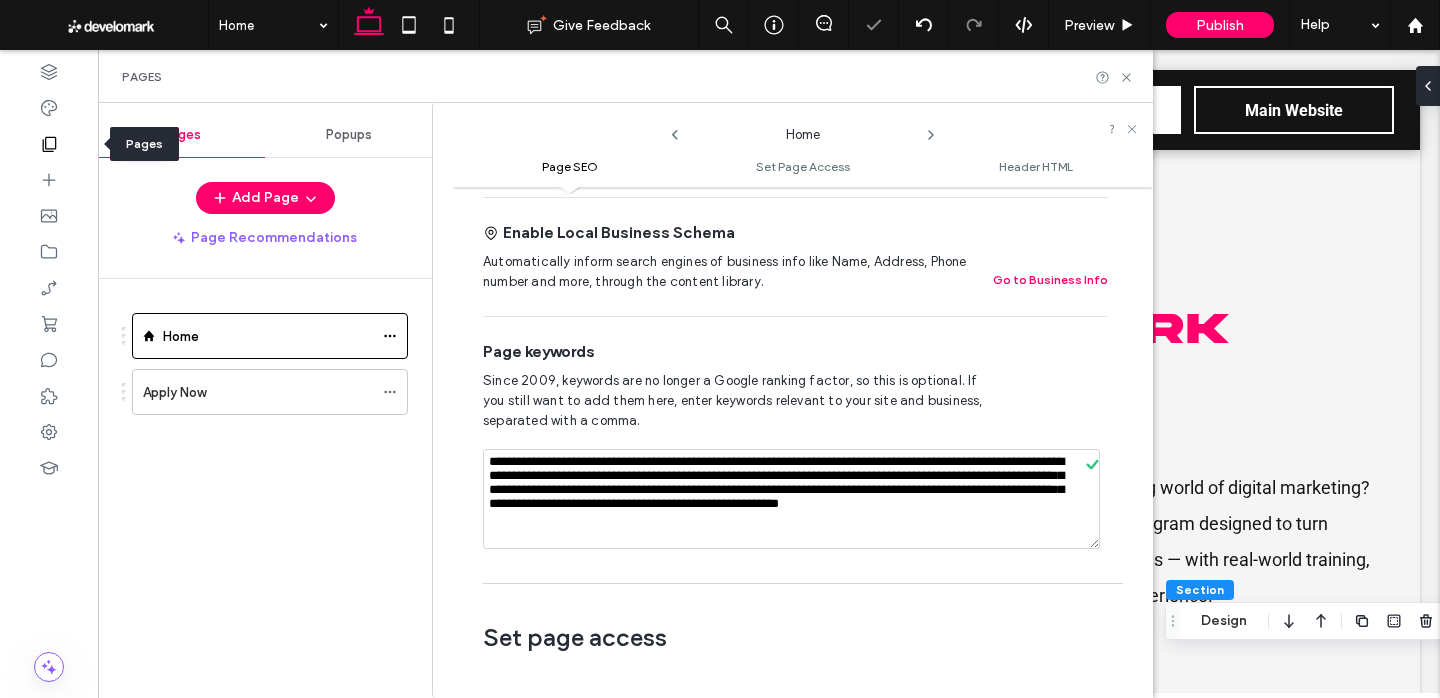 click at bounding box center (49, 144) 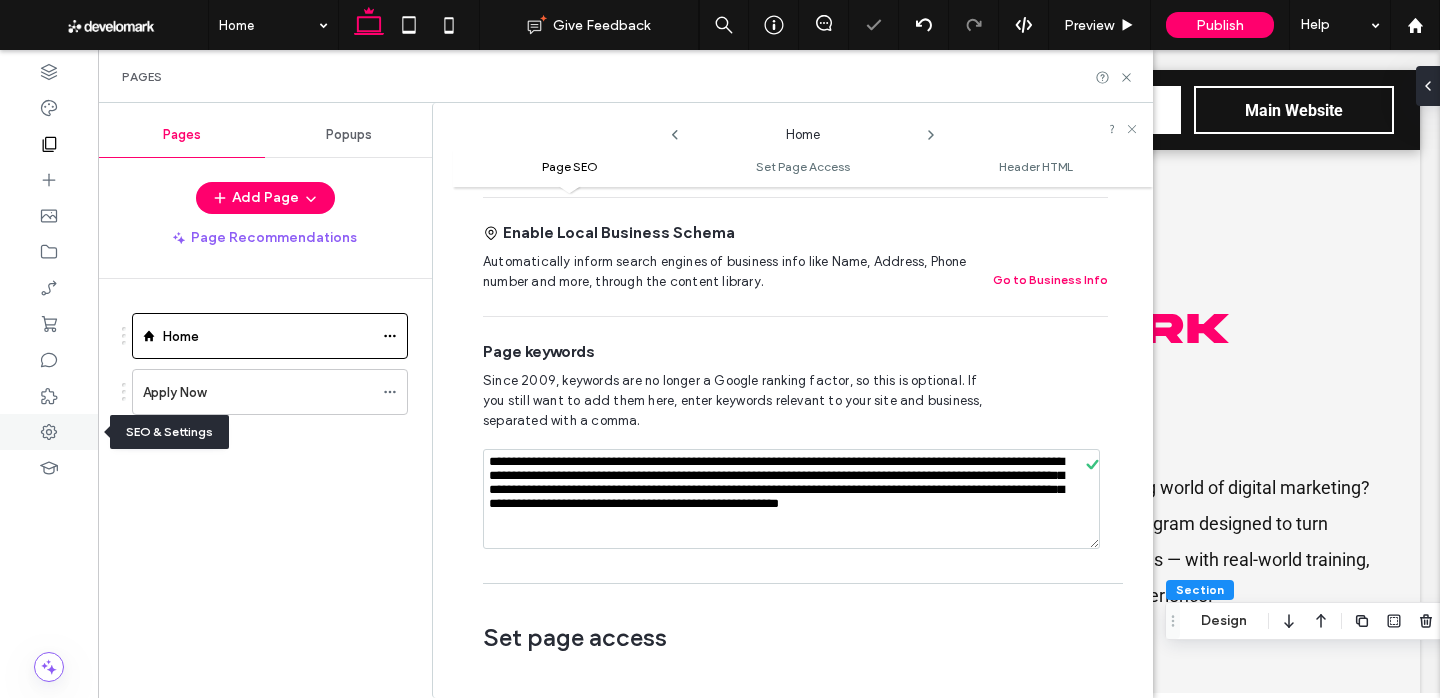 click at bounding box center (49, 432) 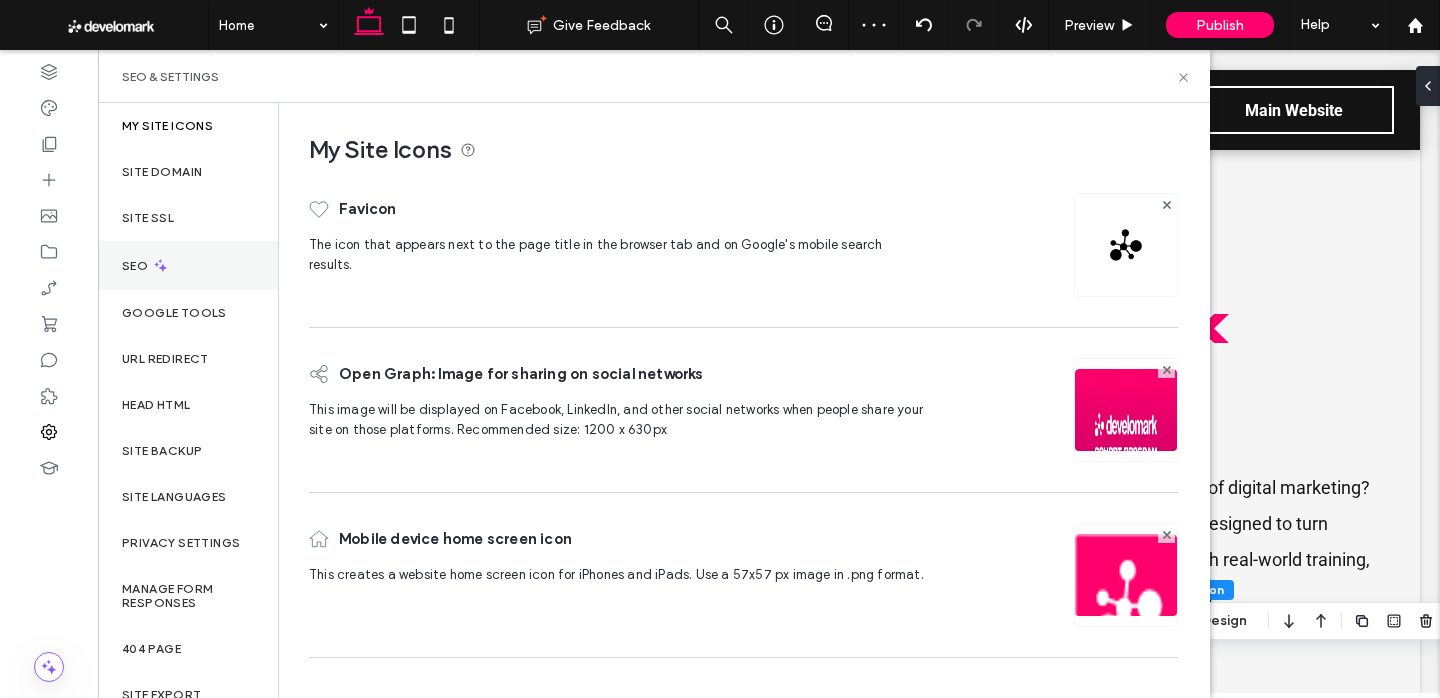 drag, startPoint x: 175, startPoint y: 274, endPoint x: 237, endPoint y: 288, distance: 63.560993 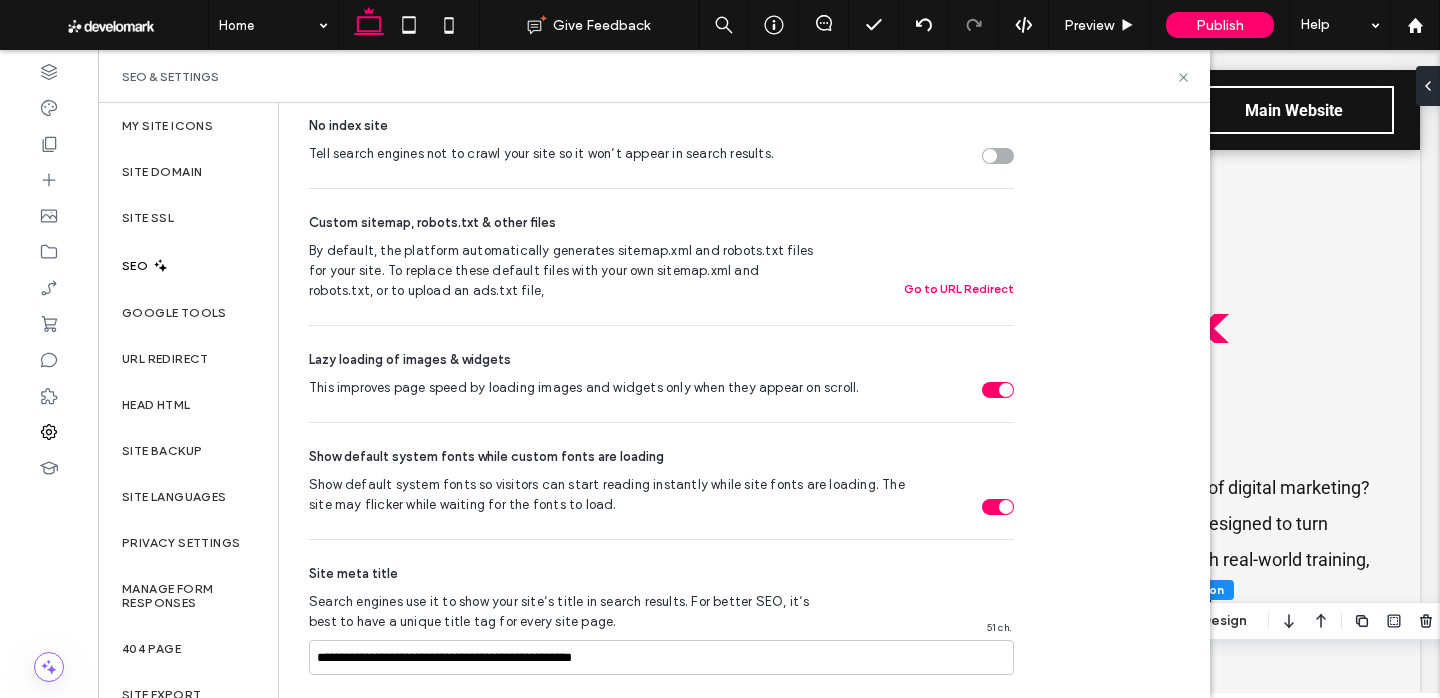 scroll, scrollTop: 1272, scrollLeft: 0, axis: vertical 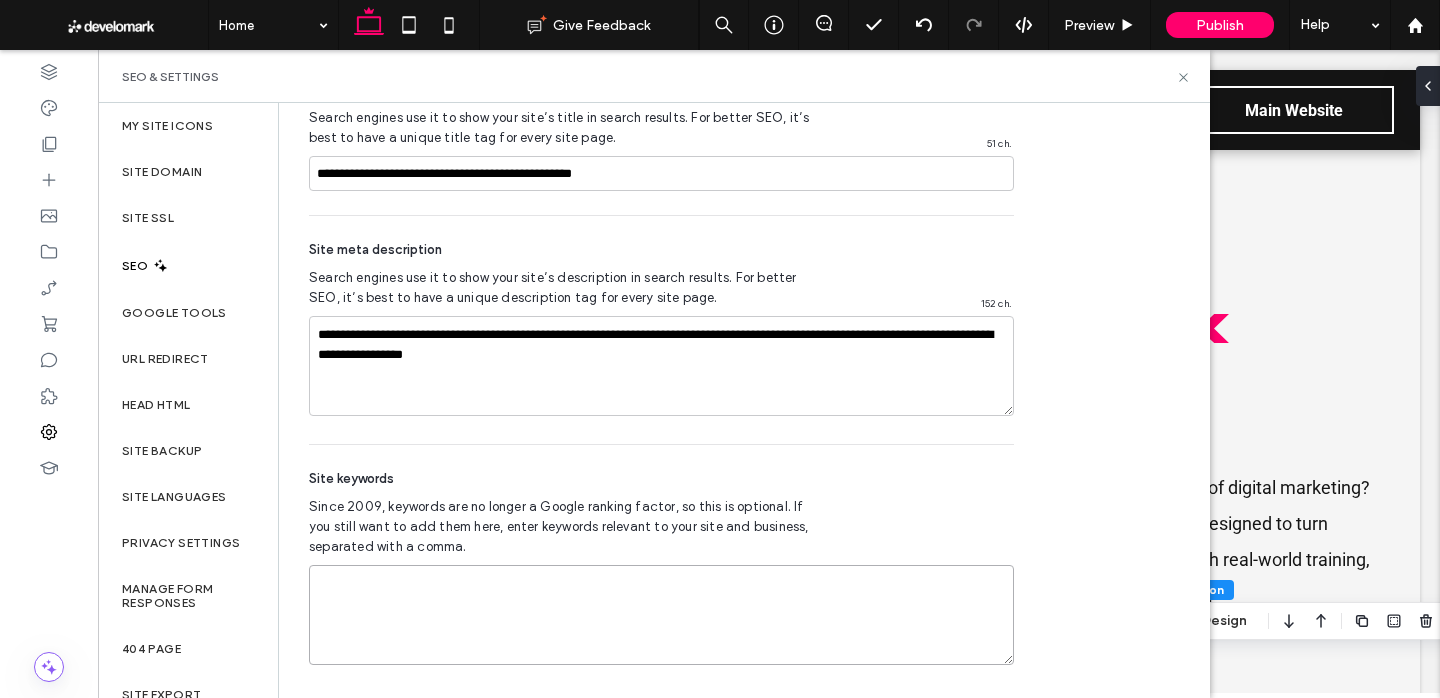 click at bounding box center (661, 615) 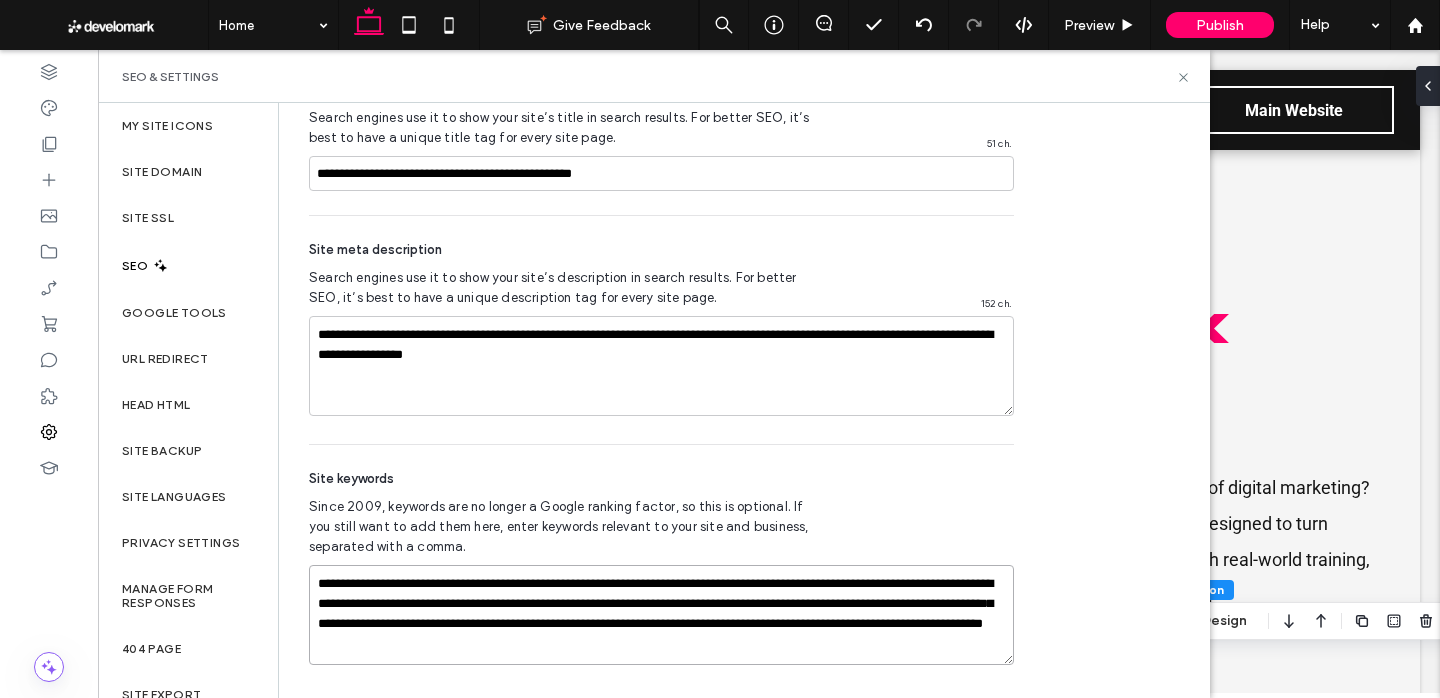 type on "**********" 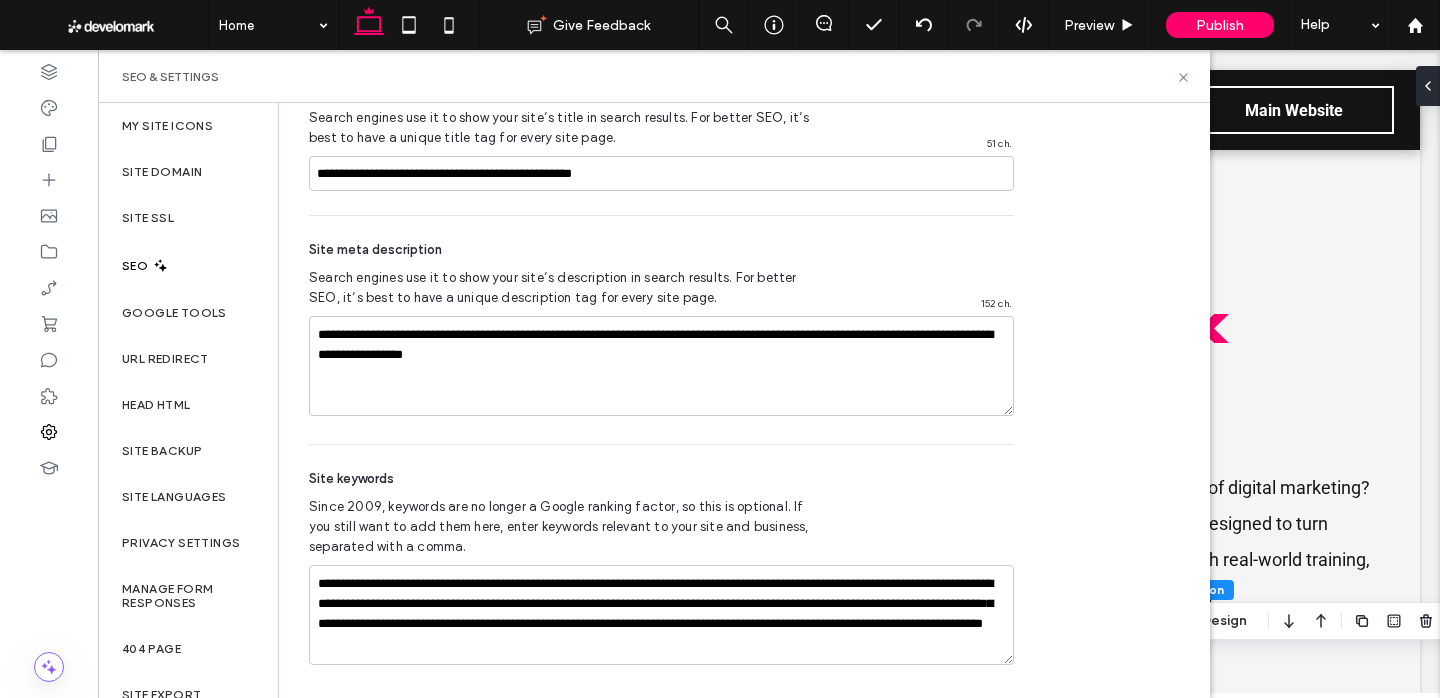 click on "SEO Optimize your site to increase its visibility in relevant search results. New! SEO Overview See all your site's SEO issues that need fixing - in one page. Show me Install the WooRank App Help your sites perform better. Run full site and page audits, track keywords and more.‎  Install WooRank Page-level SEO Set each page’s meta tags, index settings and more. Manage Pages Generate Tags with AI Site-level SEO Enable Local Business Schema Optimize your business for local SEO by enabling Local Business Schema in your Business Info.  Go to Business Info Google Business Profile Connect a Google Business Profile to sync with this site’s Business Information, and ensure essential business details are always up-to-date in both places. Go to Business Info Connect to Google Search Console Add the free Google Search Console app to make sure that the latest content from your site is indexed by Google. Go to Search Console app No index site Custom sitemap, robots.txt & other files Go to URL Redirect 51   ch. 152" at bounding box center [743, -232] 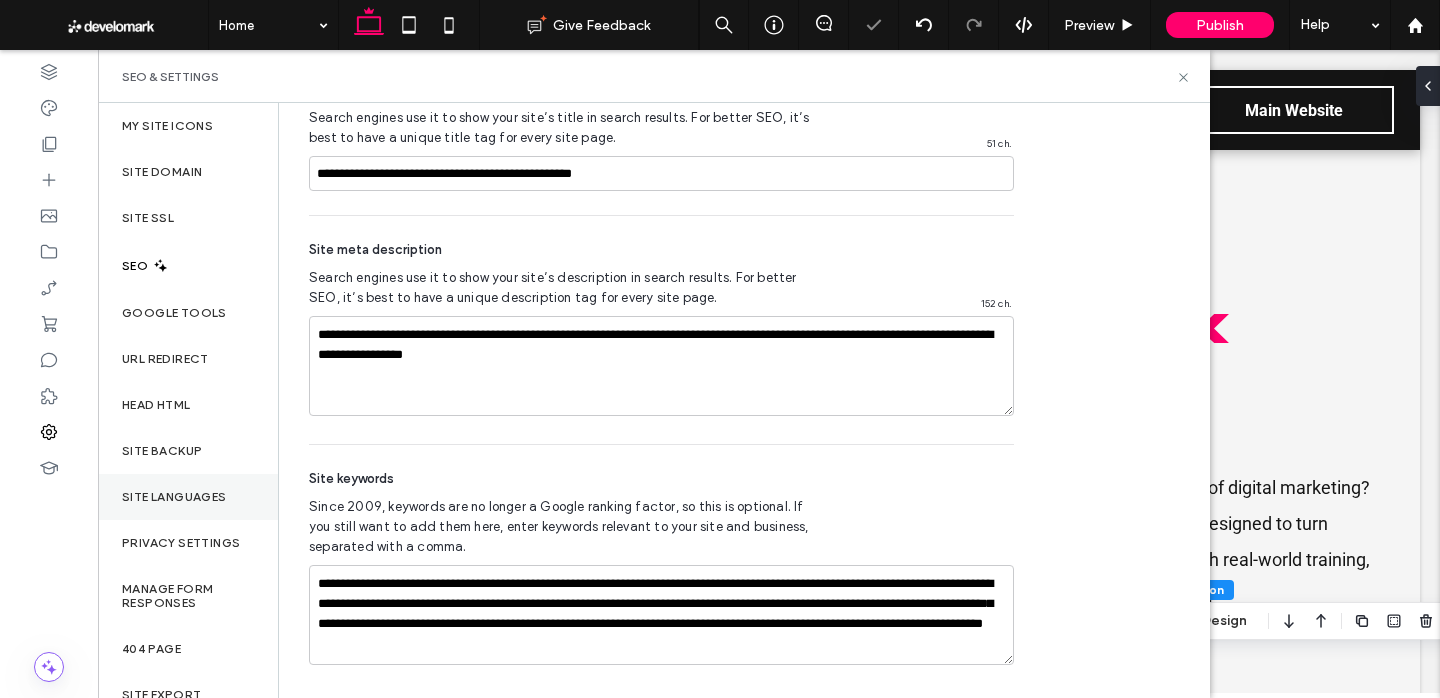 scroll, scrollTop: 80, scrollLeft: 0, axis: vertical 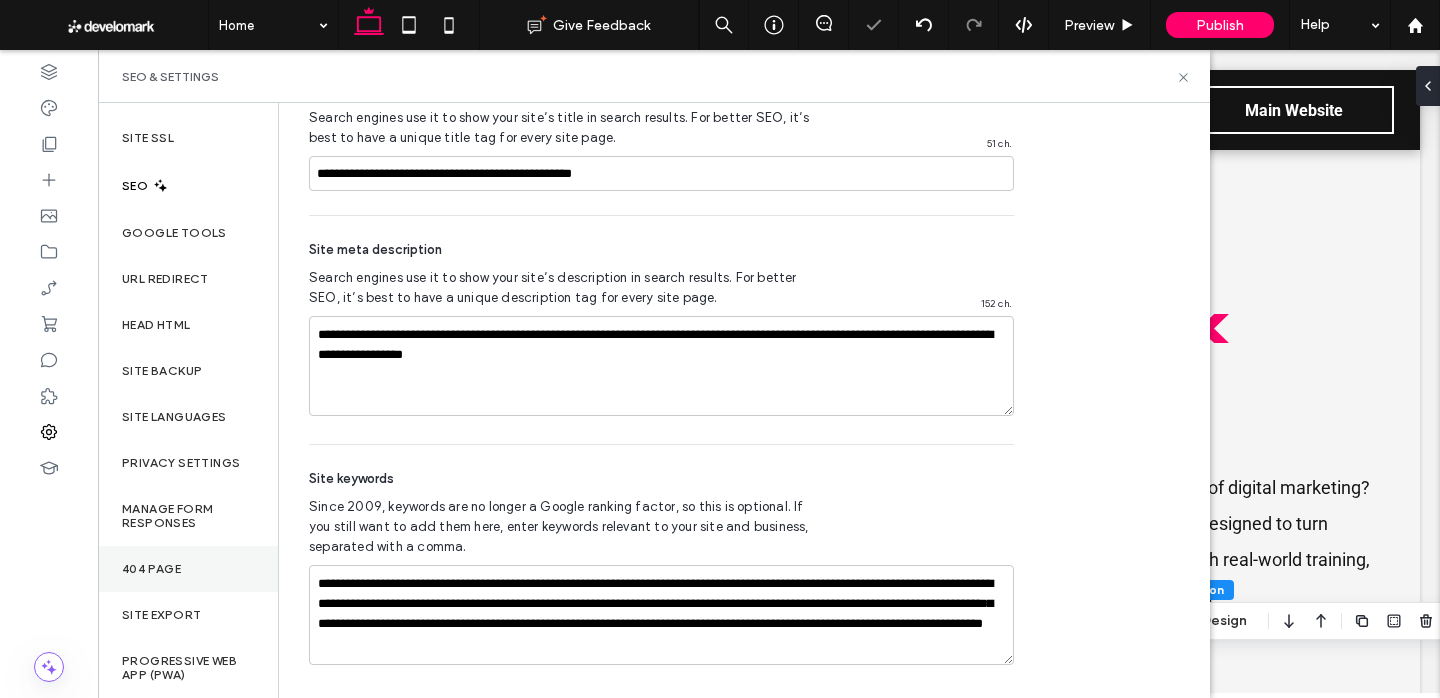 click on "404 Page" at bounding box center [188, 569] 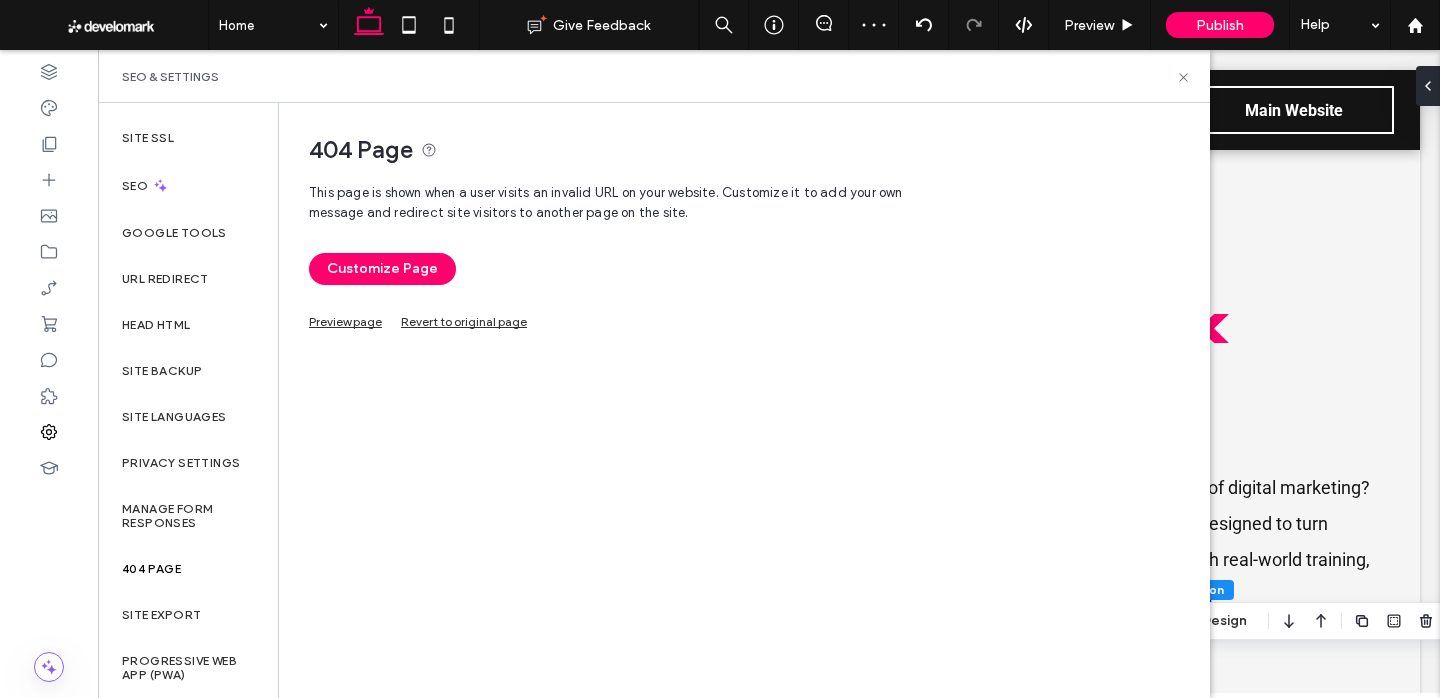drag, startPoint x: 399, startPoint y: 268, endPoint x: 452, endPoint y: 272, distance: 53.15073 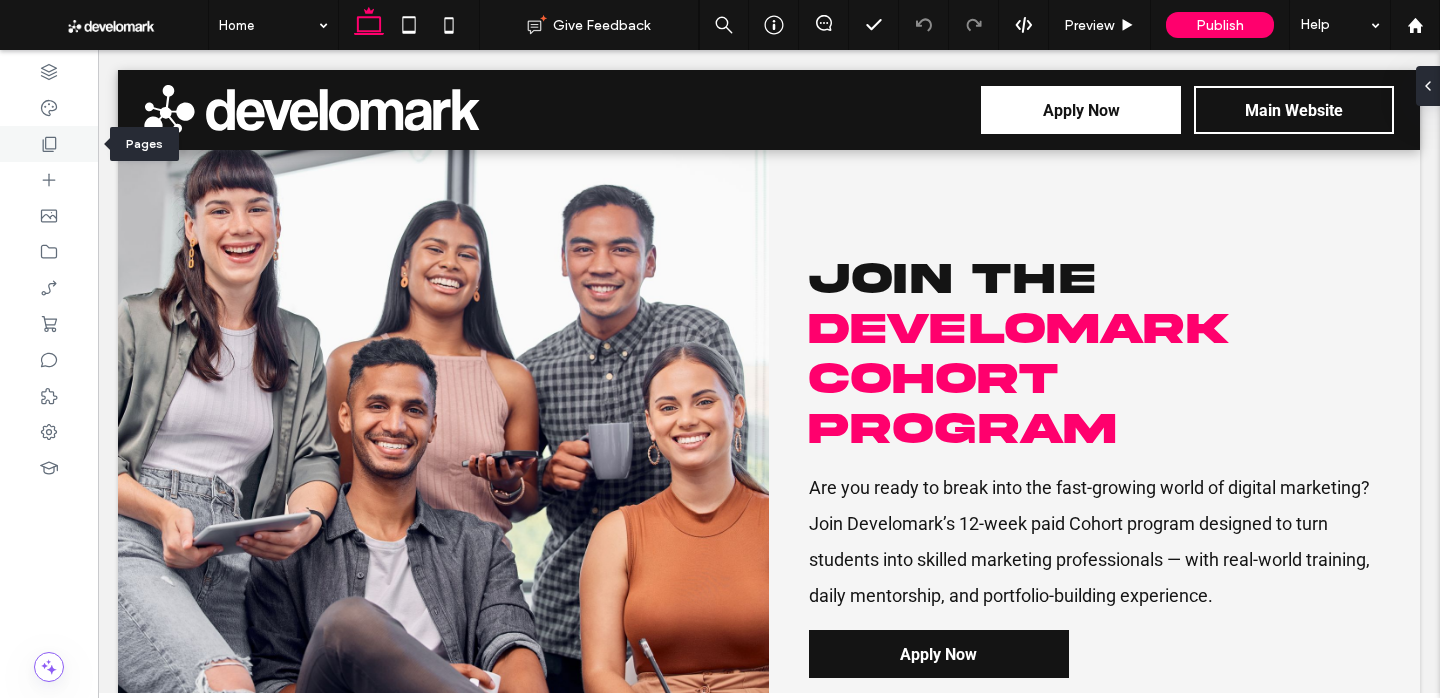click at bounding box center [49, 144] 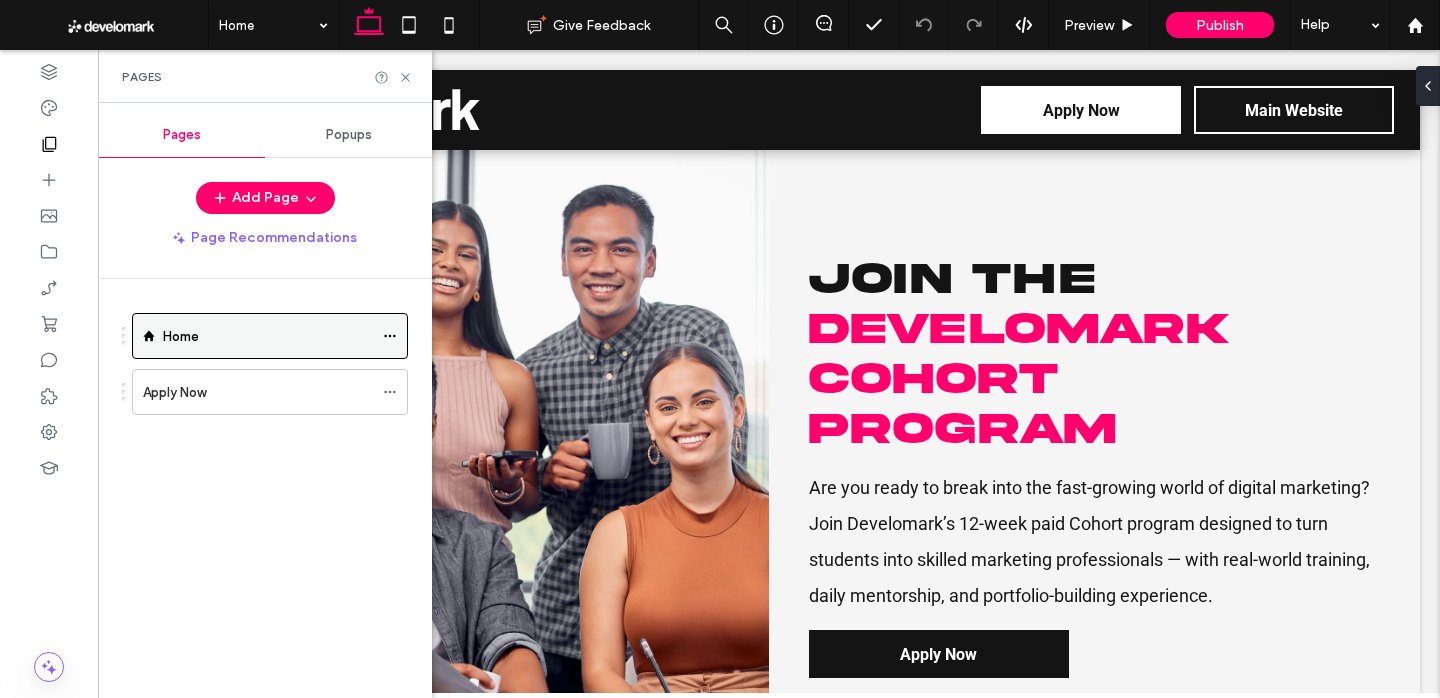 click on "Home" at bounding box center (268, 336) 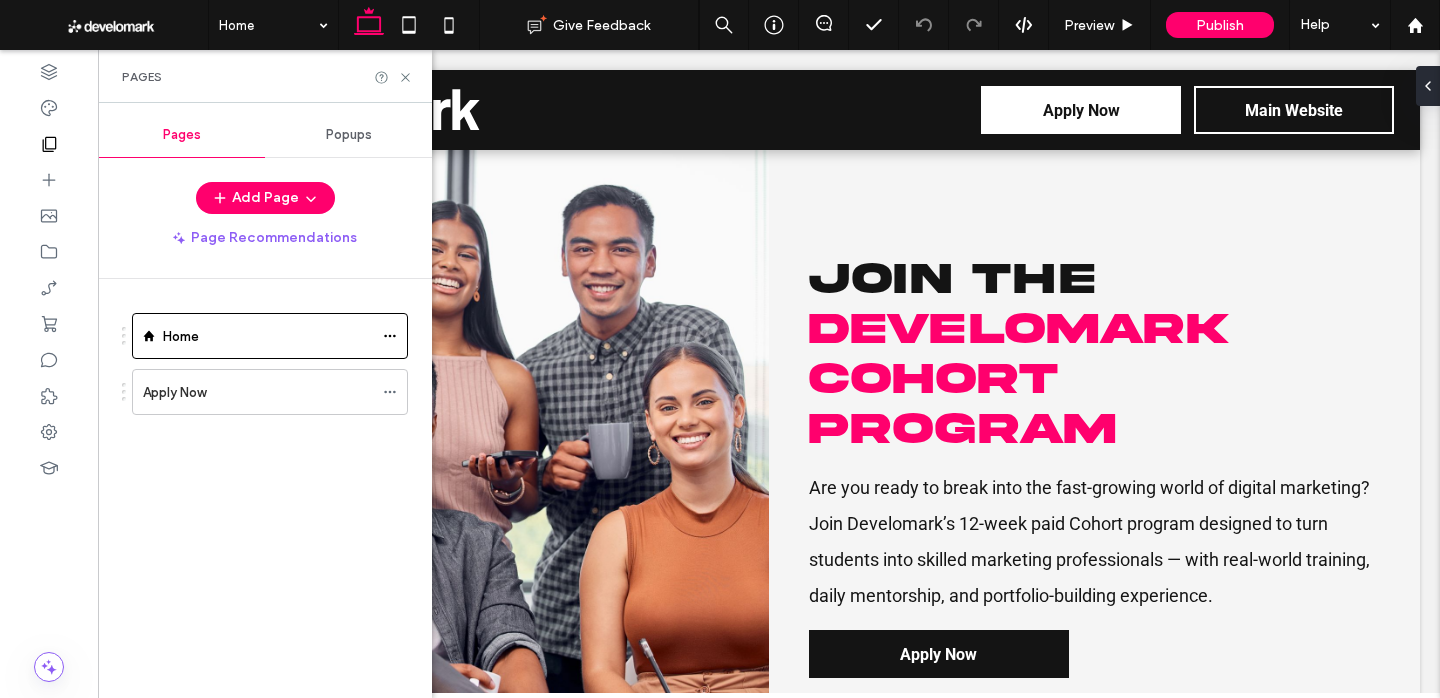 scroll, scrollTop: 0, scrollLeft: 0, axis: both 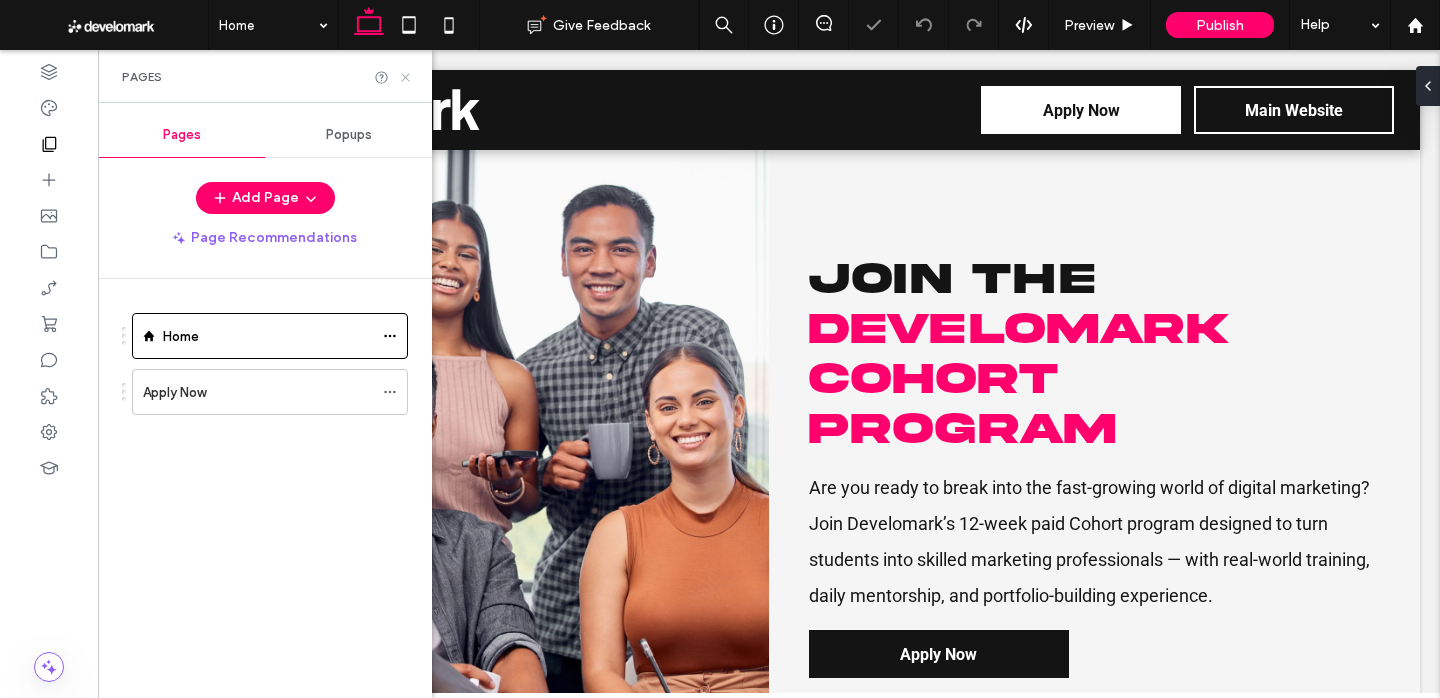 click 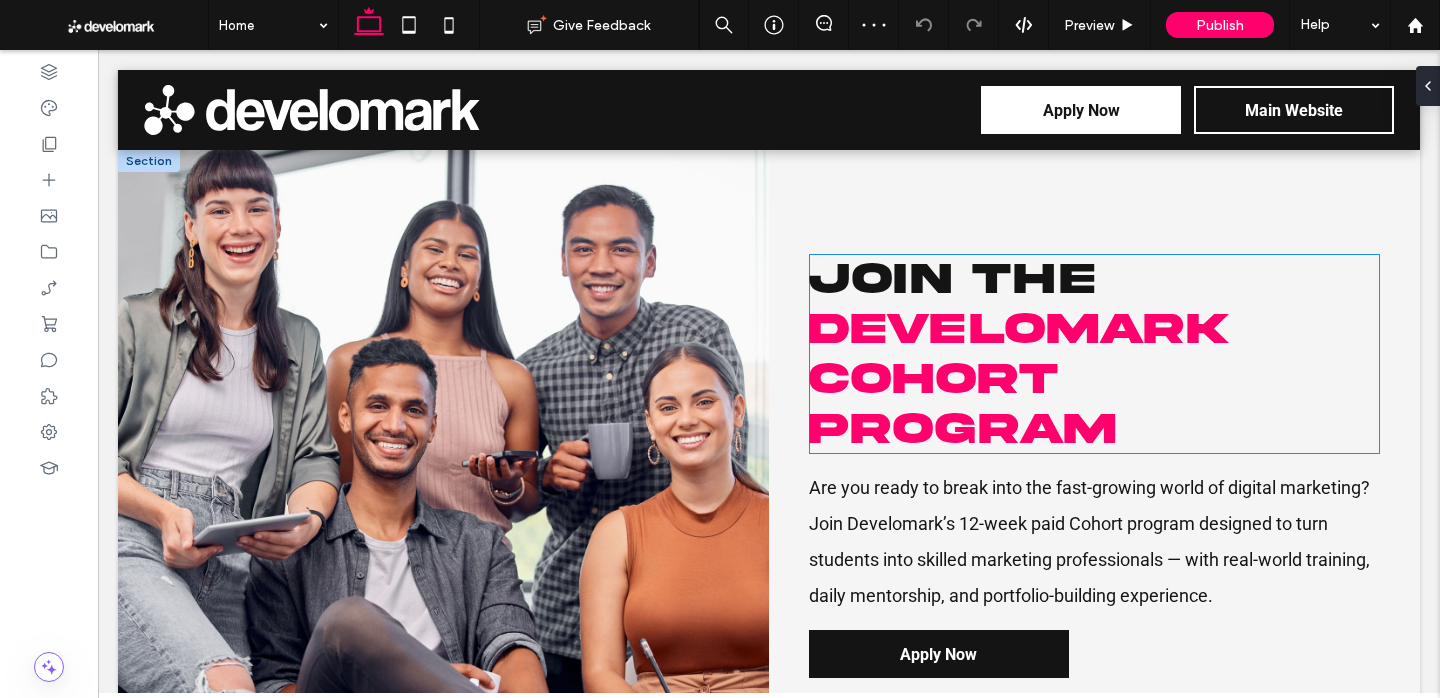 scroll, scrollTop: 6, scrollLeft: 0, axis: vertical 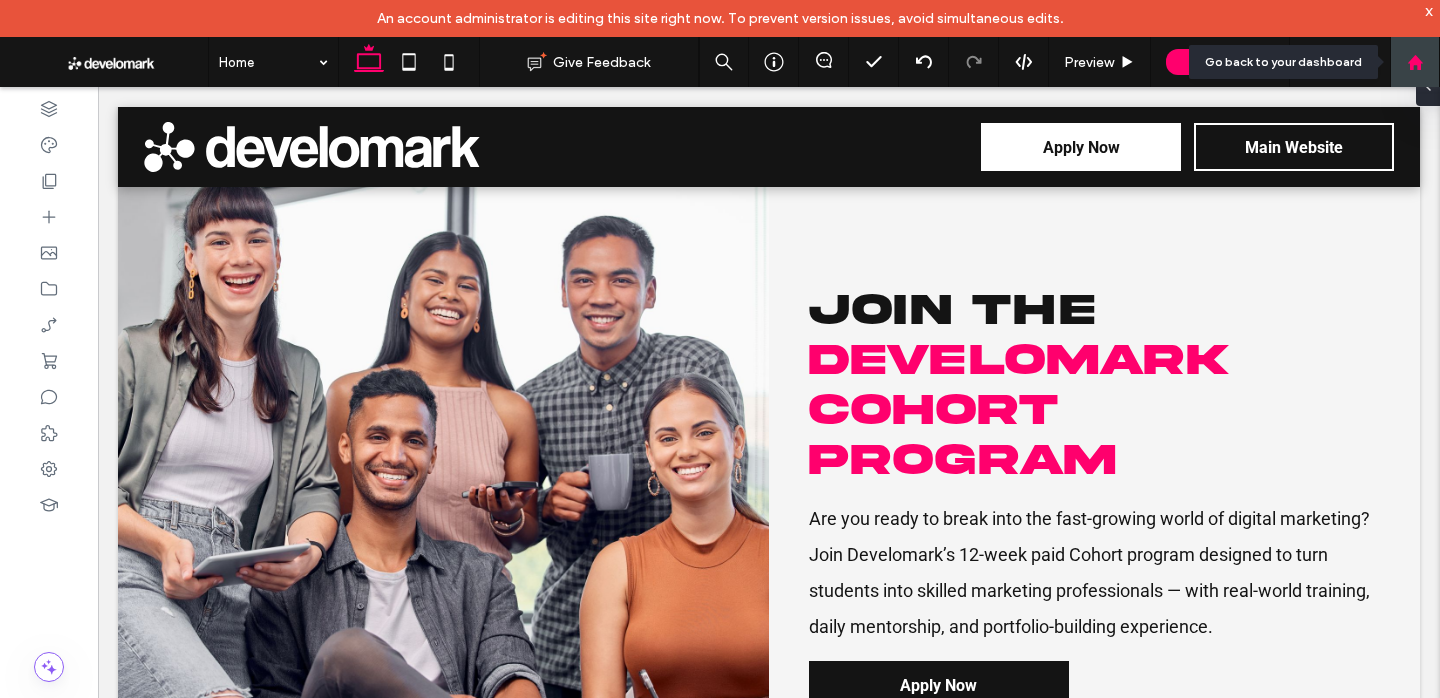 click at bounding box center [1415, 62] 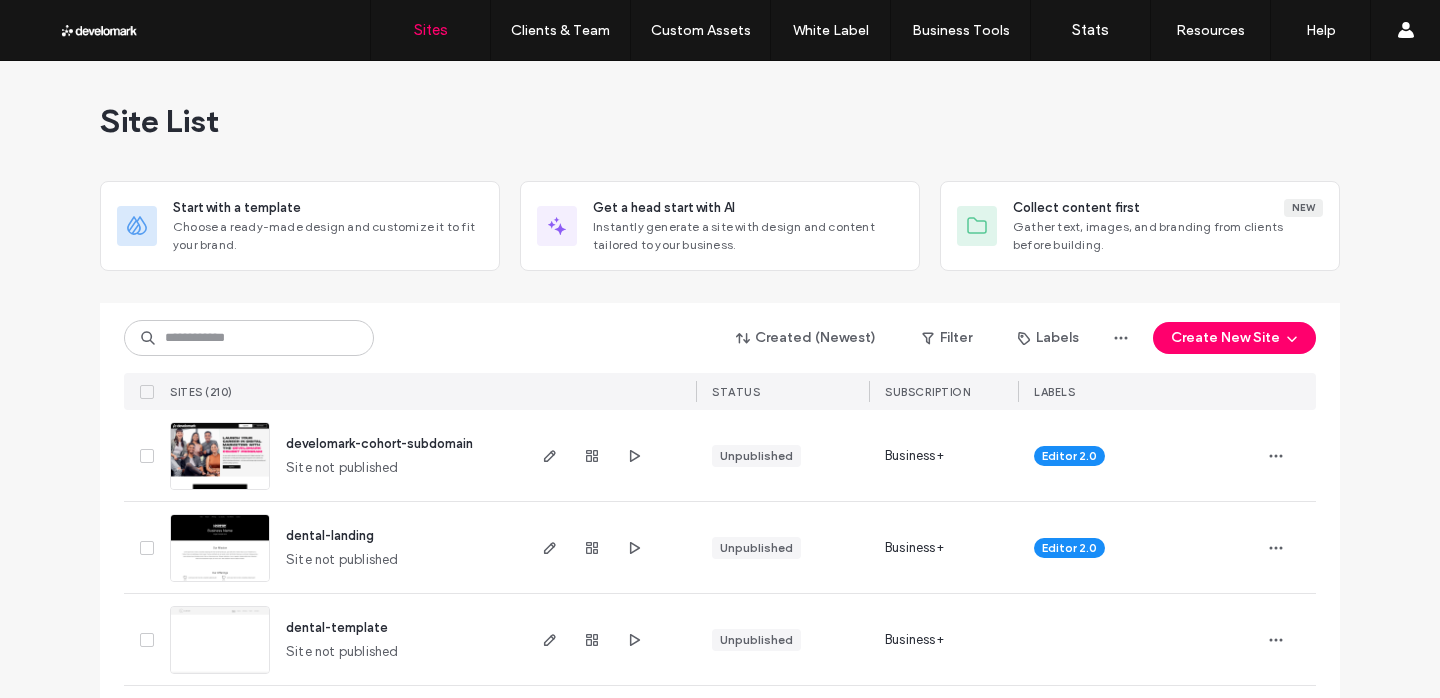 scroll, scrollTop: 0, scrollLeft: 0, axis: both 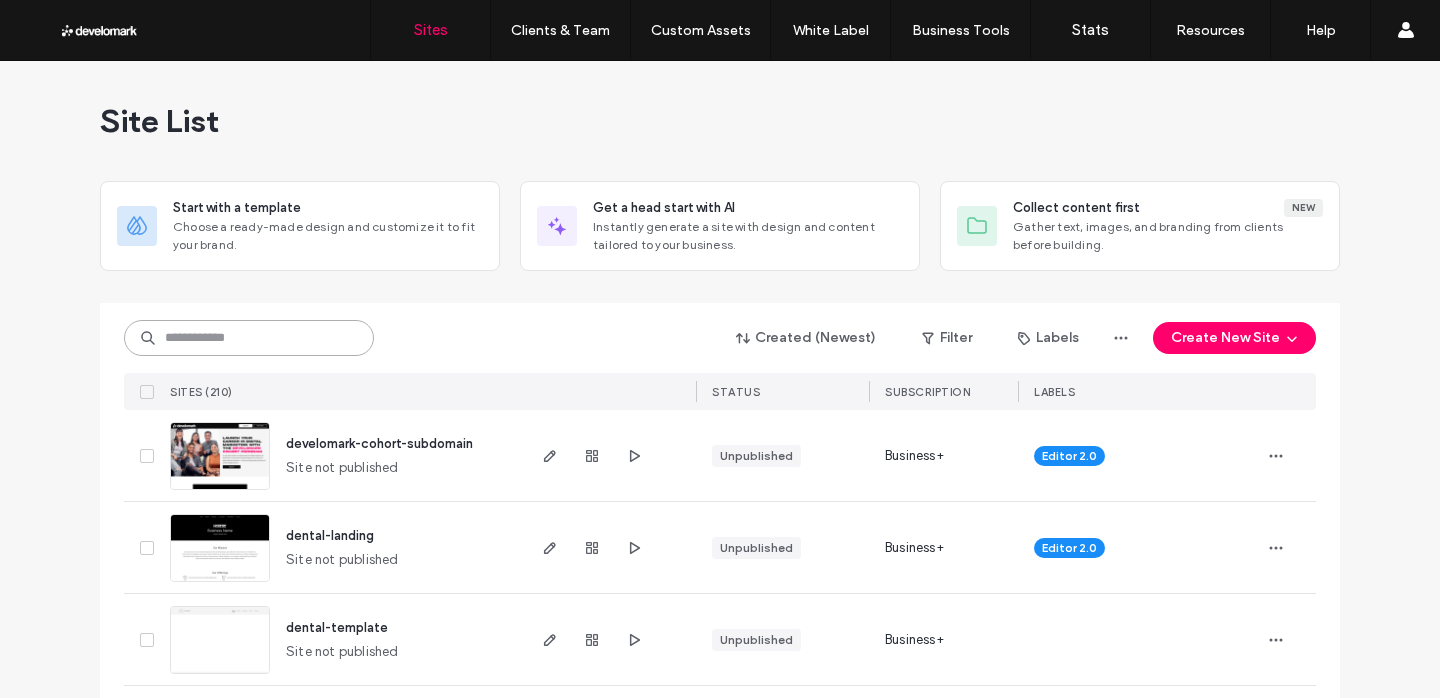 click at bounding box center (249, 338) 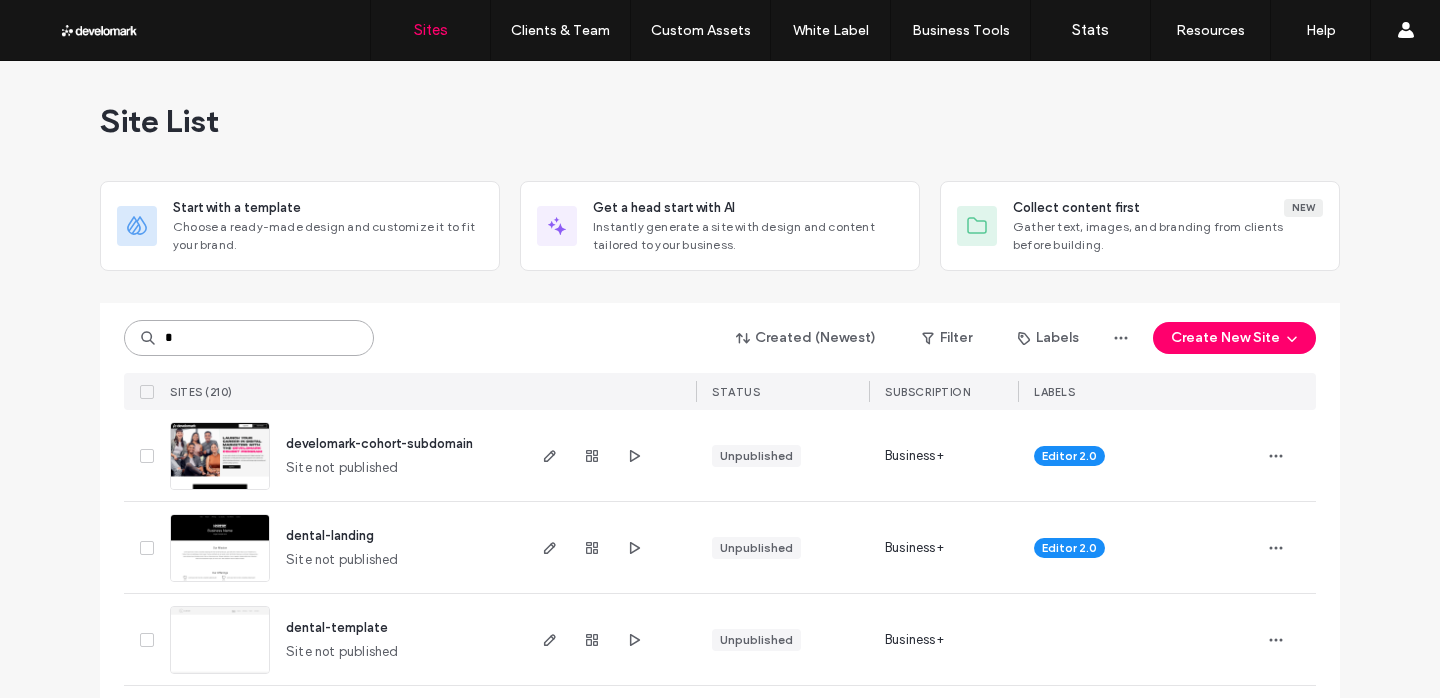 type on "*" 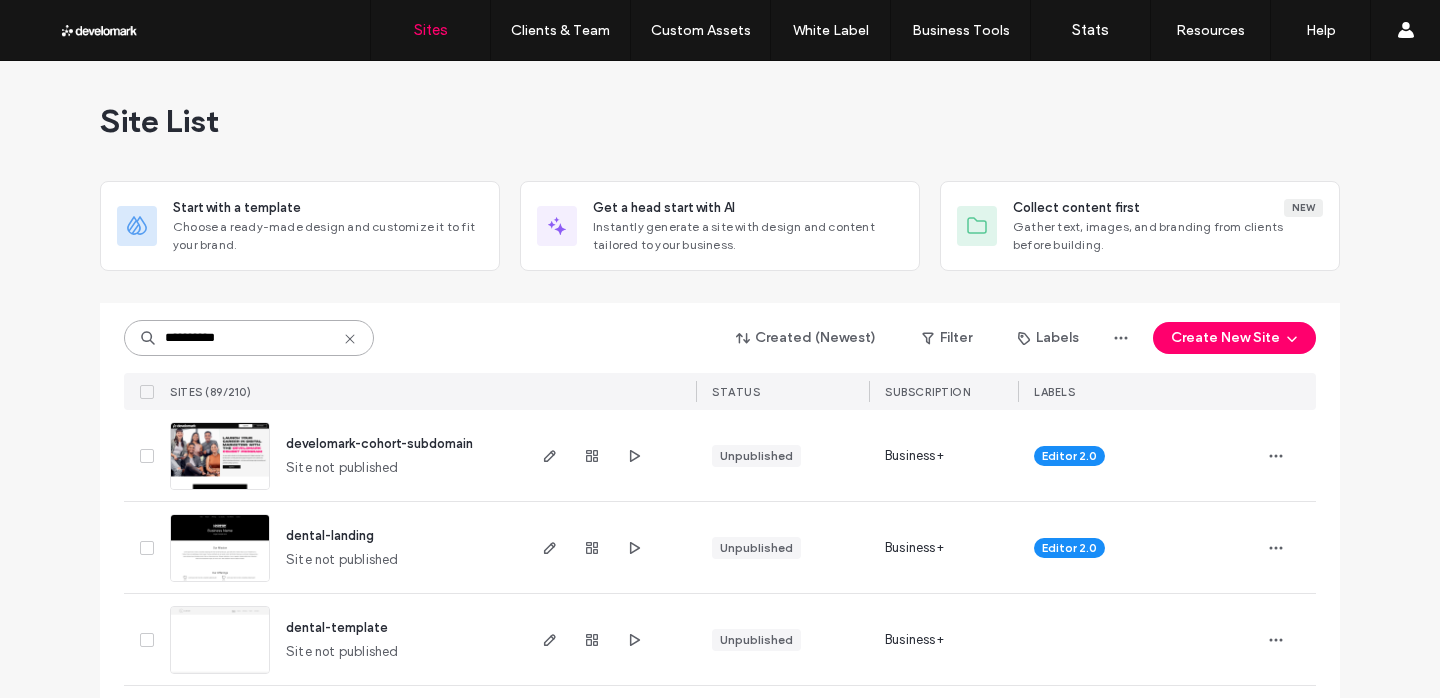 type on "**********" 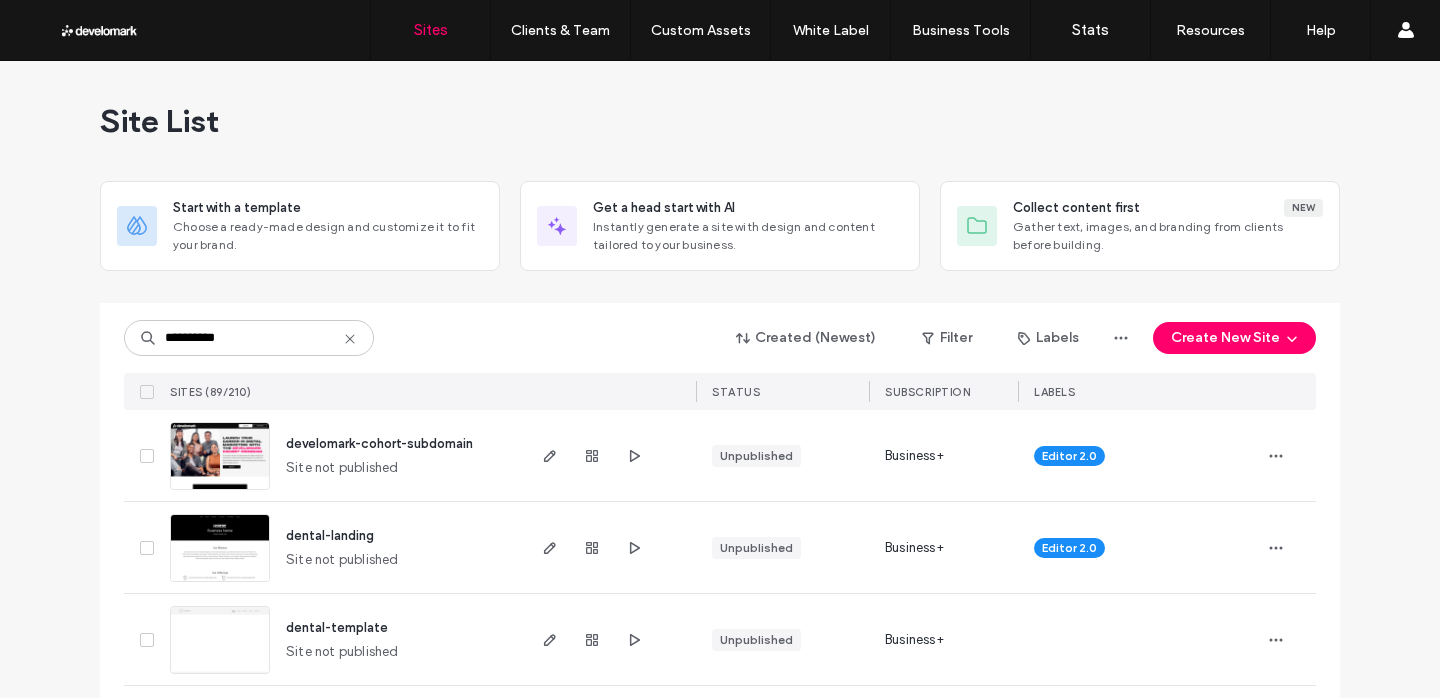 click 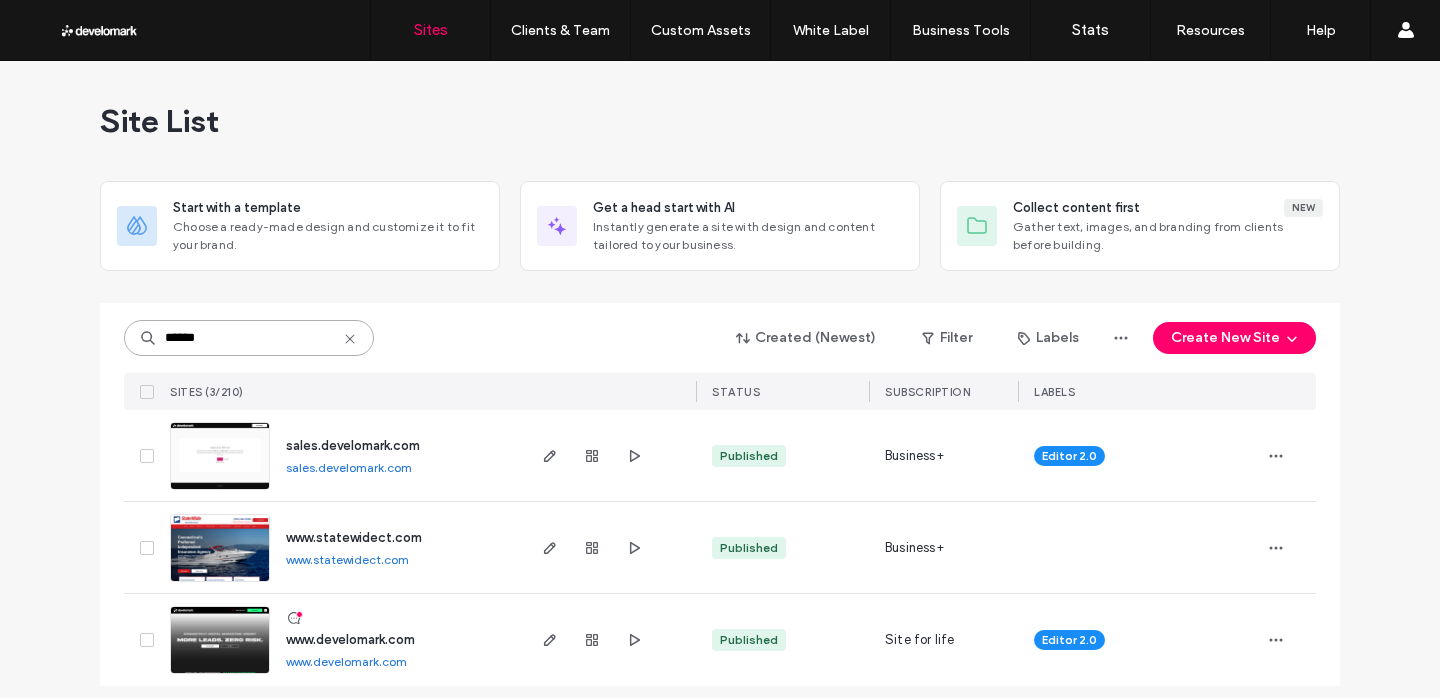 type on "******" 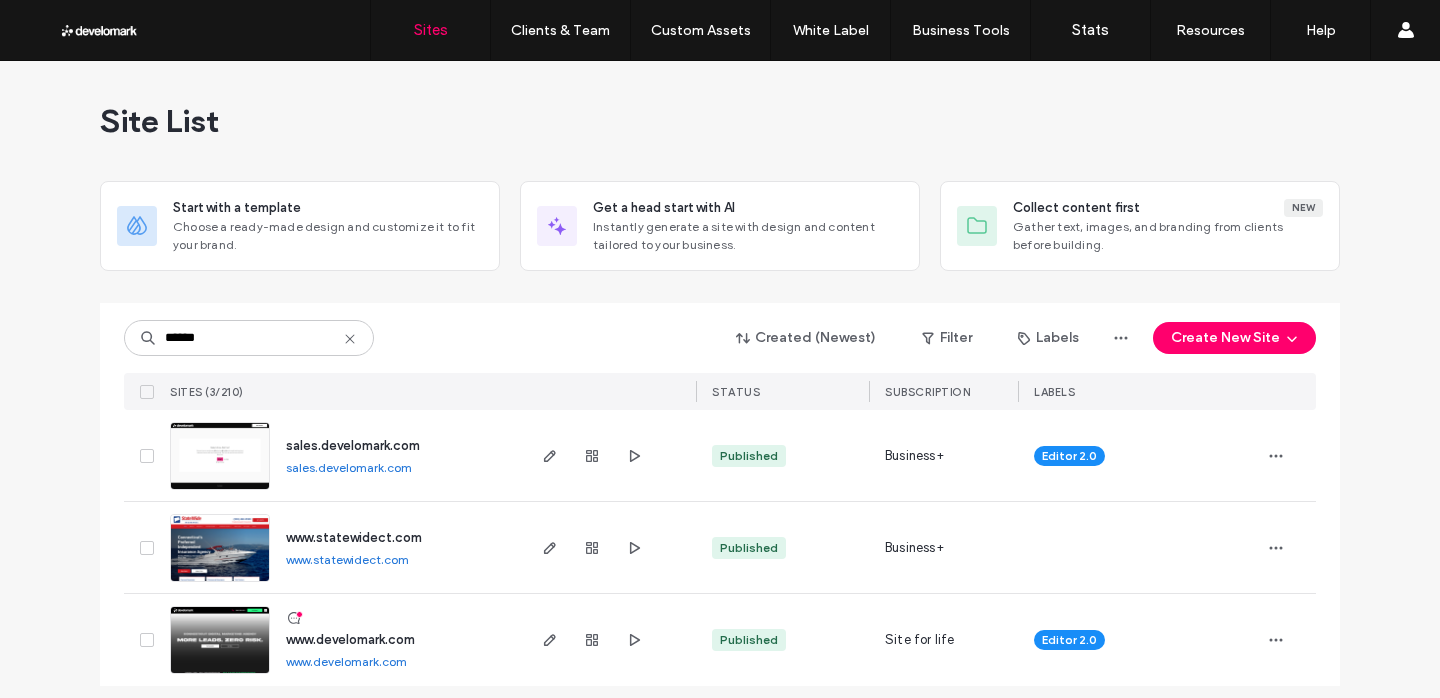 click on "www.develomark.com" at bounding box center (350, 639) 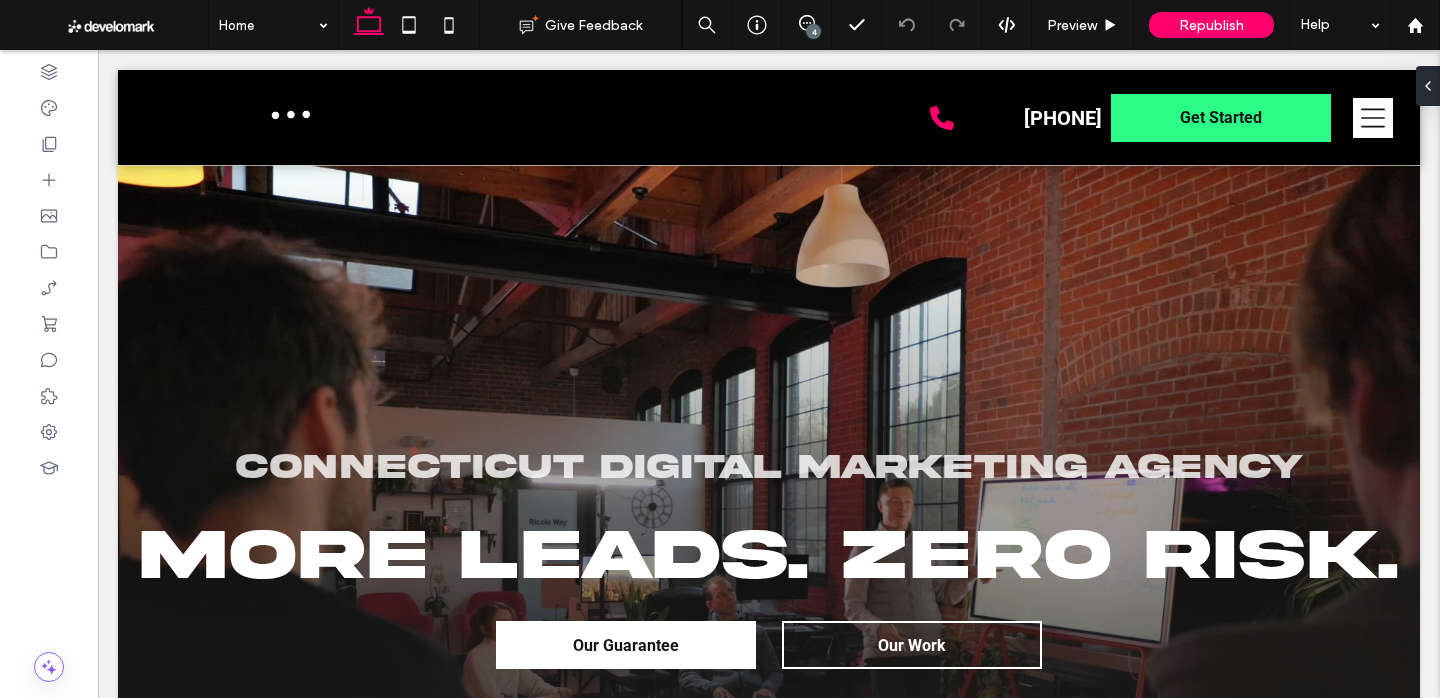 scroll, scrollTop: 0, scrollLeft: 0, axis: both 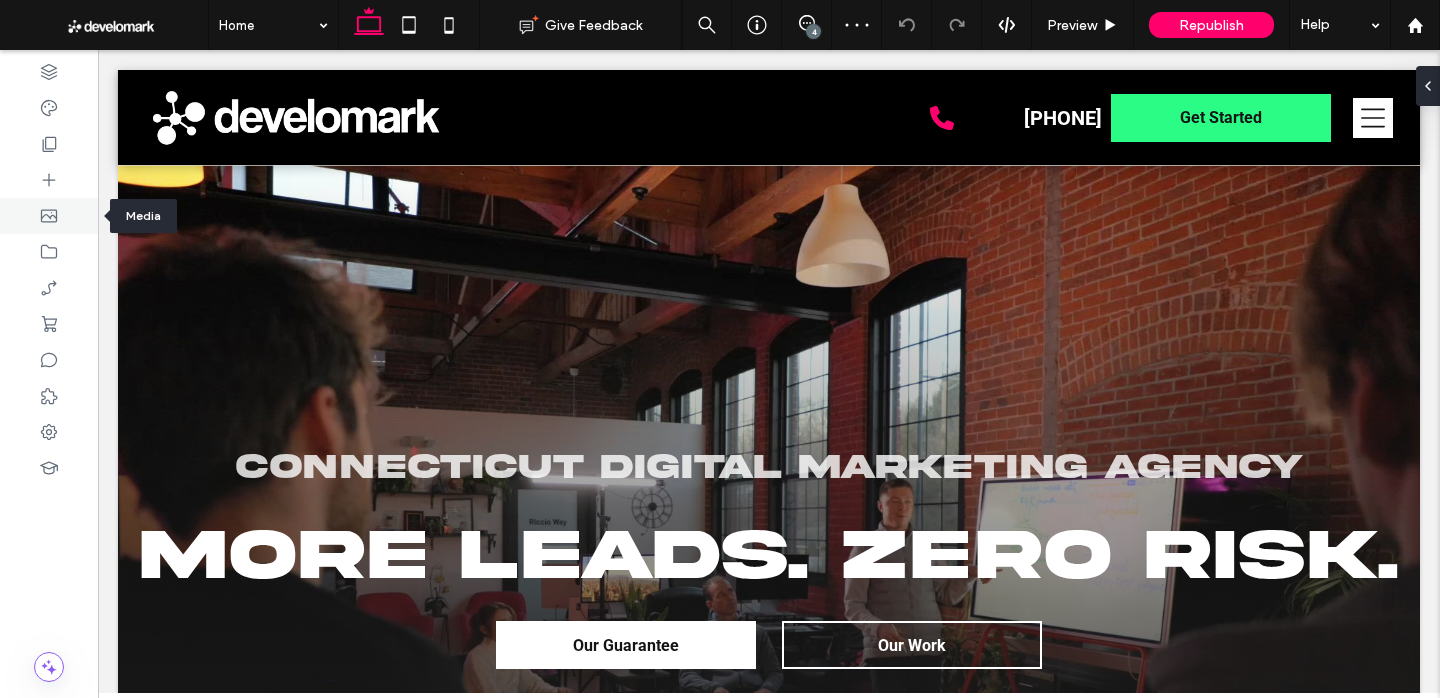 click at bounding box center (49, 216) 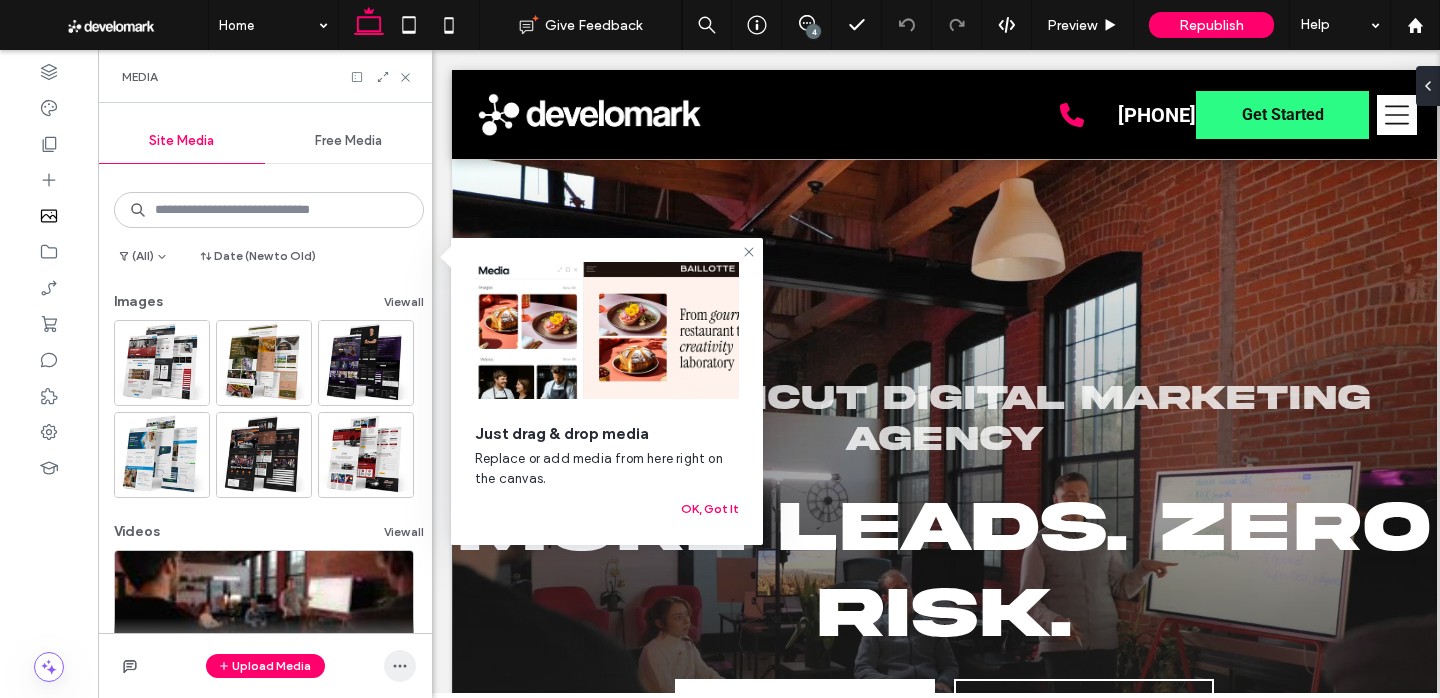 click 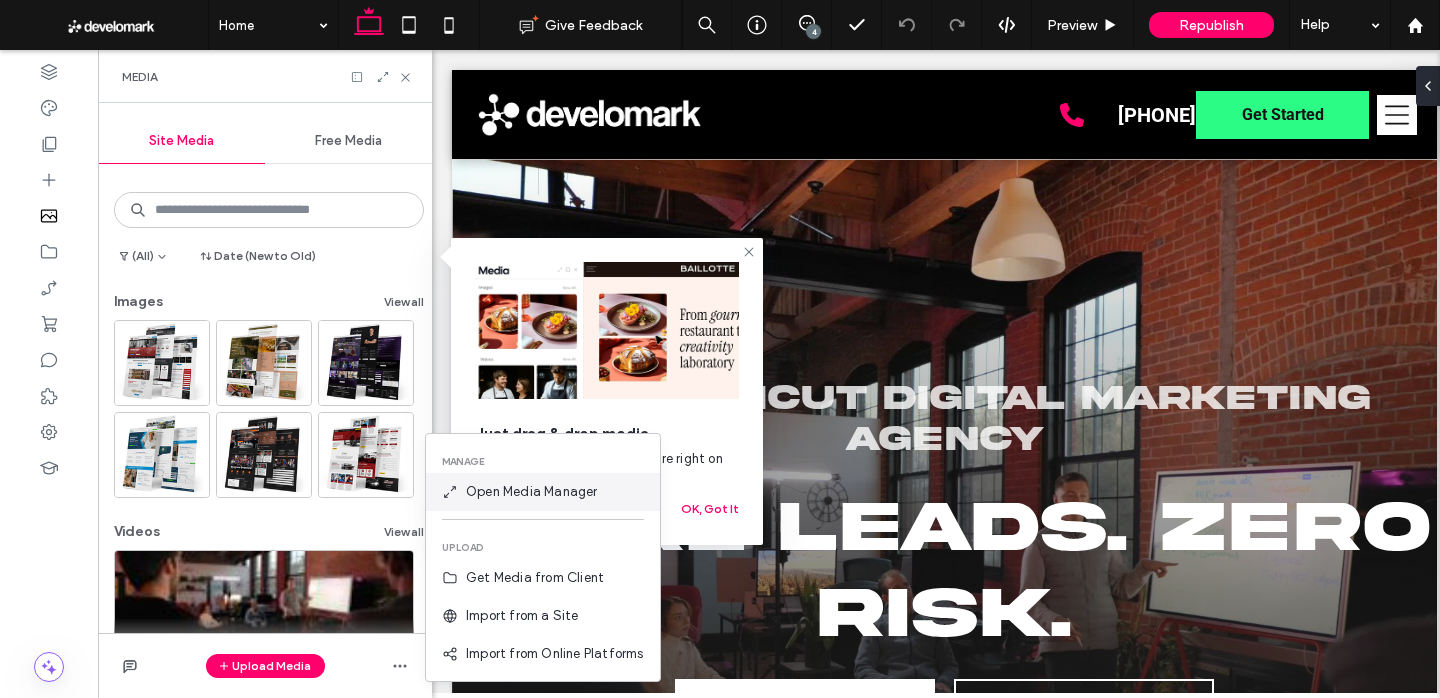 click on "Open Media Manager" at bounding box center [532, 492] 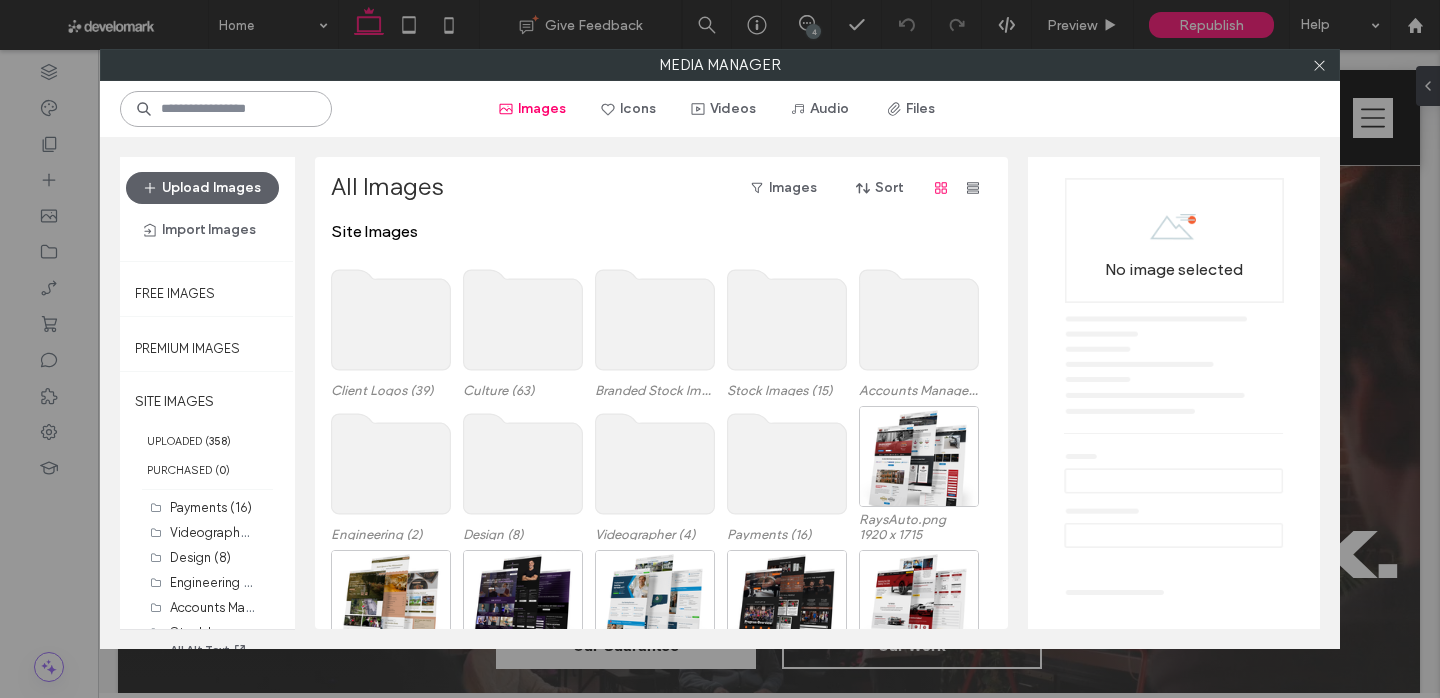 click at bounding box center [226, 109] 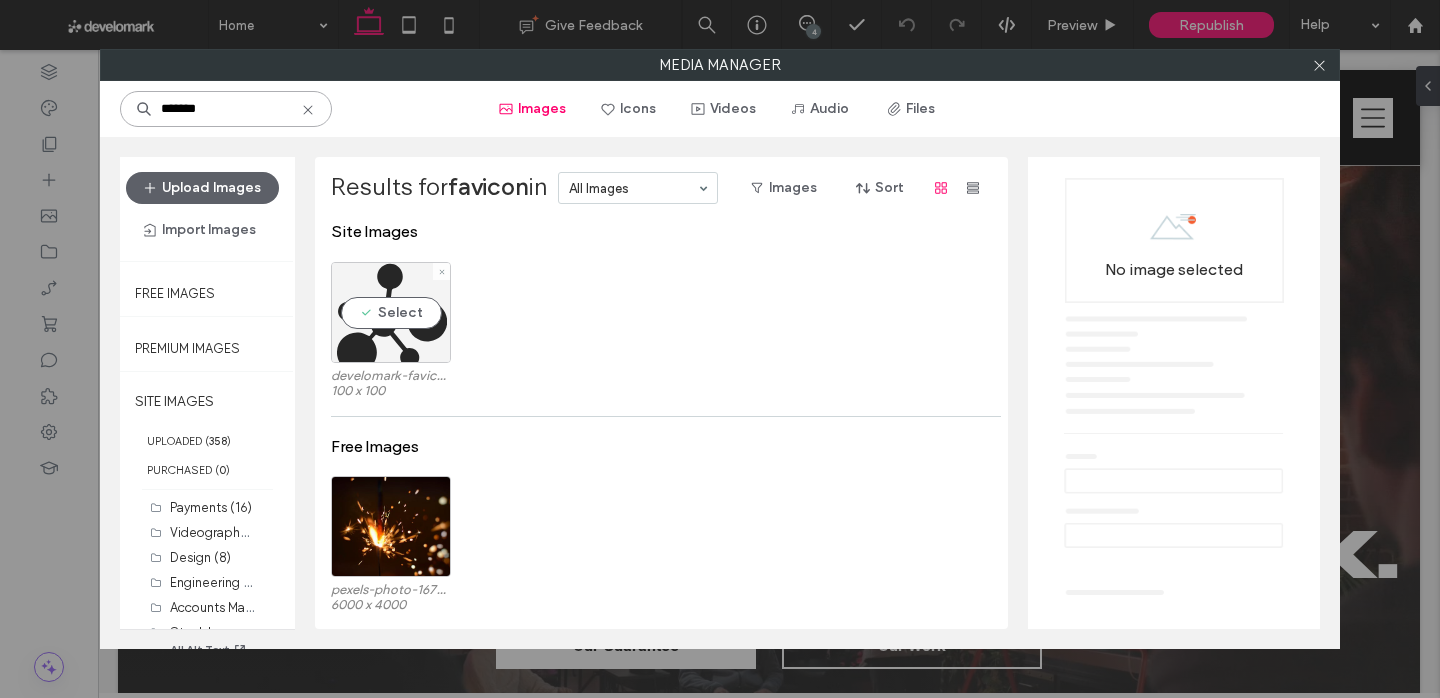 type on "*******" 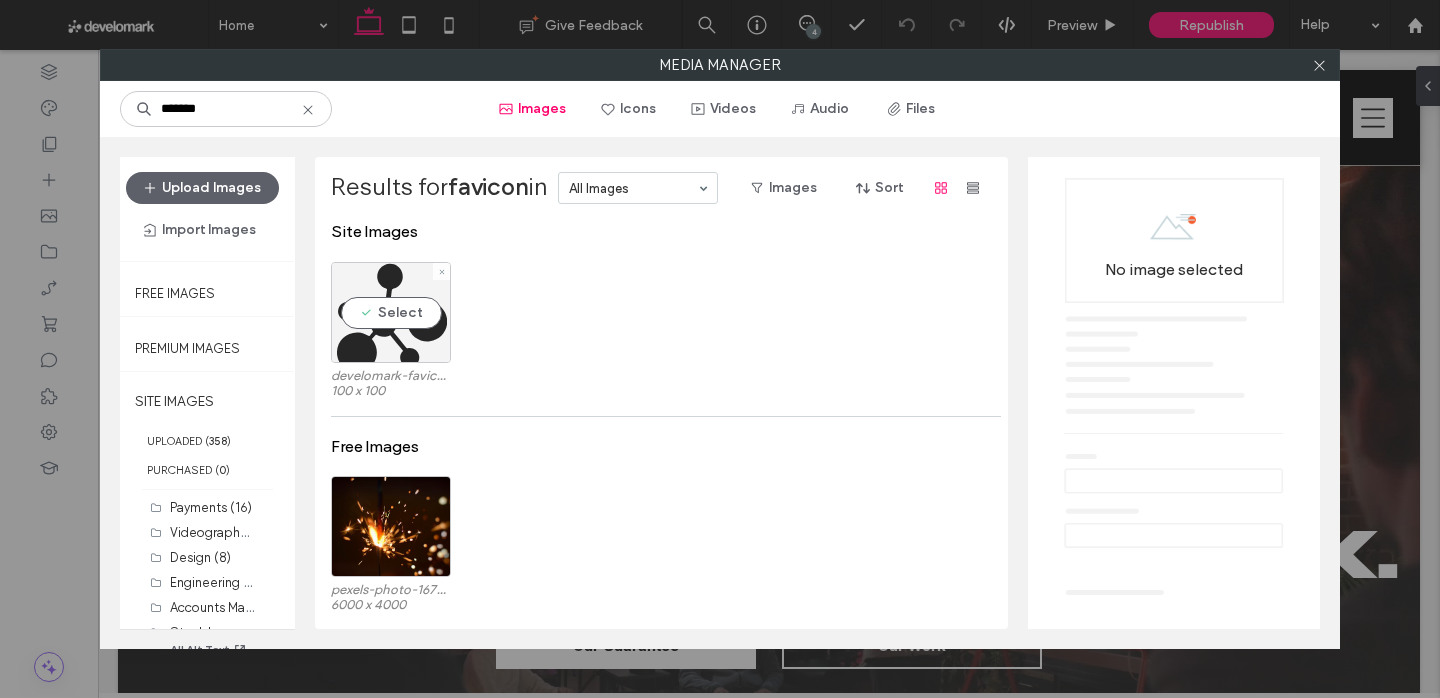 click on "Select" at bounding box center [391, 312] 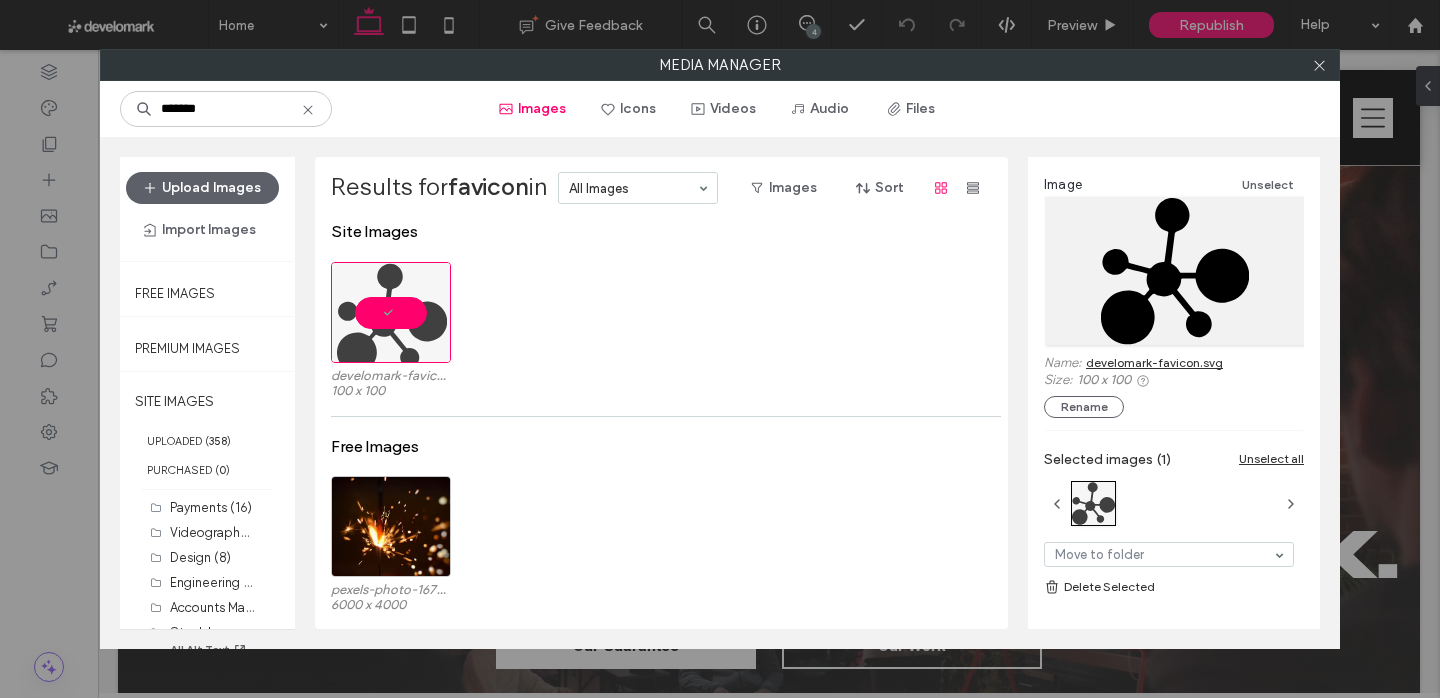 click 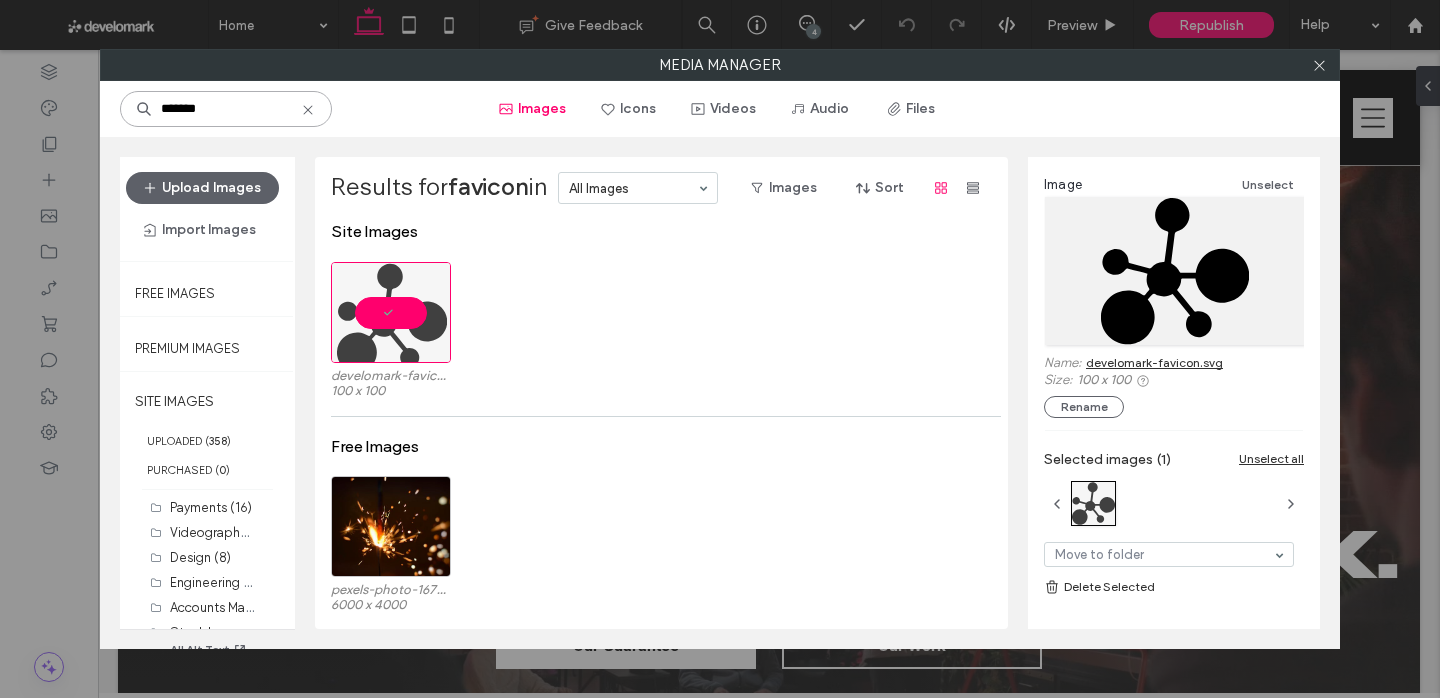 type 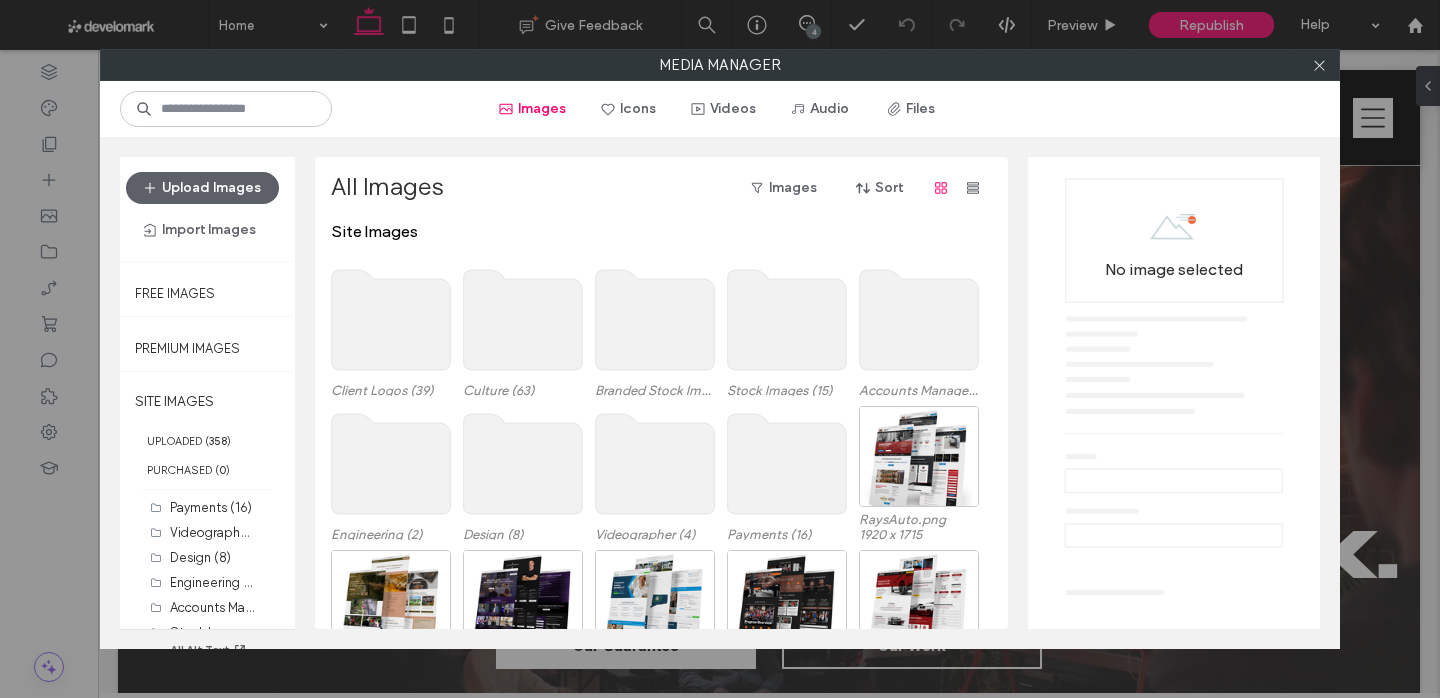 drag, startPoint x: 1321, startPoint y: 65, endPoint x: 827, endPoint y: 337, distance: 563.9326 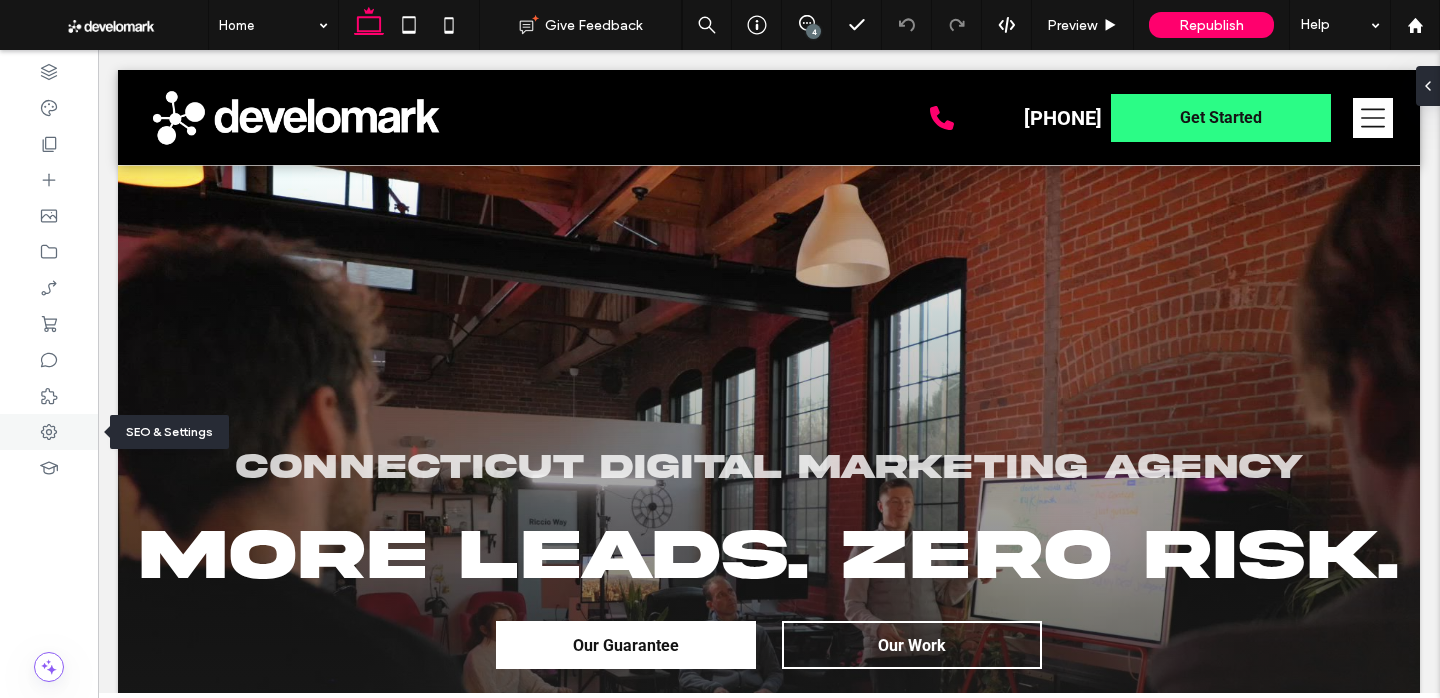 click 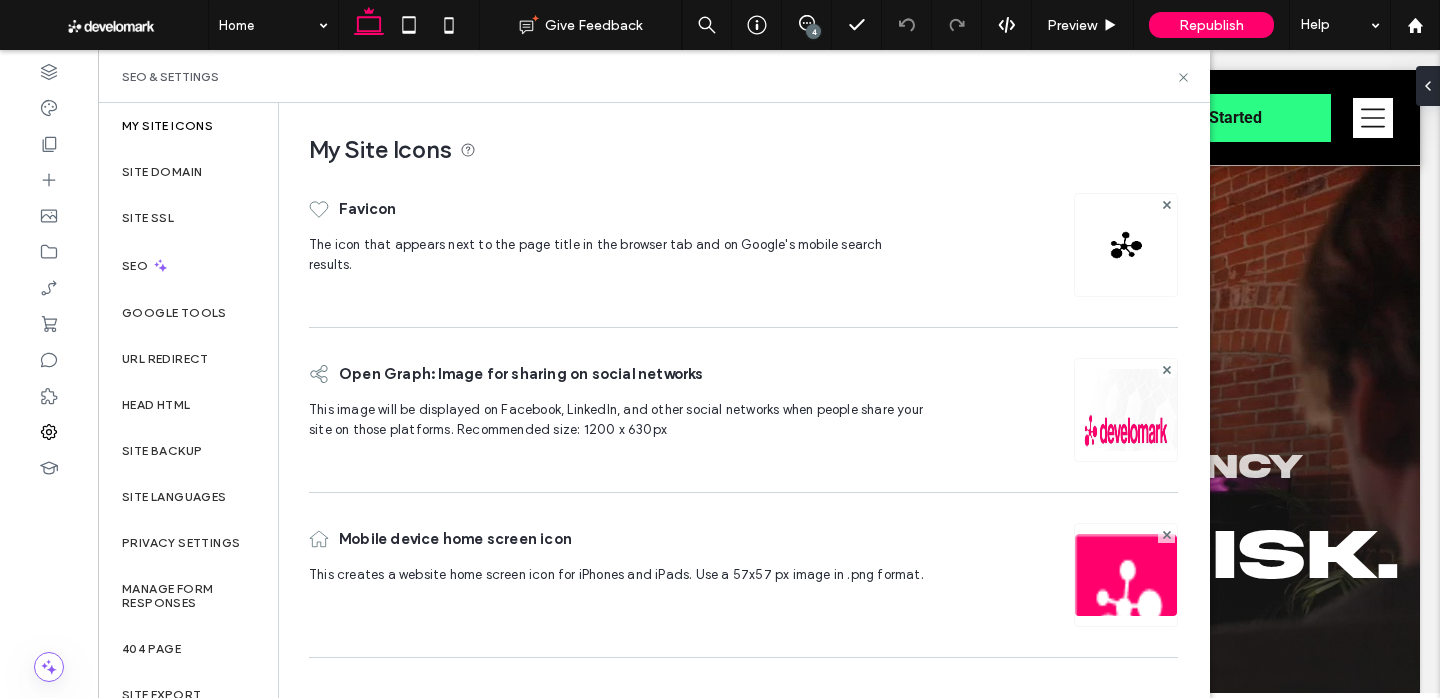 click at bounding box center [1126, 245] 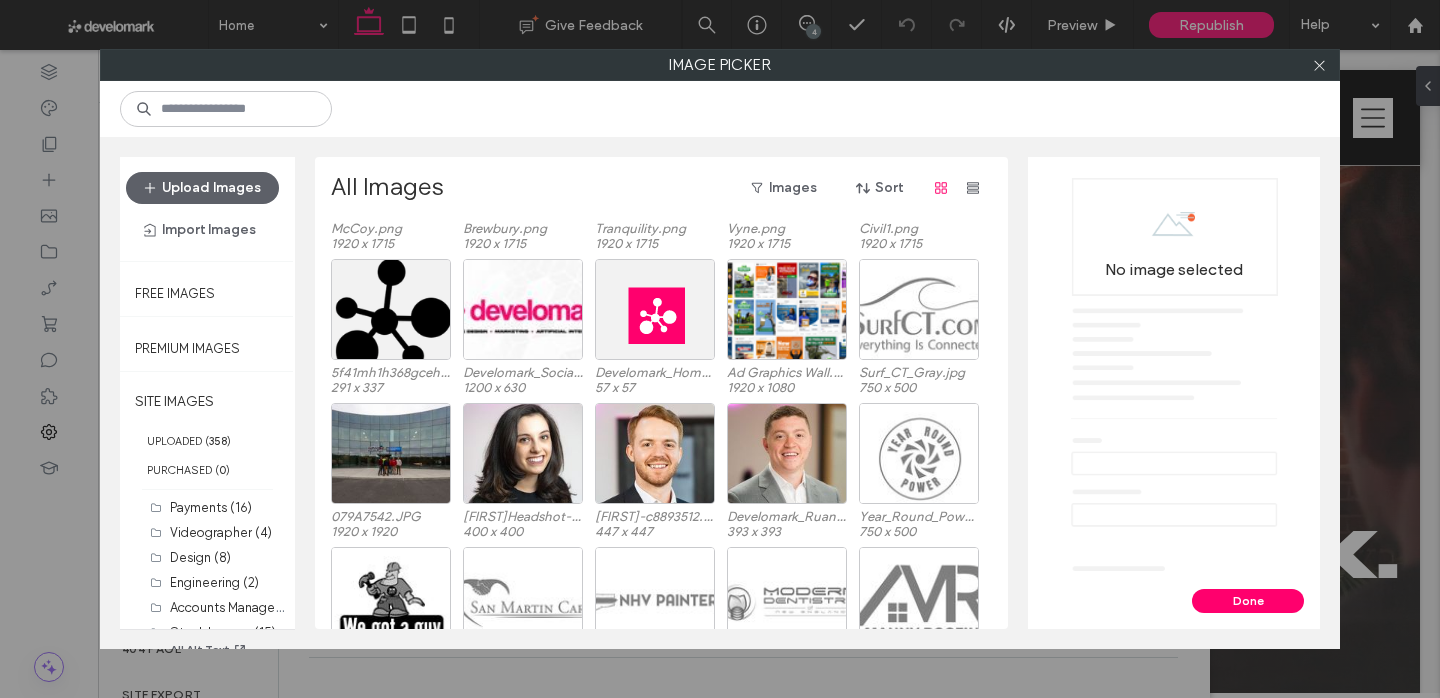 scroll, scrollTop: 724, scrollLeft: 0, axis: vertical 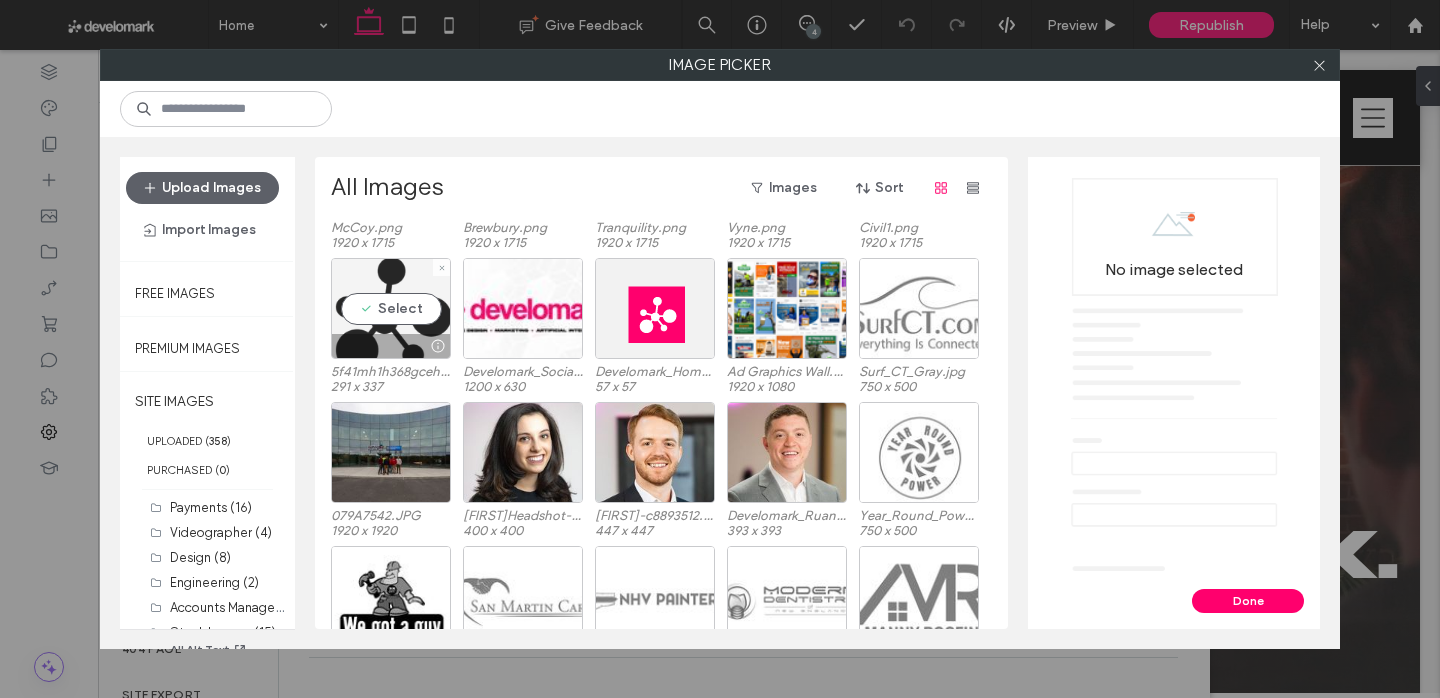 click on "Select" at bounding box center [391, 308] 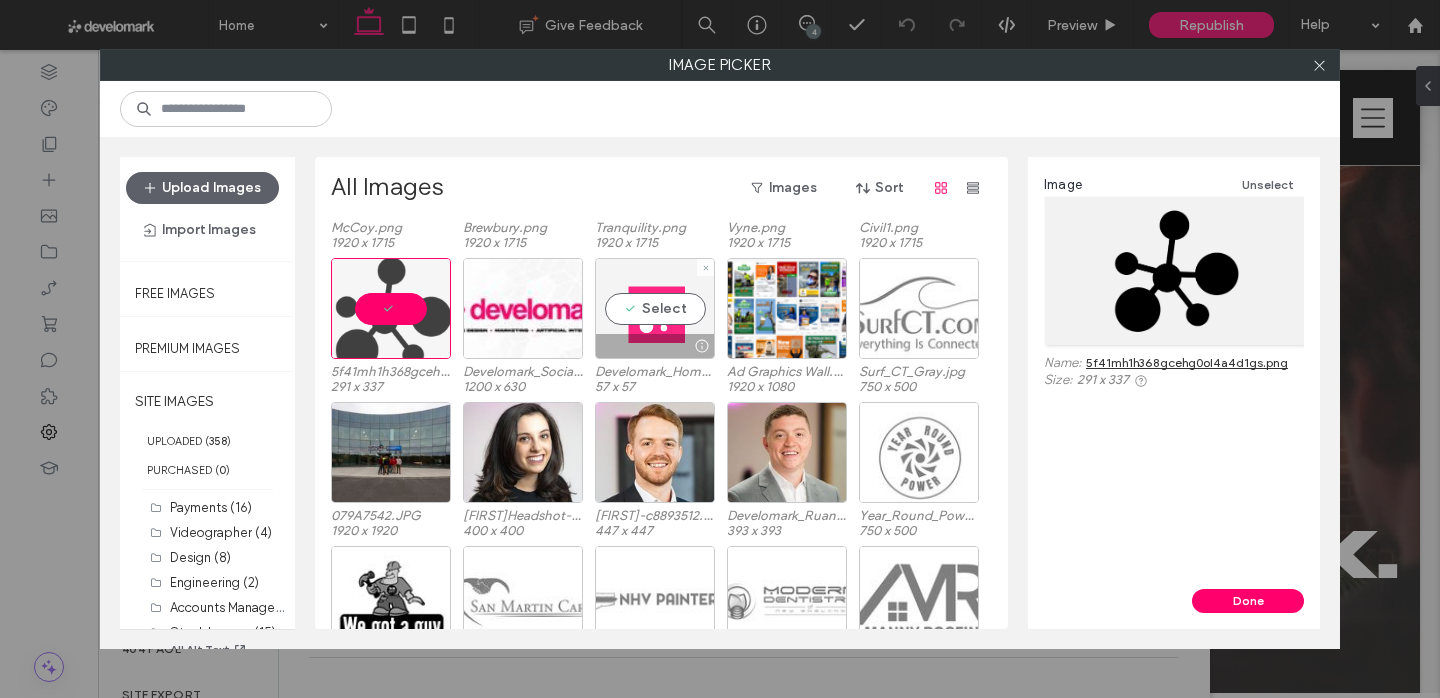 drag, startPoint x: 650, startPoint y: 326, endPoint x: 624, endPoint y: 325, distance: 26.019224 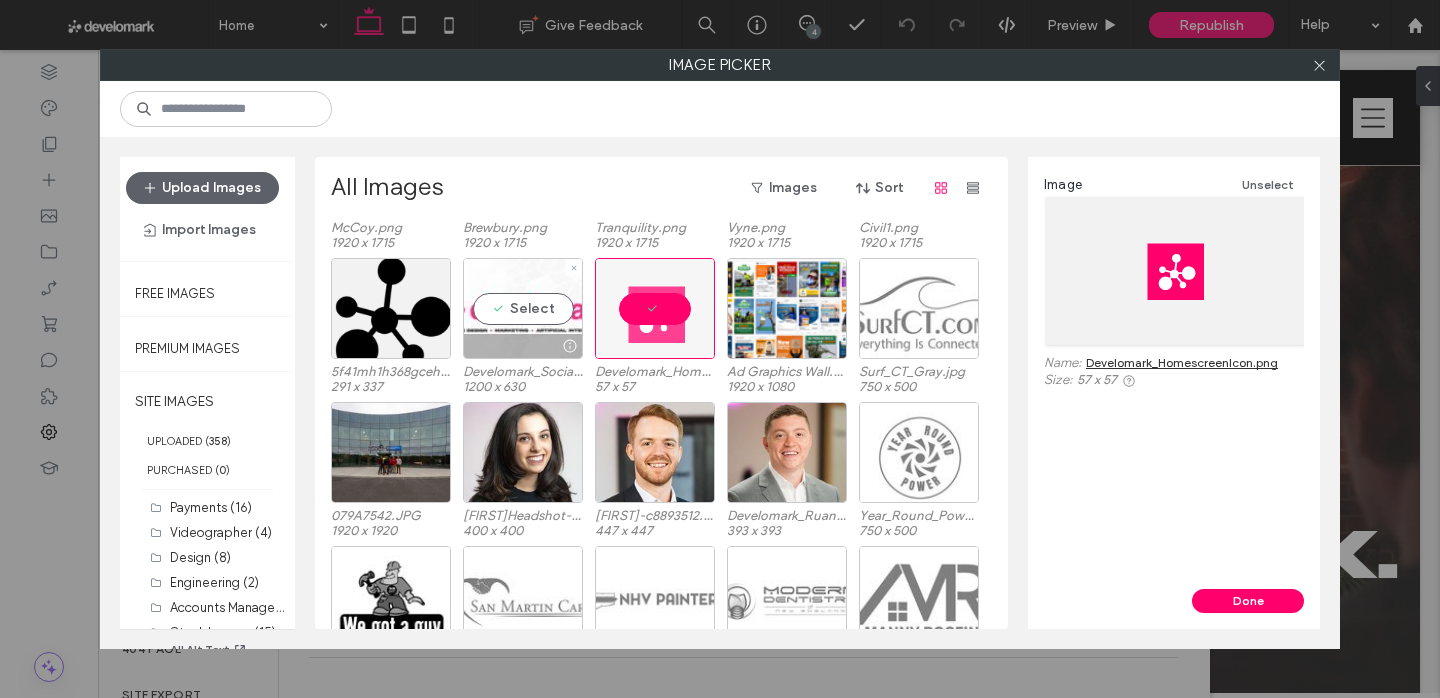 click on "Select" at bounding box center (523, 308) 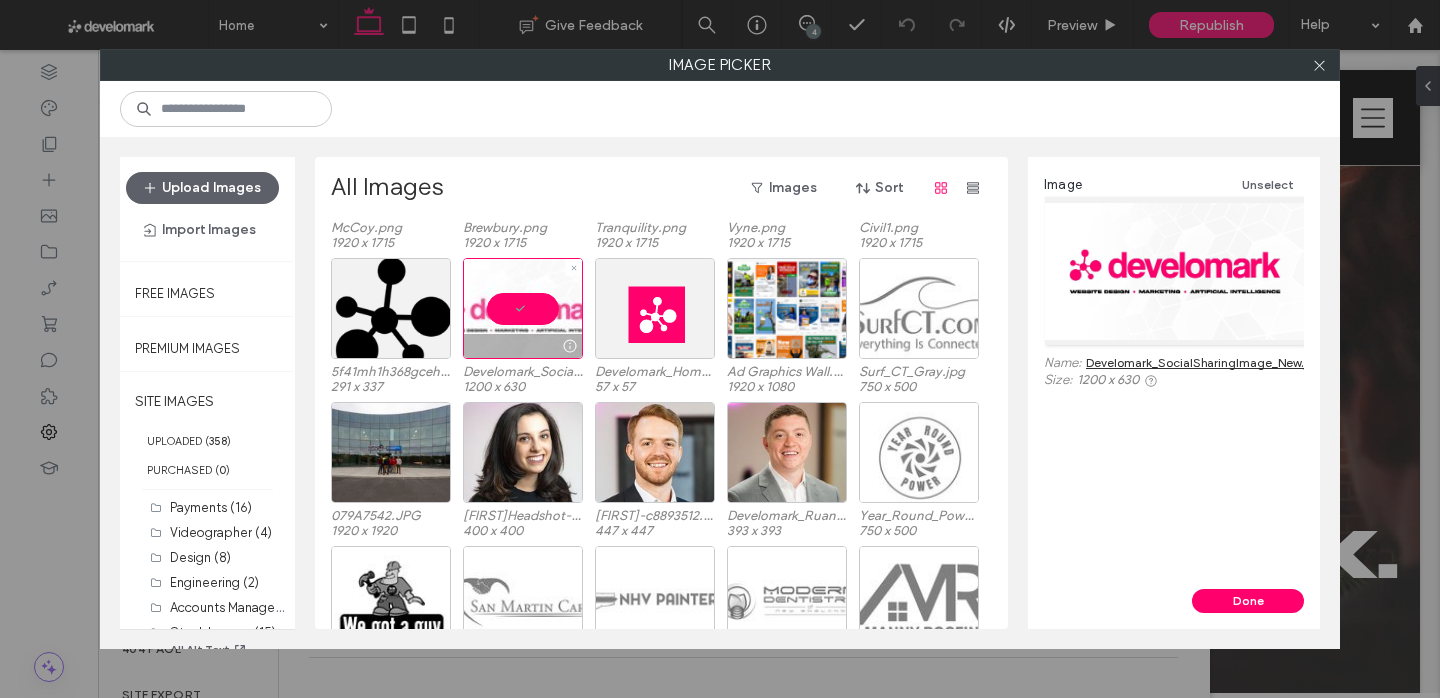 click at bounding box center (523, 308) 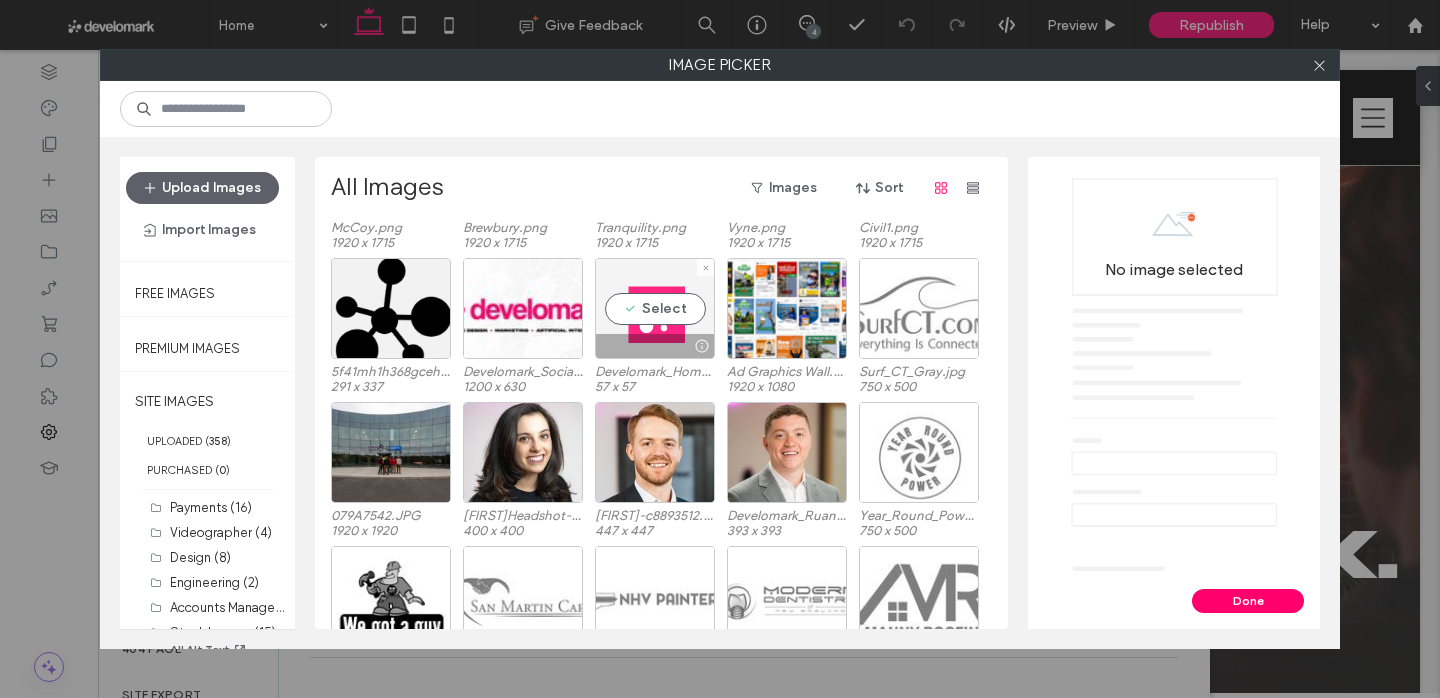 click on "Select" at bounding box center [655, 308] 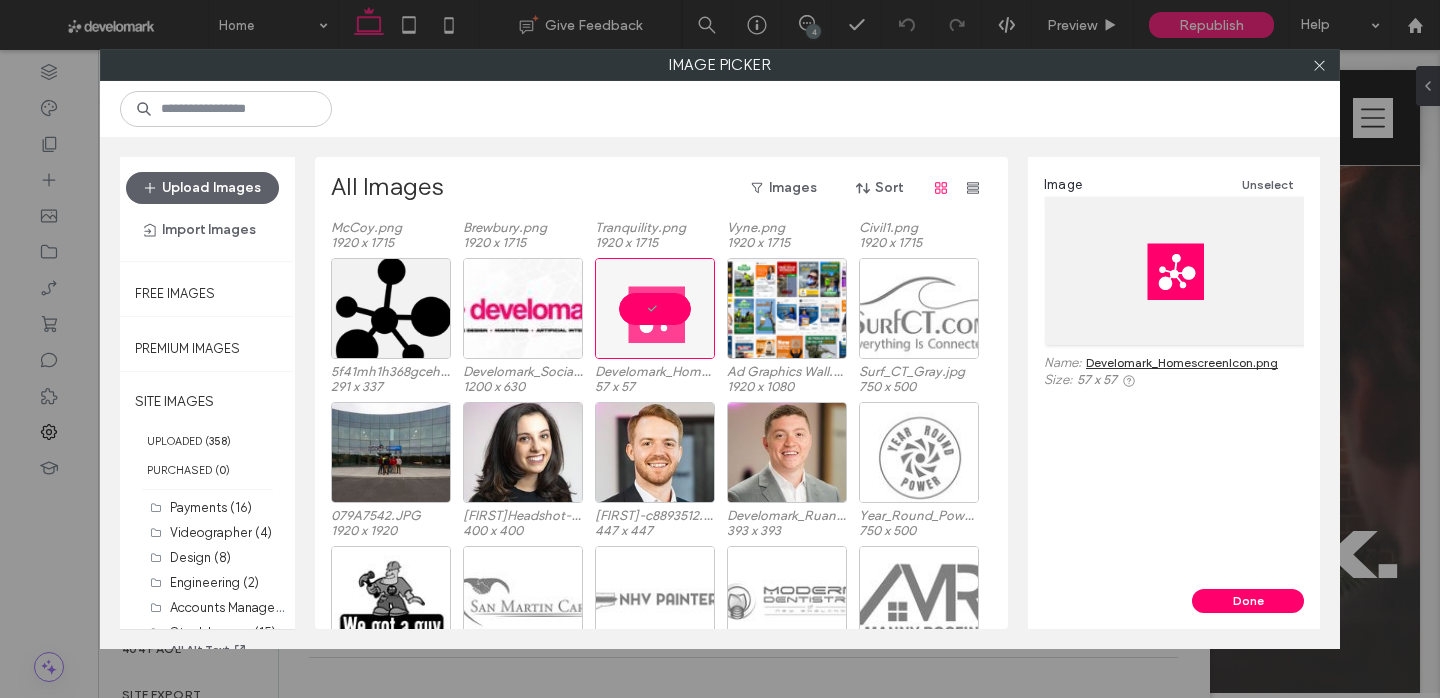 click on "Develomark_HomescreenIcon.png" at bounding box center (1182, 362) 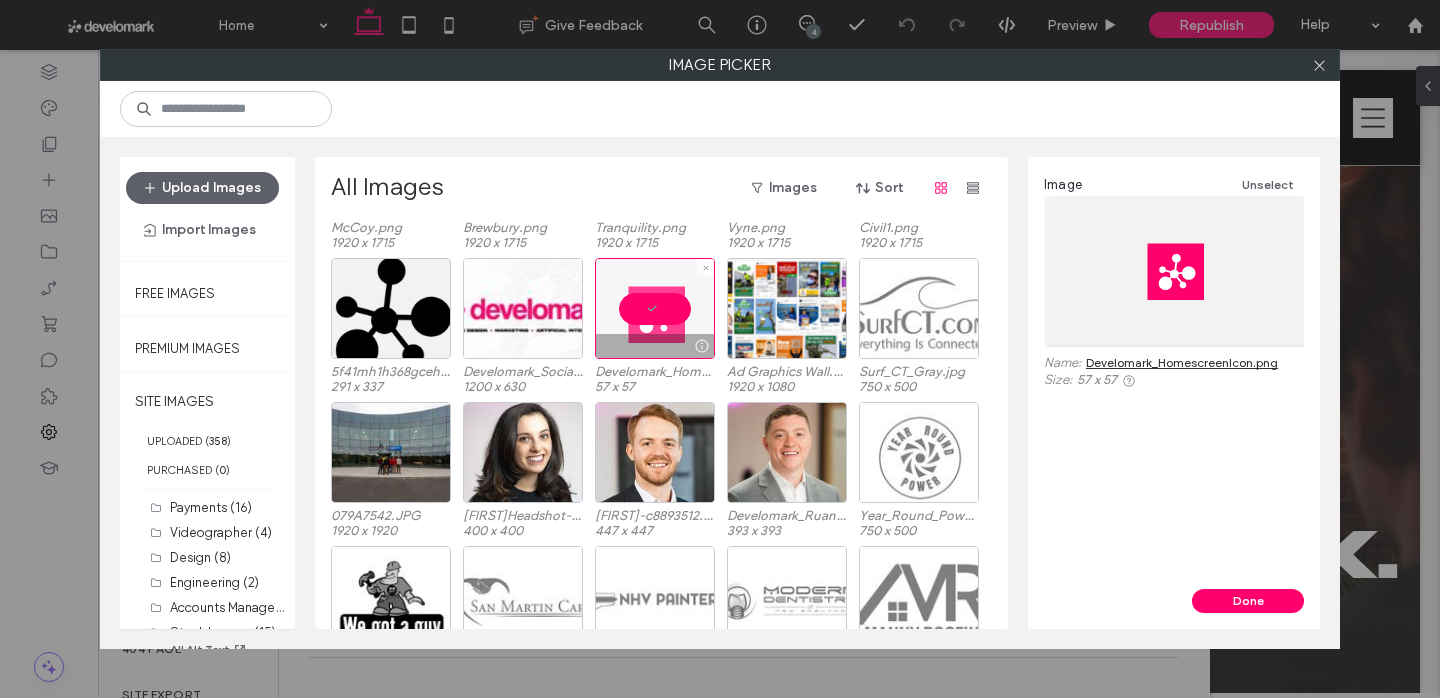 click at bounding box center [655, 308] 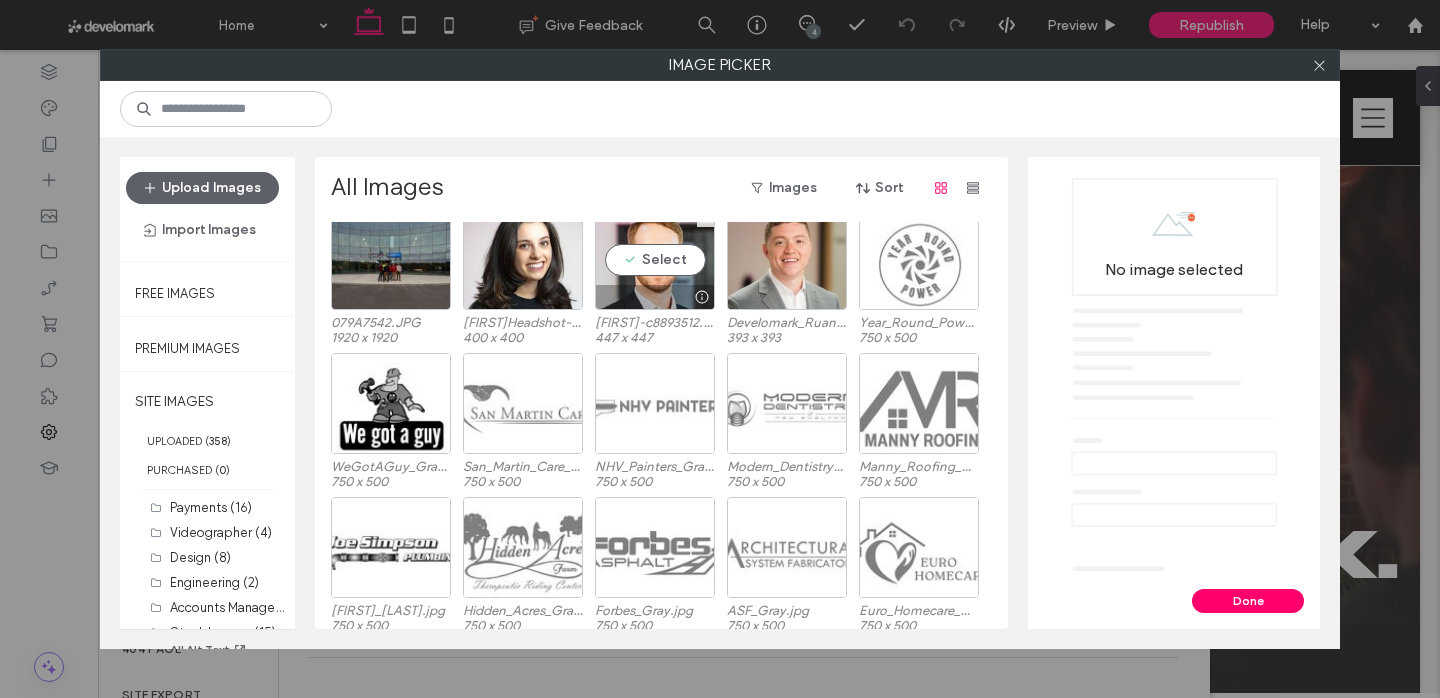 scroll, scrollTop: 717, scrollLeft: 0, axis: vertical 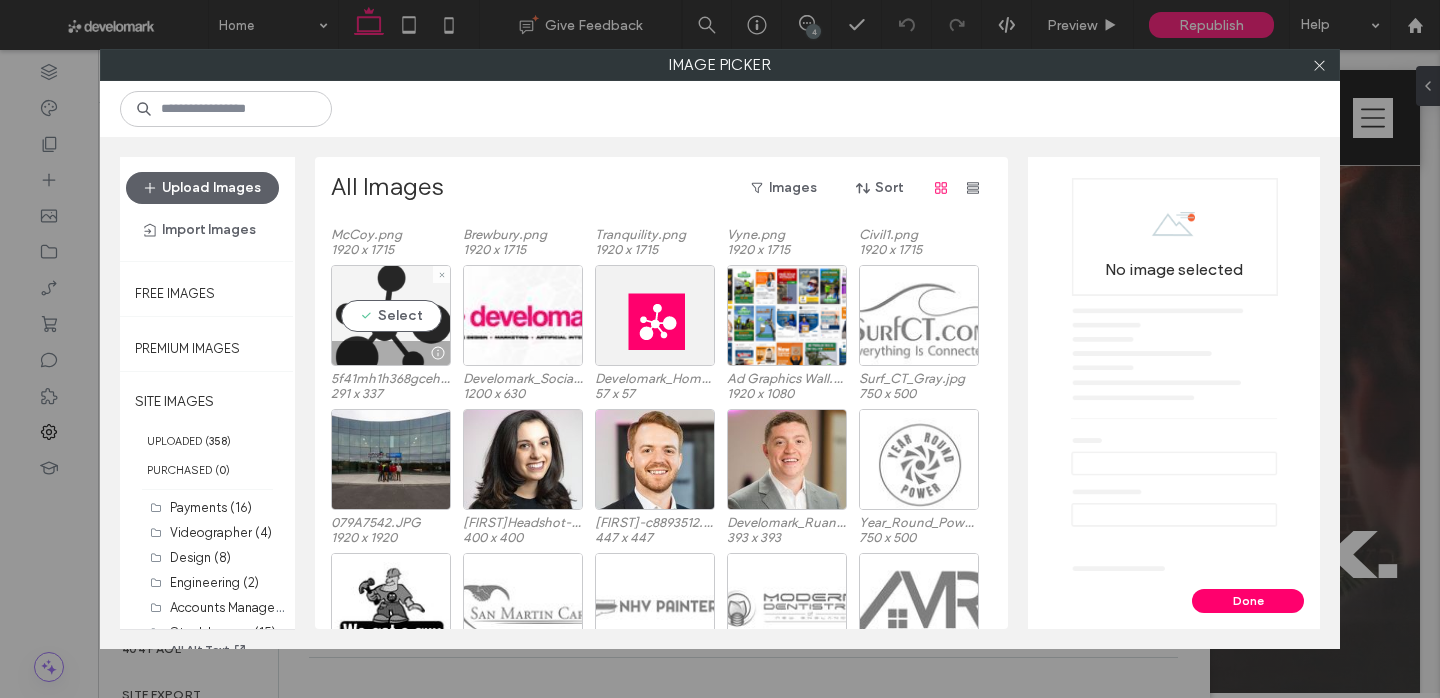 click on "Select" at bounding box center (391, 315) 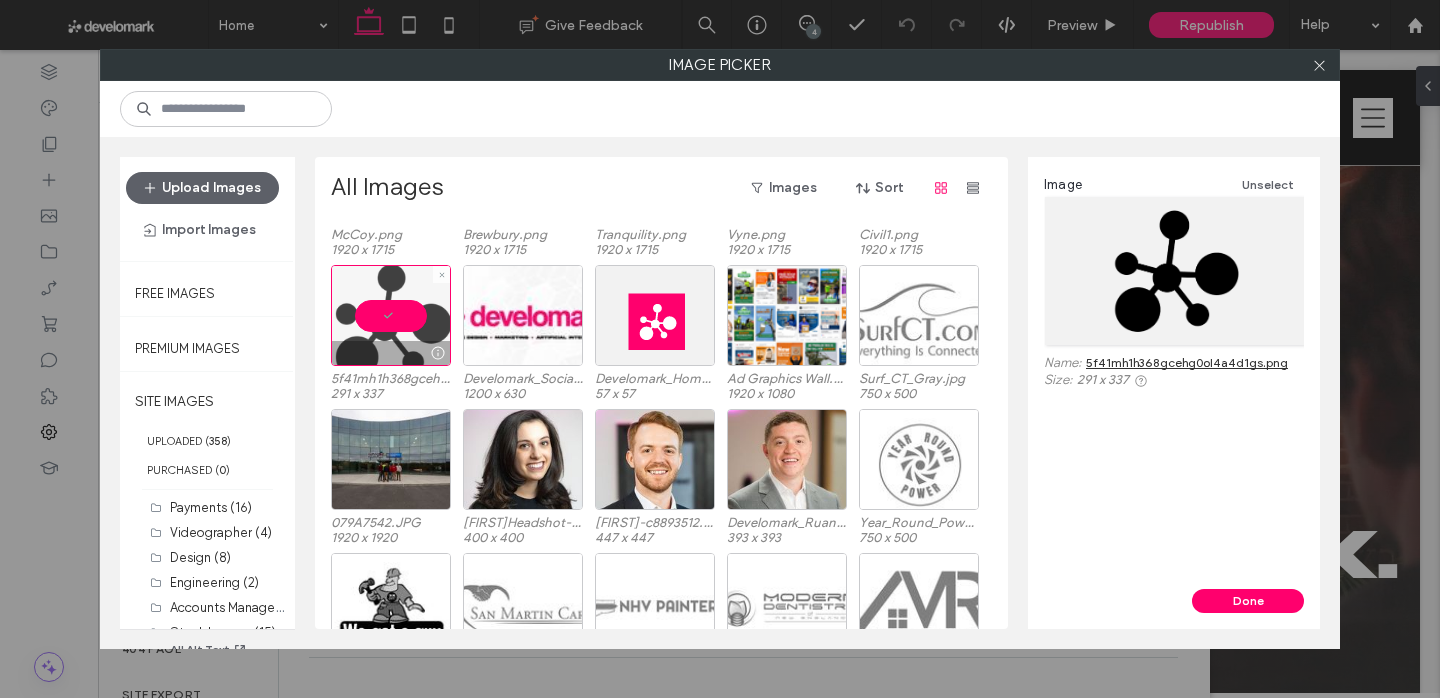 click at bounding box center (391, 315) 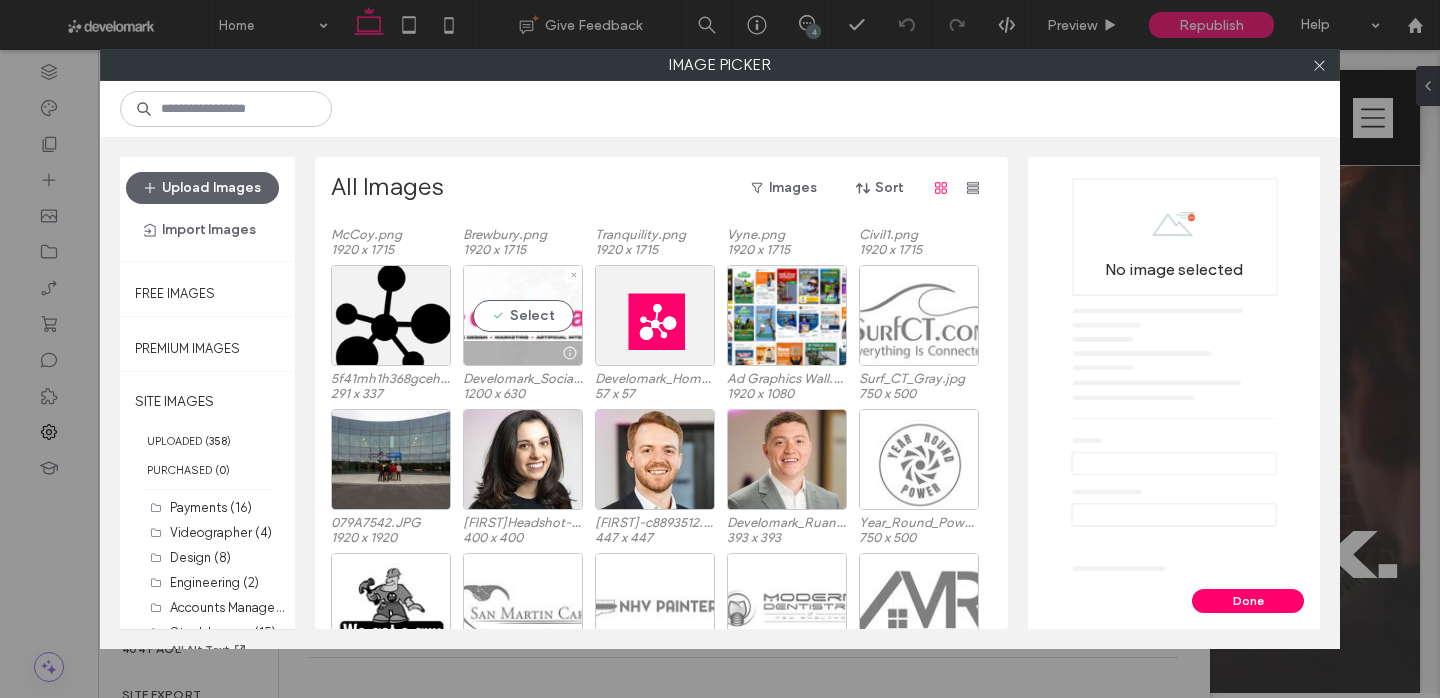 click on "Select" at bounding box center (523, 315) 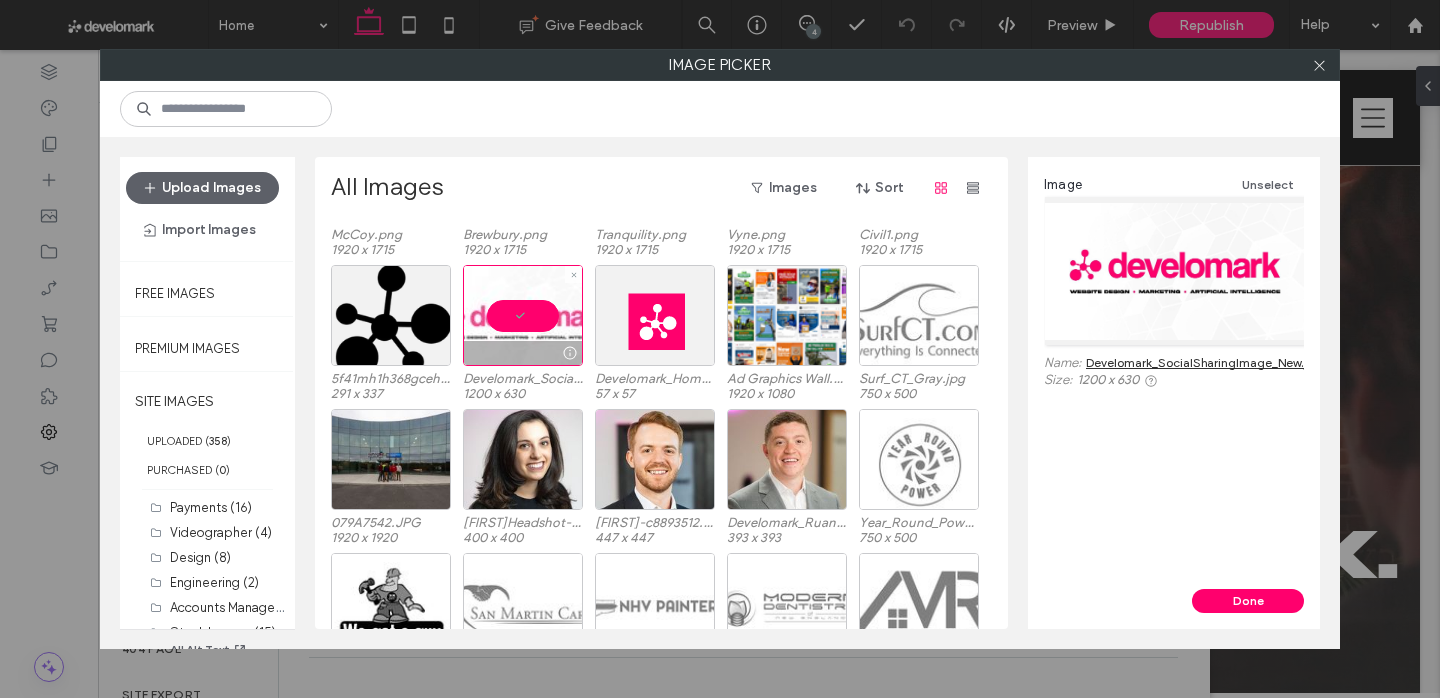 click at bounding box center (523, 315) 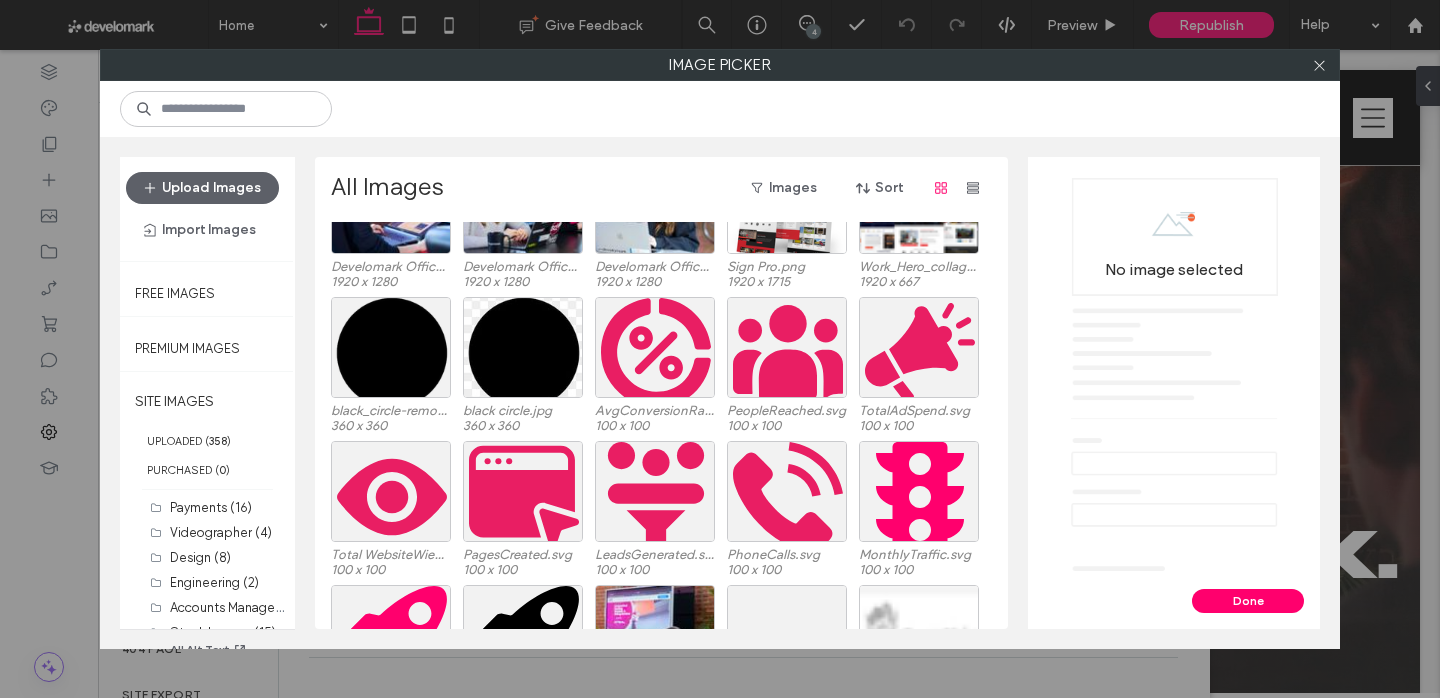 scroll, scrollTop: 4282, scrollLeft: 0, axis: vertical 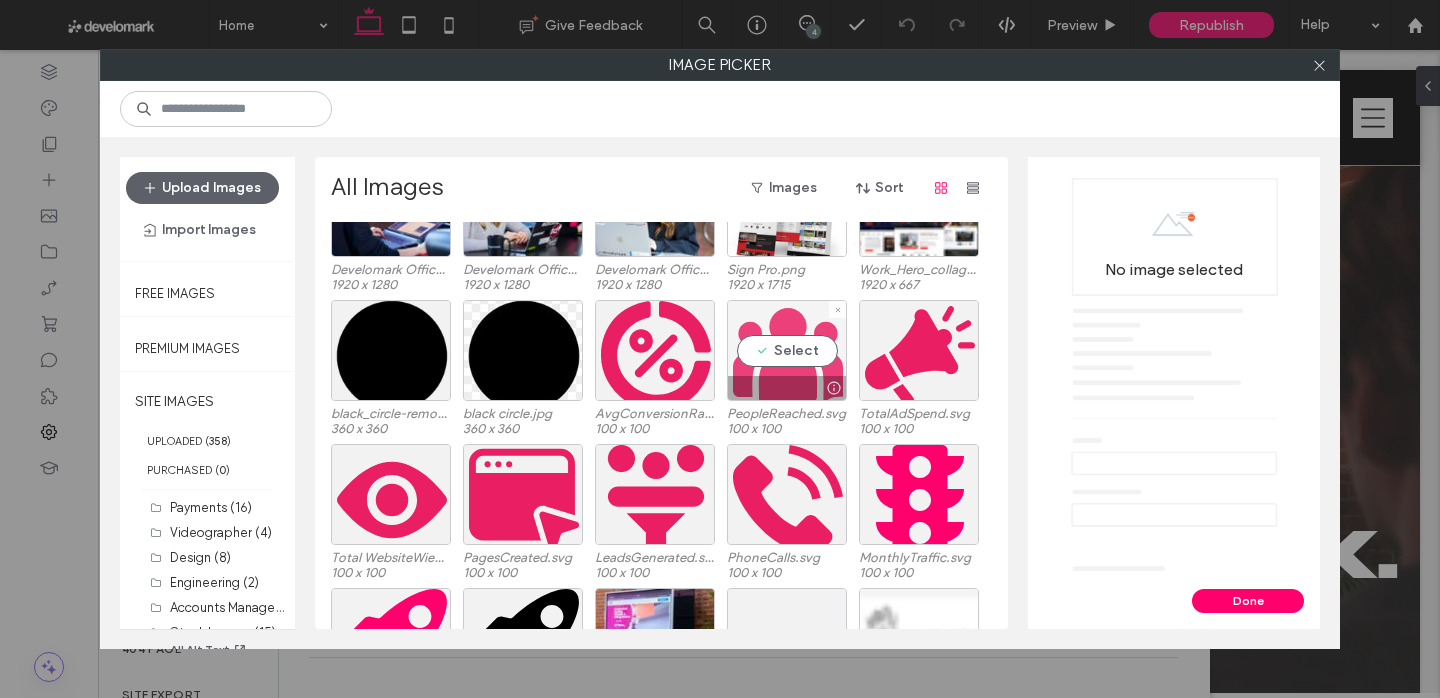 click on "Select" at bounding box center [787, 350] 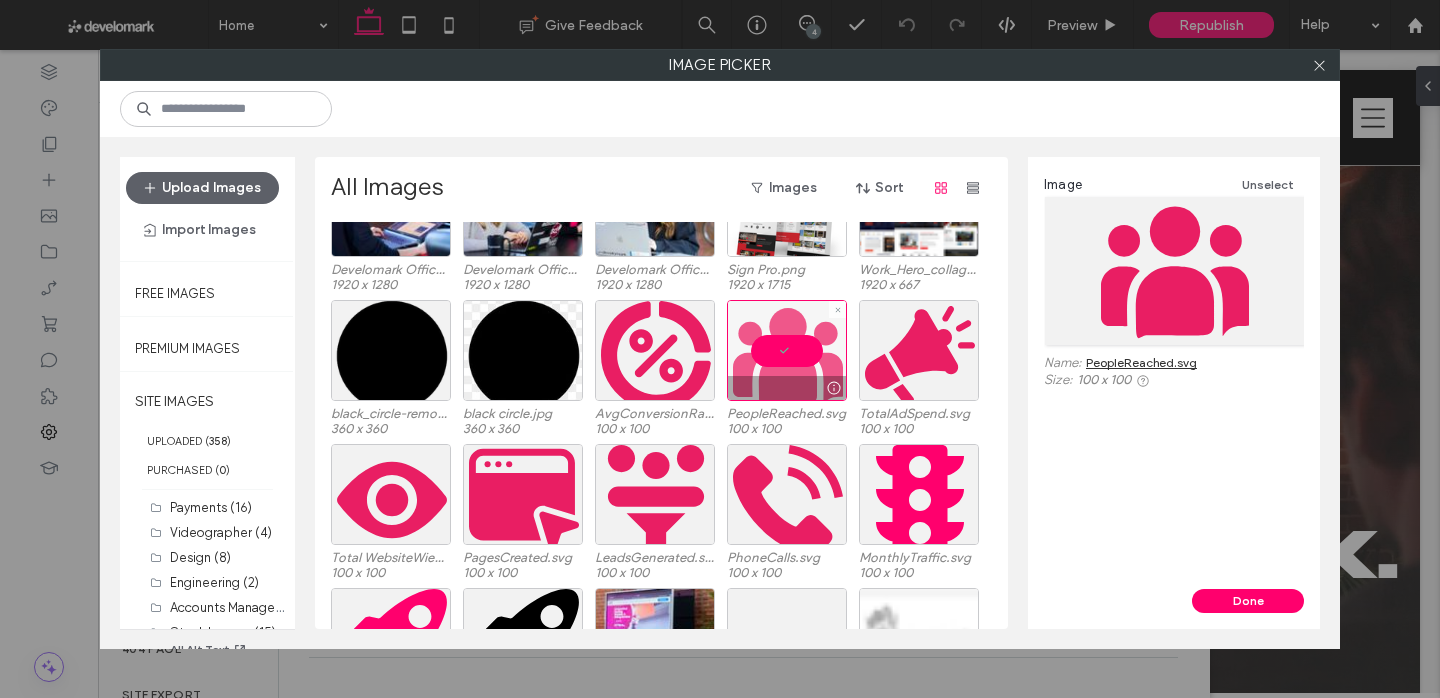 click at bounding box center [787, 350] 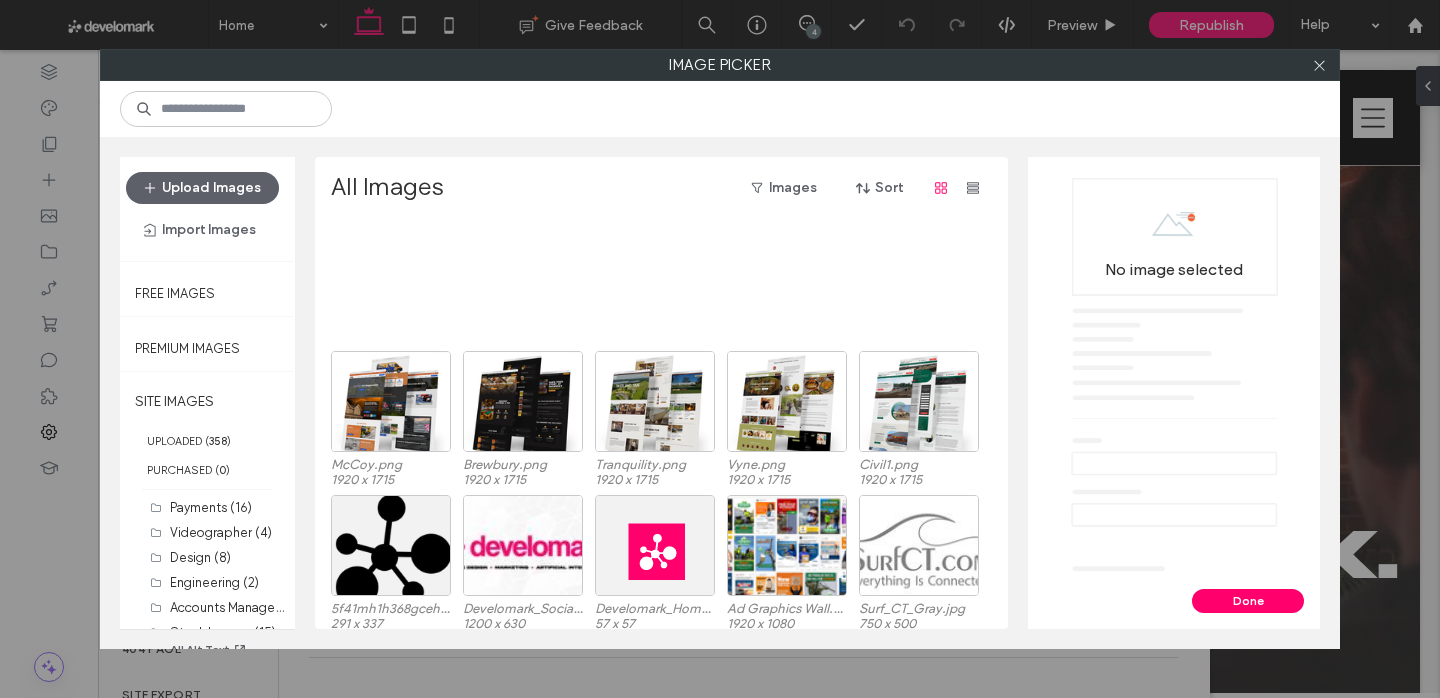 scroll, scrollTop: 0, scrollLeft: 0, axis: both 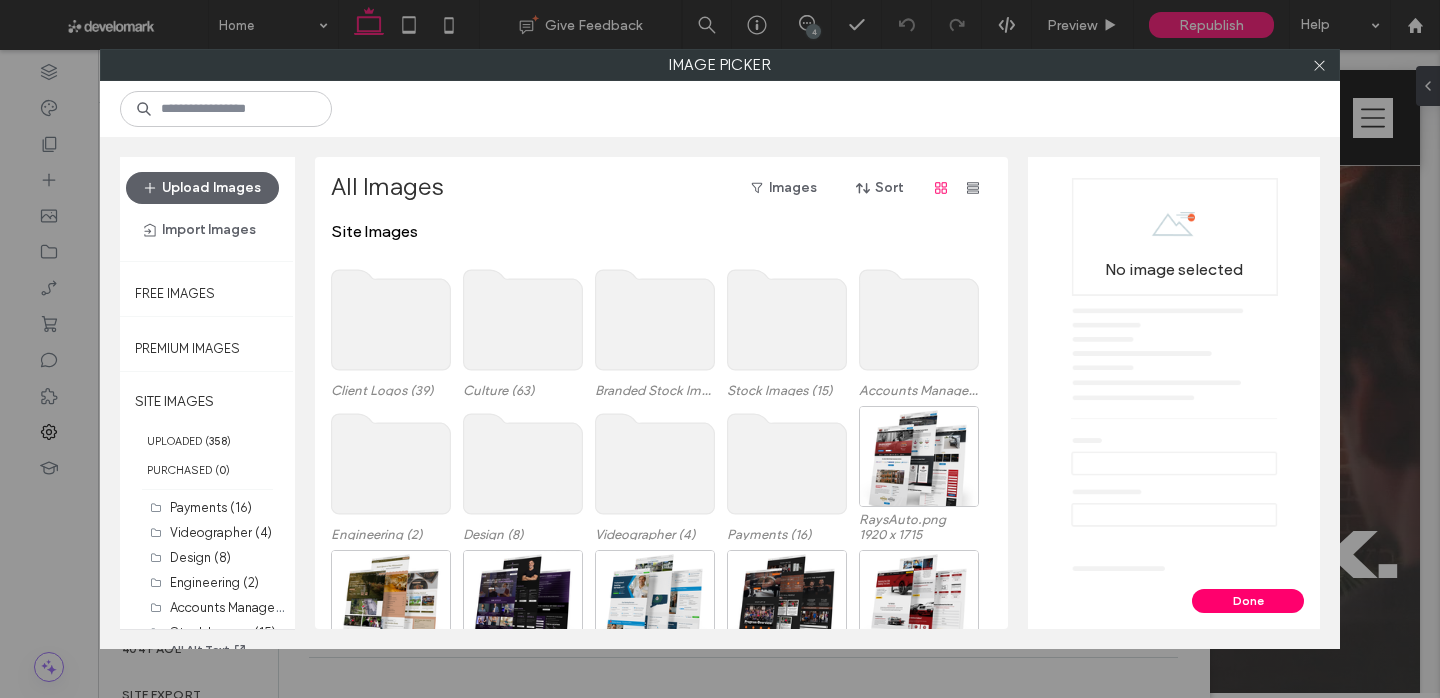 click at bounding box center [1319, 65] 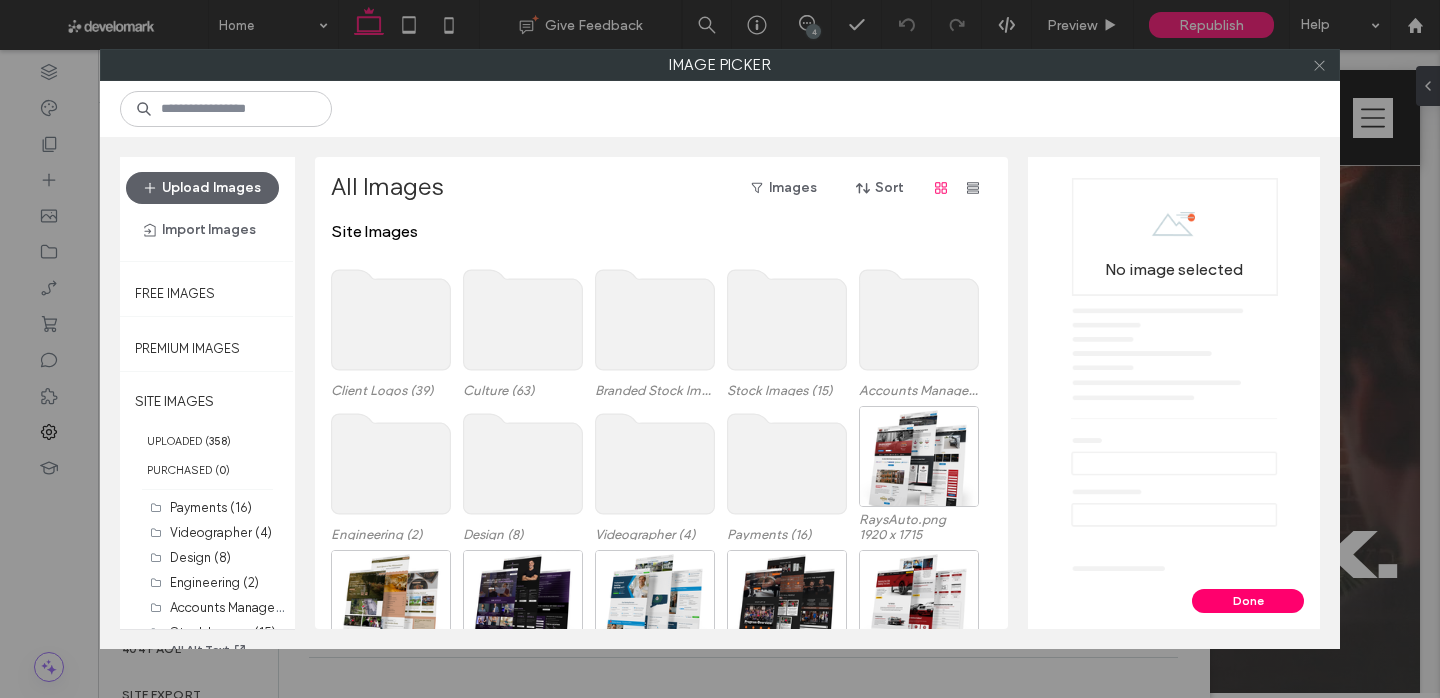click 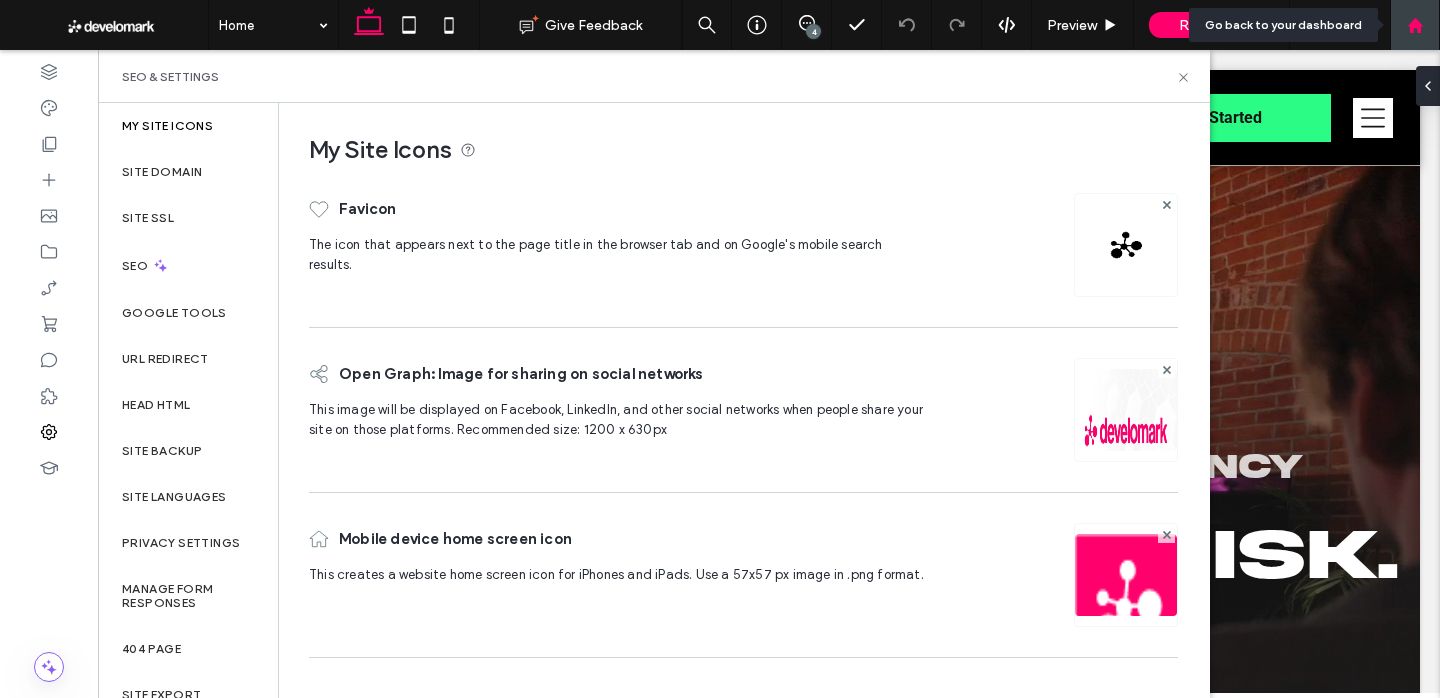 click at bounding box center (1415, 25) 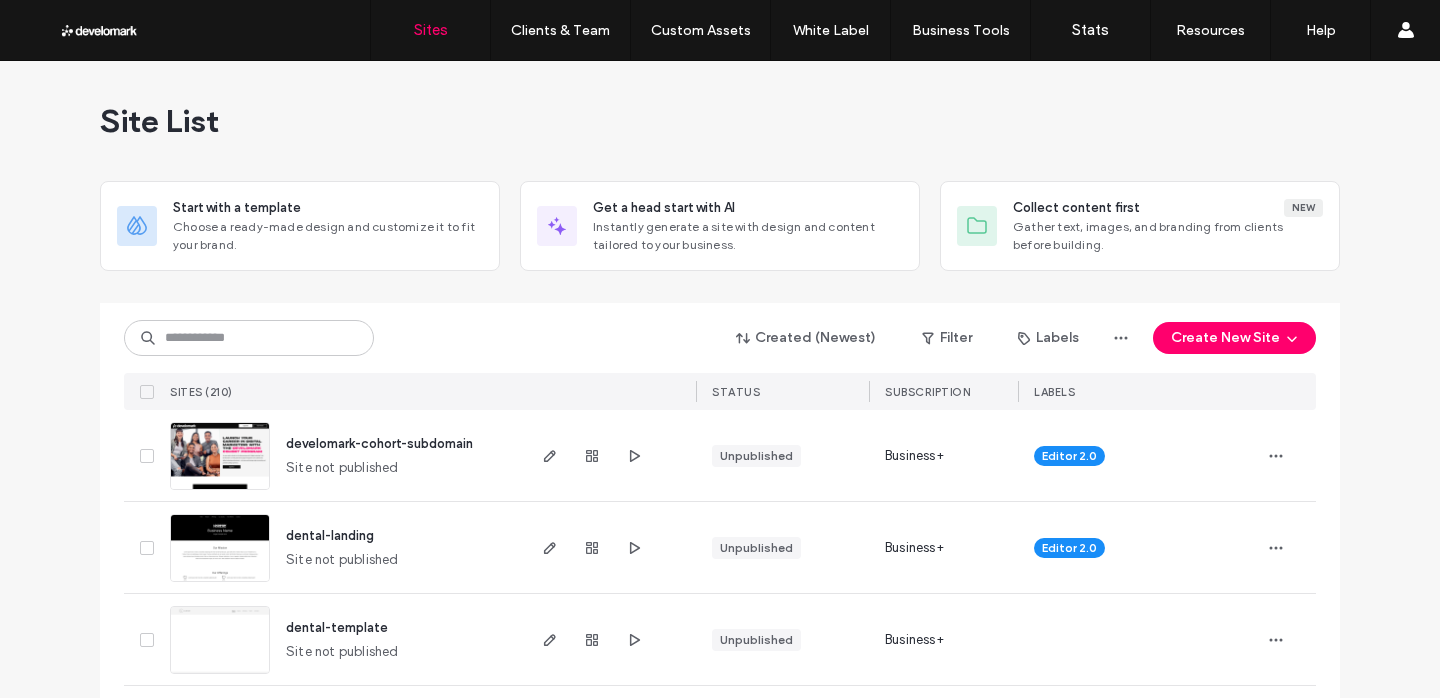 scroll, scrollTop: 0, scrollLeft: 0, axis: both 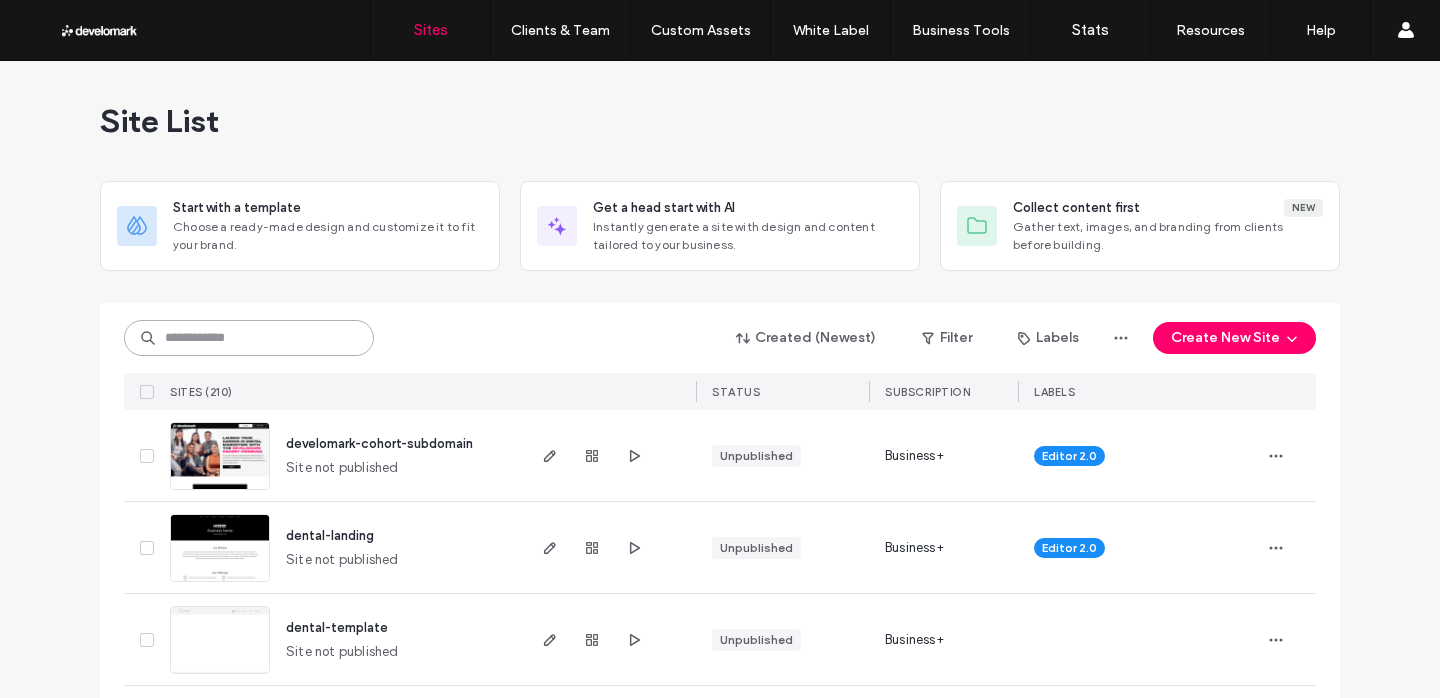 click at bounding box center (249, 338) 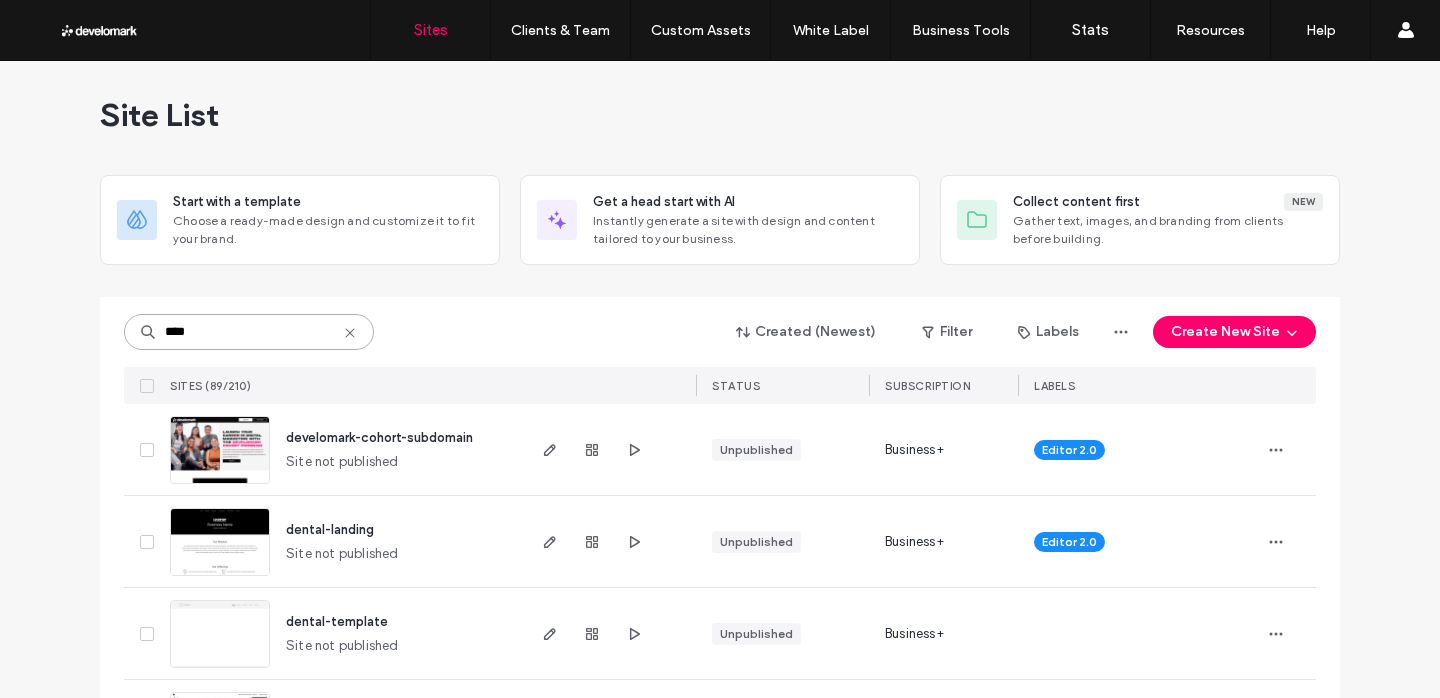 scroll, scrollTop: 0, scrollLeft: 0, axis: both 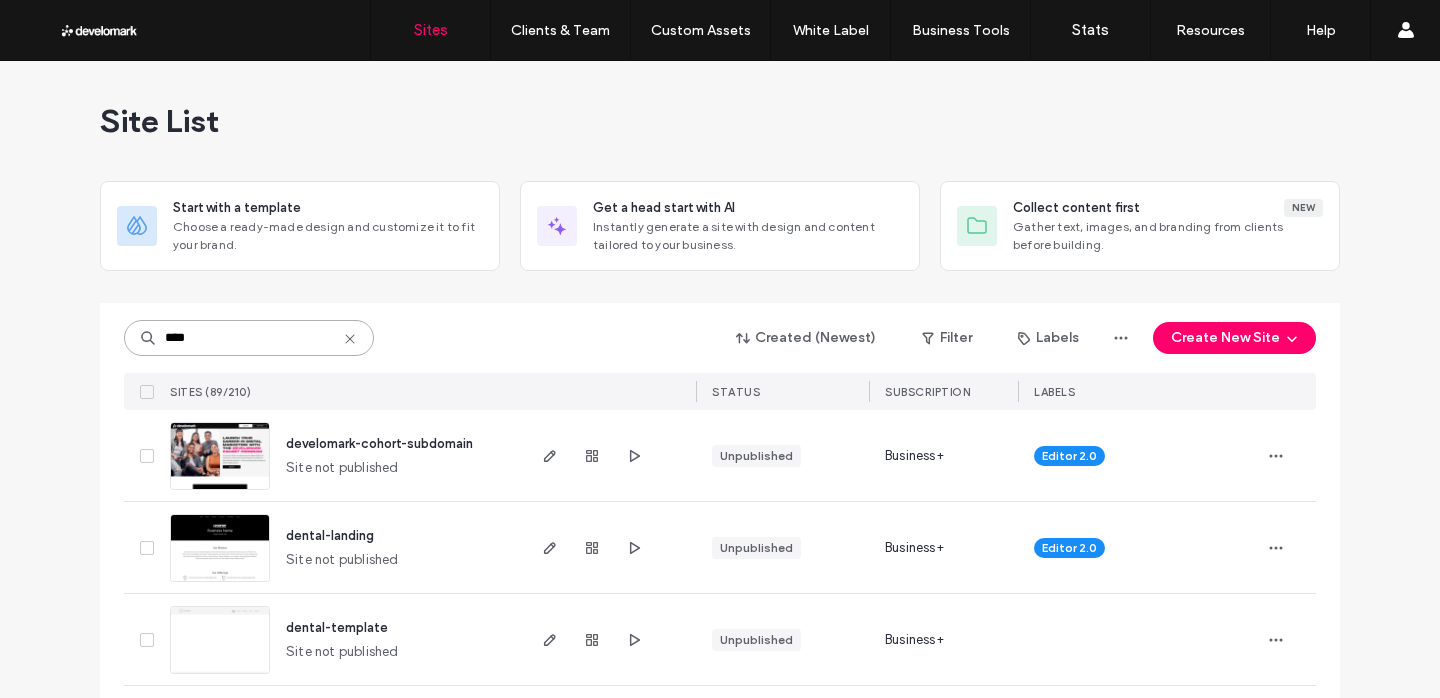 type on "****" 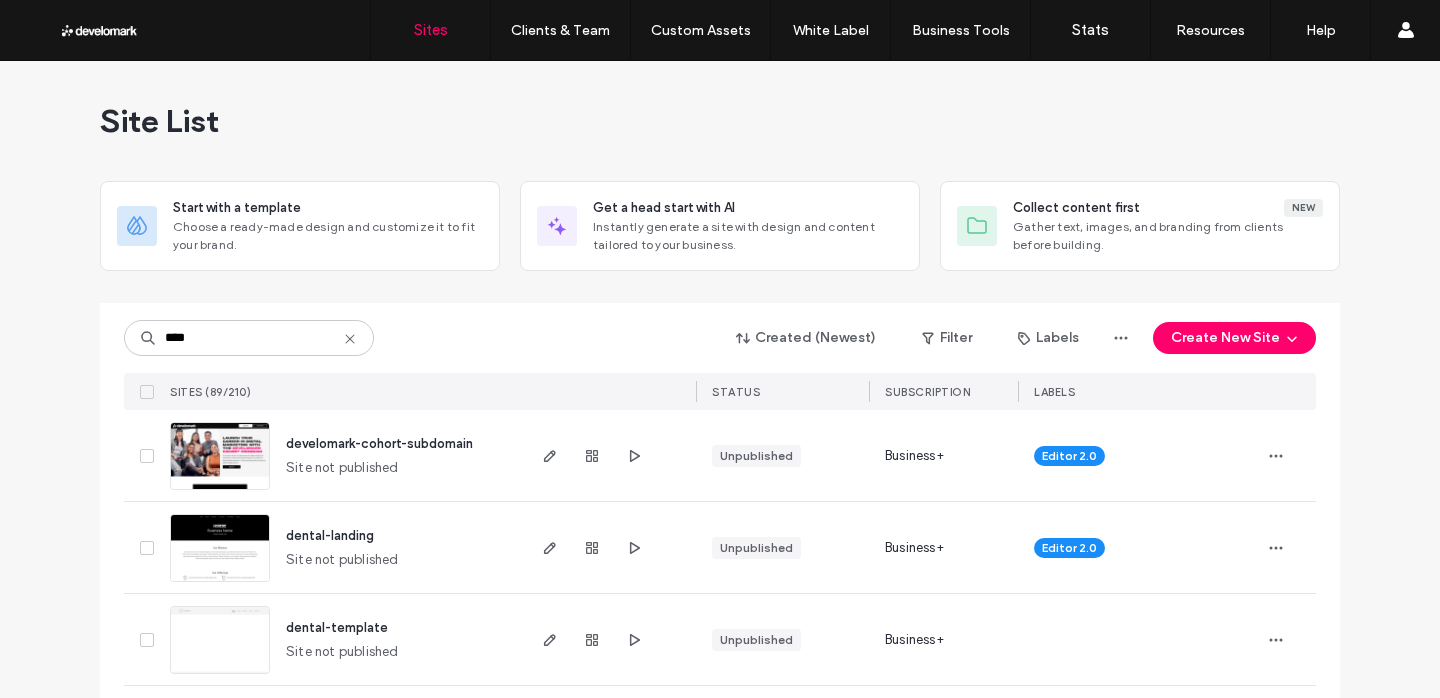 click 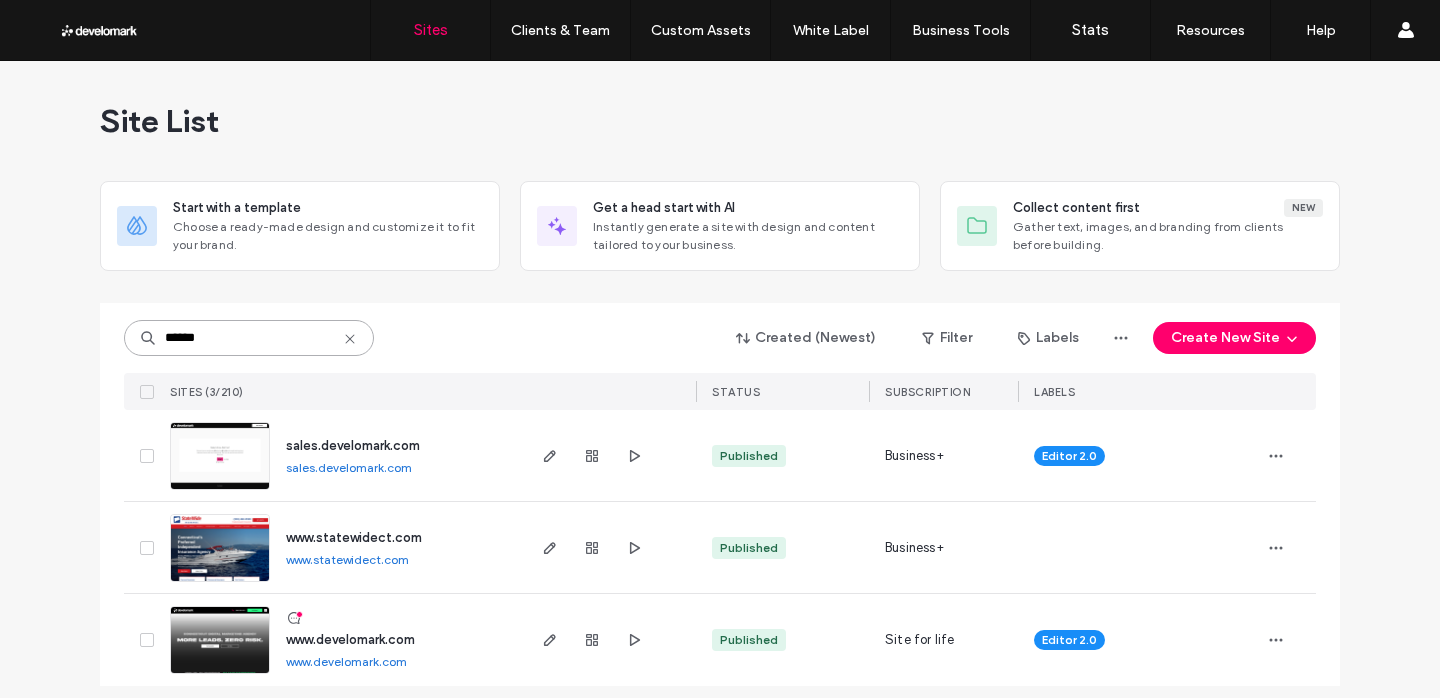 type on "******" 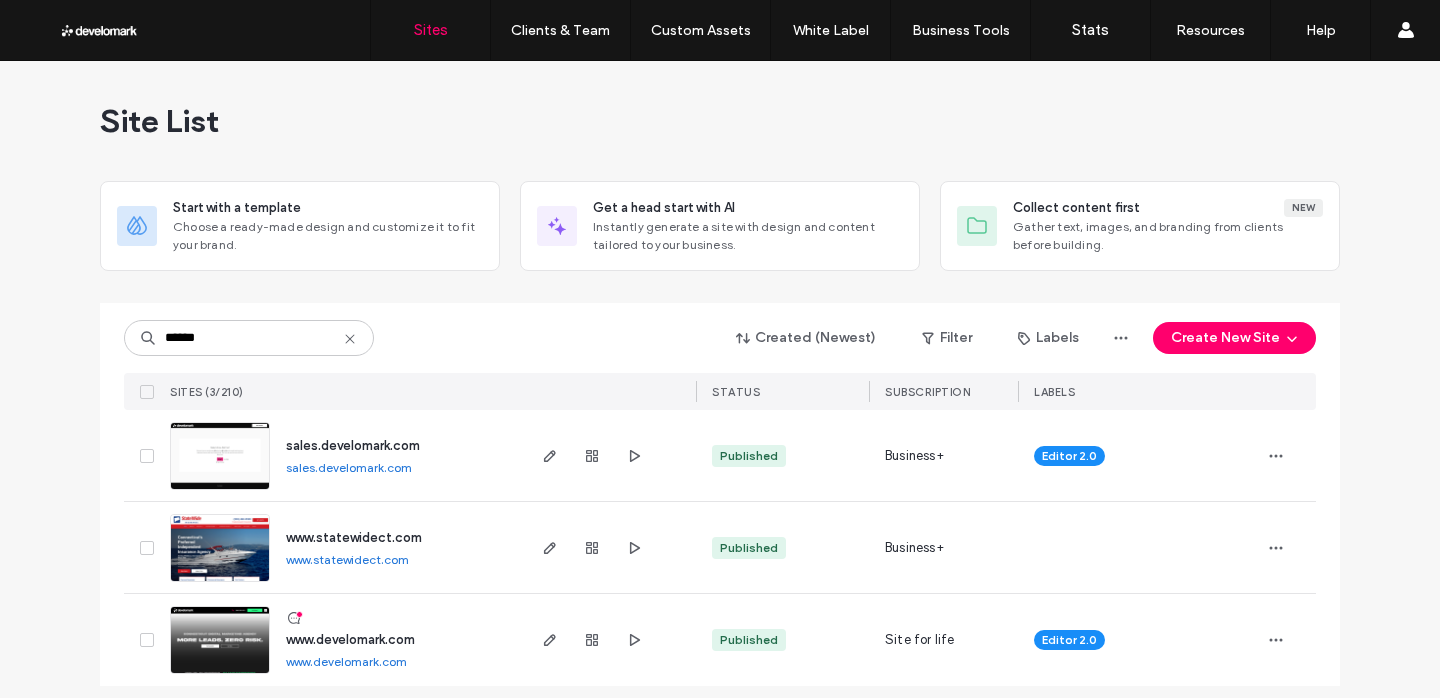 click on "sales.develomark.com" at bounding box center (353, 445) 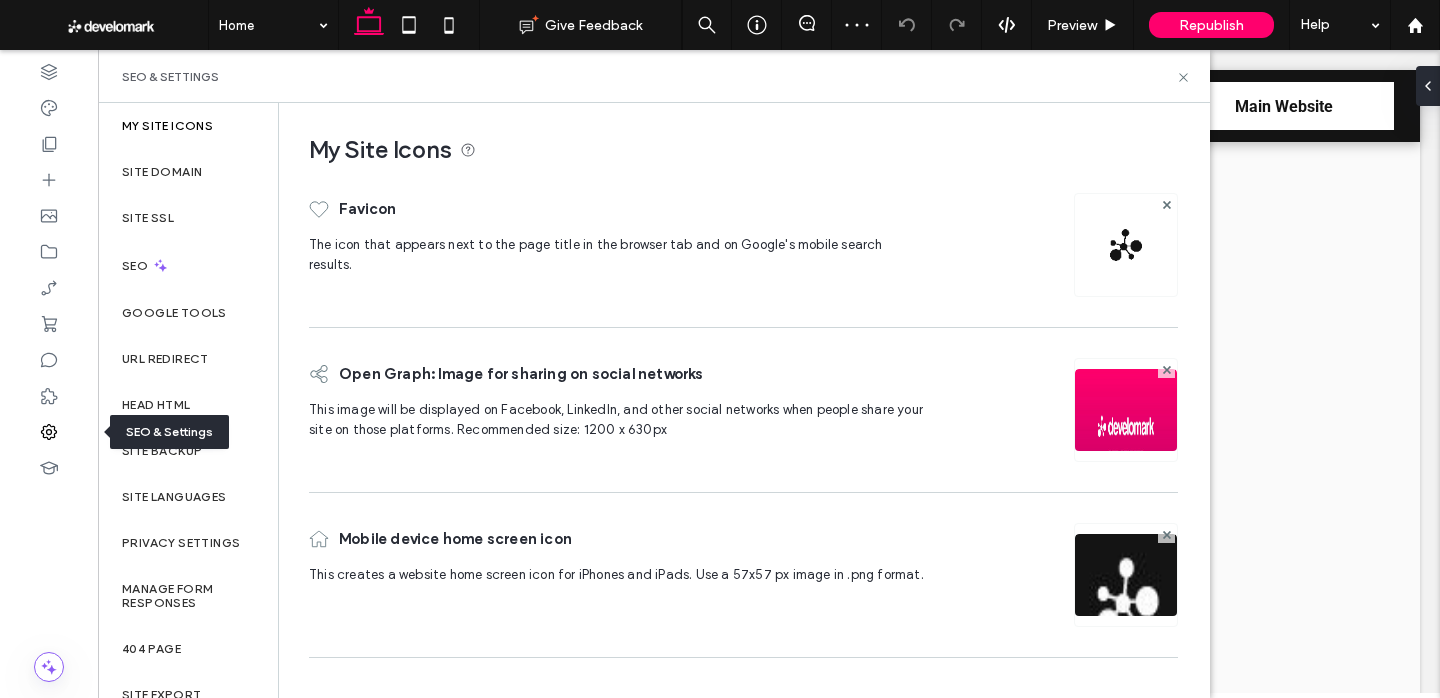 scroll, scrollTop: 0, scrollLeft: 0, axis: both 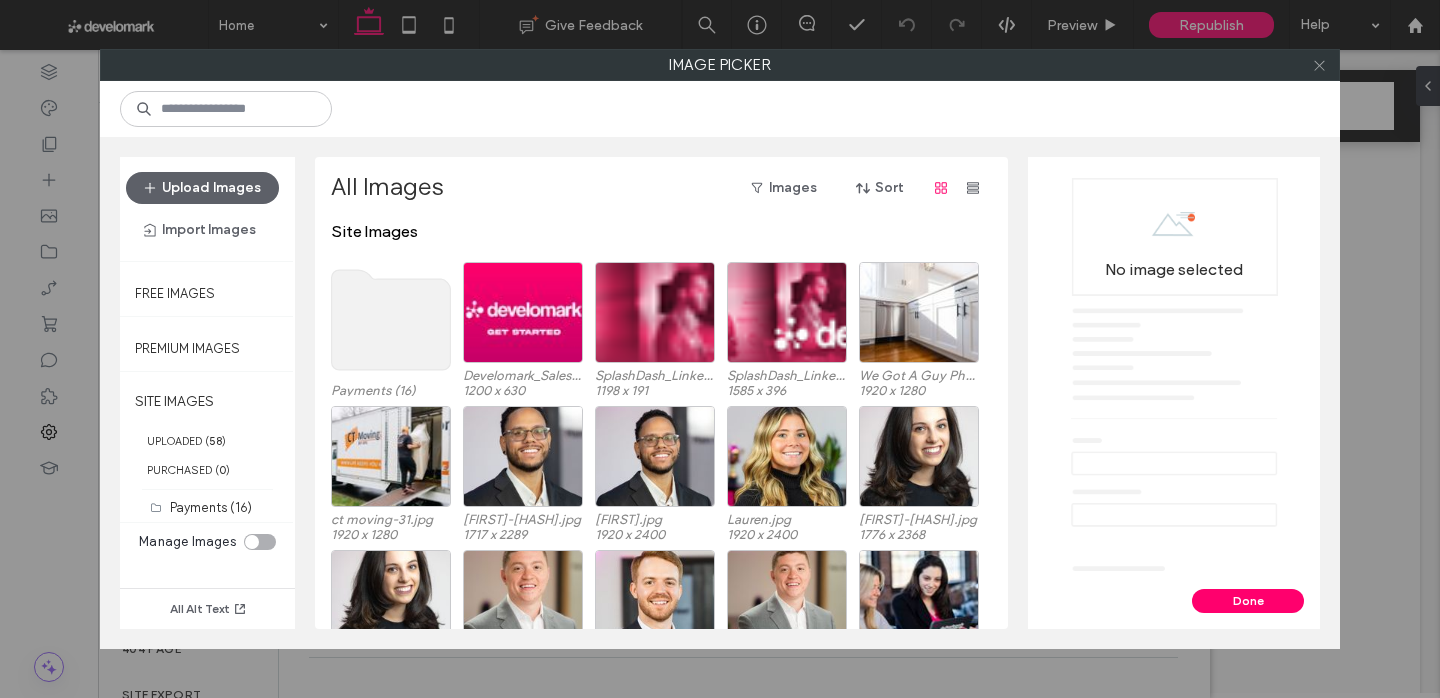 click 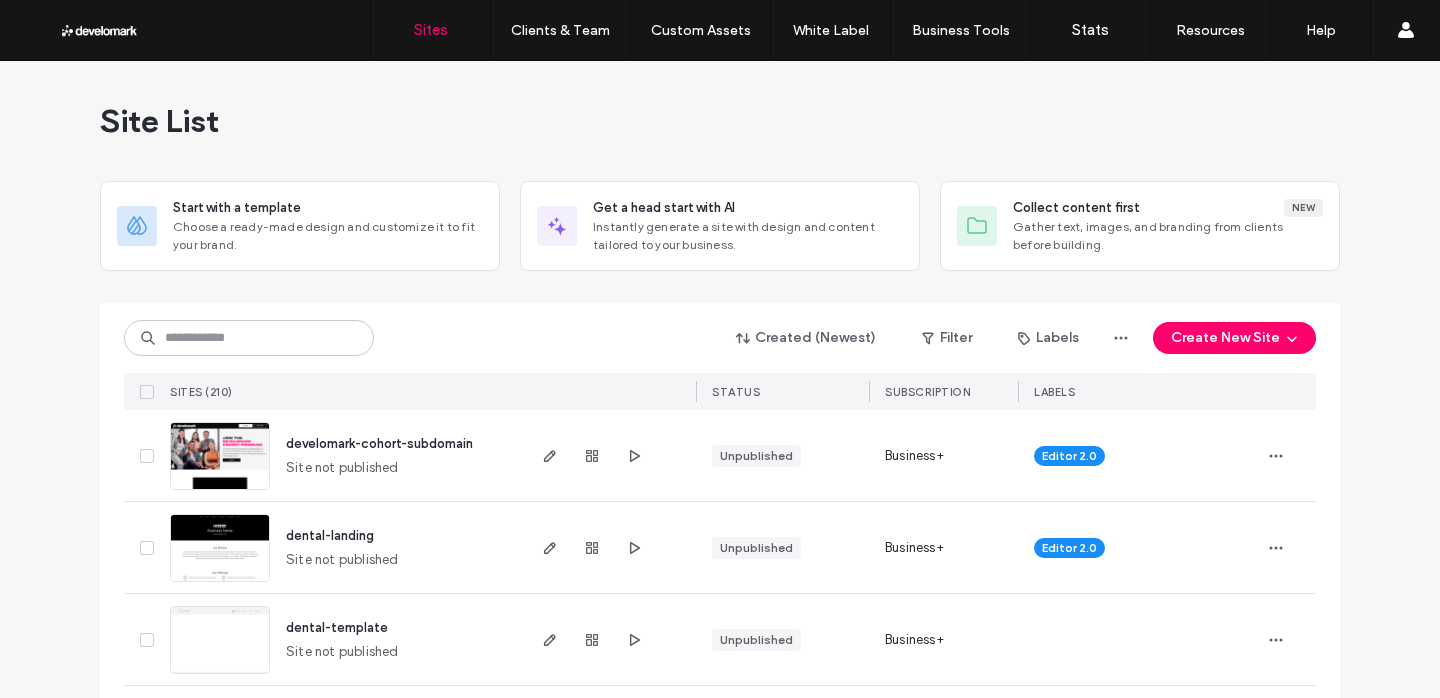 scroll, scrollTop: 0, scrollLeft: 0, axis: both 